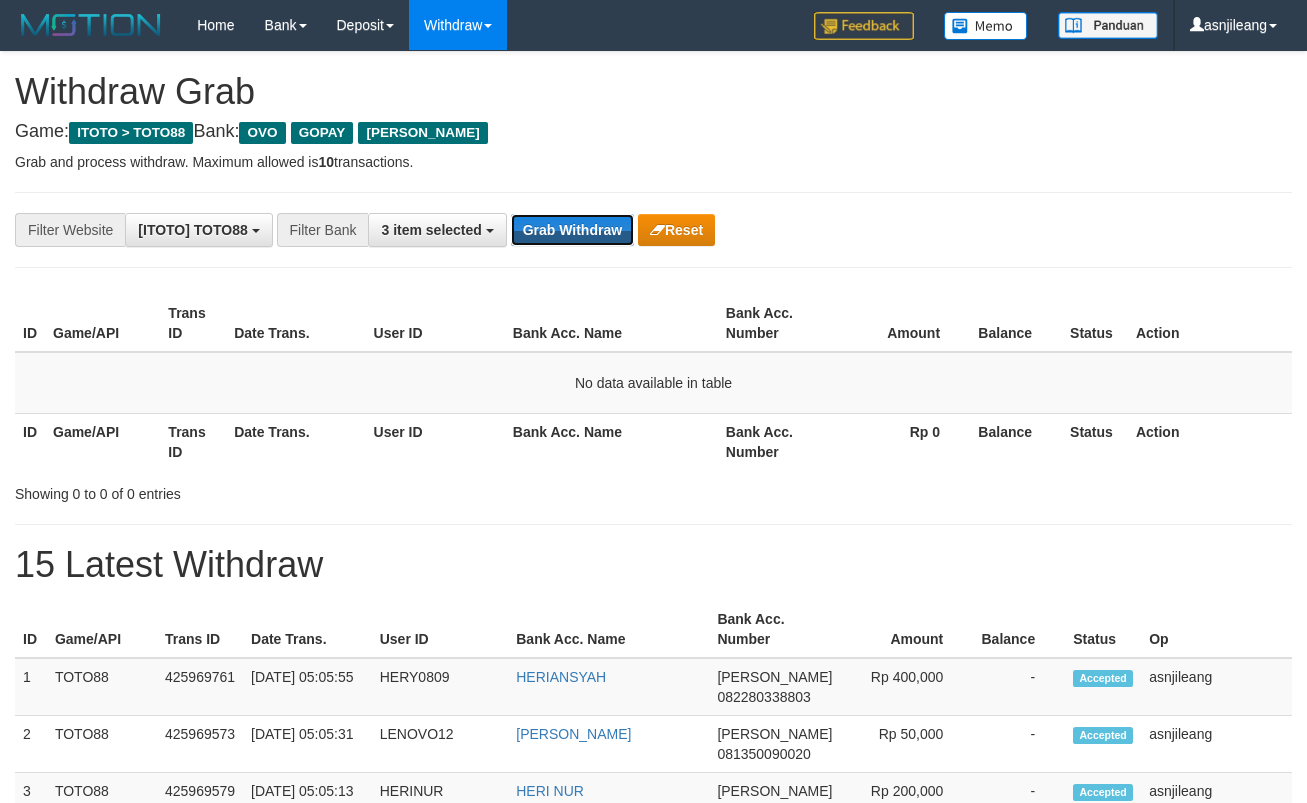 scroll, scrollTop: 0, scrollLeft: 0, axis: both 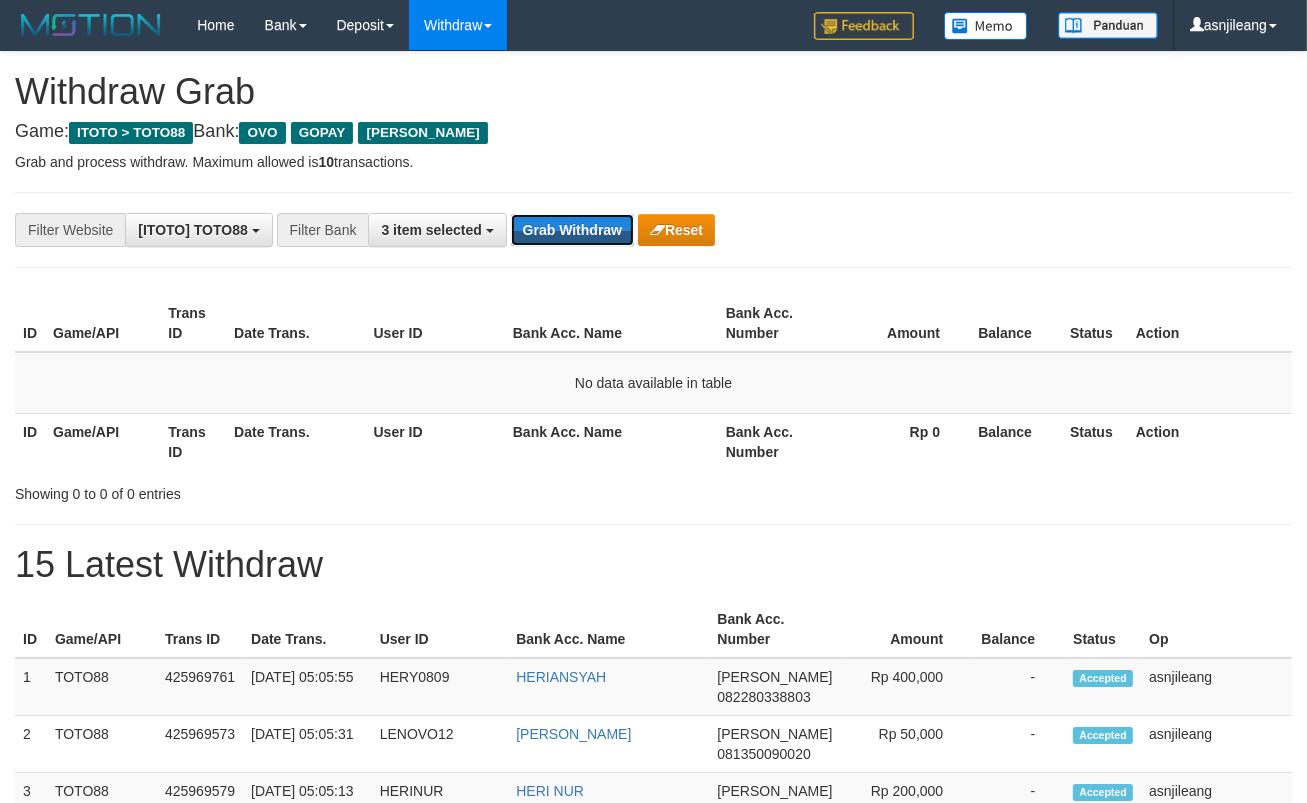 click on "Grab Withdraw" at bounding box center [572, 230] 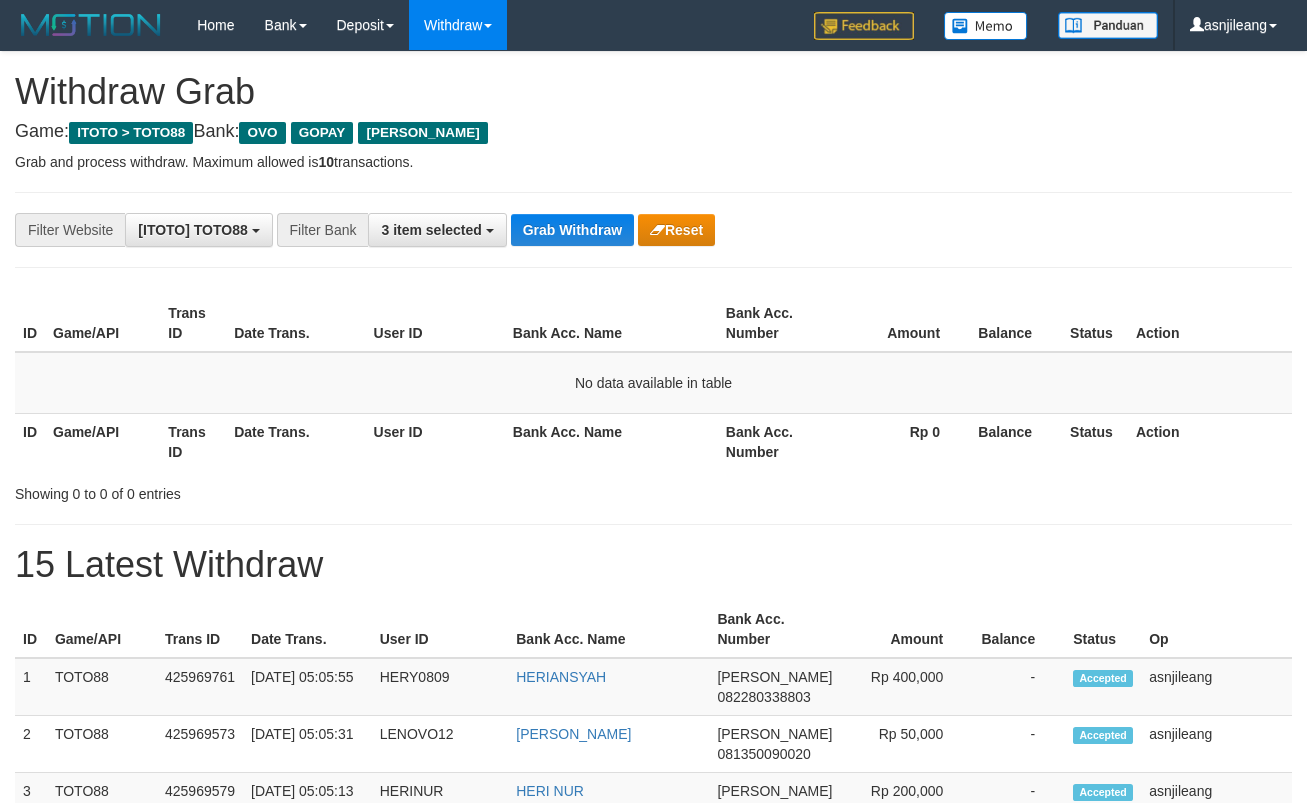 click on "Grab Withdraw" at bounding box center [572, 230] 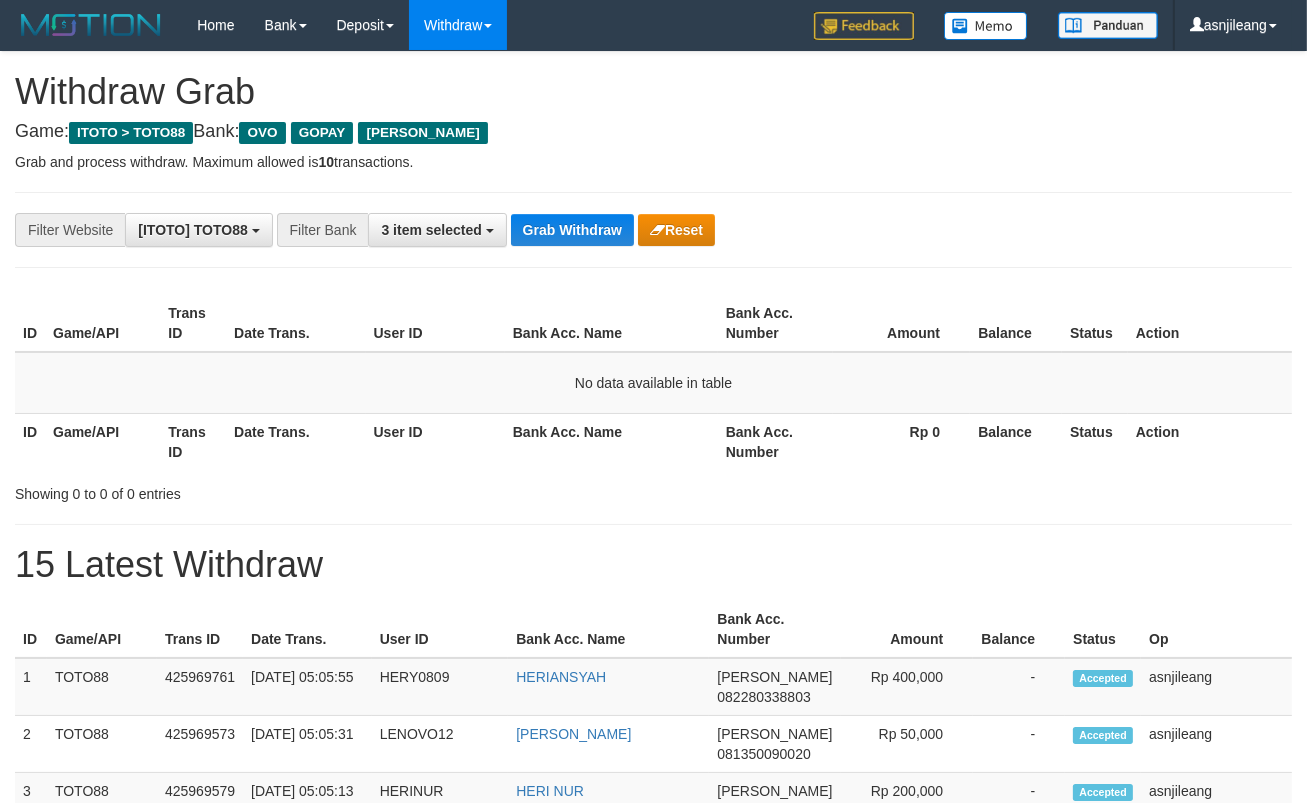 scroll, scrollTop: 17, scrollLeft: 0, axis: vertical 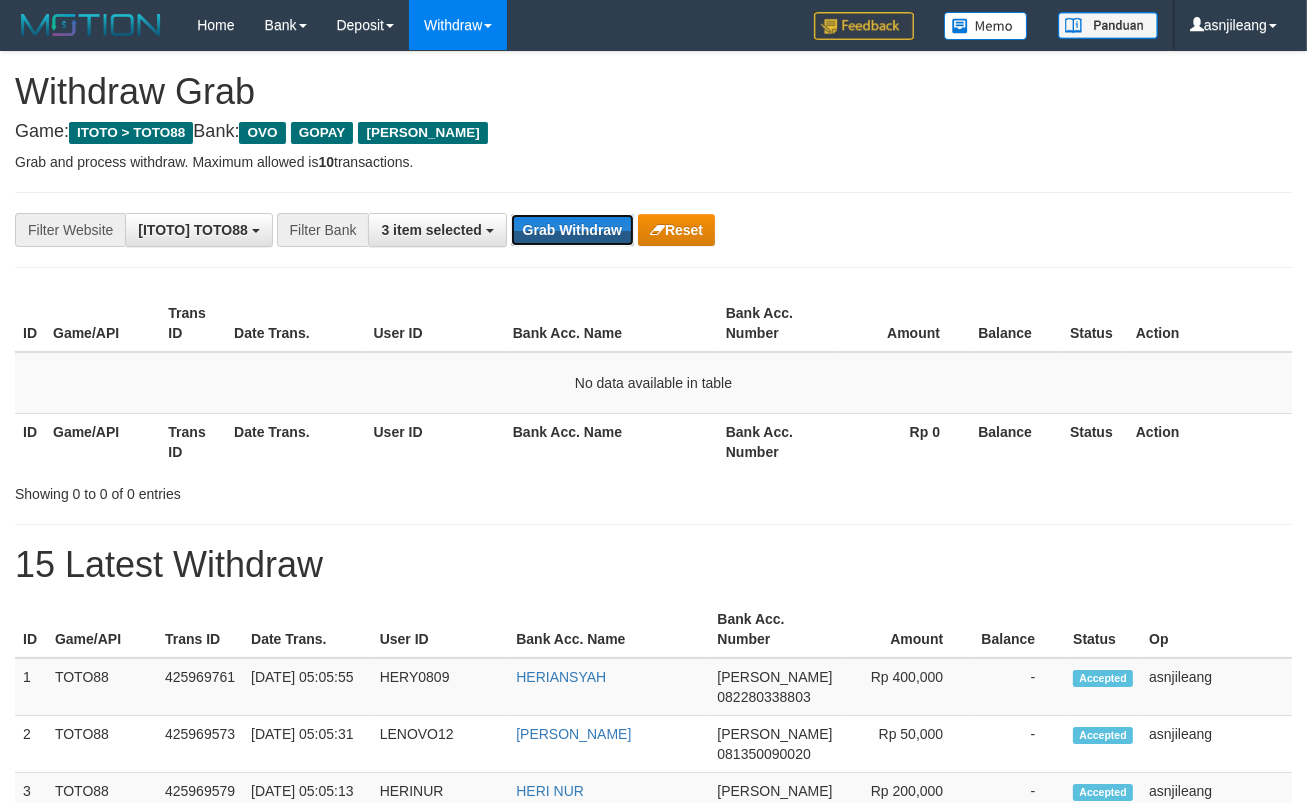 click on "Grab Withdraw" at bounding box center (572, 230) 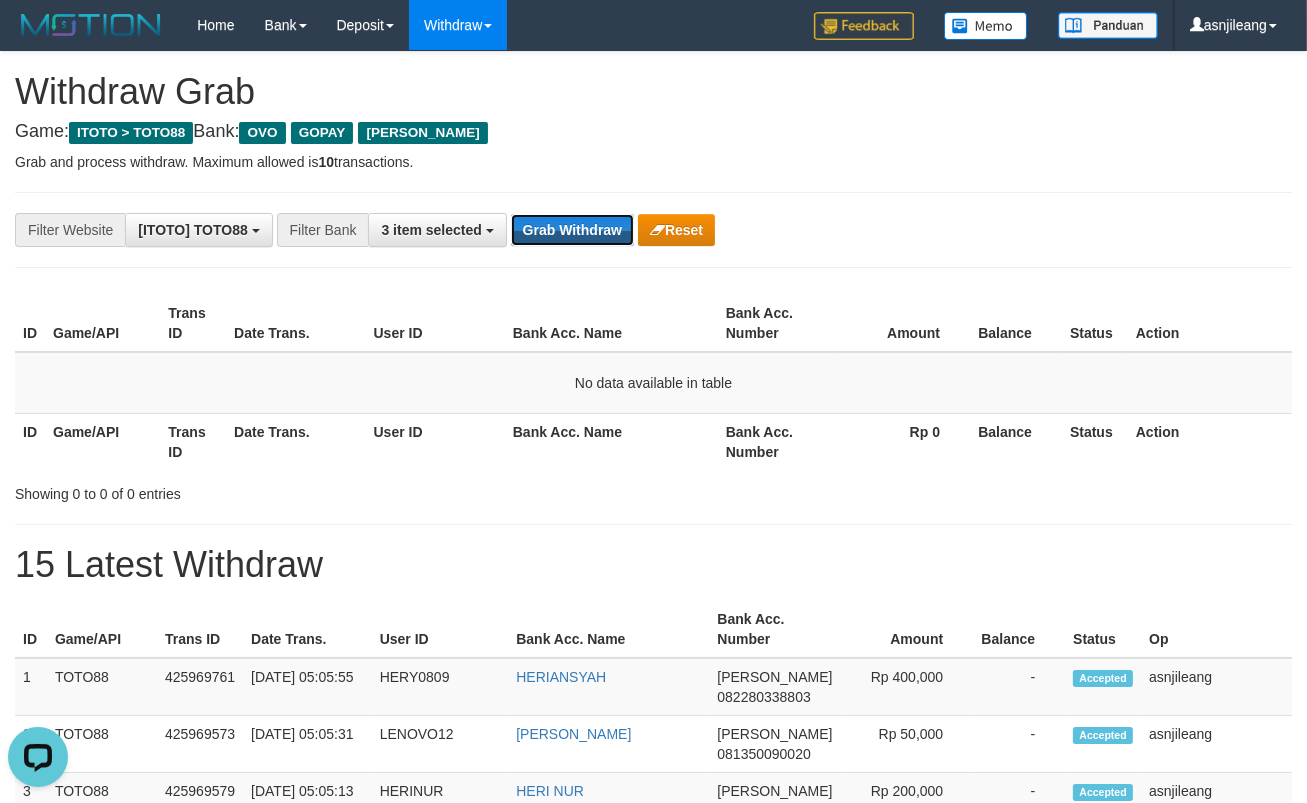 scroll, scrollTop: 0, scrollLeft: 0, axis: both 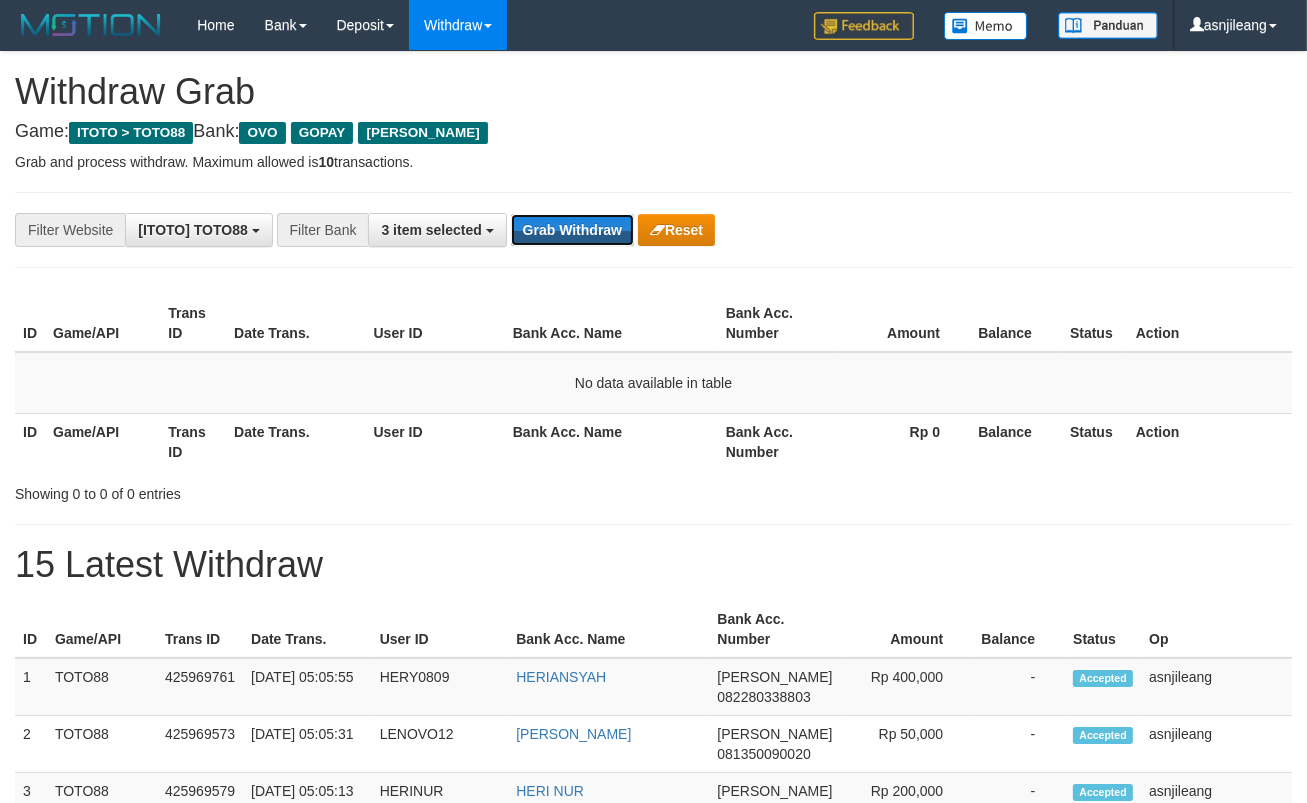 click on "Grab Withdraw" at bounding box center (572, 230) 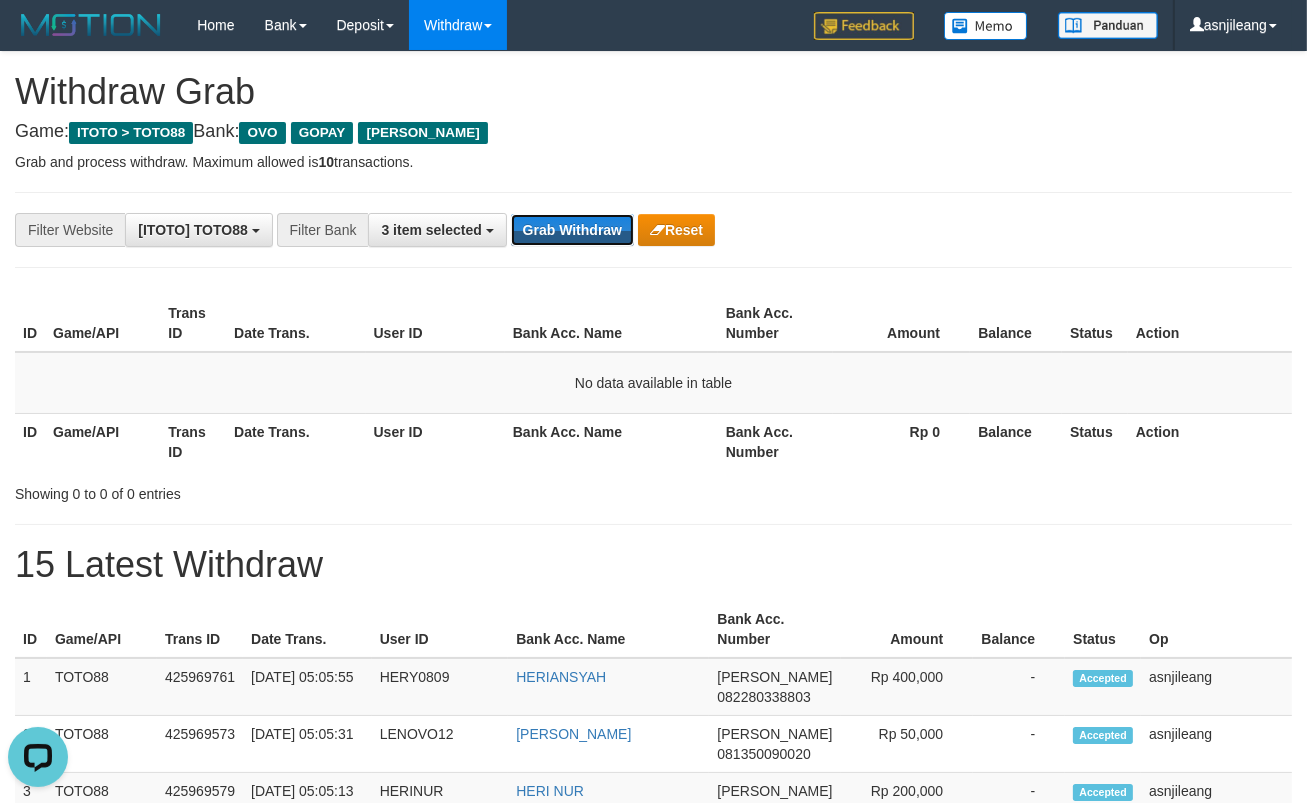 scroll, scrollTop: 0, scrollLeft: 0, axis: both 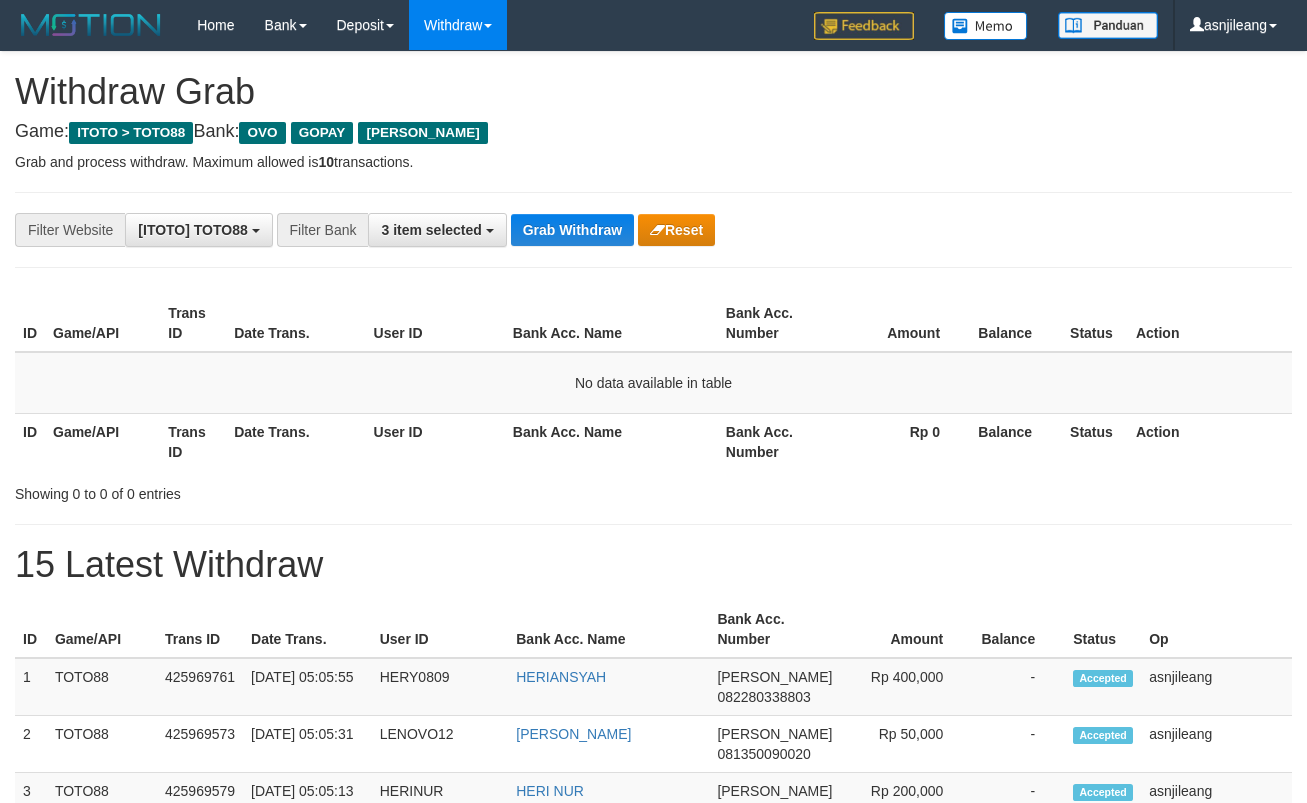 click on "Grab Withdraw" at bounding box center (572, 230) 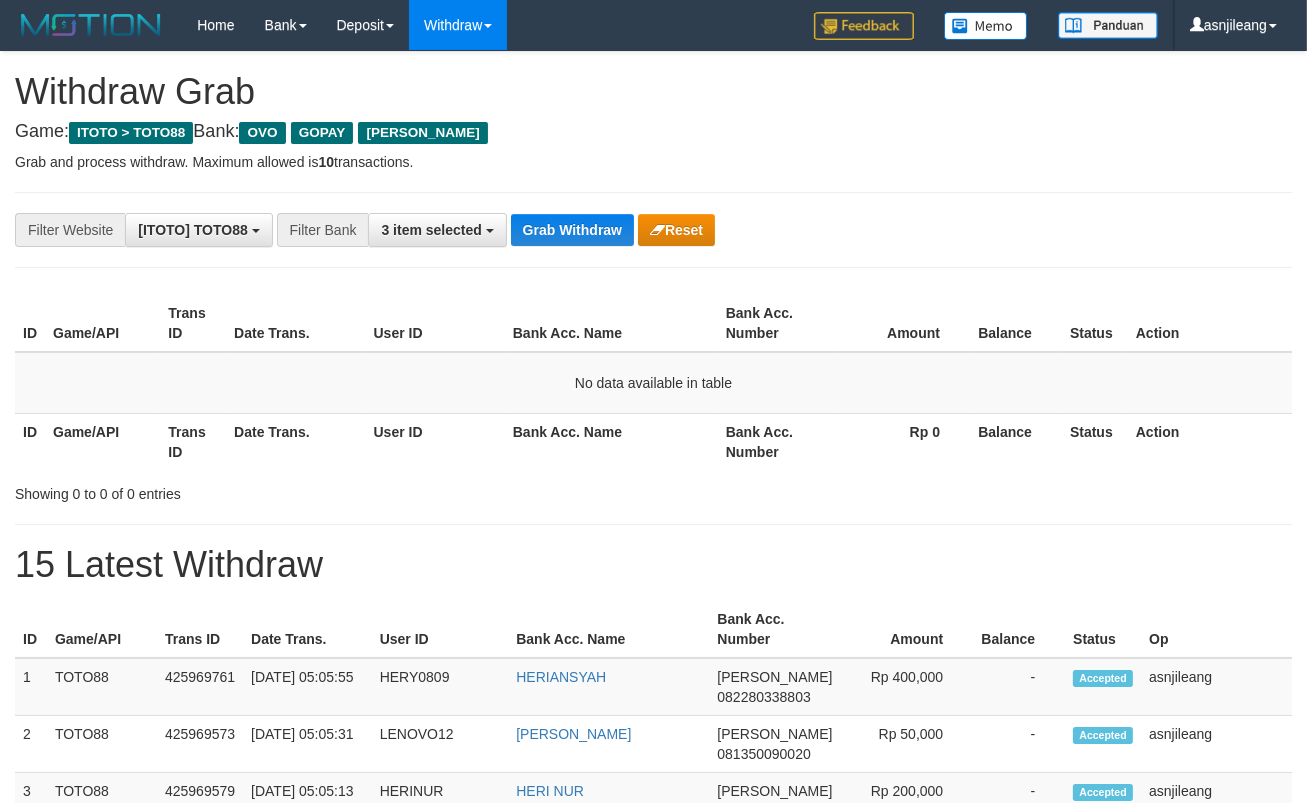 scroll, scrollTop: 17, scrollLeft: 0, axis: vertical 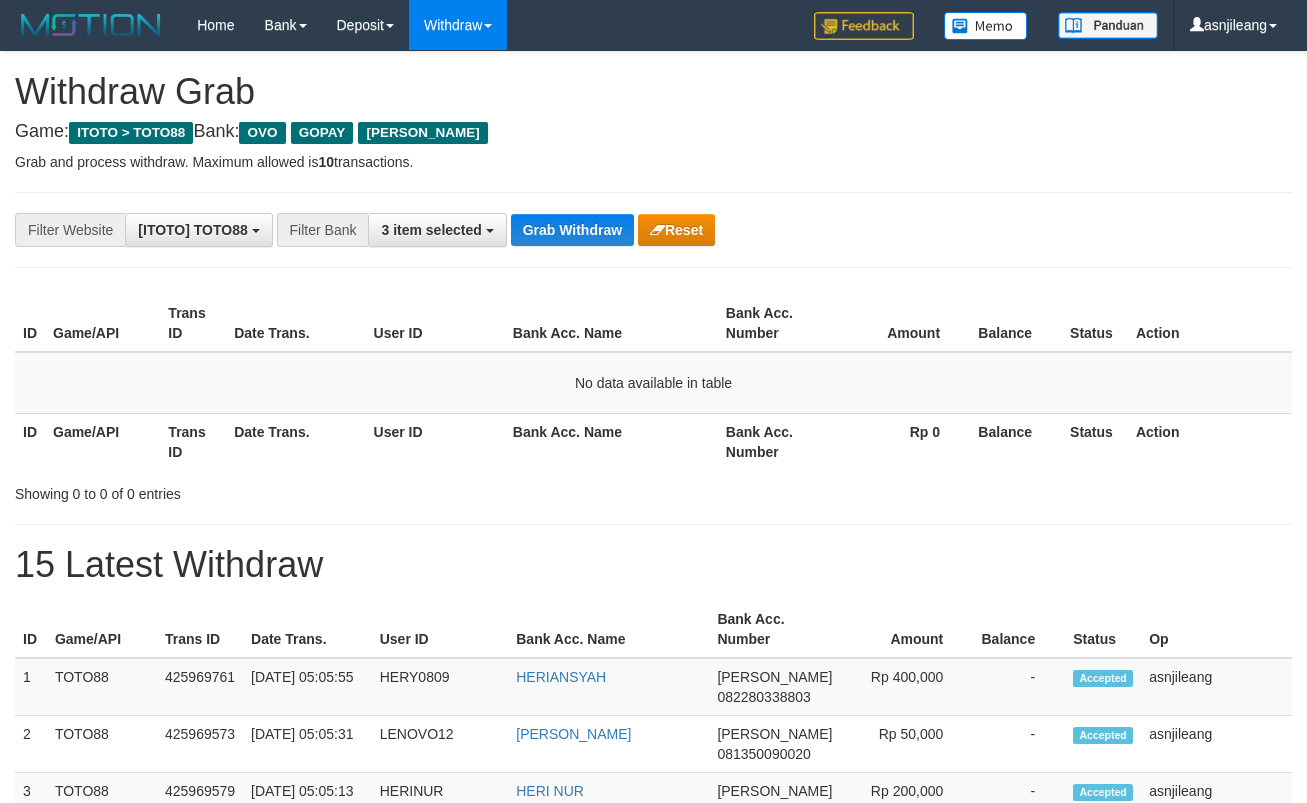 click on "Grab Withdraw" at bounding box center (572, 230) 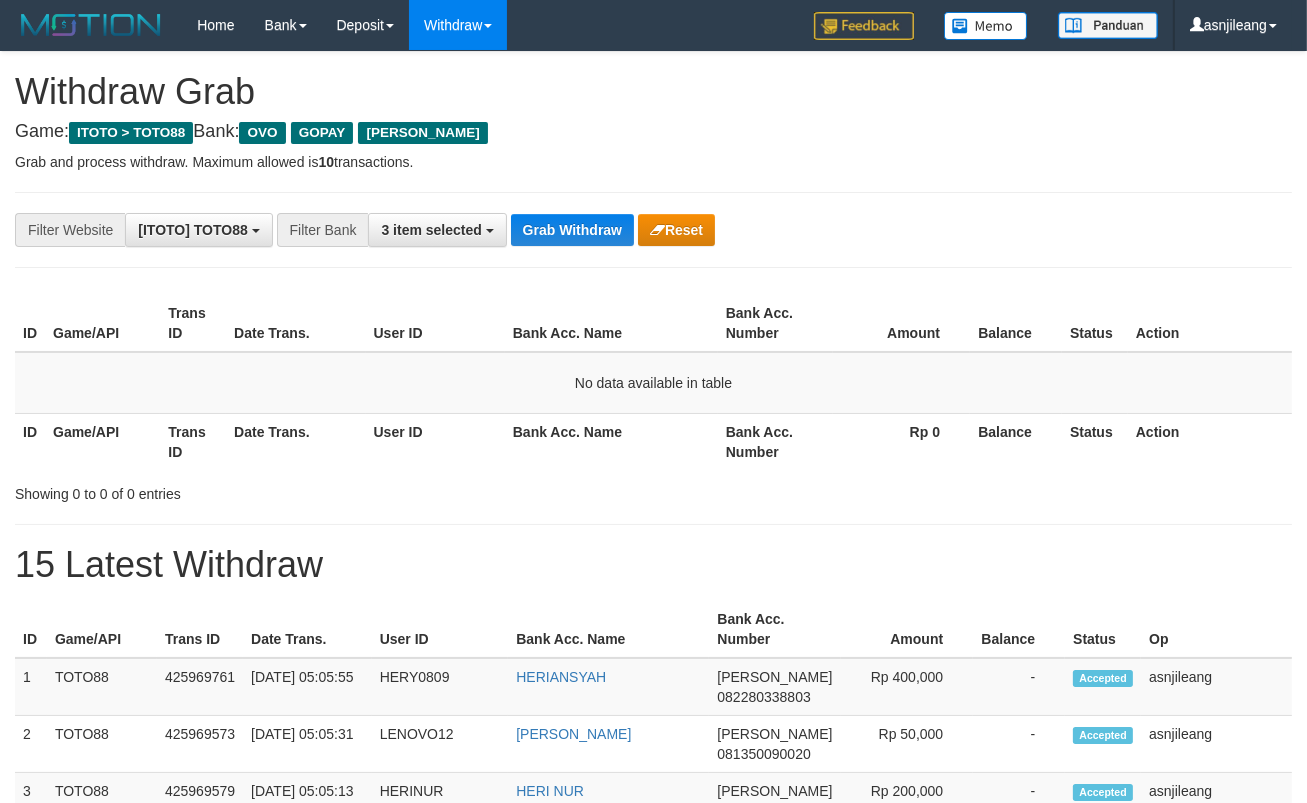 scroll, scrollTop: 17, scrollLeft: 0, axis: vertical 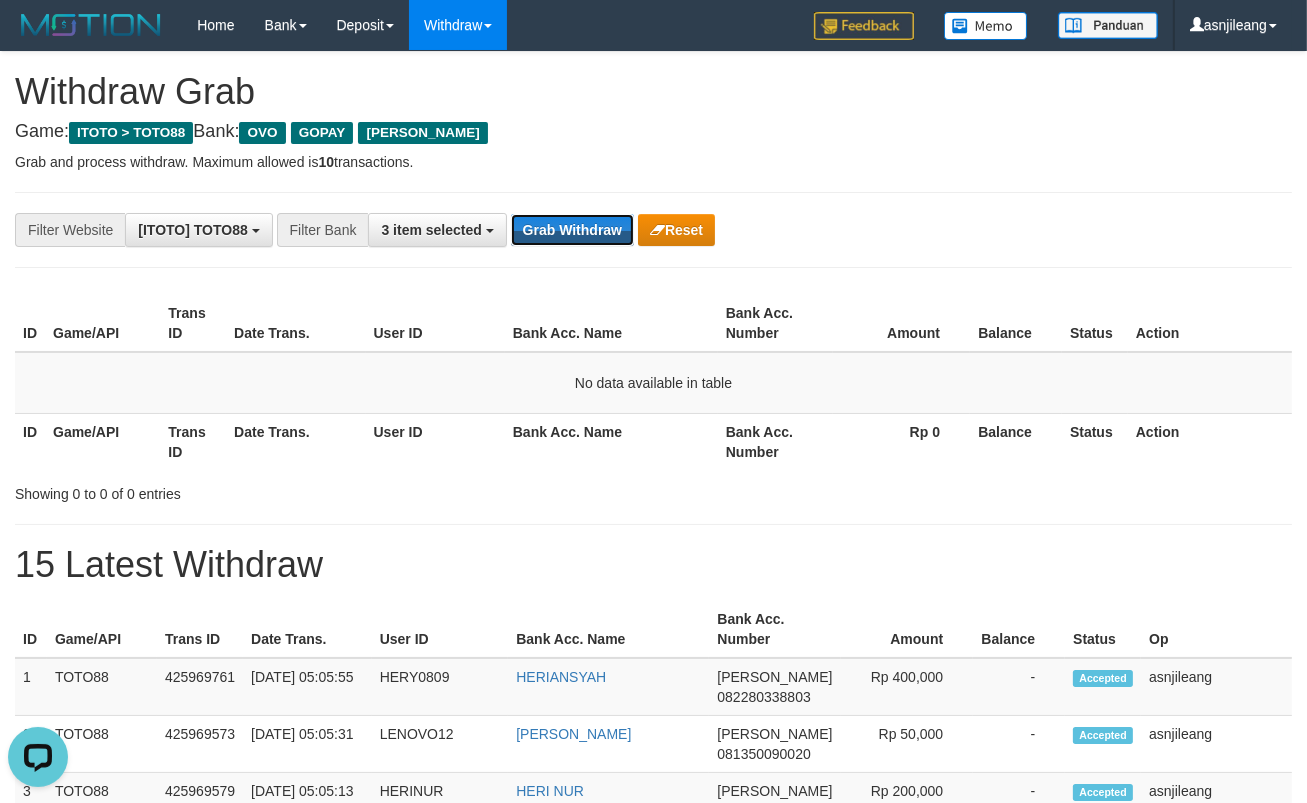 click on "Grab Withdraw" at bounding box center [572, 230] 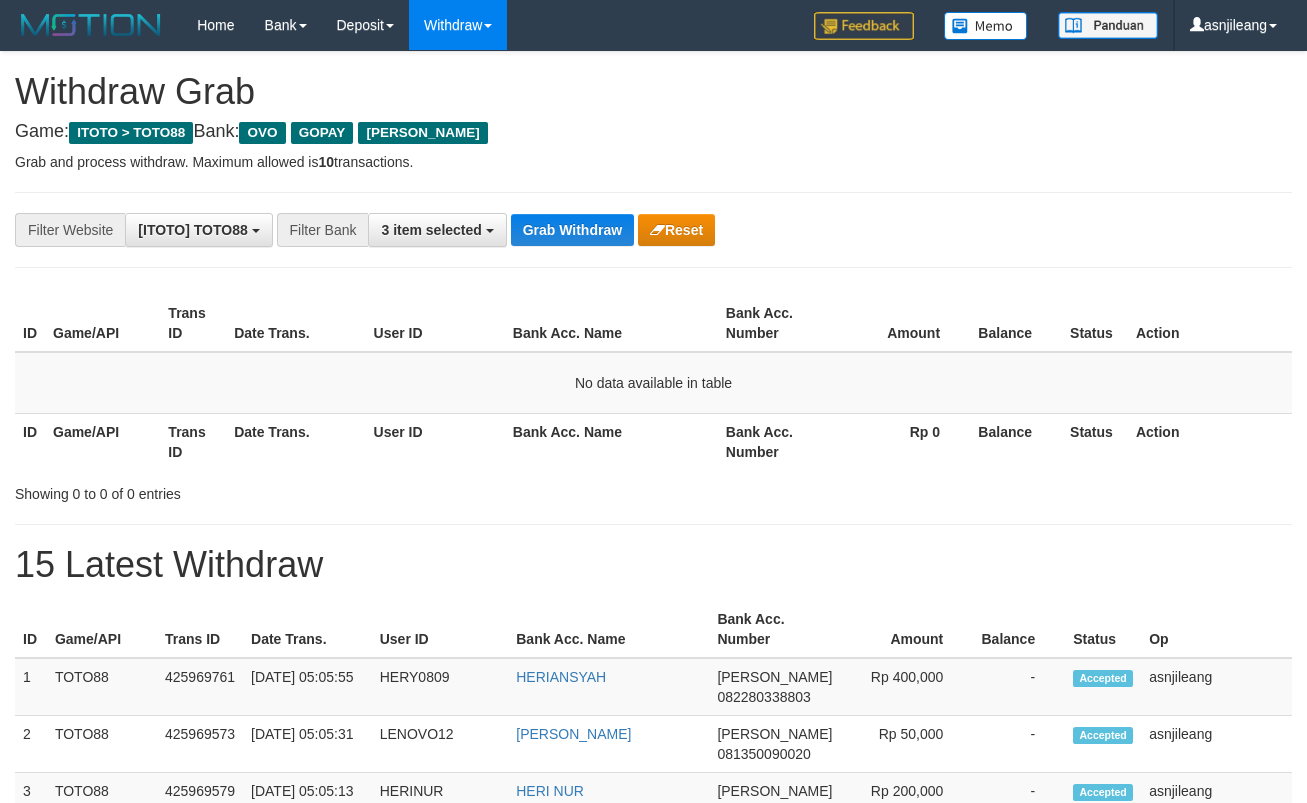scroll, scrollTop: 0, scrollLeft: 0, axis: both 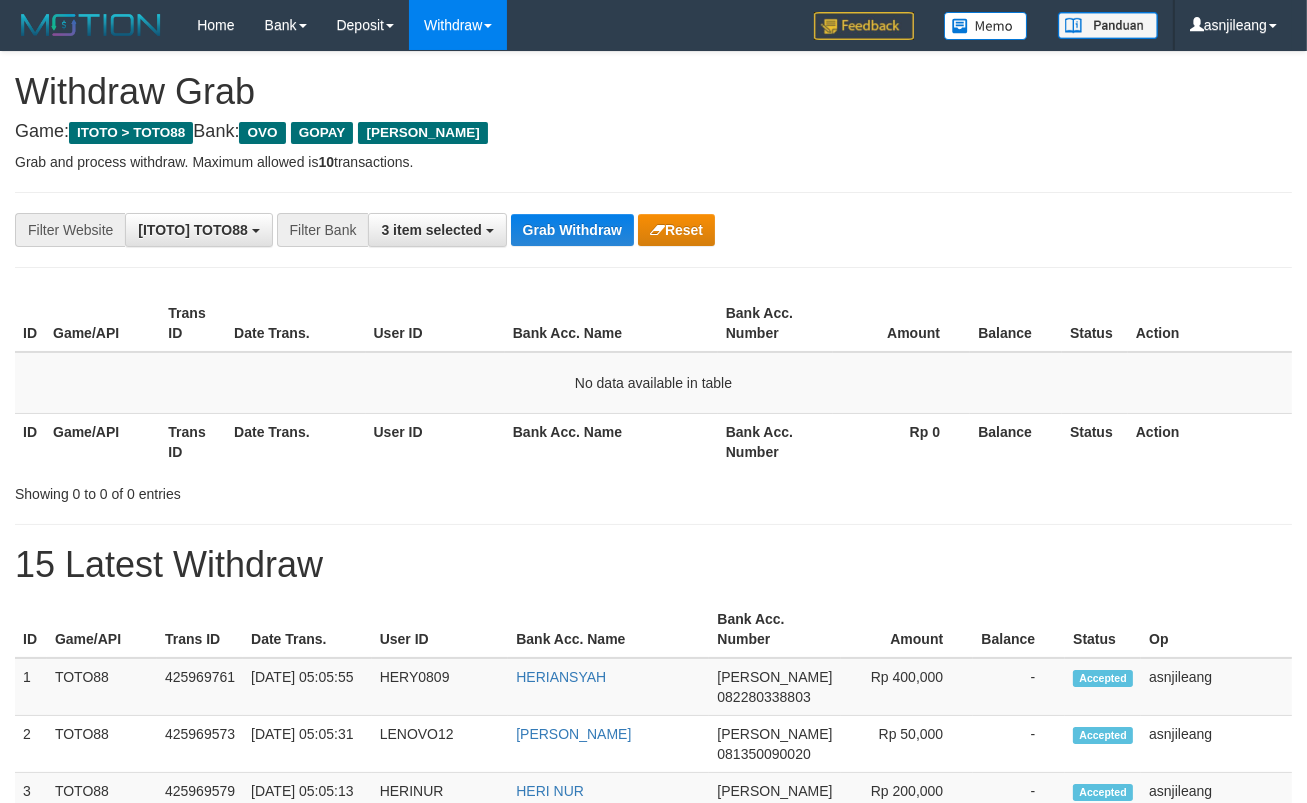 click on "Grab Withdraw" at bounding box center [572, 230] 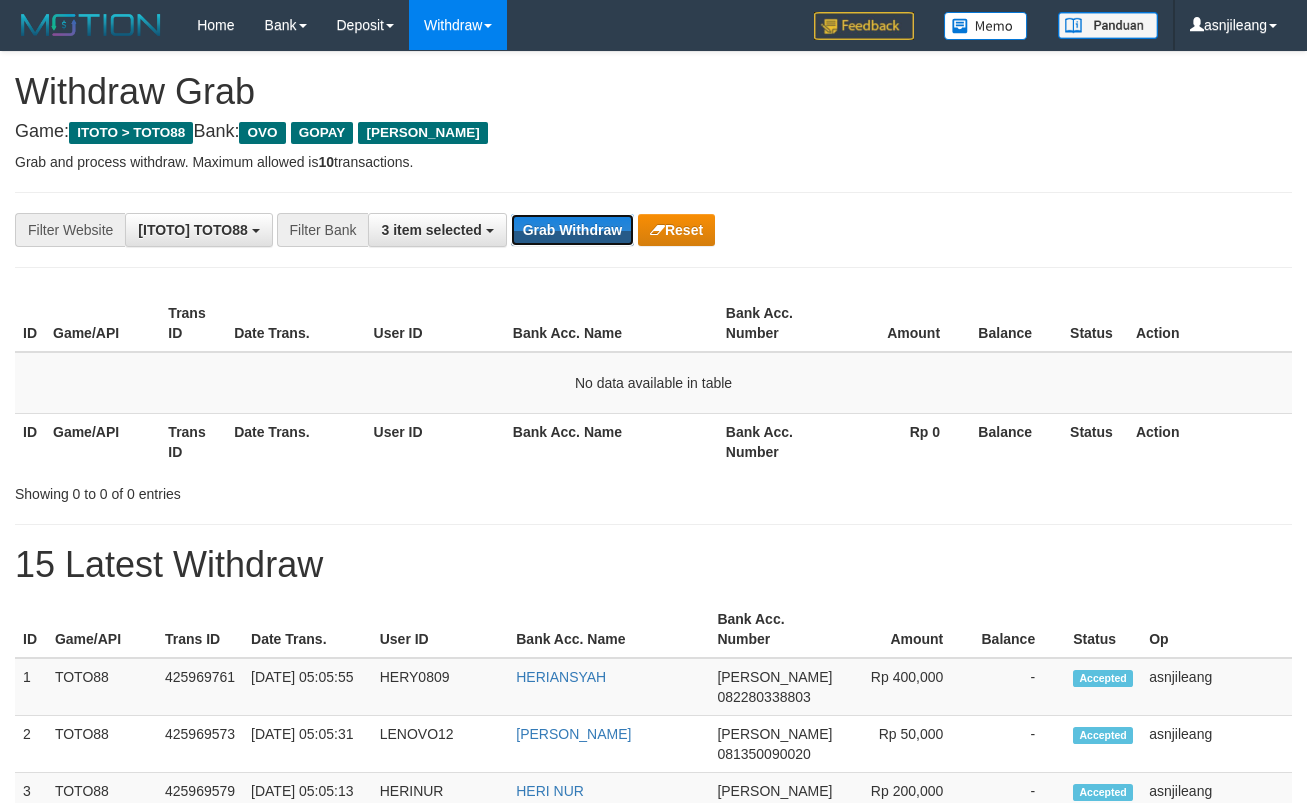 scroll, scrollTop: 0, scrollLeft: 0, axis: both 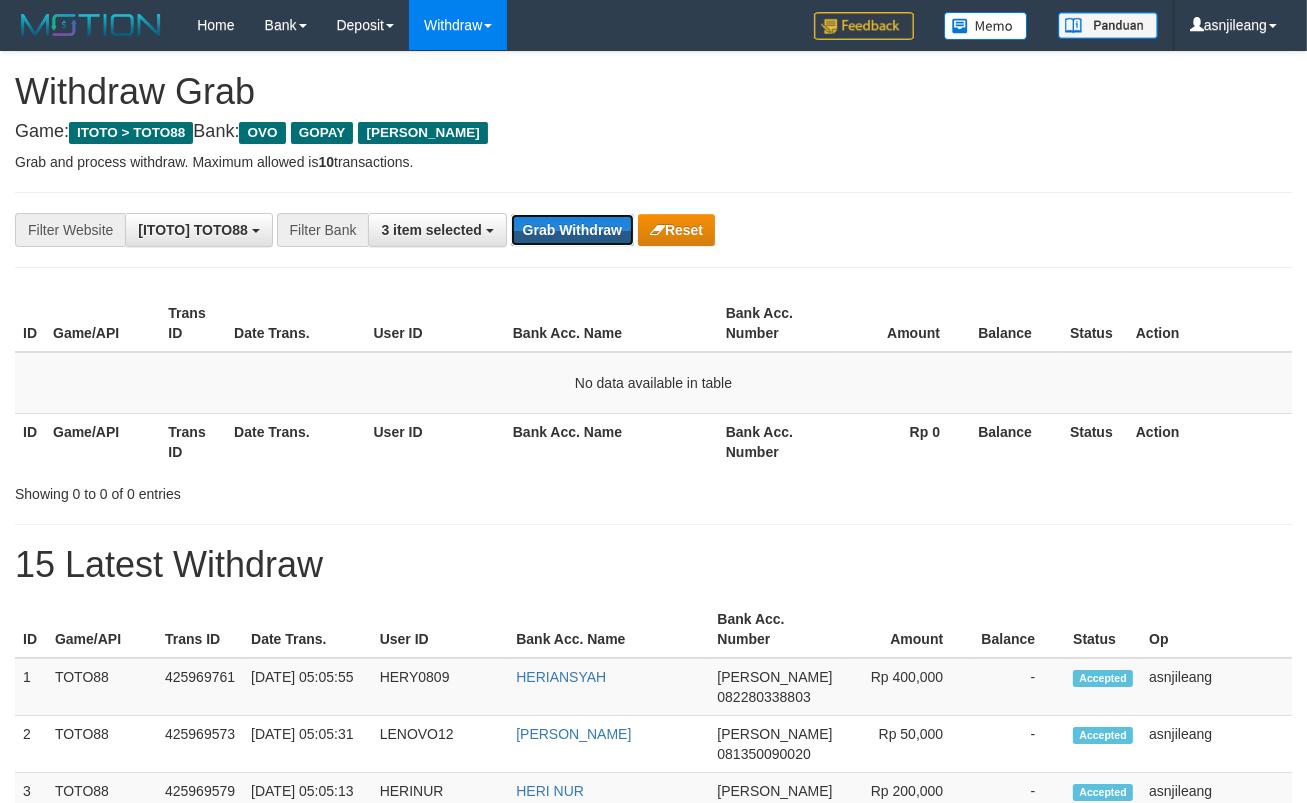 click on "Grab Withdraw" at bounding box center (572, 230) 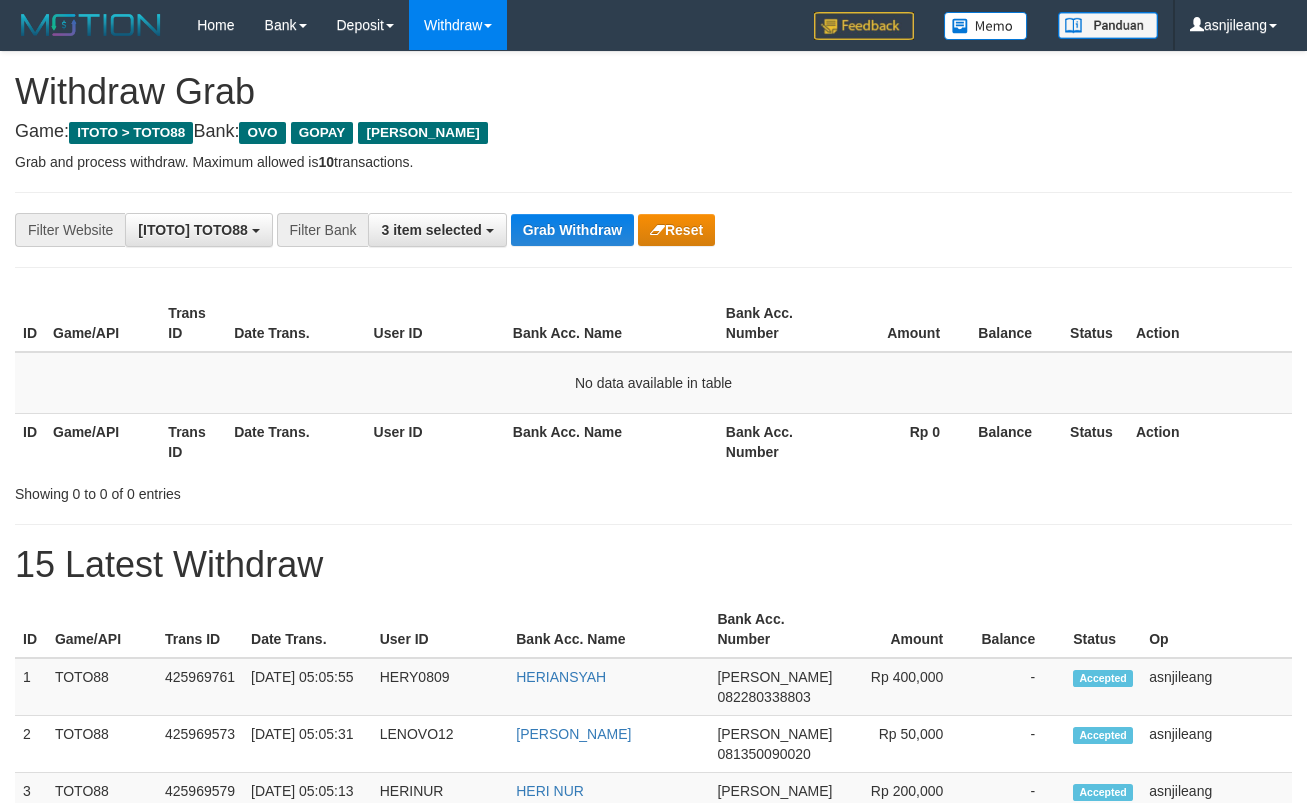 scroll, scrollTop: 0, scrollLeft: 0, axis: both 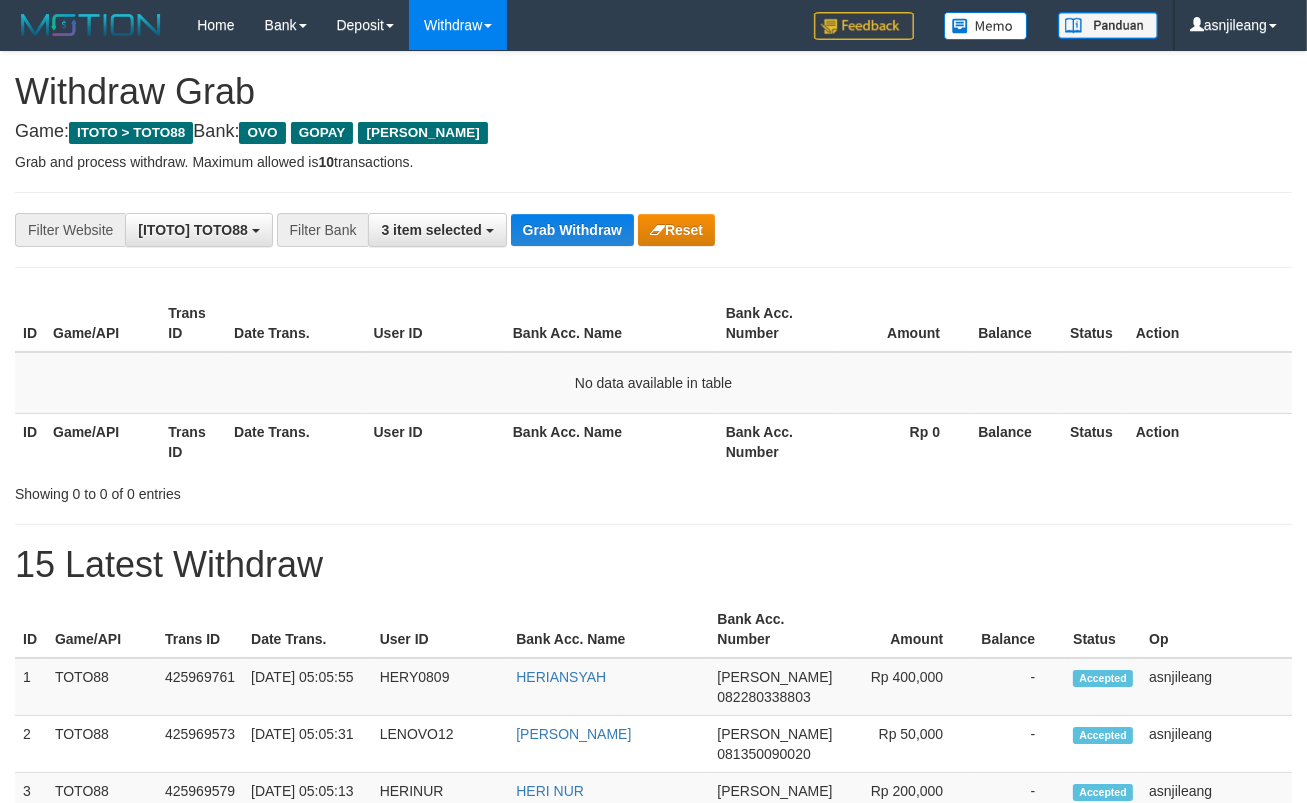 click on "Grab Withdraw" at bounding box center [572, 230] 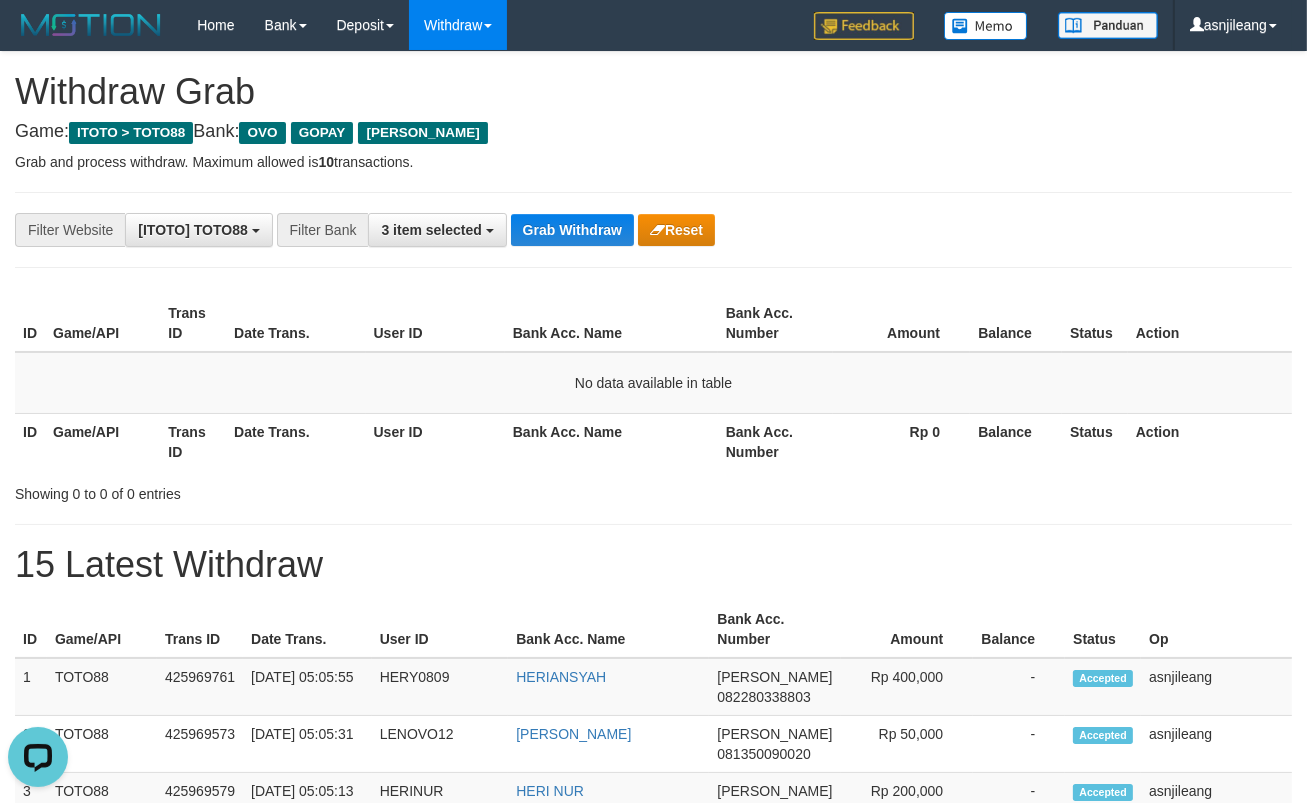 scroll, scrollTop: 0, scrollLeft: 0, axis: both 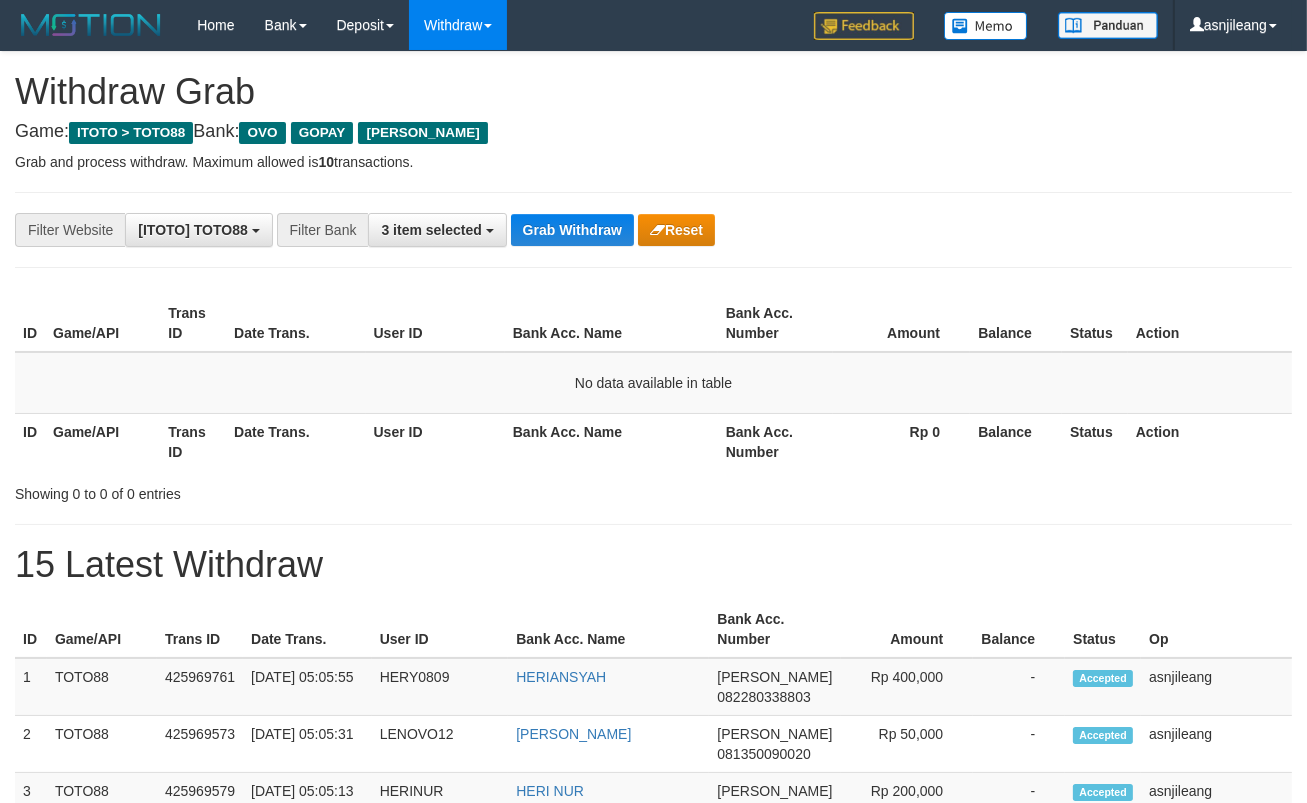 click on "Grab Withdraw" at bounding box center (572, 230) 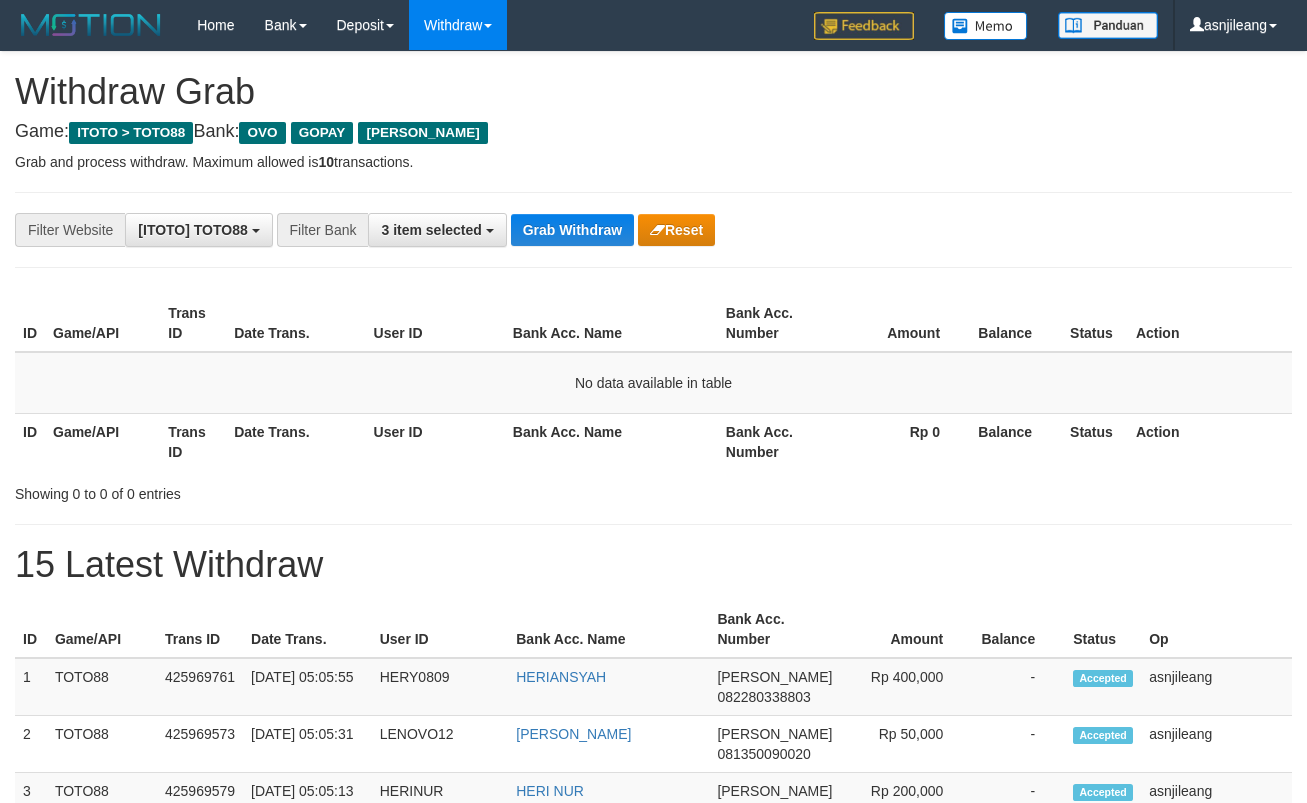 scroll, scrollTop: 0, scrollLeft: 0, axis: both 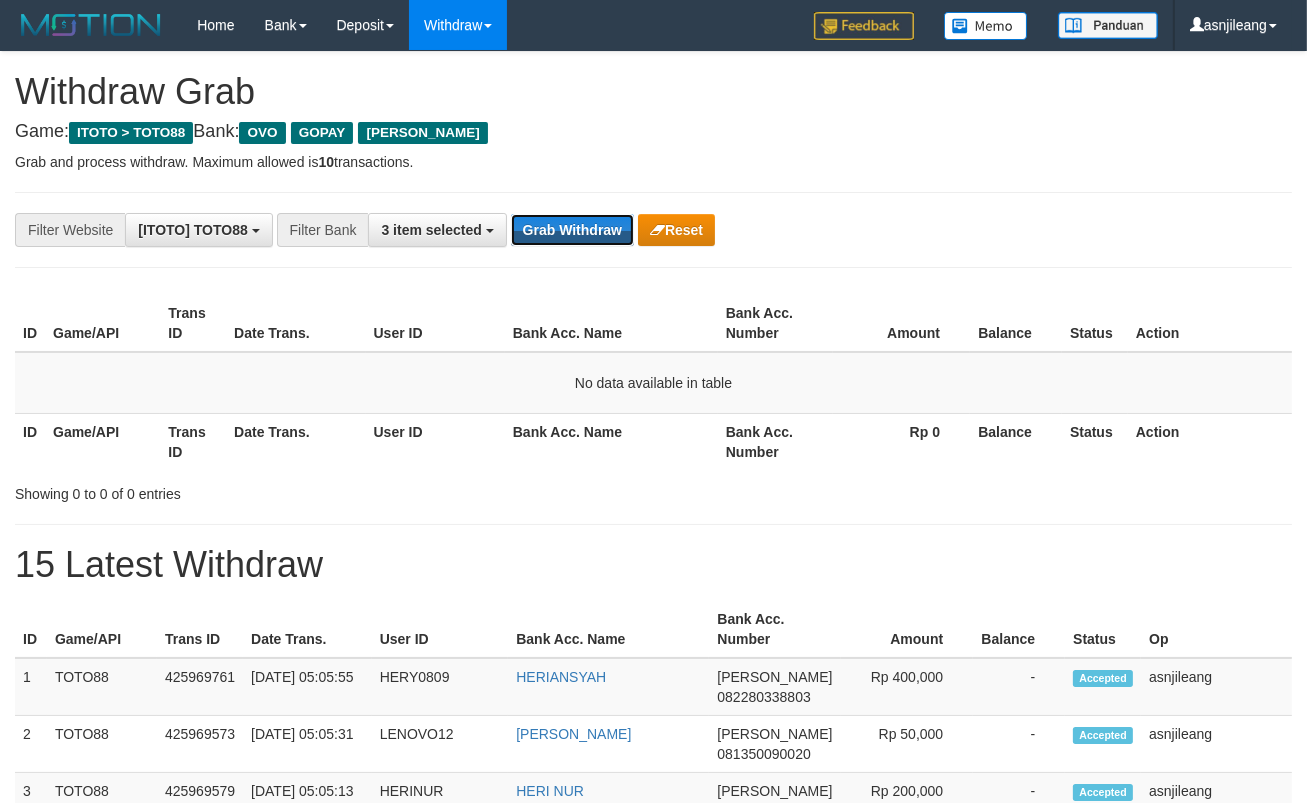 click on "Grab Withdraw" at bounding box center [572, 230] 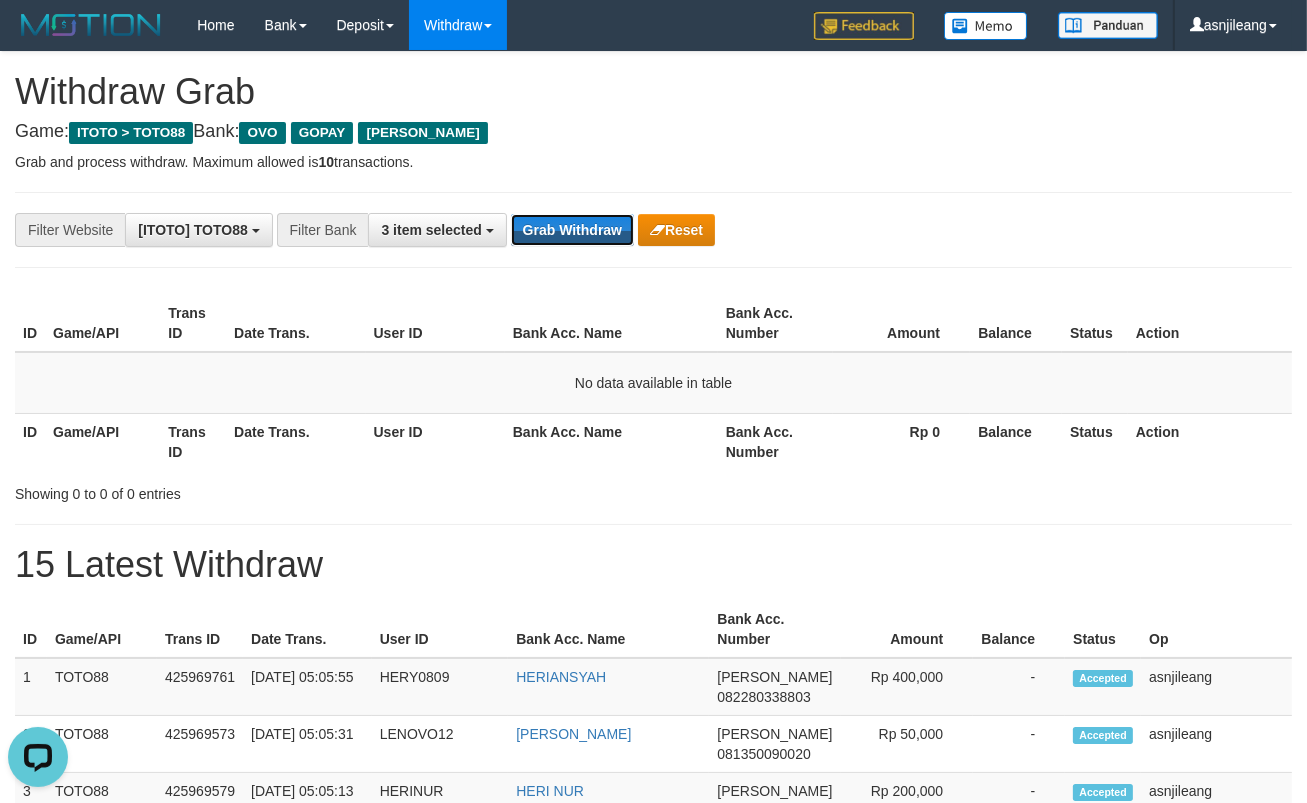 scroll, scrollTop: 0, scrollLeft: 0, axis: both 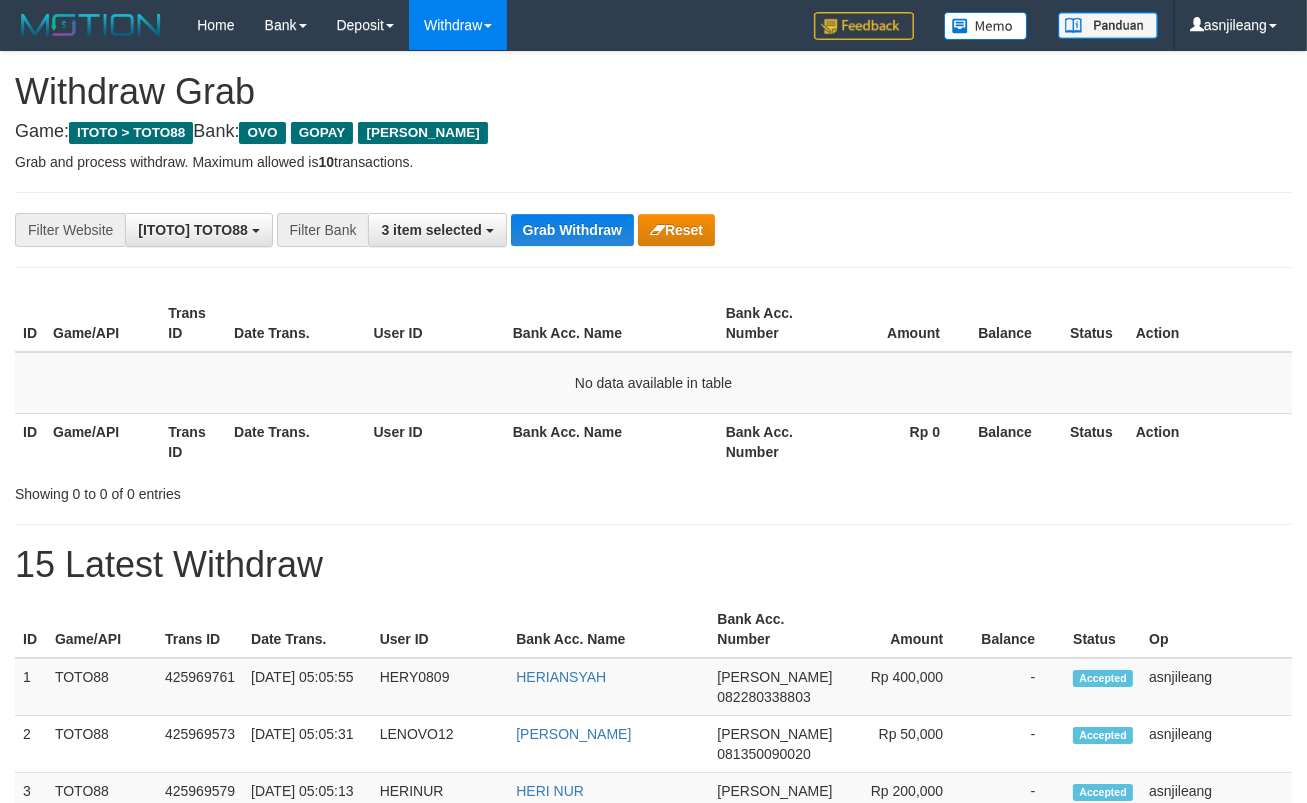 click on "**********" at bounding box center [544, 230] 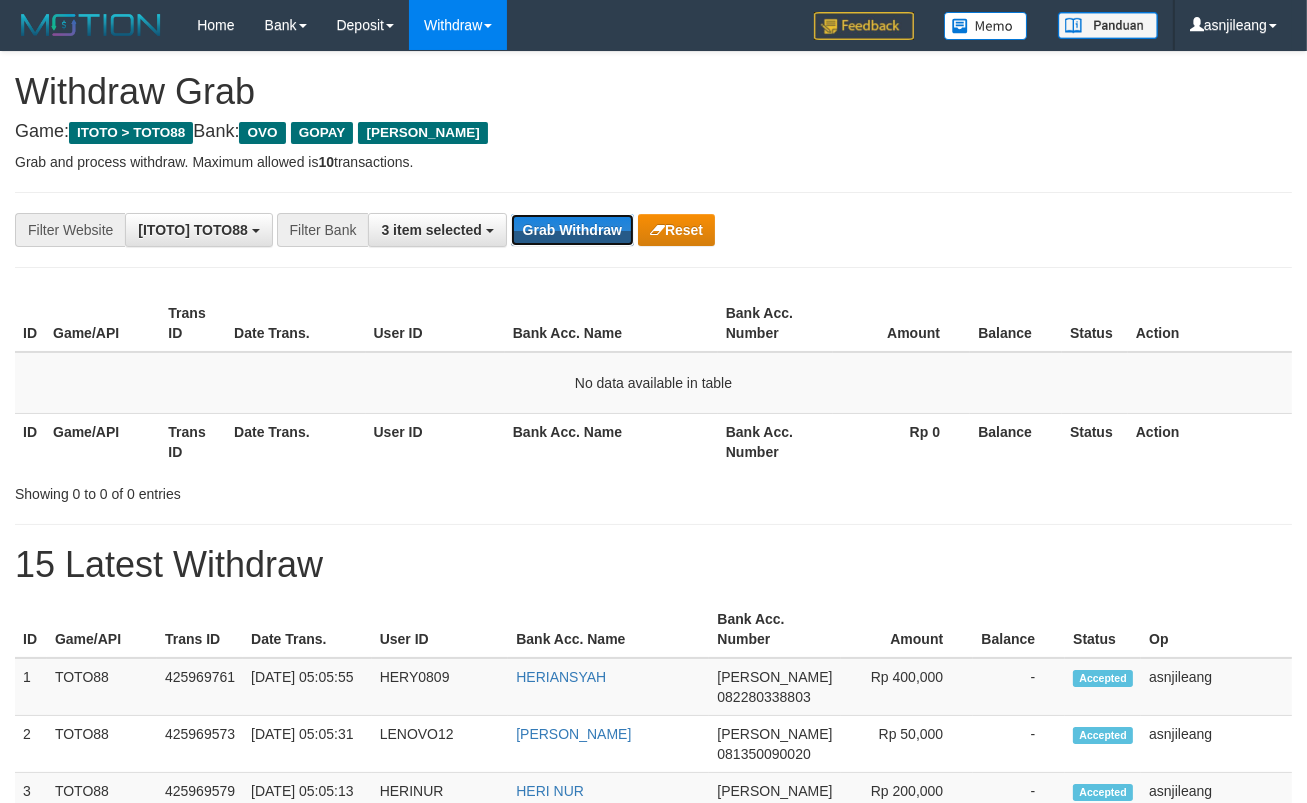 scroll, scrollTop: 17, scrollLeft: 0, axis: vertical 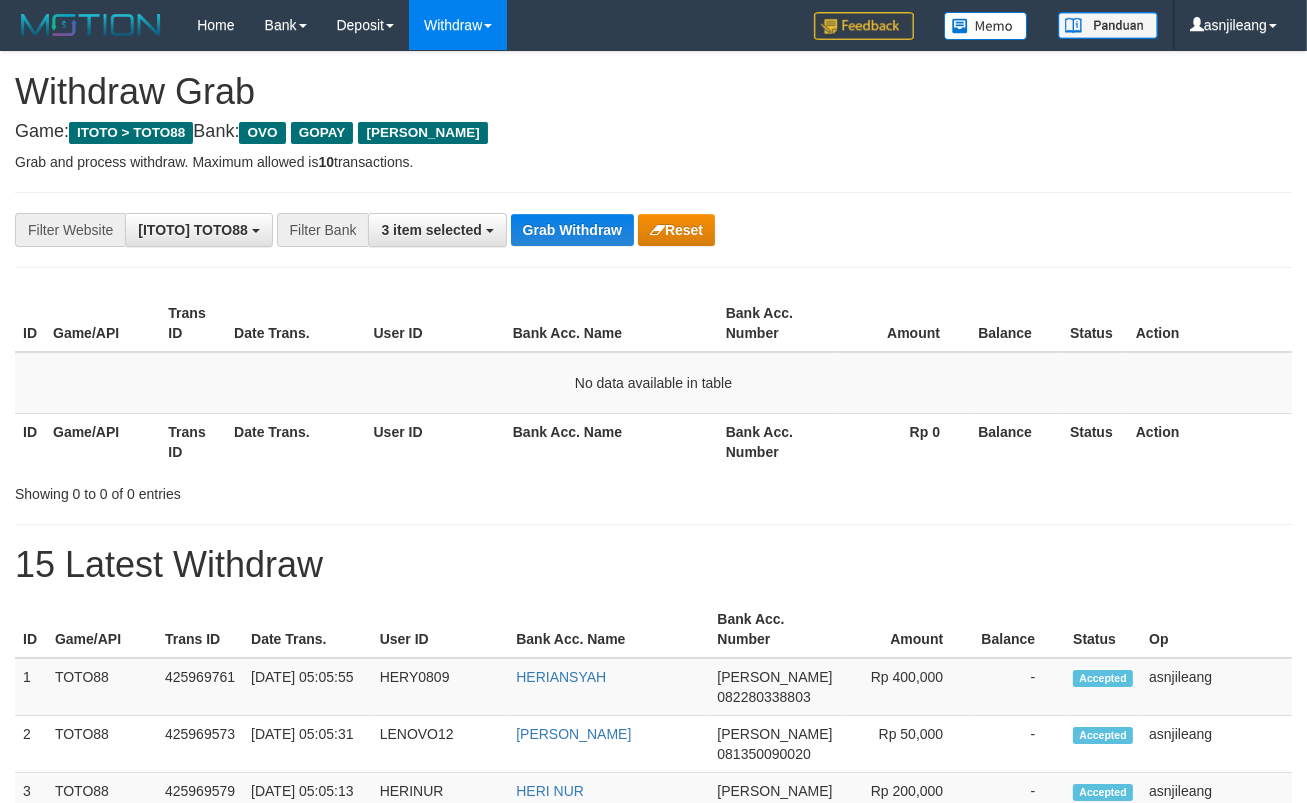 click on "Grab Withdraw" at bounding box center [572, 230] 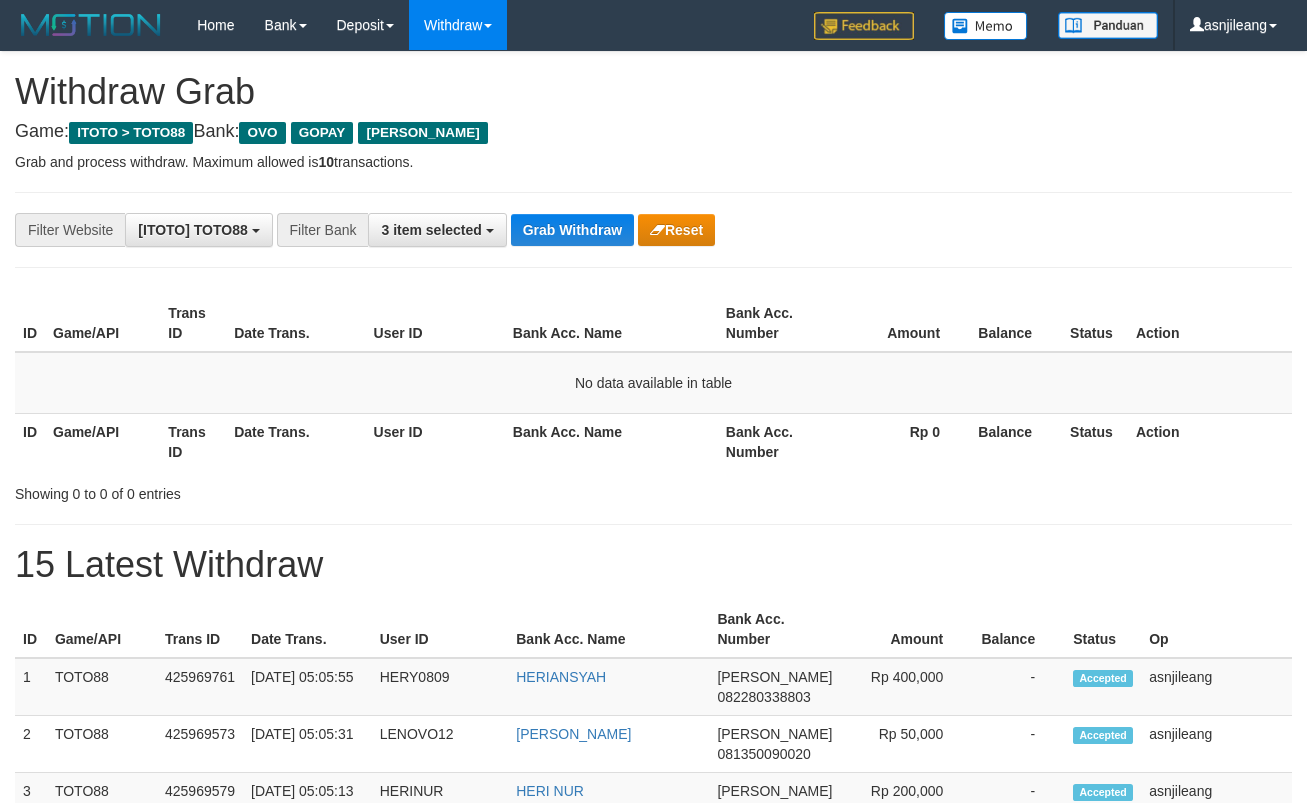 click on "Grab Withdraw" at bounding box center (572, 230) 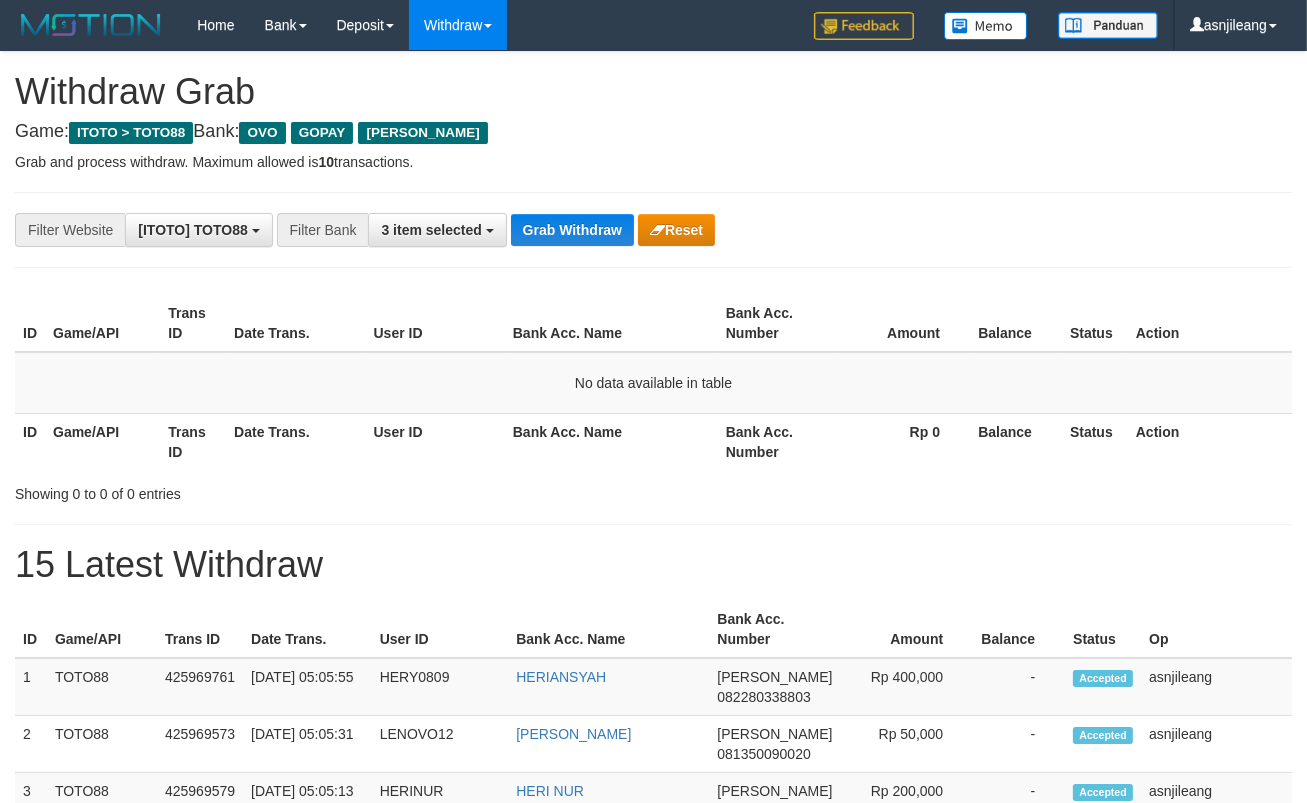 scroll, scrollTop: 17, scrollLeft: 0, axis: vertical 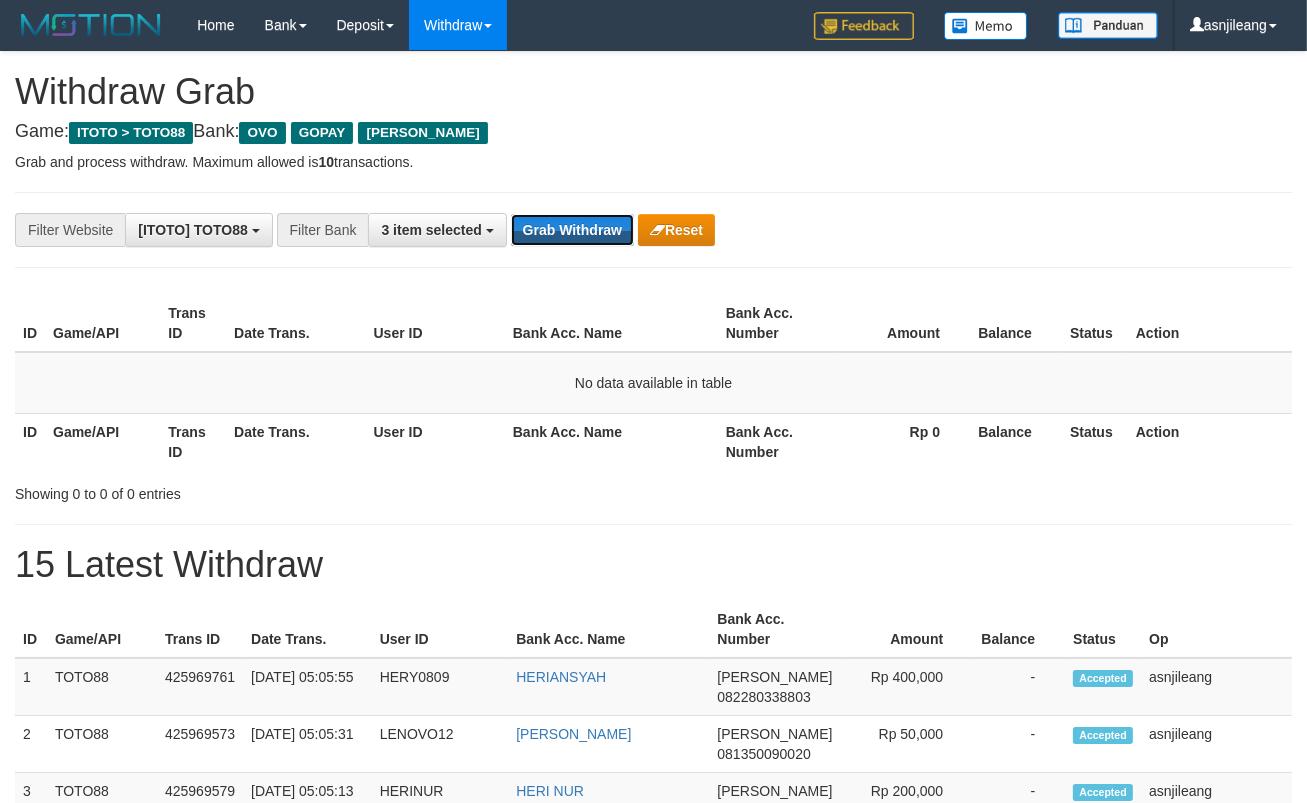 click on "Grab Withdraw" at bounding box center (572, 230) 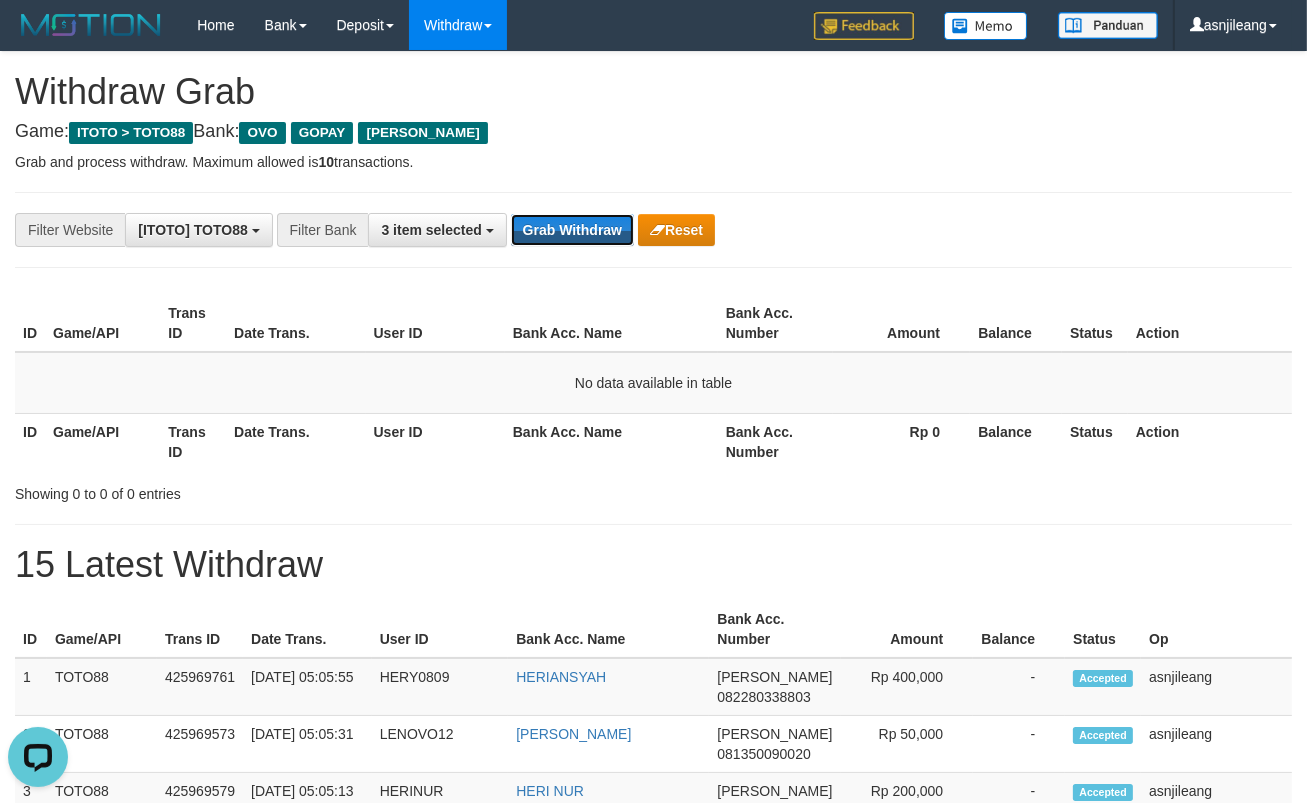 scroll, scrollTop: 0, scrollLeft: 0, axis: both 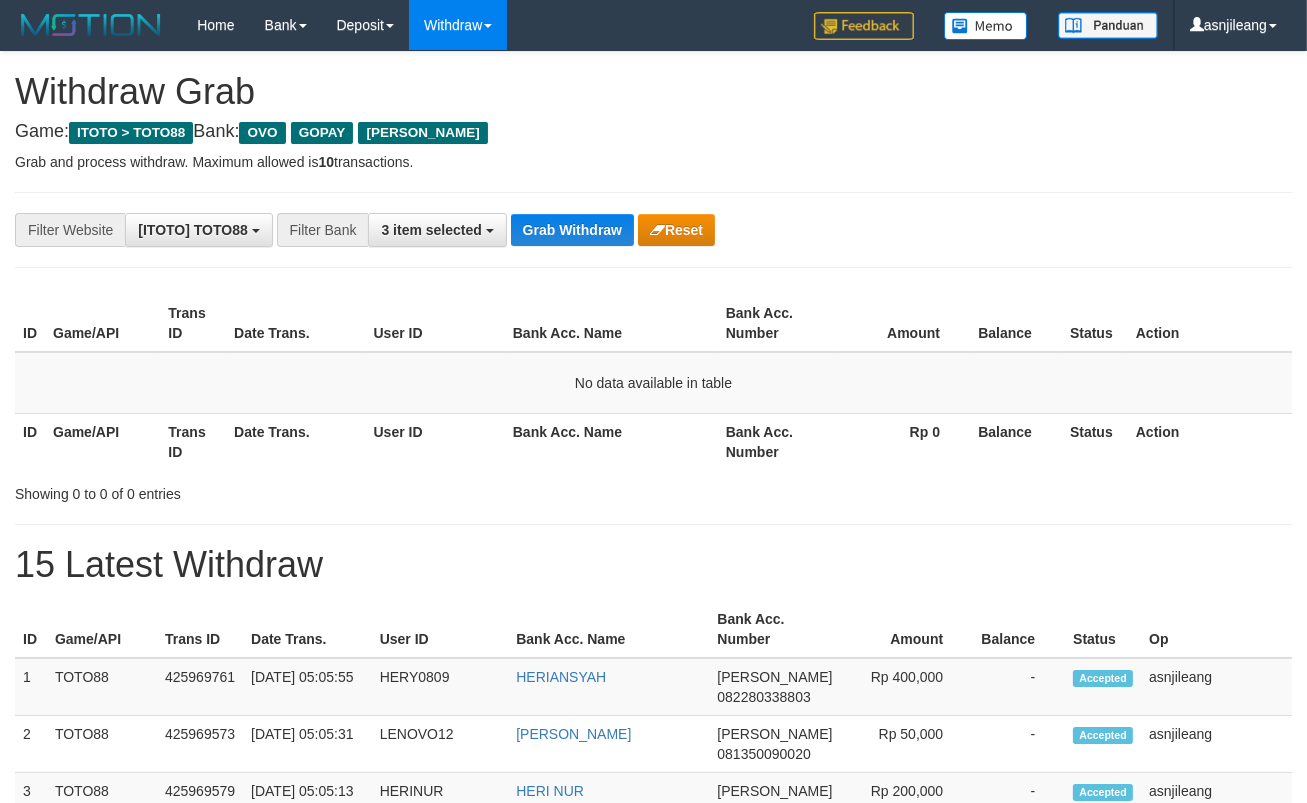 click on "Grab Withdraw" at bounding box center [572, 230] 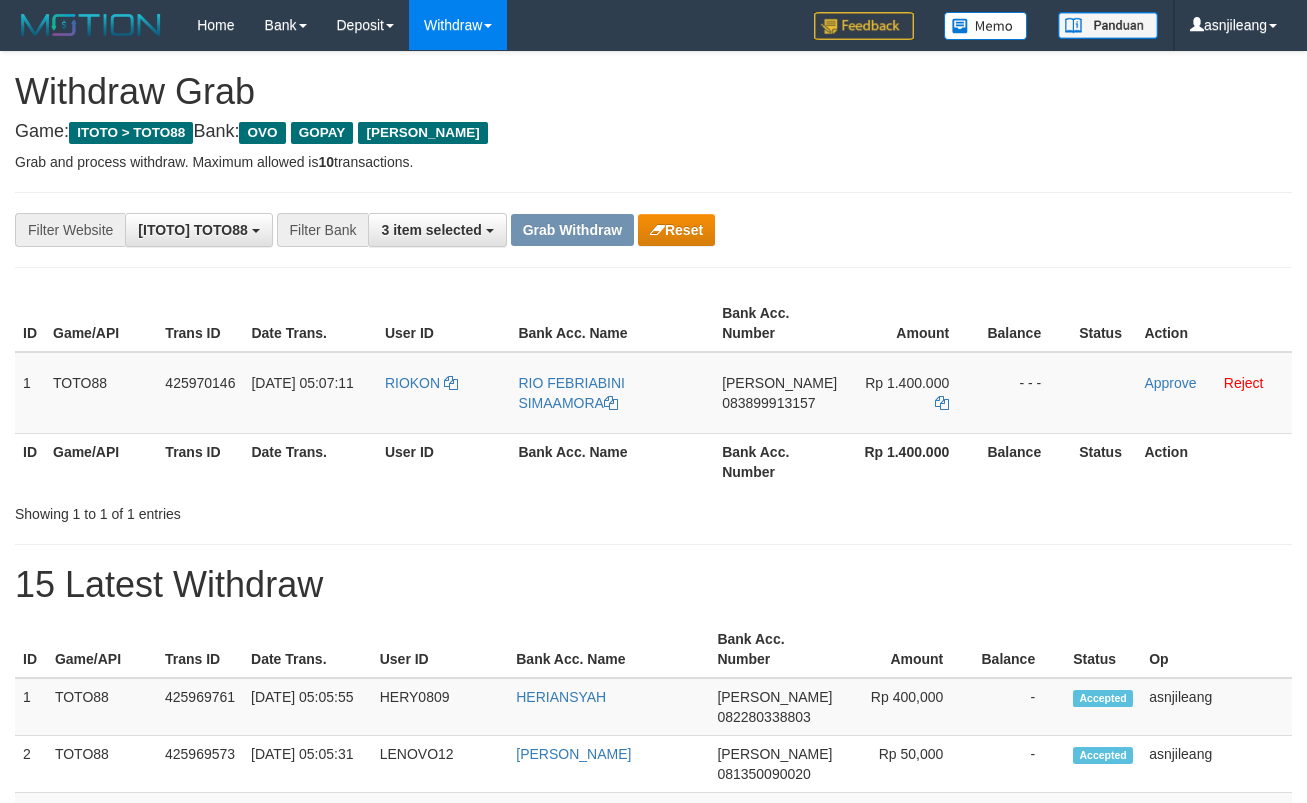 scroll, scrollTop: 0, scrollLeft: 0, axis: both 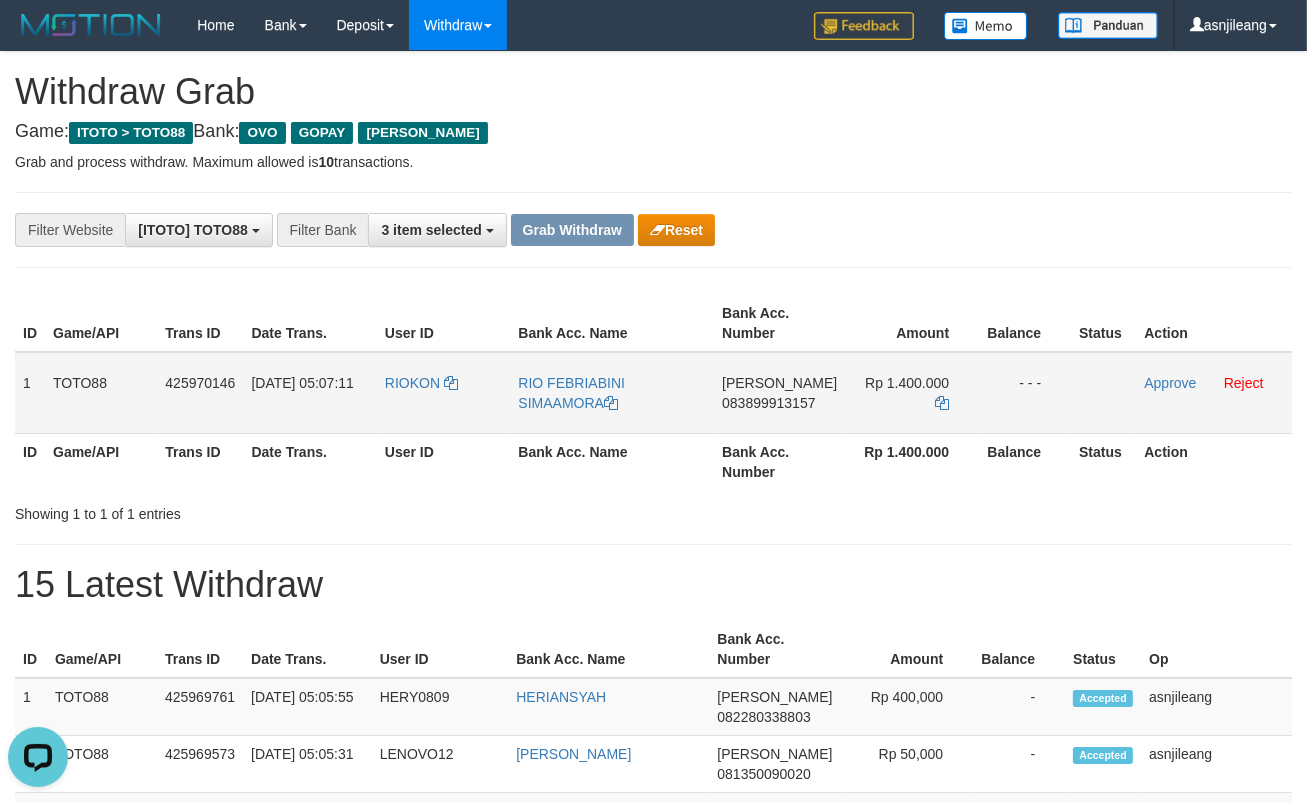 click on "DANA
083899913157" at bounding box center [779, 393] 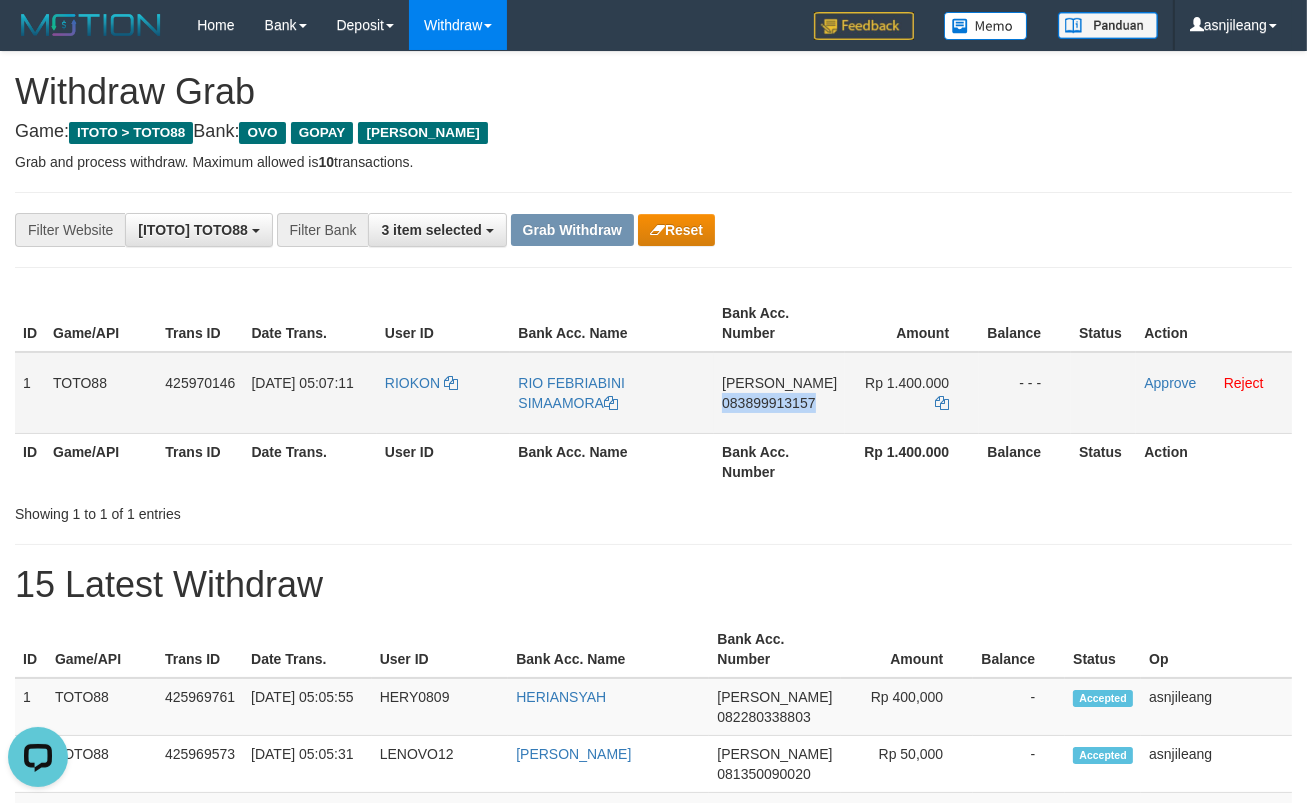 click on "DANA
083899913157" at bounding box center [779, 393] 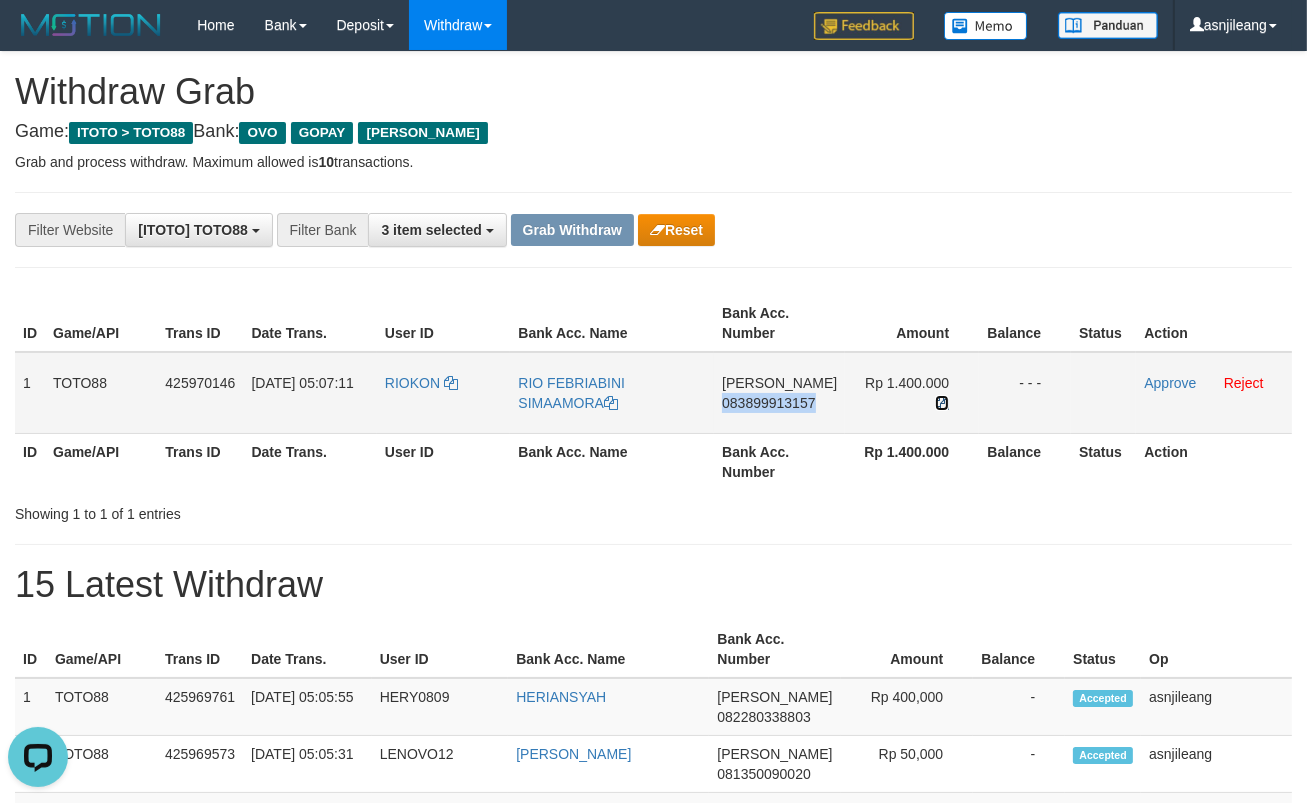 click at bounding box center (942, 403) 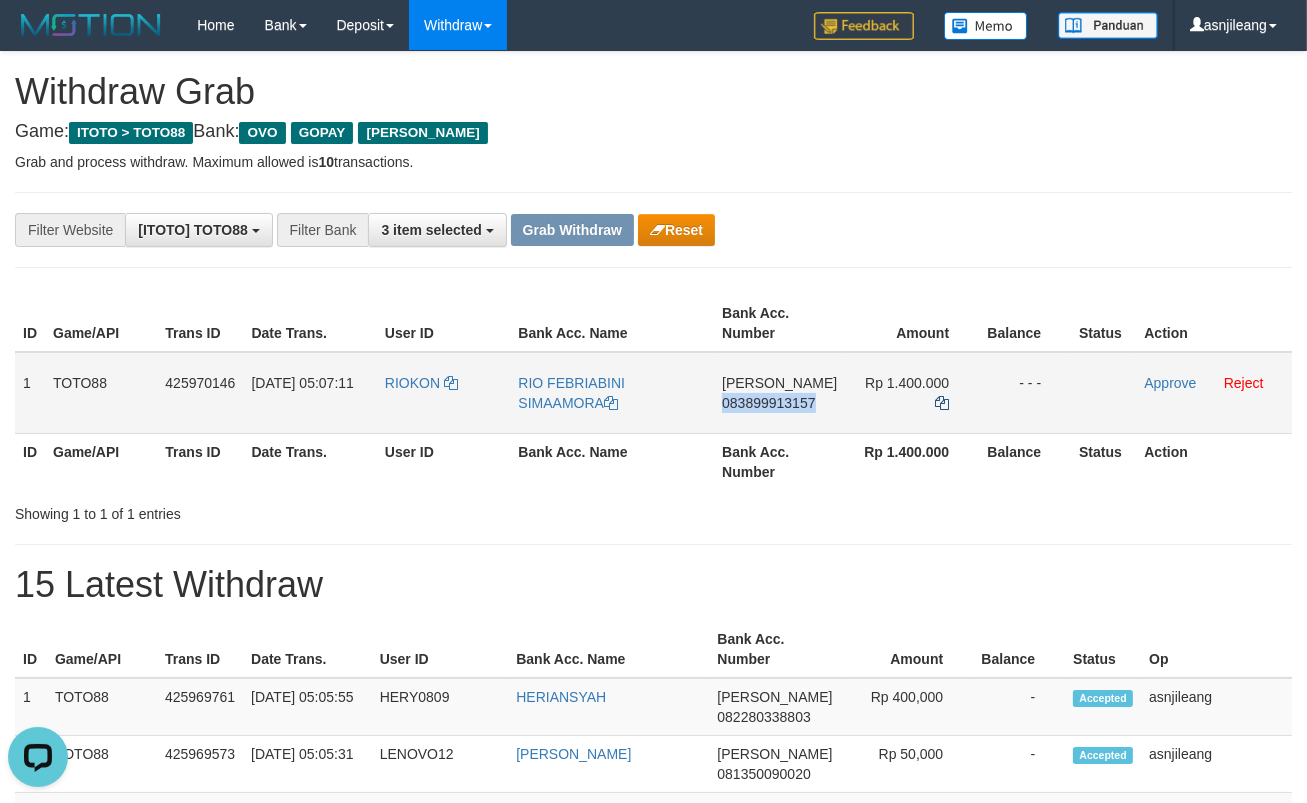 copy on "083899913157" 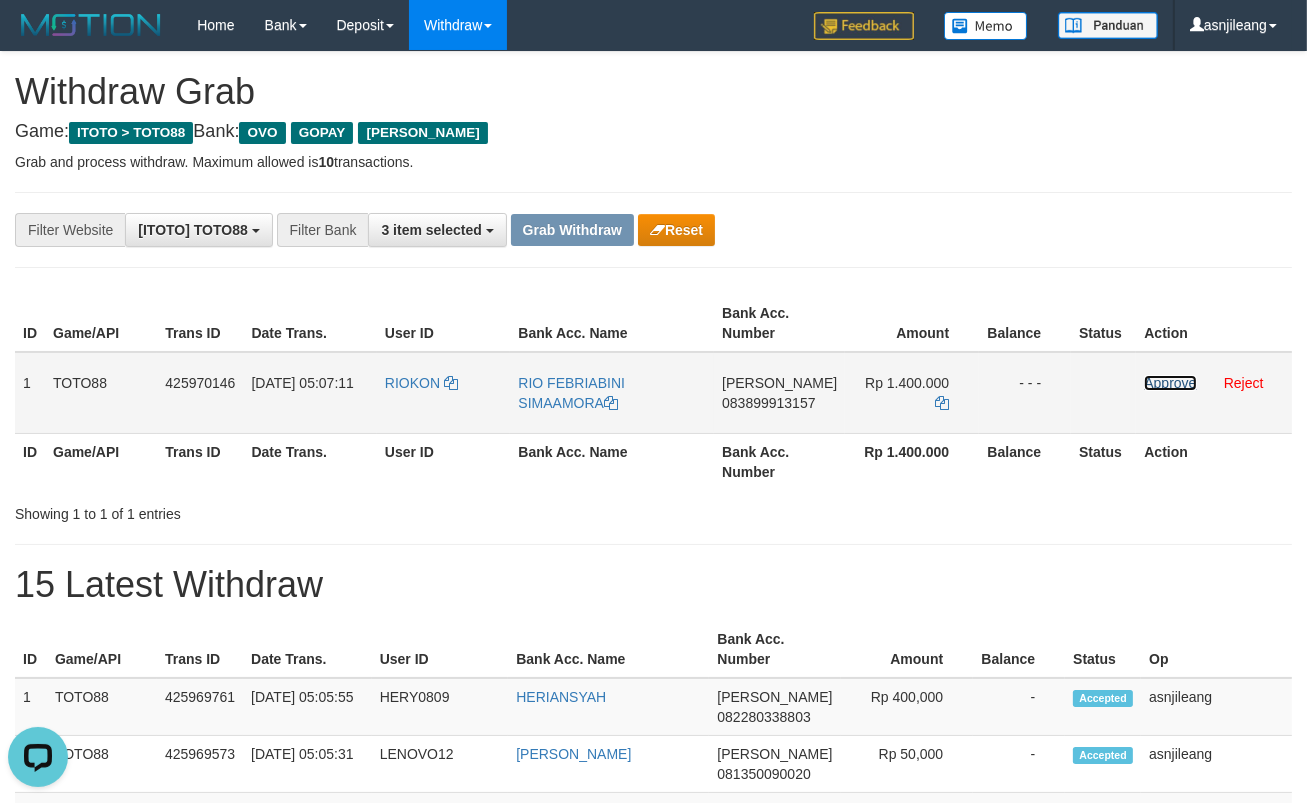 click on "Approve" at bounding box center [1170, 383] 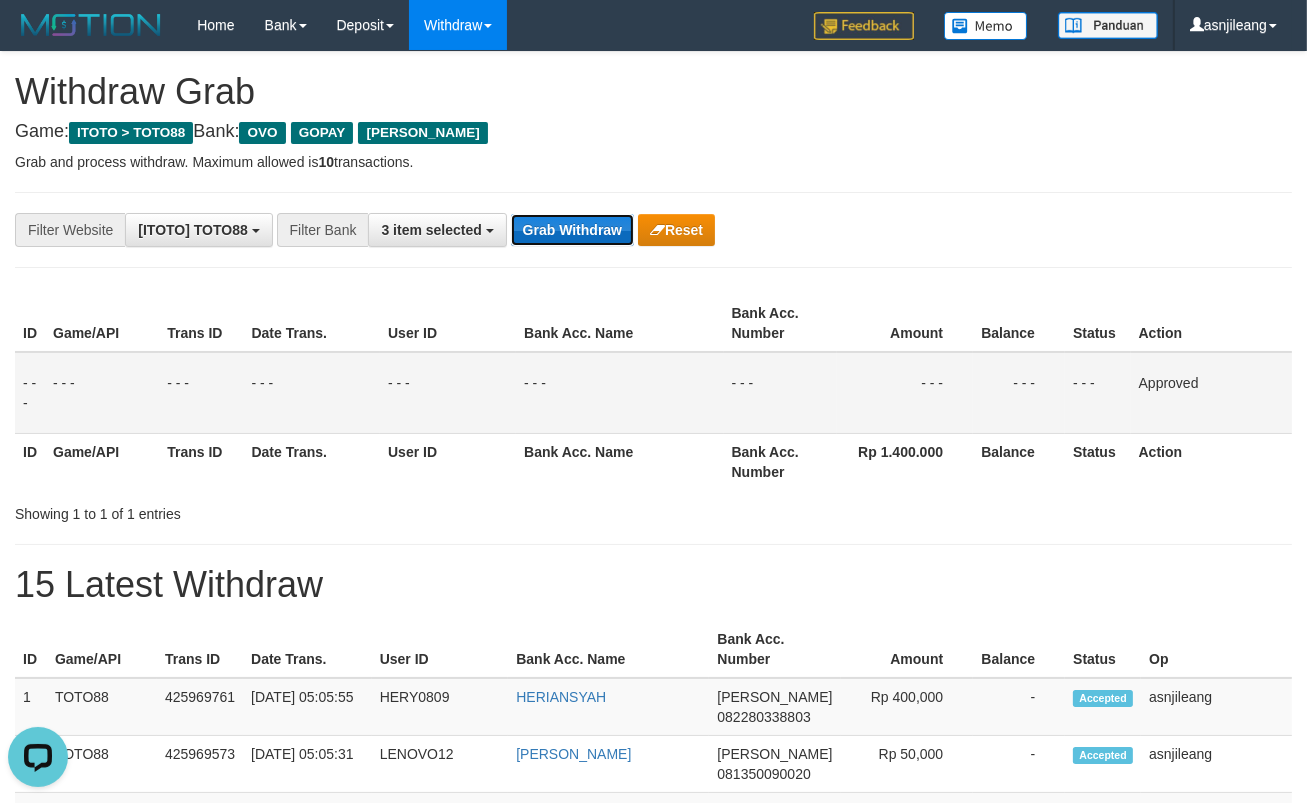 click on "Grab Withdraw" at bounding box center [572, 230] 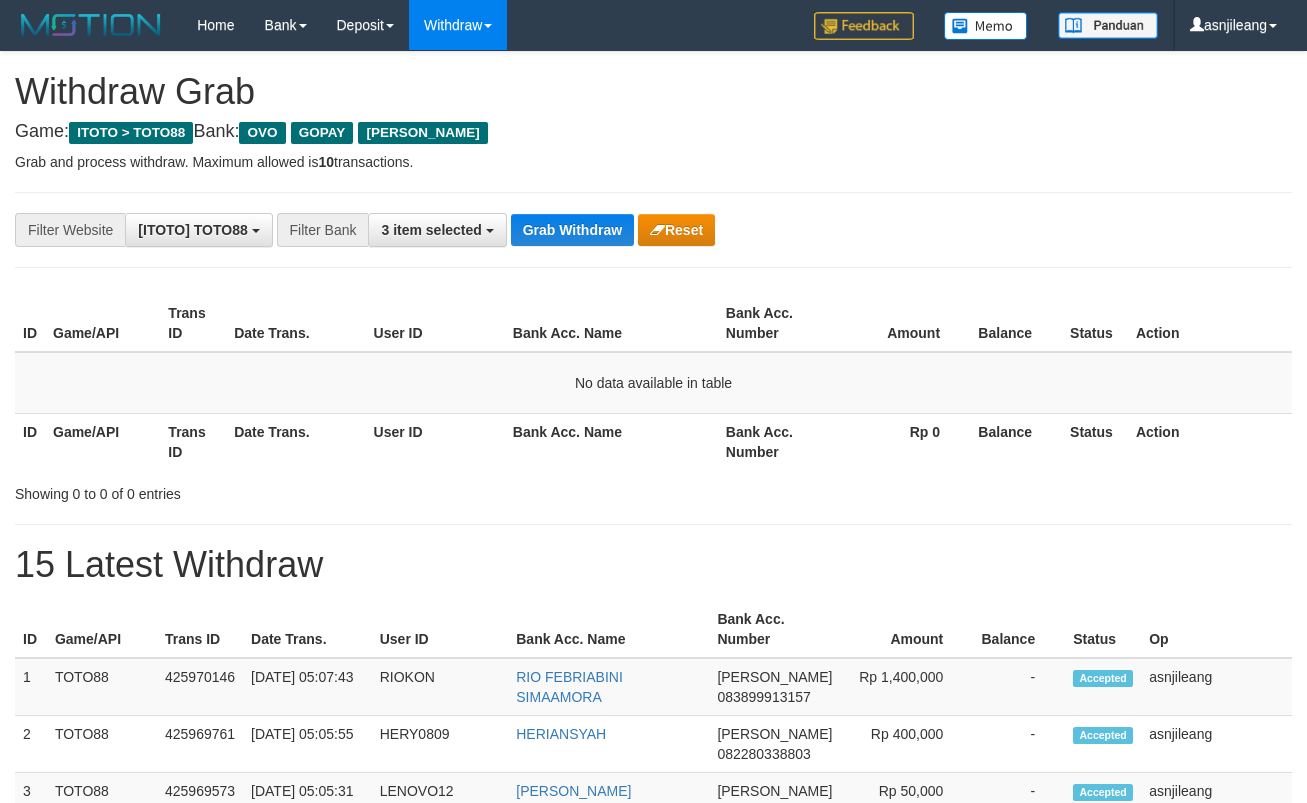 scroll, scrollTop: 0, scrollLeft: 0, axis: both 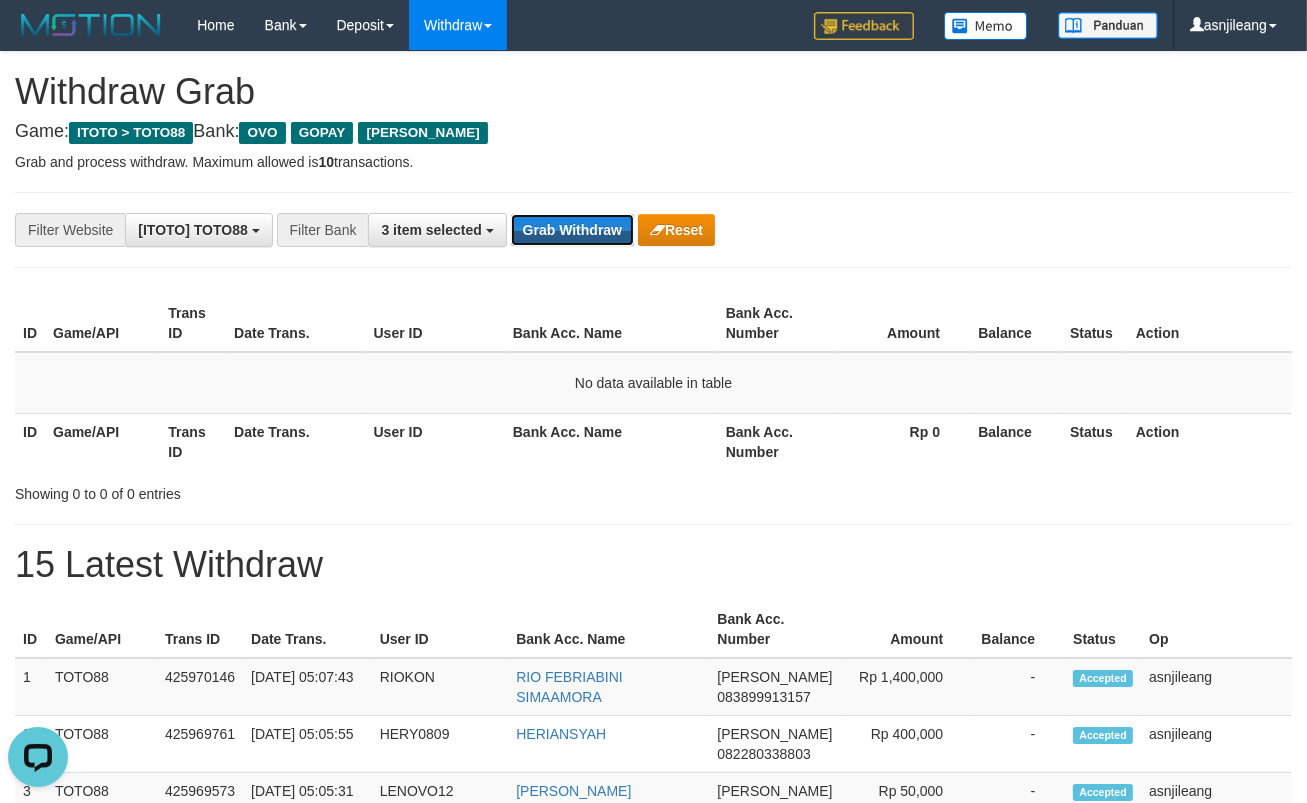 click on "Grab Withdraw" at bounding box center (572, 230) 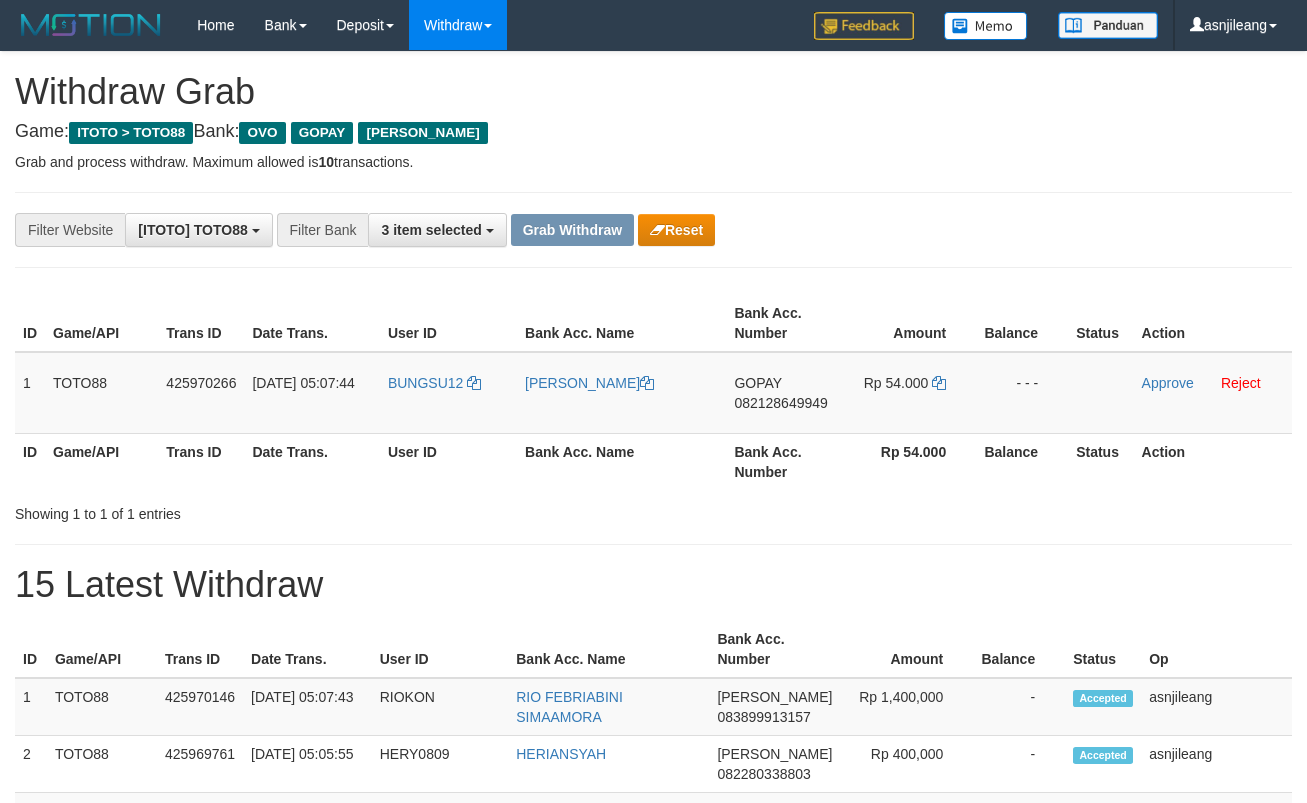 scroll, scrollTop: 0, scrollLeft: 0, axis: both 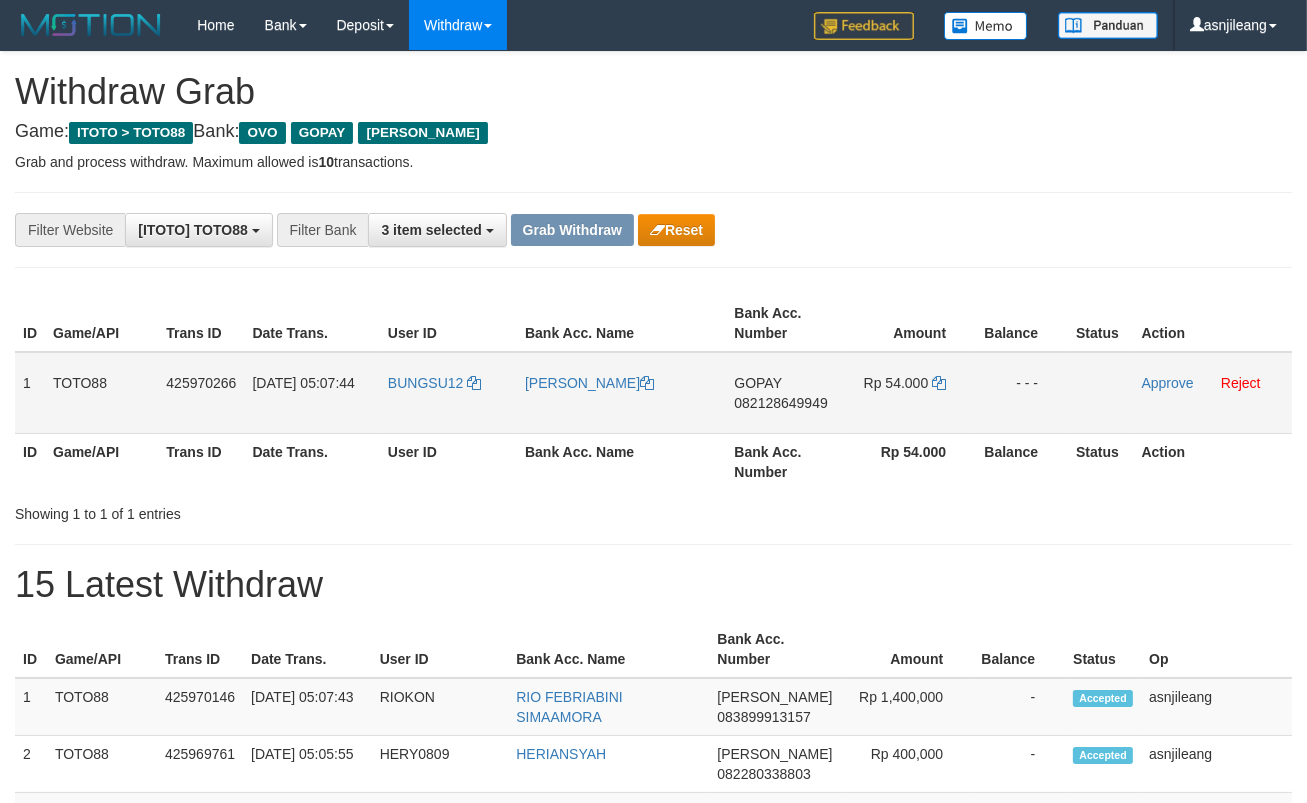 click on "GOPAY
082128649949" at bounding box center [783, 393] 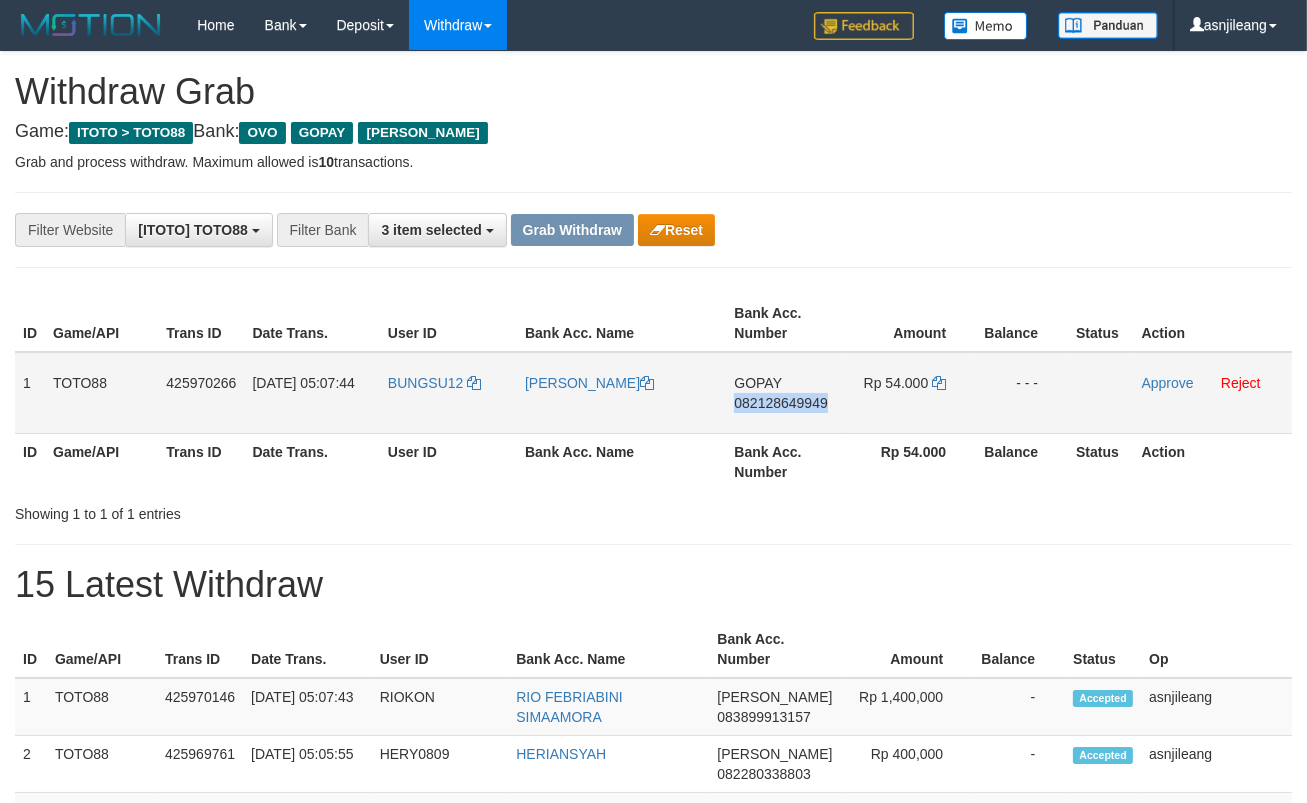 click on "GOPAY
082128649949" at bounding box center [783, 393] 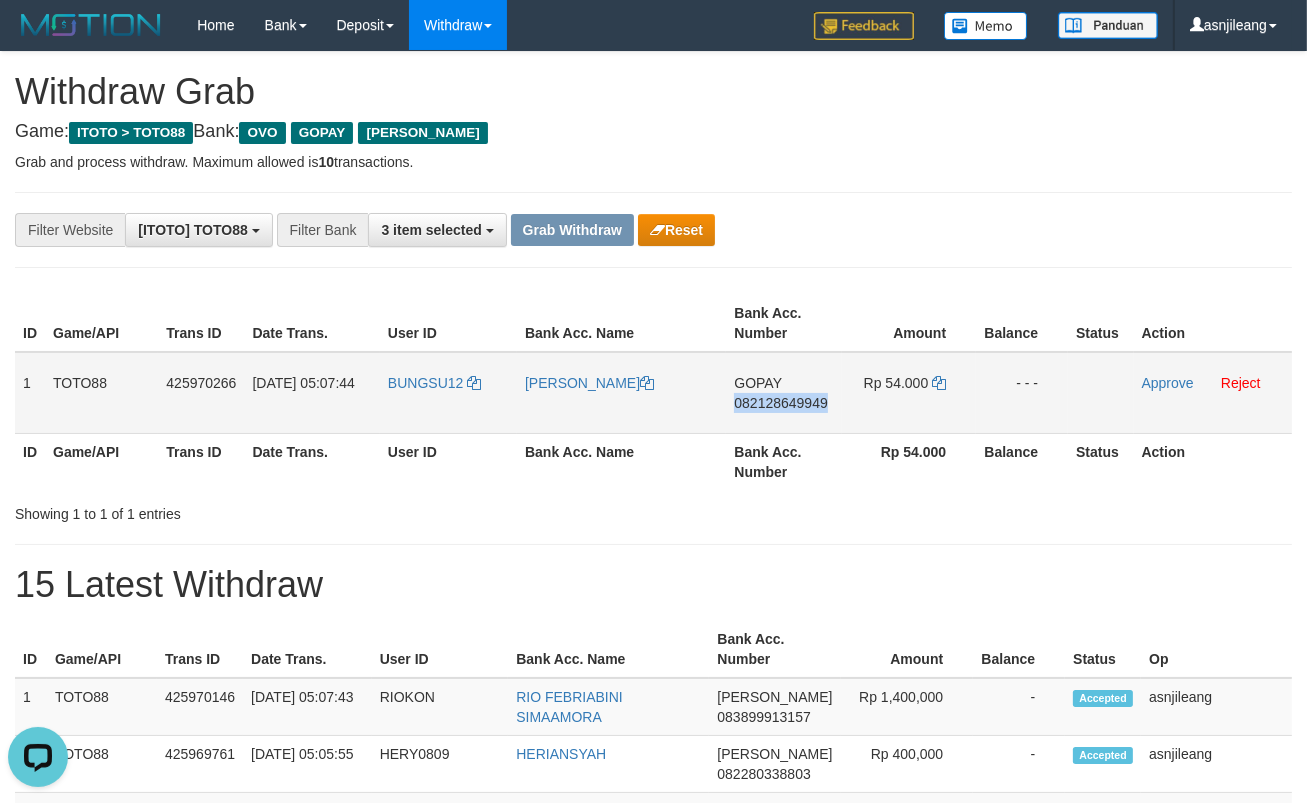 scroll, scrollTop: 0, scrollLeft: 0, axis: both 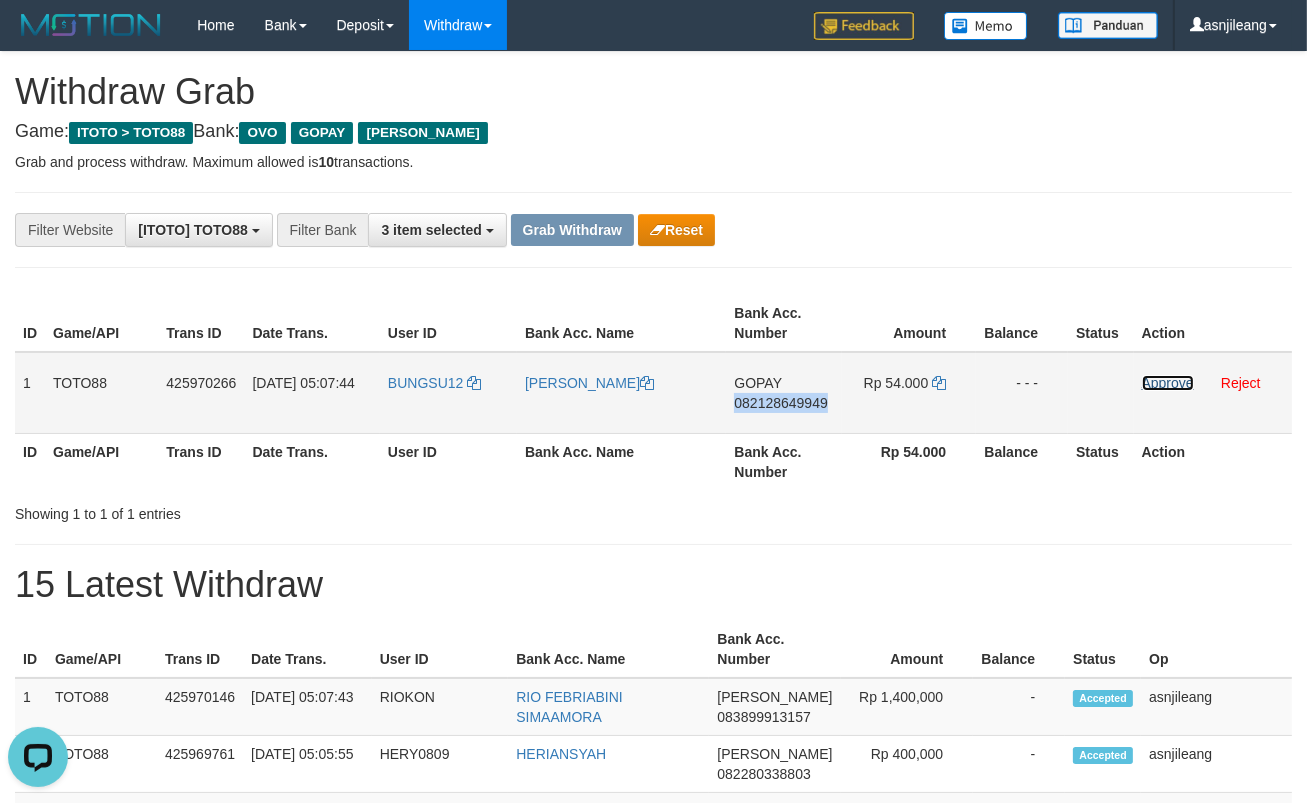 click on "Approve" at bounding box center (1168, 383) 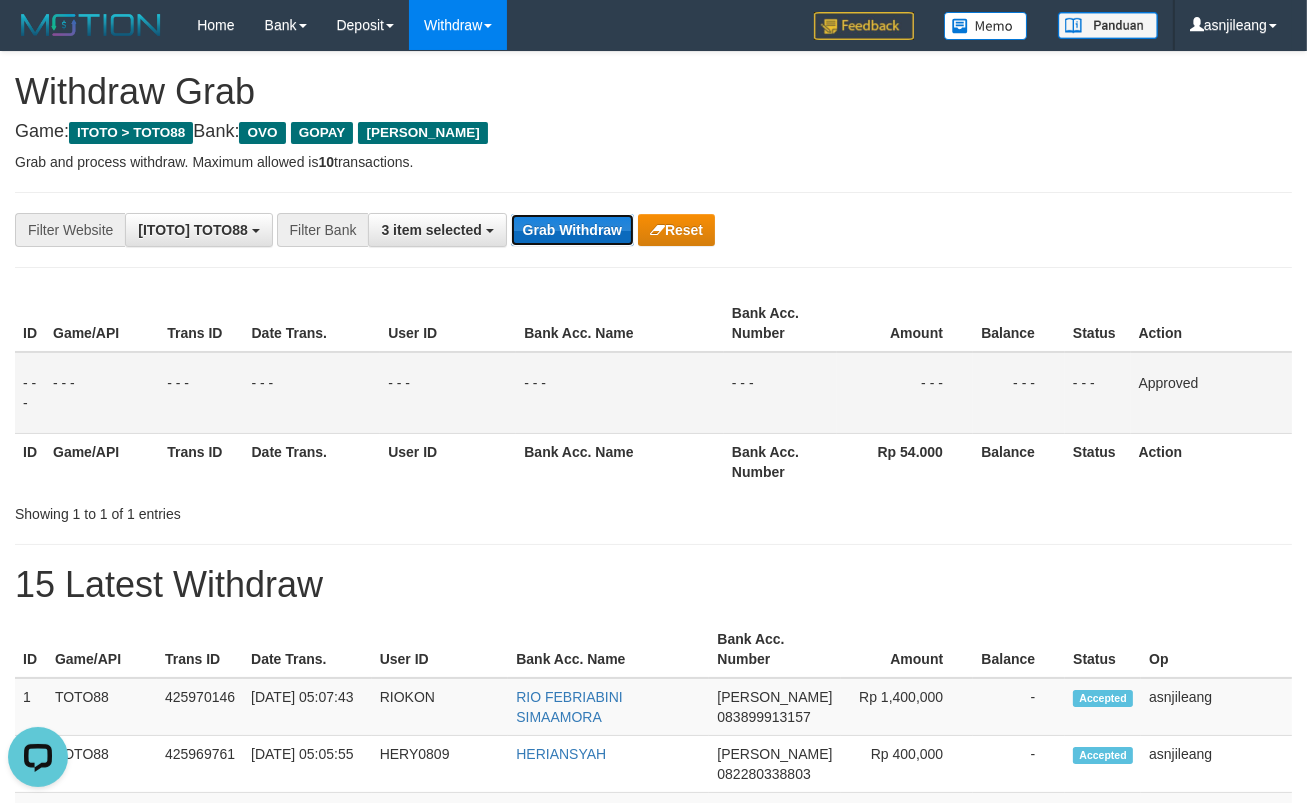 click on "Grab Withdraw" at bounding box center [572, 230] 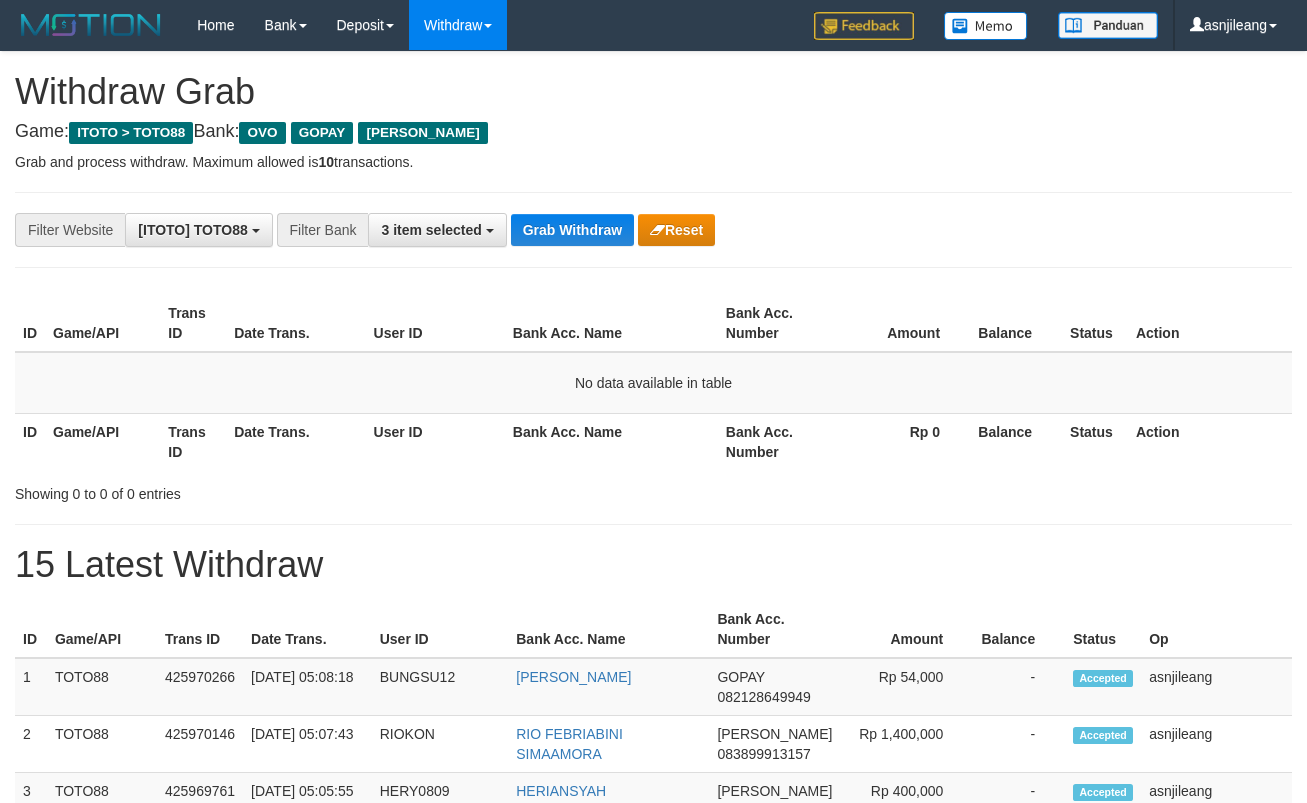 scroll, scrollTop: 0, scrollLeft: 0, axis: both 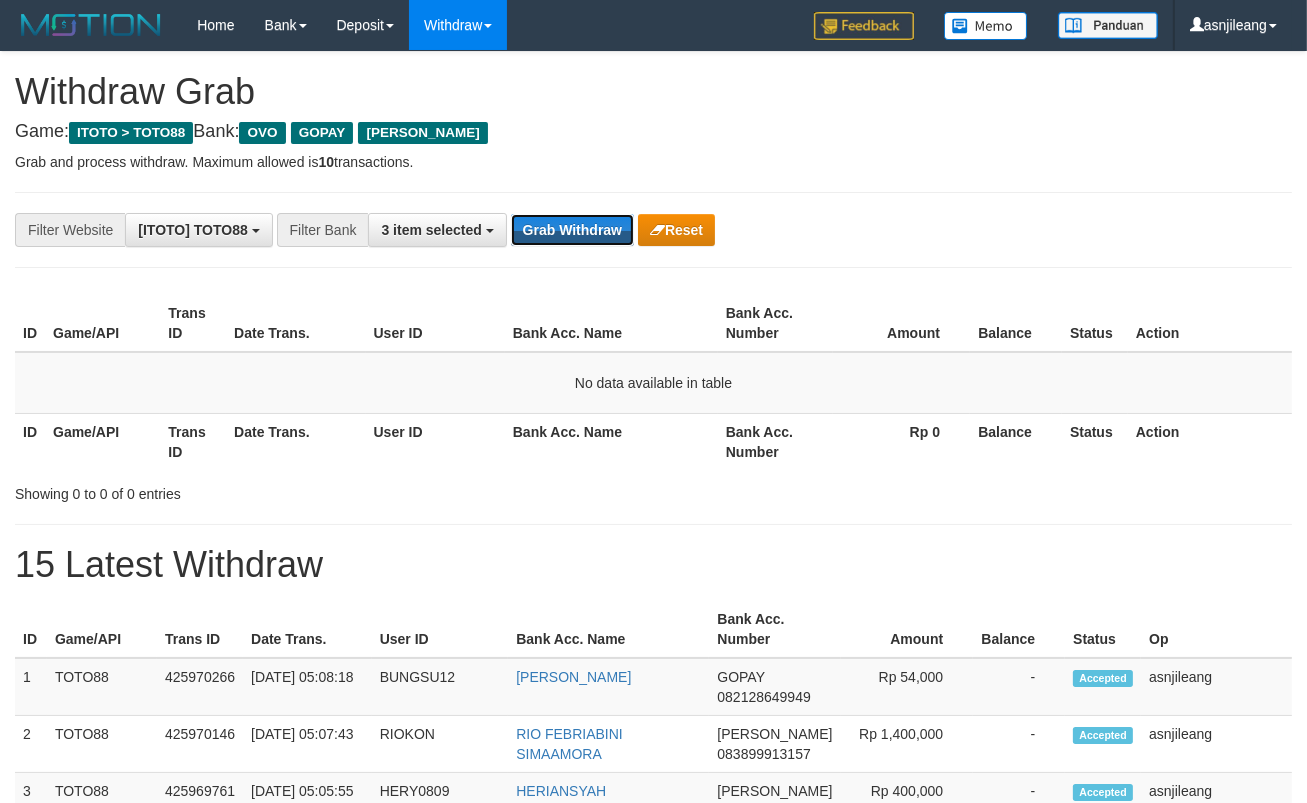 click on "Grab Withdraw" at bounding box center [572, 230] 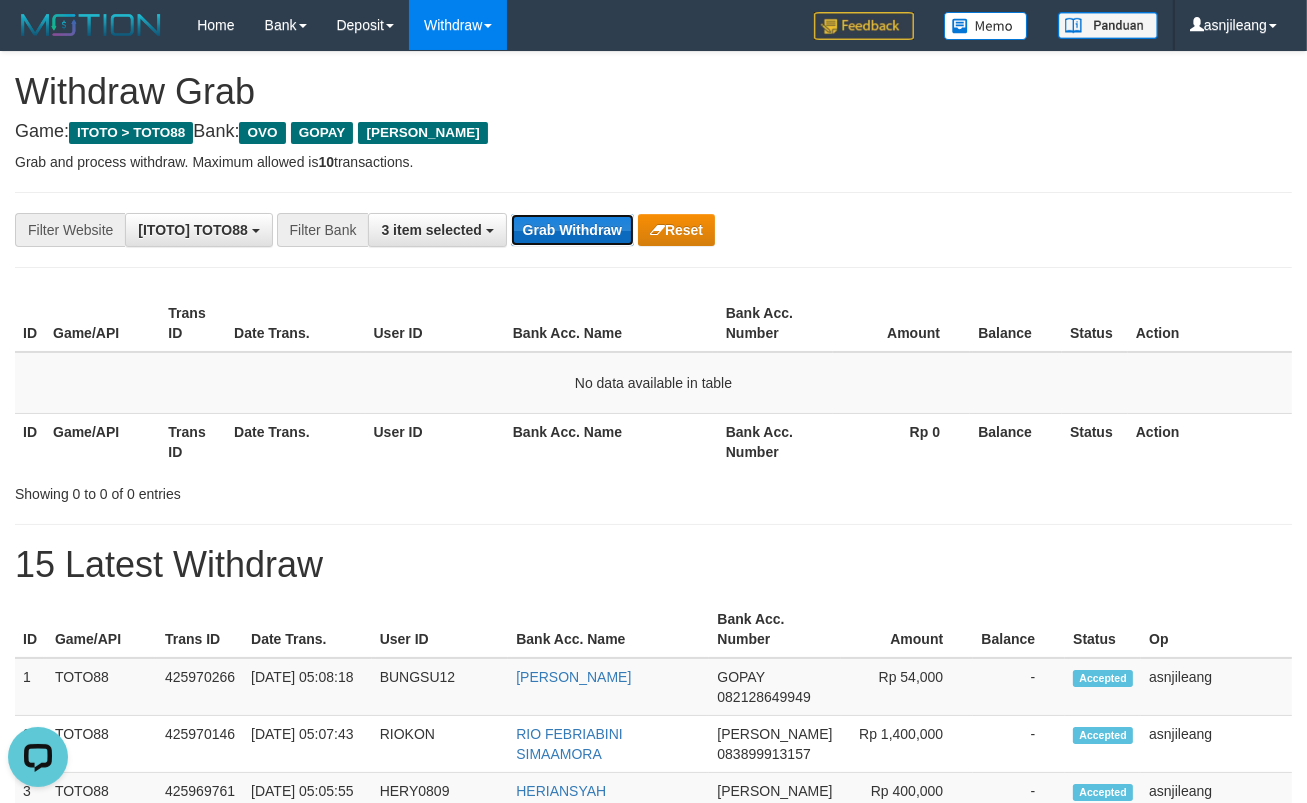 scroll, scrollTop: 0, scrollLeft: 0, axis: both 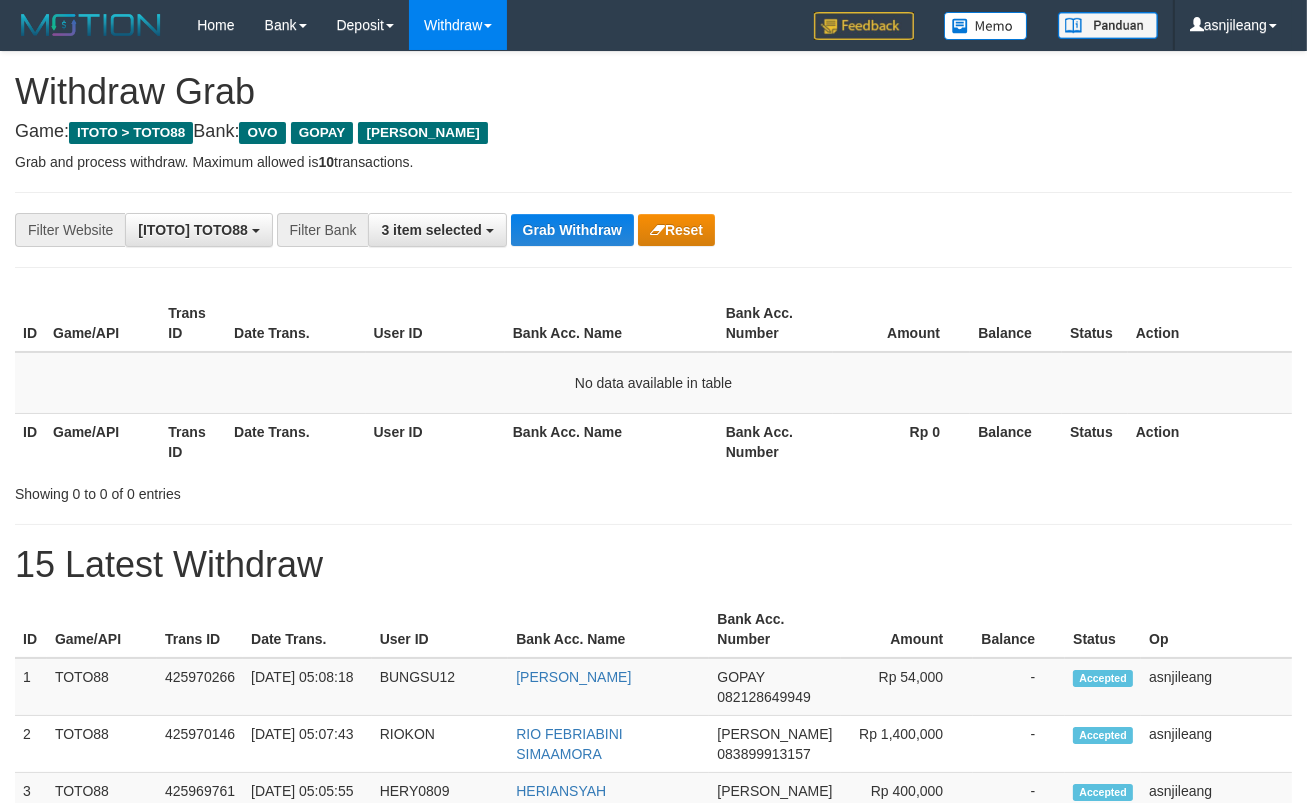 click on "Grab Withdraw" at bounding box center (572, 230) 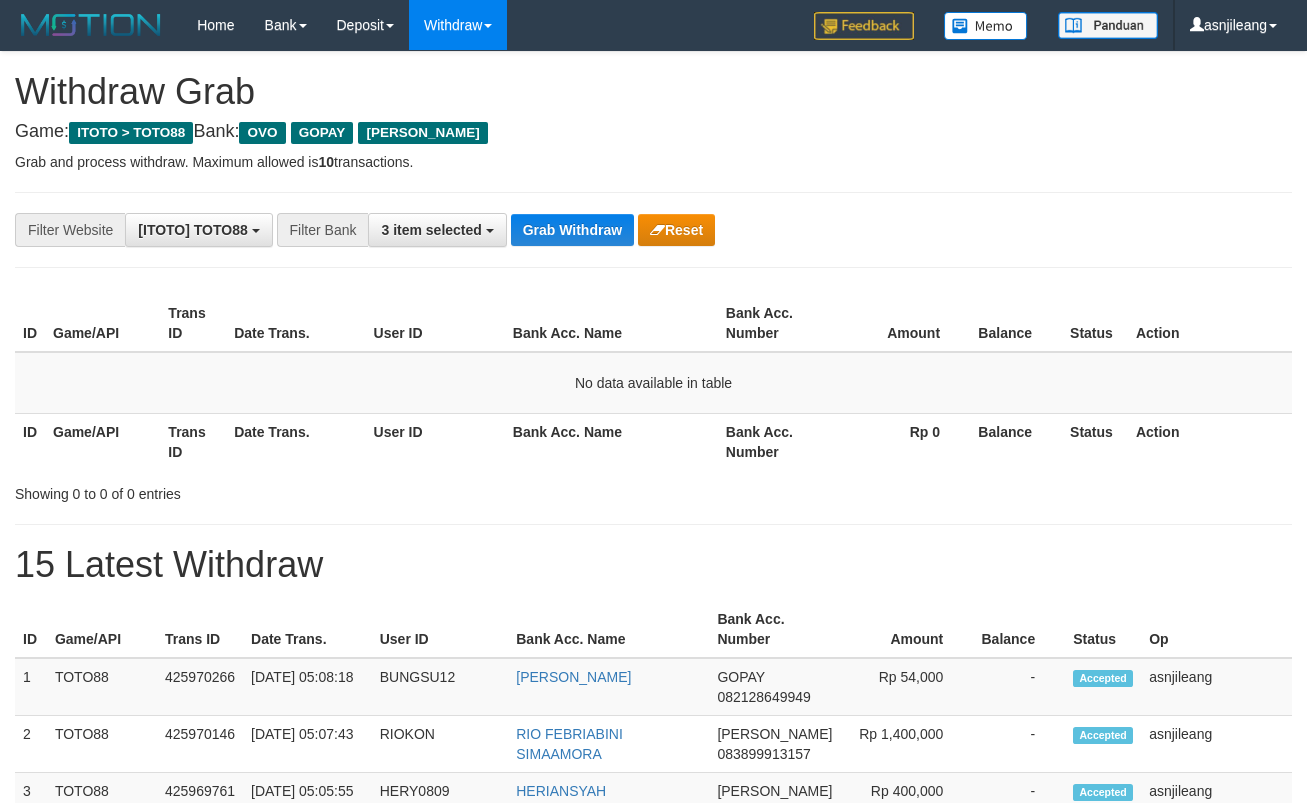 scroll, scrollTop: 0, scrollLeft: 0, axis: both 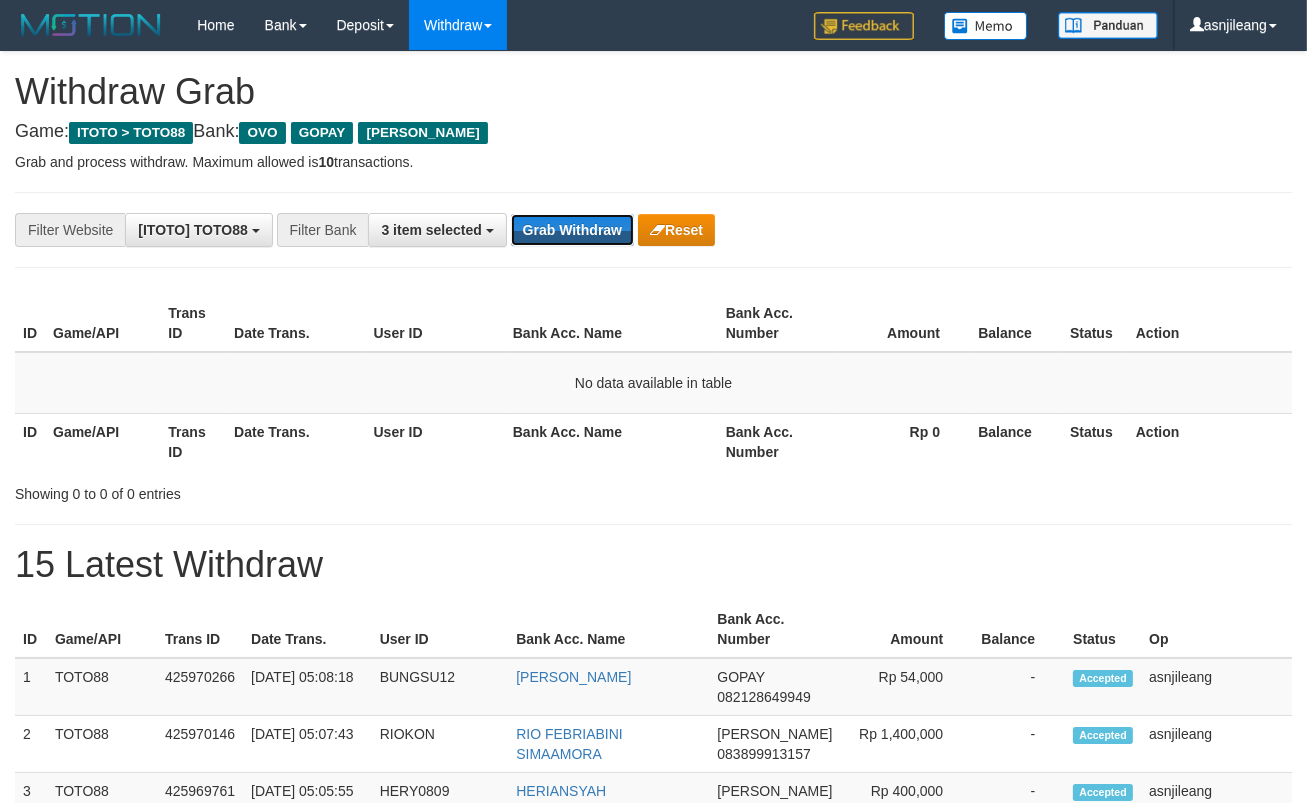 click on "Grab Withdraw" at bounding box center (572, 230) 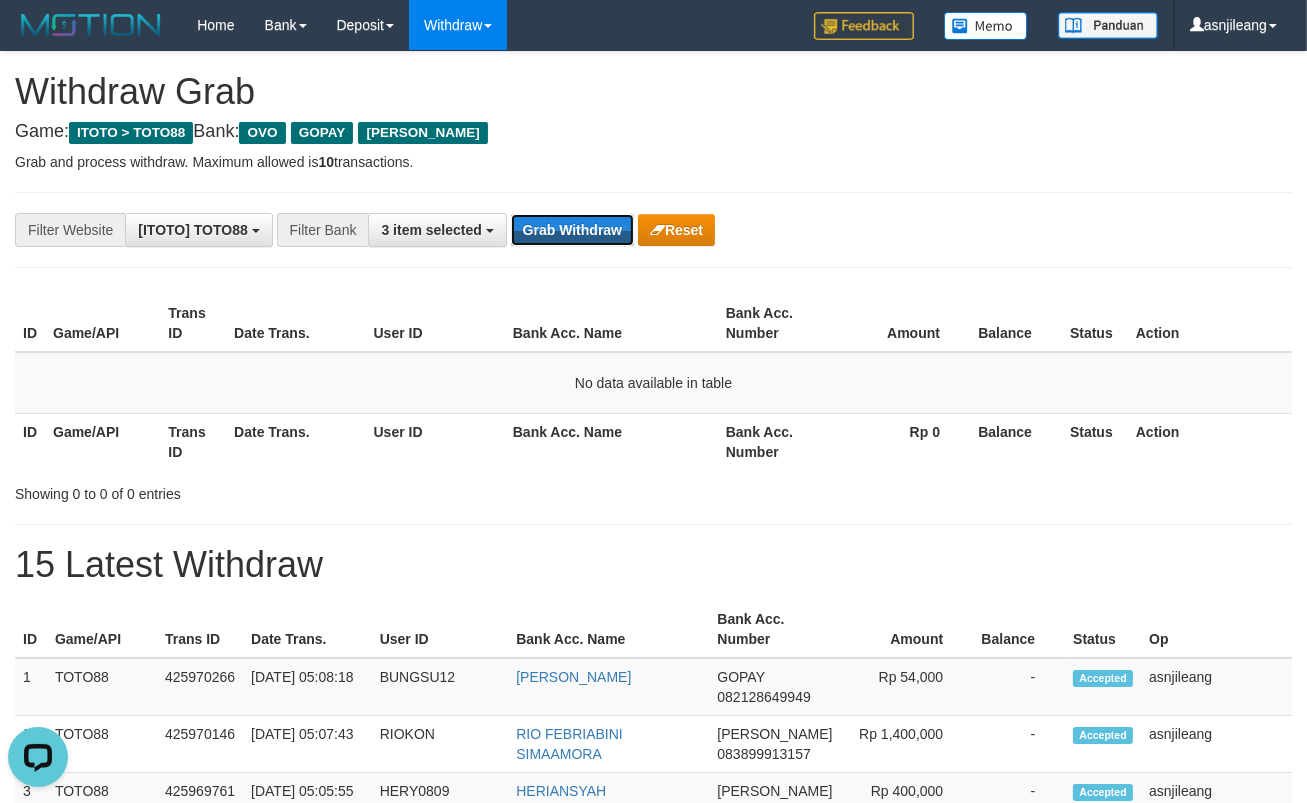 scroll, scrollTop: 0, scrollLeft: 0, axis: both 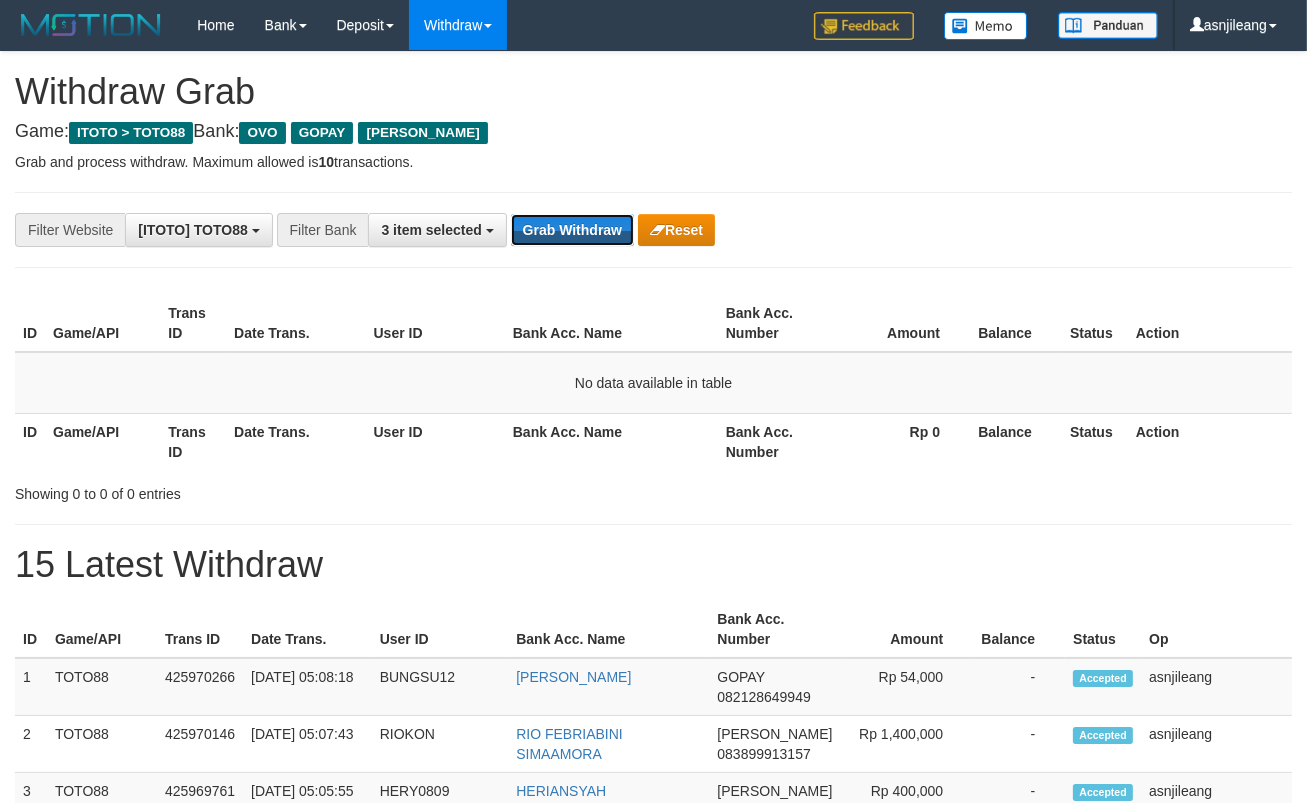 click on "Grab Withdraw" at bounding box center (572, 230) 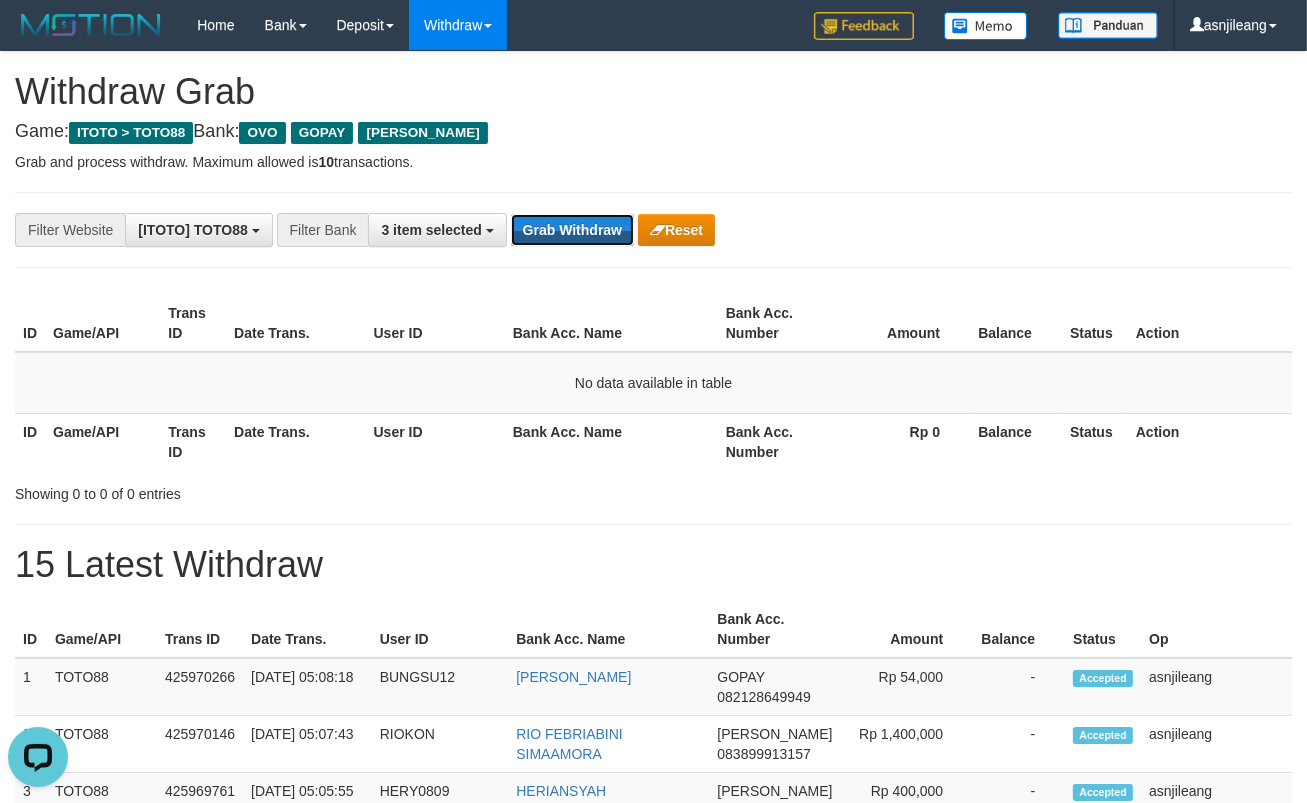 scroll, scrollTop: 0, scrollLeft: 0, axis: both 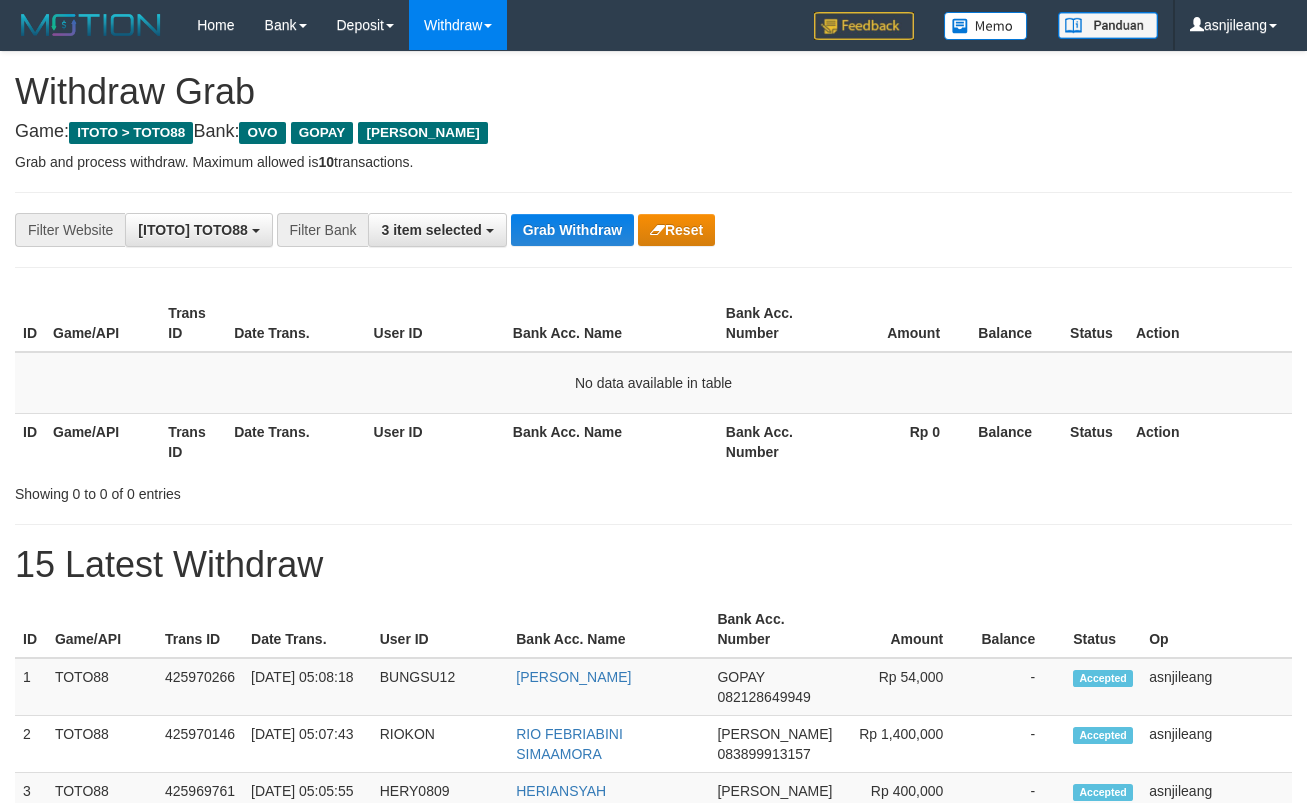 click on "Grab Withdraw" at bounding box center [572, 230] 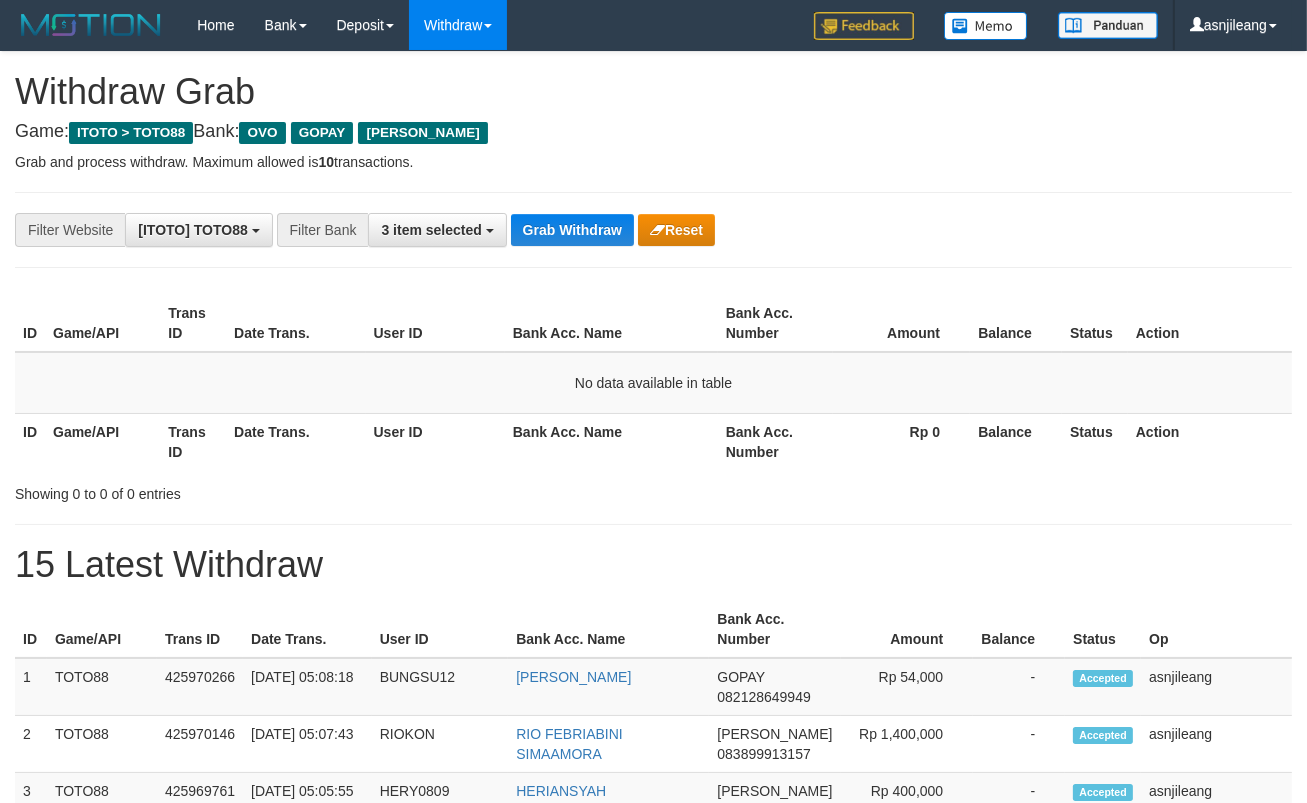 scroll, scrollTop: 17, scrollLeft: 0, axis: vertical 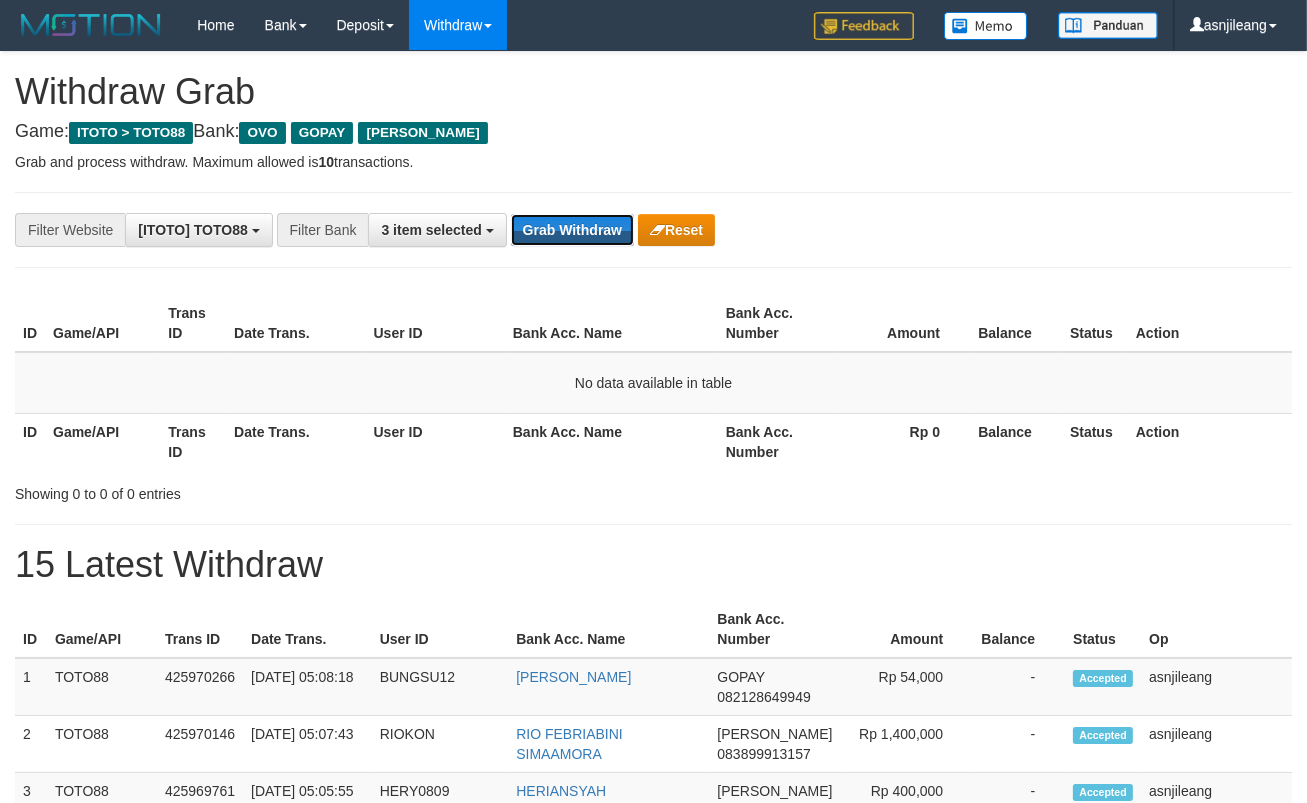 click on "Grab Withdraw" at bounding box center [572, 230] 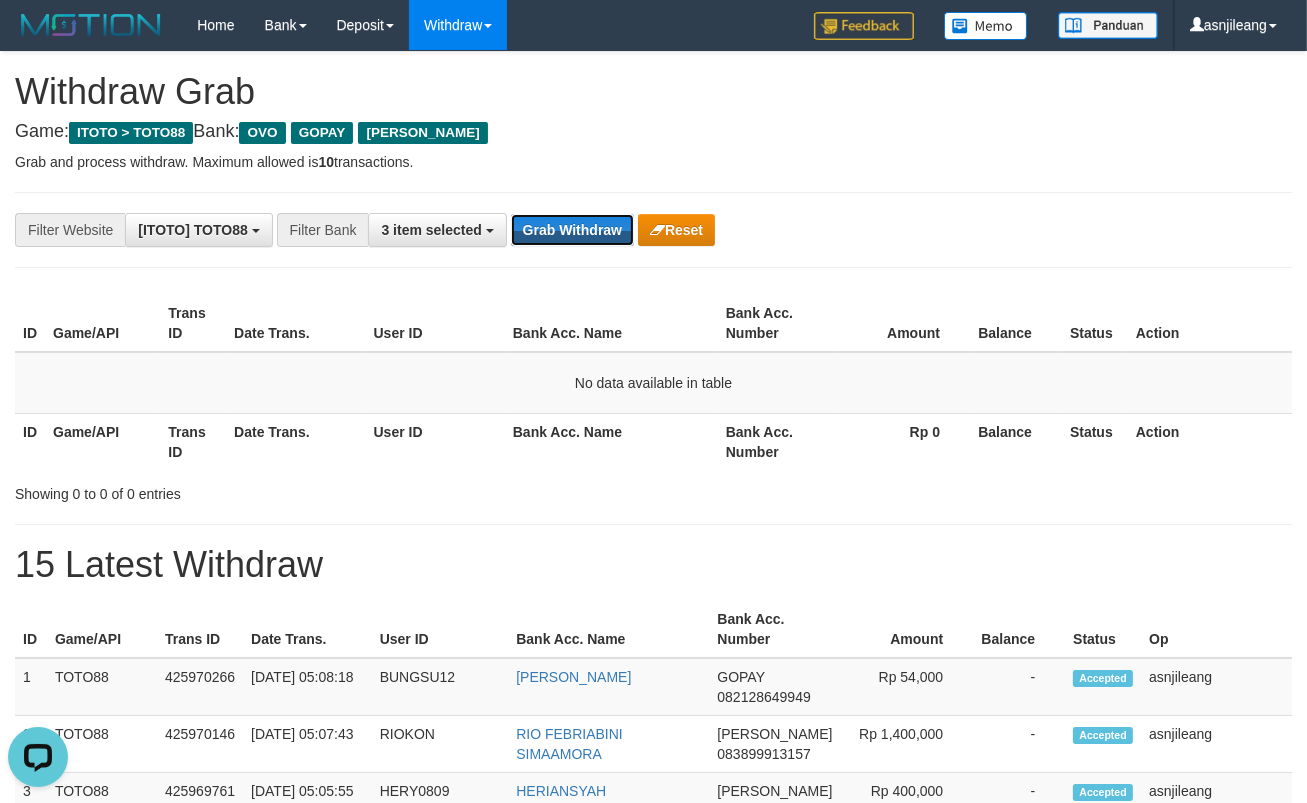 scroll, scrollTop: 0, scrollLeft: 0, axis: both 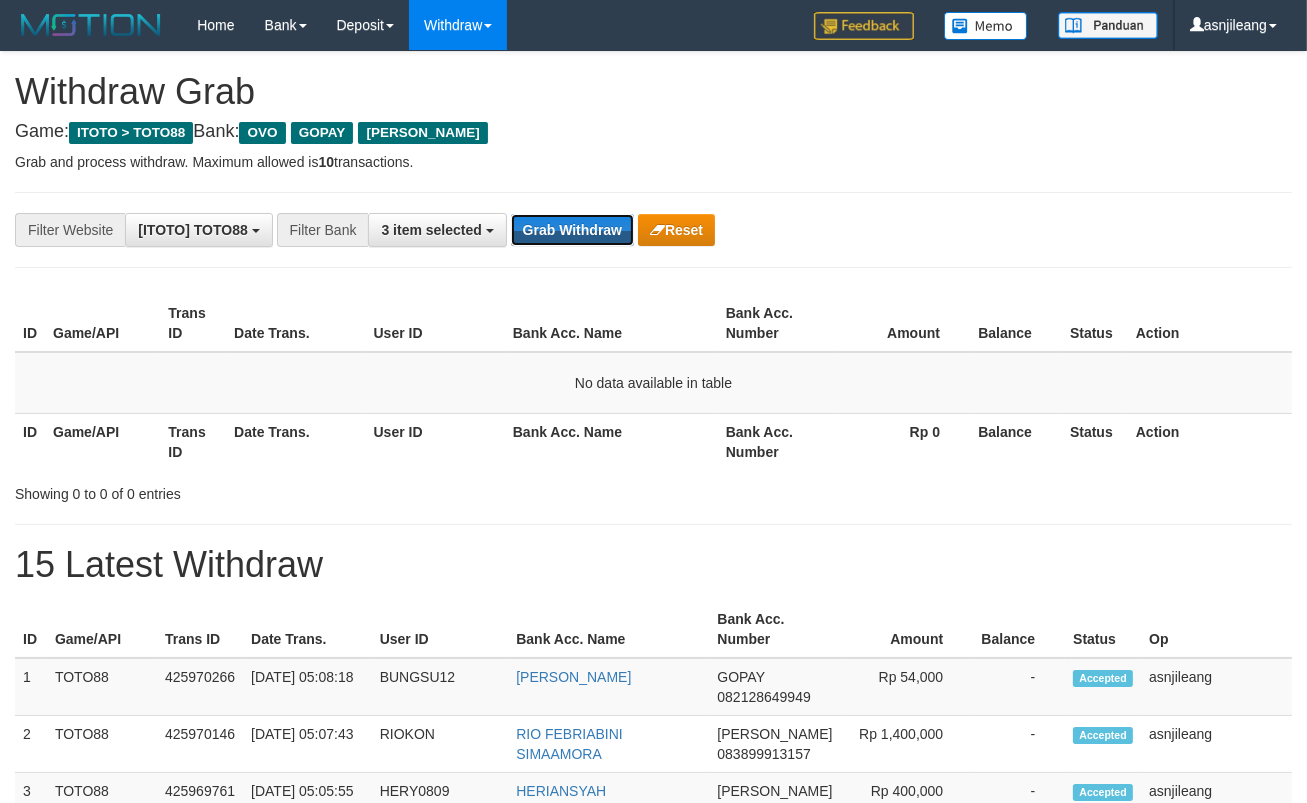 click on "Grab Withdraw" at bounding box center (572, 230) 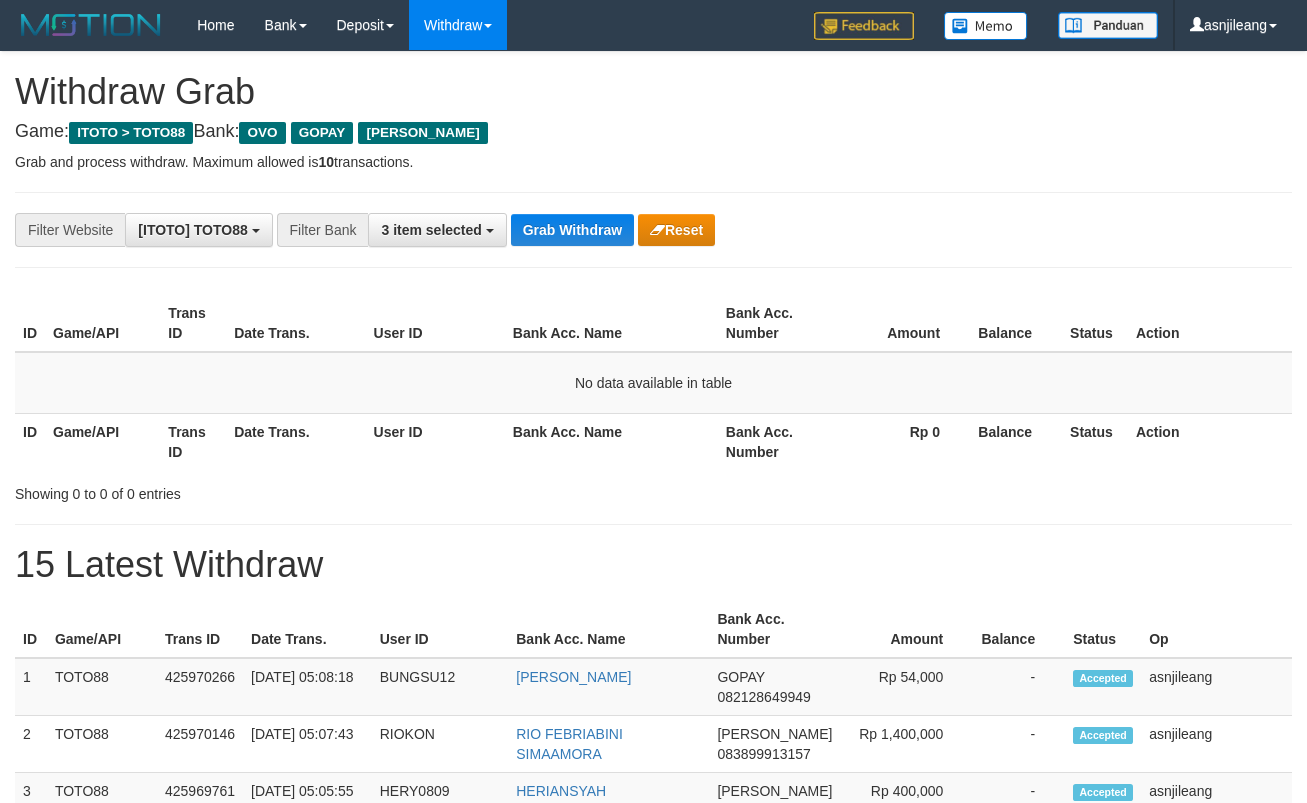 scroll, scrollTop: 0, scrollLeft: 0, axis: both 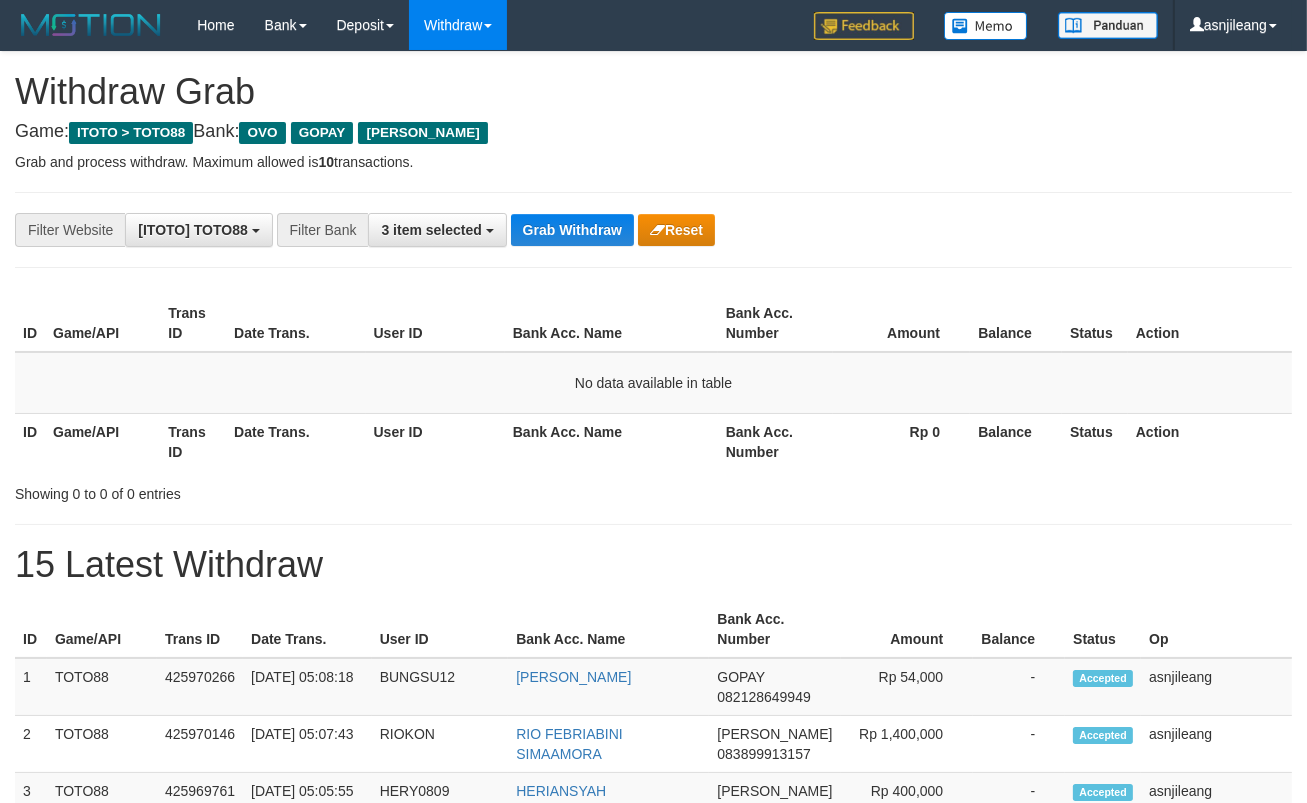 click on "Grab Withdraw" at bounding box center [572, 230] 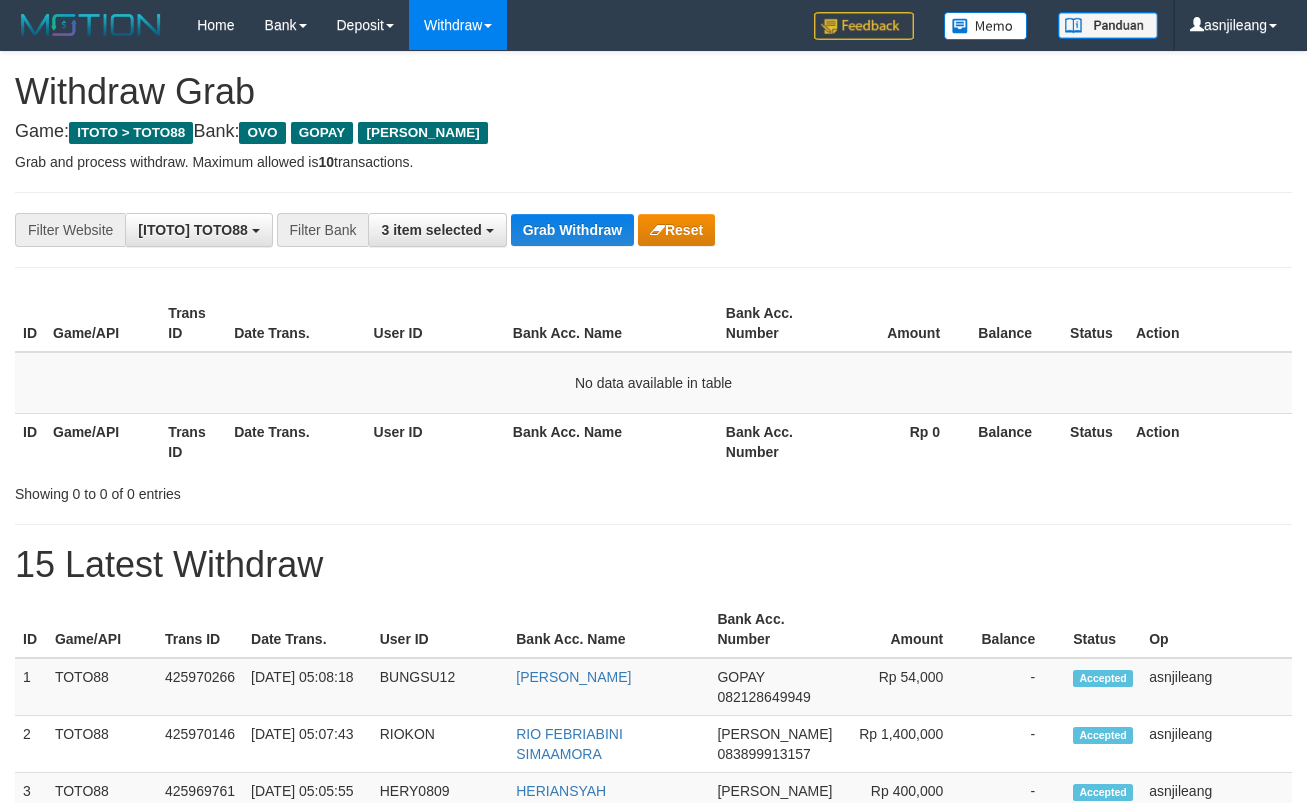 scroll, scrollTop: 0, scrollLeft: 0, axis: both 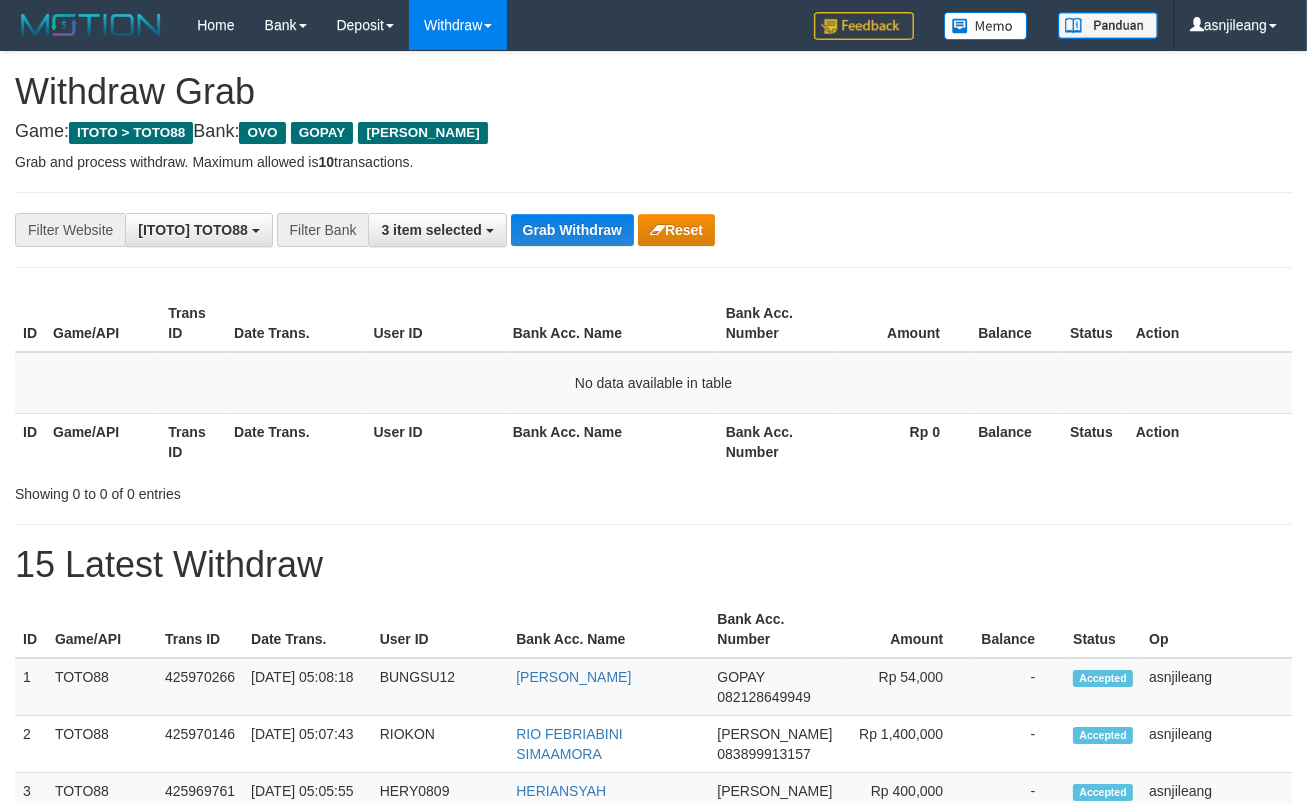 click on "Grab Withdraw" at bounding box center (572, 230) 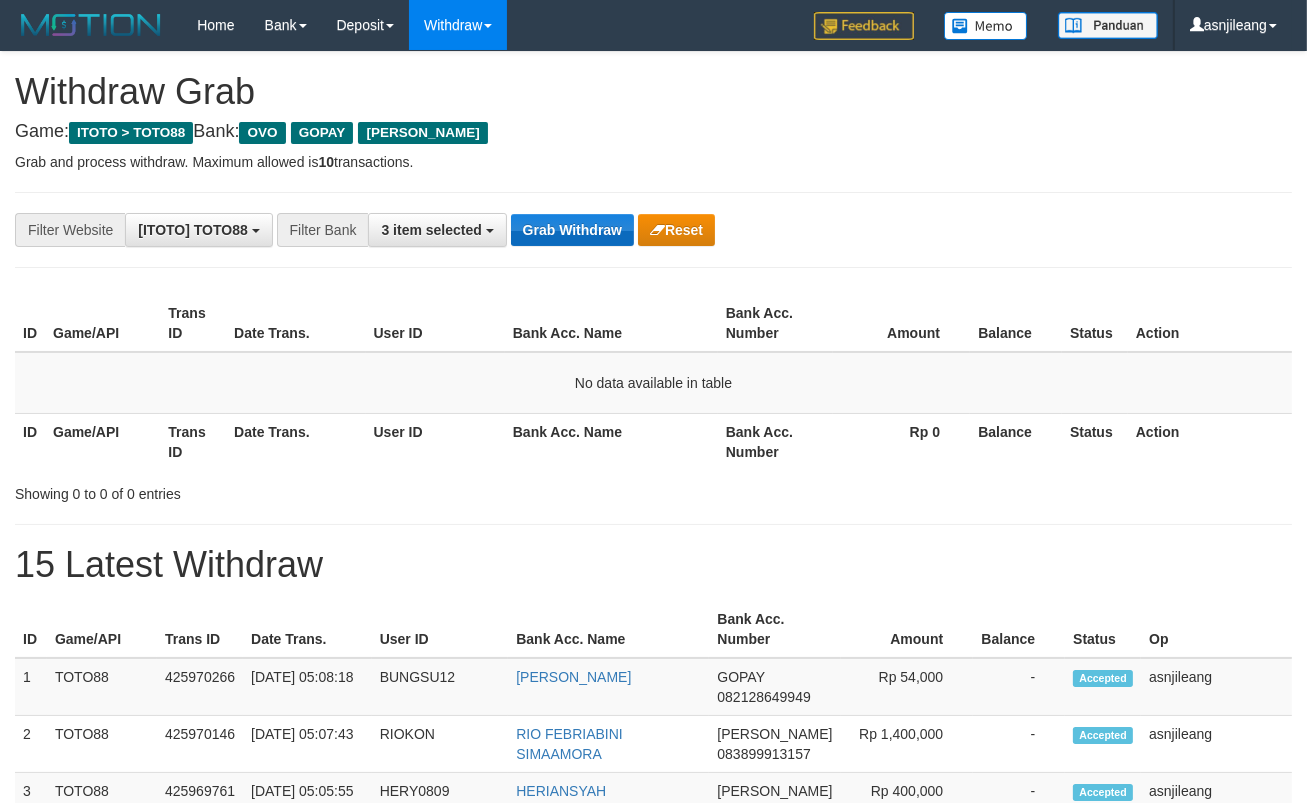 drag, startPoint x: 0, startPoint y: 0, endPoint x: 571, endPoint y: 228, distance: 614.8374 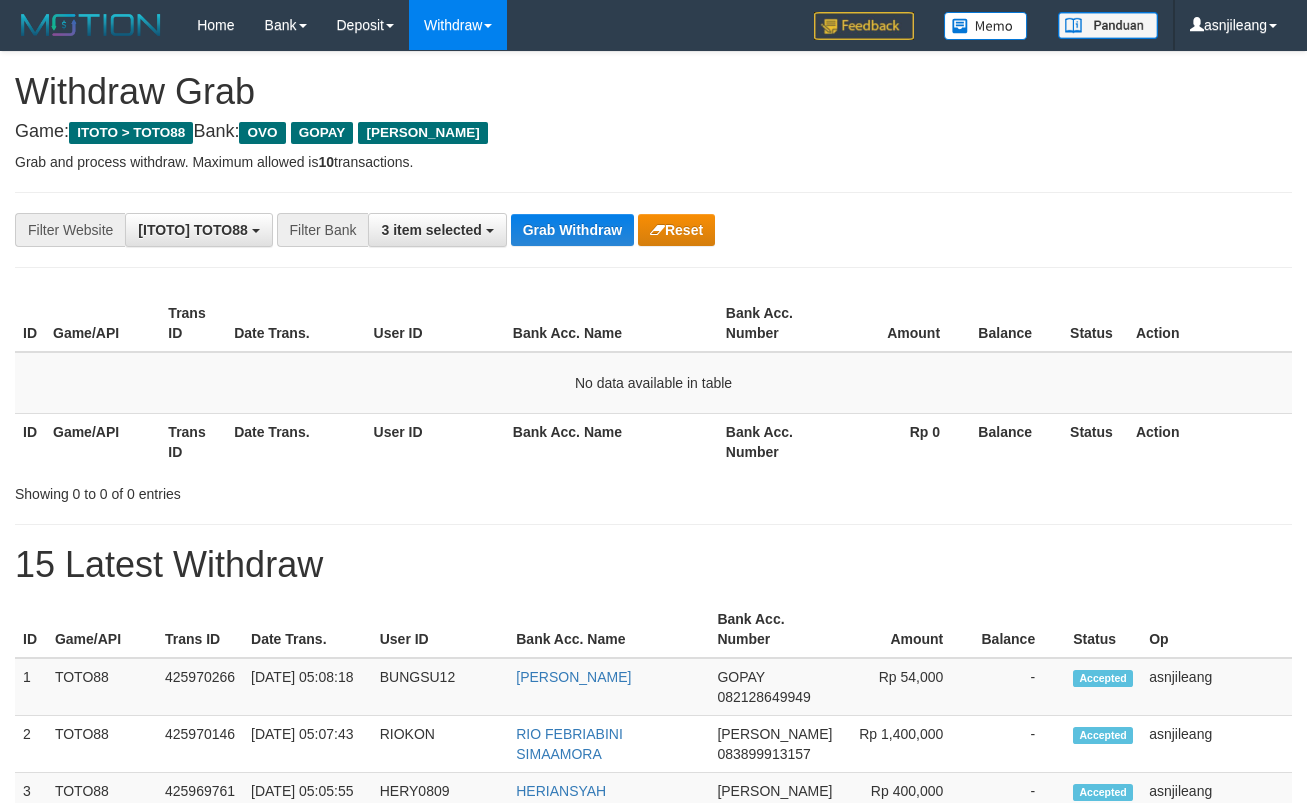scroll, scrollTop: 0, scrollLeft: 0, axis: both 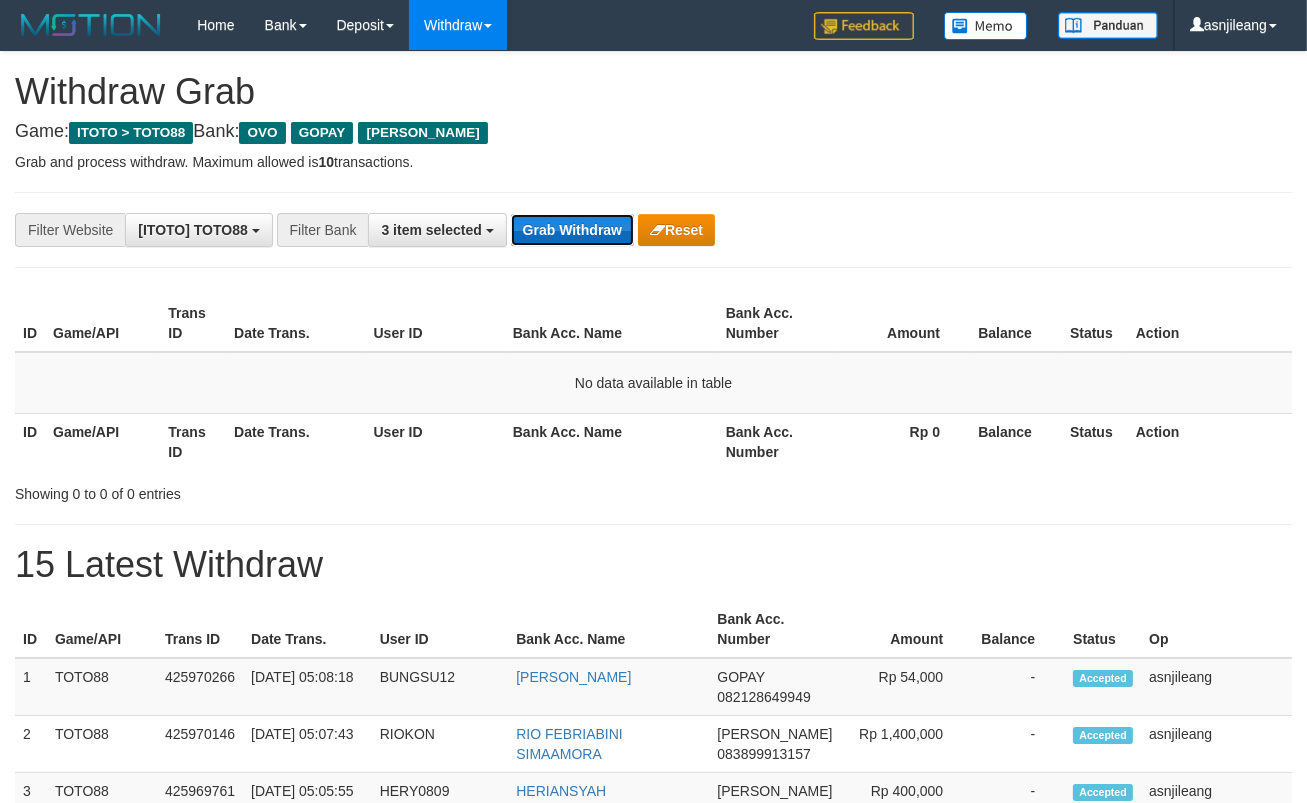 drag, startPoint x: 0, startPoint y: 0, endPoint x: 567, endPoint y: 232, distance: 612.6279 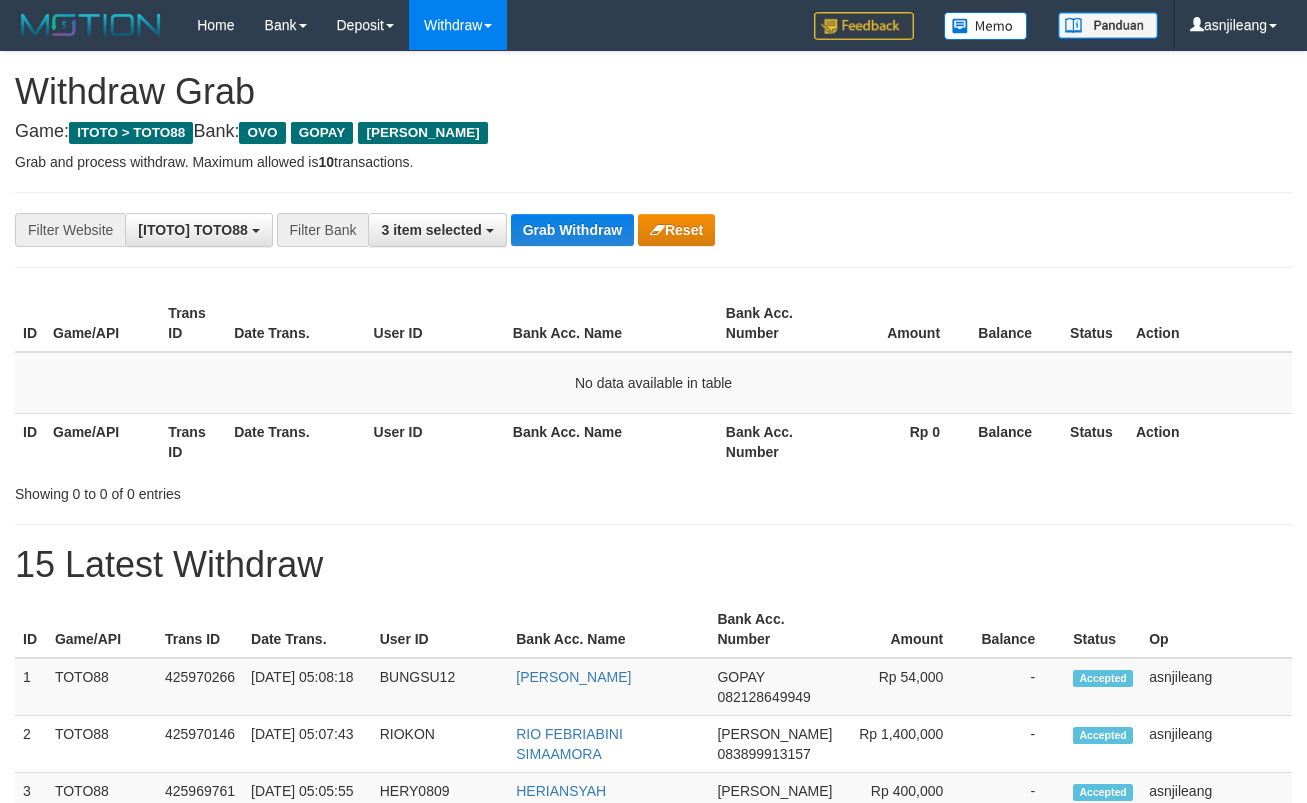 scroll, scrollTop: 0, scrollLeft: 0, axis: both 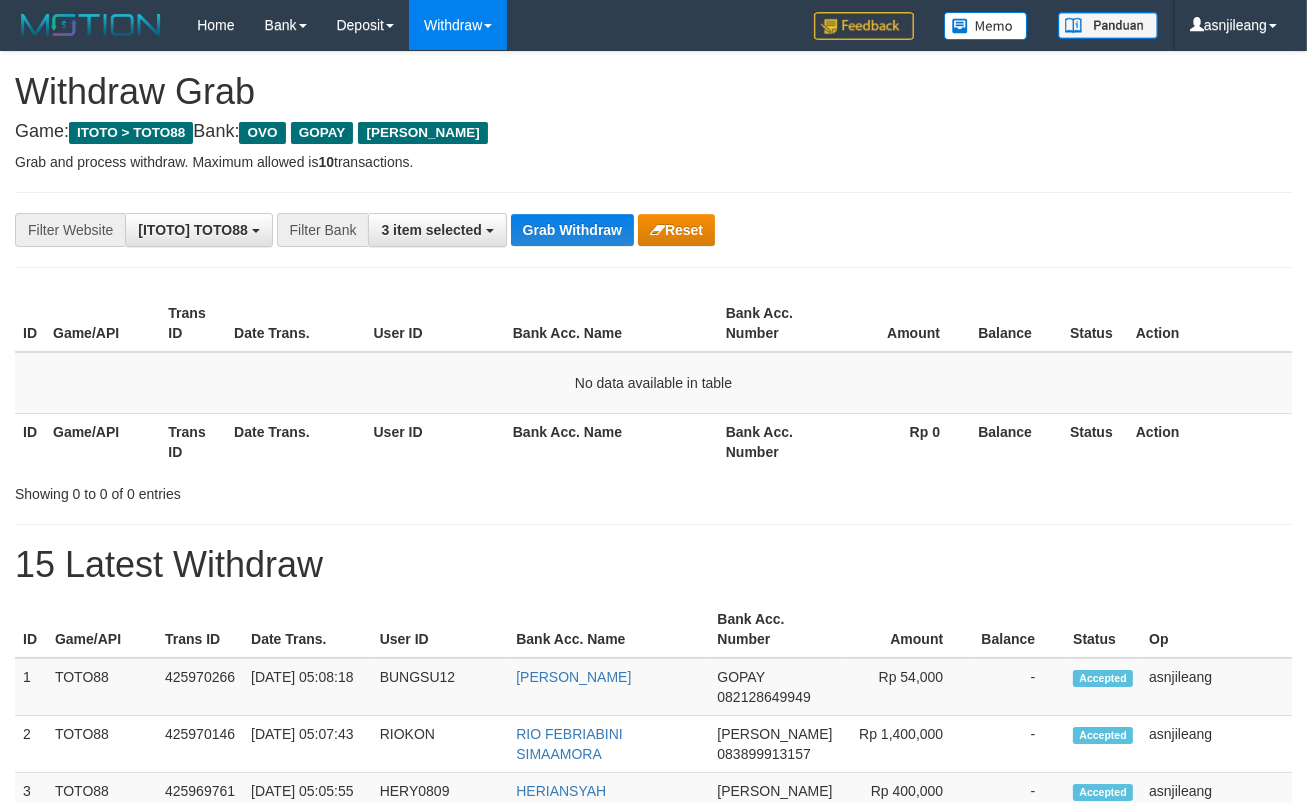click on "Grab Withdraw" at bounding box center [572, 230] 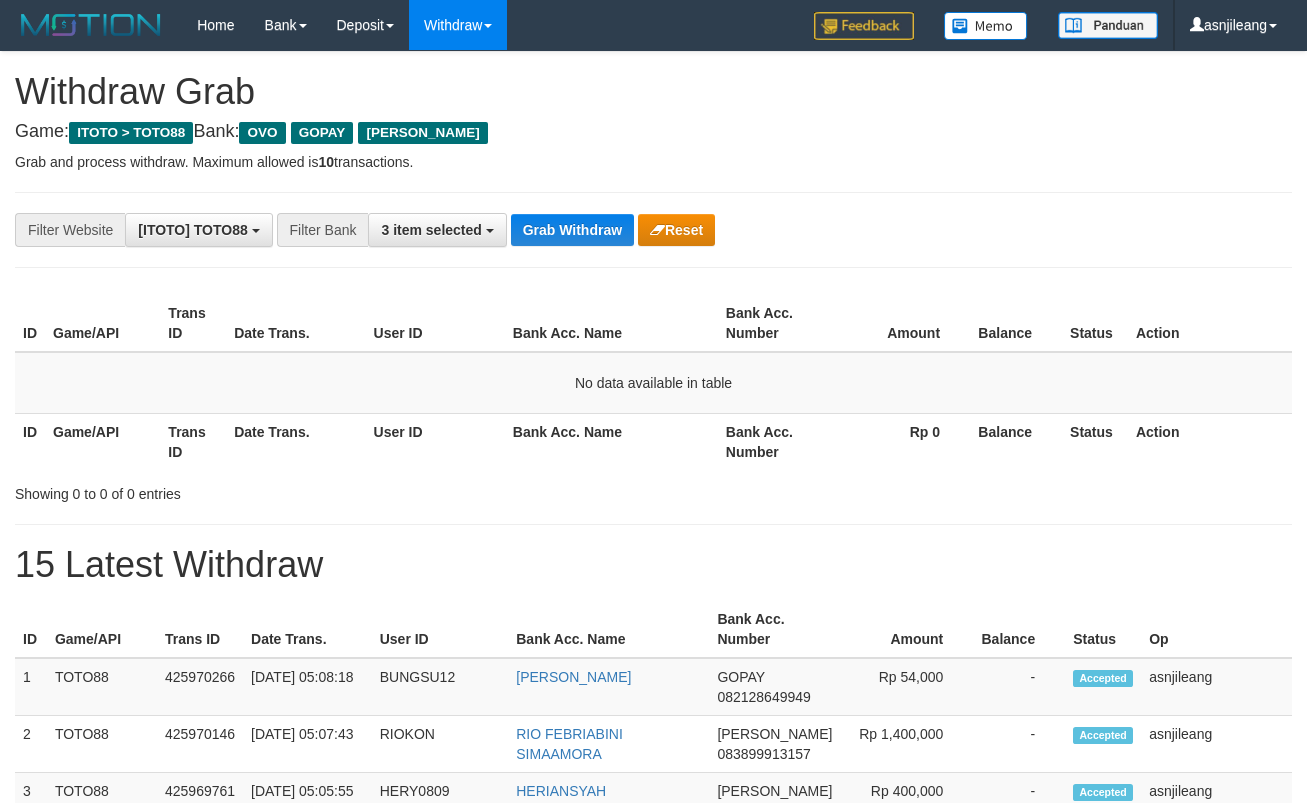scroll, scrollTop: 0, scrollLeft: 0, axis: both 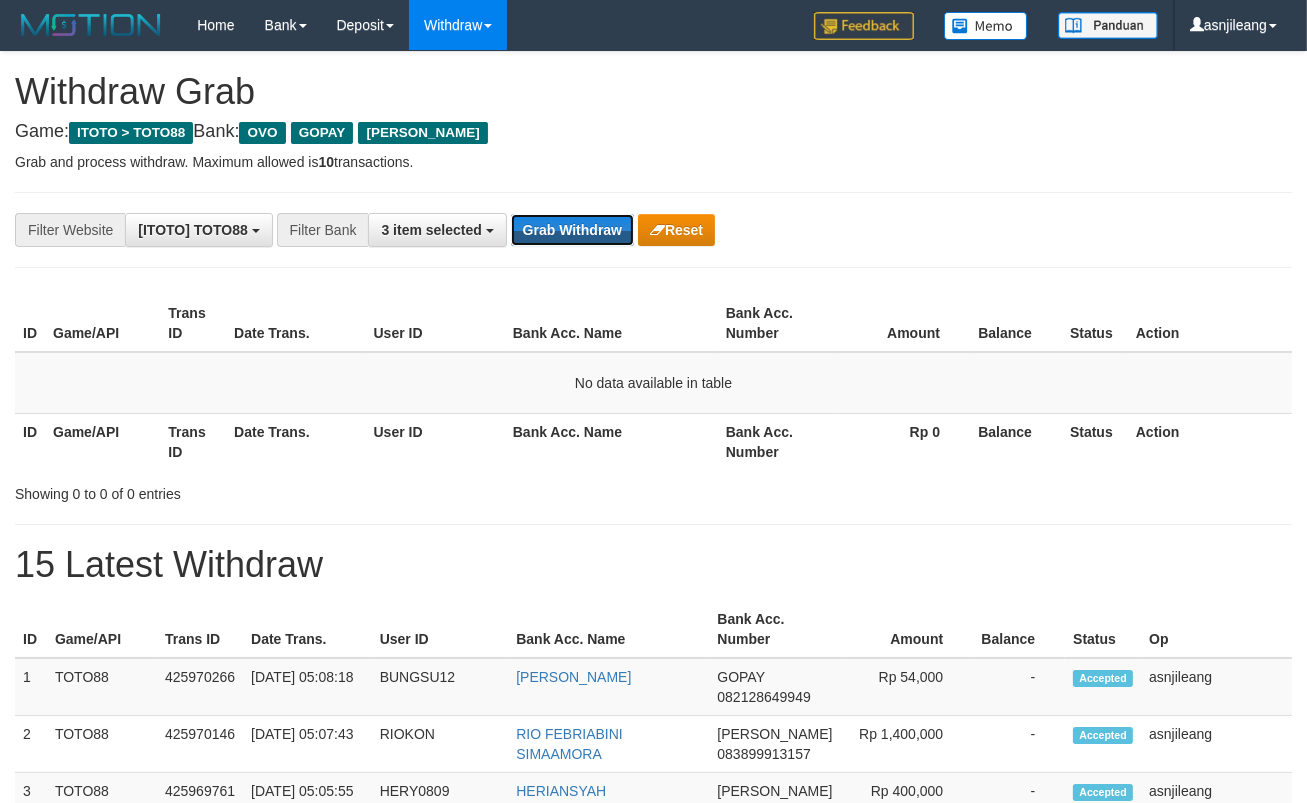 click on "Grab Withdraw" at bounding box center (572, 230) 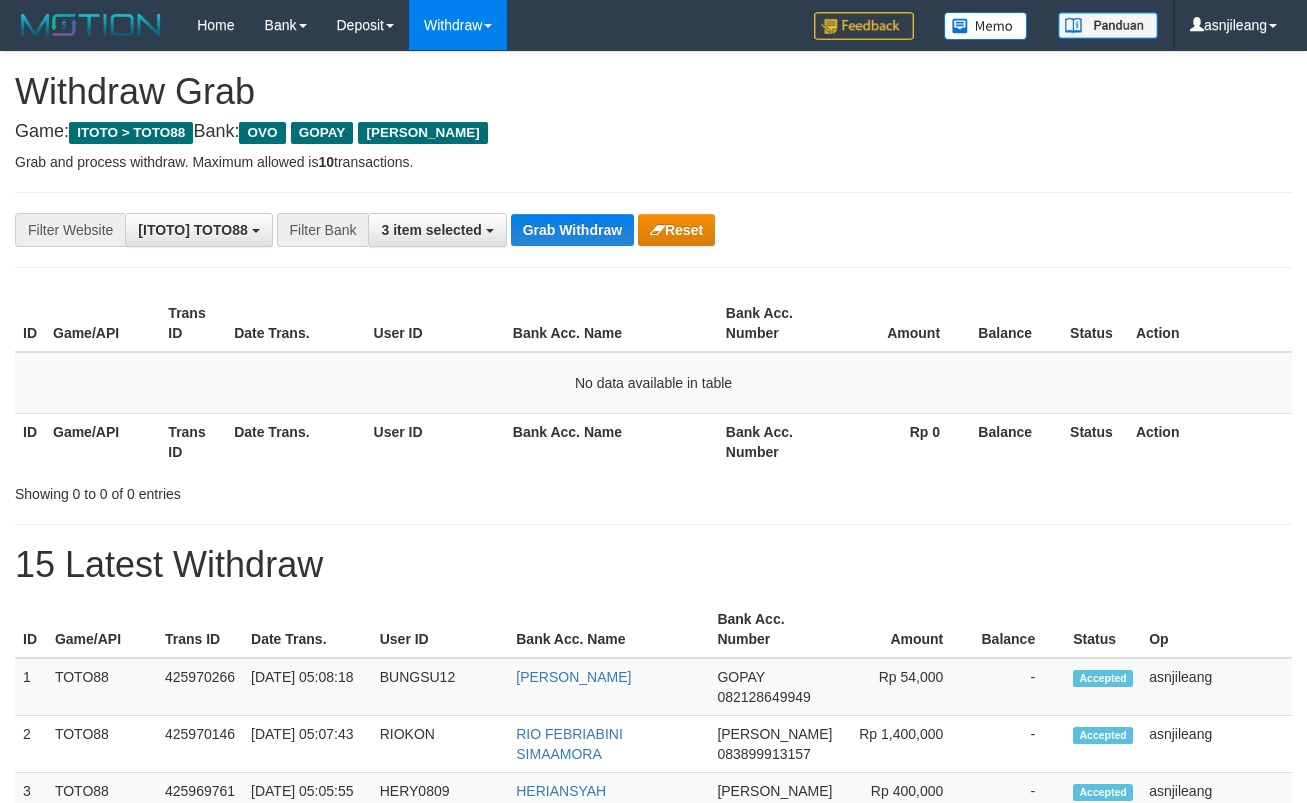 scroll, scrollTop: 0, scrollLeft: 0, axis: both 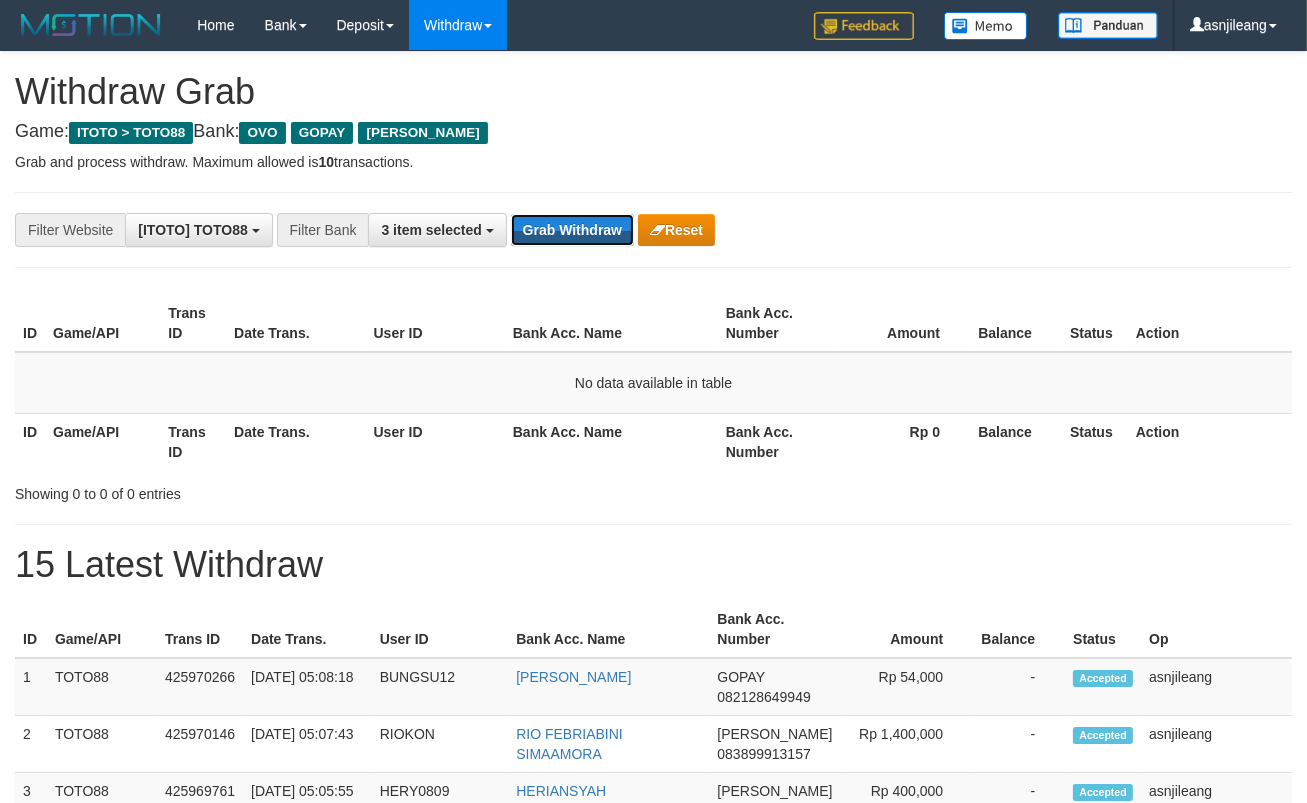 click on "Grab Withdraw" at bounding box center [572, 230] 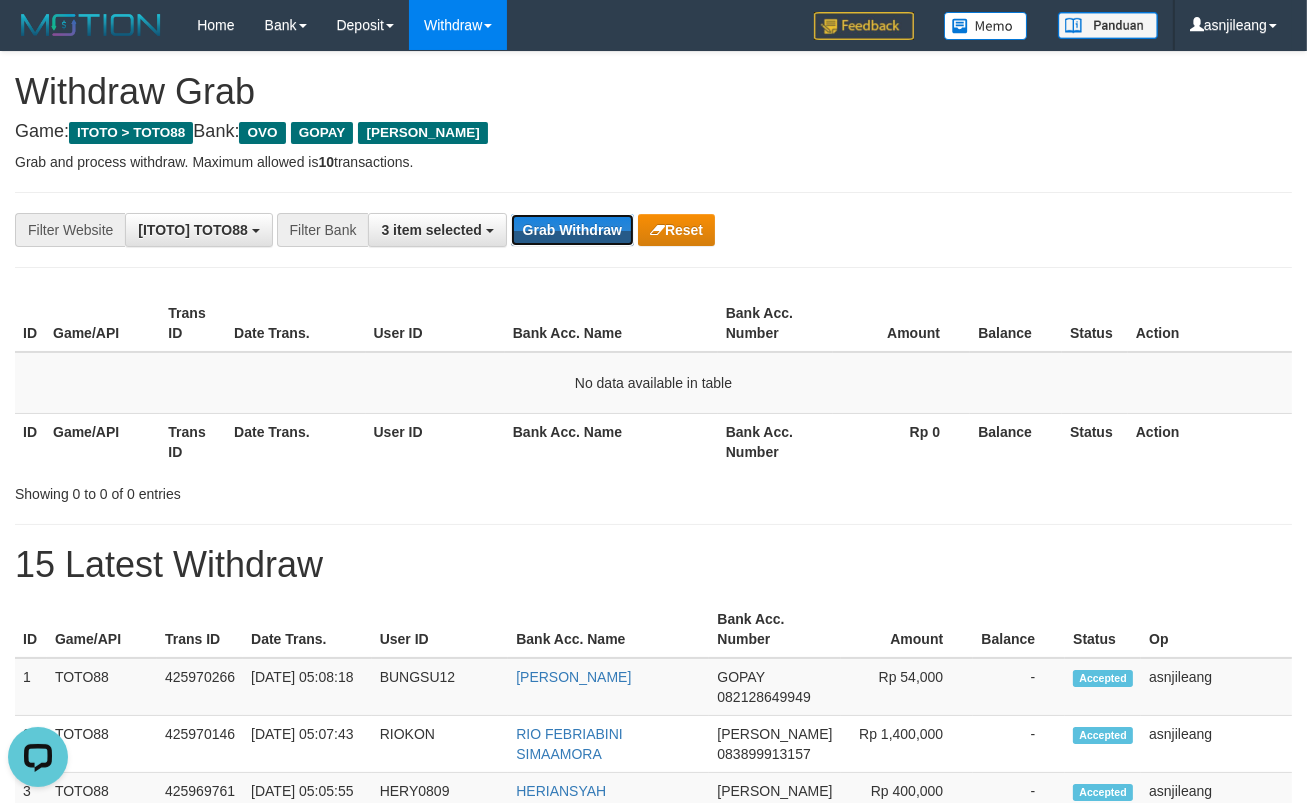 scroll, scrollTop: 0, scrollLeft: 0, axis: both 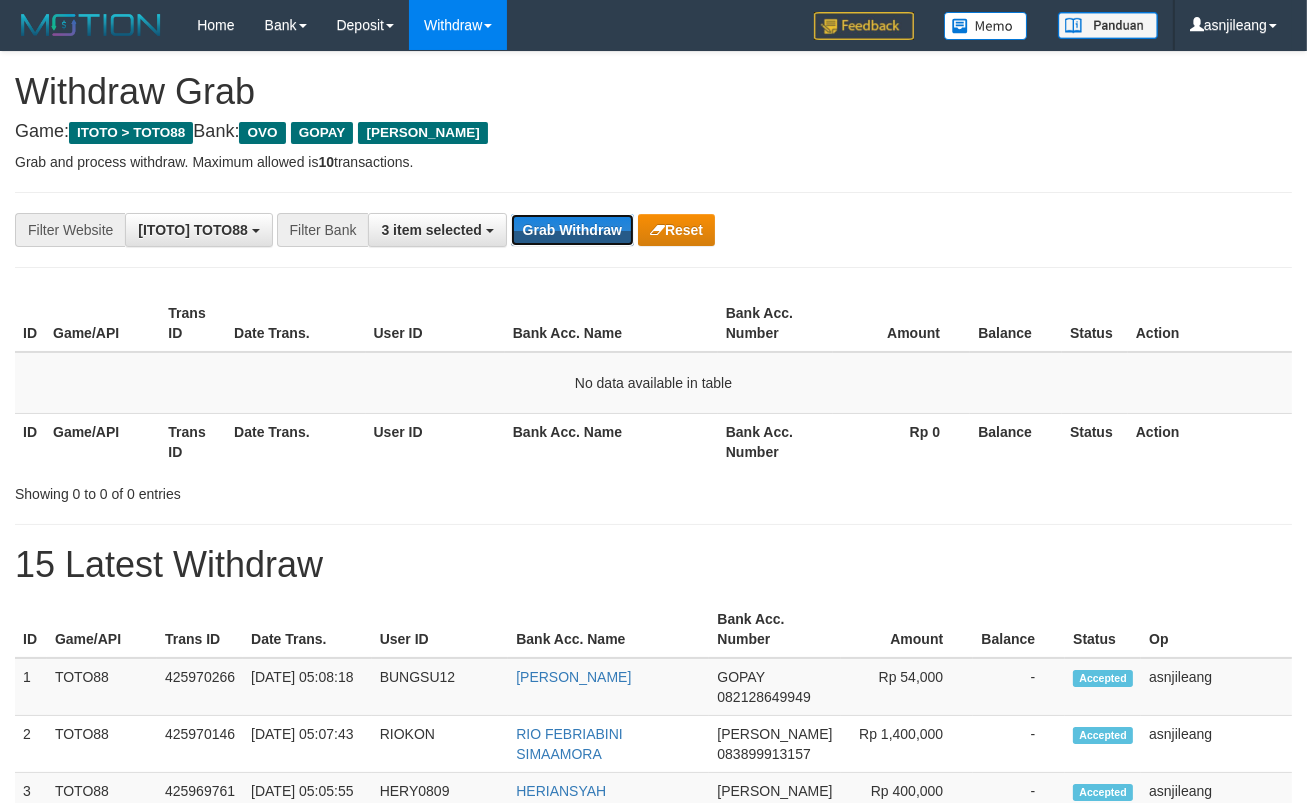 click on "Grab Withdraw" at bounding box center (572, 230) 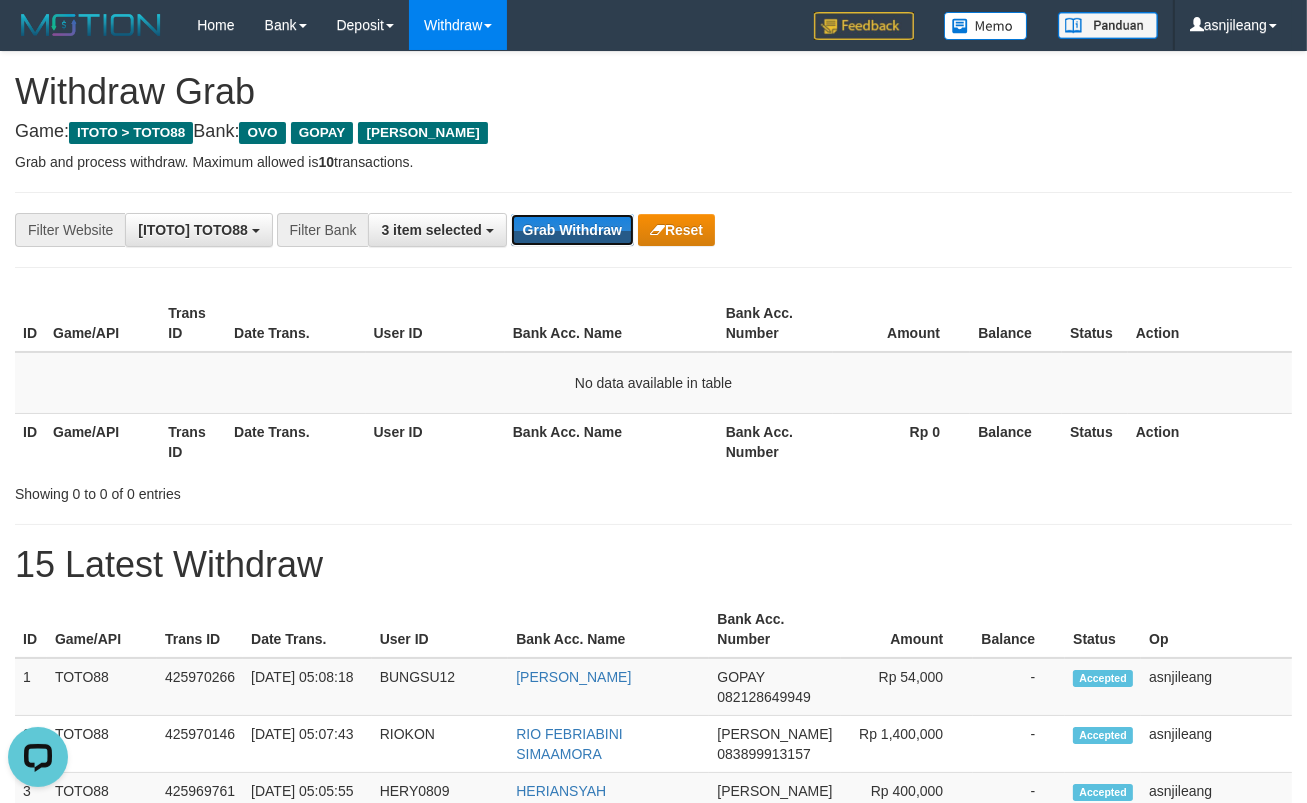 click on "Grab Withdraw" at bounding box center (572, 230) 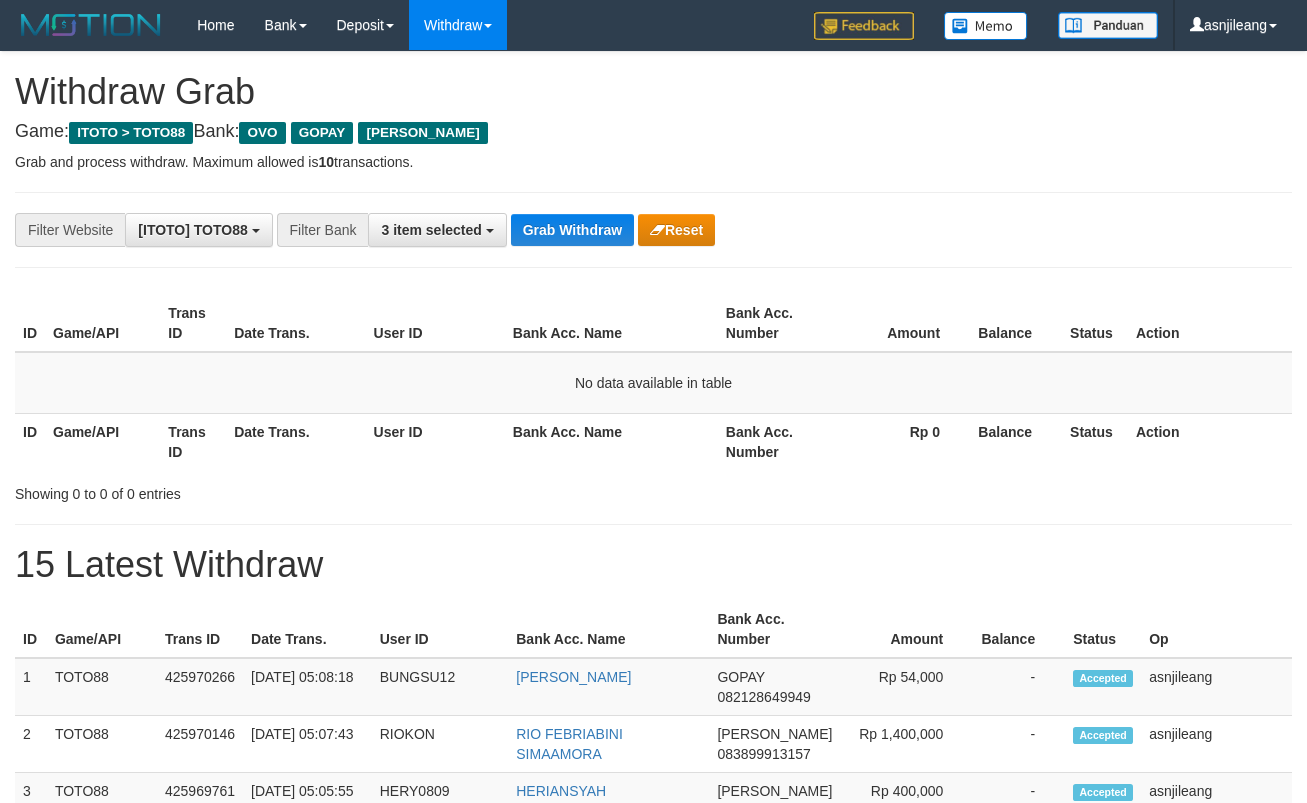 scroll, scrollTop: 0, scrollLeft: 0, axis: both 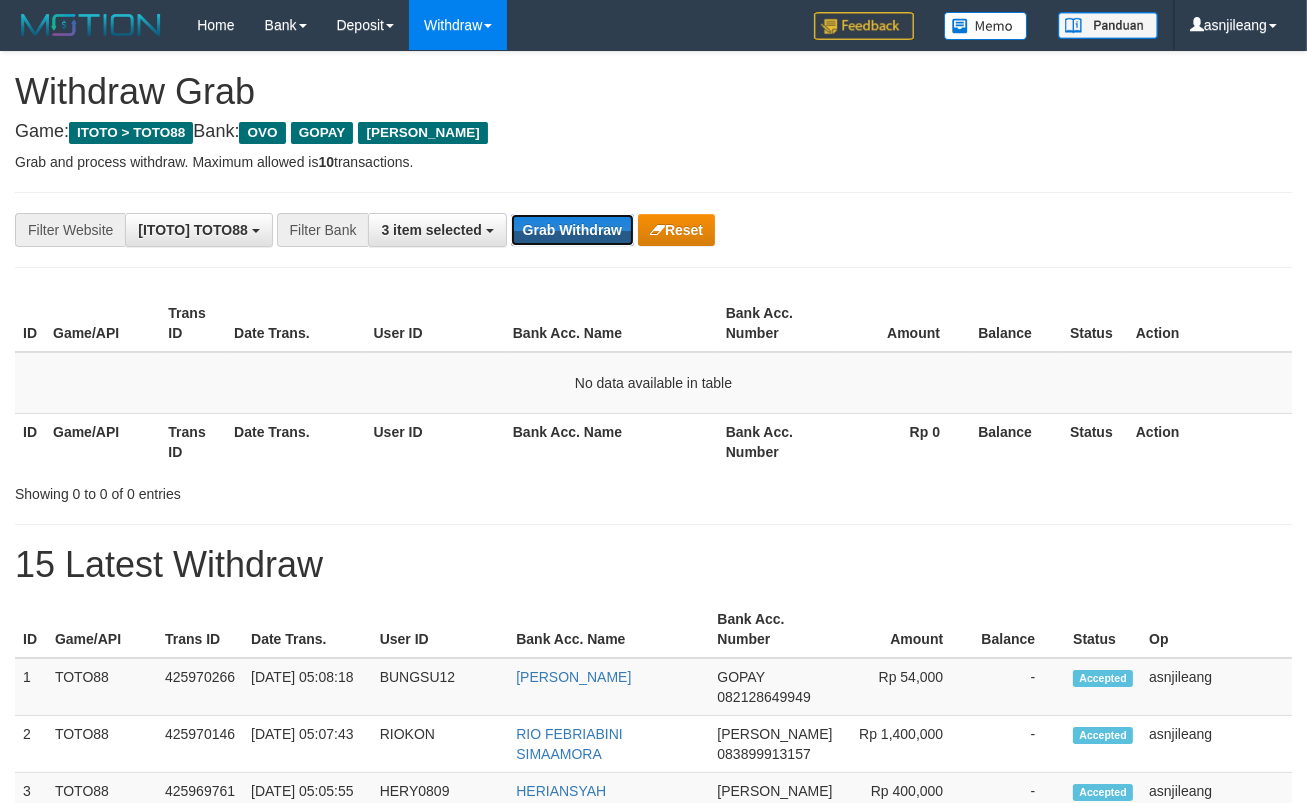 click on "Grab Withdraw" at bounding box center [572, 230] 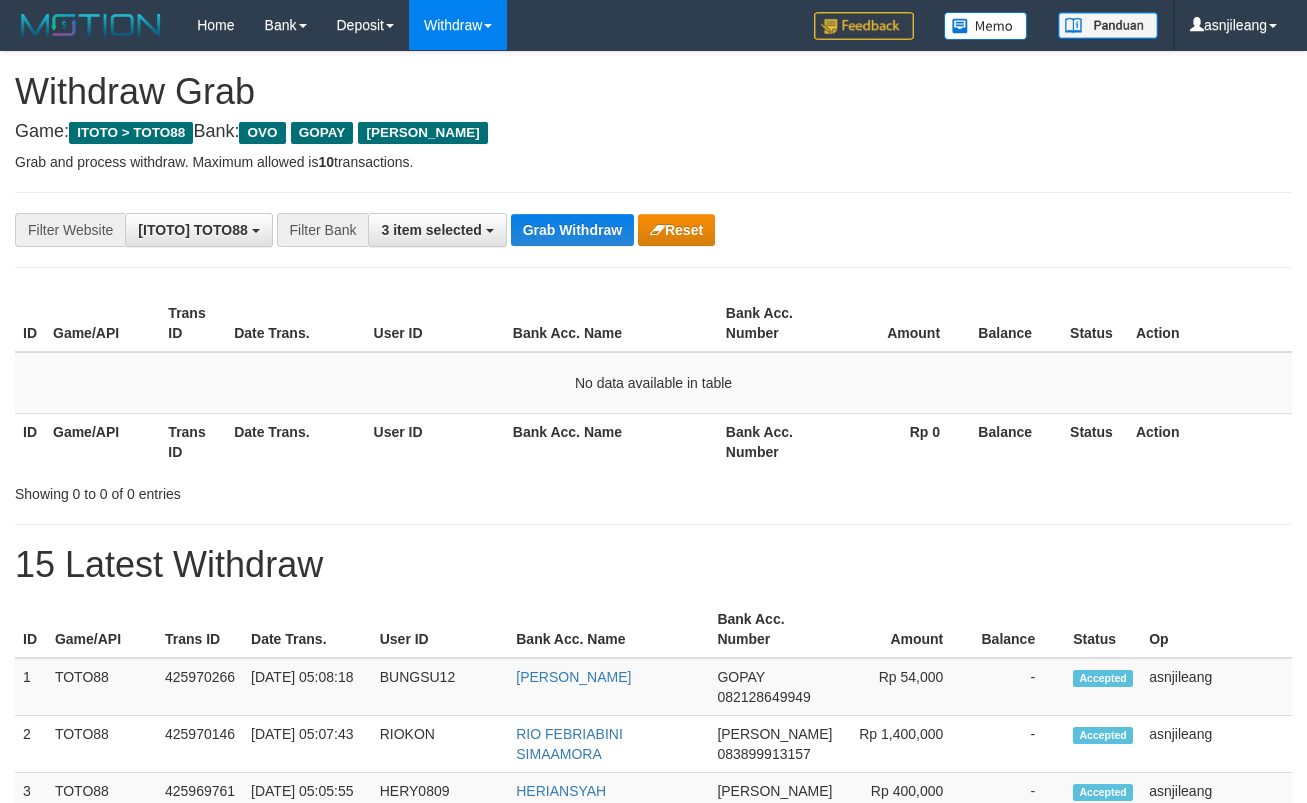 scroll, scrollTop: 0, scrollLeft: 0, axis: both 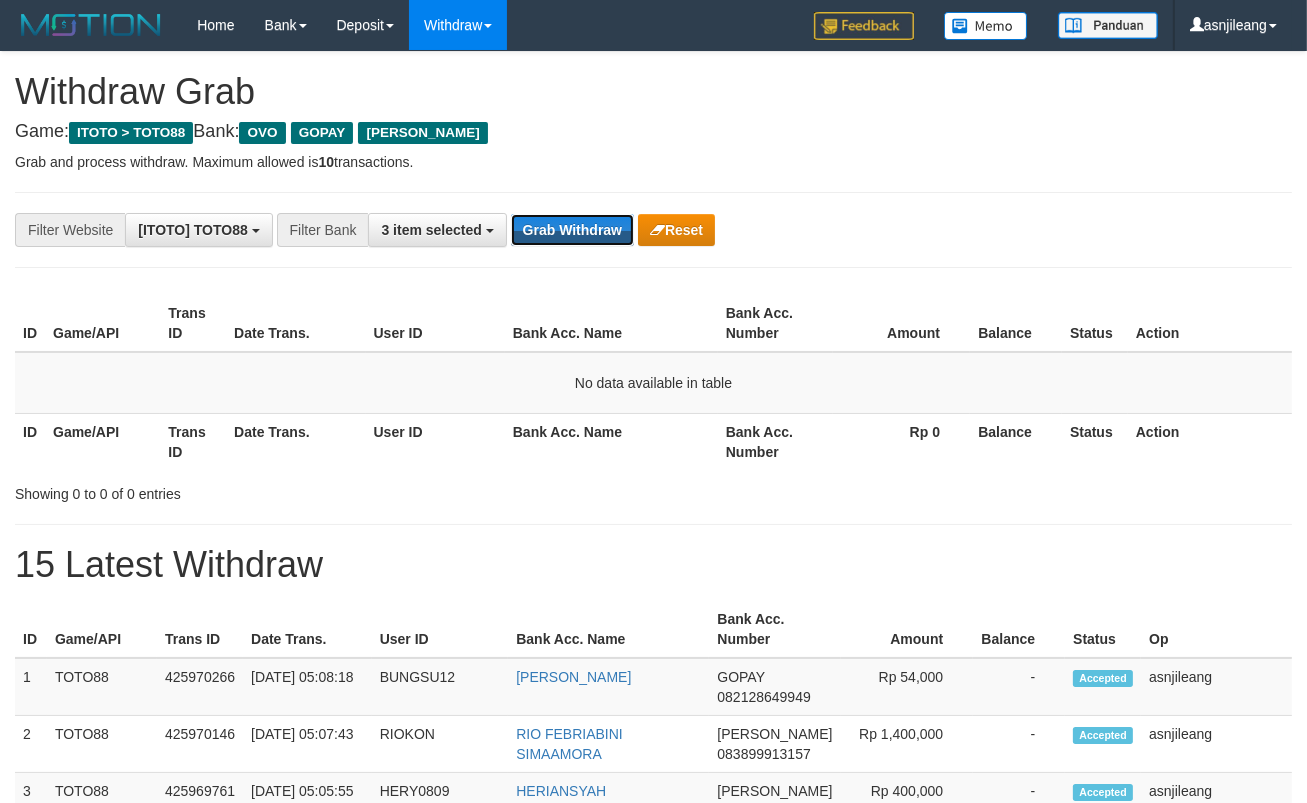 click on "Grab Withdraw" at bounding box center [572, 230] 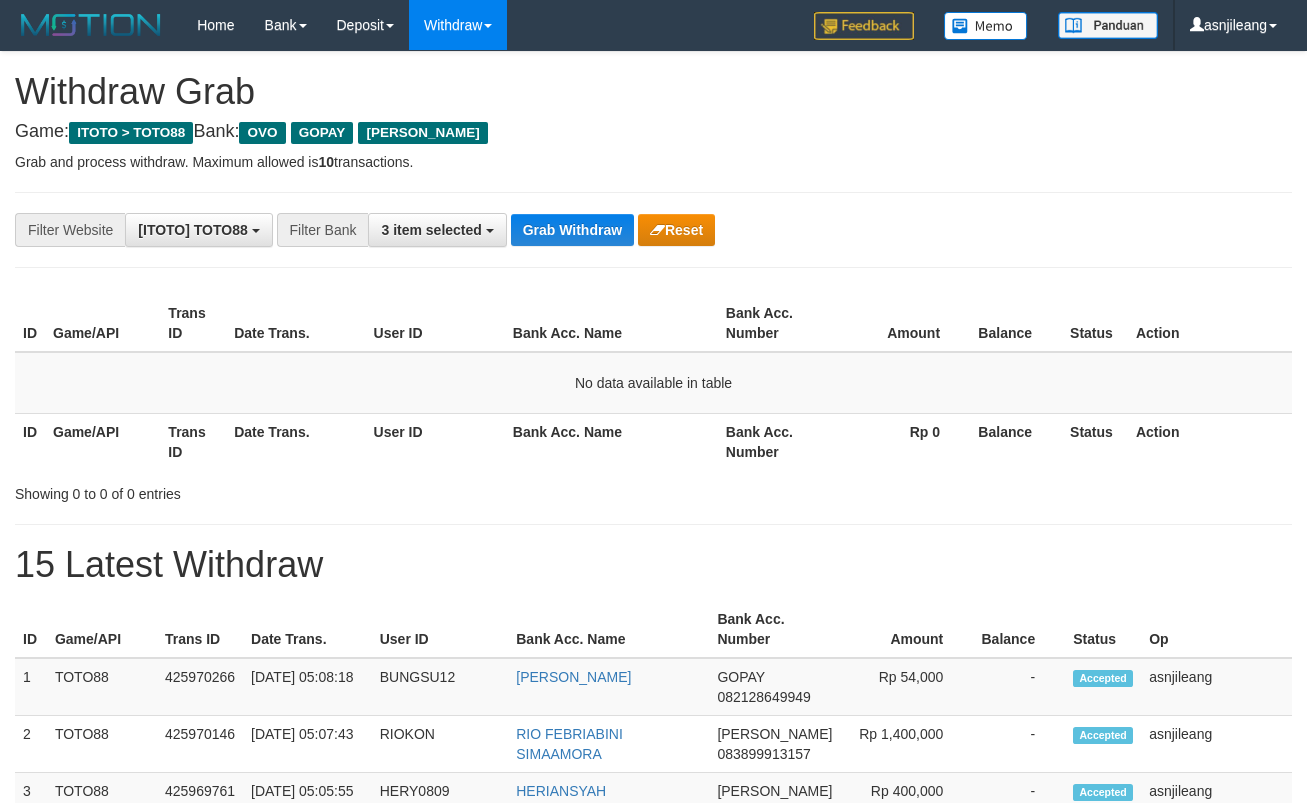 scroll, scrollTop: 0, scrollLeft: 0, axis: both 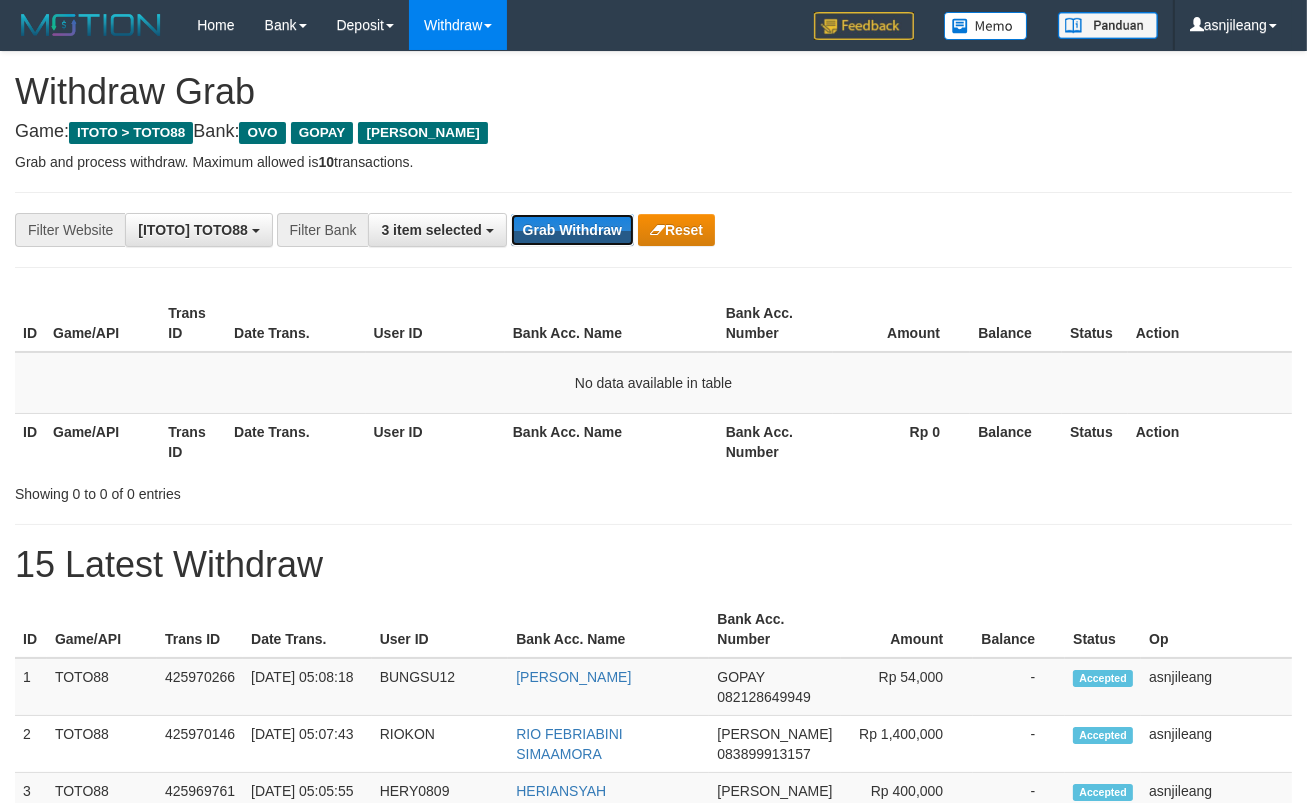 click on "Grab Withdraw" at bounding box center (572, 230) 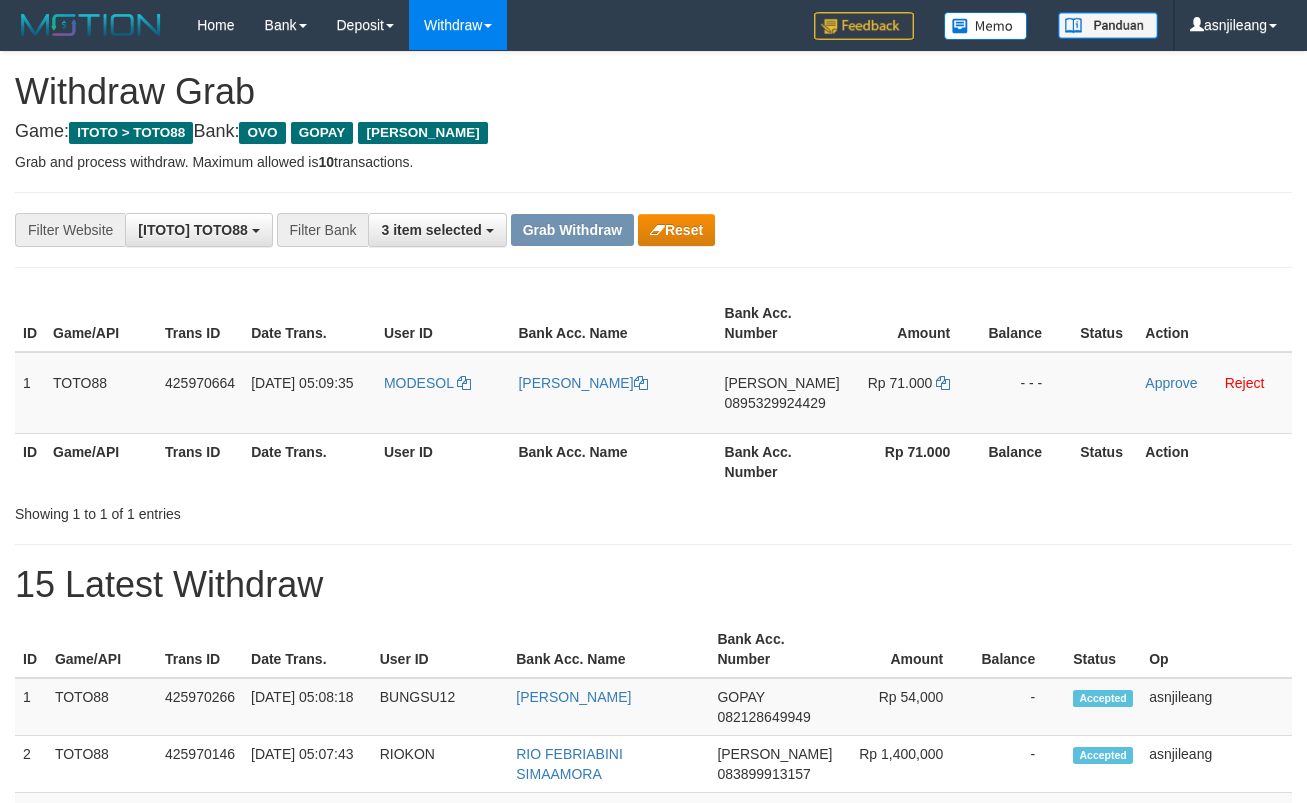 scroll, scrollTop: 0, scrollLeft: 0, axis: both 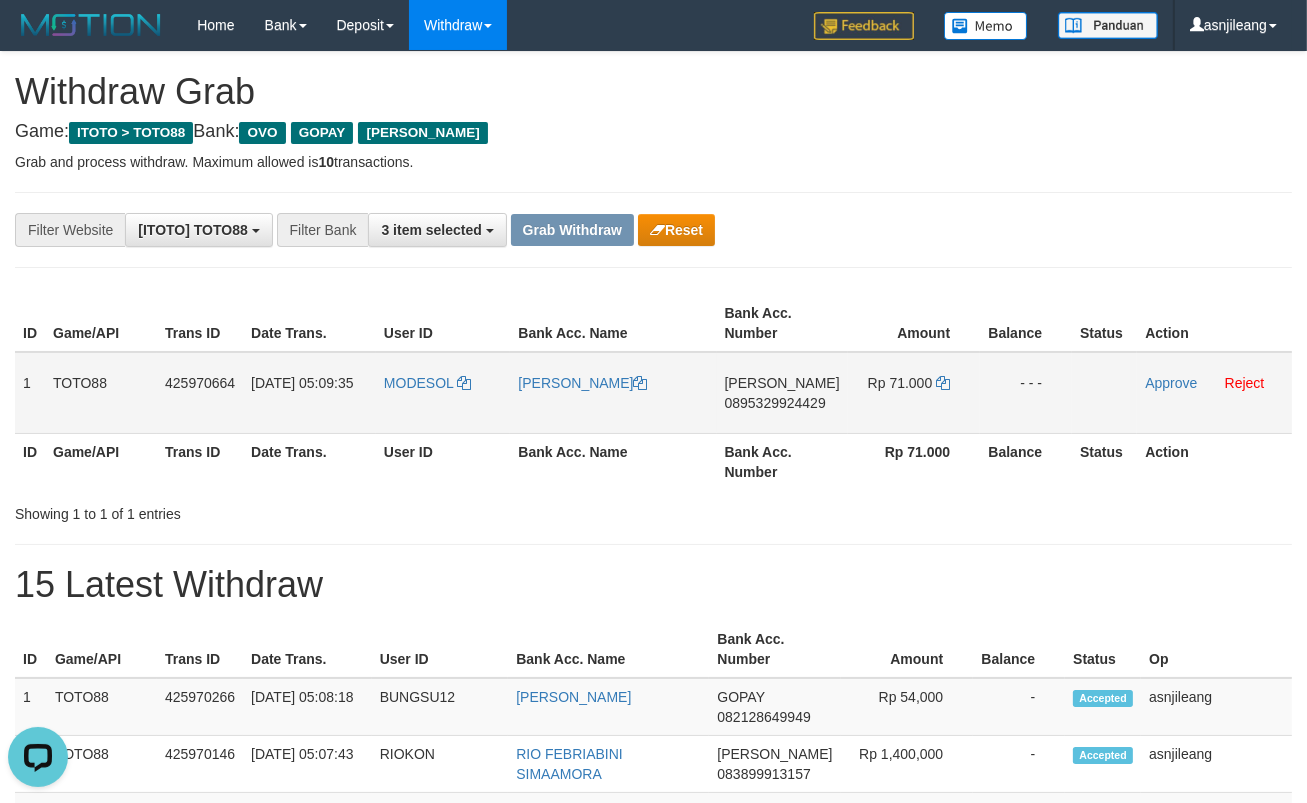 click on "DANA
0895329924429" at bounding box center (782, 393) 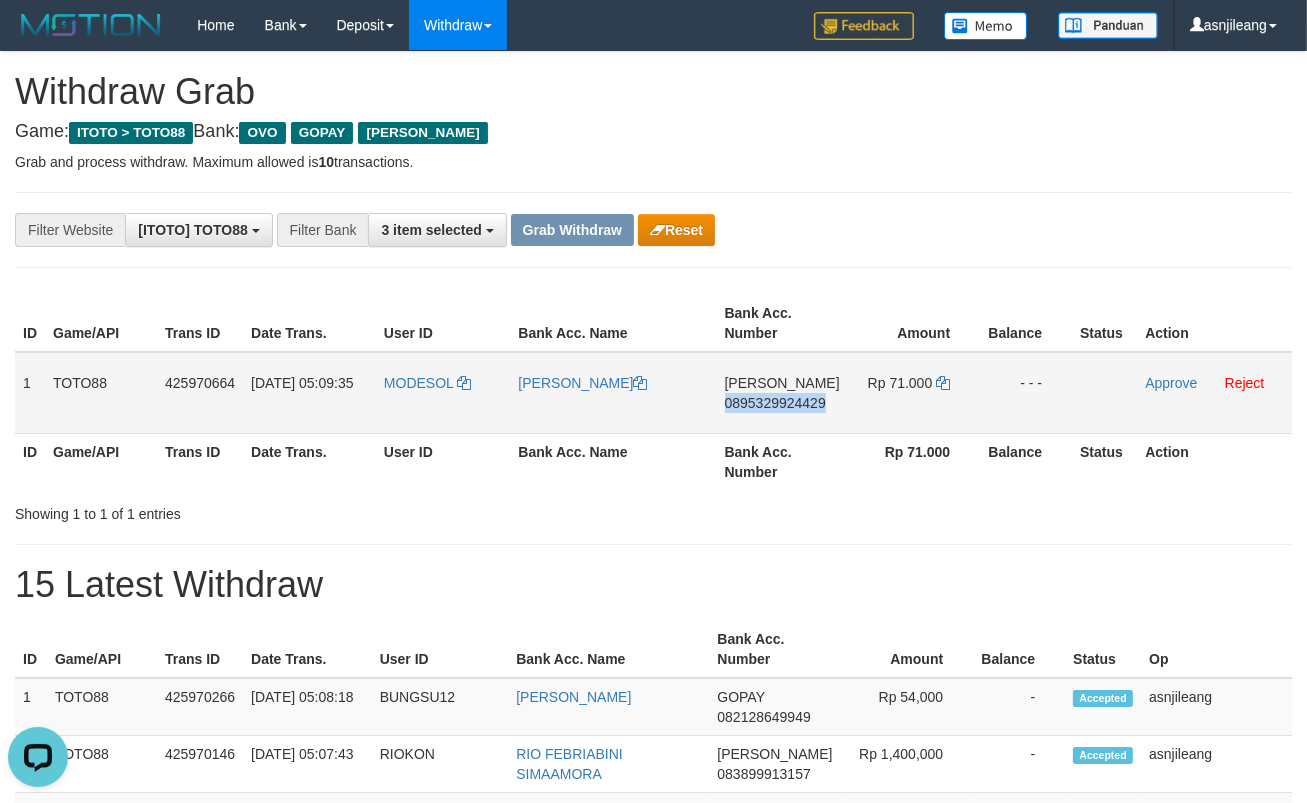 click on "DANA
0895329924429" at bounding box center (782, 393) 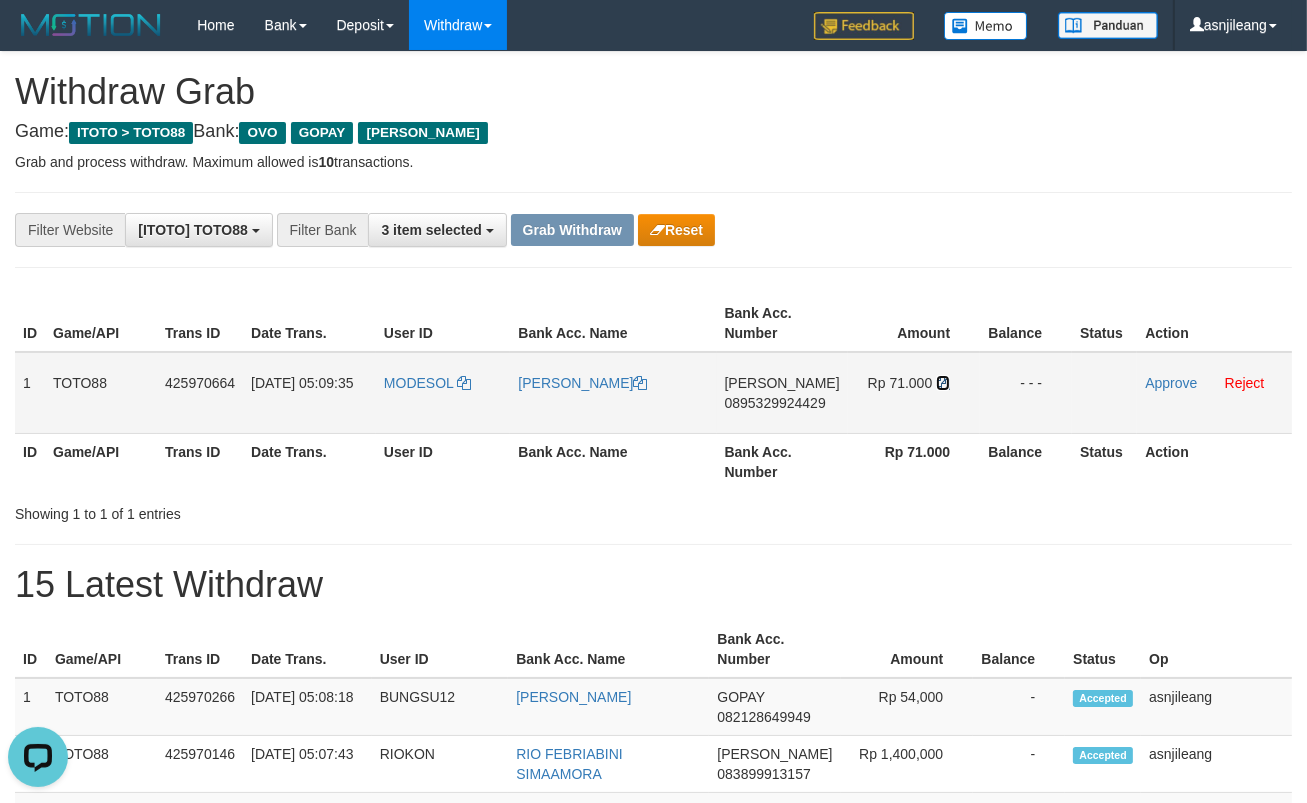 click at bounding box center [943, 383] 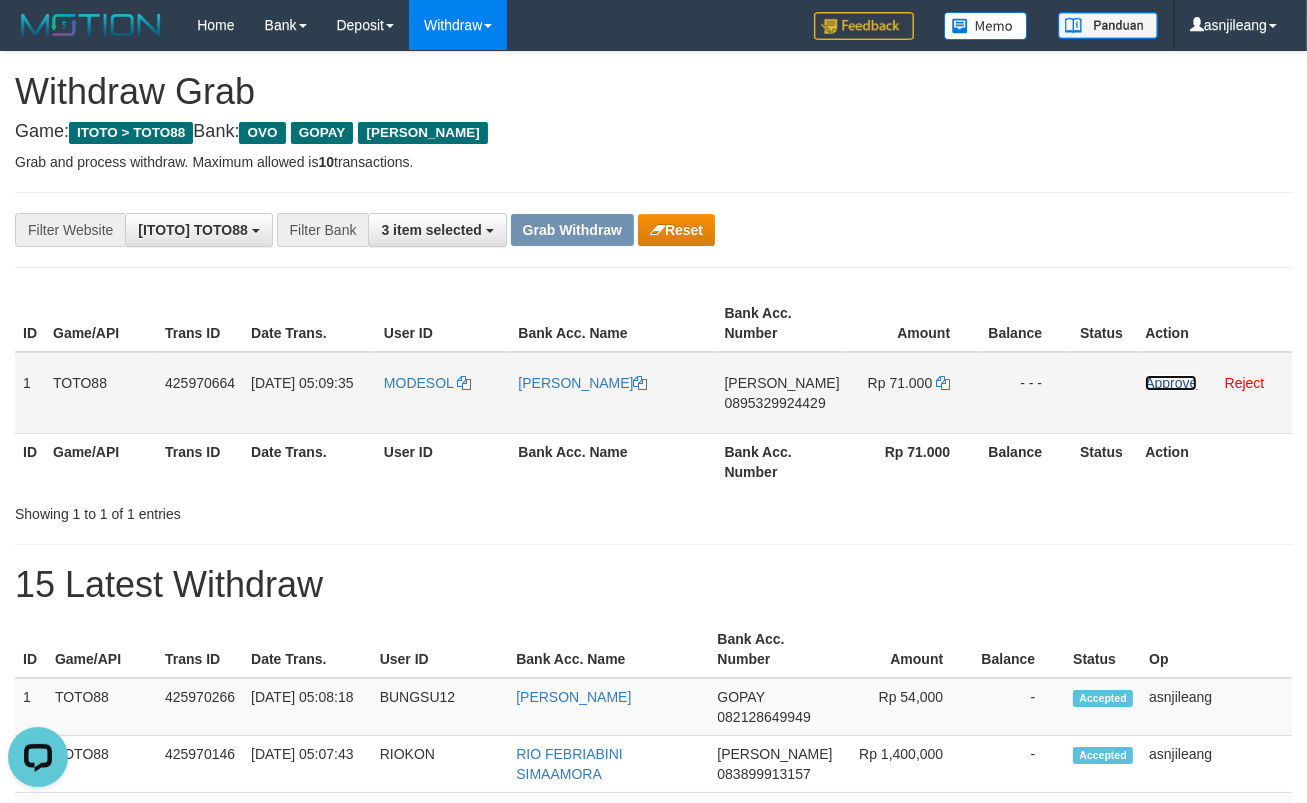 click on "Approve" at bounding box center (1171, 383) 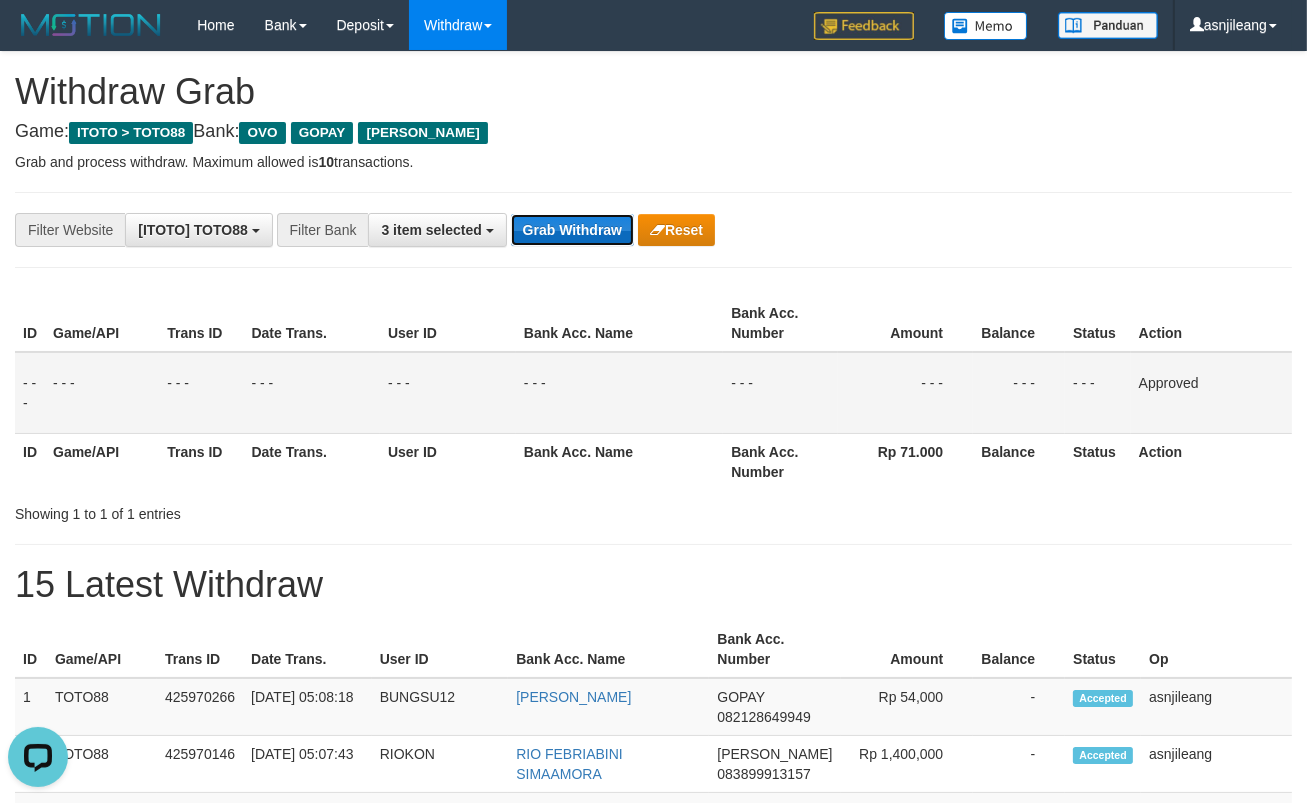 click on "Grab Withdraw" at bounding box center [572, 230] 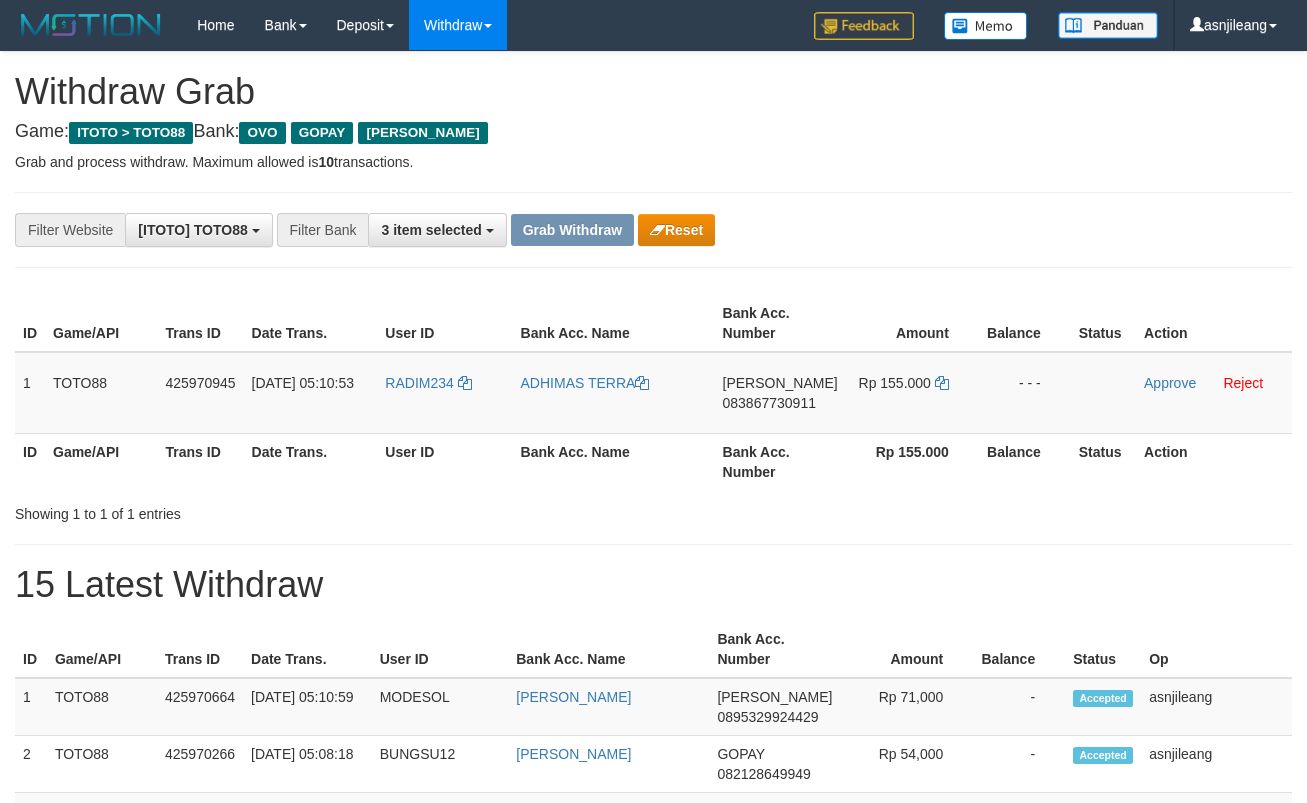 scroll, scrollTop: 0, scrollLeft: 0, axis: both 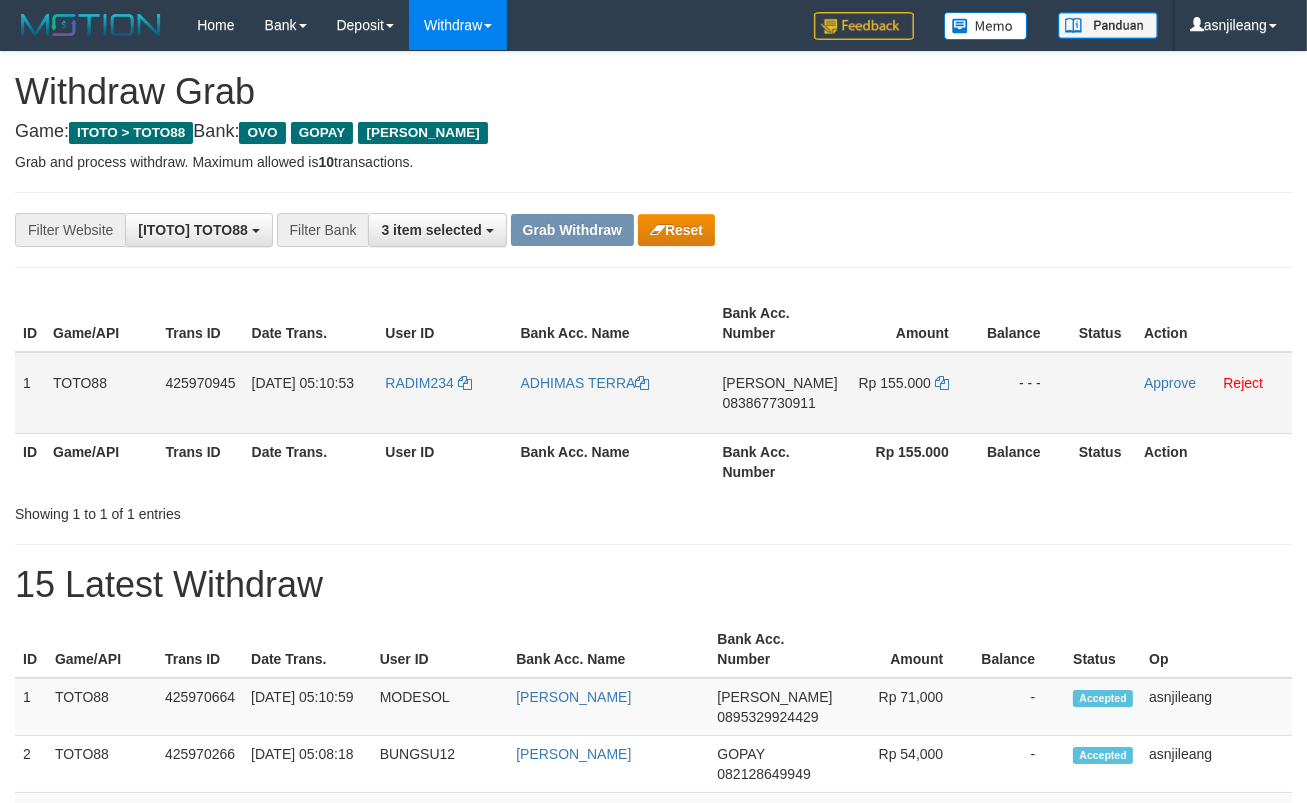 click on "[PERSON_NAME]
083867730911" at bounding box center (780, 393) 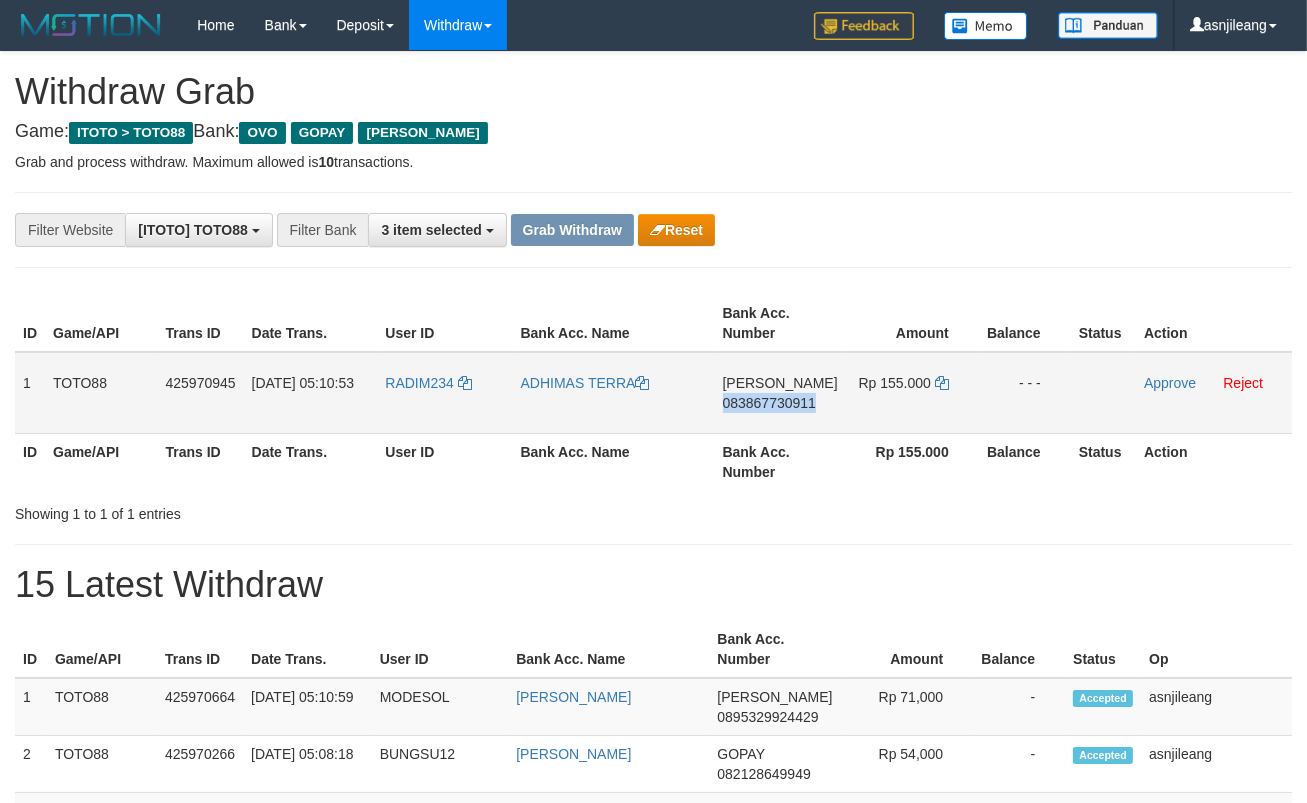 click on "DANA
083867730911" at bounding box center (780, 393) 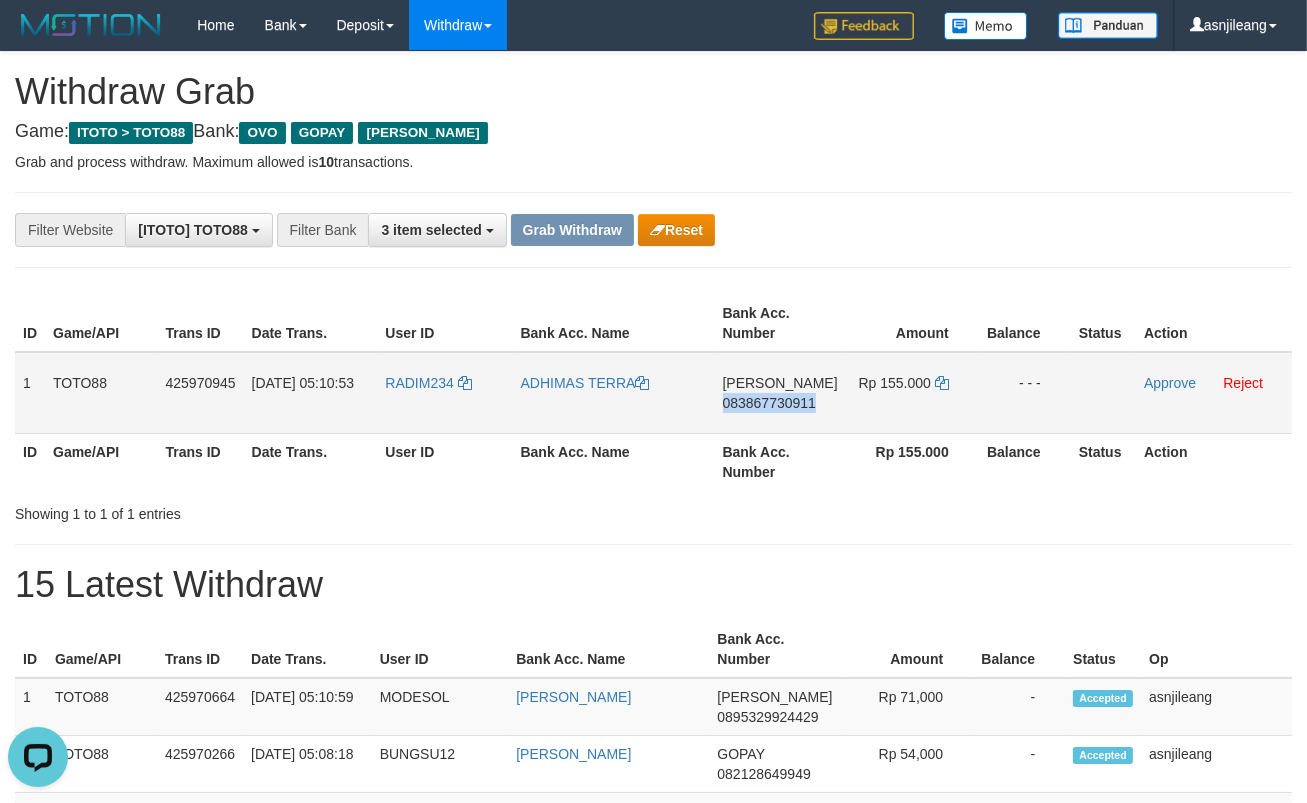 scroll, scrollTop: 0, scrollLeft: 0, axis: both 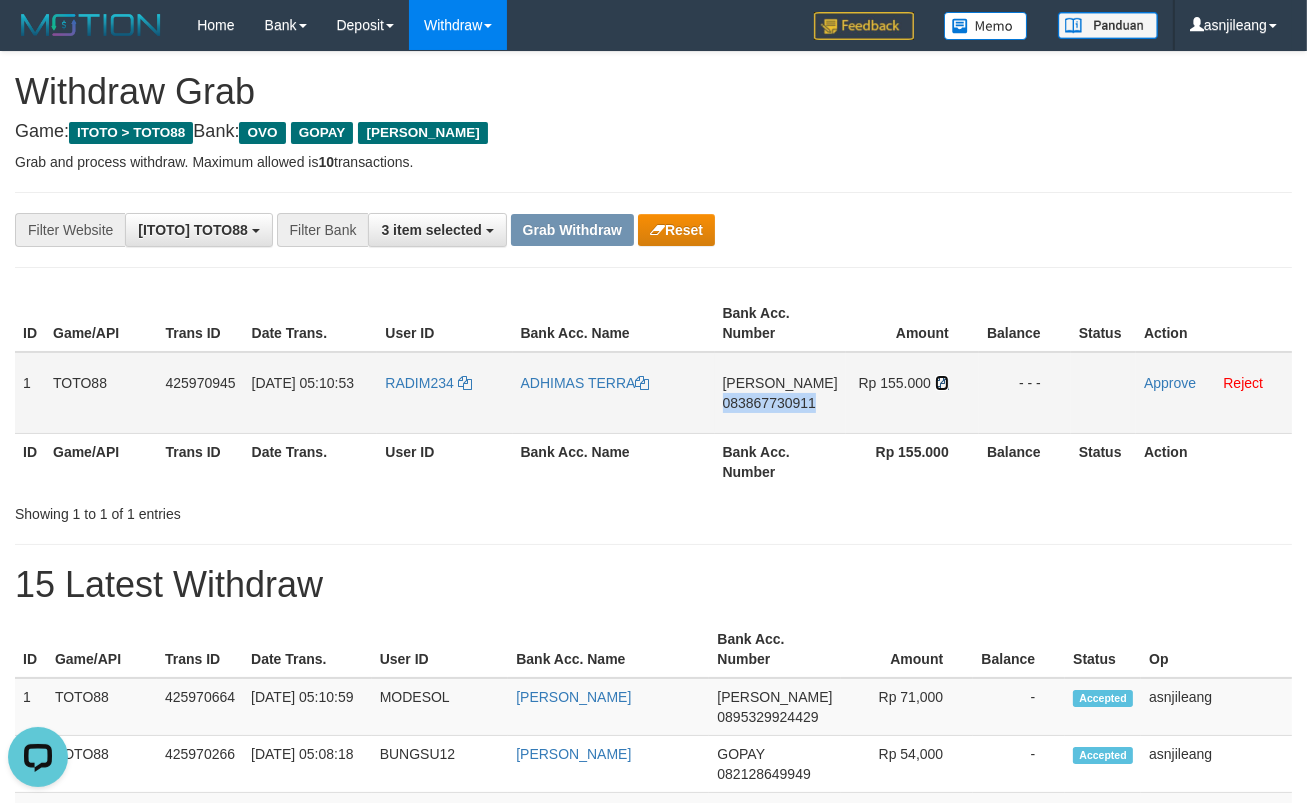 click at bounding box center [942, 383] 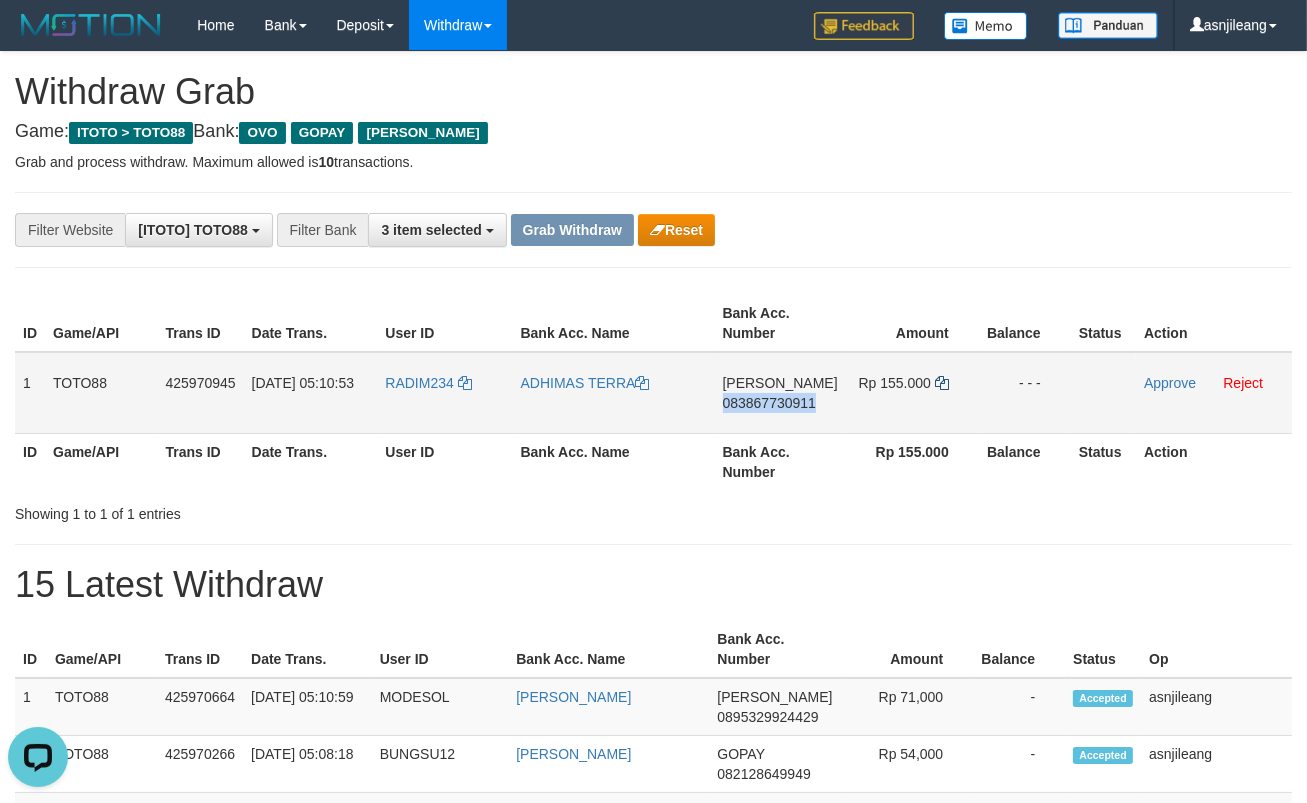 copy on "083867730911" 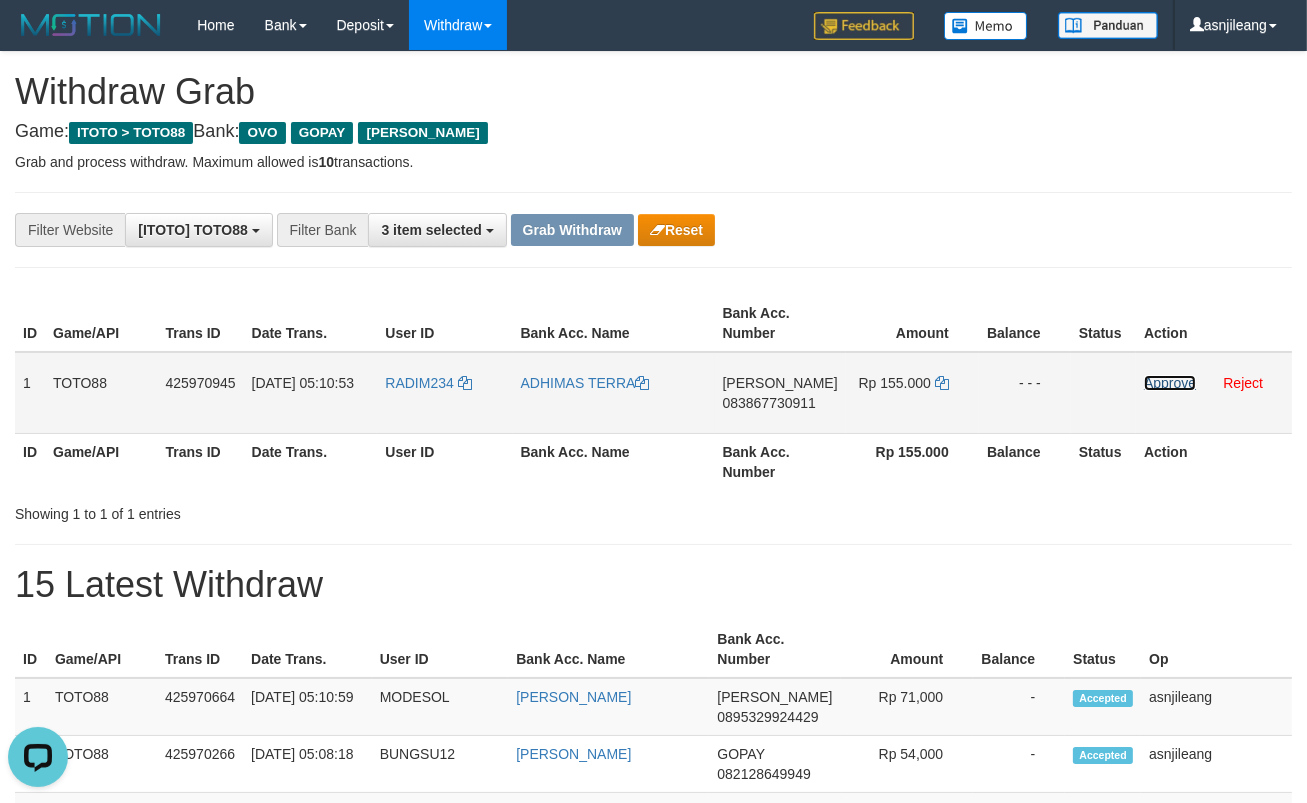 click on "Approve" at bounding box center [1170, 383] 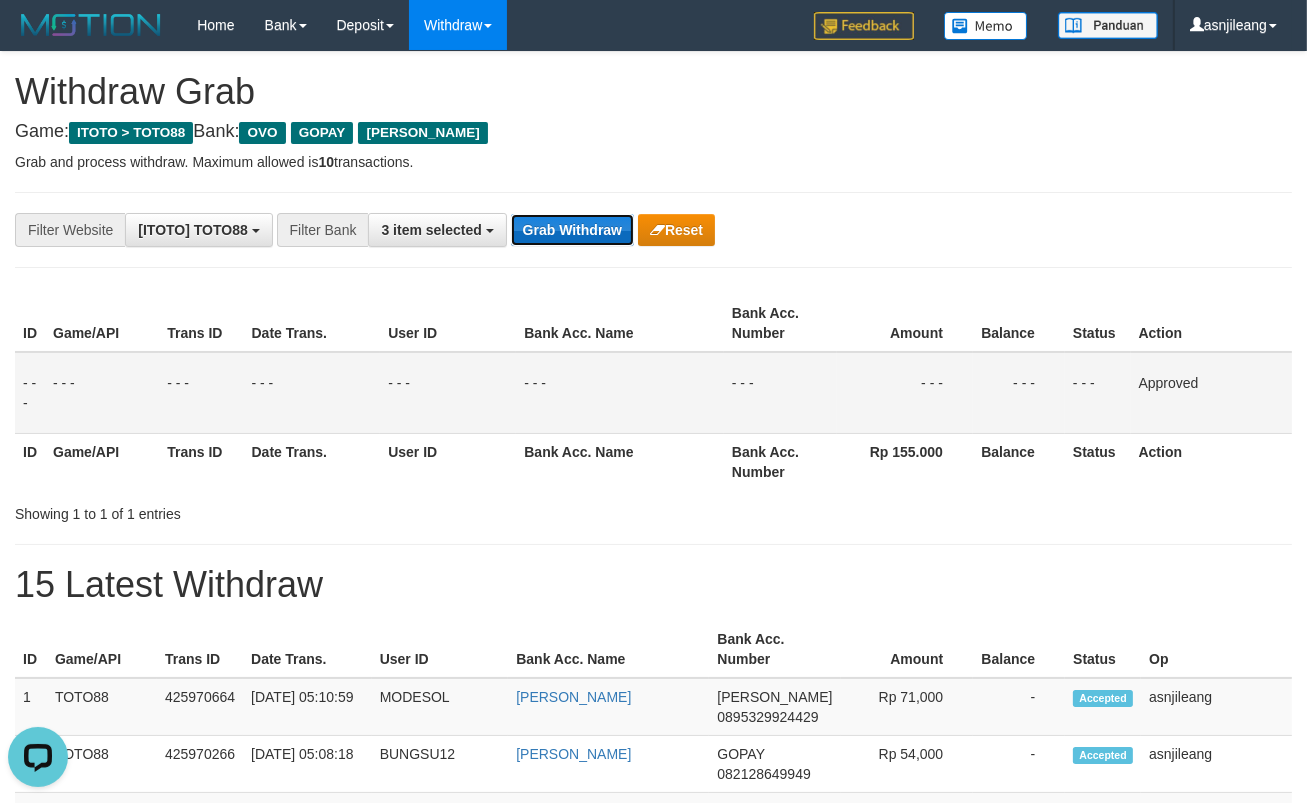 click on "Grab Withdraw" at bounding box center [572, 230] 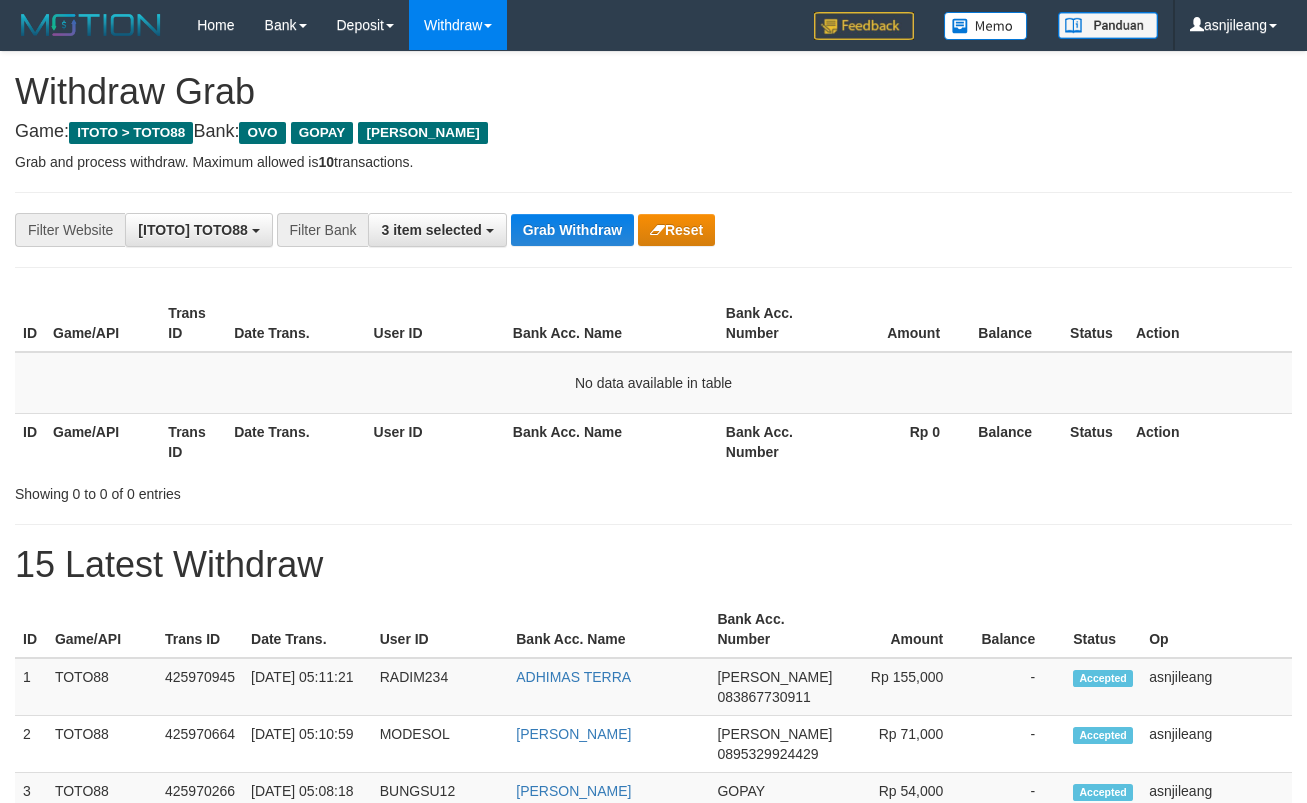 scroll, scrollTop: 0, scrollLeft: 0, axis: both 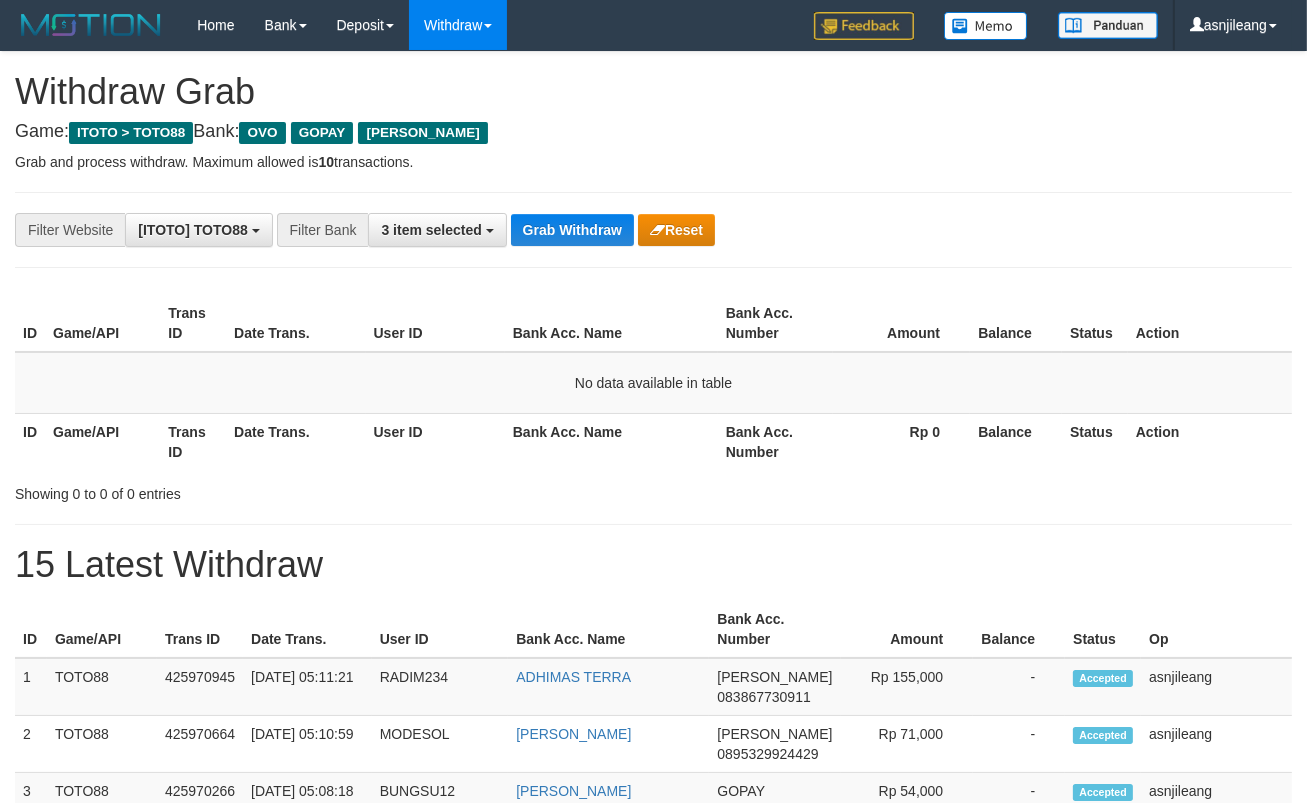 click on "Grab Withdraw" at bounding box center [572, 230] 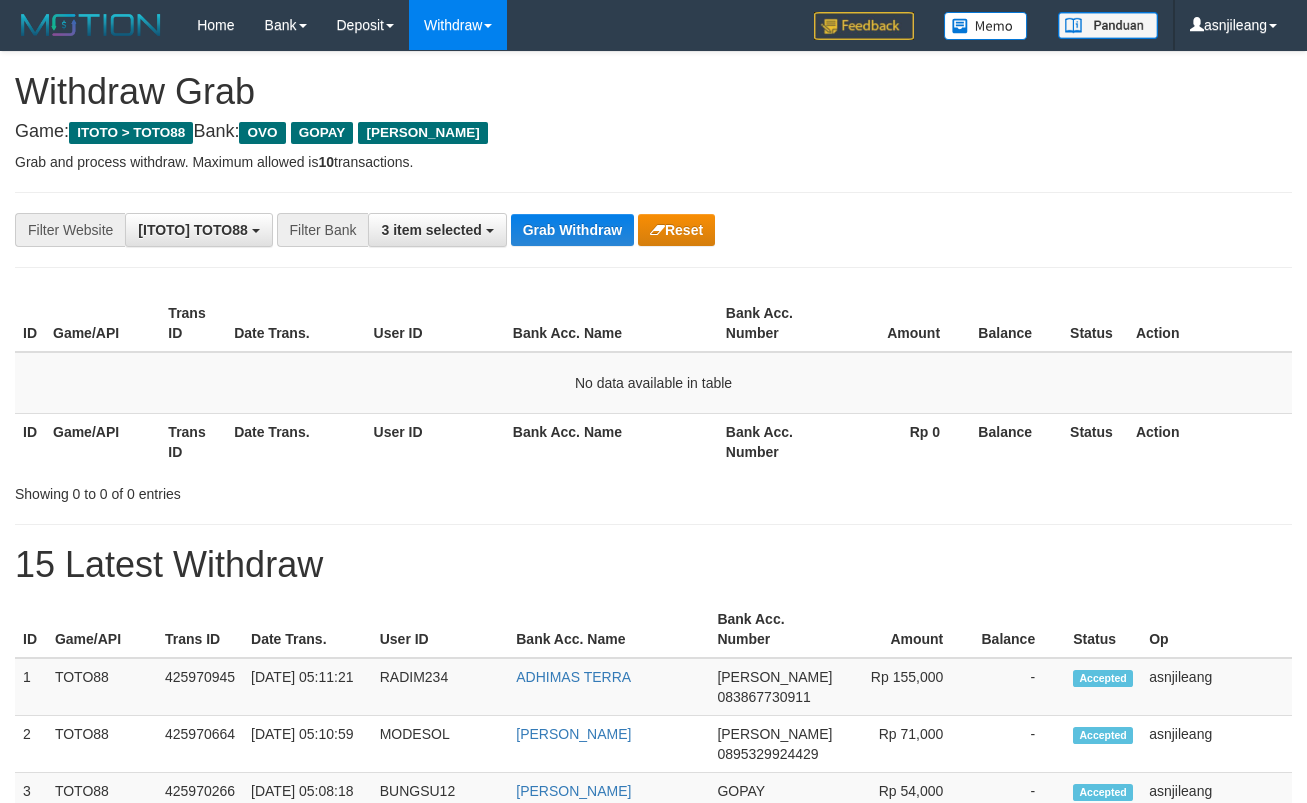 click on "Grab Withdraw" at bounding box center [572, 230] 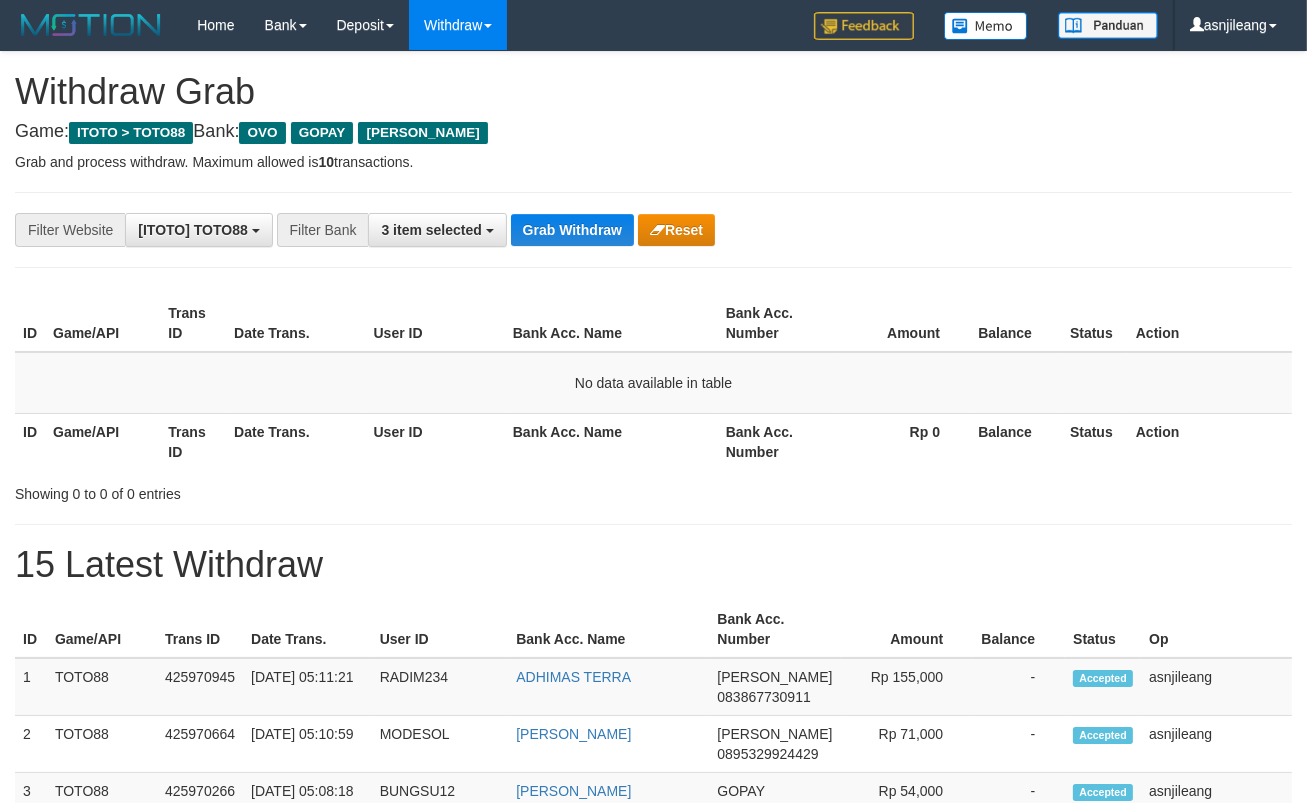 scroll, scrollTop: 17, scrollLeft: 0, axis: vertical 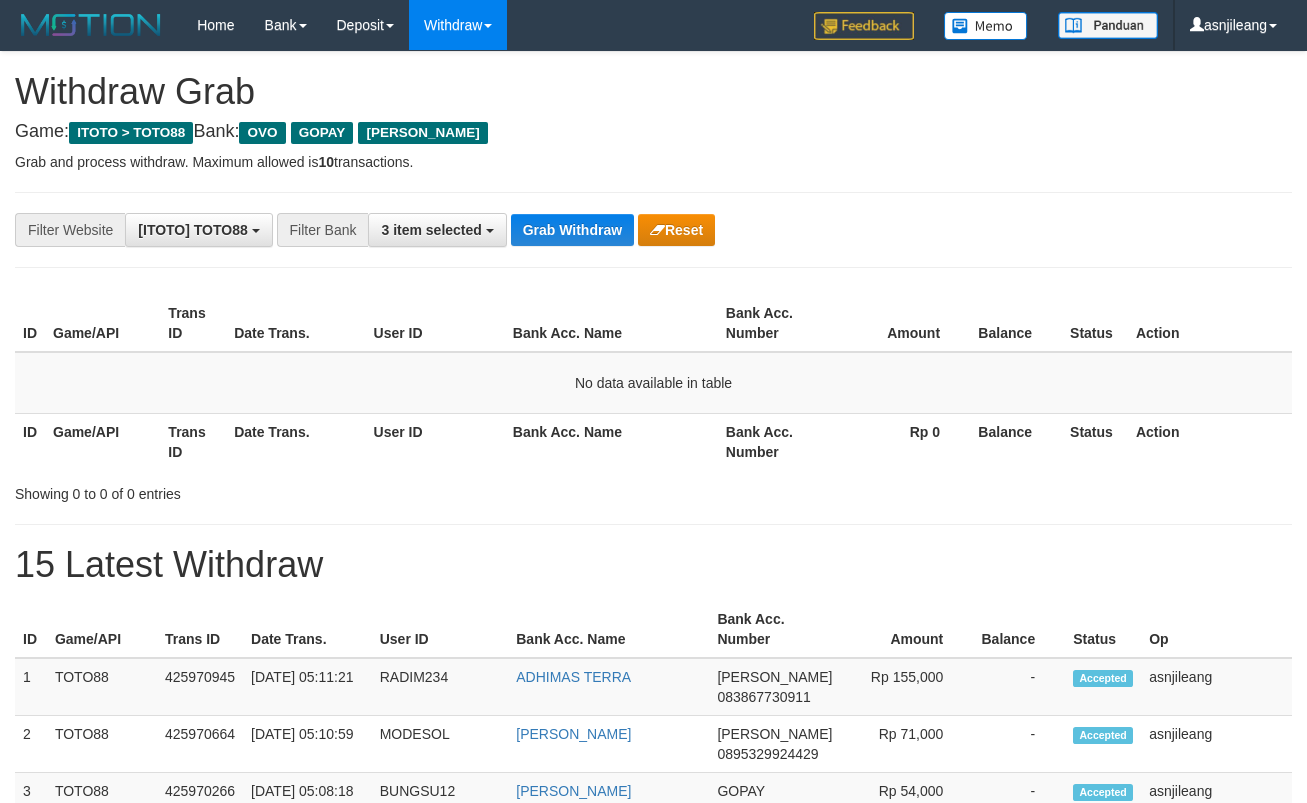 click on "Grab Withdraw" at bounding box center [572, 230] 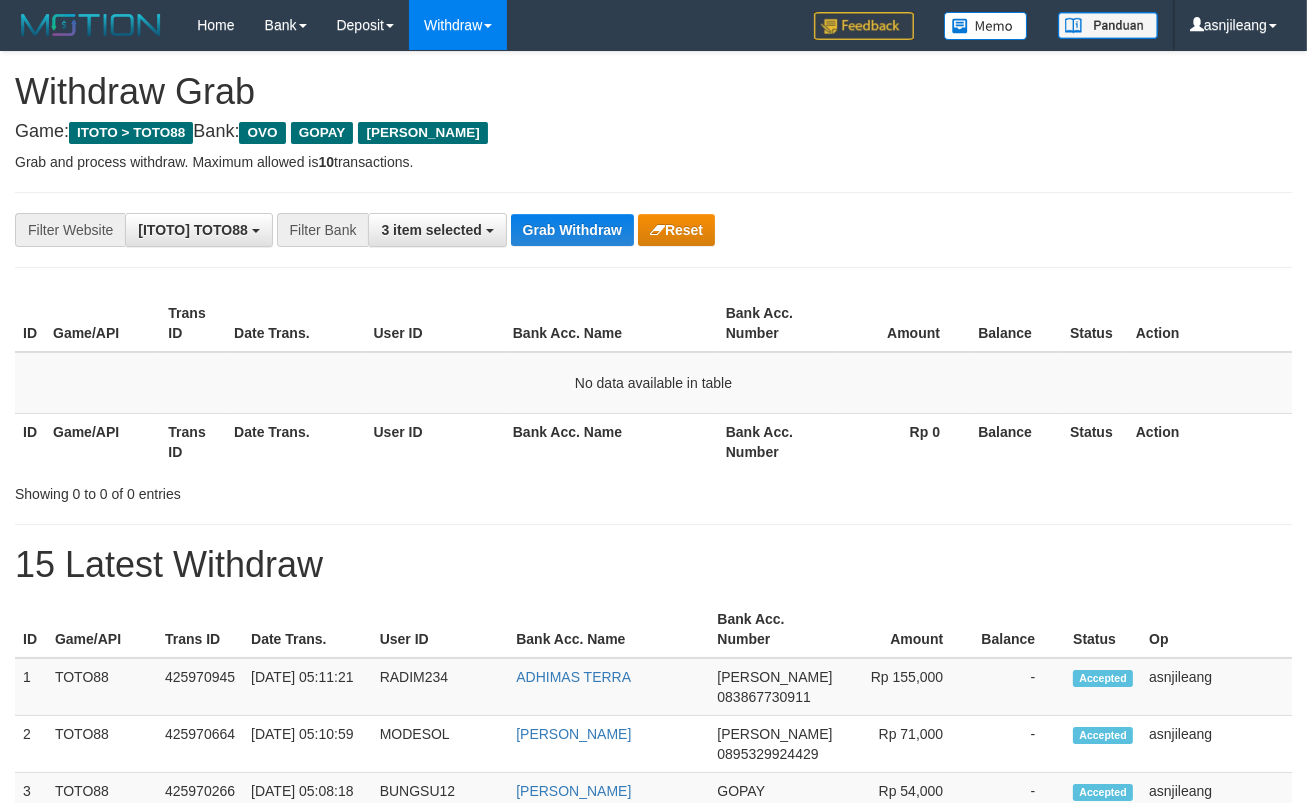 scroll, scrollTop: 17, scrollLeft: 0, axis: vertical 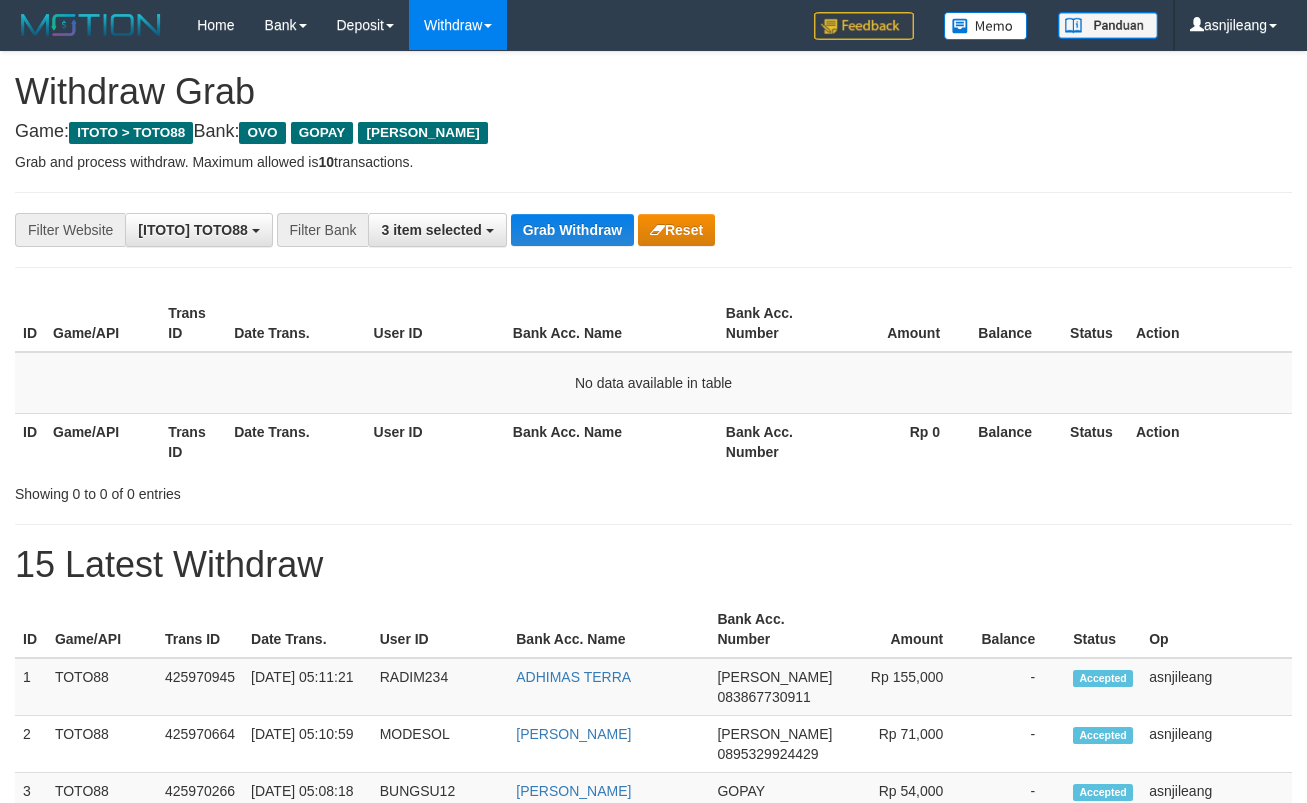 click on "Grab Withdraw" at bounding box center [572, 230] 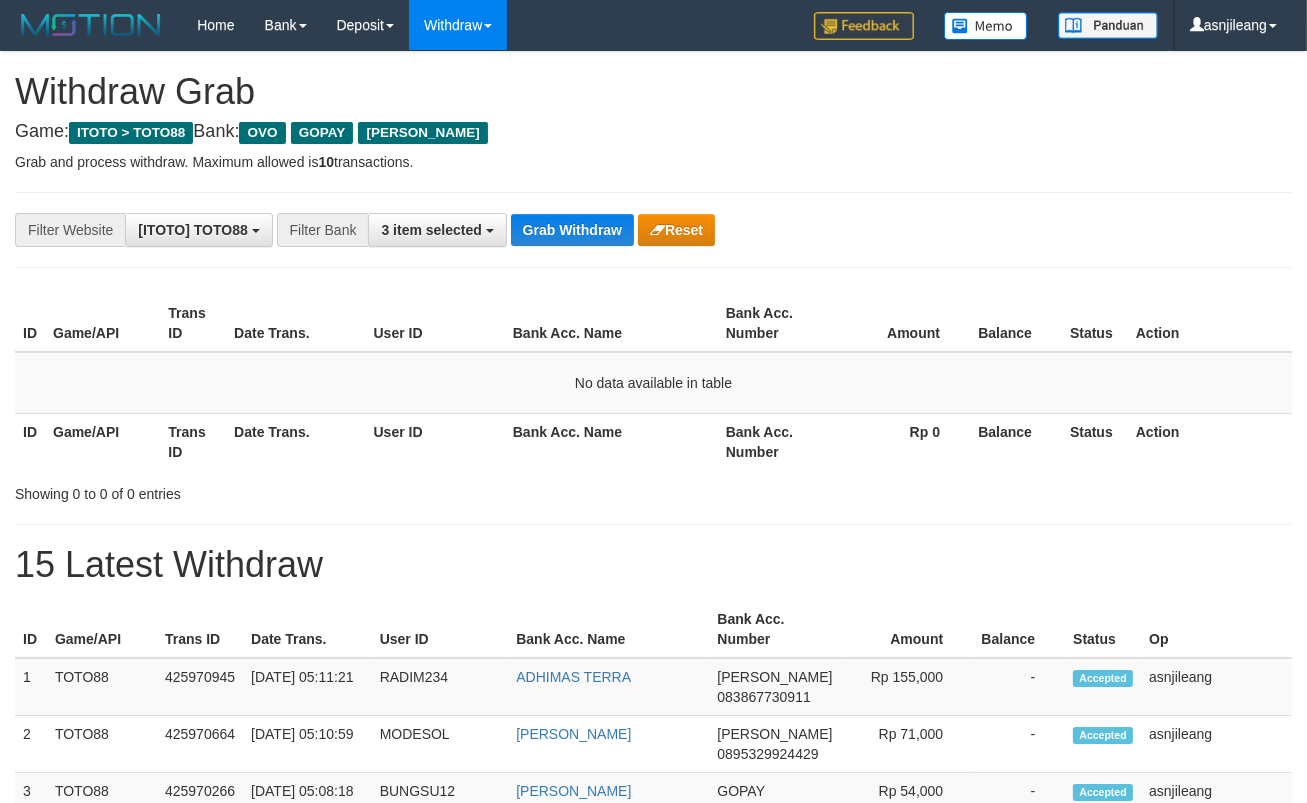 scroll, scrollTop: 17, scrollLeft: 0, axis: vertical 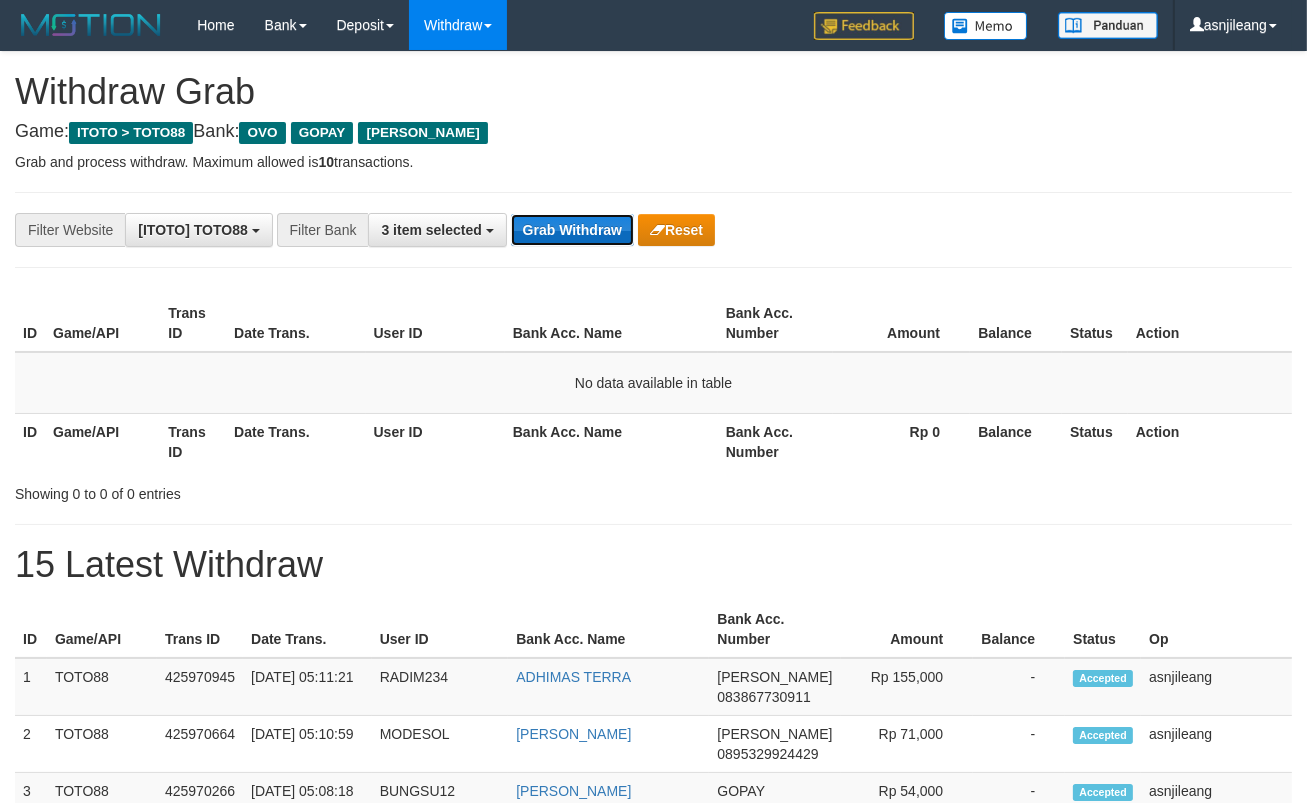 click on "Grab Withdraw" at bounding box center (572, 230) 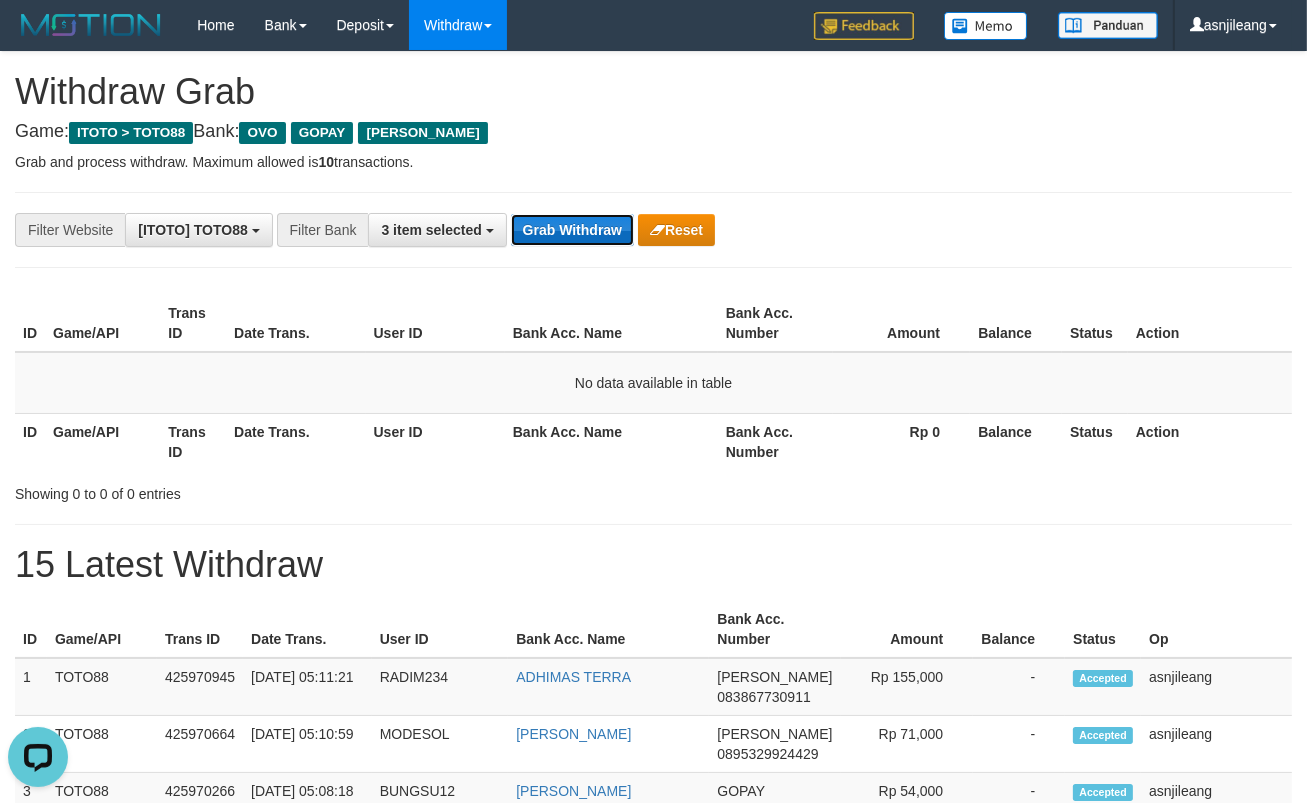 scroll, scrollTop: 0, scrollLeft: 0, axis: both 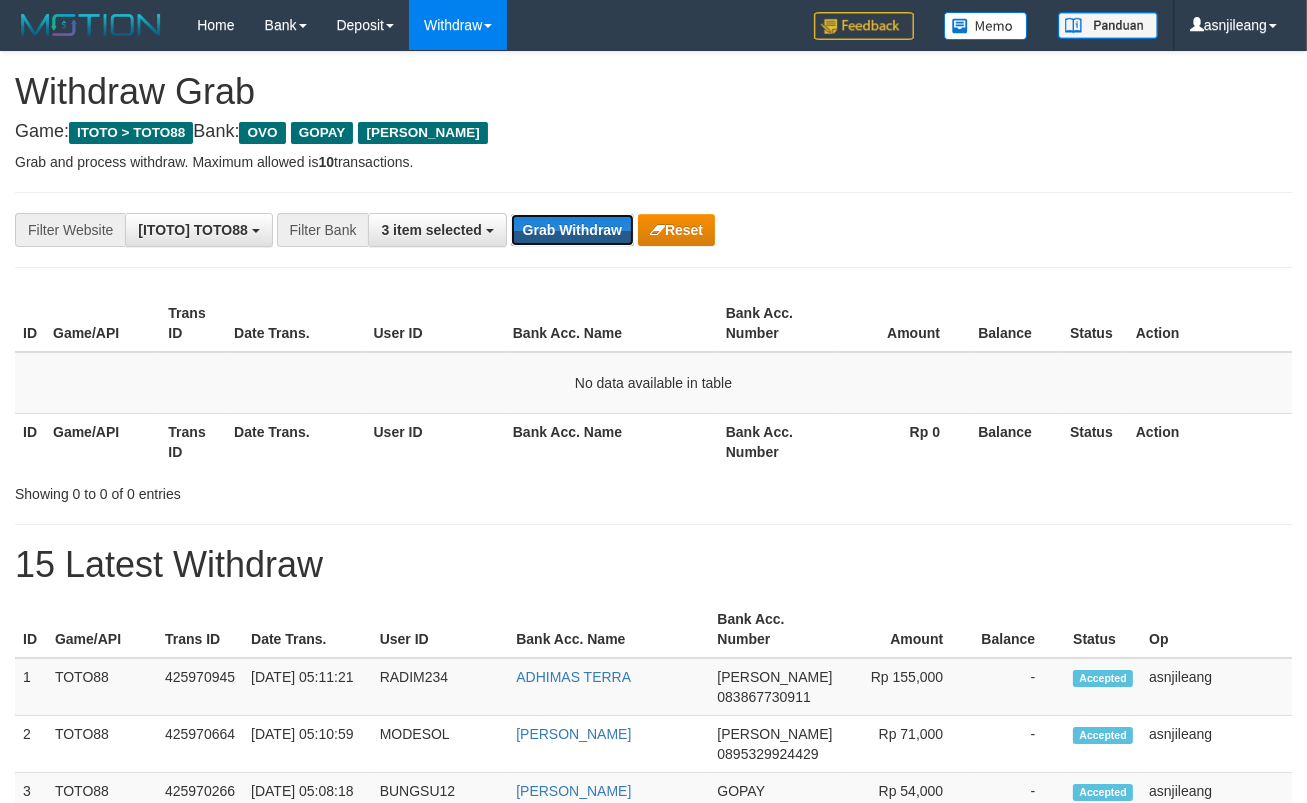 click on "Grab Withdraw" at bounding box center [572, 230] 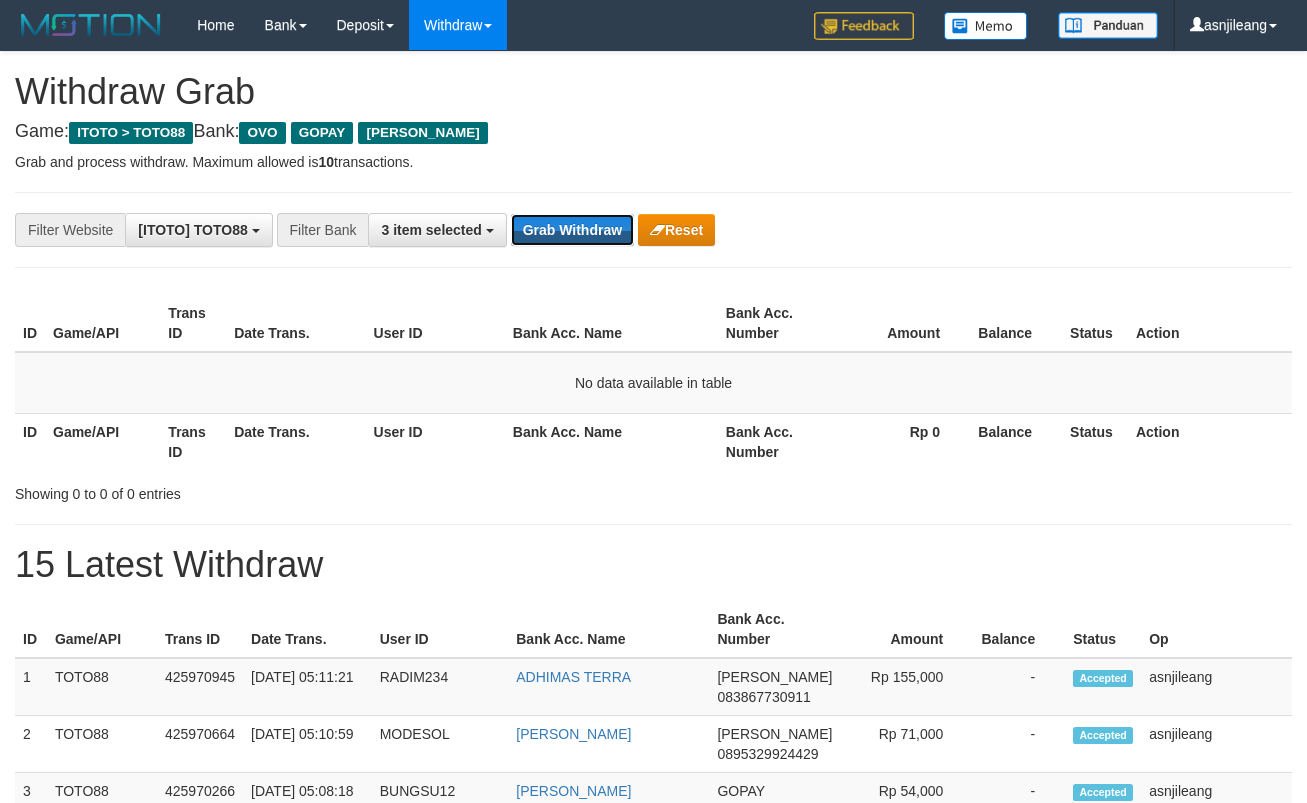 scroll, scrollTop: 0, scrollLeft: 0, axis: both 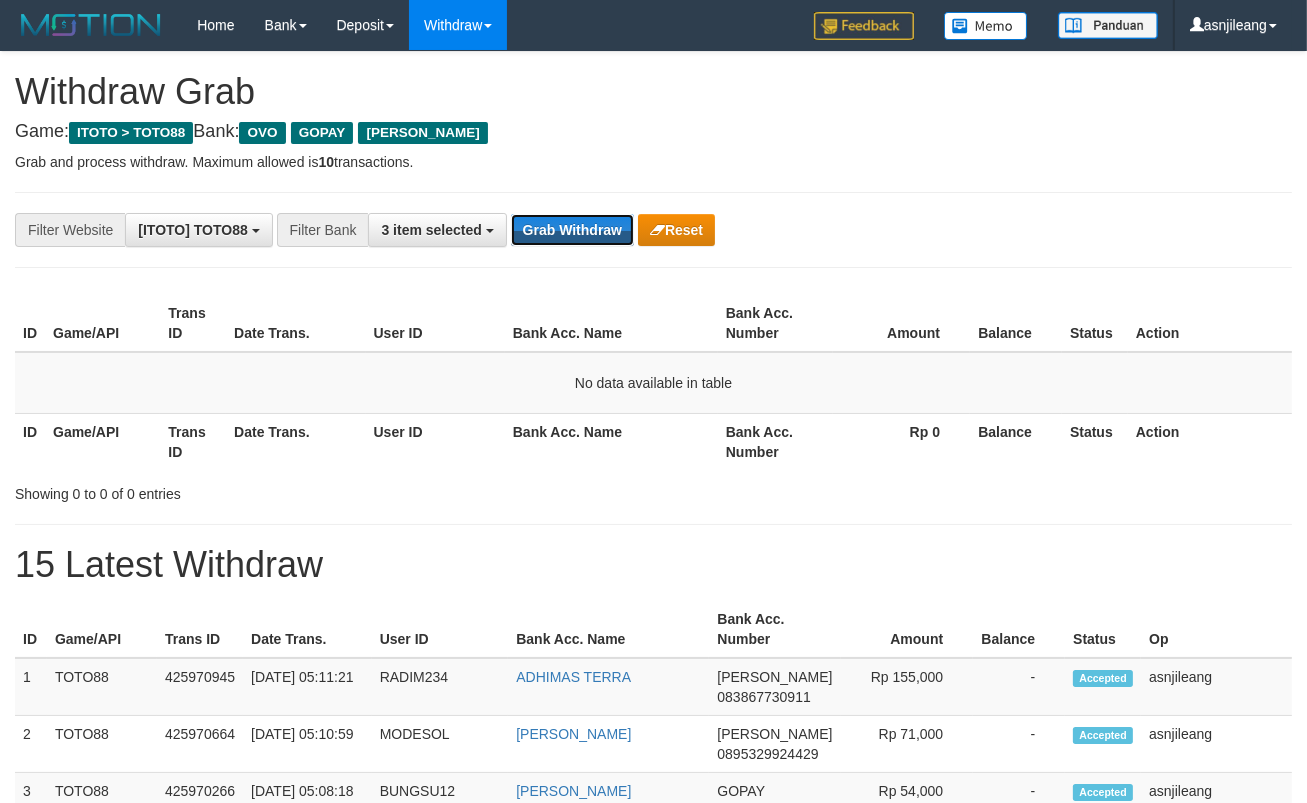 click on "Grab Withdraw" at bounding box center [572, 230] 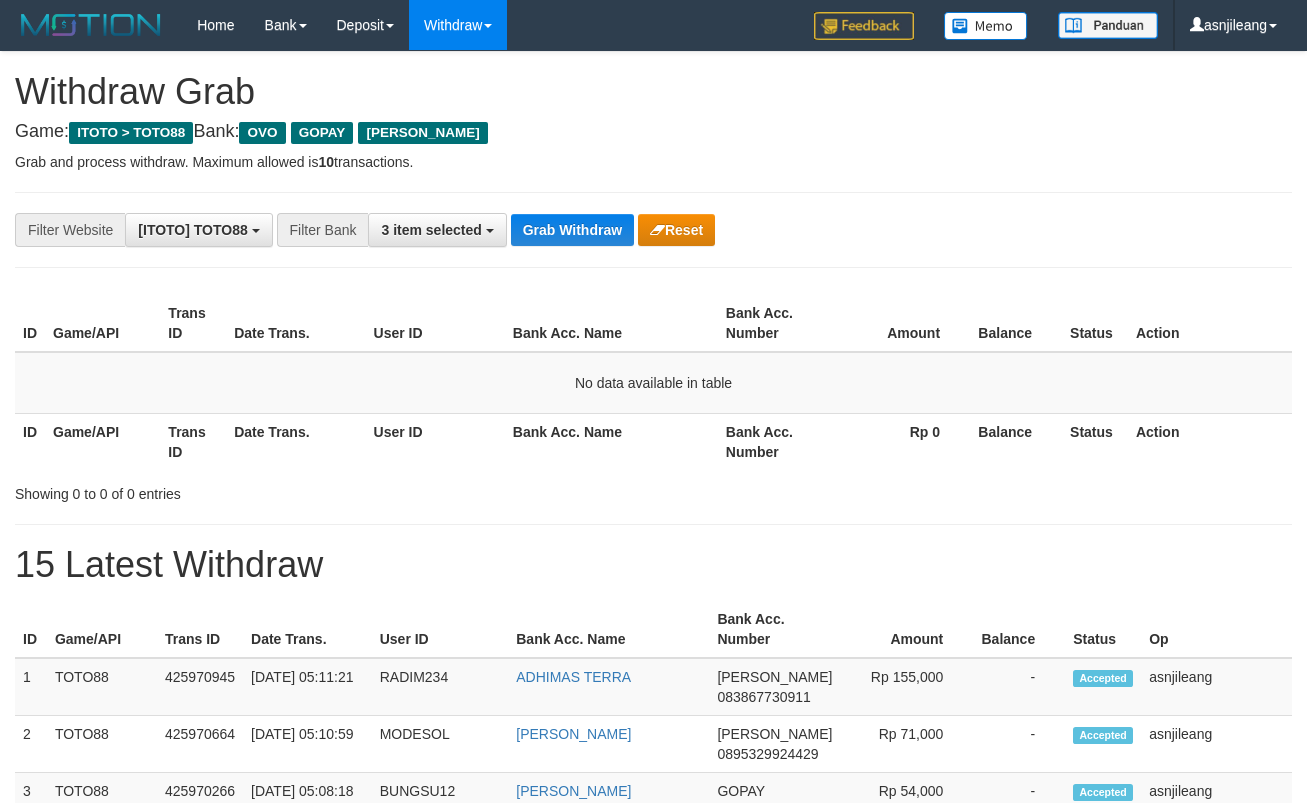scroll, scrollTop: 0, scrollLeft: 0, axis: both 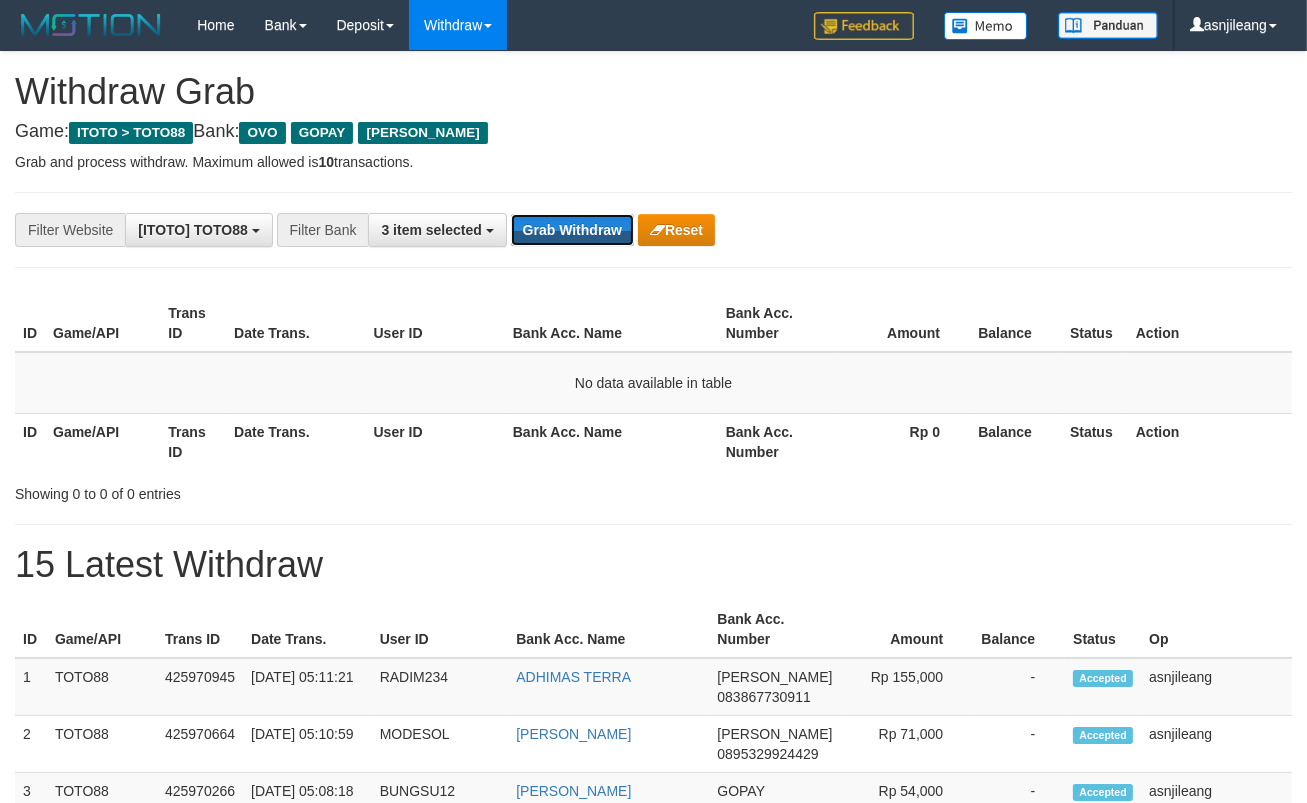 click on "Grab Withdraw" at bounding box center [572, 230] 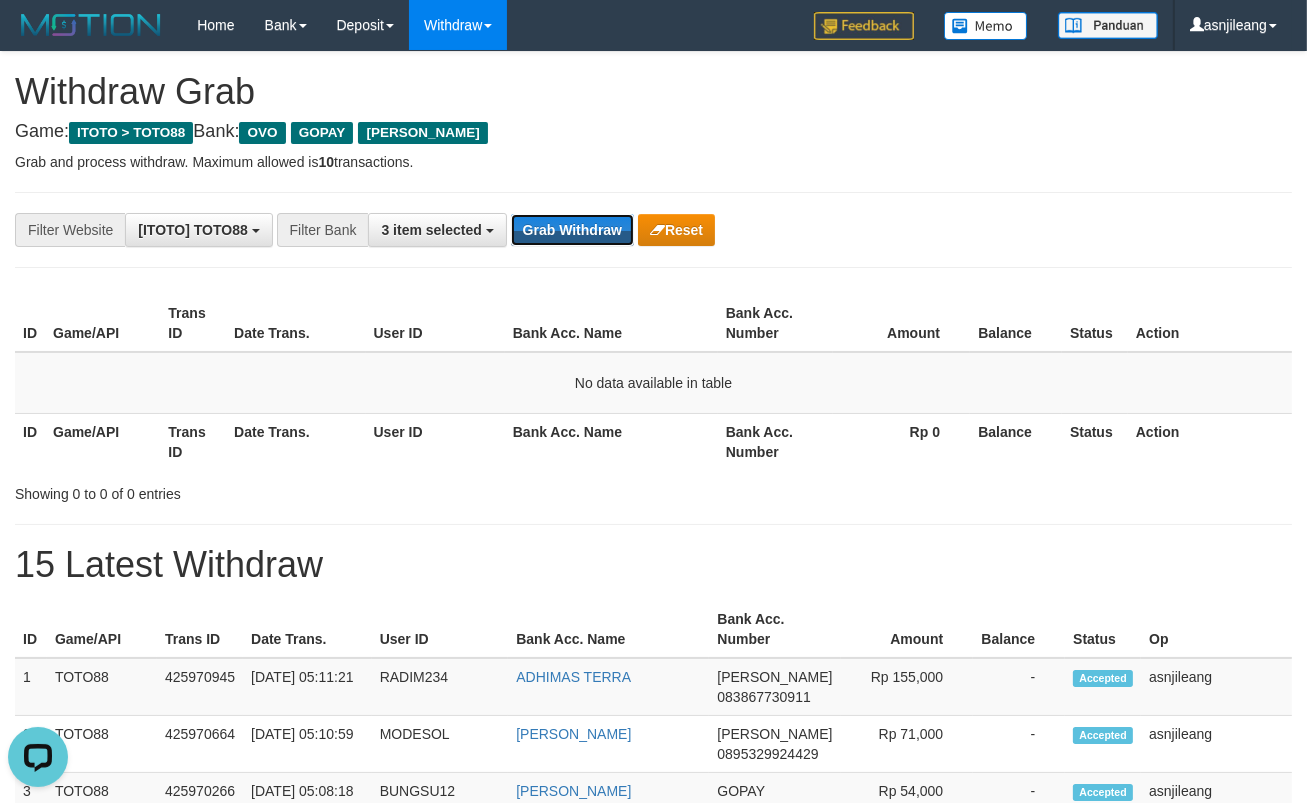scroll, scrollTop: 0, scrollLeft: 0, axis: both 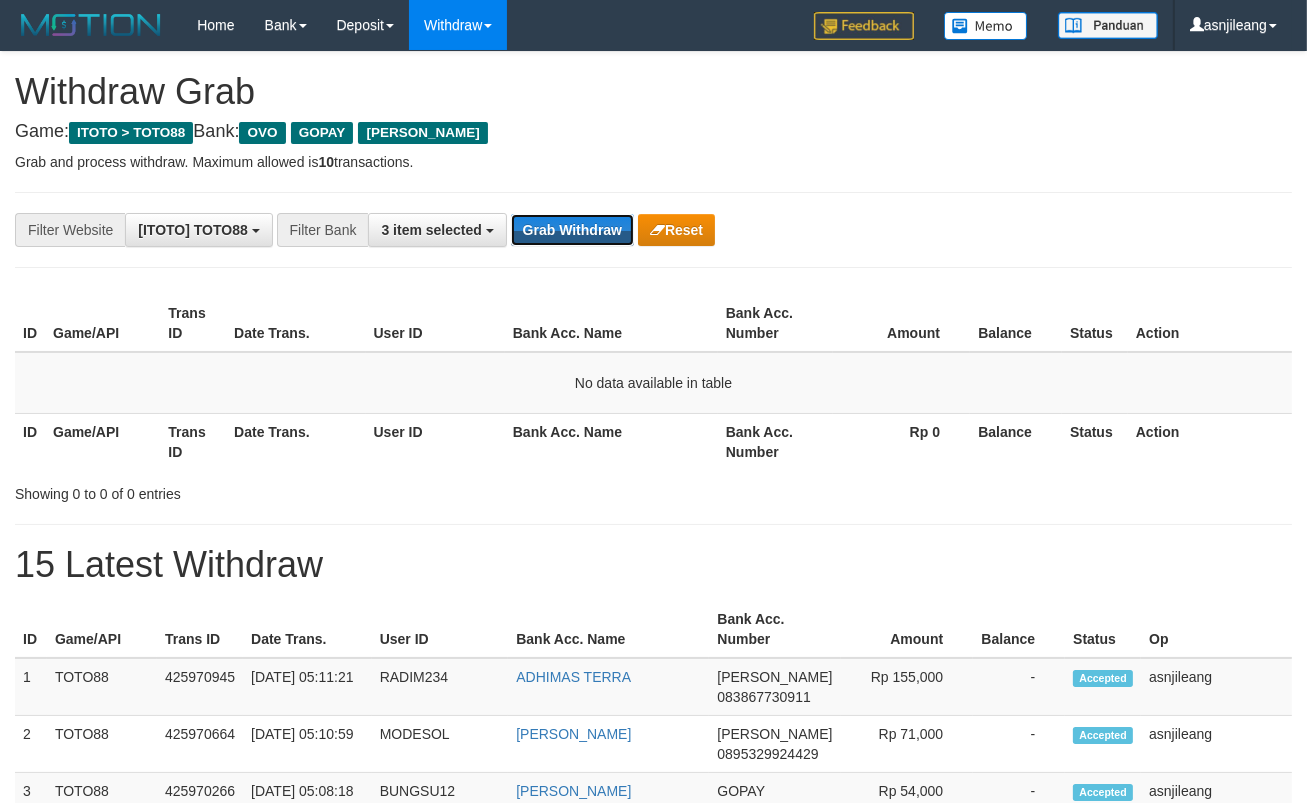 click on "Grab Withdraw" at bounding box center [572, 230] 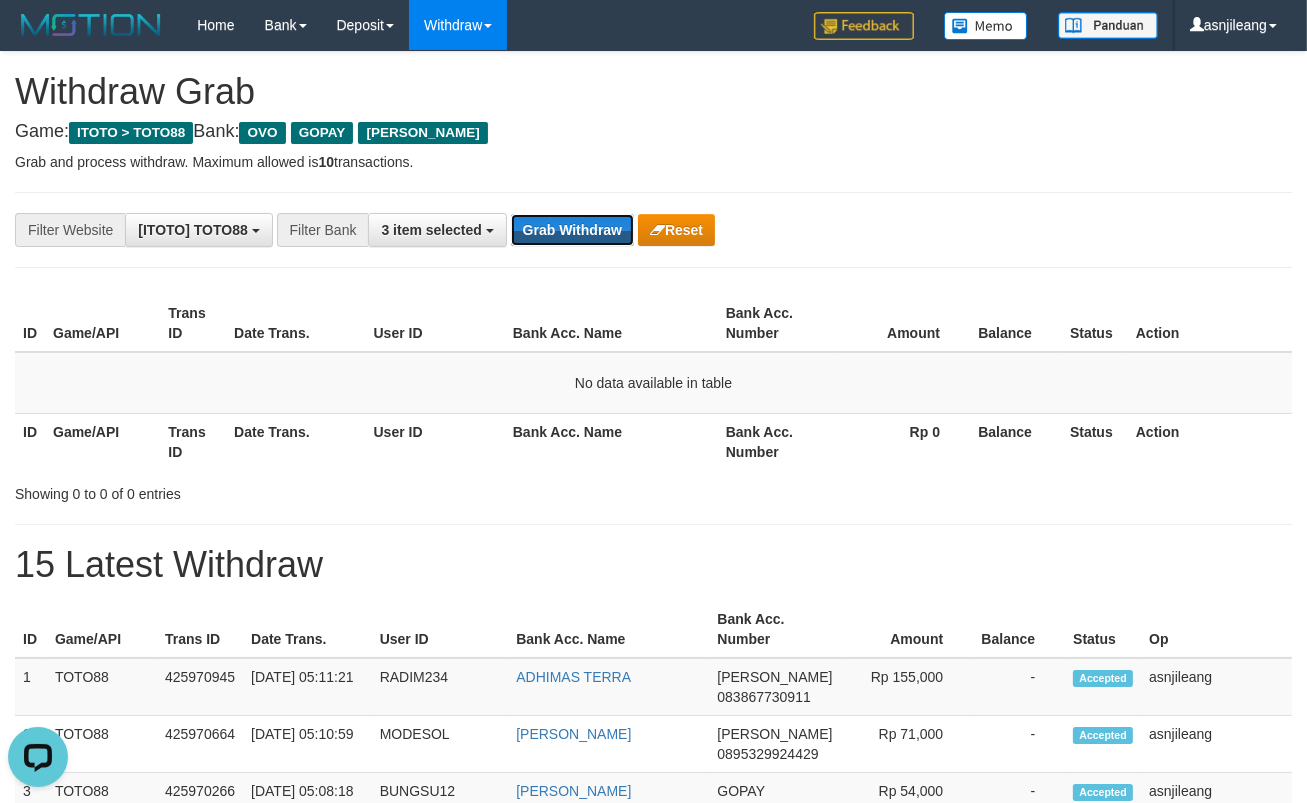 scroll, scrollTop: 0, scrollLeft: 0, axis: both 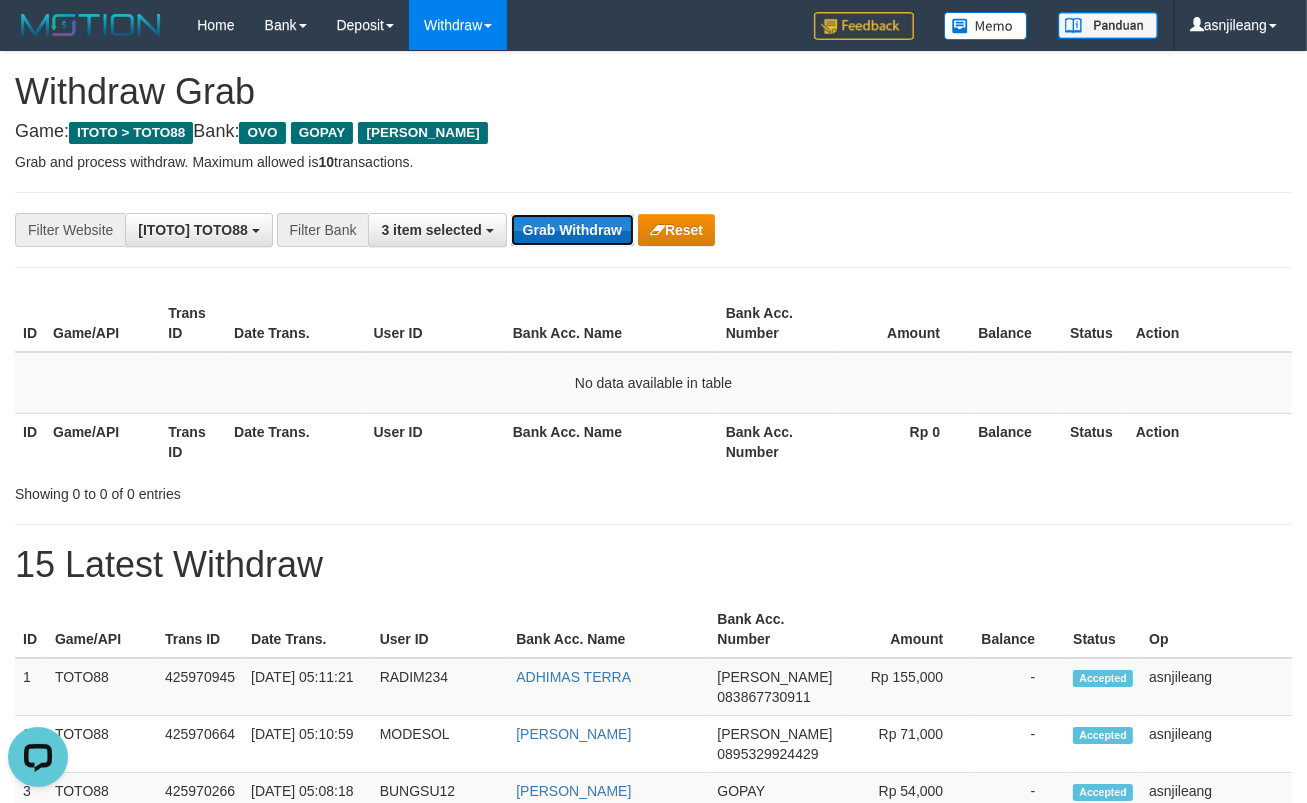 drag, startPoint x: 0, startPoint y: 0, endPoint x: 601, endPoint y: 224, distance: 641.3868 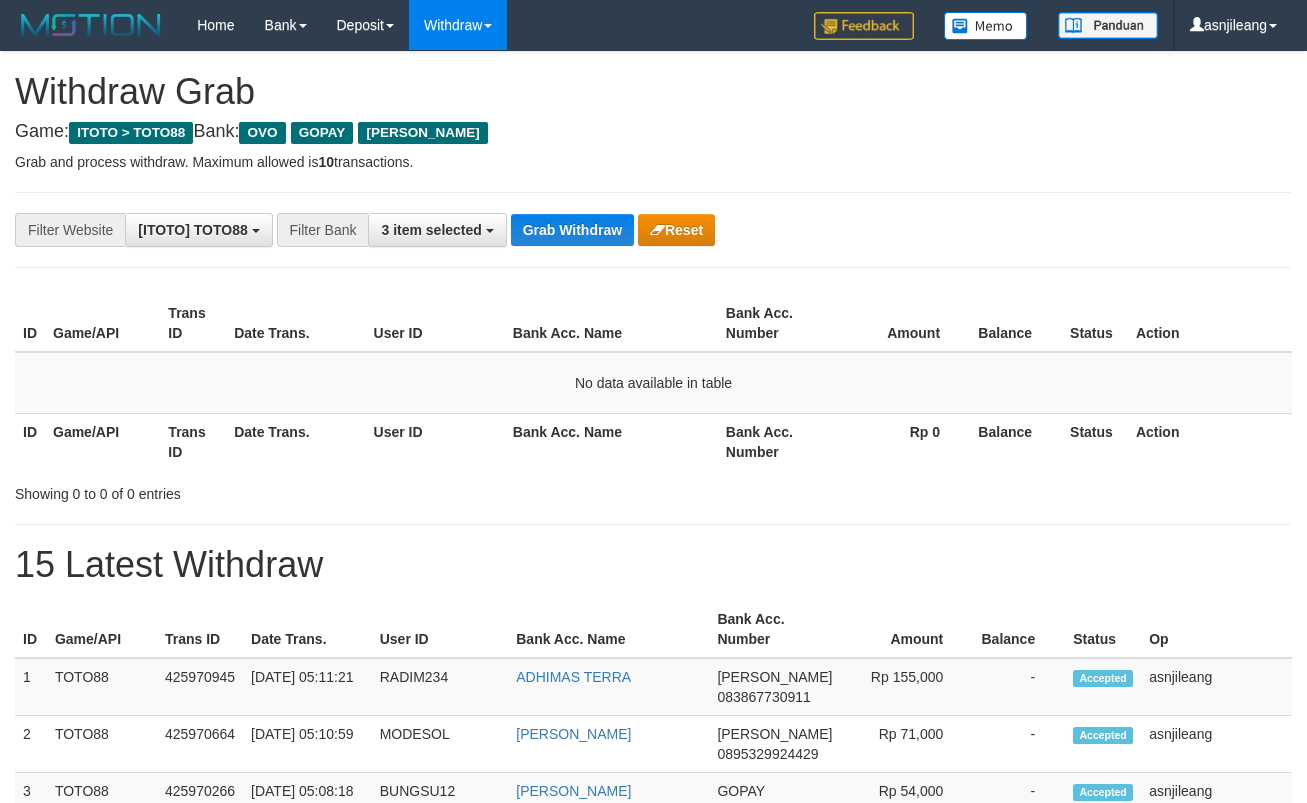 scroll, scrollTop: 0, scrollLeft: 0, axis: both 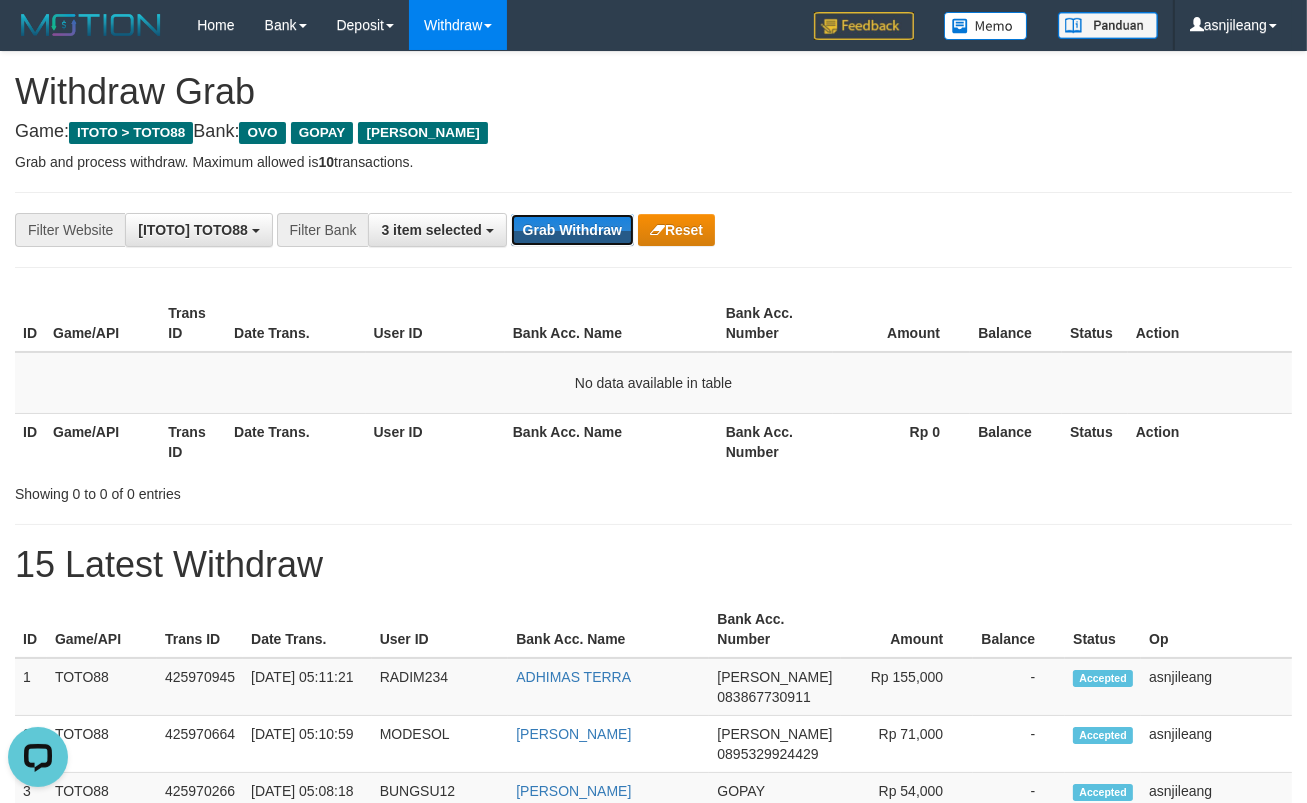 click on "Grab Withdraw" at bounding box center [572, 230] 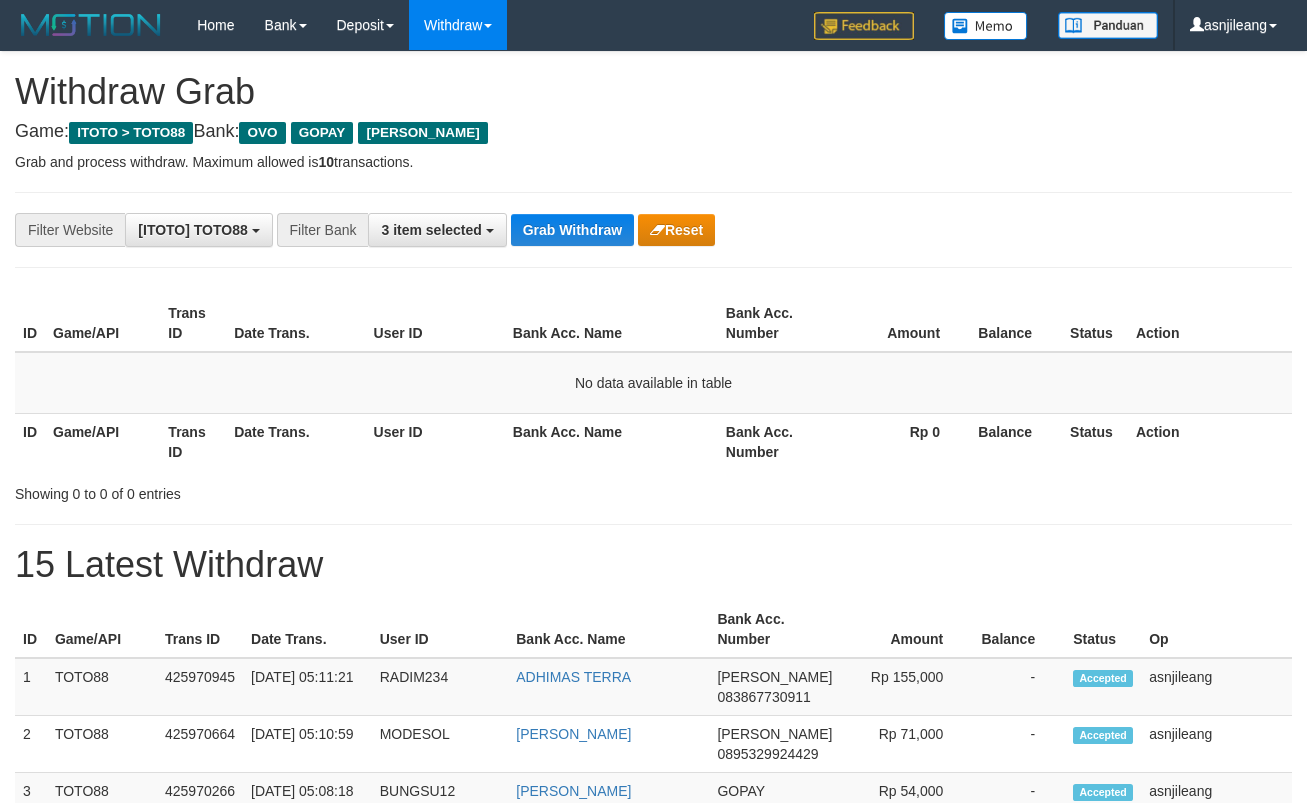 scroll, scrollTop: 0, scrollLeft: 0, axis: both 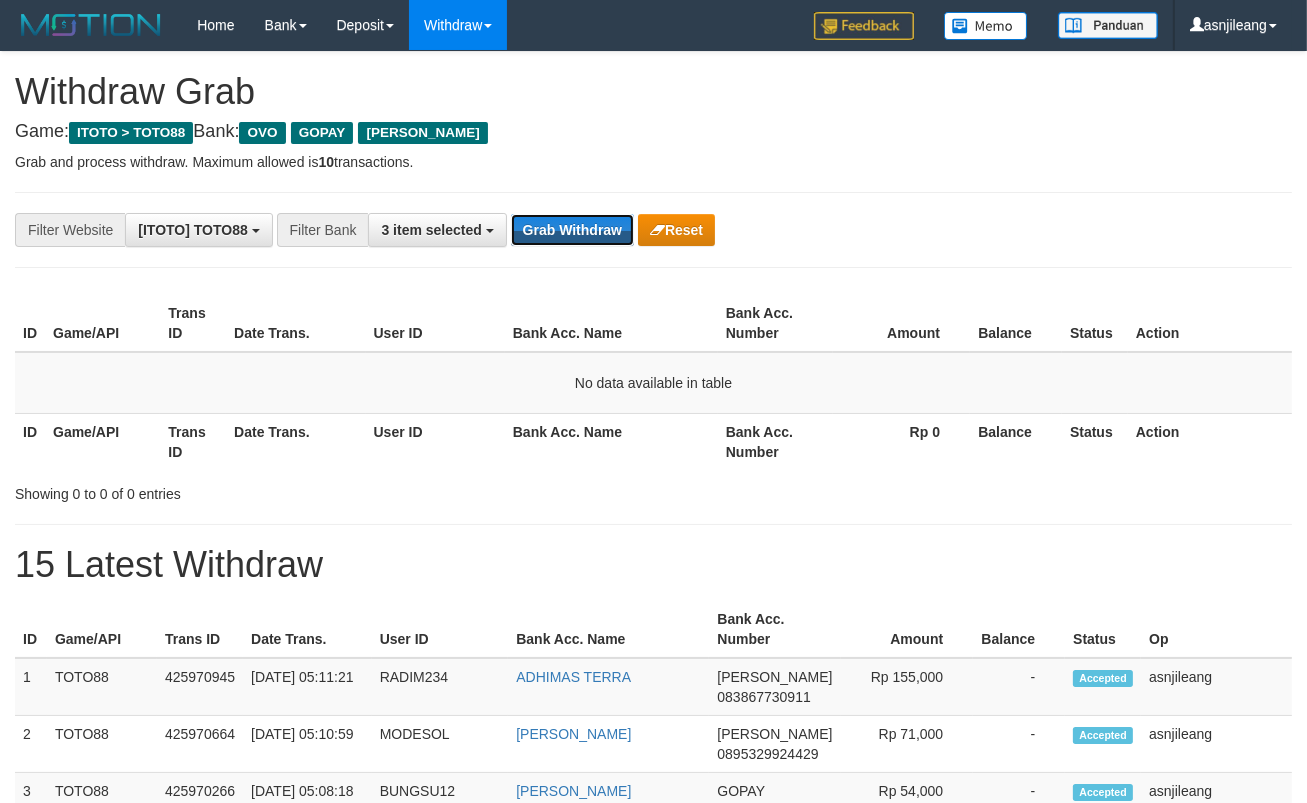 click on "Grab Withdraw" at bounding box center [572, 230] 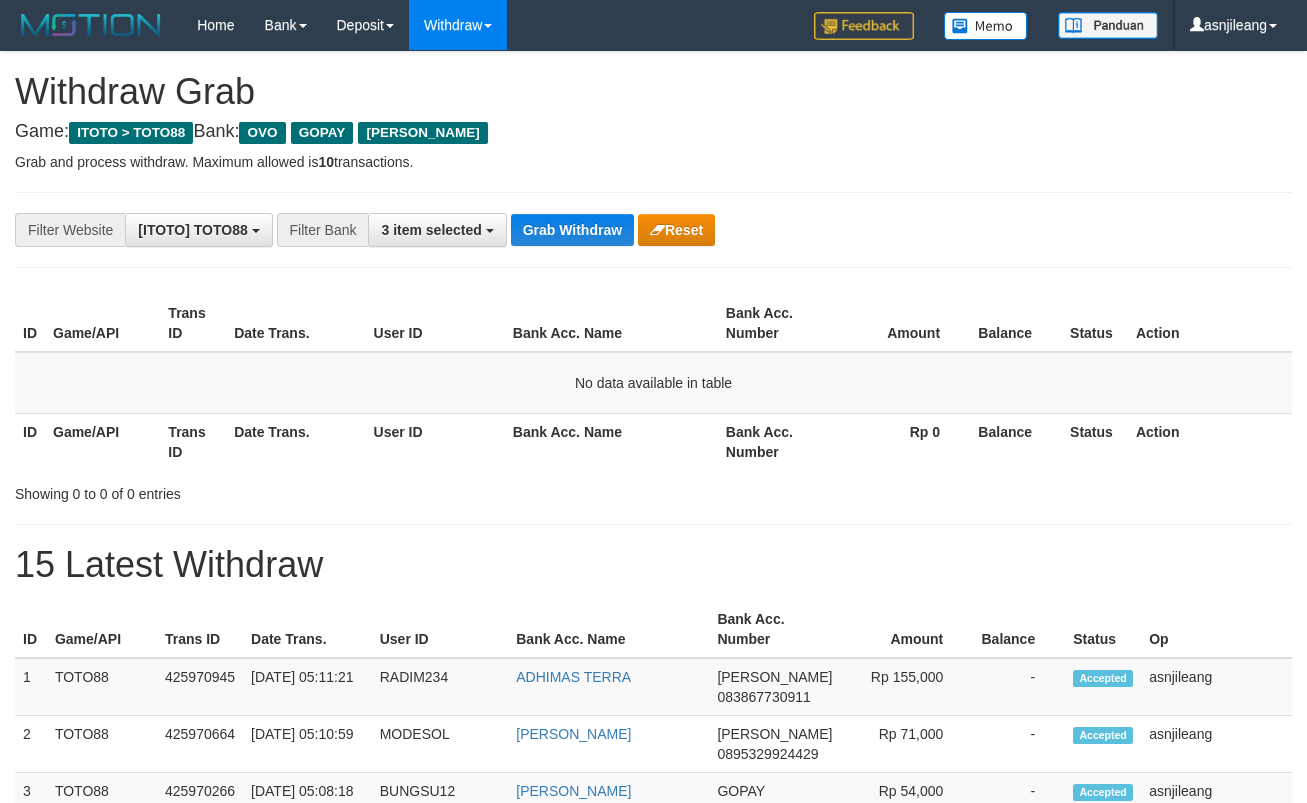 scroll, scrollTop: 0, scrollLeft: 0, axis: both 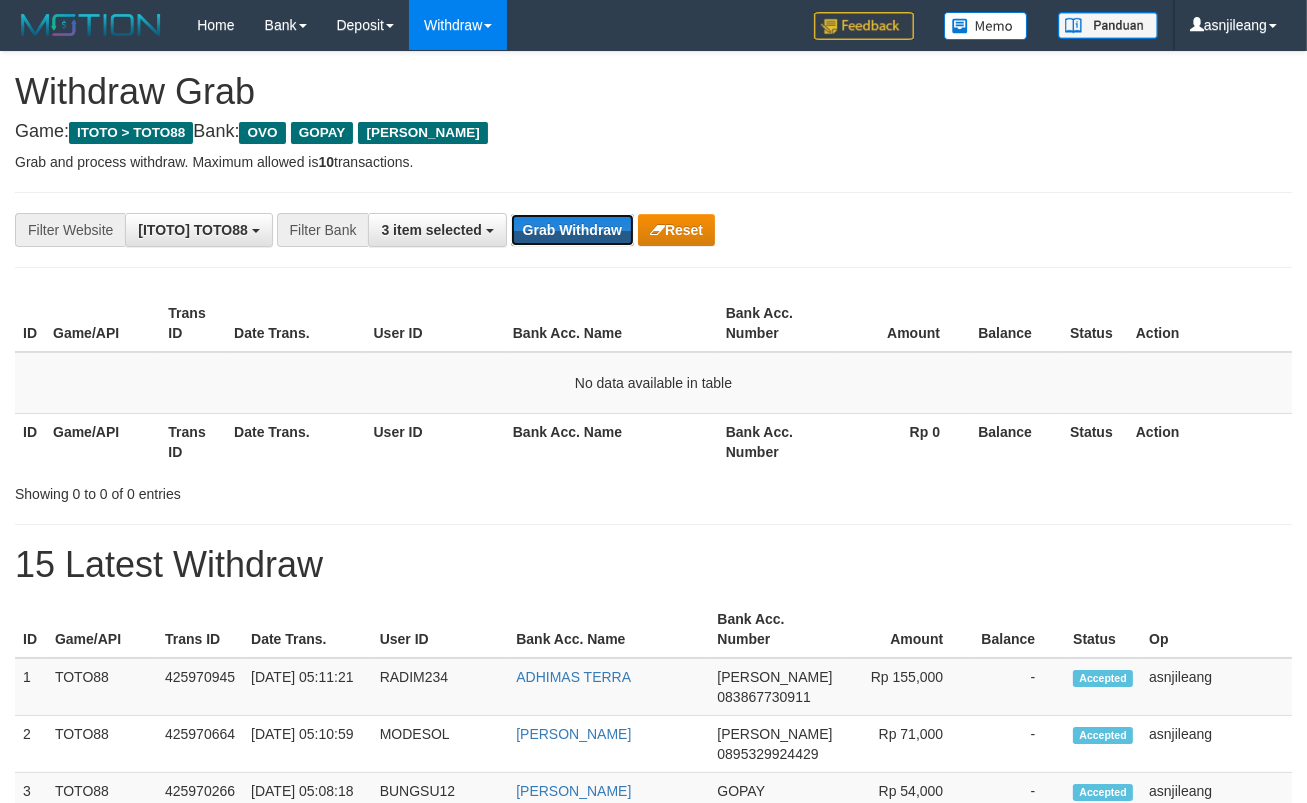 click on "Grab Withdraw" at bounding box center [572, 230] 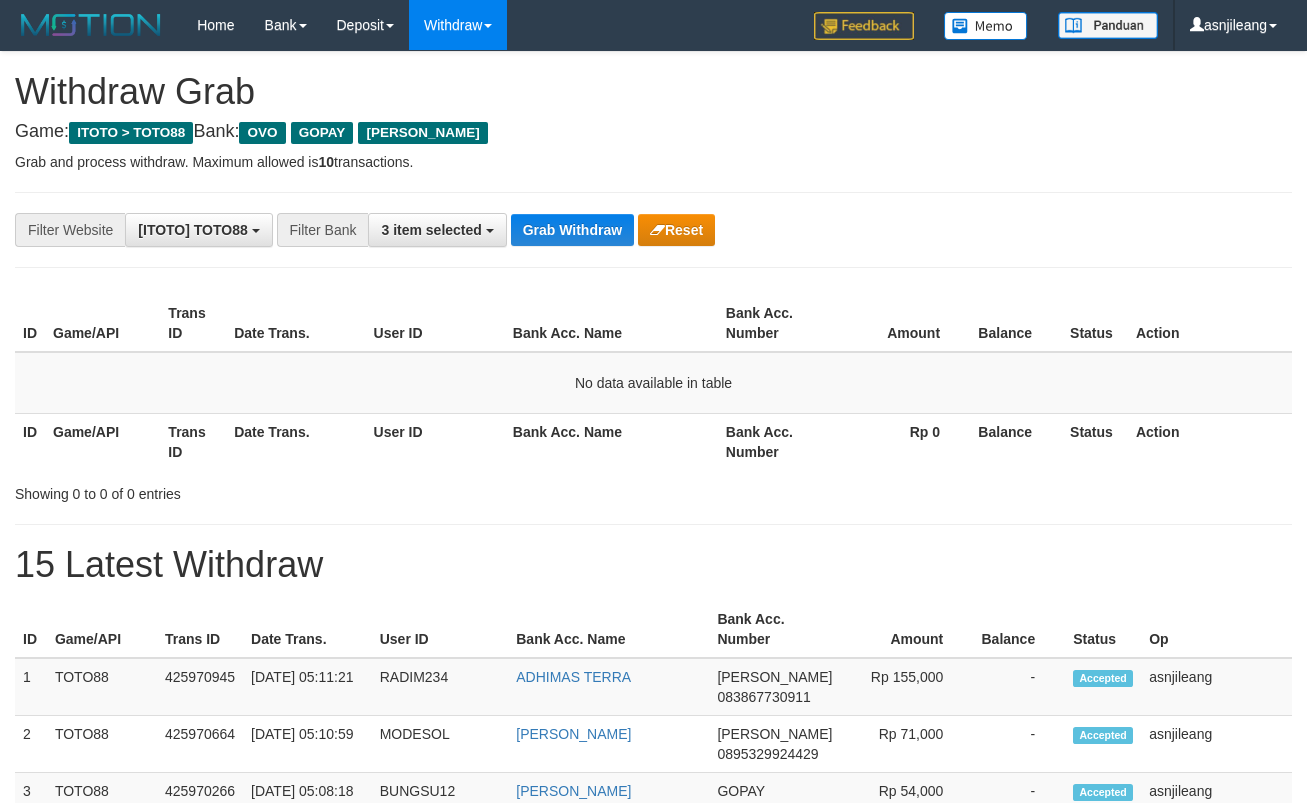 scroll, scrollTop: 0, scrollLeft: 0, axis: both 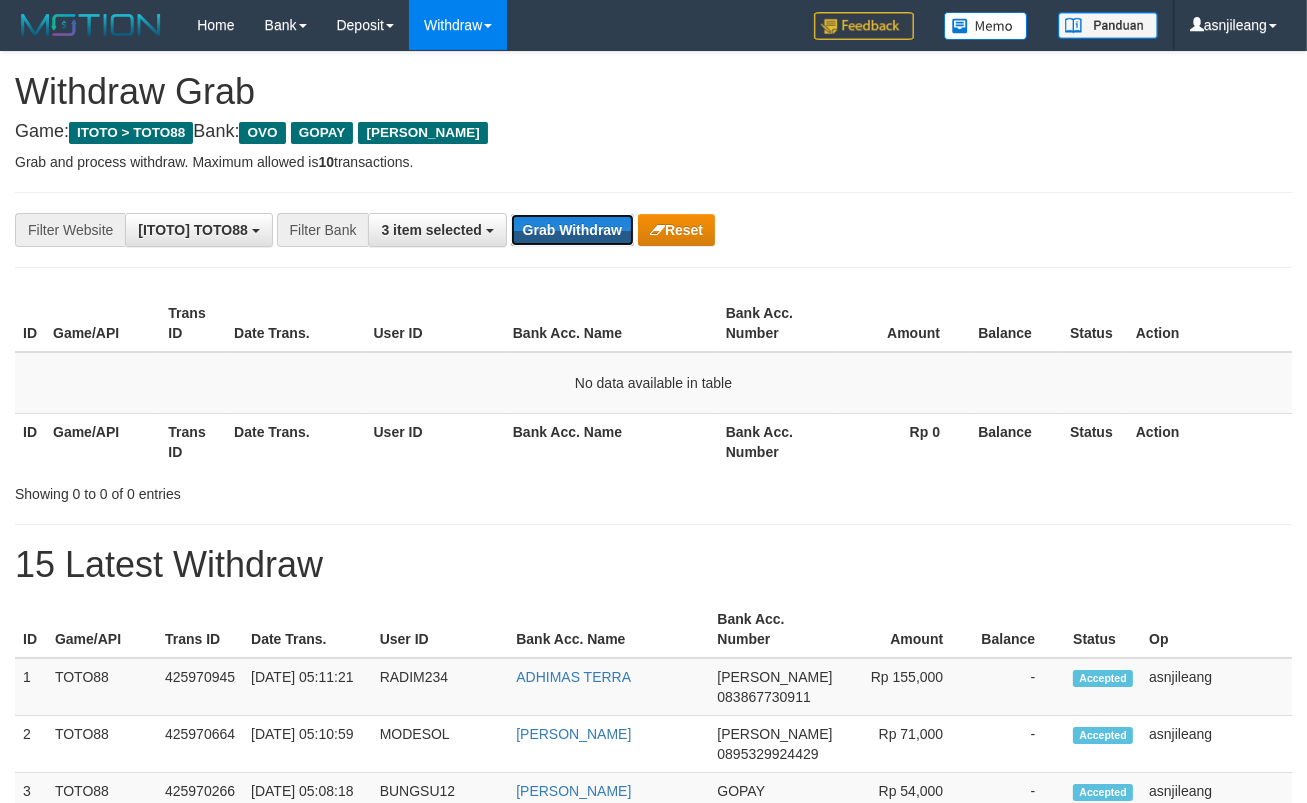 click on "Grab Withdraw" at bounding box center [572, 230] 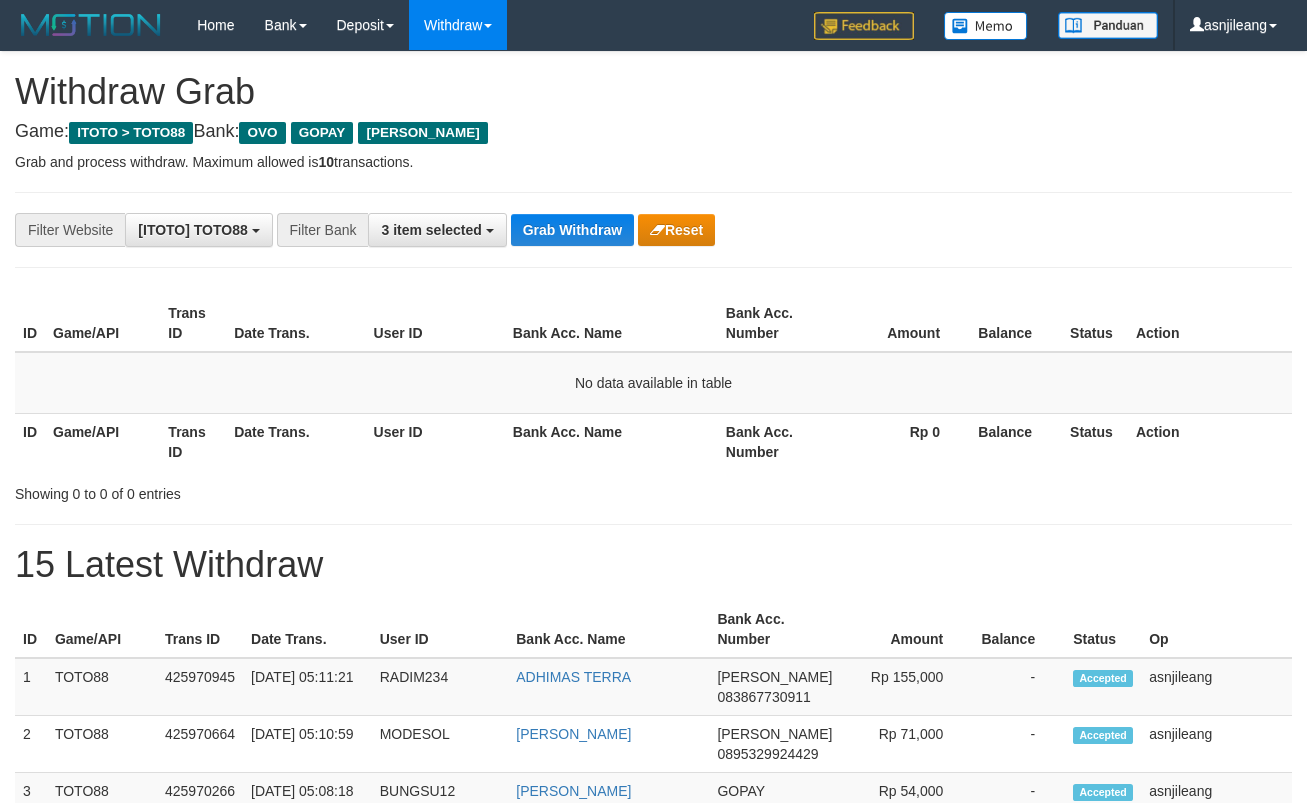 scroll, scrollTop: 0, scrollLeft: 0, axis: both 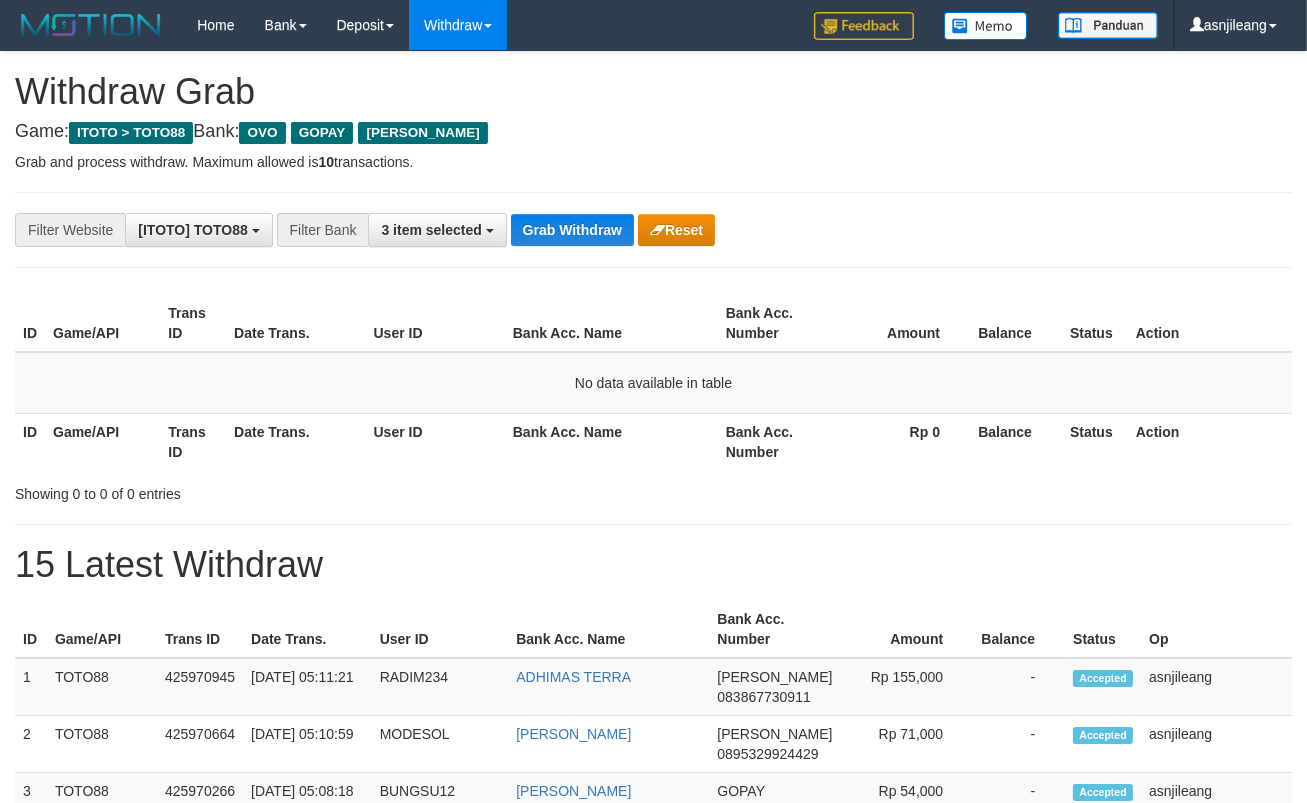 click on "Grab Withdraw" at bounding box center [572, 230] 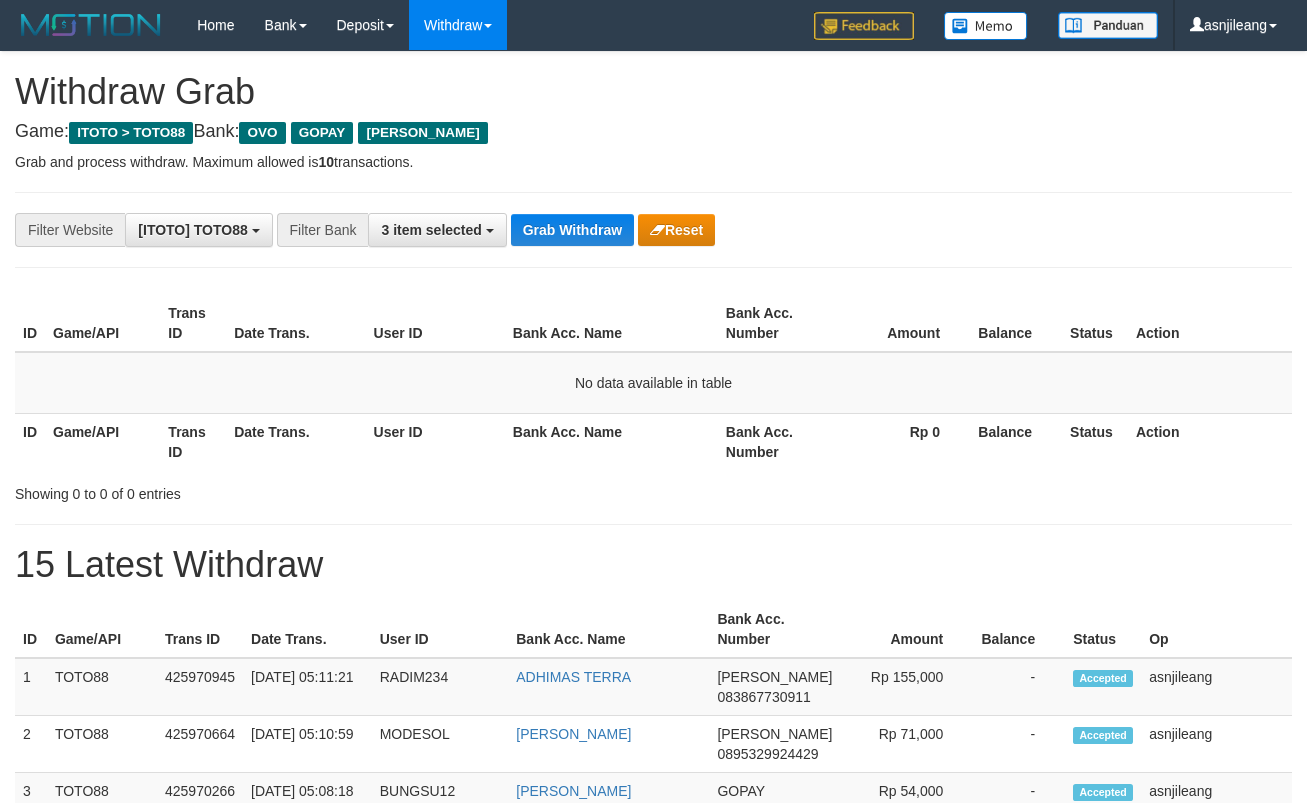 scroll, scrollTop: 0, scrollLeft: 0, axis: both 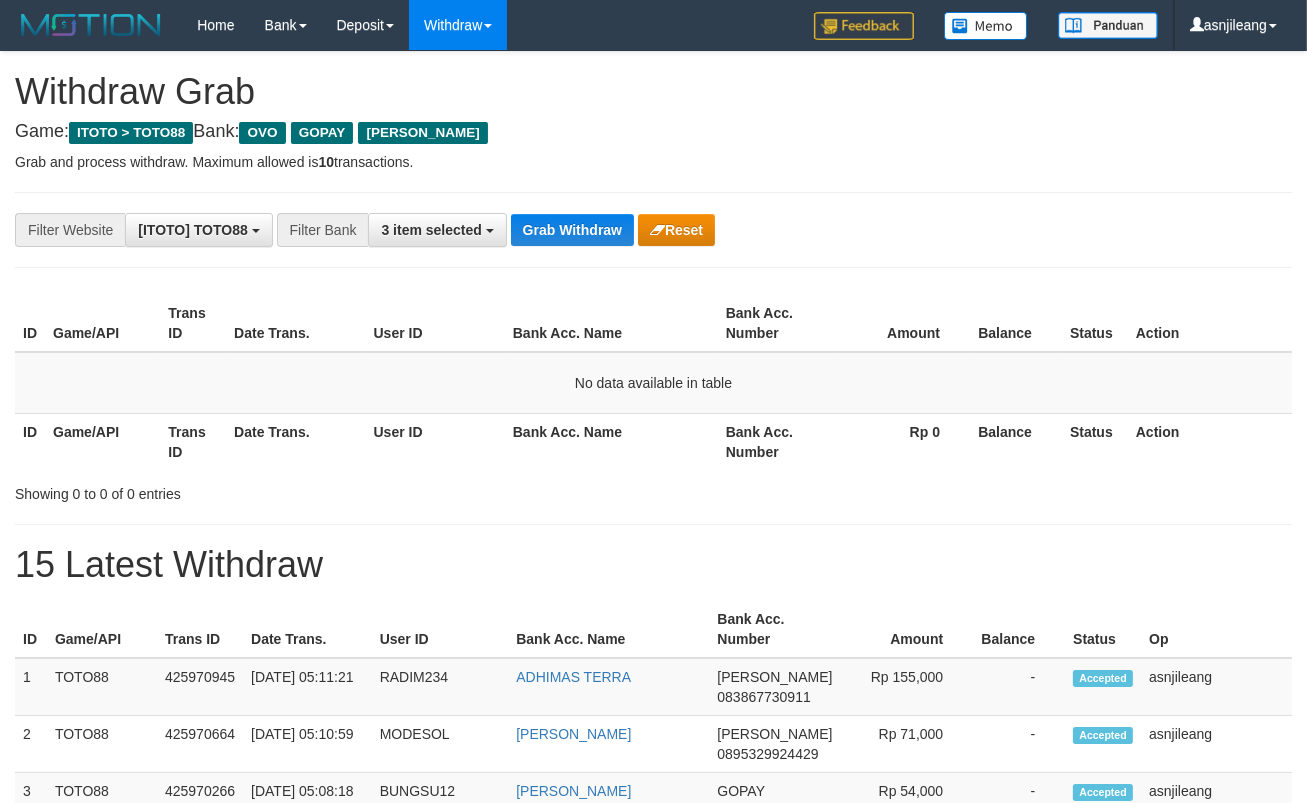 click on "Grab Withdraw" at bounding box center [572, 230] 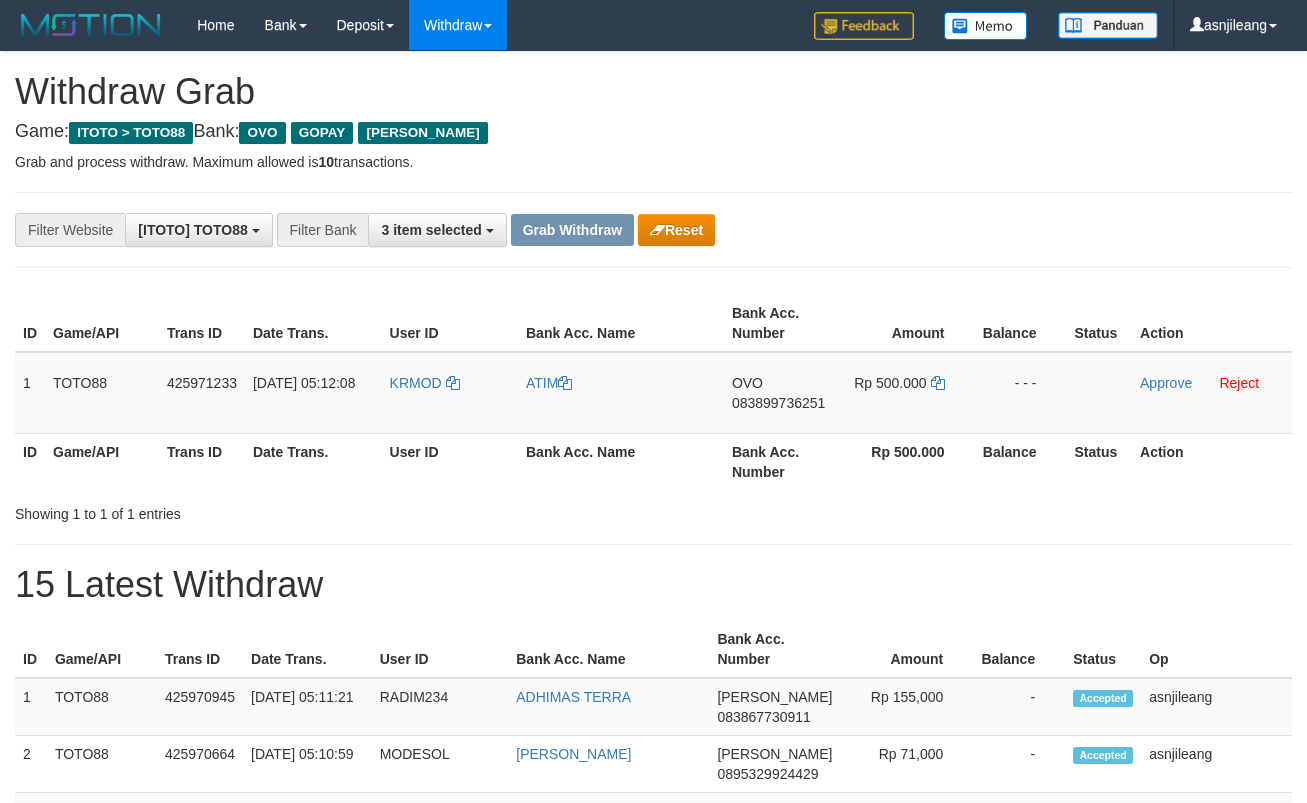 scroll, scrollTop: 0, scrollLeft: 0, axis: both 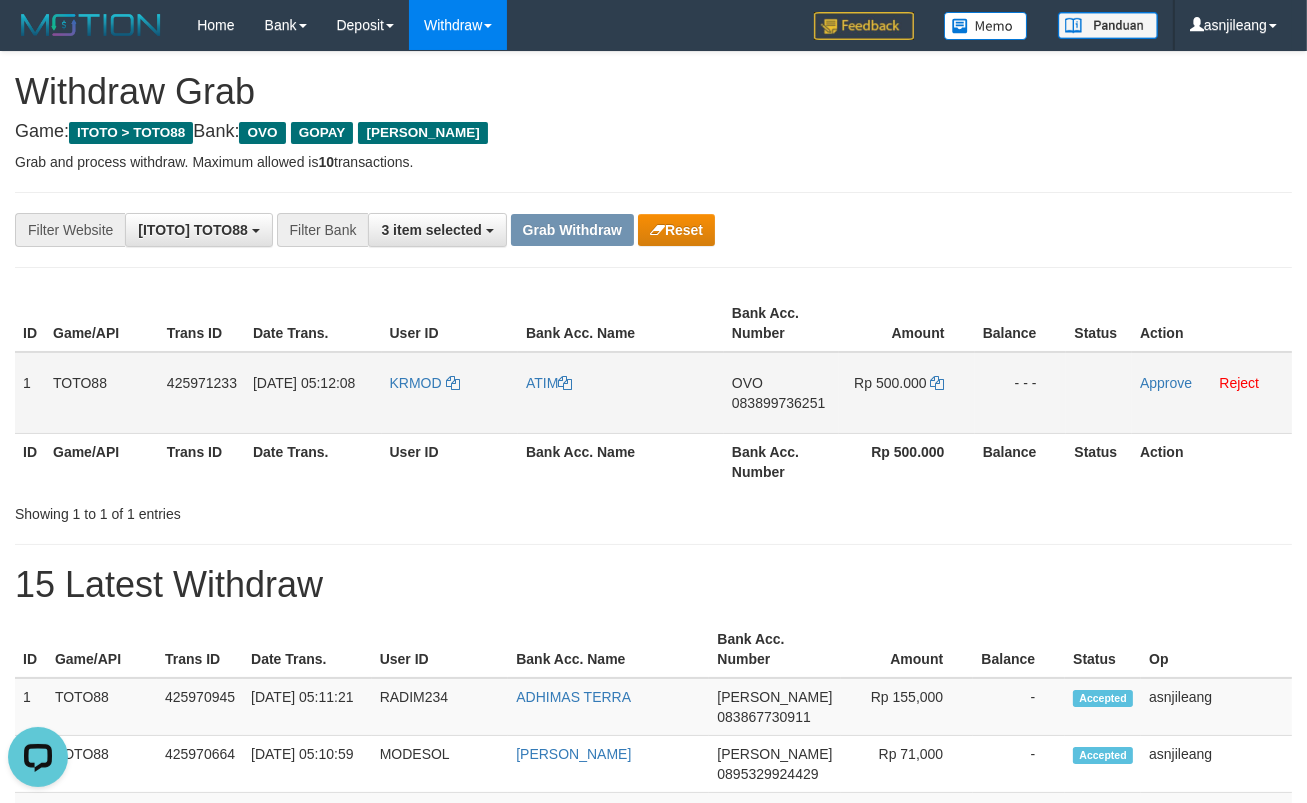 click on "083899736251" at bounding box center (778, 403) 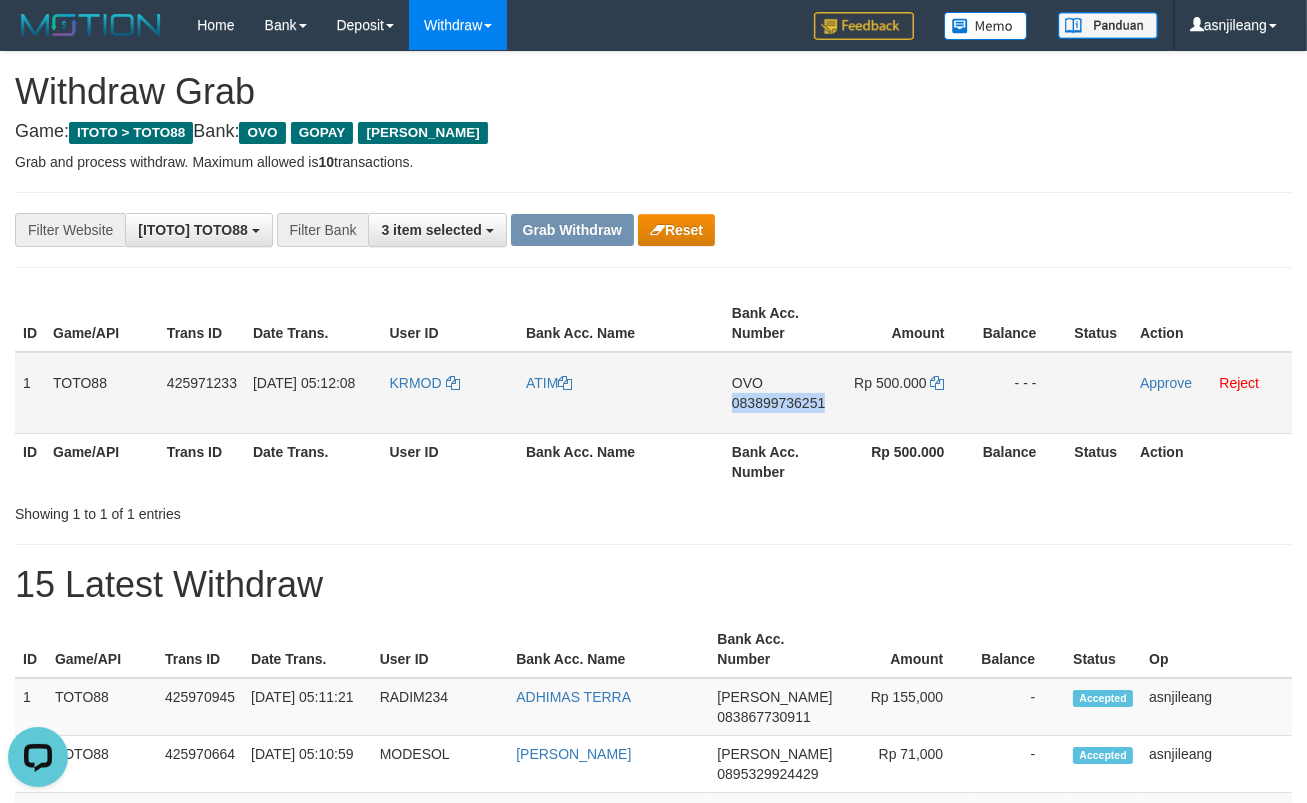 click on "083899736251" at bounding box center [778, 403] 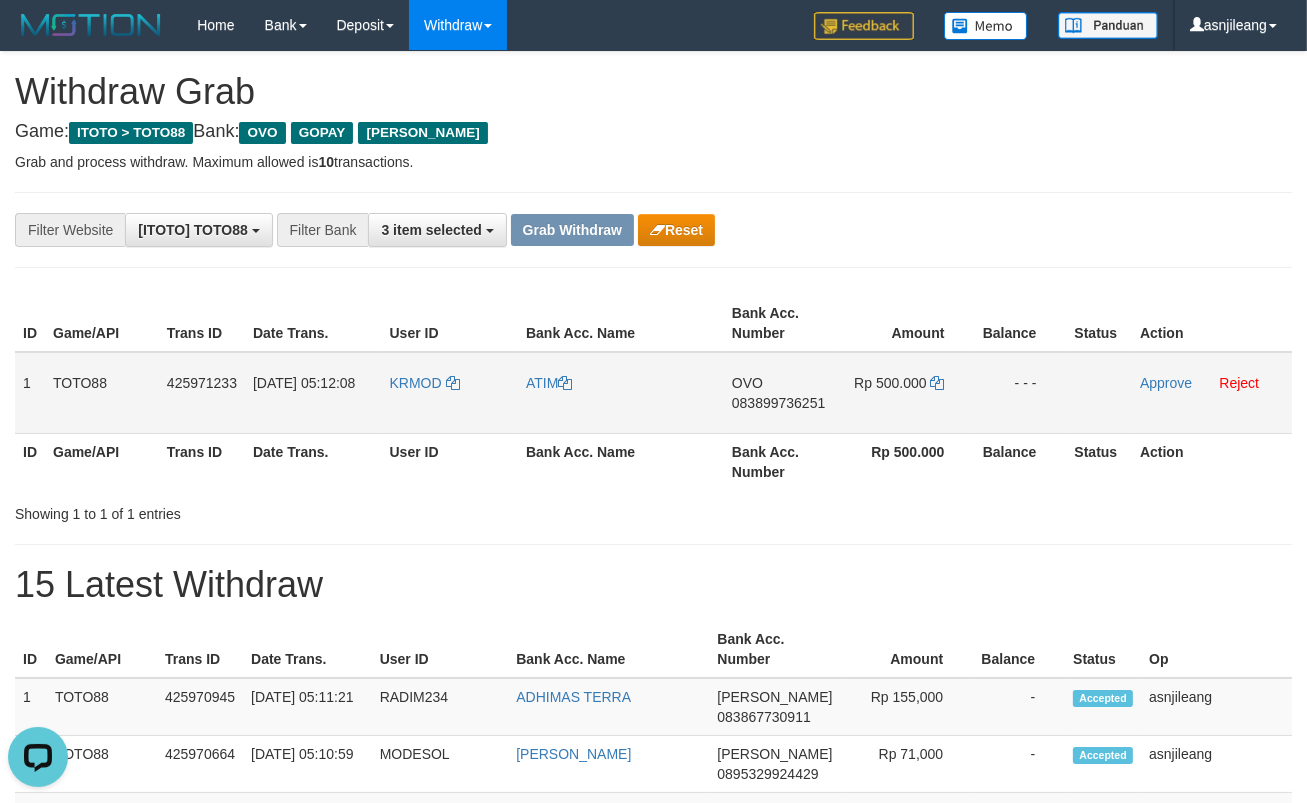 click on "Rp 500.000" at bounding box center (906, 393) 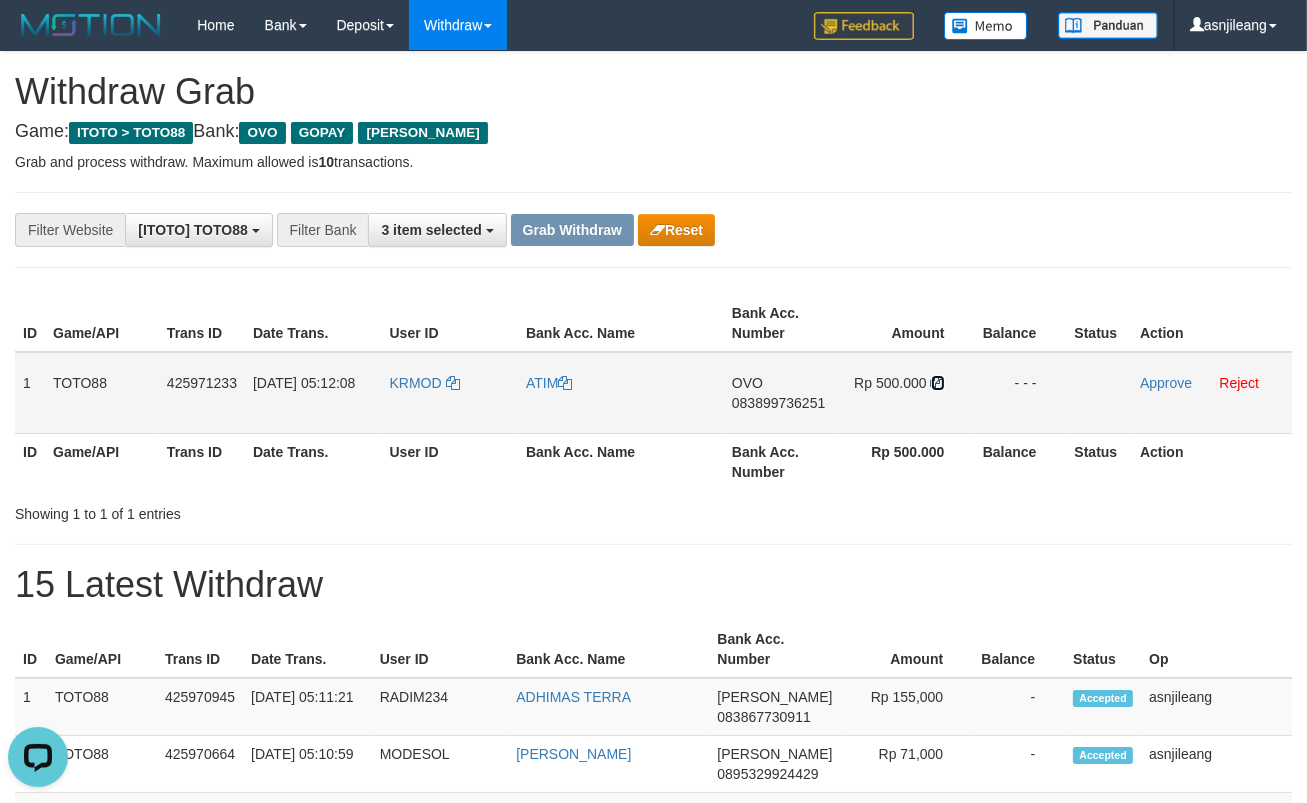 click at bounding box center (938, 383) 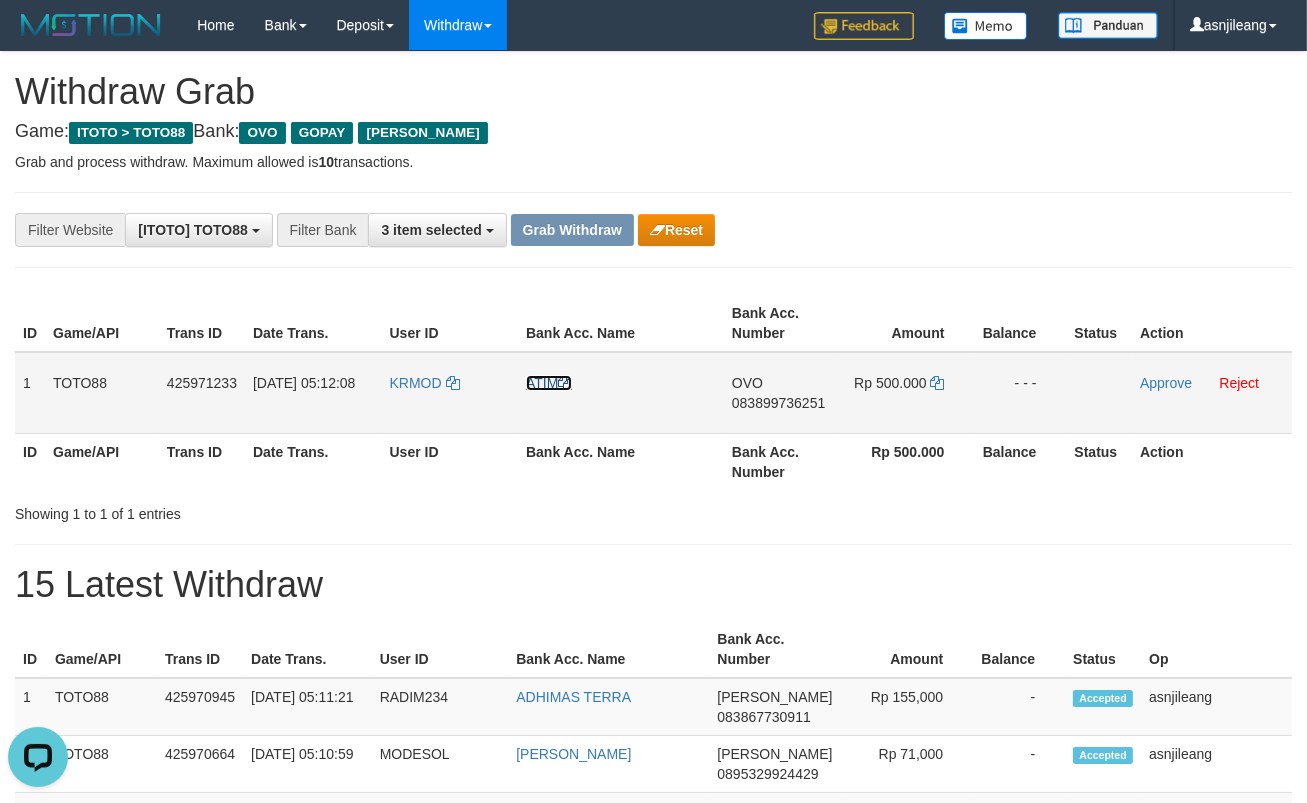 click on "ATIM" at bounding box center [549, 383] 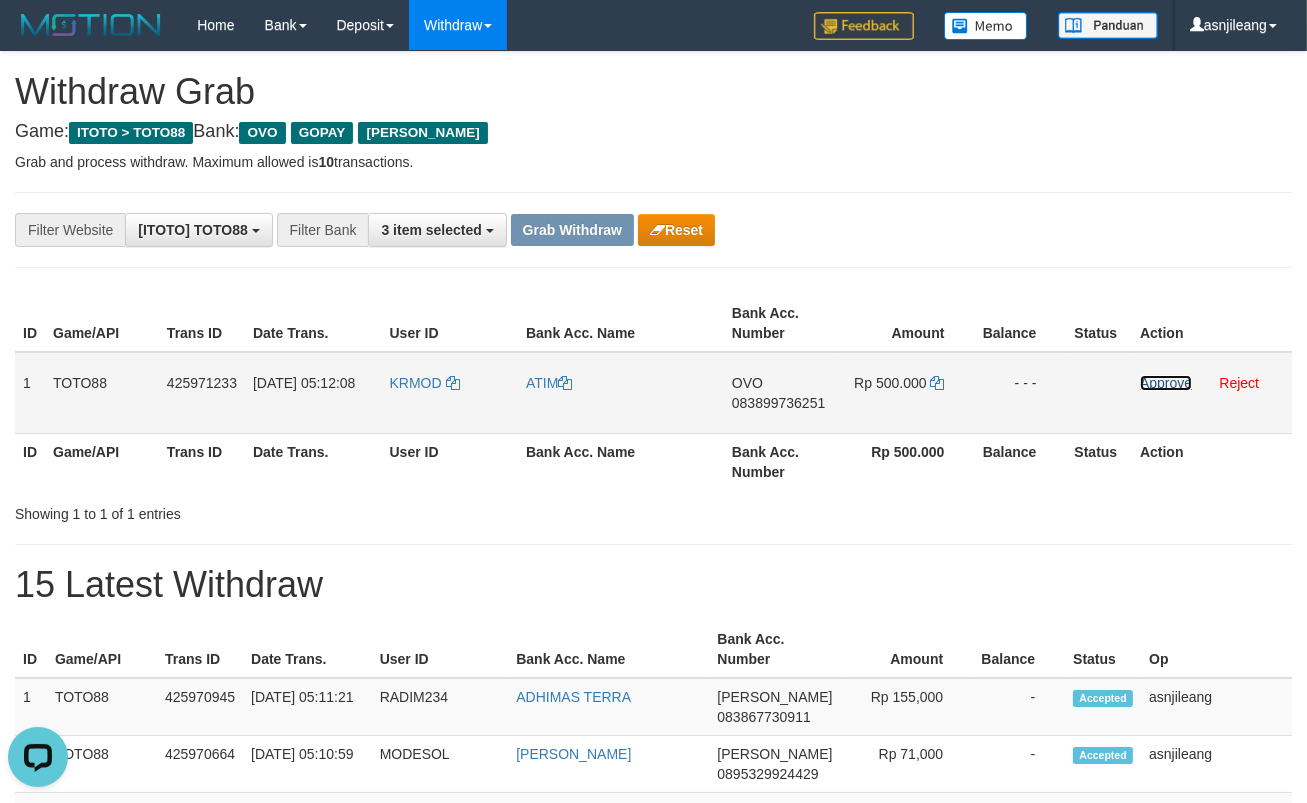 click on "Approve" at bounding box center (1166, 383) 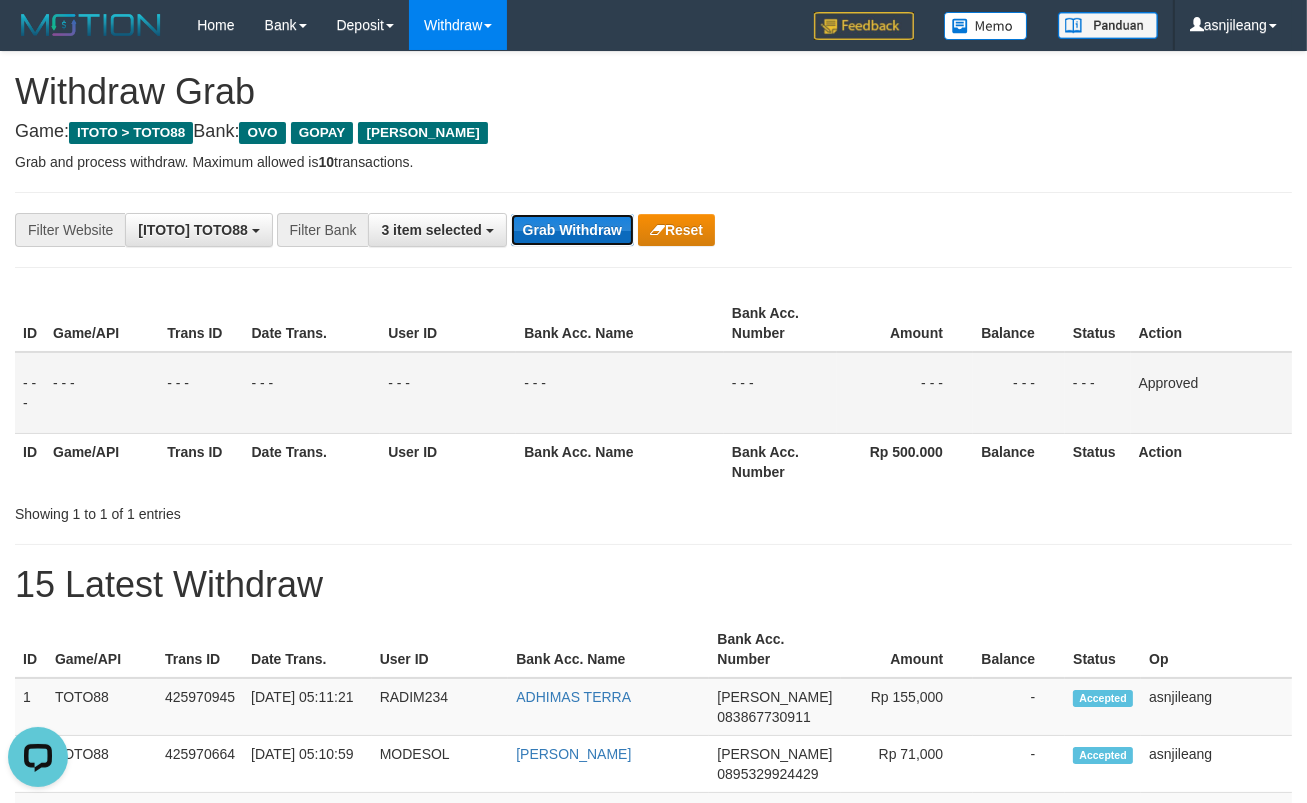 click on "Grab Withdraw" at bounding box center [572, 230] 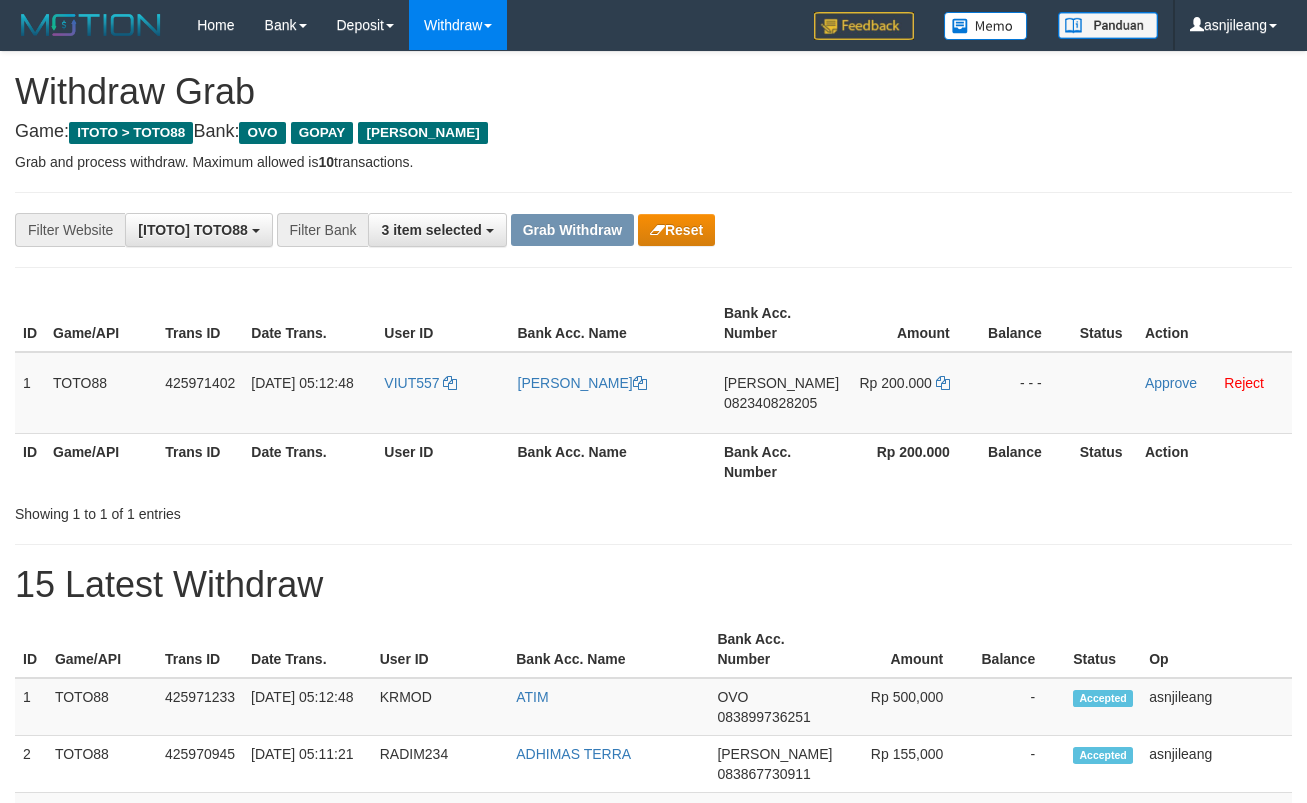 scroll, scrollTop: 0, scrollLeft: 0, axis: both 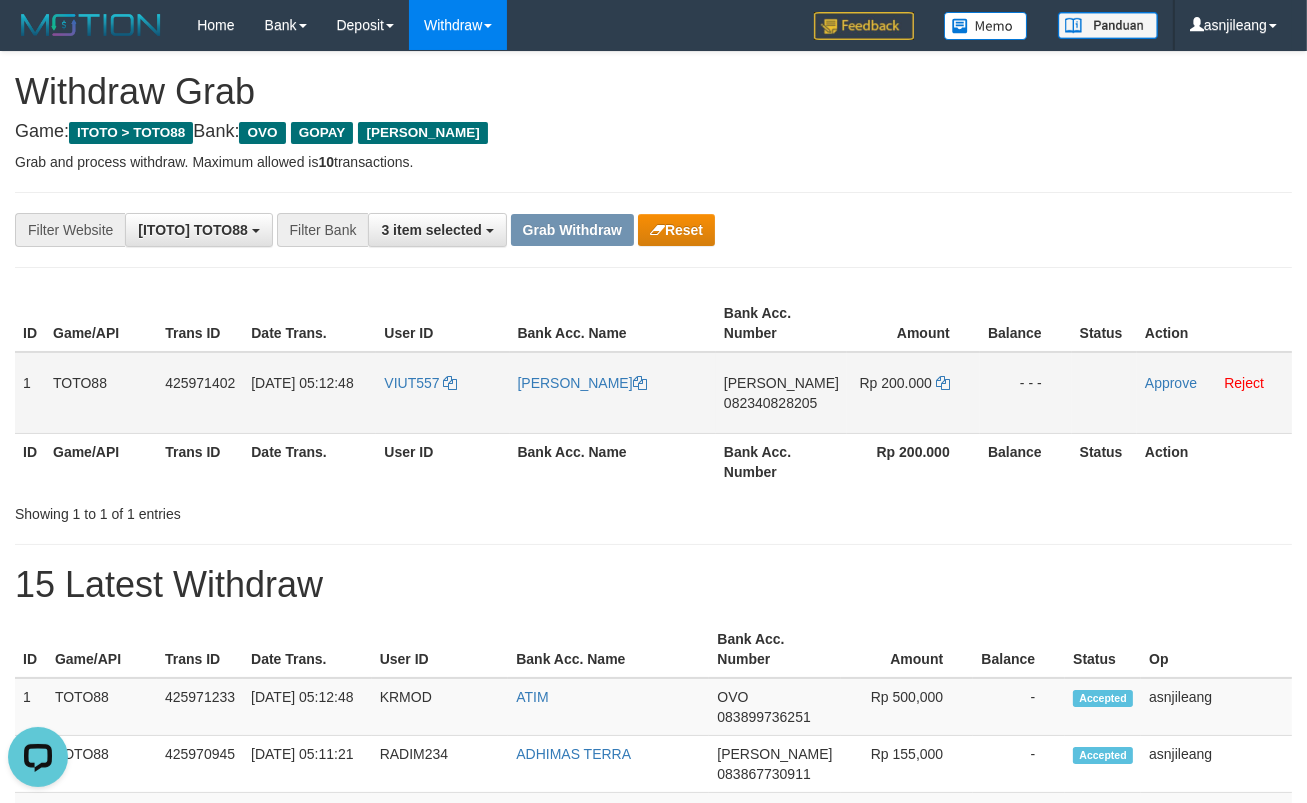 click on "[PERSON_NAME]
082340828205" at bounding box center (781, 393) 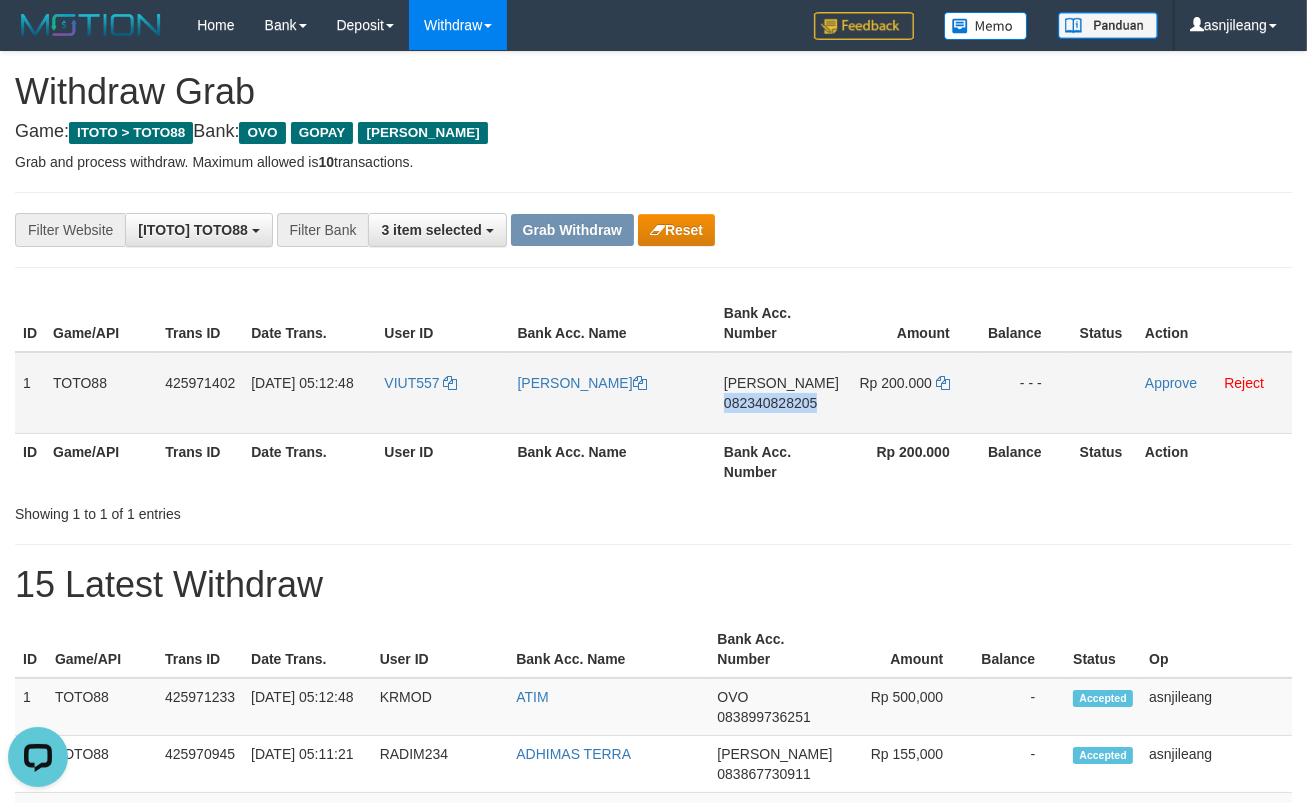 click on "[PERSON_NAME]
082340828205" at bounding box center [781, 393] 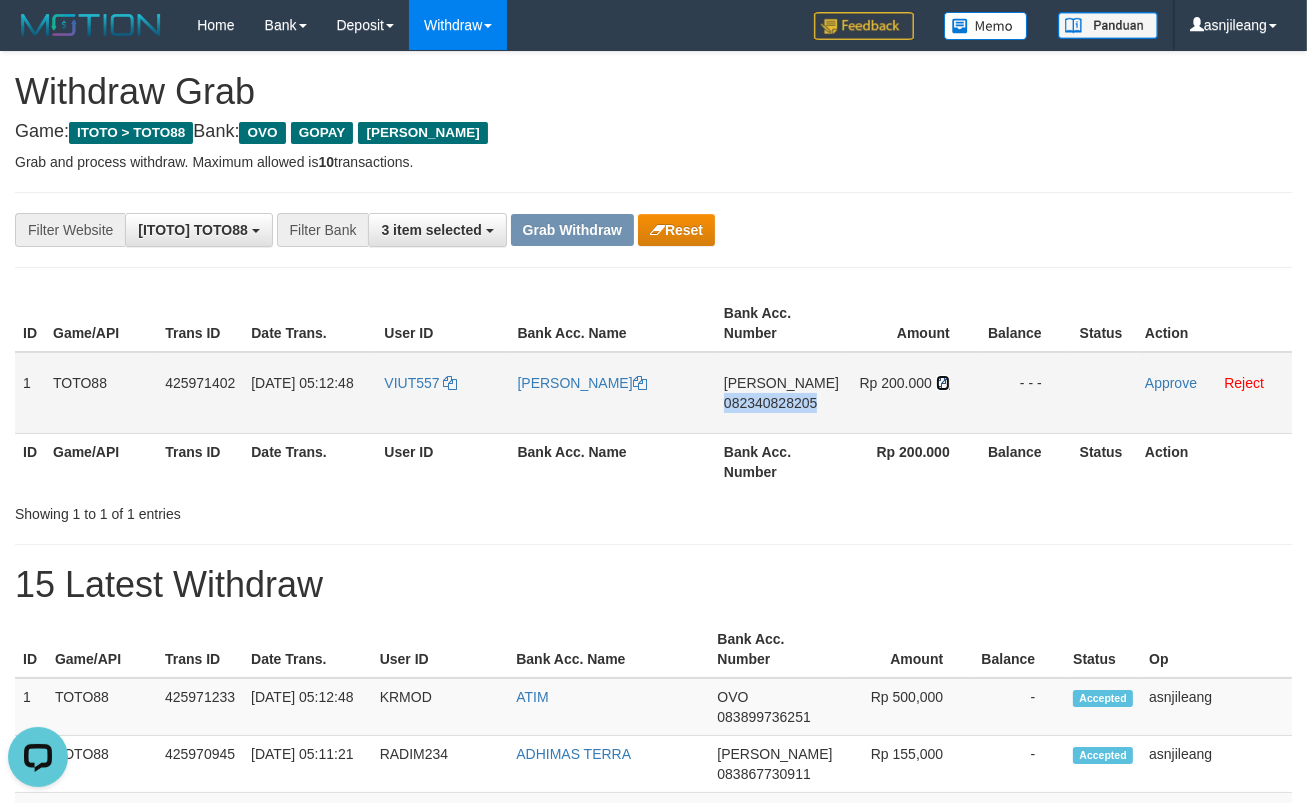 click at bounding box center (943, 383) 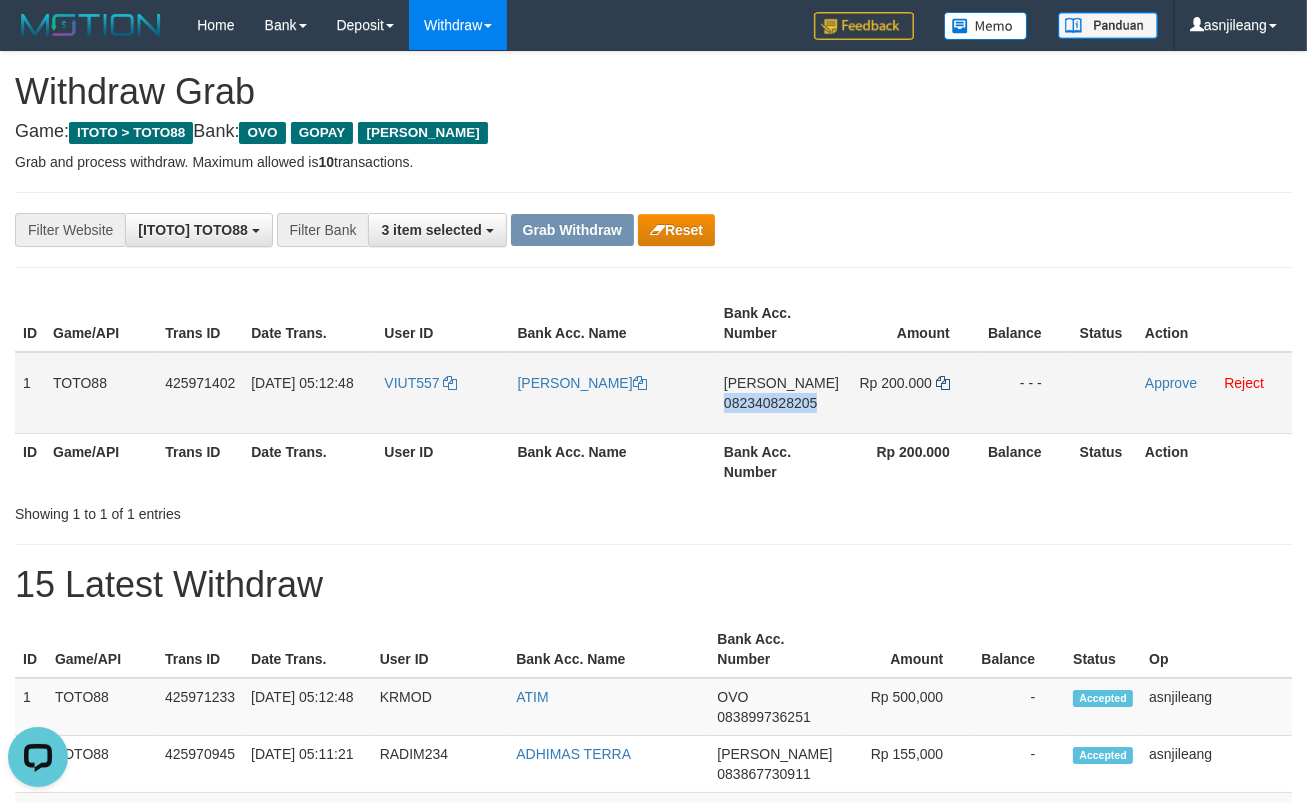 copy on "082340828205" 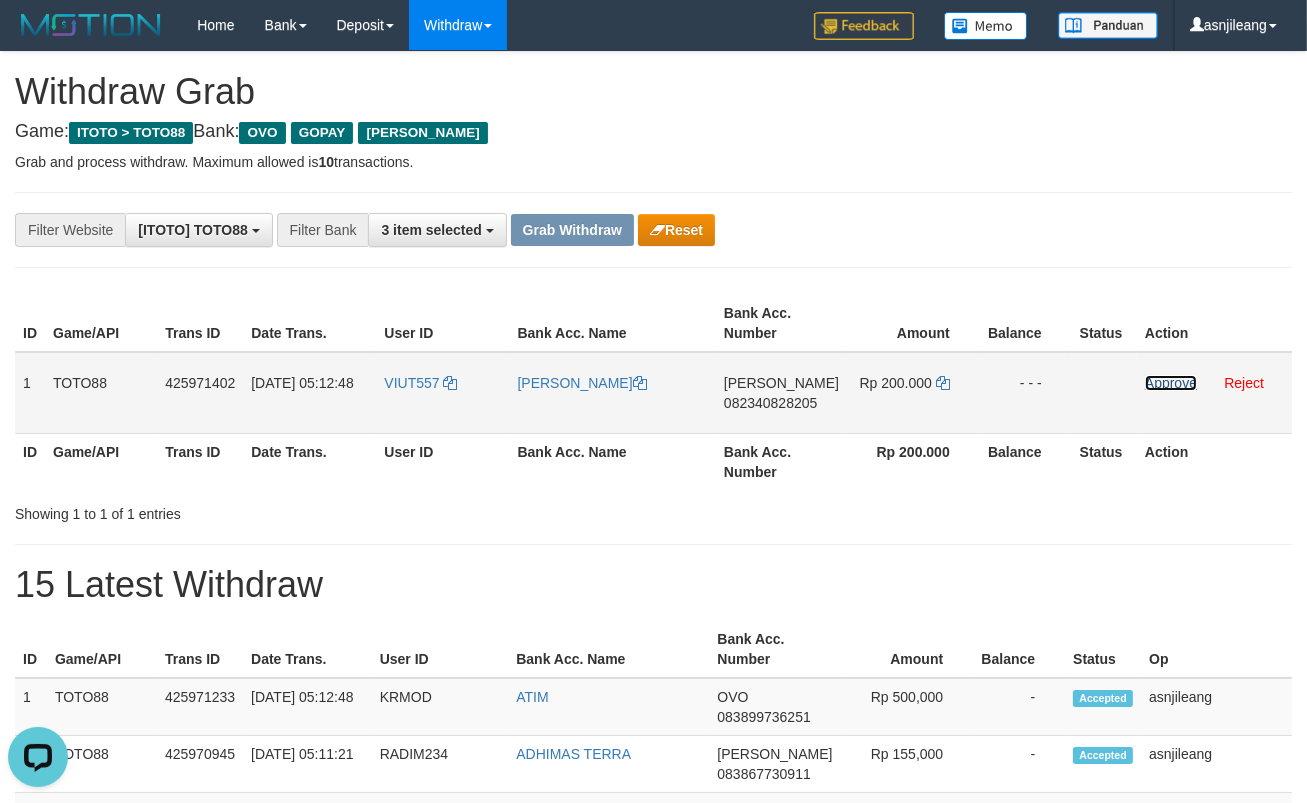 click on "Approve" at bounding box center (1171, 383) 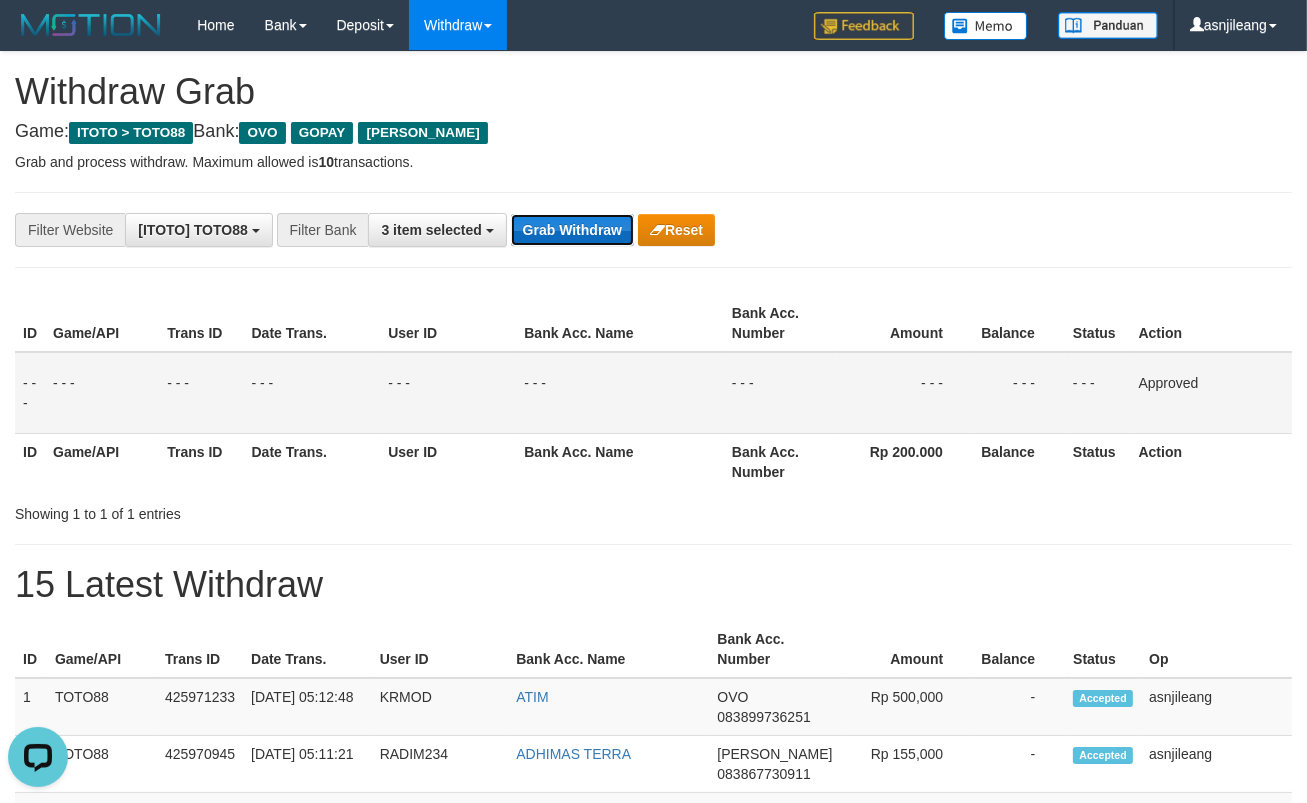 click on "Grab Withdraw" at bounding box center [572, 230] 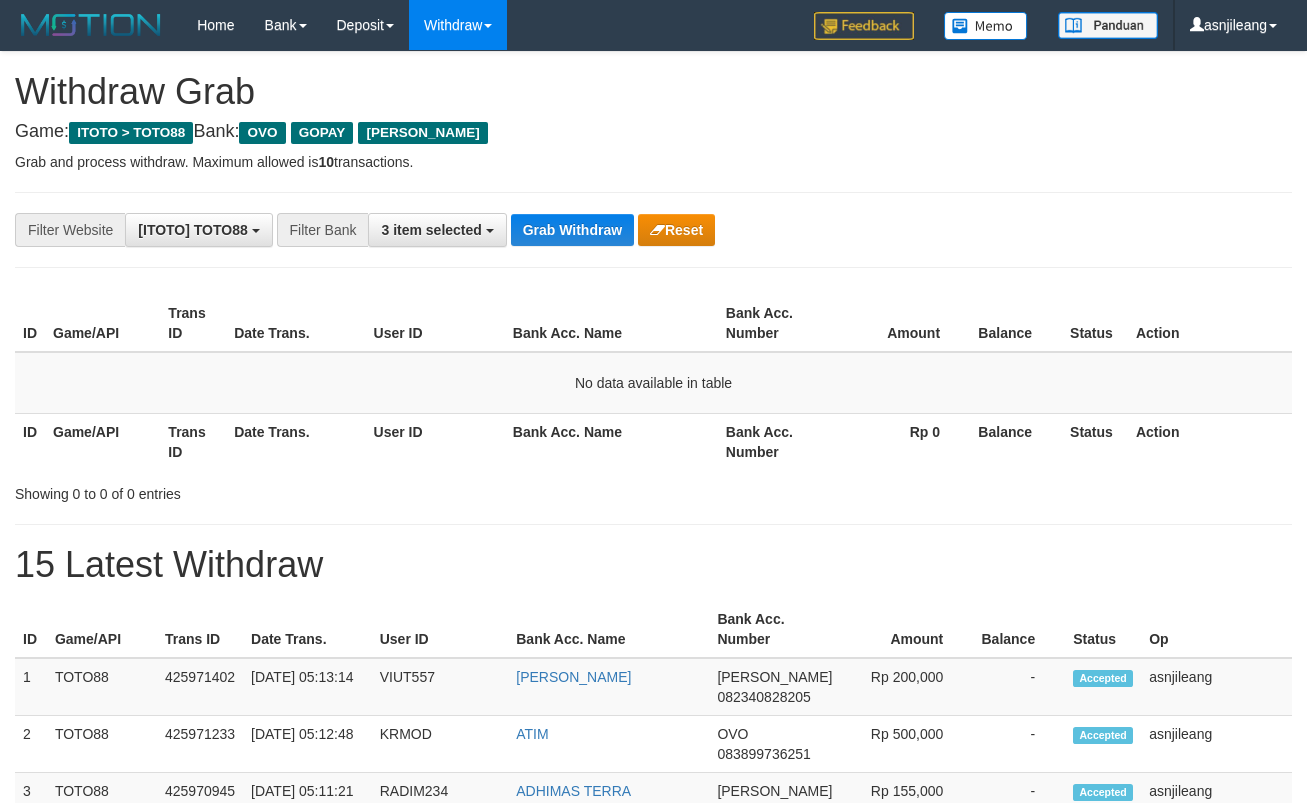 scroll, scrollTop: 0, scrollLeft: 0, axis: both 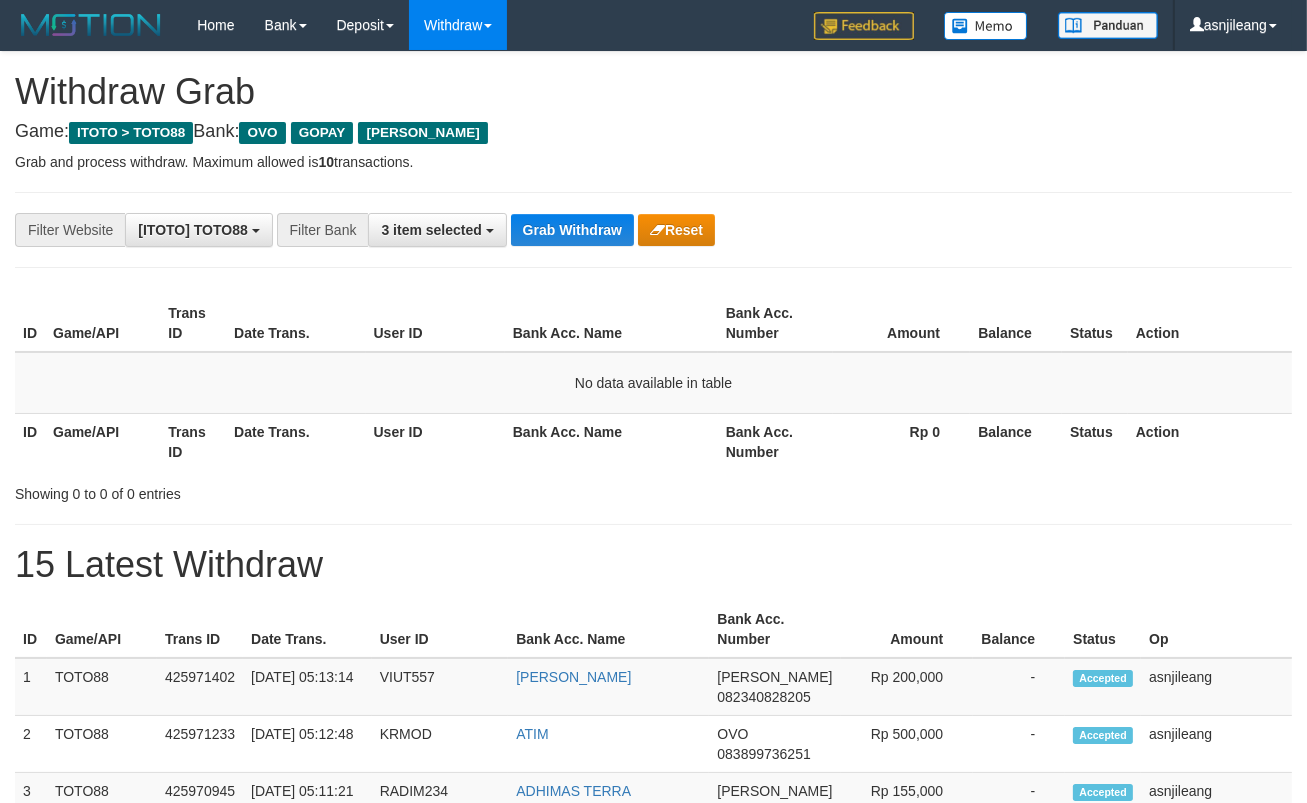 click on "Grab Withdraw" at bounding box center [572, 230] 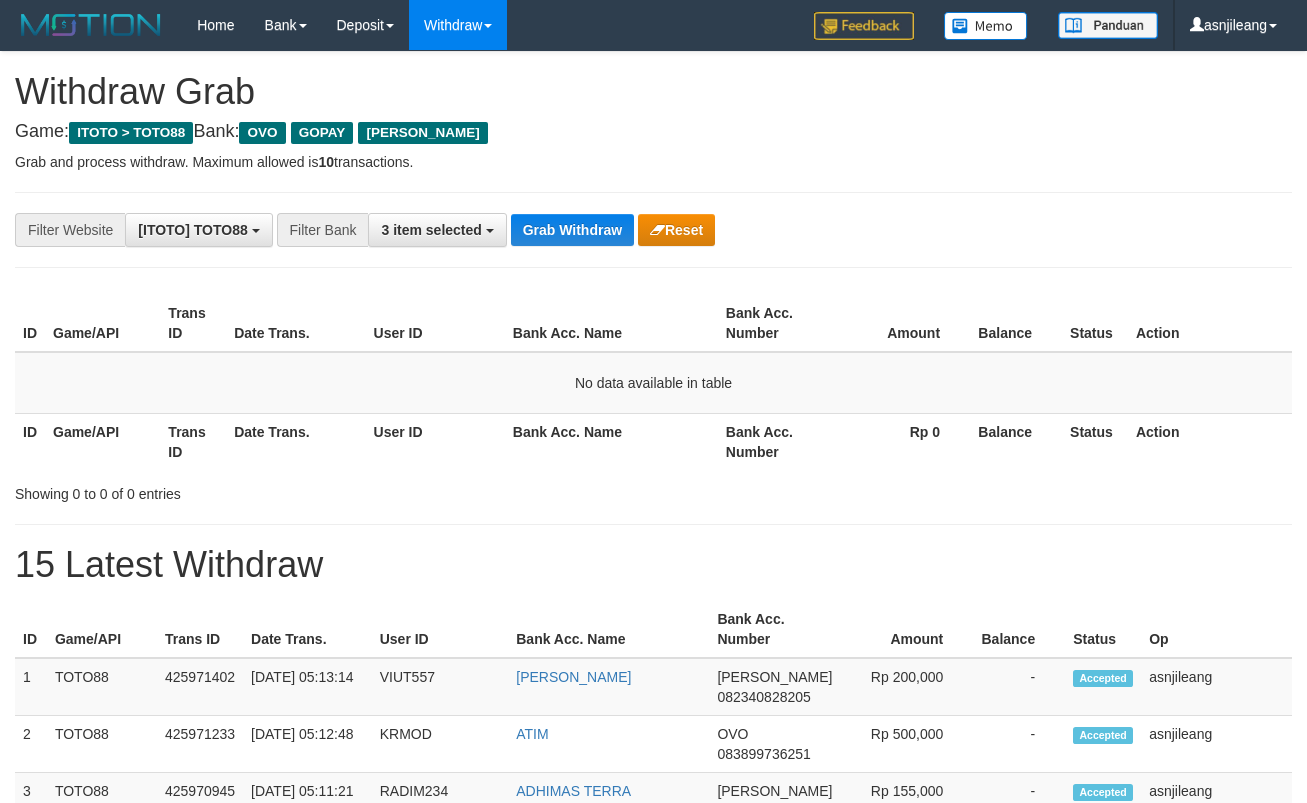 scroll, scrollTop: 0, scrollLeft: 0, axis: both 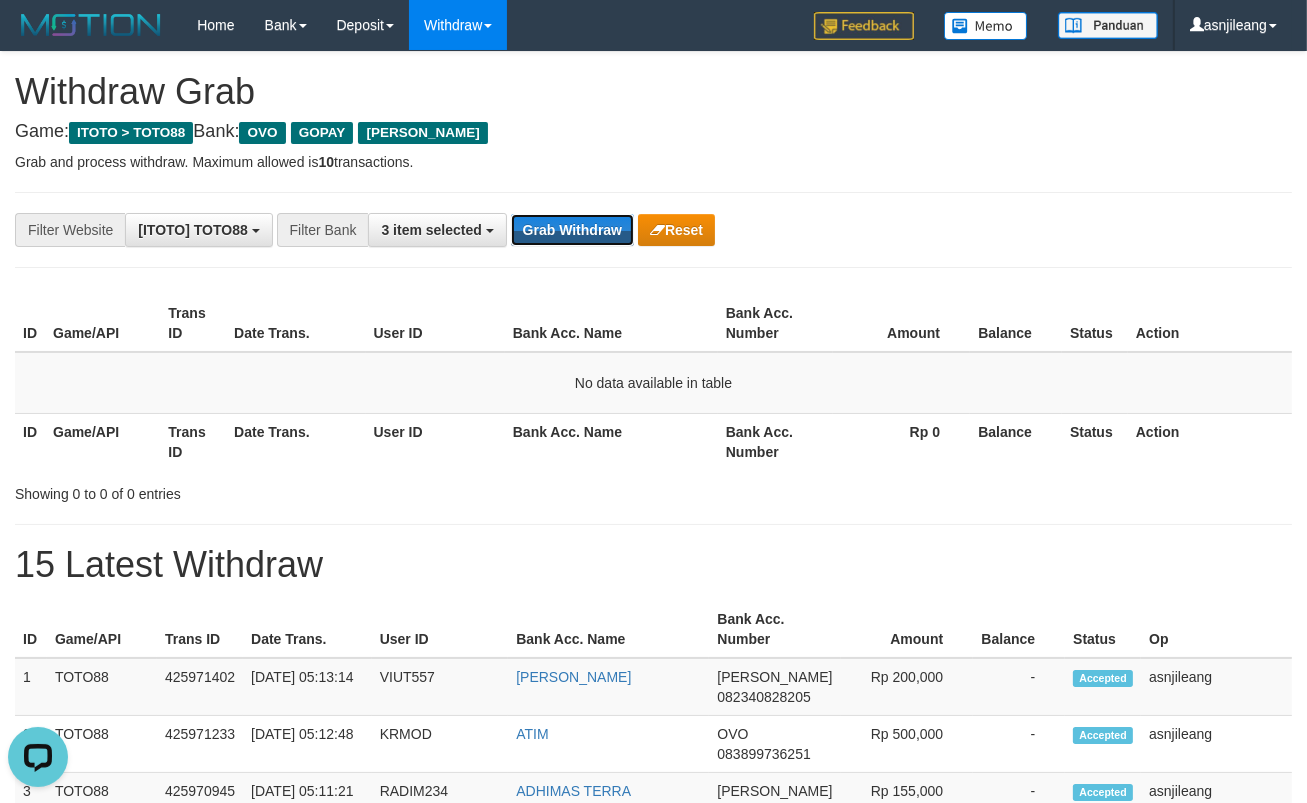 click on "Grab Withdraw" at bounding box center (572, 230) 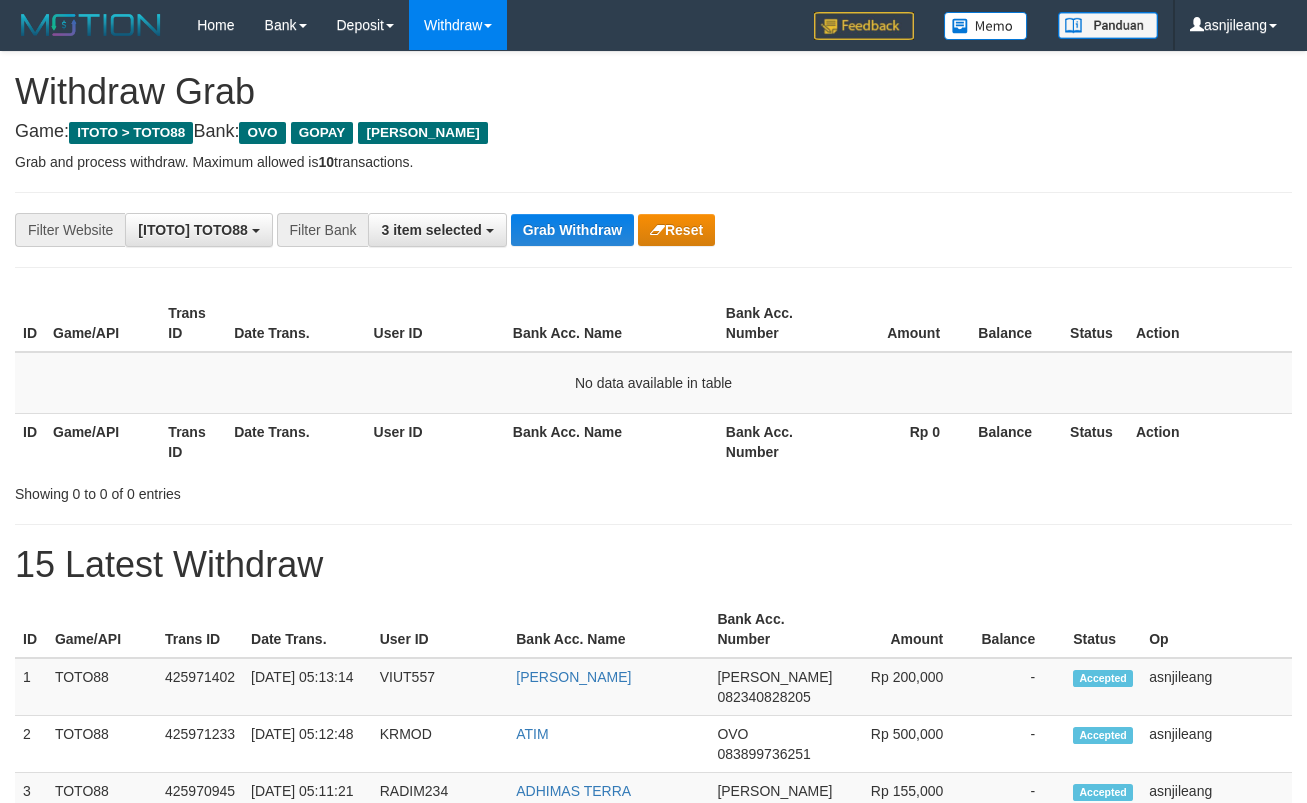 scroll, scrollTop: 0, scrollLeft: 0, axis: both 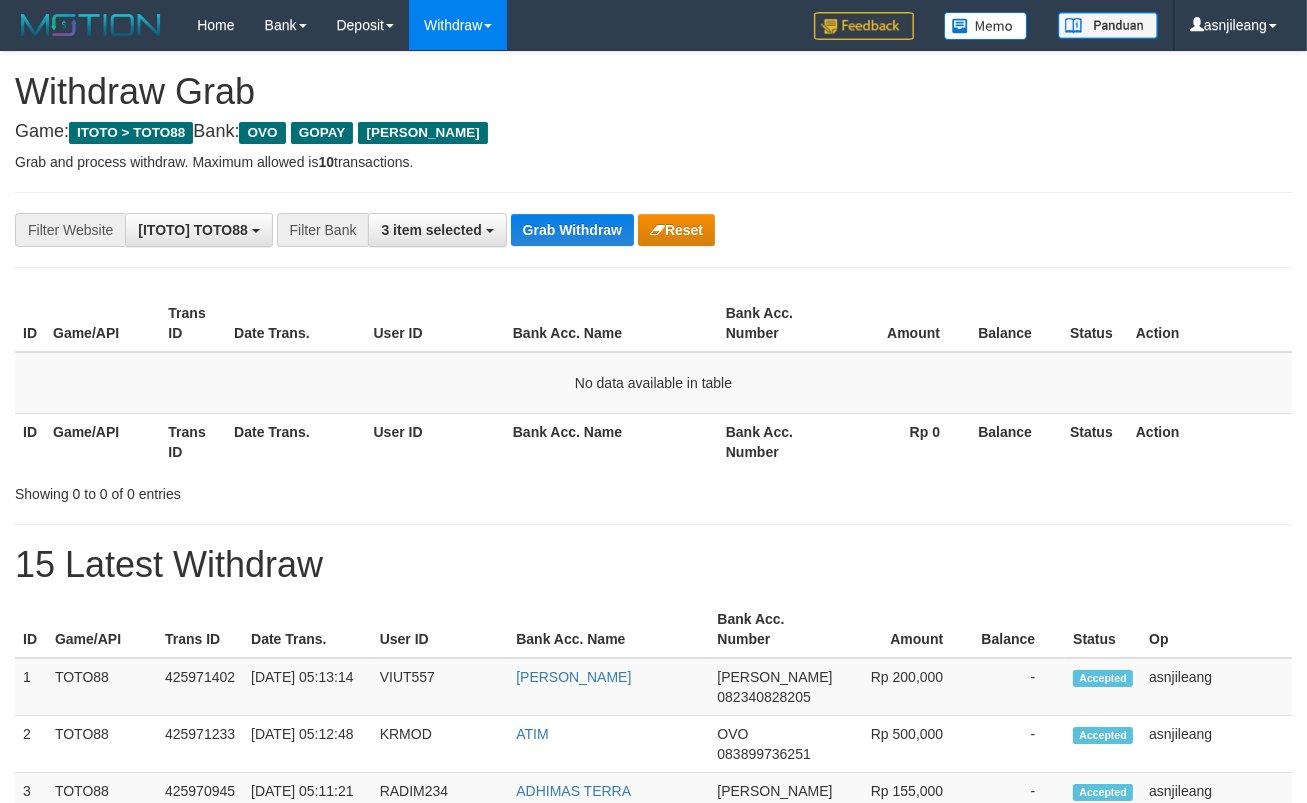 click on "Grab Withdraw" at bounding box center (572, 230) 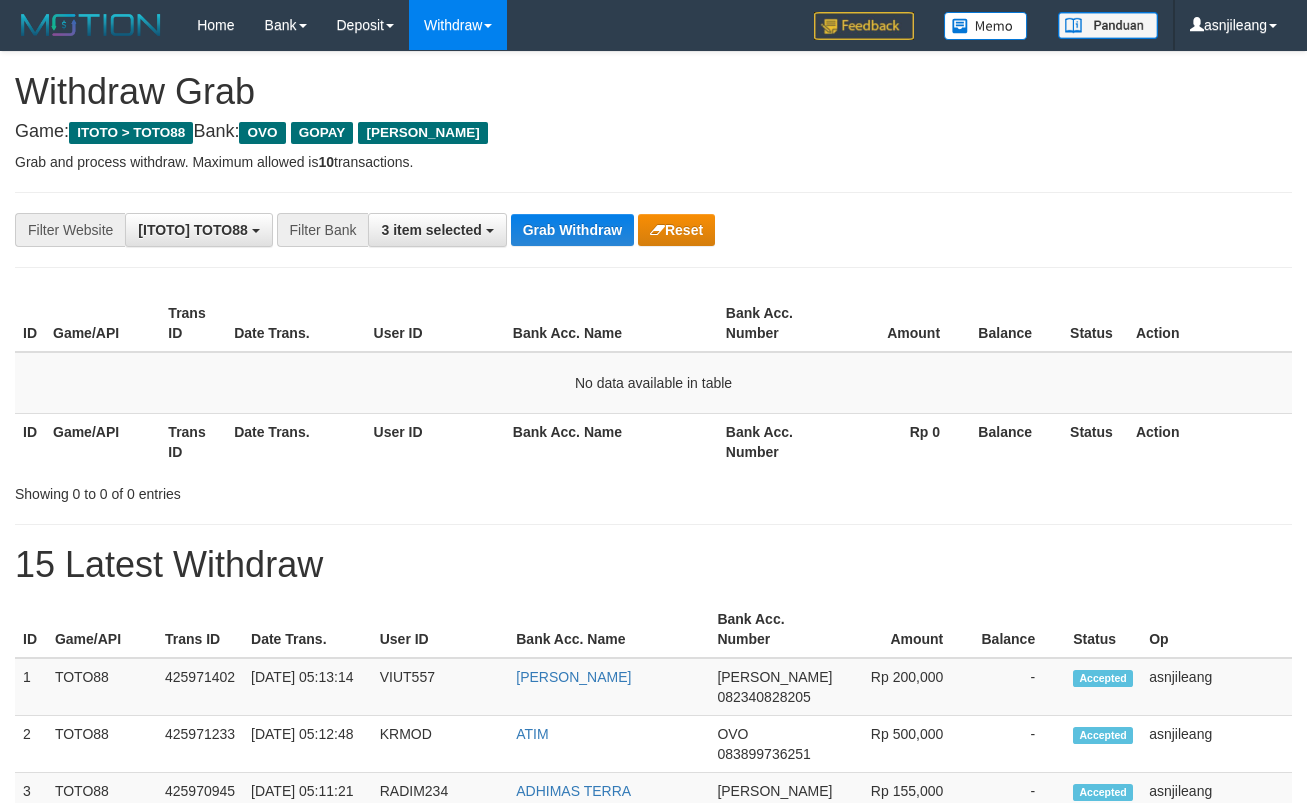 scroll, scrollTop: 0, scrollLeft: 0, axis: both 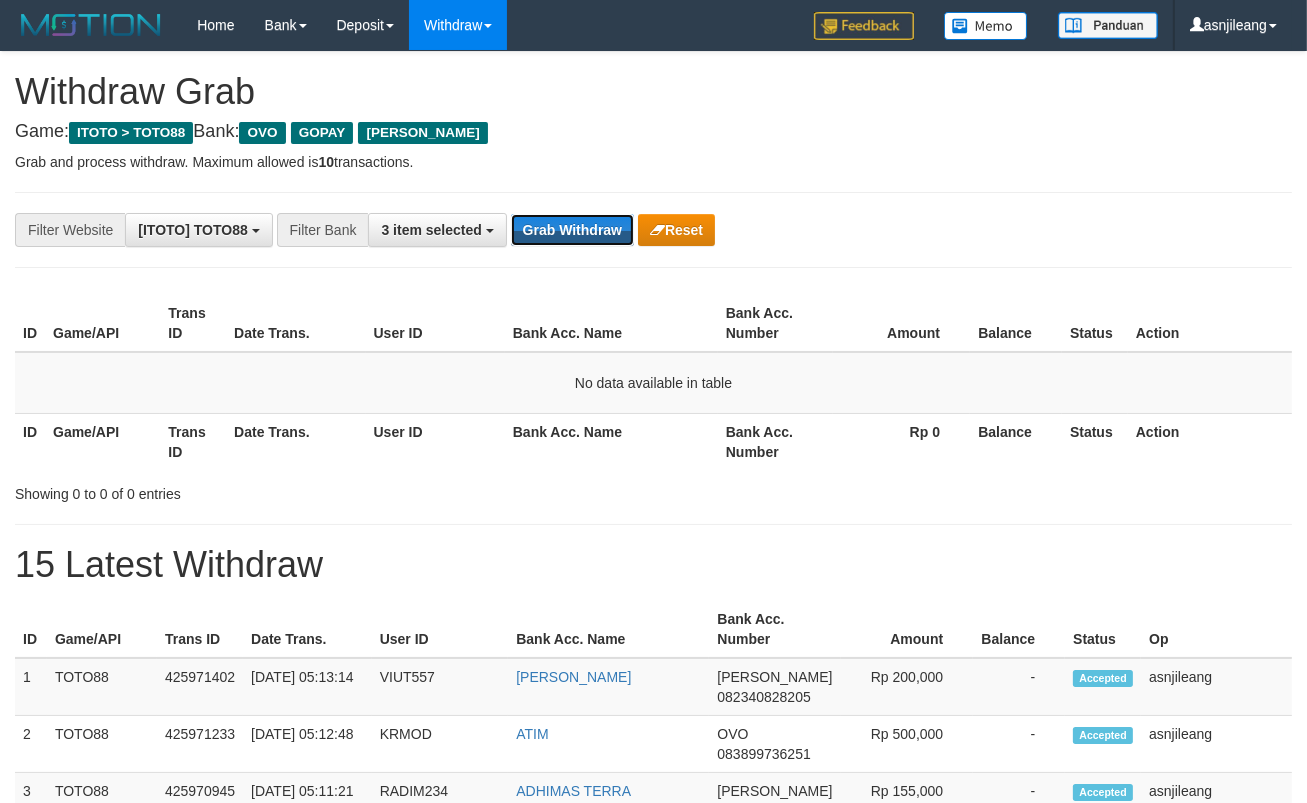 click on "Grab Withdraw" at bounding box center [572, 230] 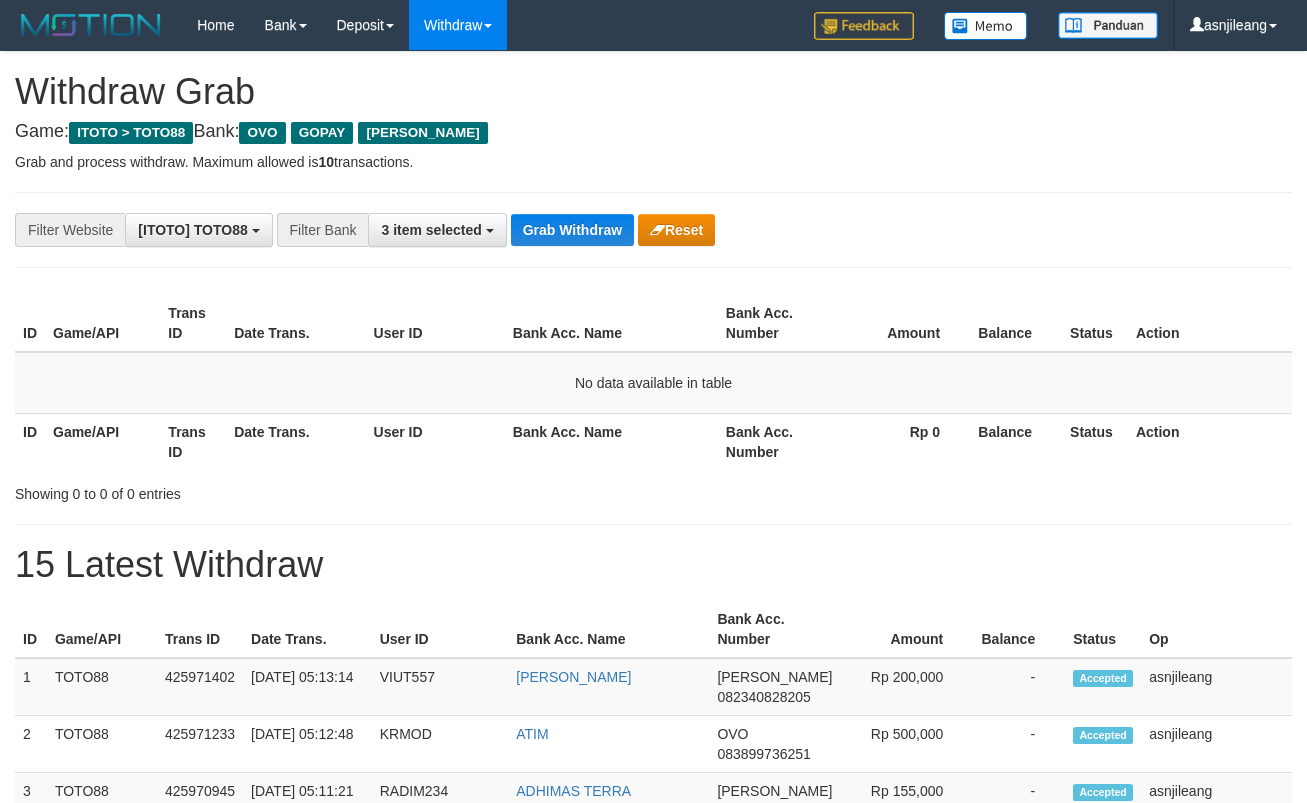 scroll, scrollTop: 0, scrollLeft: 0, axis: both 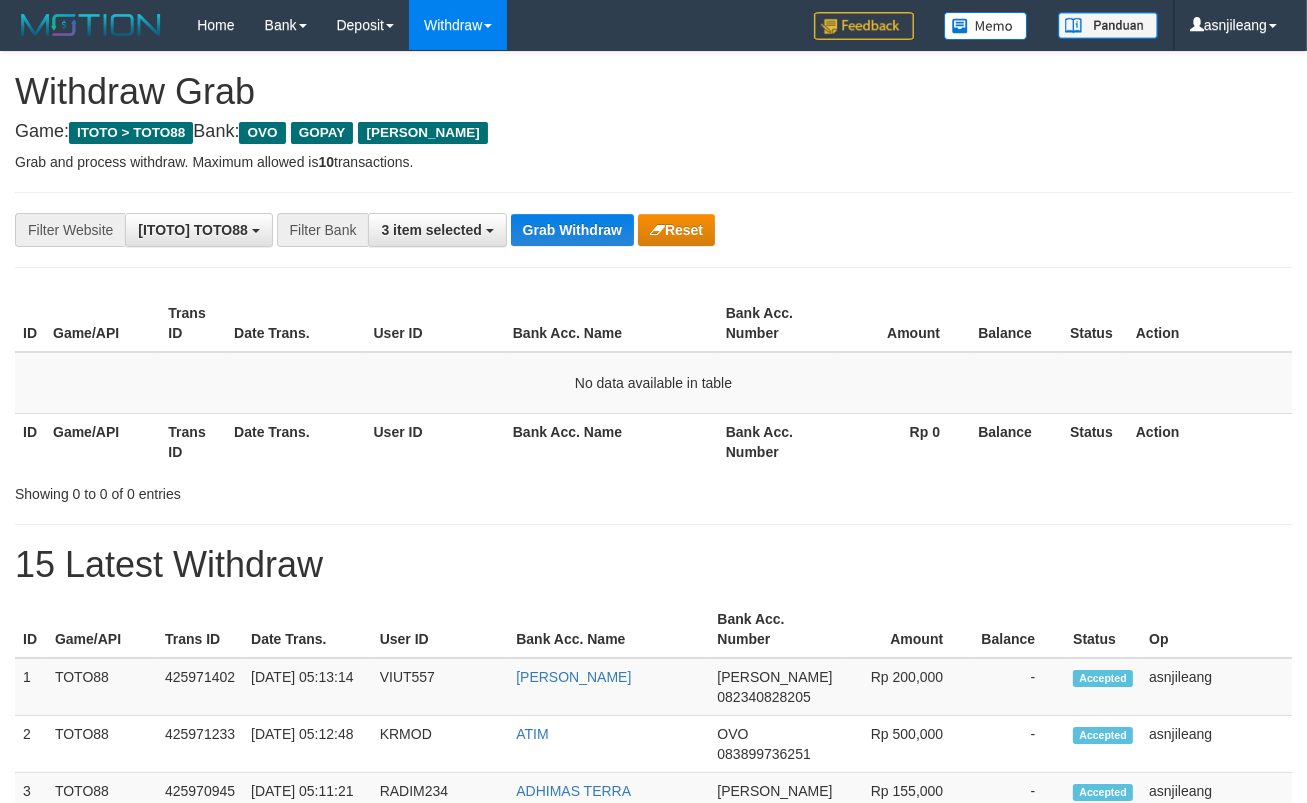 click on "Grab Withdraw" at bounding box center [572, 230] 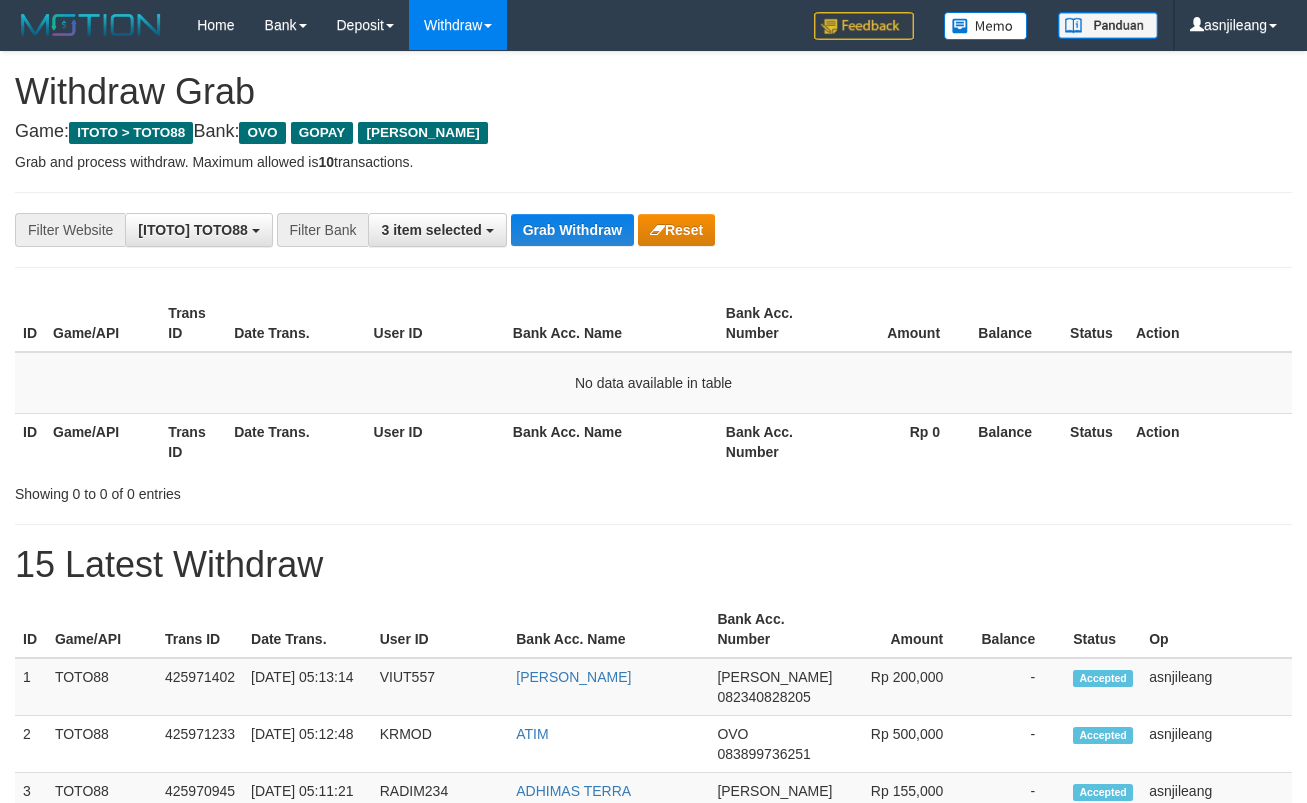 scroll, scrollTop: 0, scrollLeft: 0, axis: both 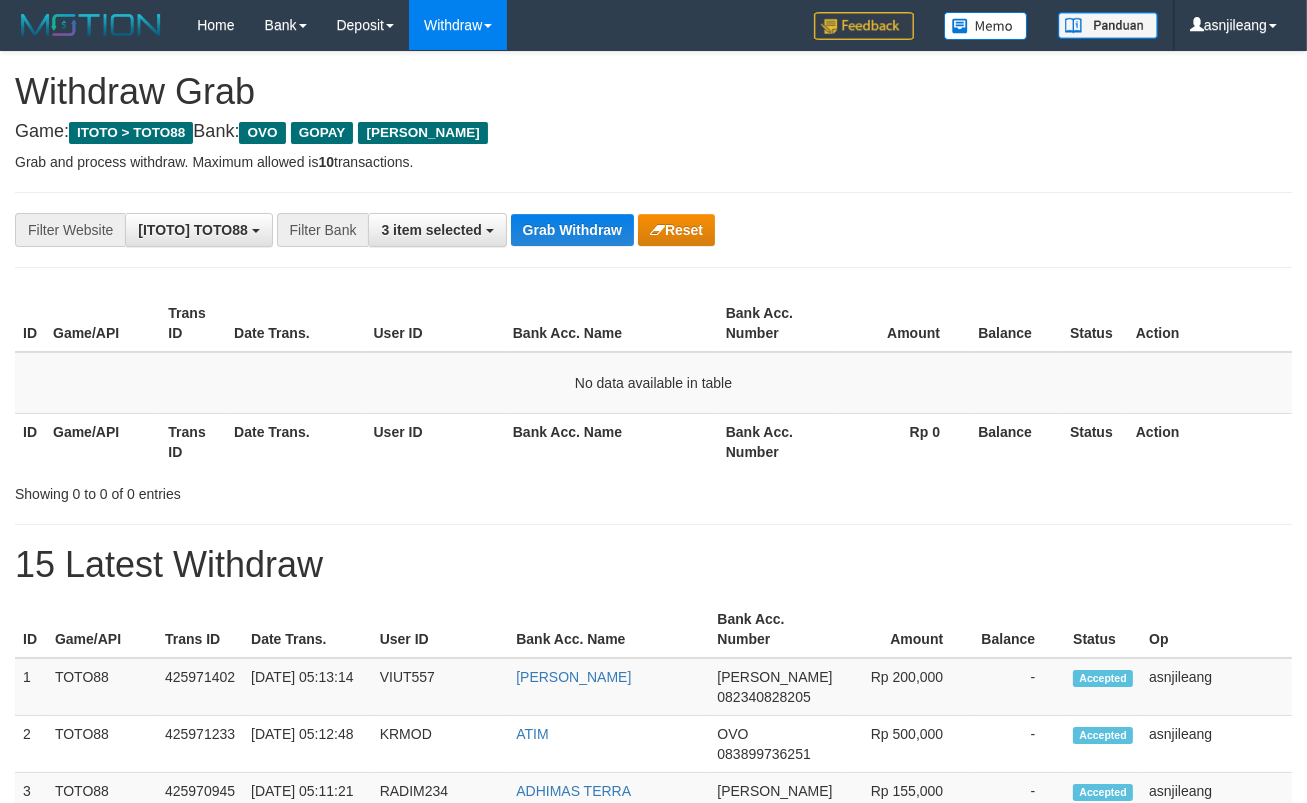 click on "Grab Withdraw" at bounding box center (572, 230) 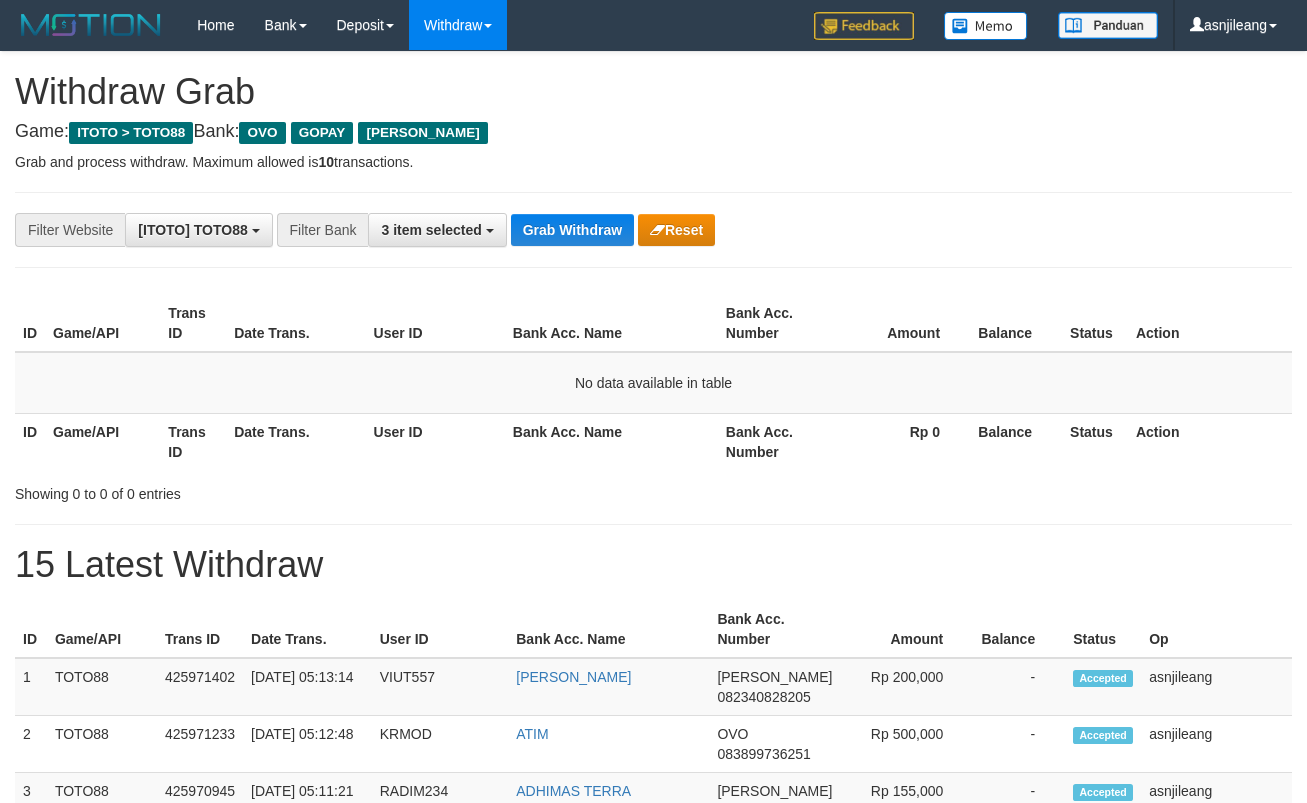 scroll, scrollTop: 0, scrollLeft: 0, axis: both 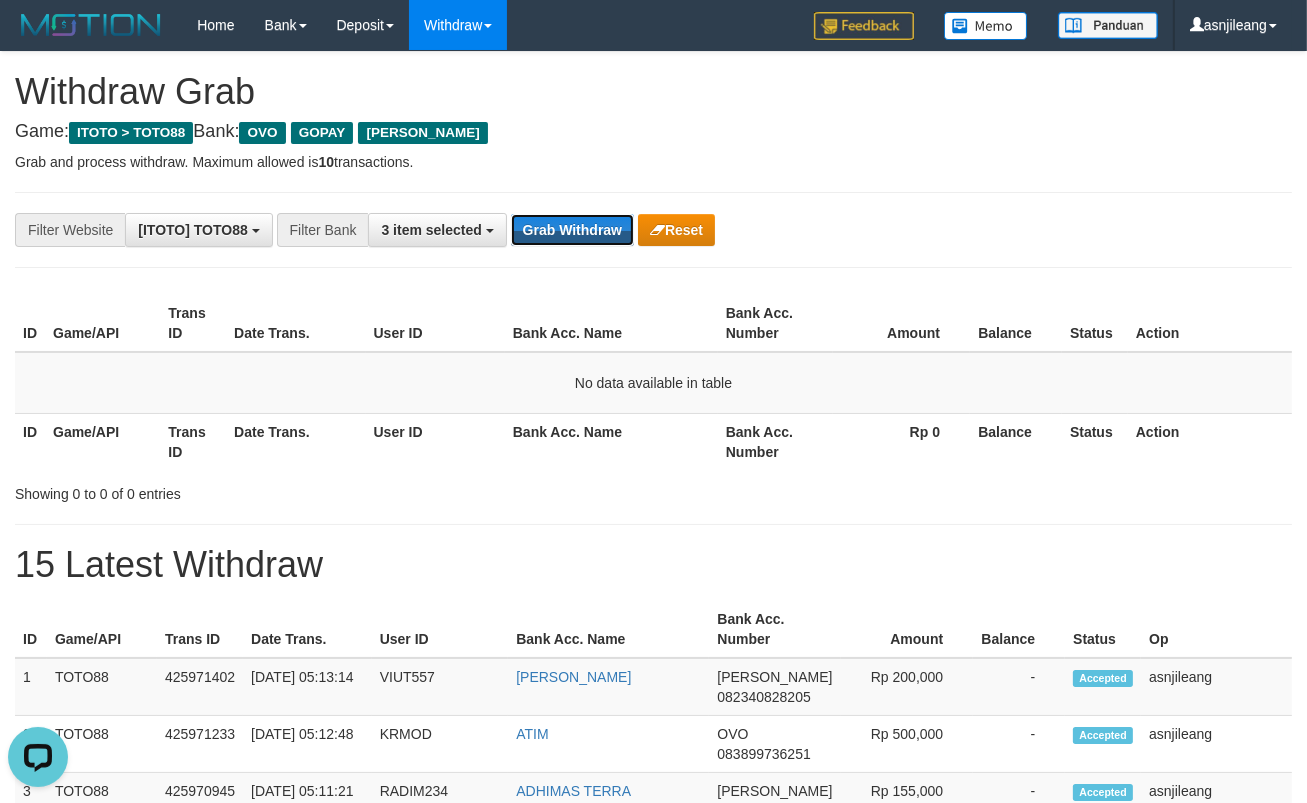 click on "Grab Withdraw" at bounding box center (572, 230) 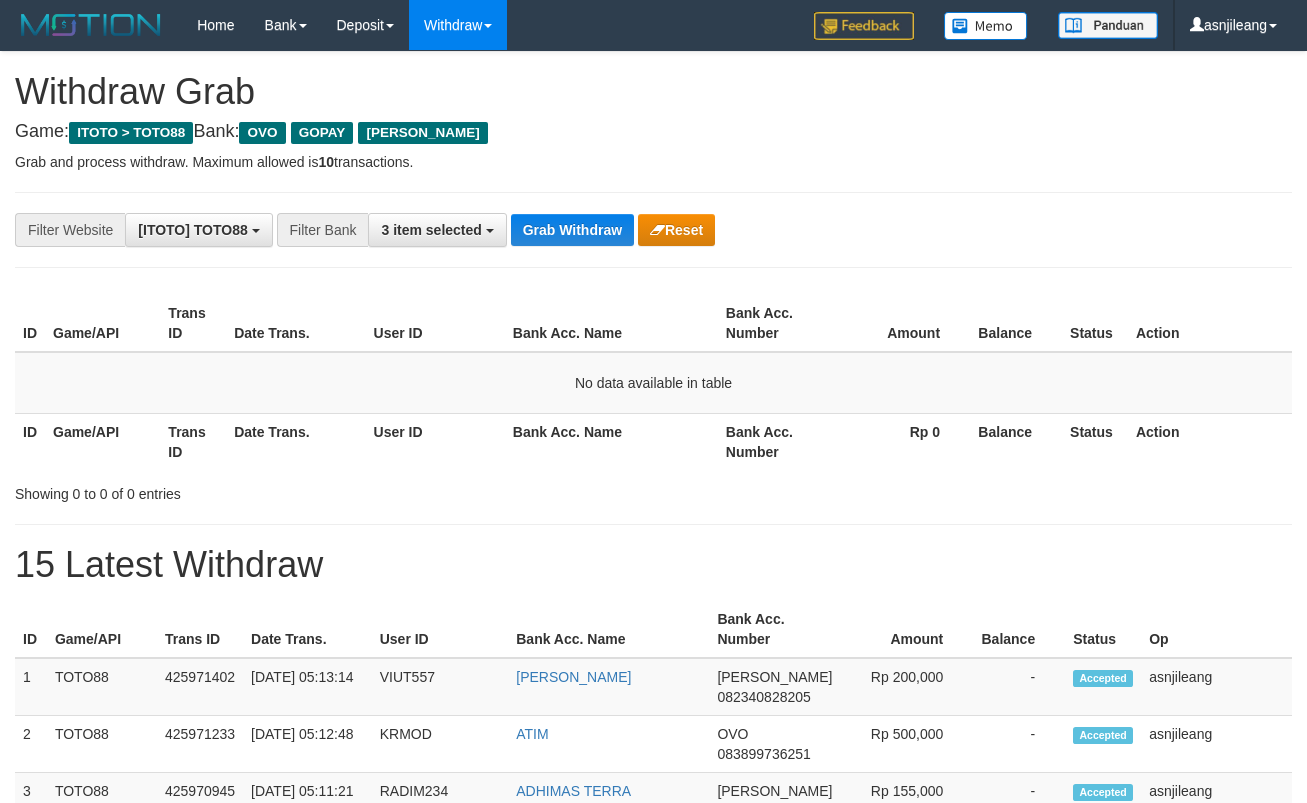 click on "Grab Withdraw" at bounding box center (572, 230) 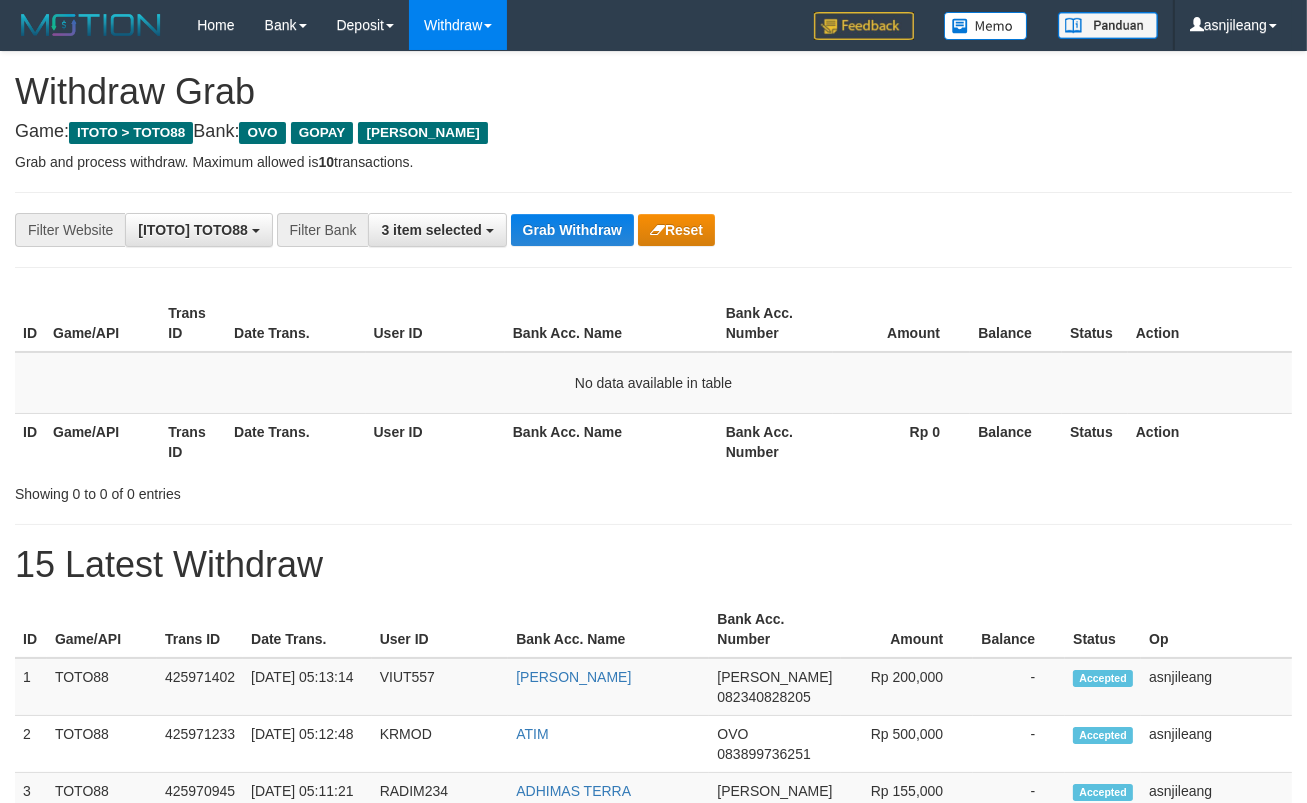 scroll, scrollTop: 17, scrollLeft: 0, axis: vertical 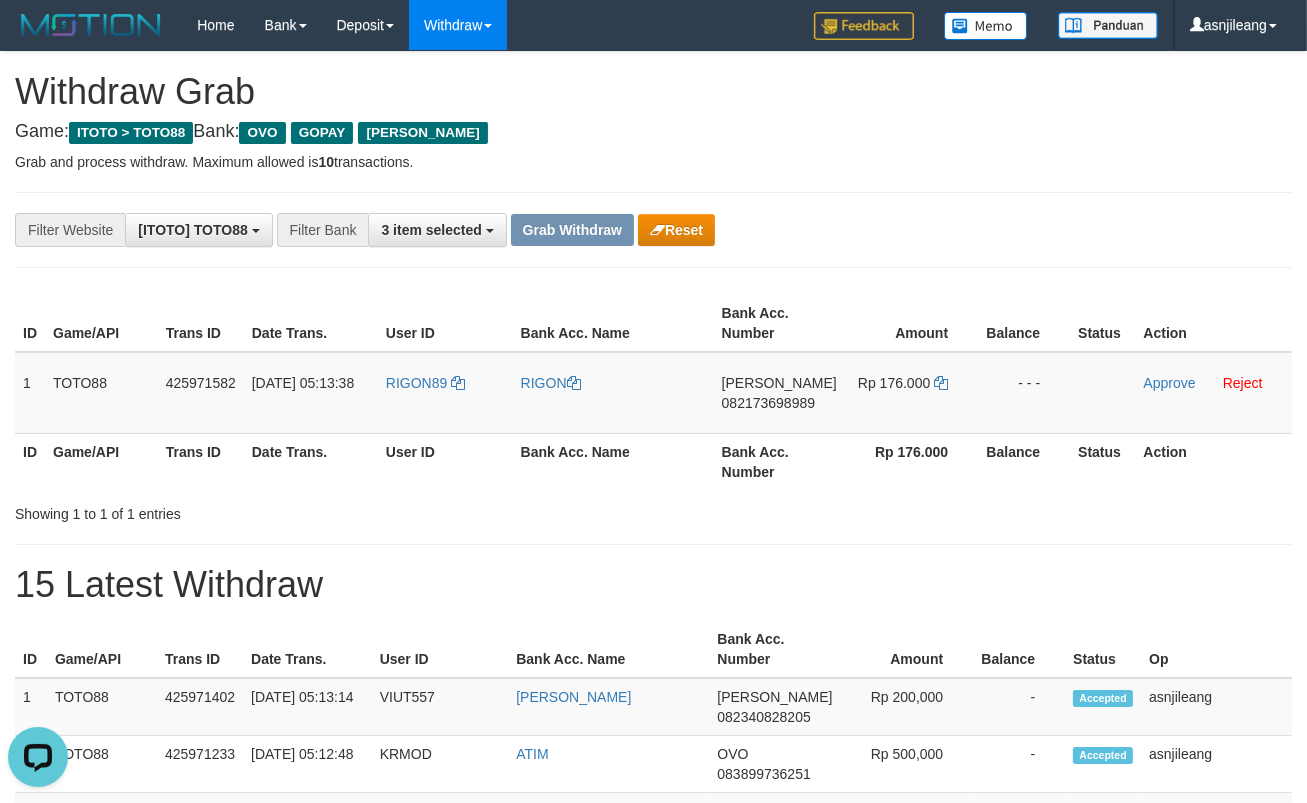 click on "Bank Acc. Number" at bounding box center [779, 461] 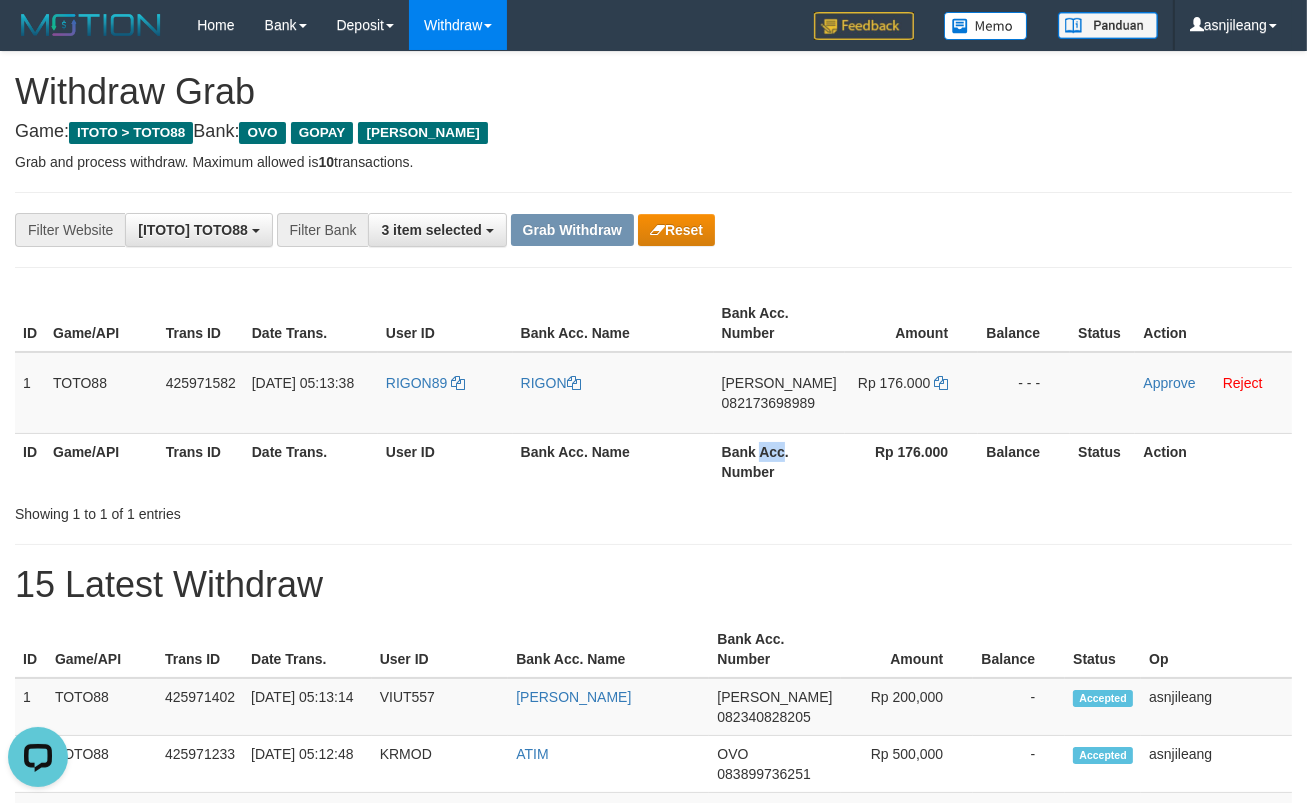 click on "Bank Acc. Number" at bounding box center [779, 461] 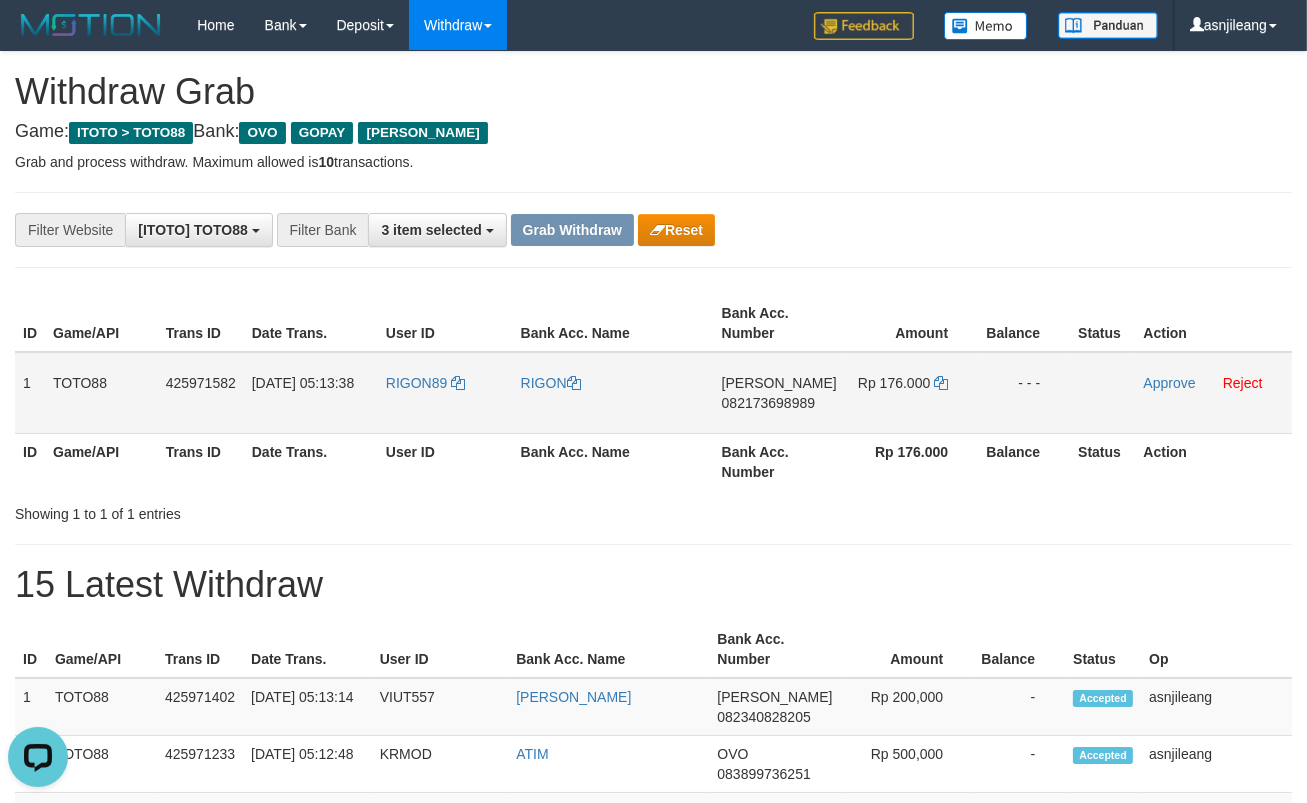 click on "[PERSON_NAME]
082173698989" at bounding box center (779, 393) 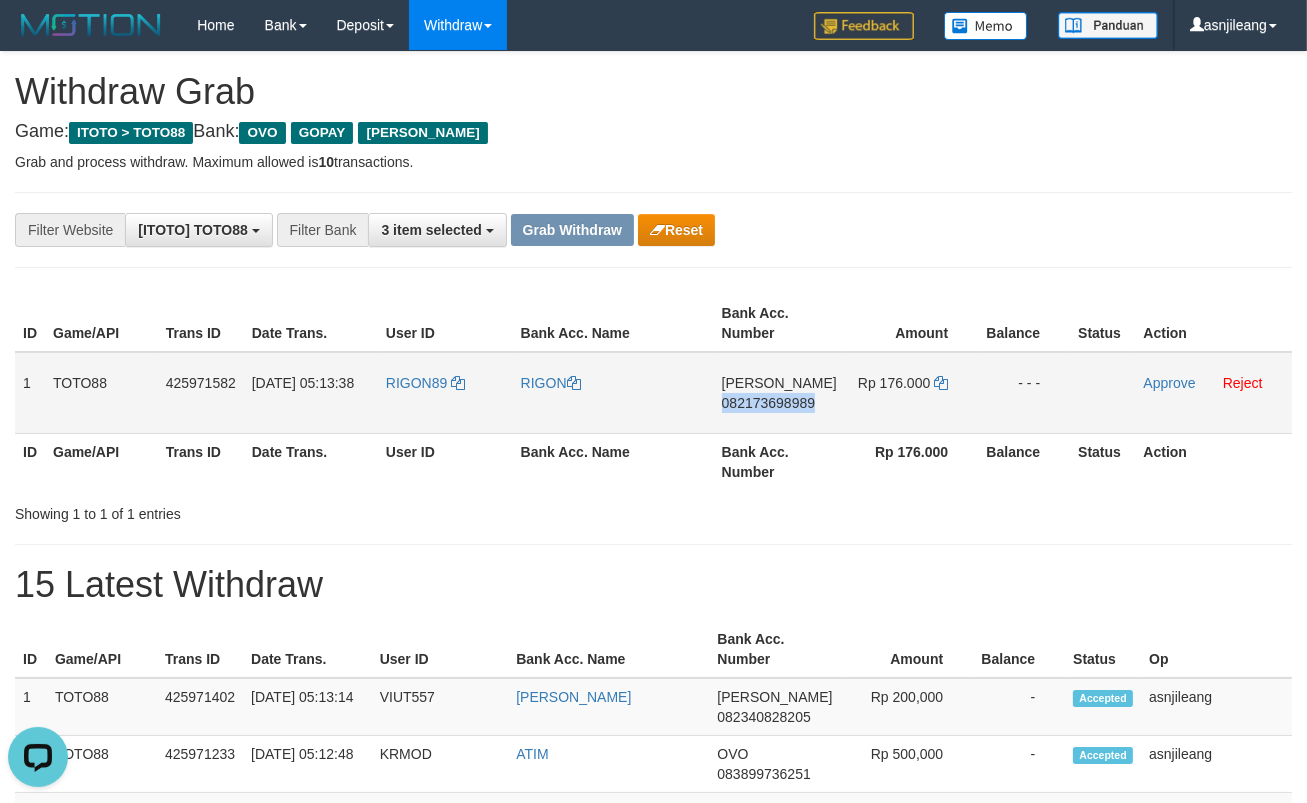 click on "[PERSON_NAME]
082173698989" at bounding box center (779, 393) 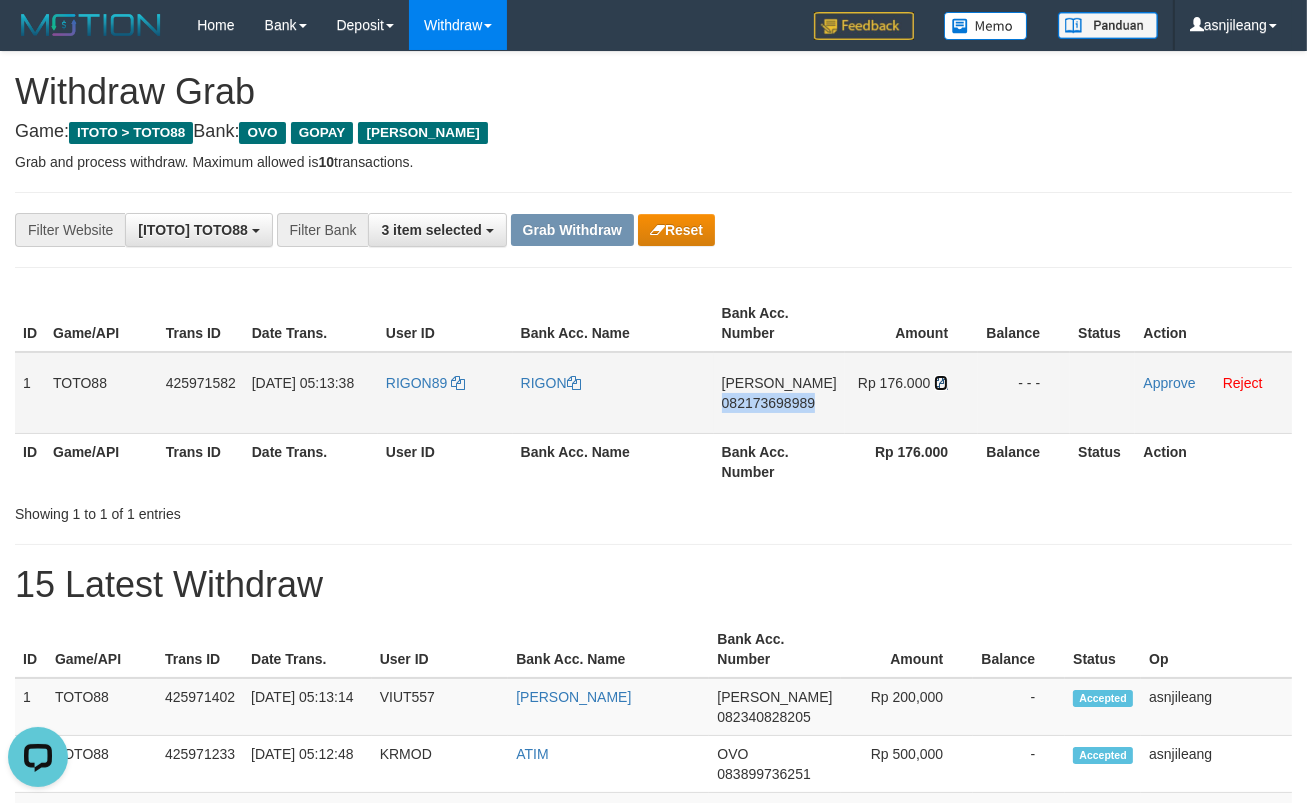 click at bounding box center [941, 383] 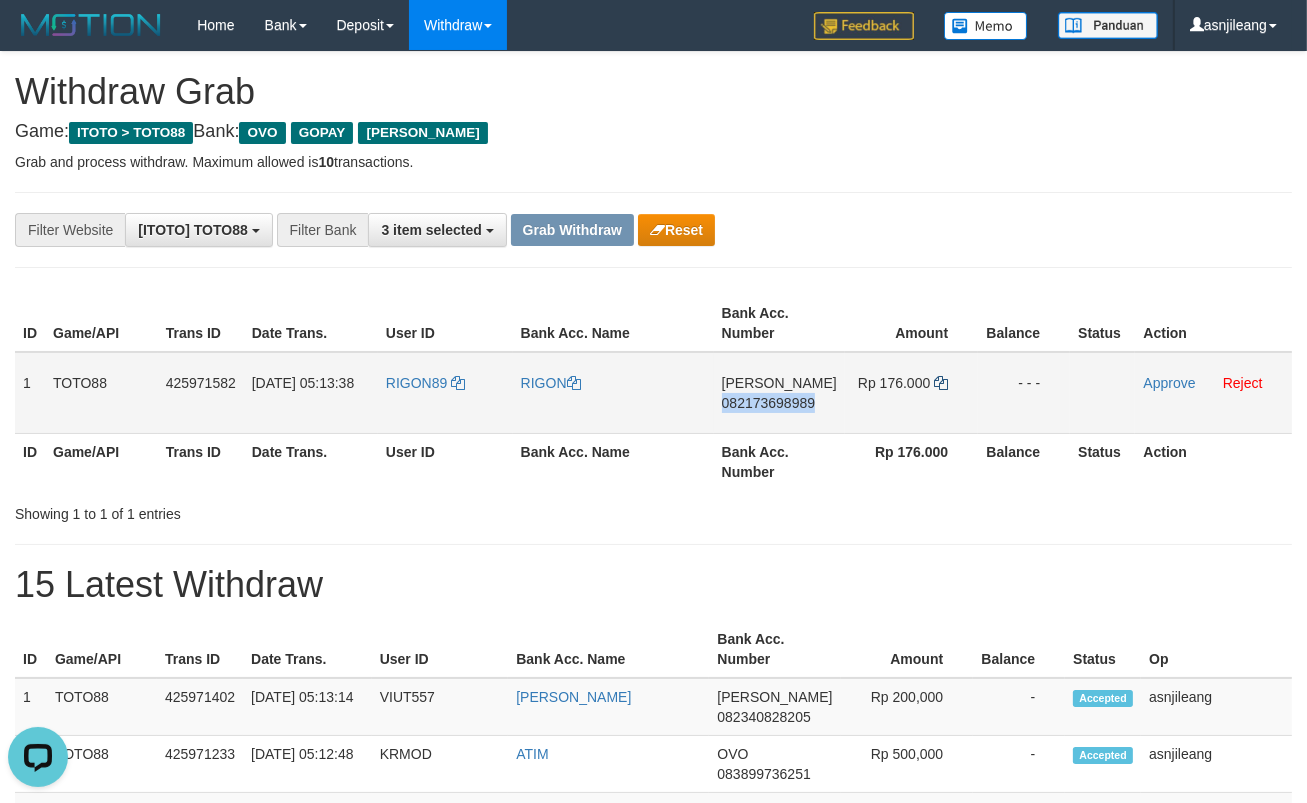copy on "082173698989" 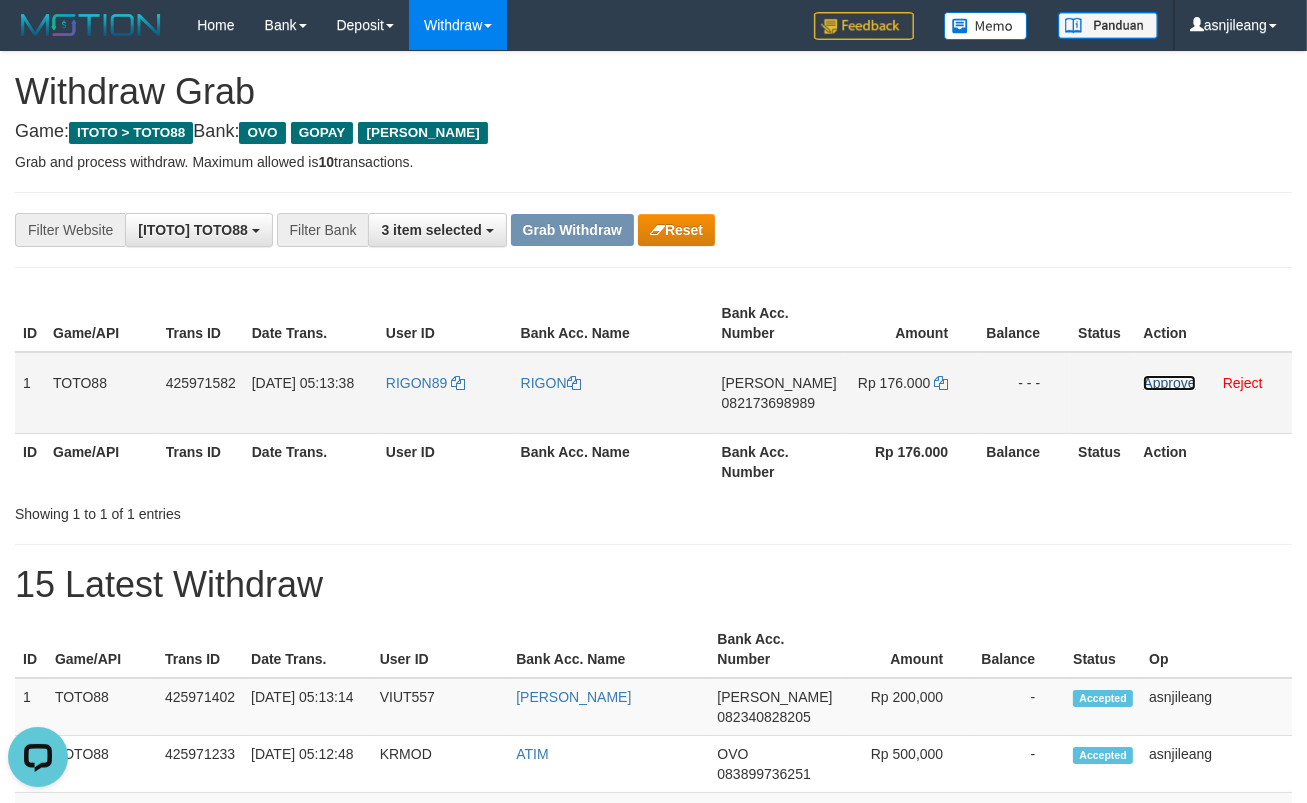 click on "Approve" at bounding box center [1169, 383] 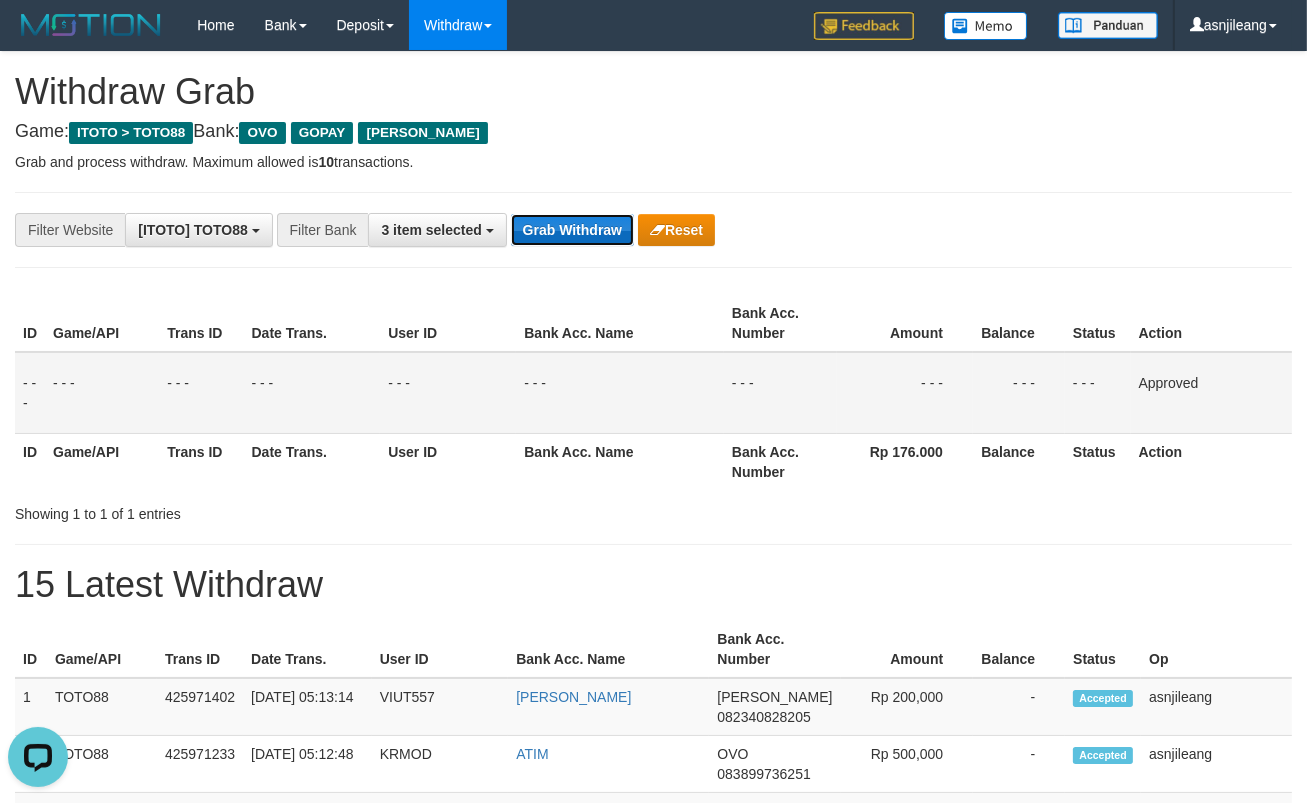 click on "Grab Withdraw" at bounding box center (572, 230) 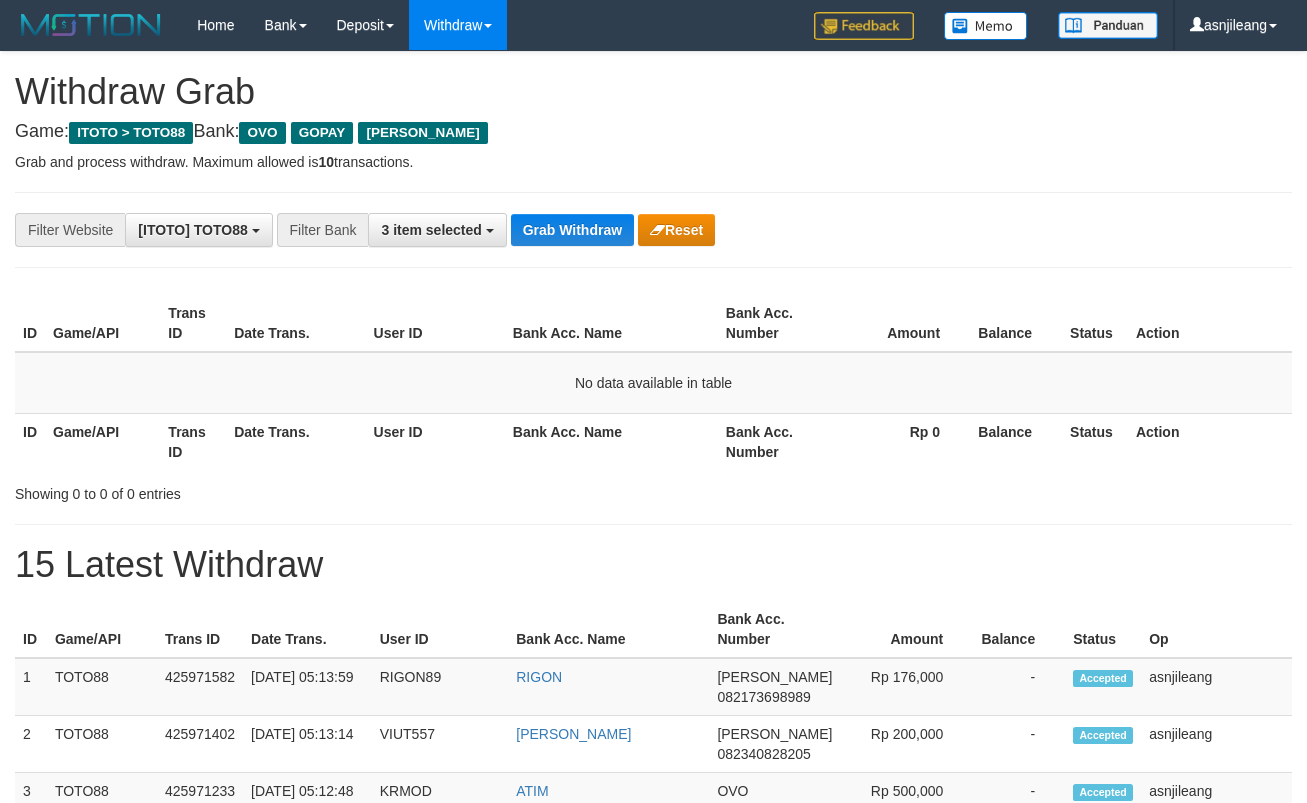 click on "Grab Withdraw" at bounding box center (572, 230) 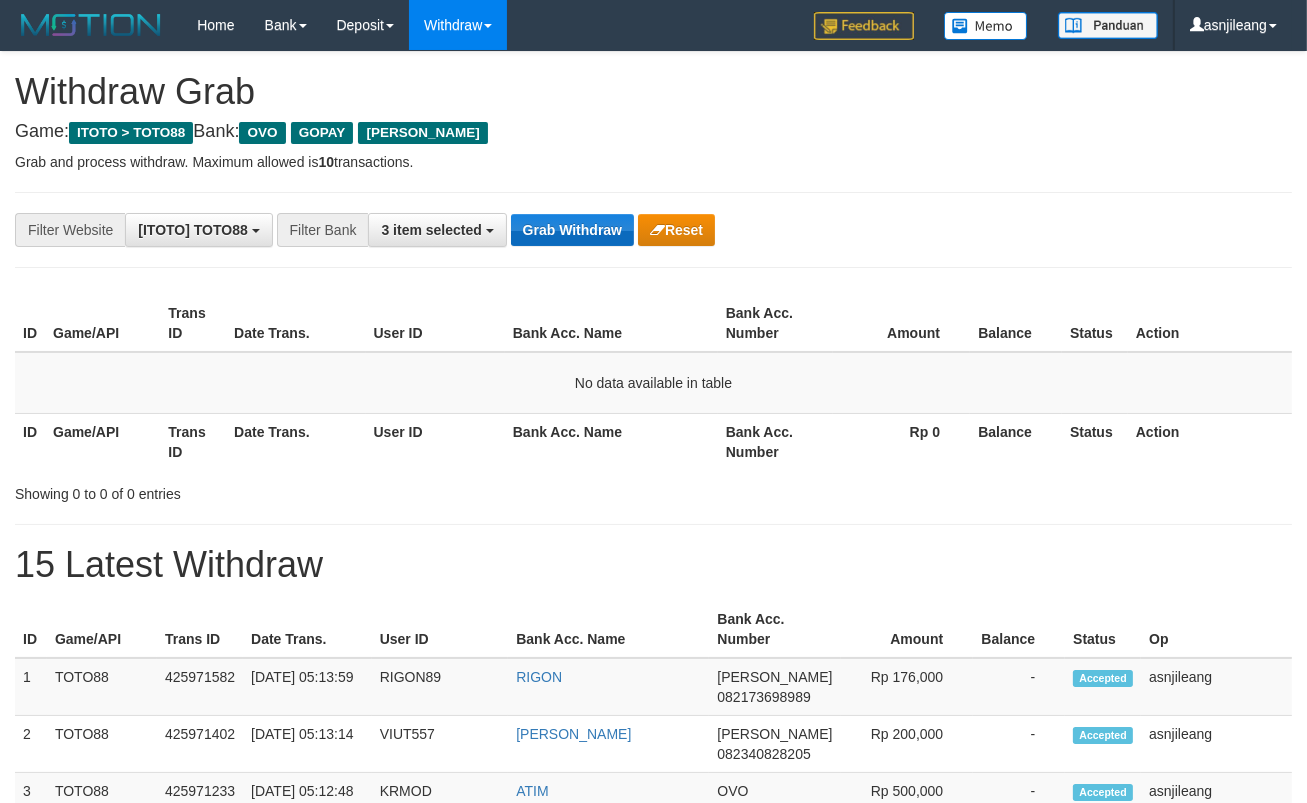 scroll, scrollTop: 17, scrollLeft: 0, axis: vertical 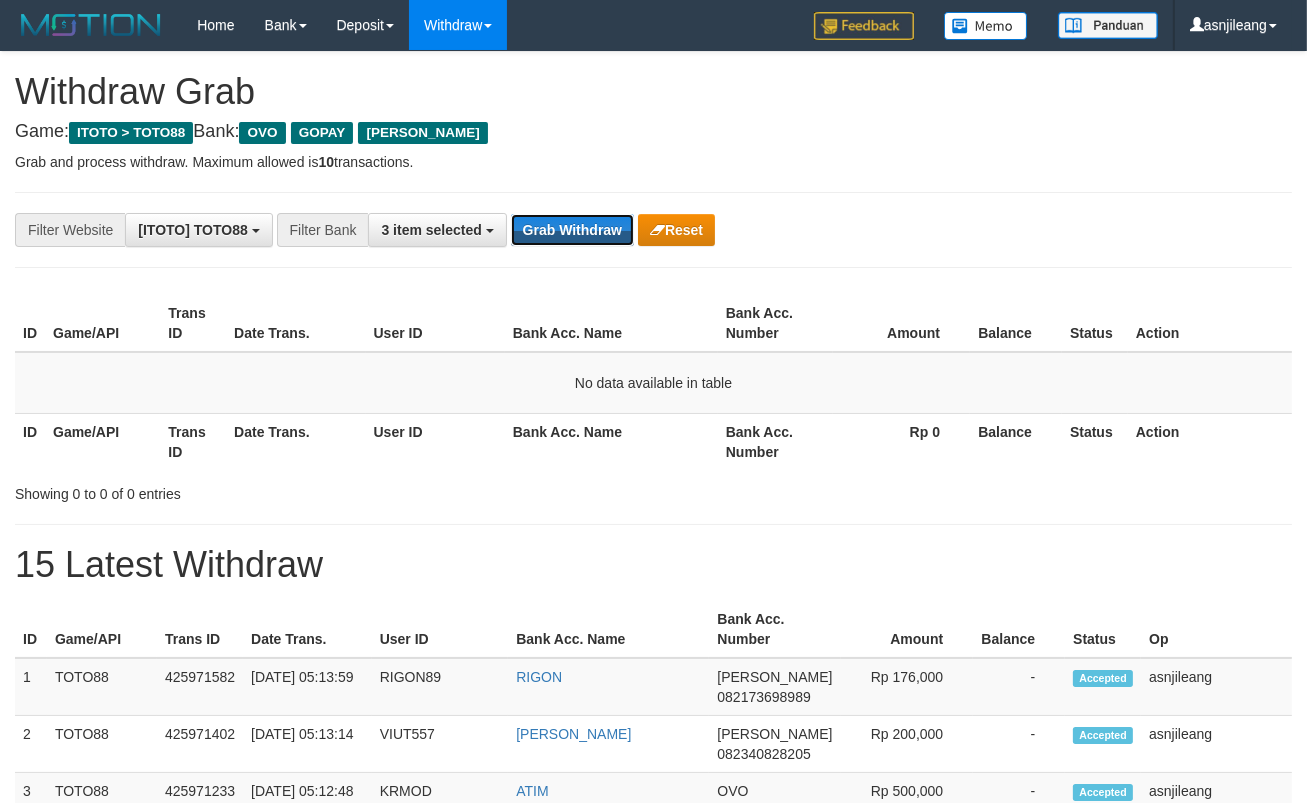 click on "Grab Withdraw" at bounding box center [572, 230] 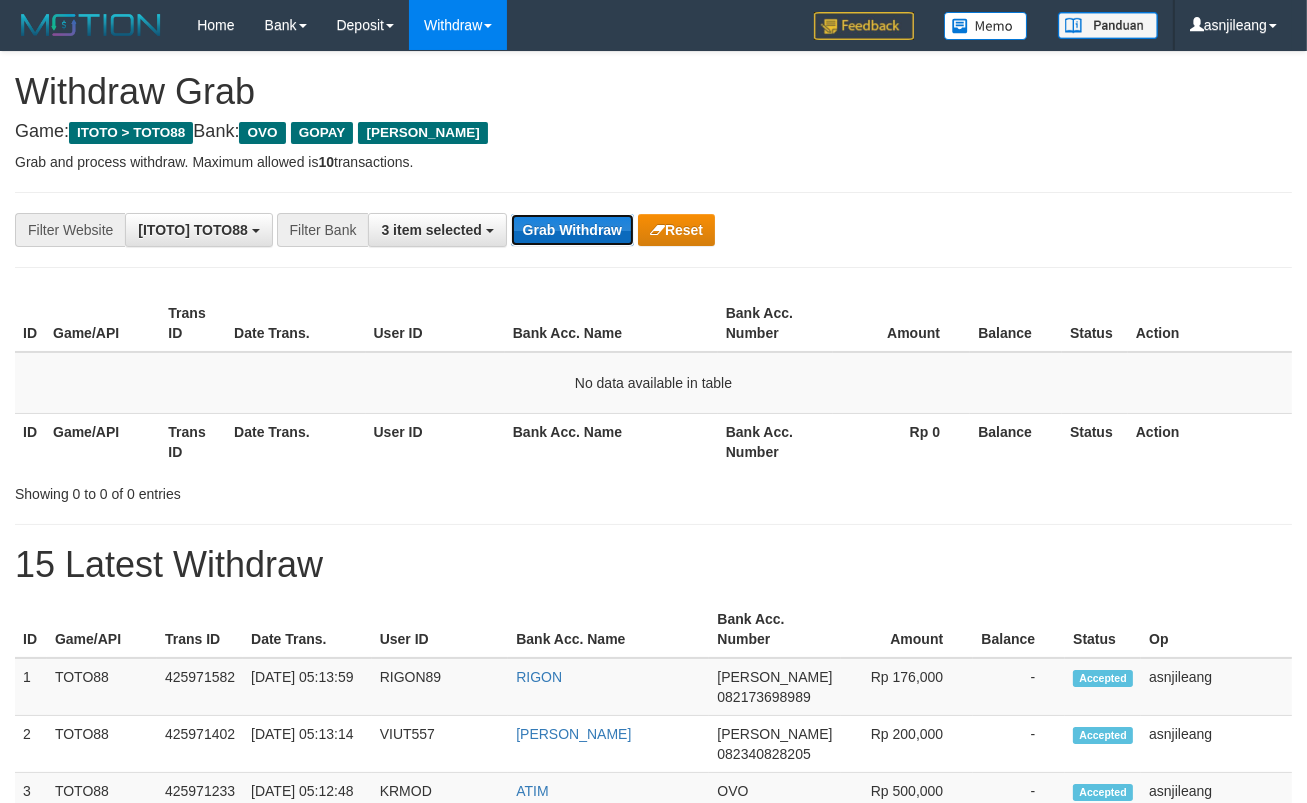 click on "Grab Withdraw" at bounding box center (572, 230) 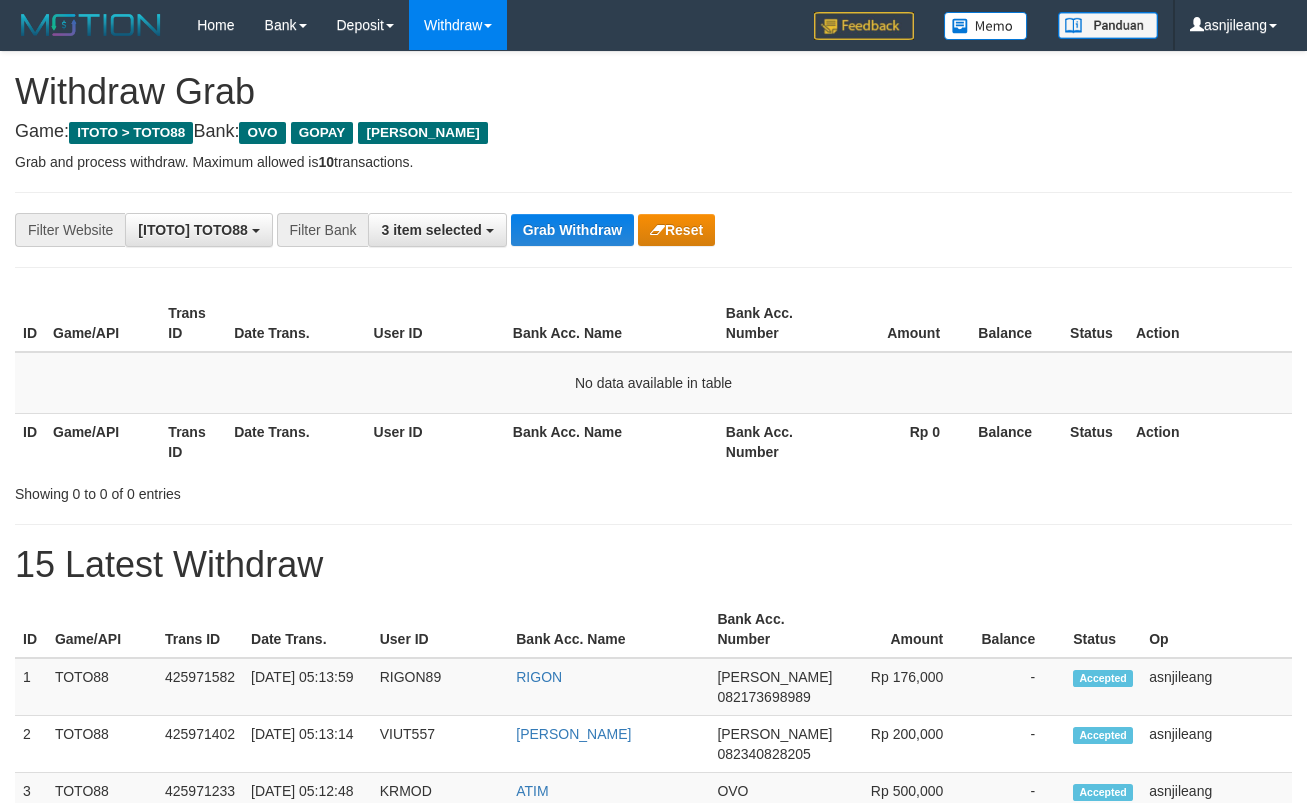 scroll, scrollTop: 0, scrollLeft: 0, axis: both 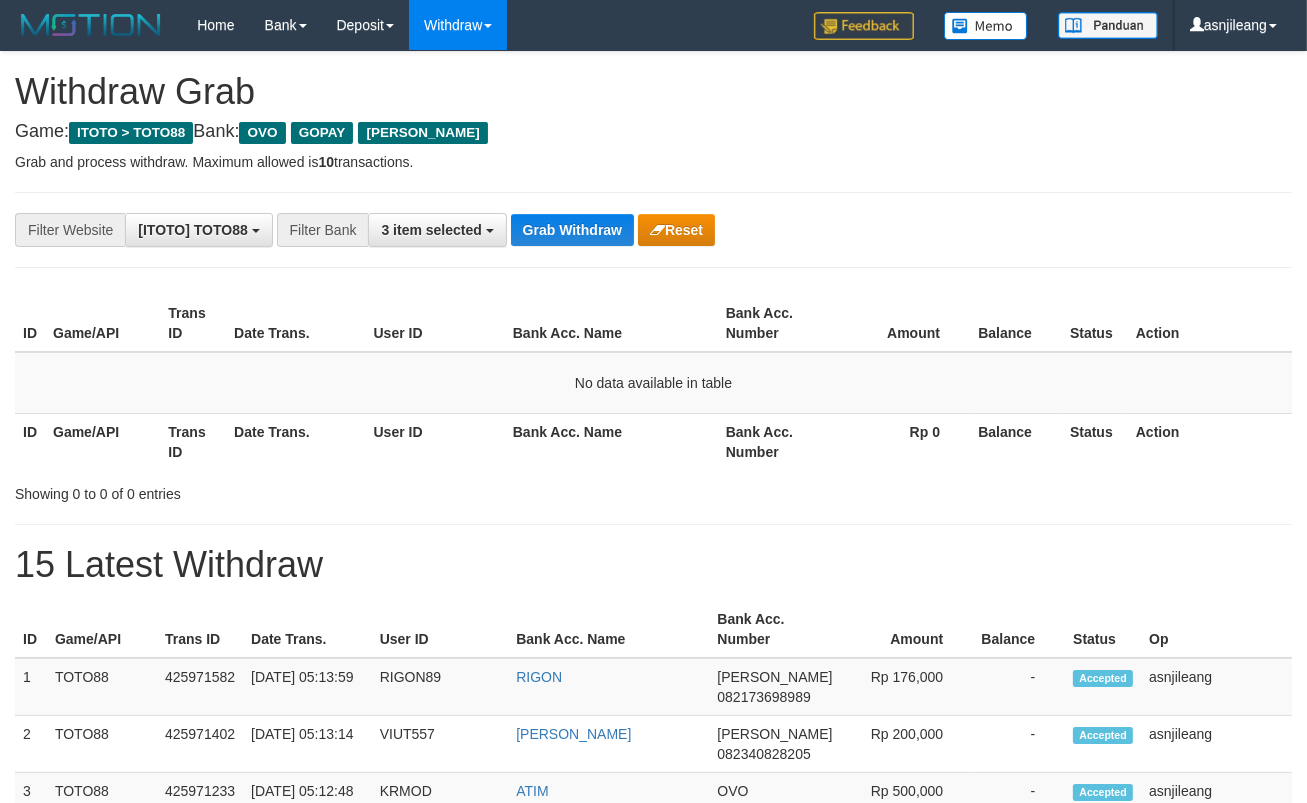 click on "Grab Withdraw" at bounding box center [572, 230] 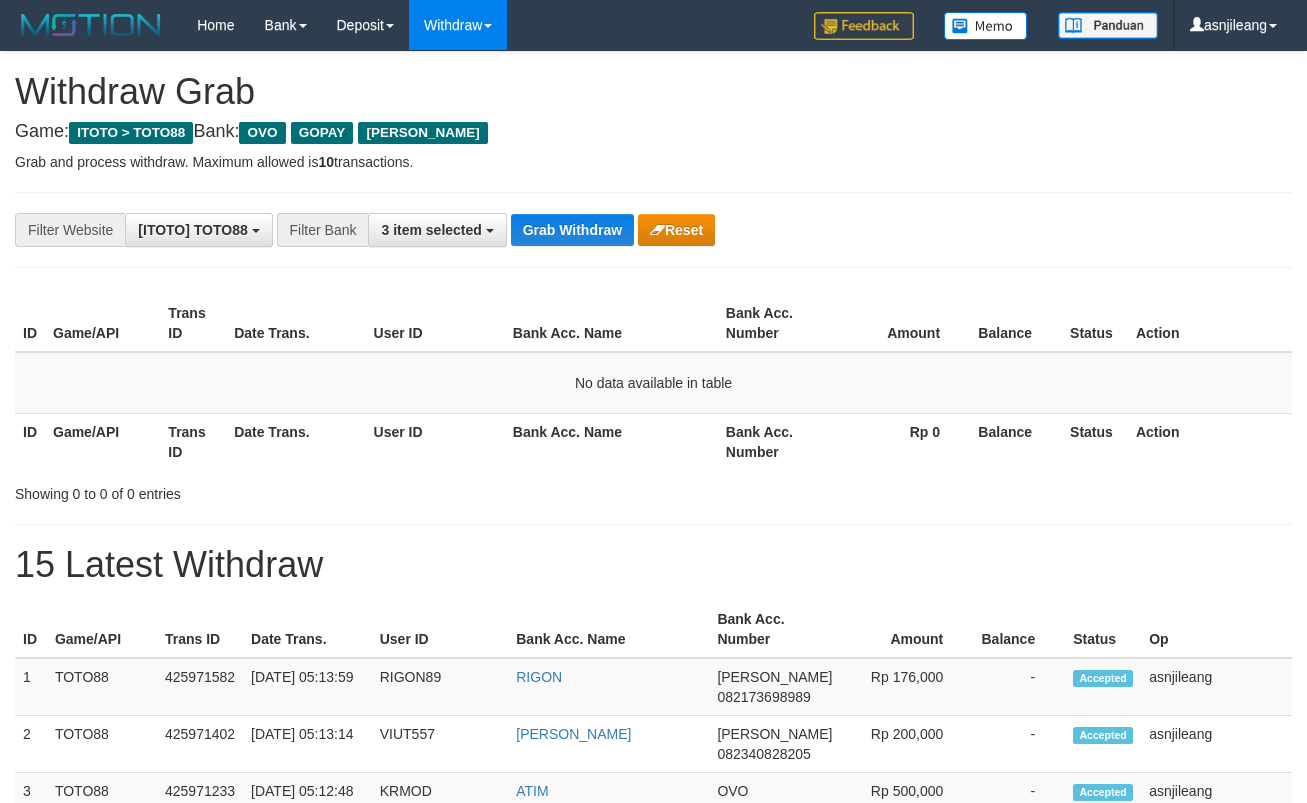click on "Grab Withdraw" at bounding box center [572, 230] 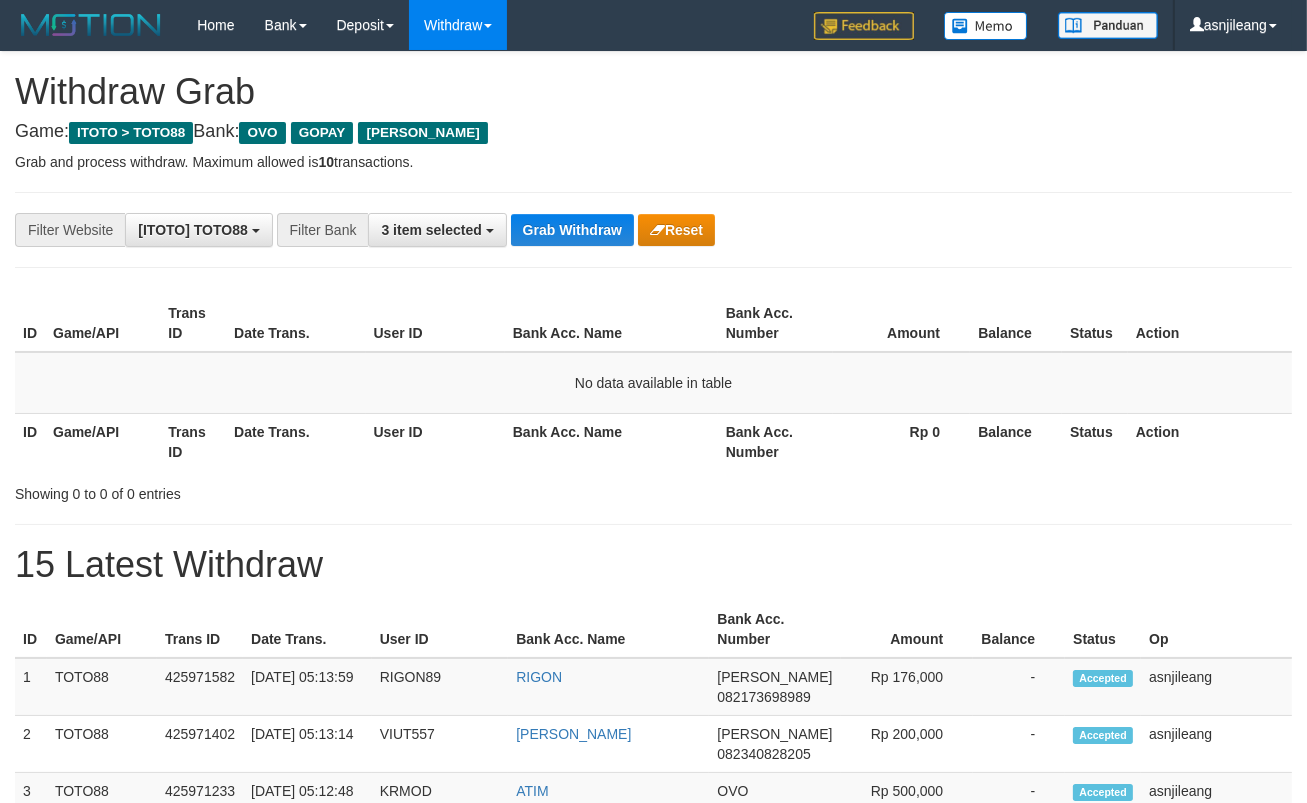 scroll, scrollTop: 17, scrollLeft: 0, axis: vertical 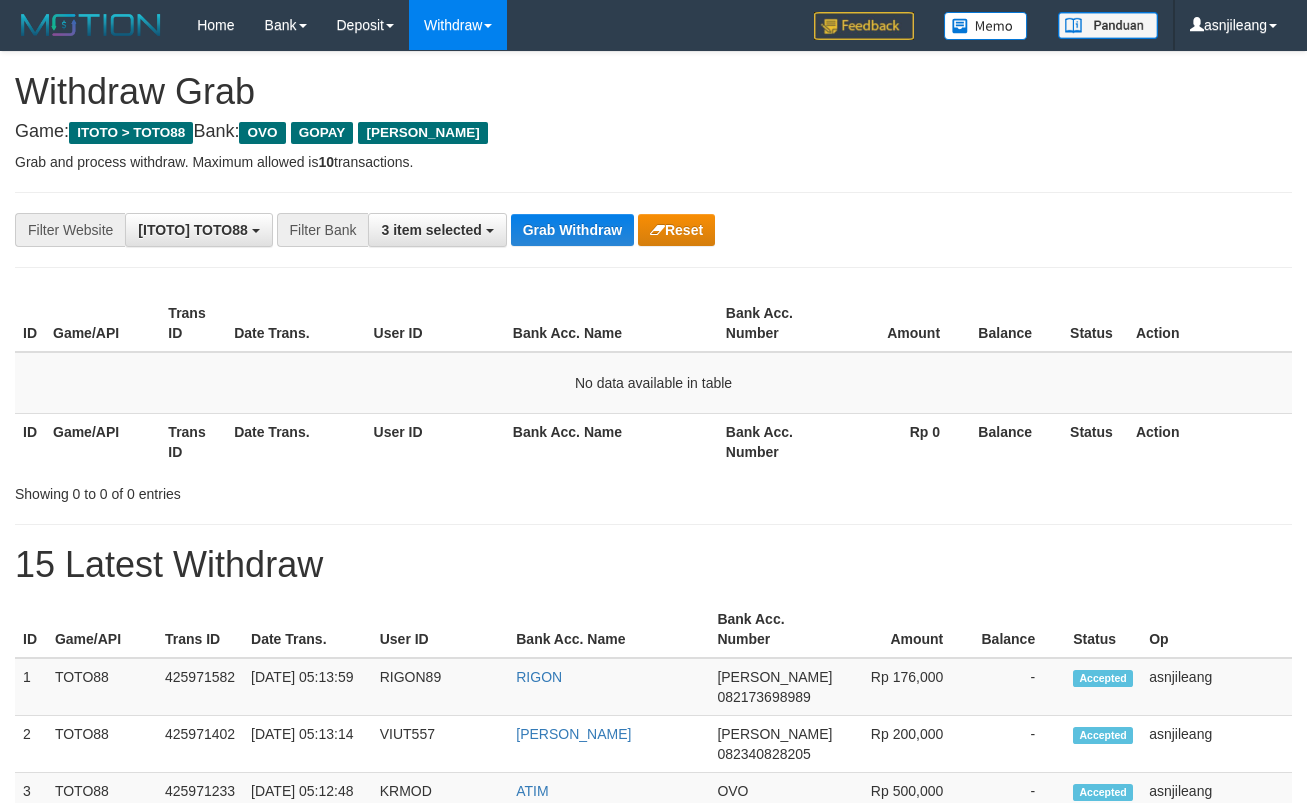 click on "Grab Withdraw" at bounding box center [572, 230] 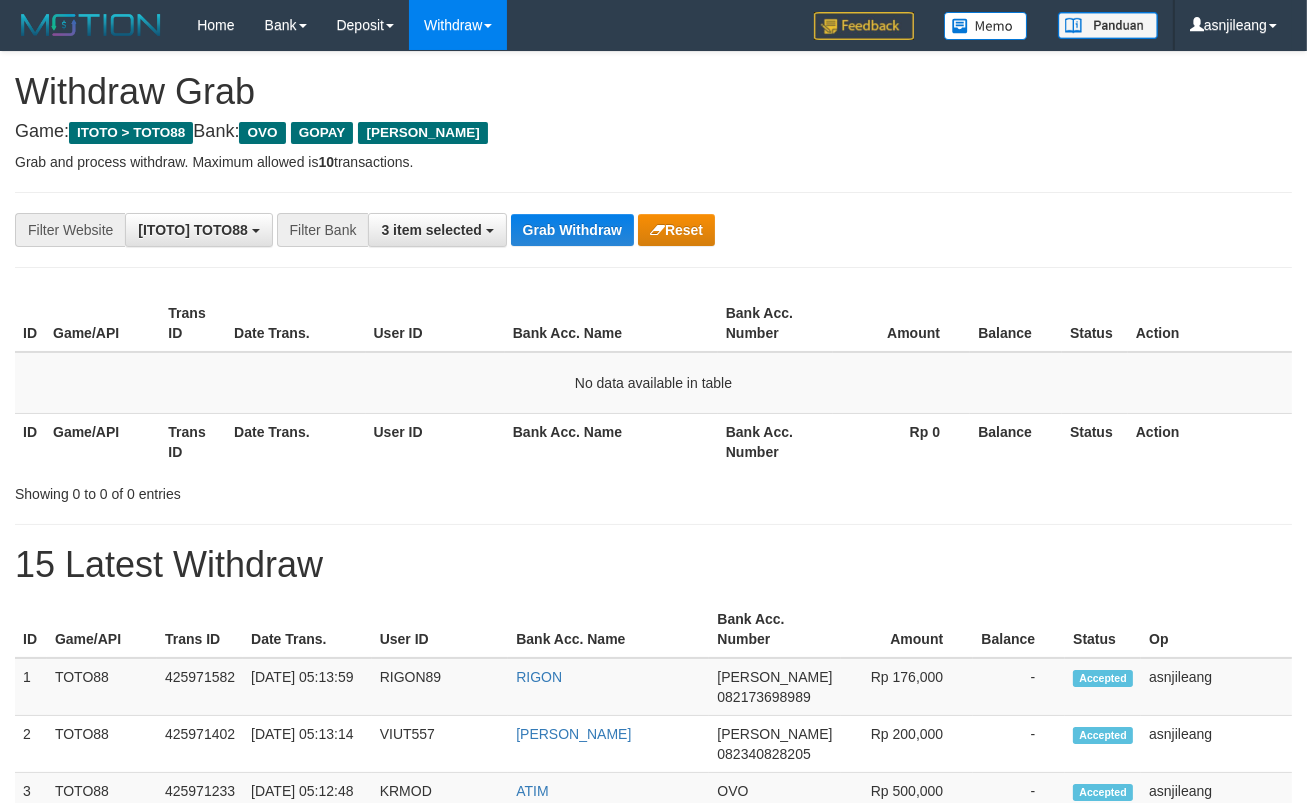 scroll, scrollTop: 17, scrollLeft: 0, axis: vertical 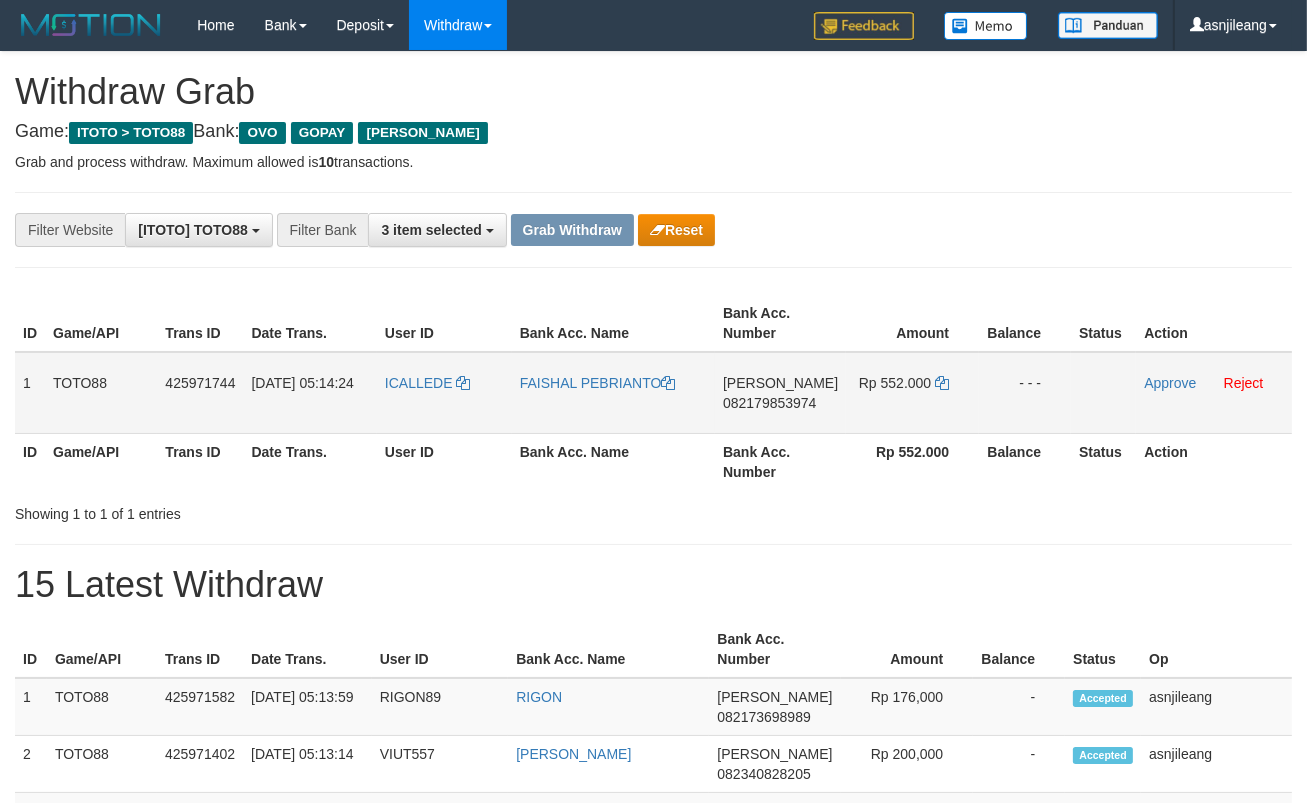 click on "082179853974" at bounding box center (769, 403) 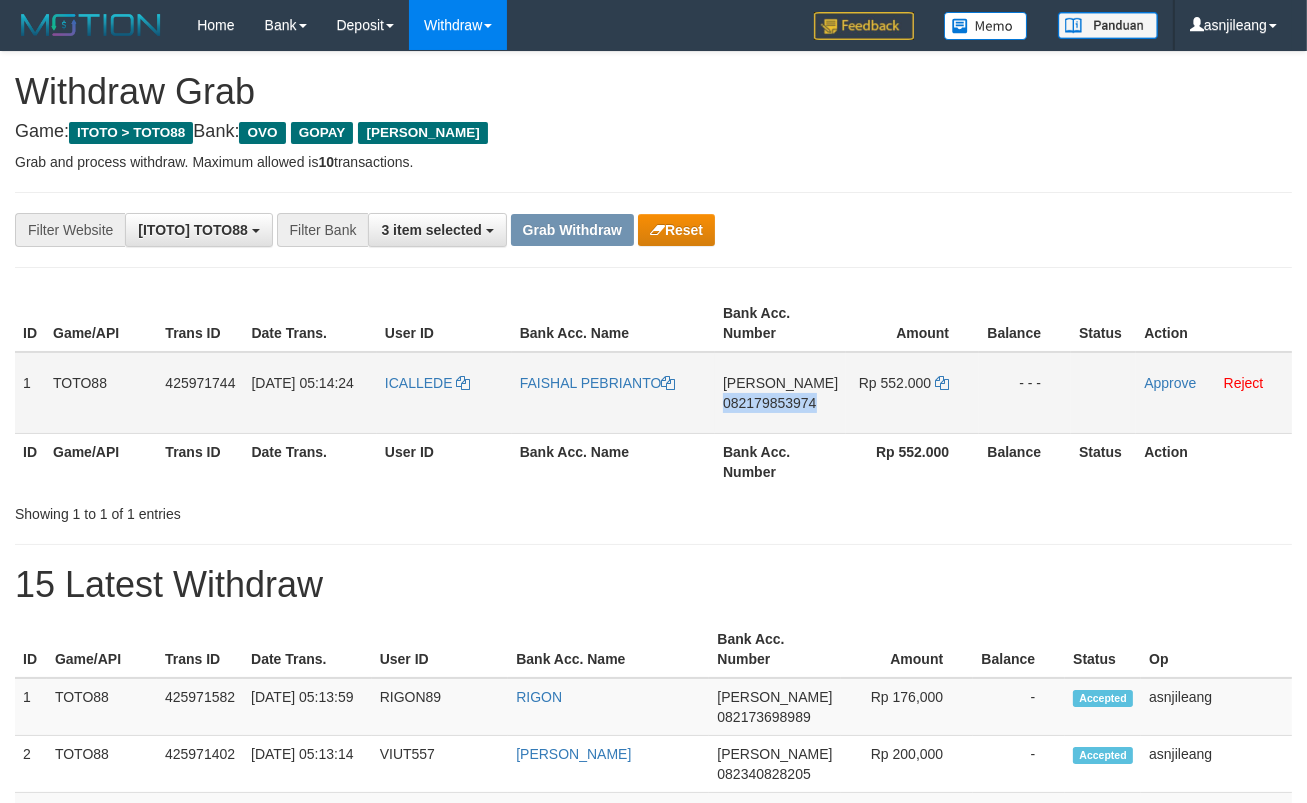 click on "082179853974" at bounding box center [769, 403] 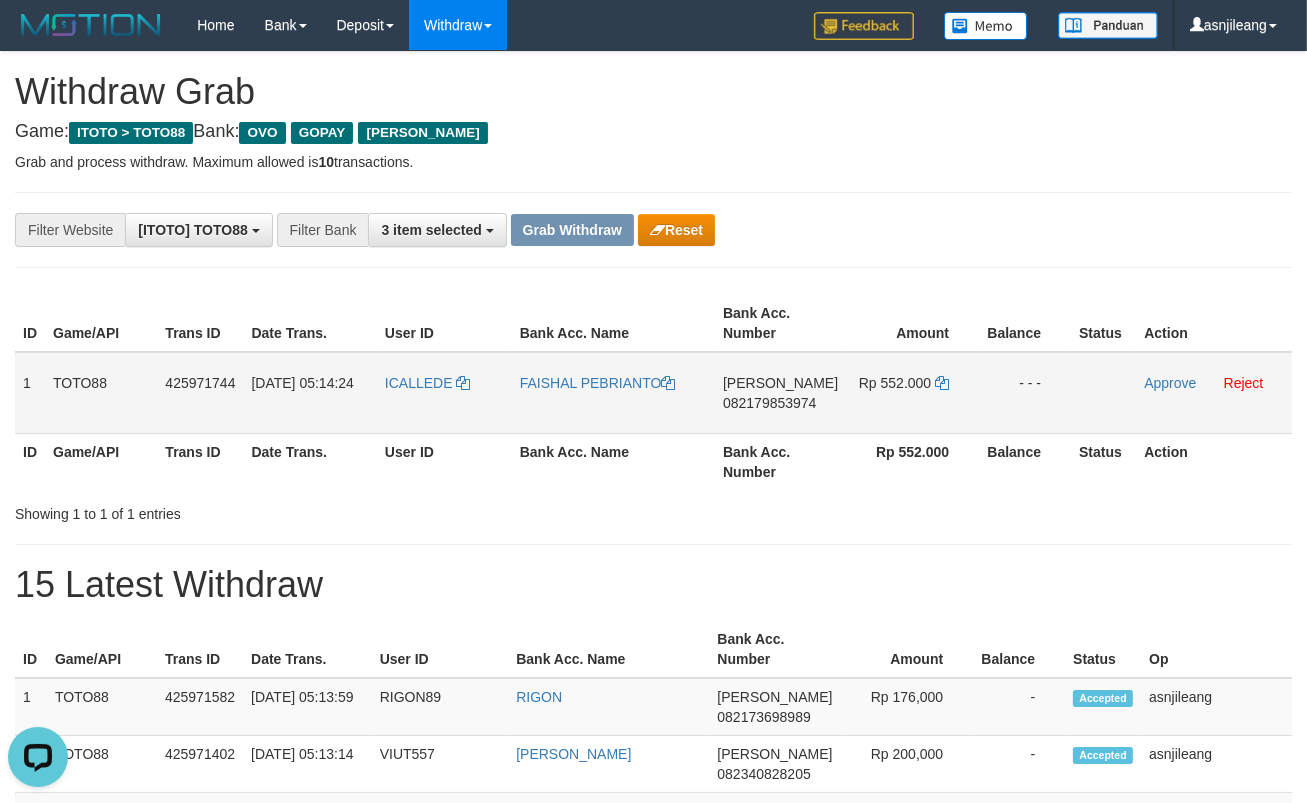 scroll, scrollTop: 0, scrollLeft: 0, axis: both 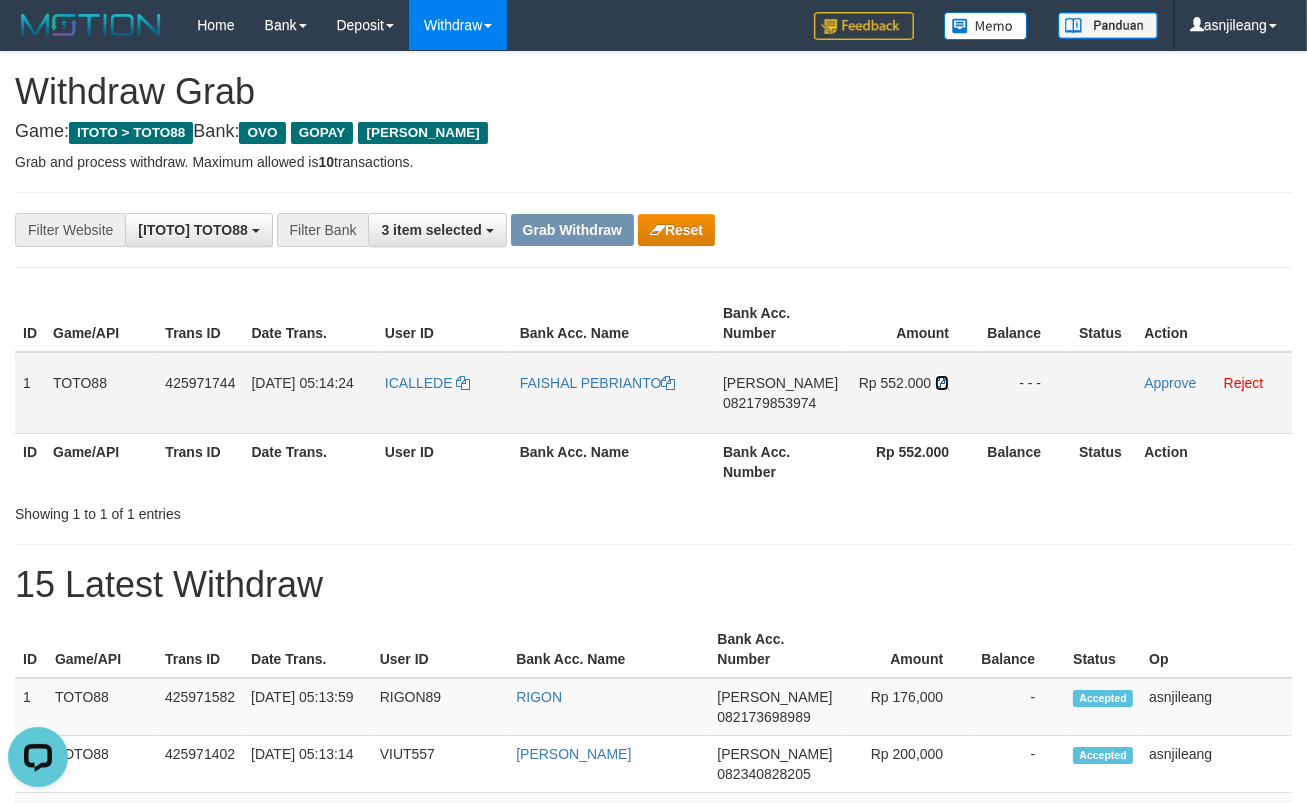 click at bounding box center [942, 383] 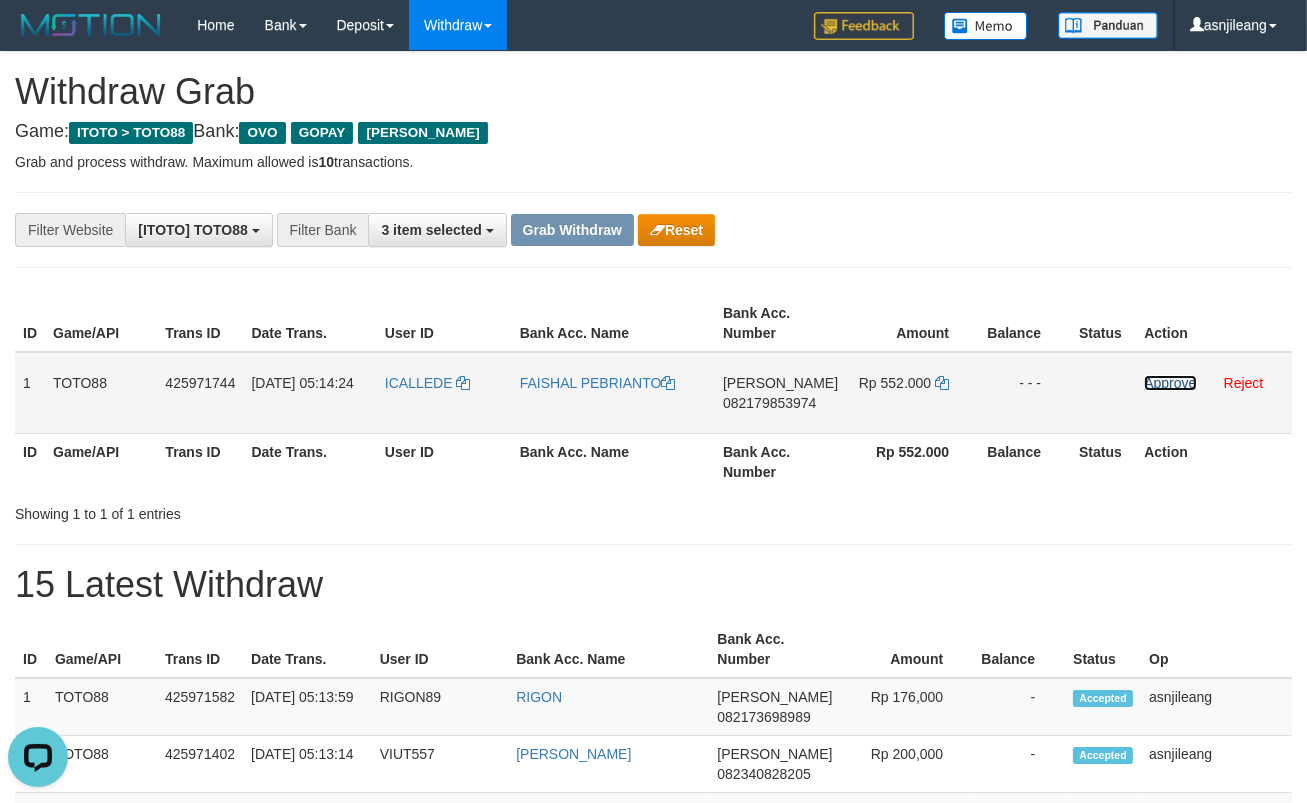 click on "Approve" at bounding box center (1170, 383) 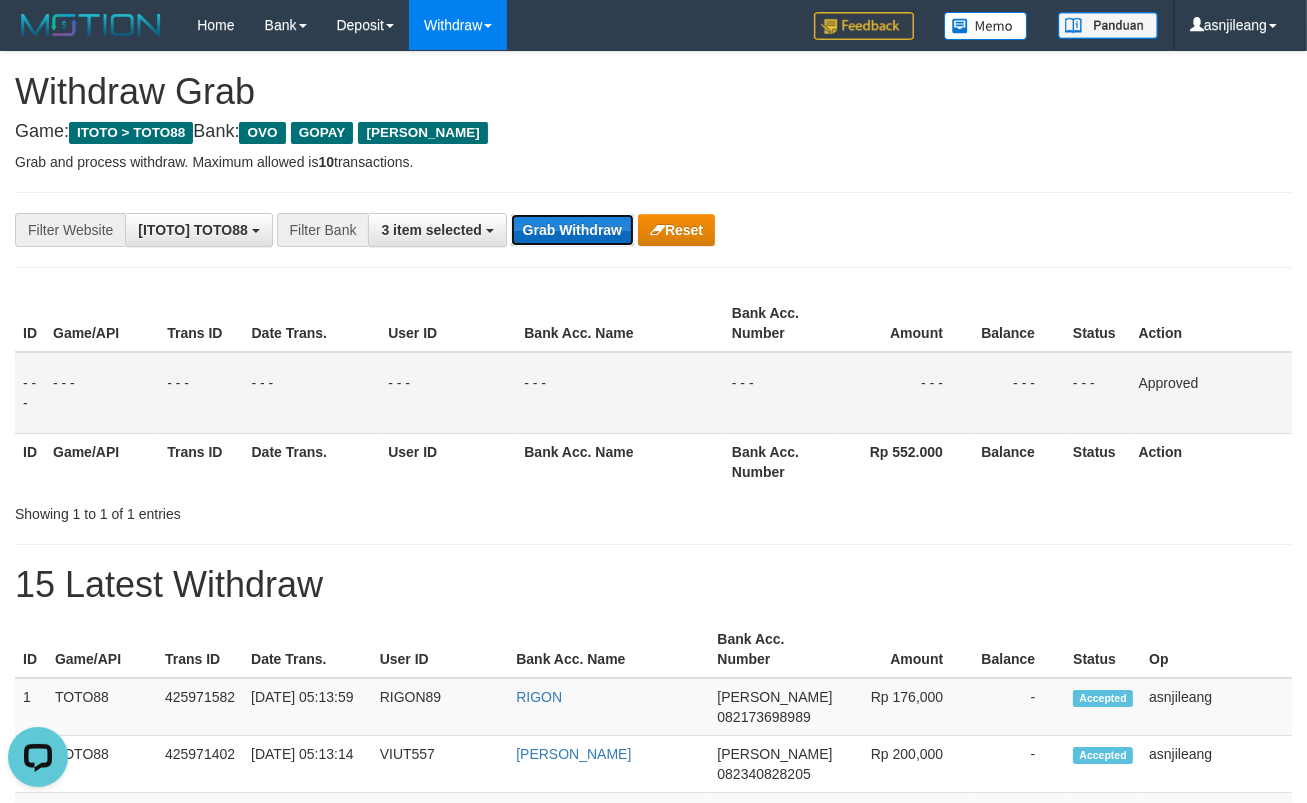 click on "Grab Withdraw" at bounding box center [572, 230] 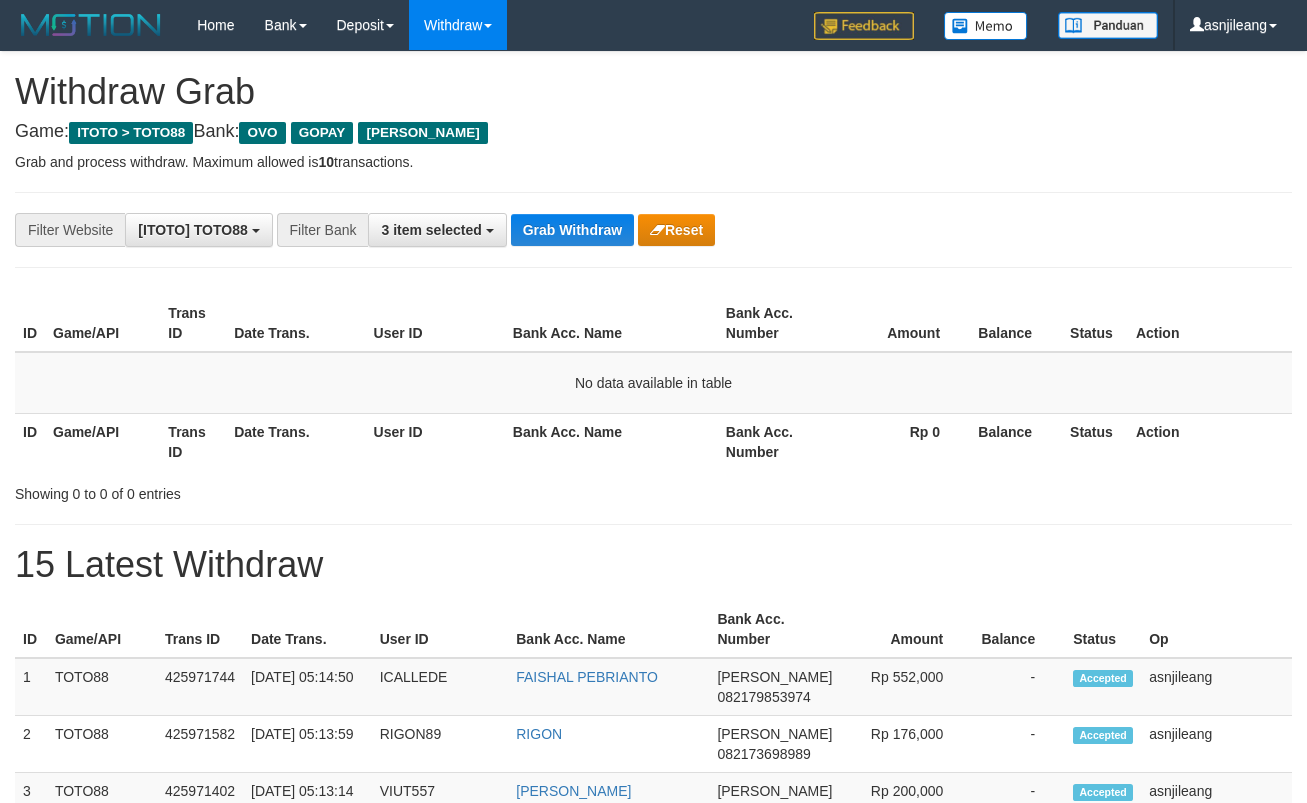 scroll, scrollTop: 0, scrollLeft: 0, axis: both 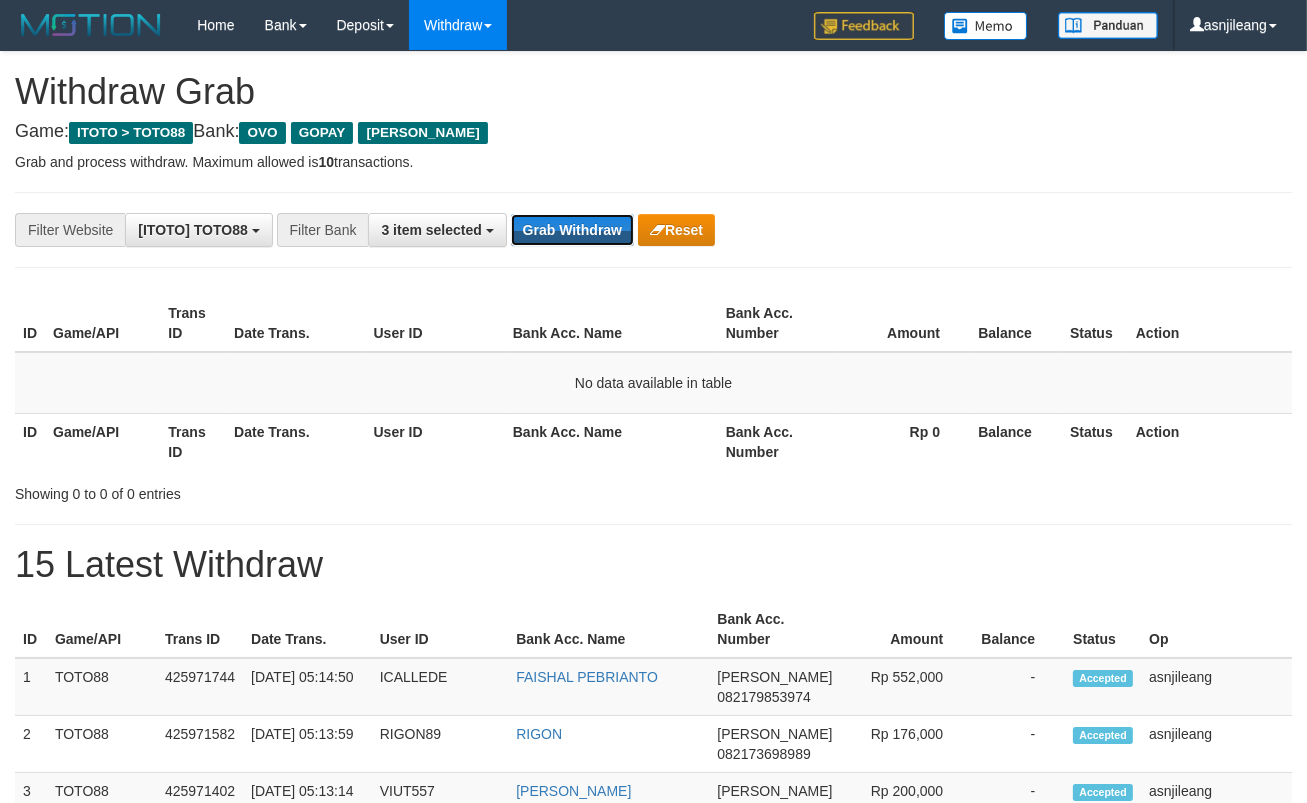 click on "Grab Withdraw" at bounding box center [572, 230] 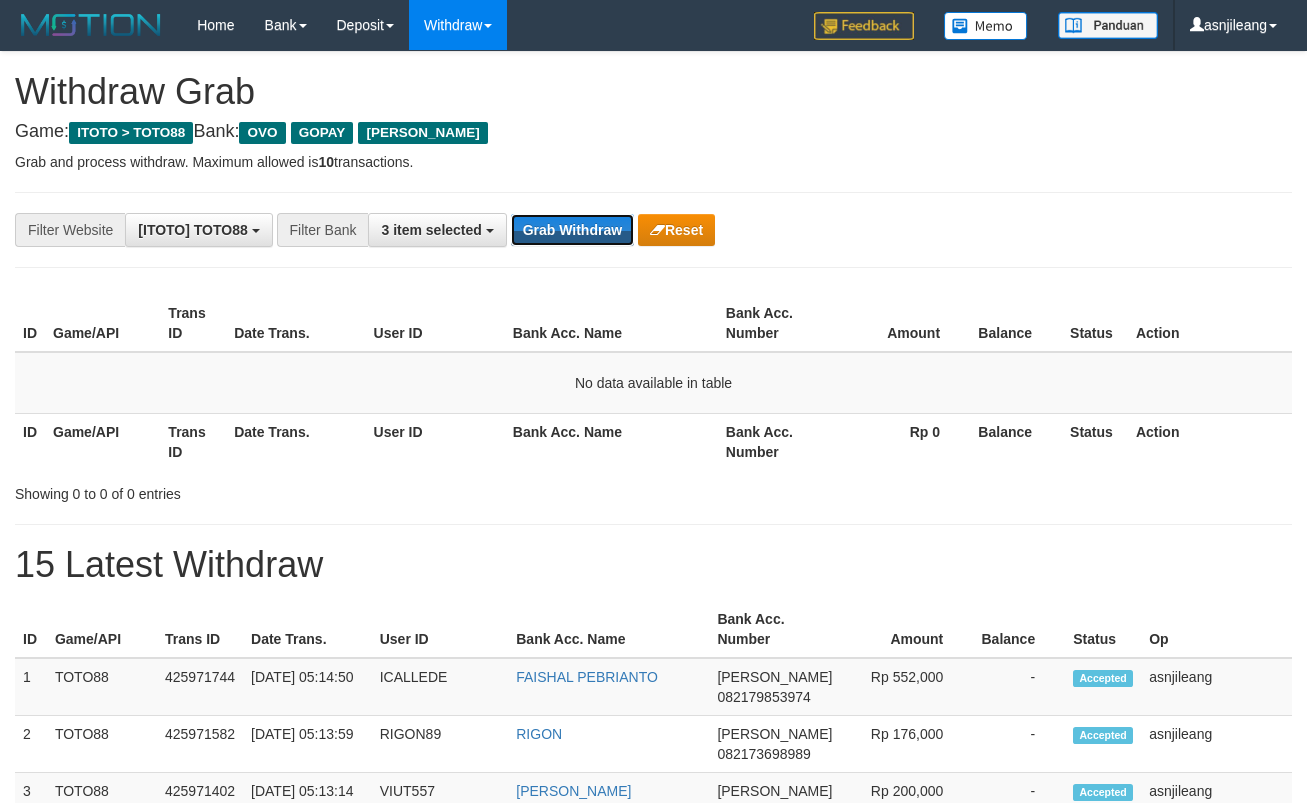 scroll, scrollTop: 0, scrollLeft: 0, axis: both 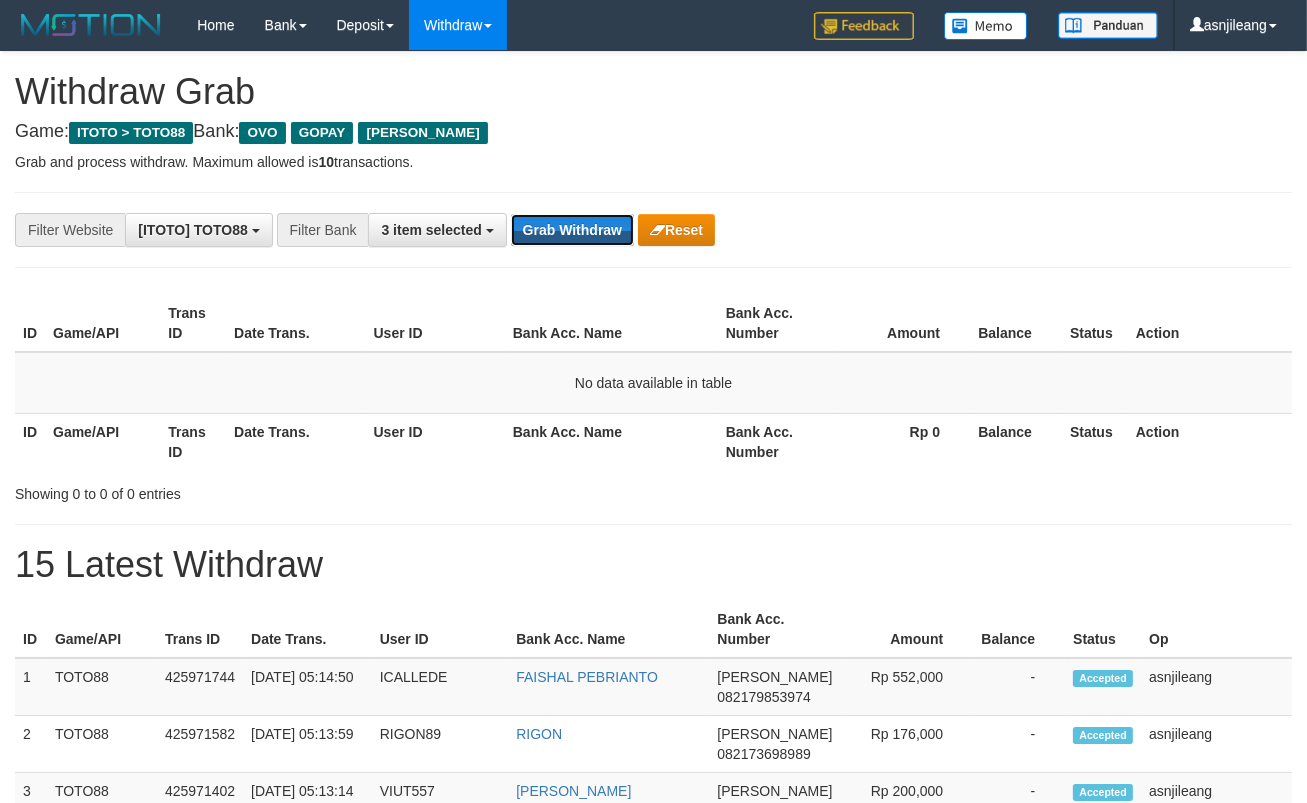 click on "Grab Withdraw" at bounding box center [572, 230] 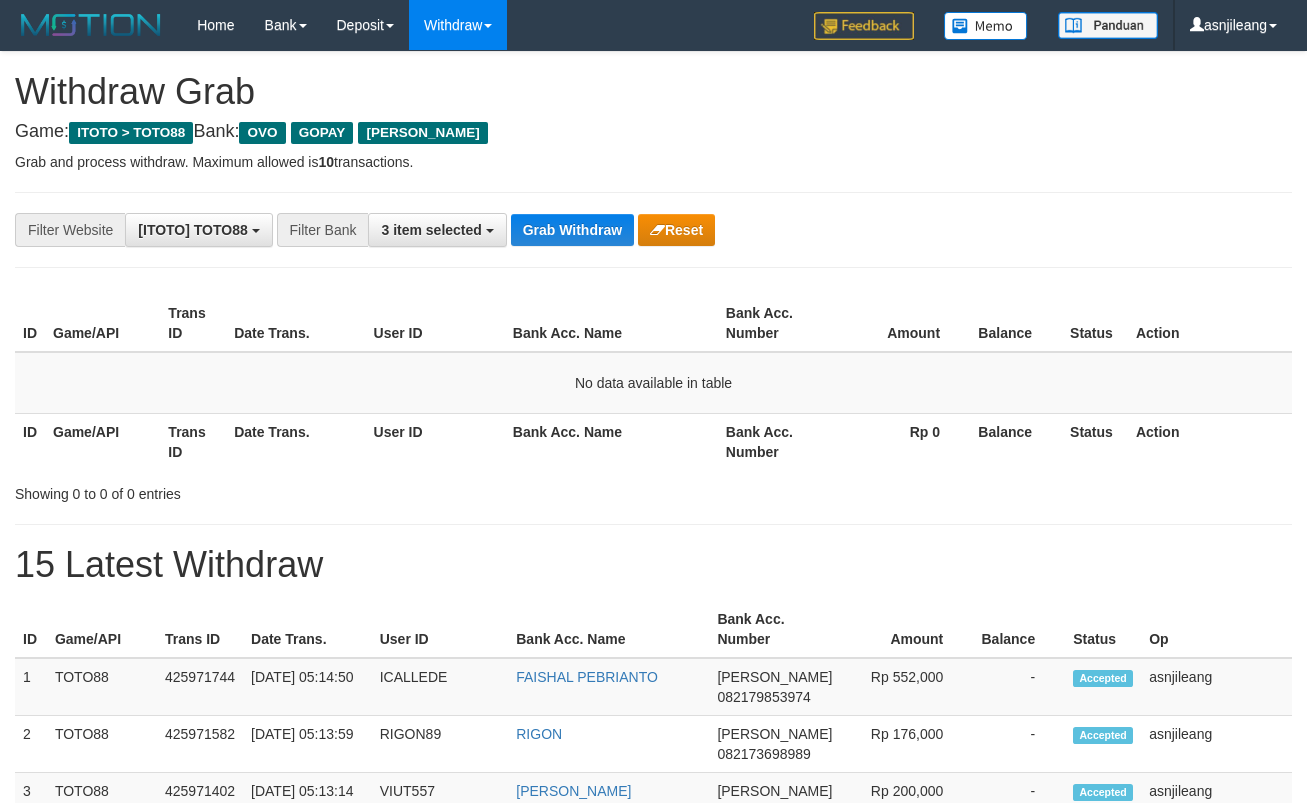 scroll, scrollTop: 0, scrollLeft: 0, axis: both 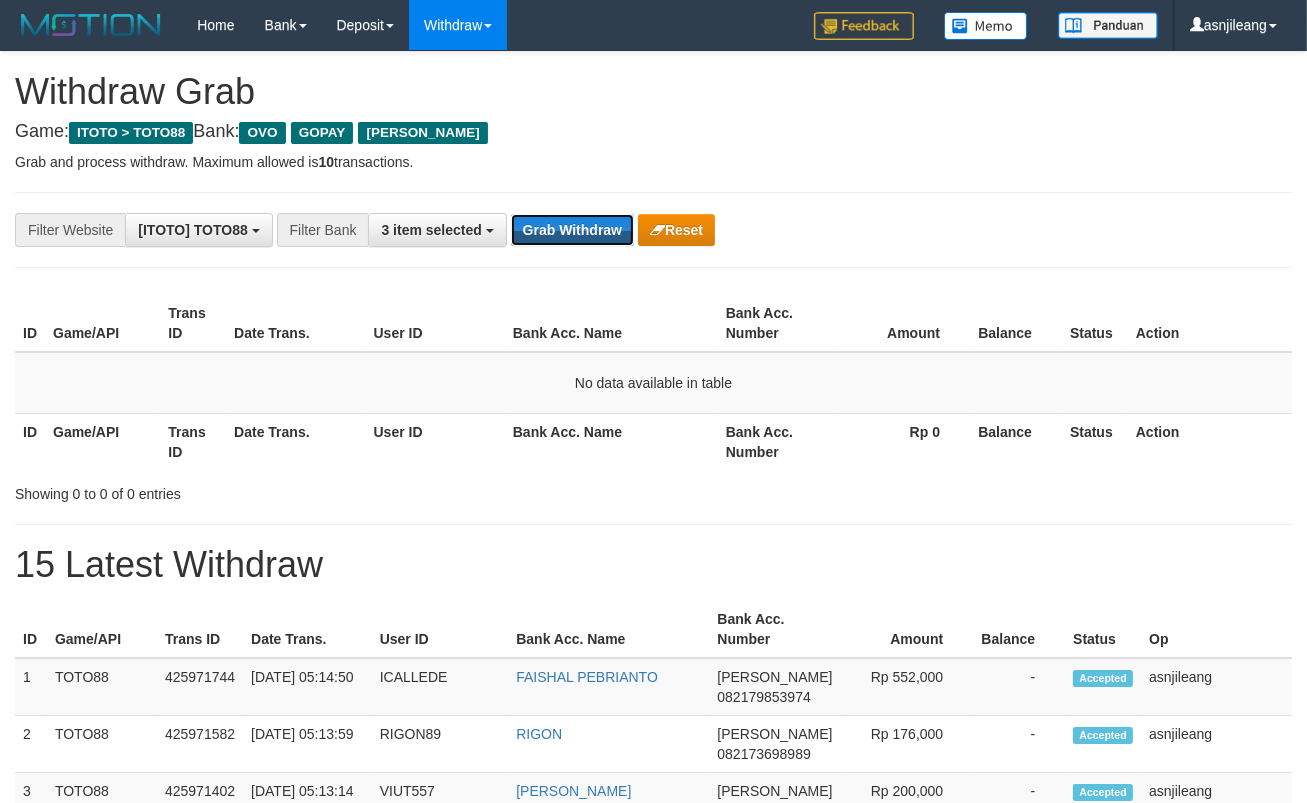 click on "Grab Withdraw" at bounding box center [572, 230] 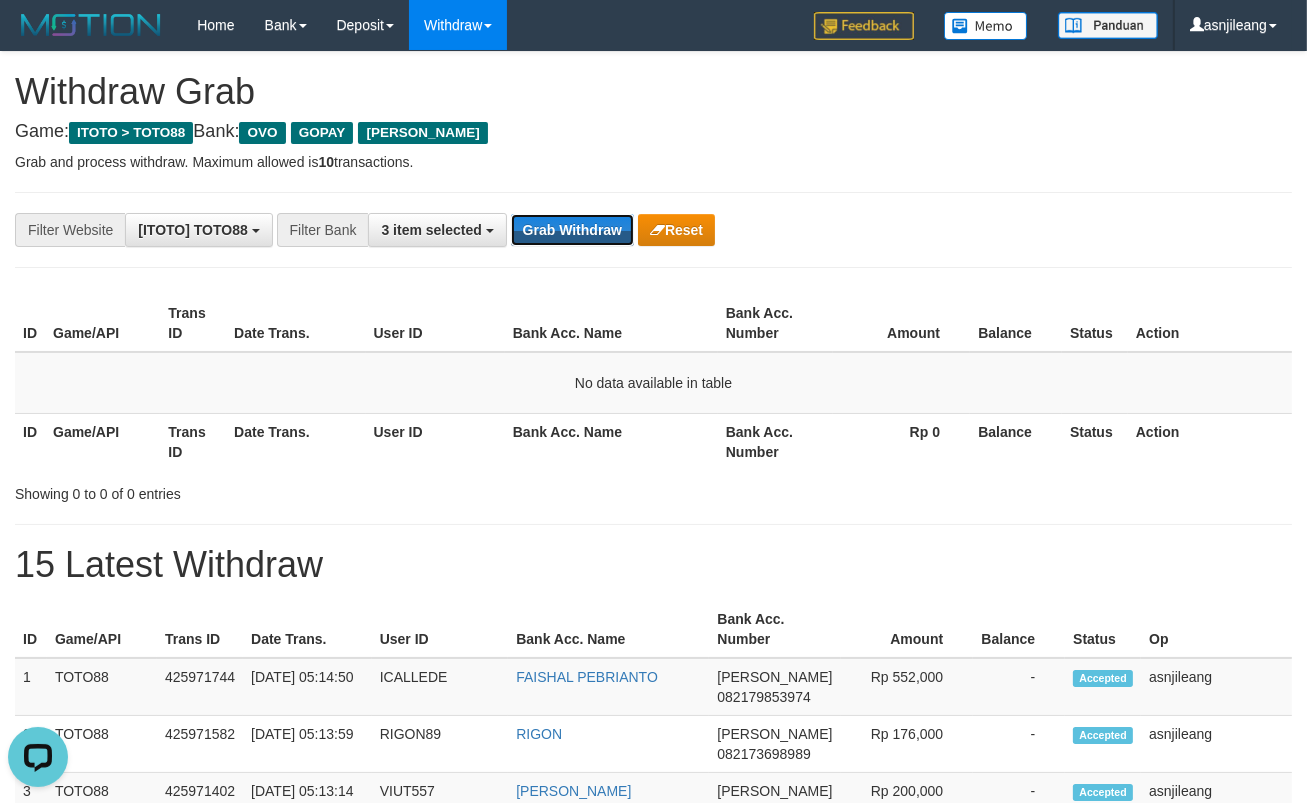 click on "Grab Withdraw" at bounding box center (572, 230) 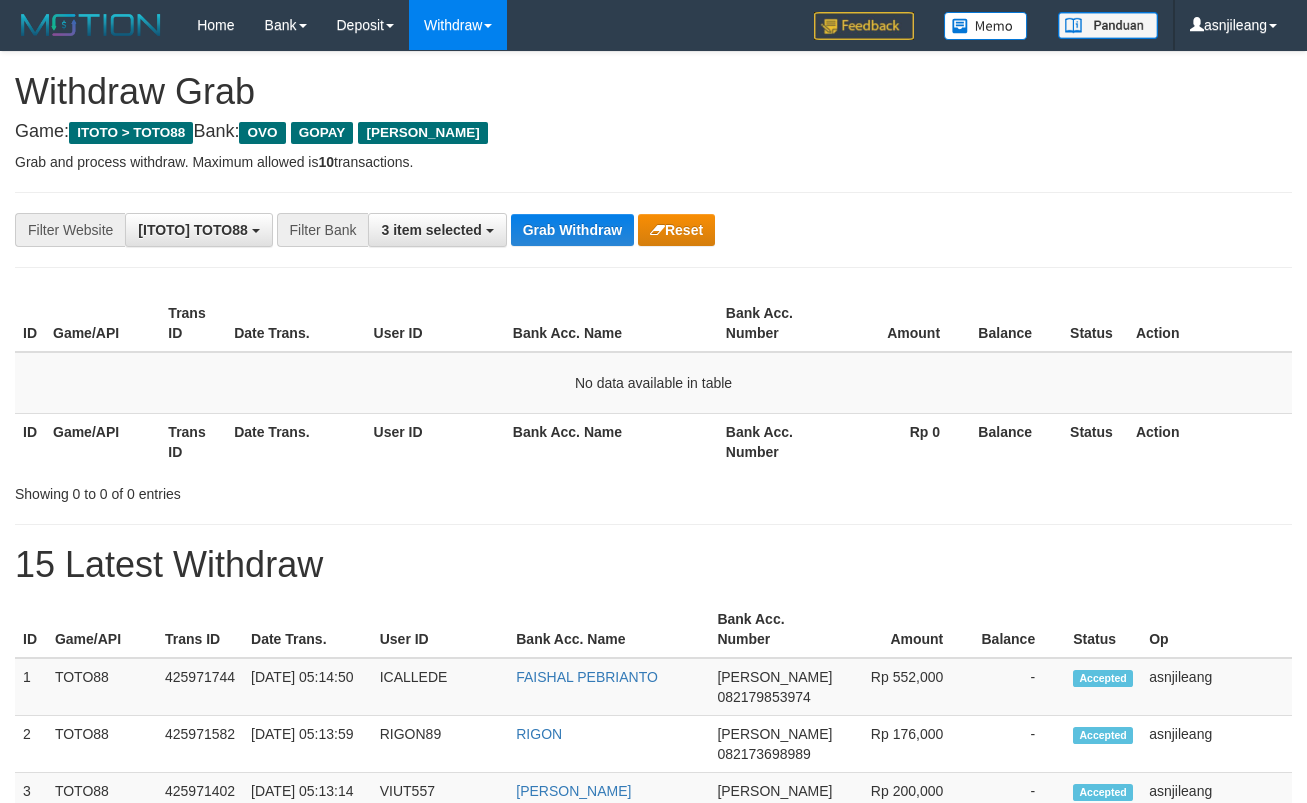 scroll, scrollTop: 0, scrollLeft: 0, axis: both 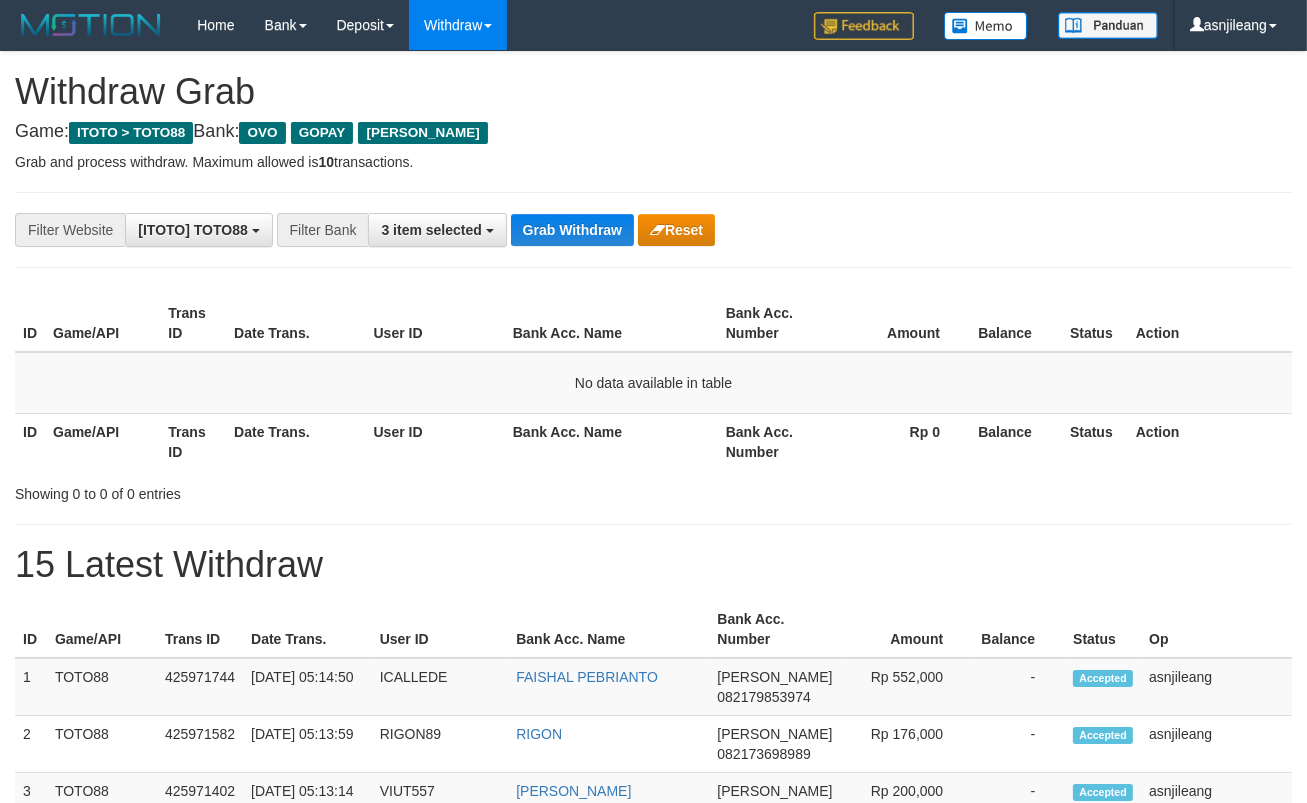 click on "Grab Withdraw" at bounding box center (572, 230) 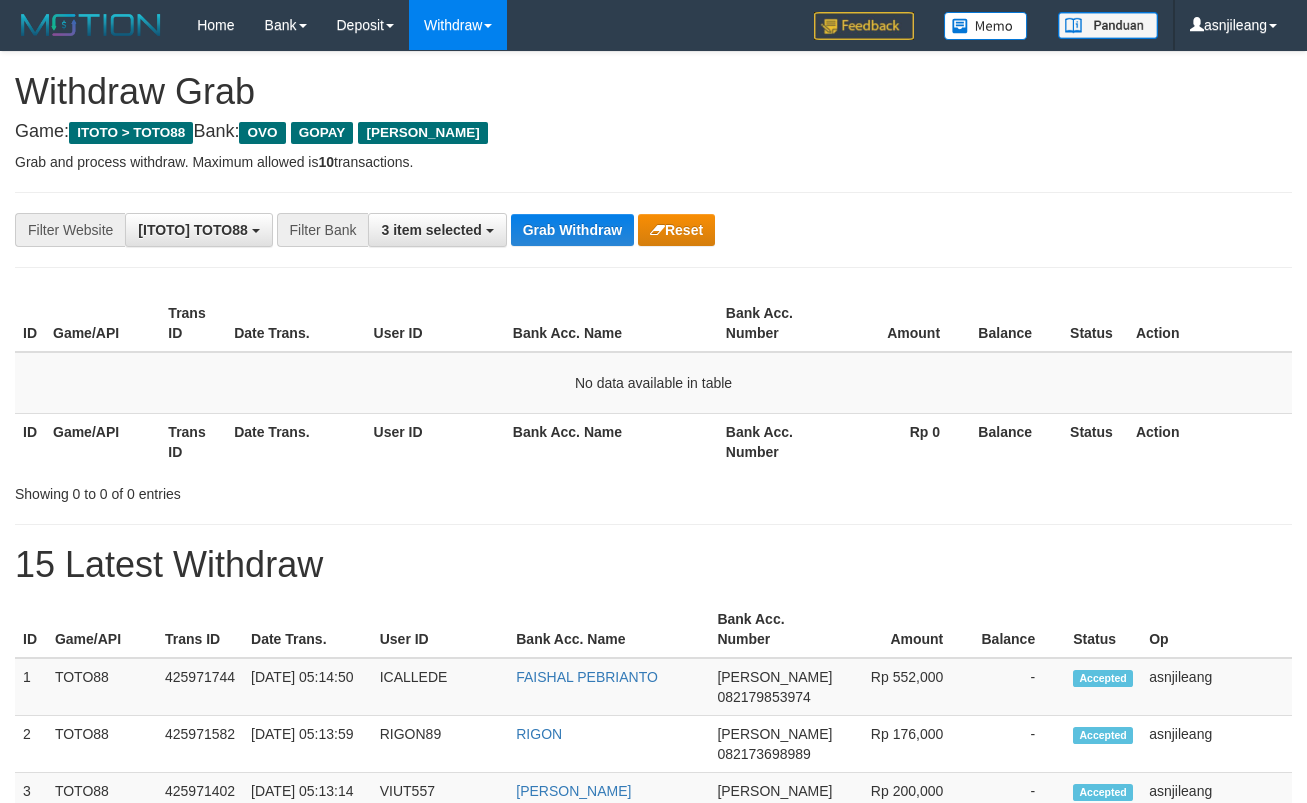 scroll, scrollTop: 0, scrollLeft: 0, axis: both 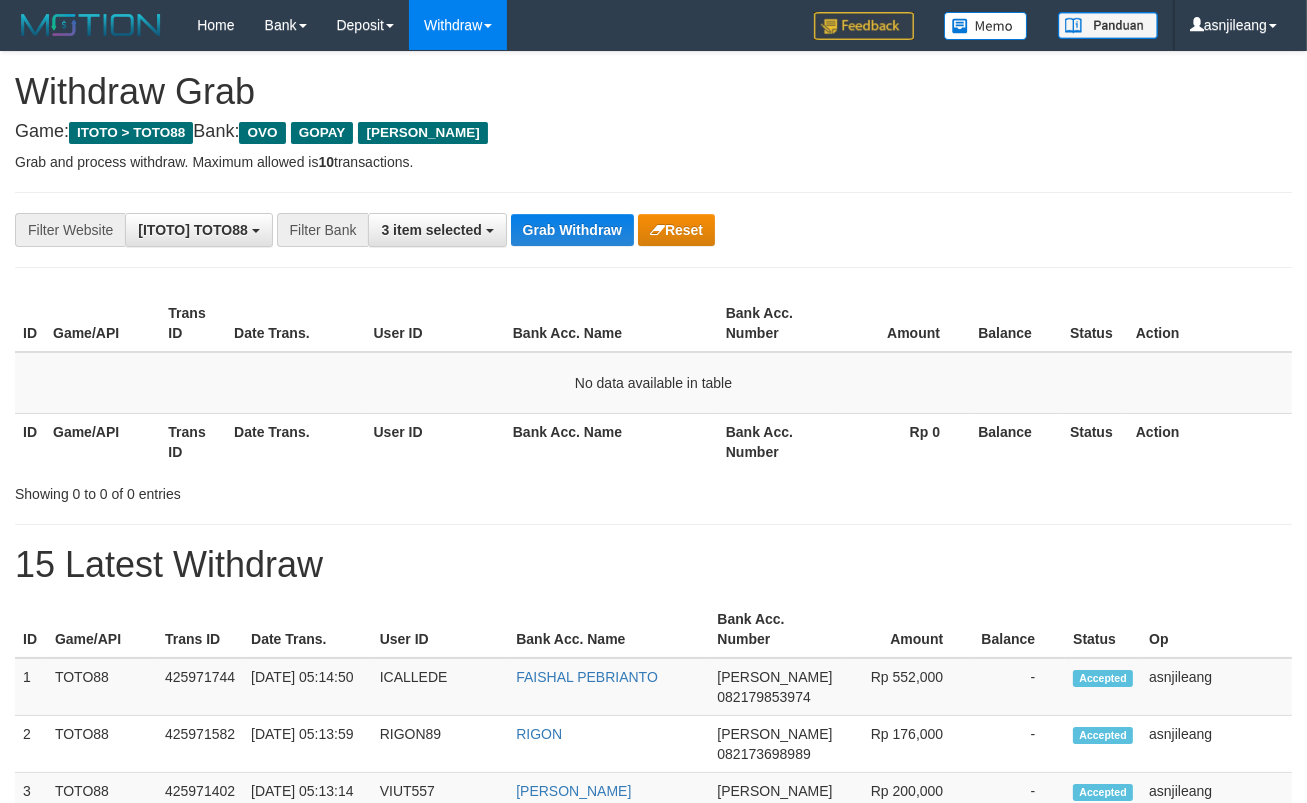 click on "Grab Withdraw" at bounding box center (572, 230) 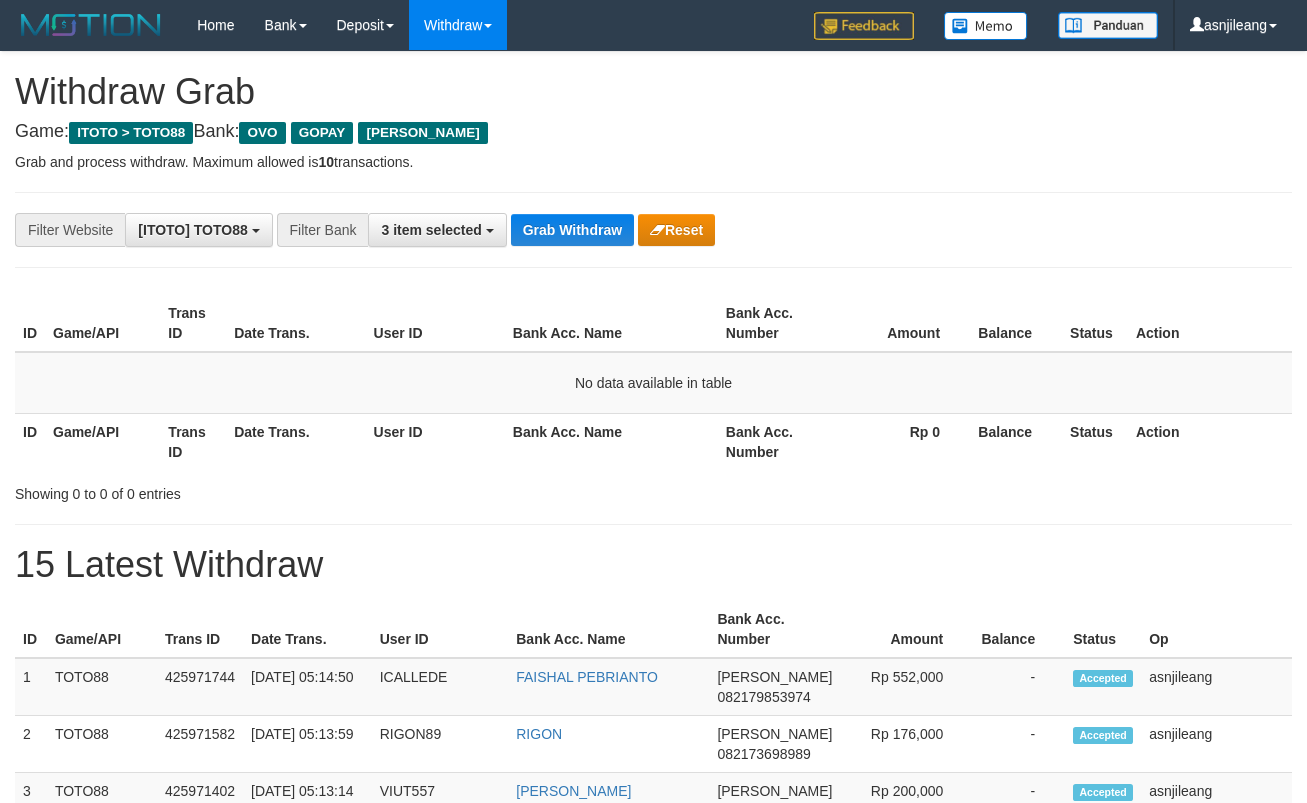 scroll, scrollTop: 0, scrollLeft: 0, axis: both 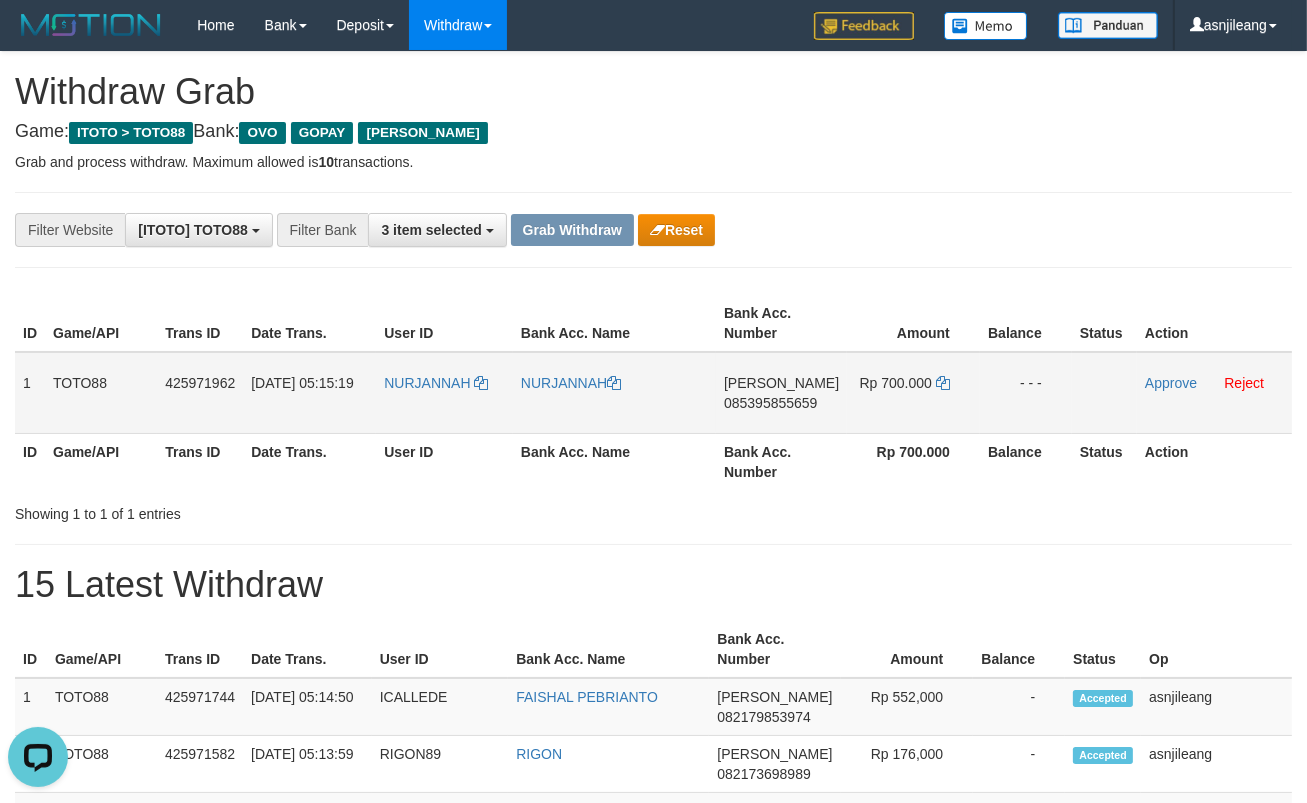 click on "DANA
085395855659" at bounding box center [781, 393] 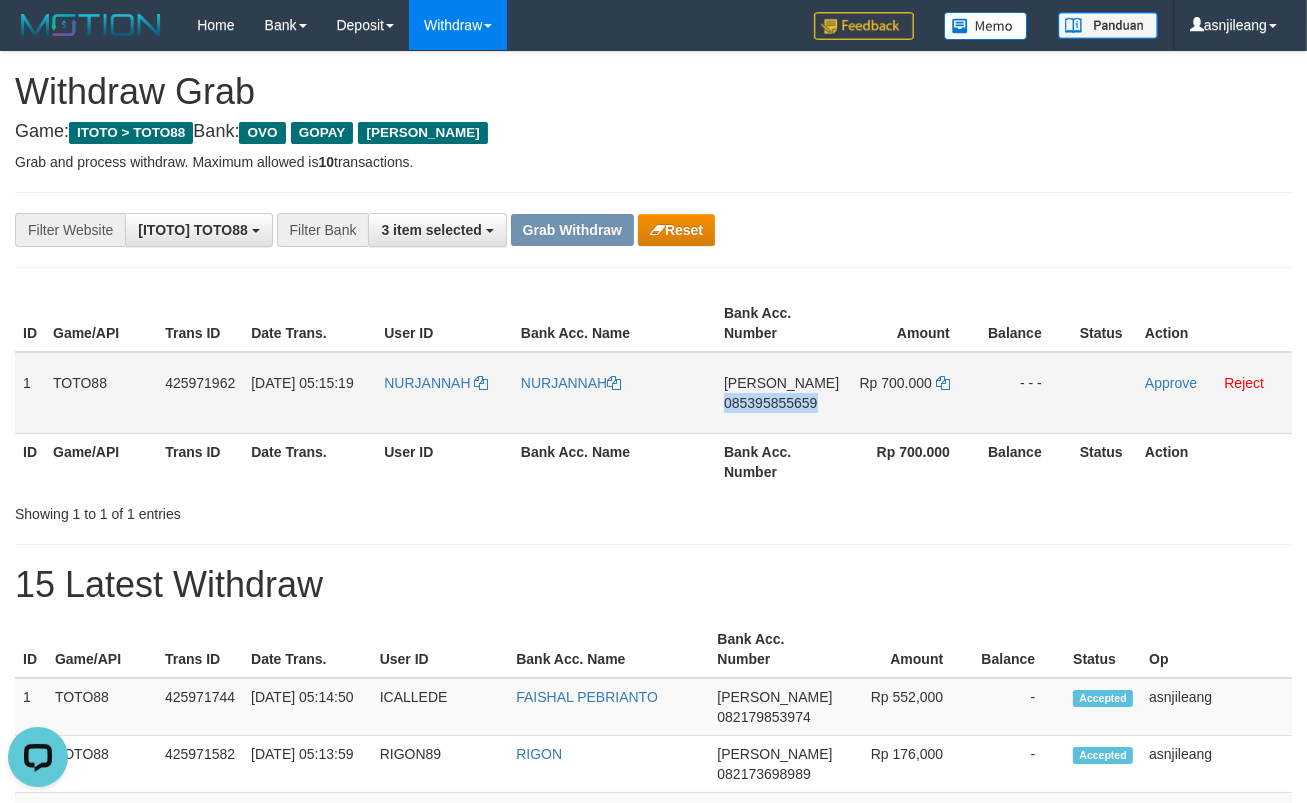 click on "DANA
085395855659" at bounding box center (781, 393) 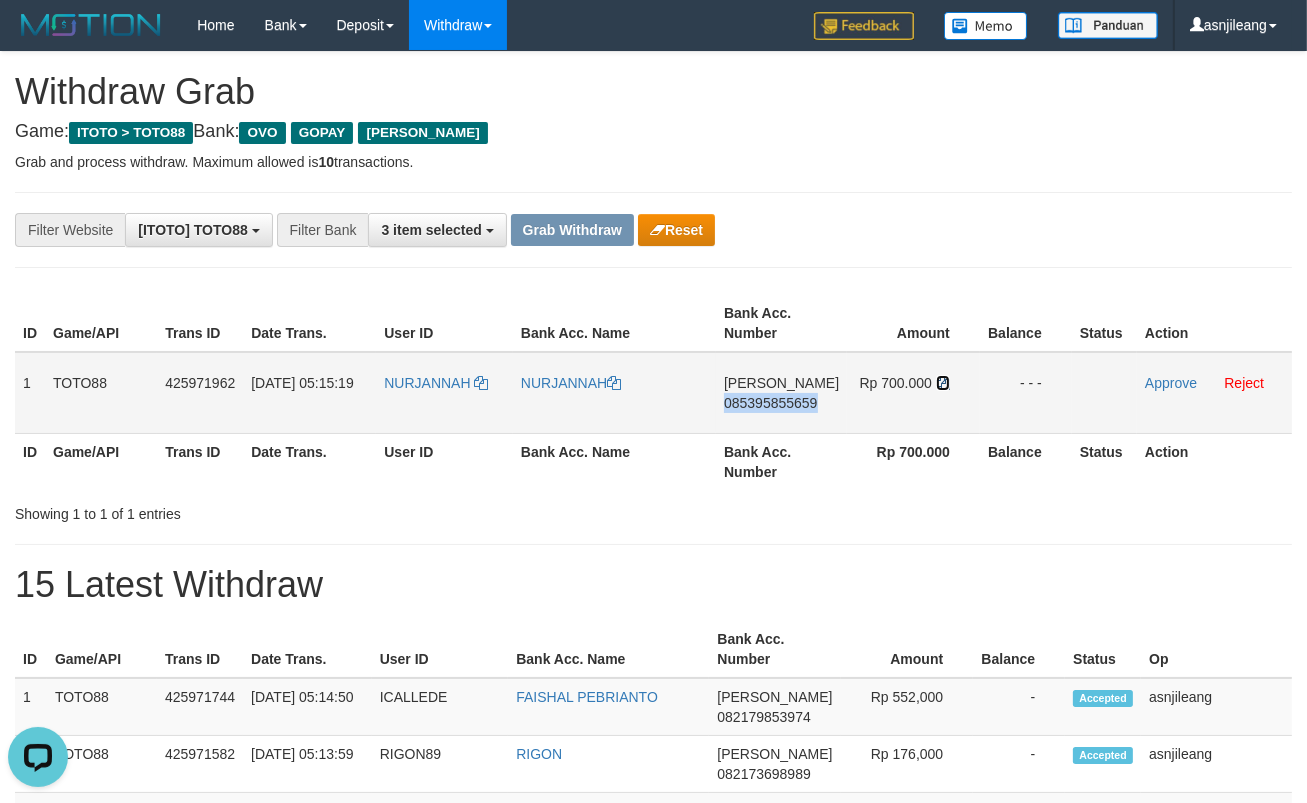 click at bounding box center (943, 383) 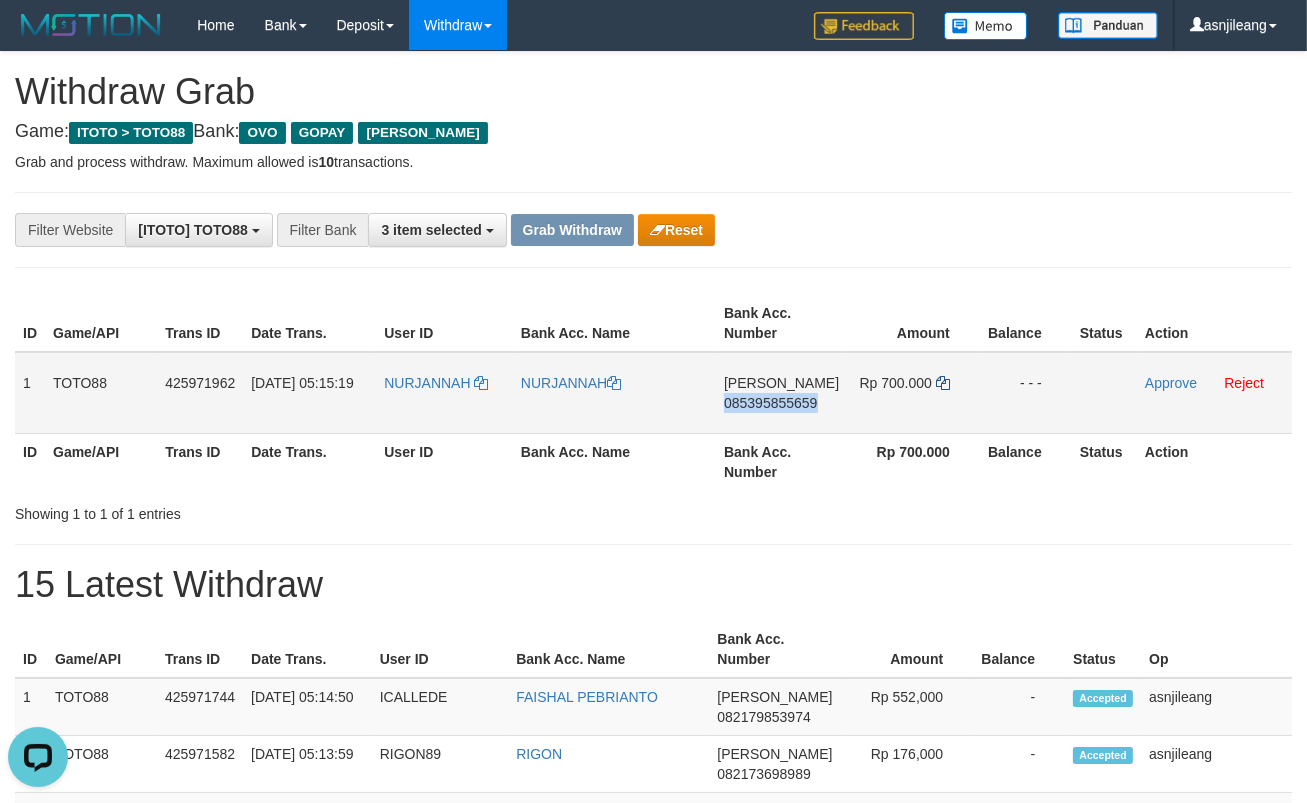copy on "085395855659" 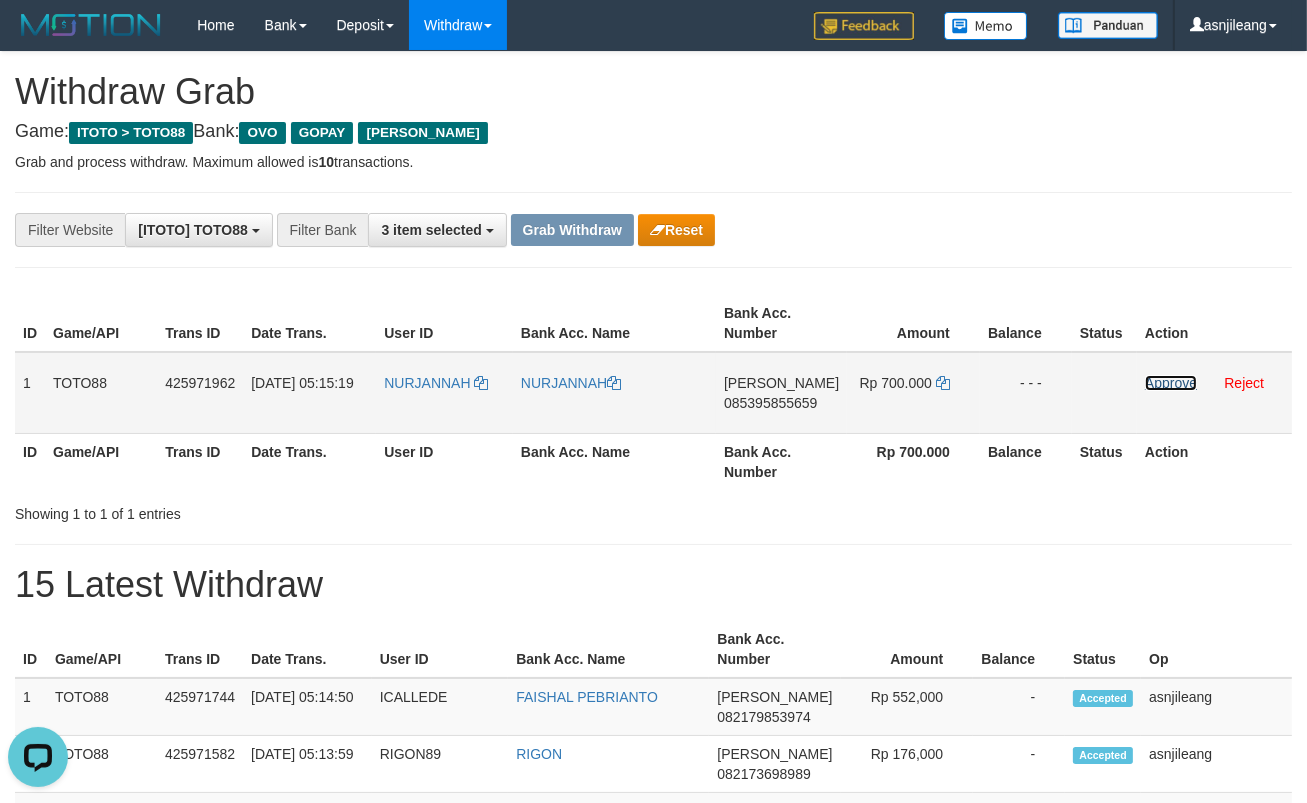click on "Approve" at bounding box center (1171, 383) 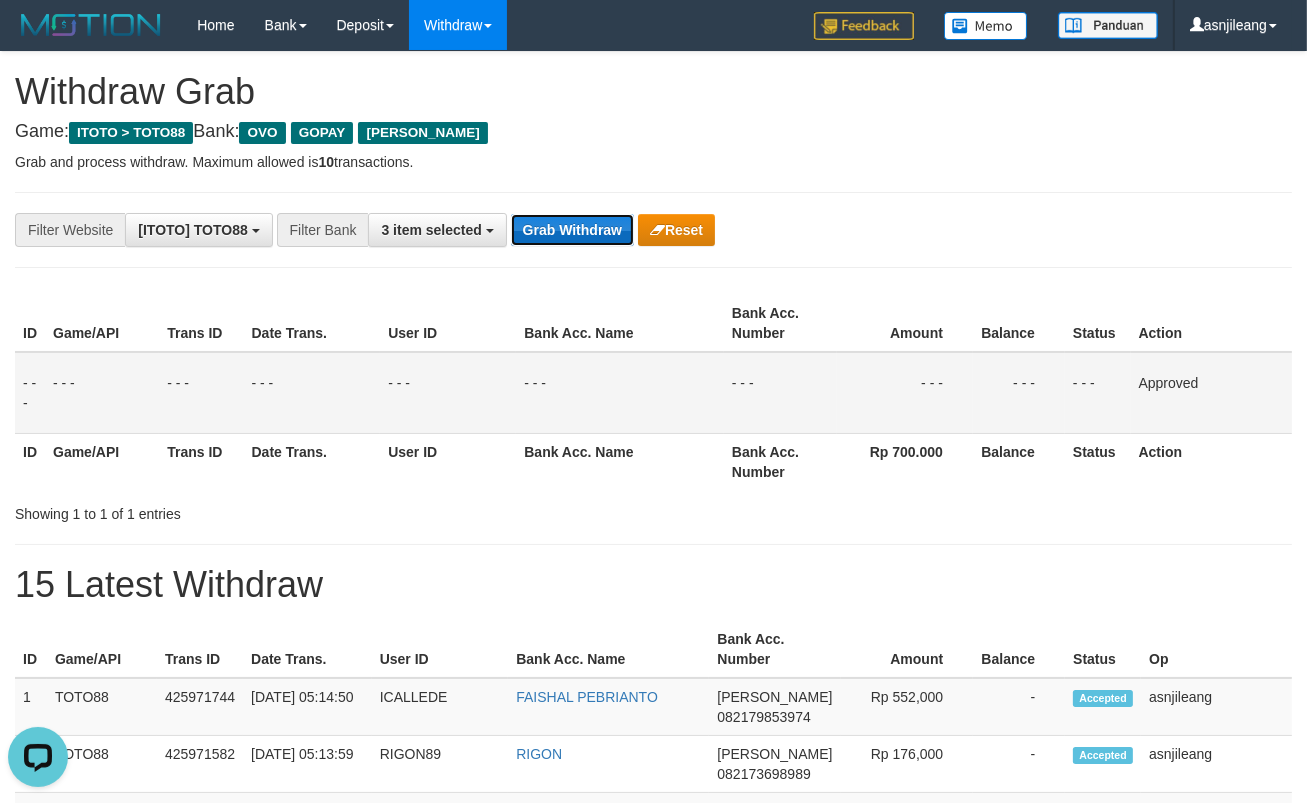 click on "Grab Withdraw" at bounding box center [572, 230] 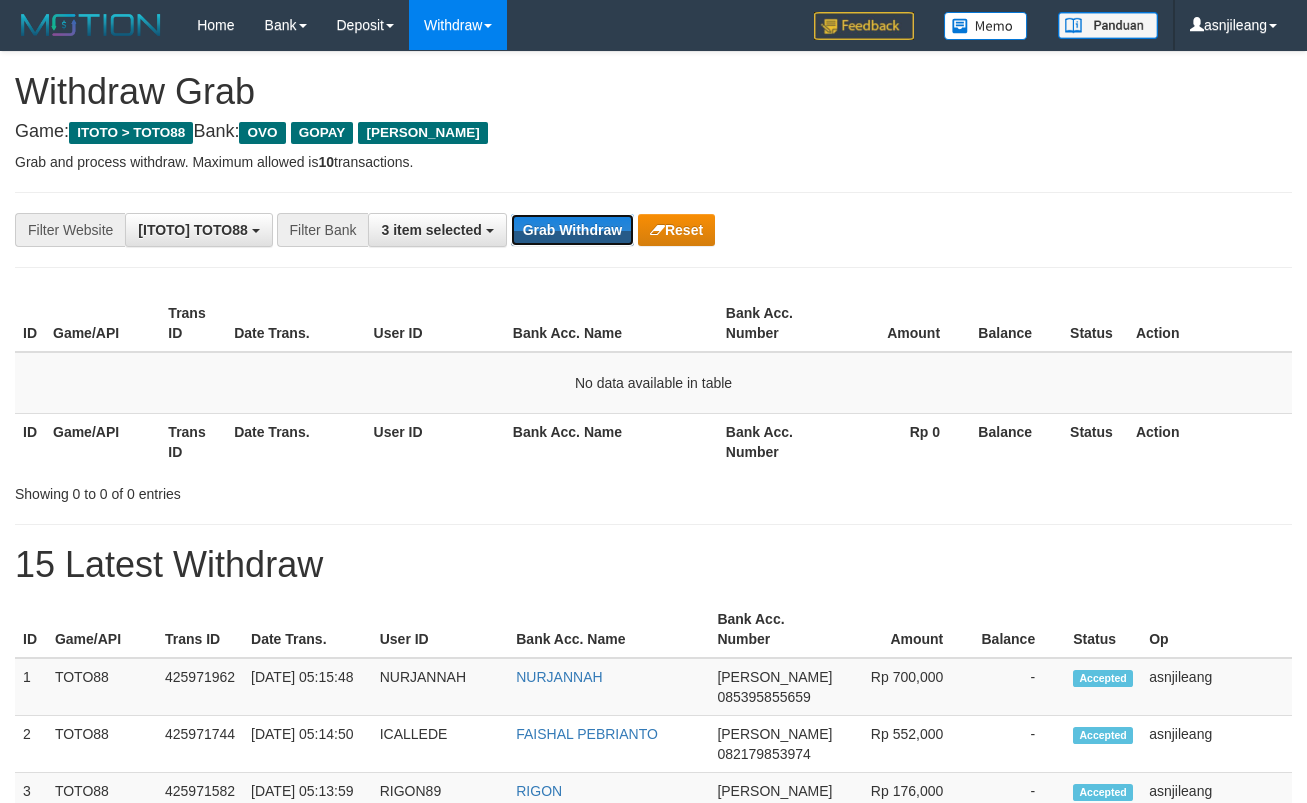 scroll, scrollTop: 0, scrollLeft: 0, axis: both 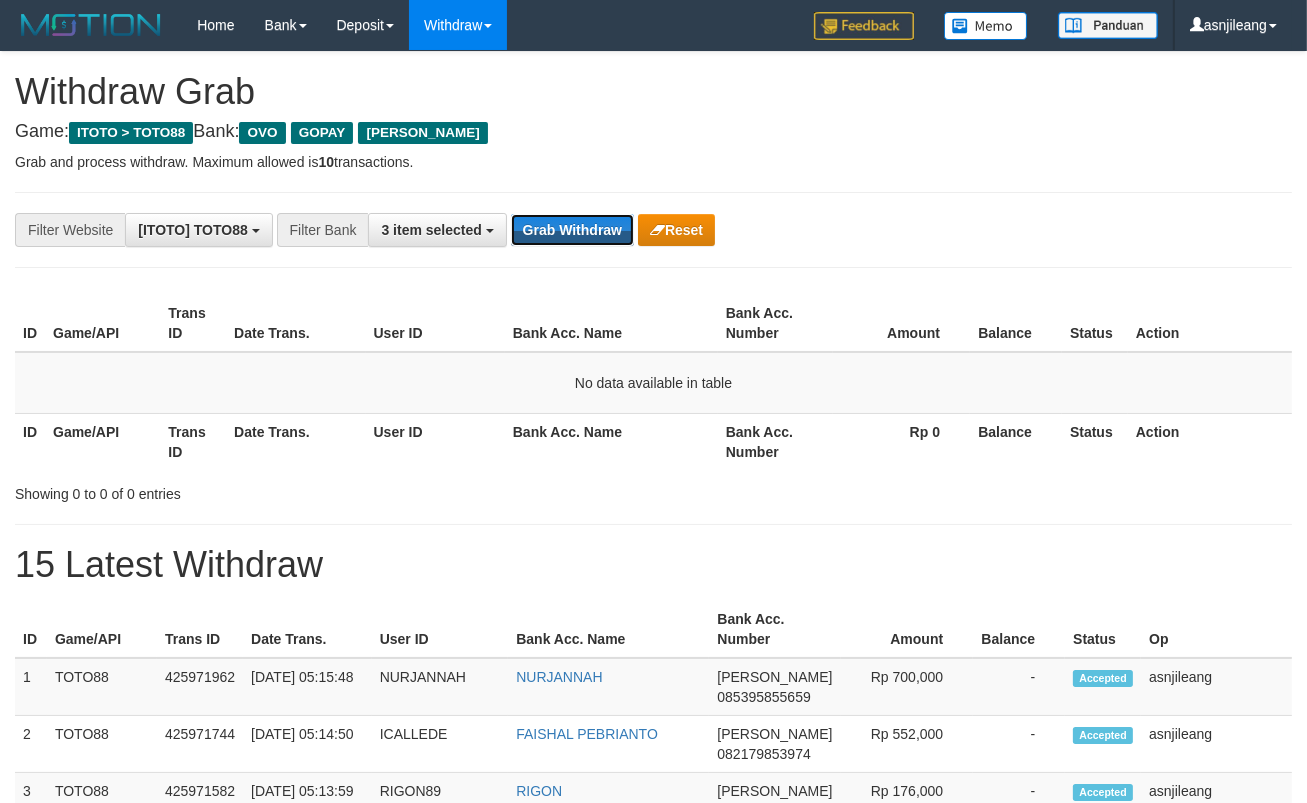 click on "Grab Withdraw" at bounding box center (572, 230) 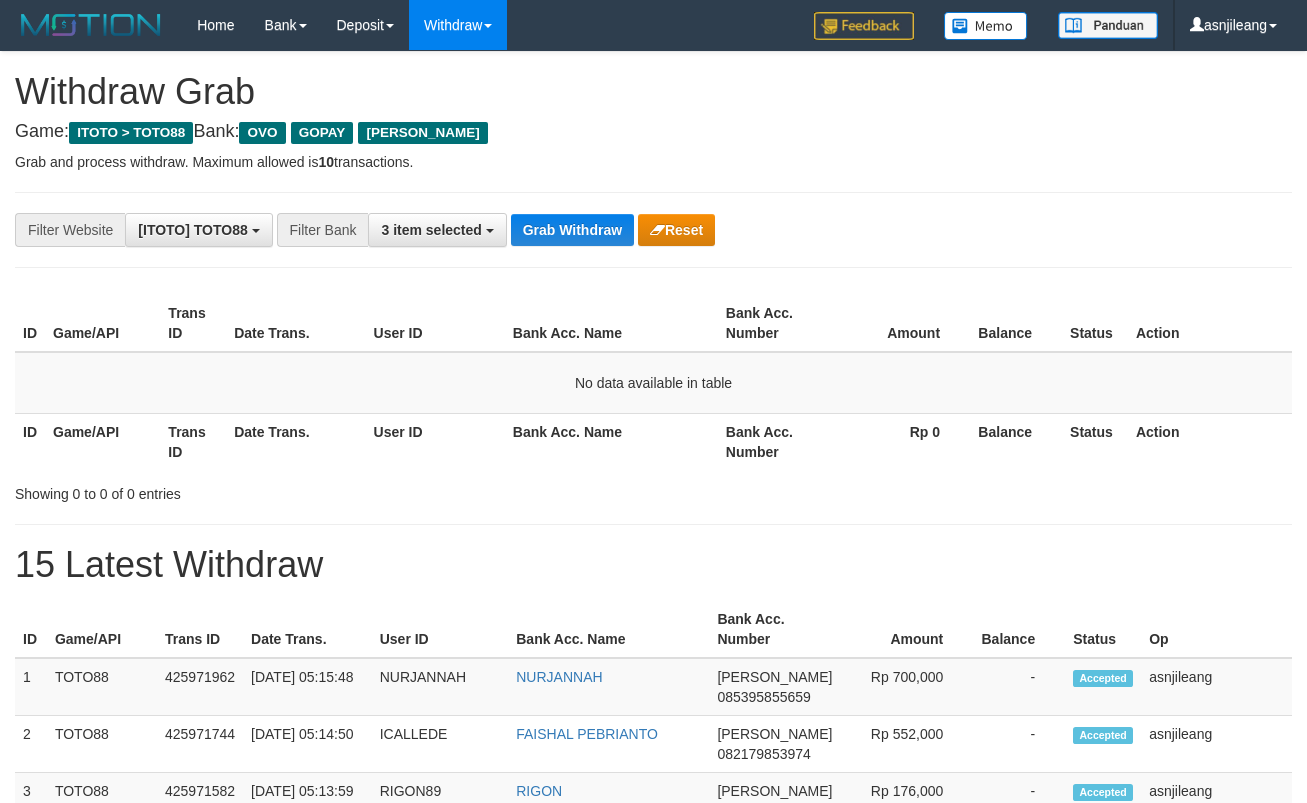 click on "Grab Withdraw" at bounding box center [572, 230] 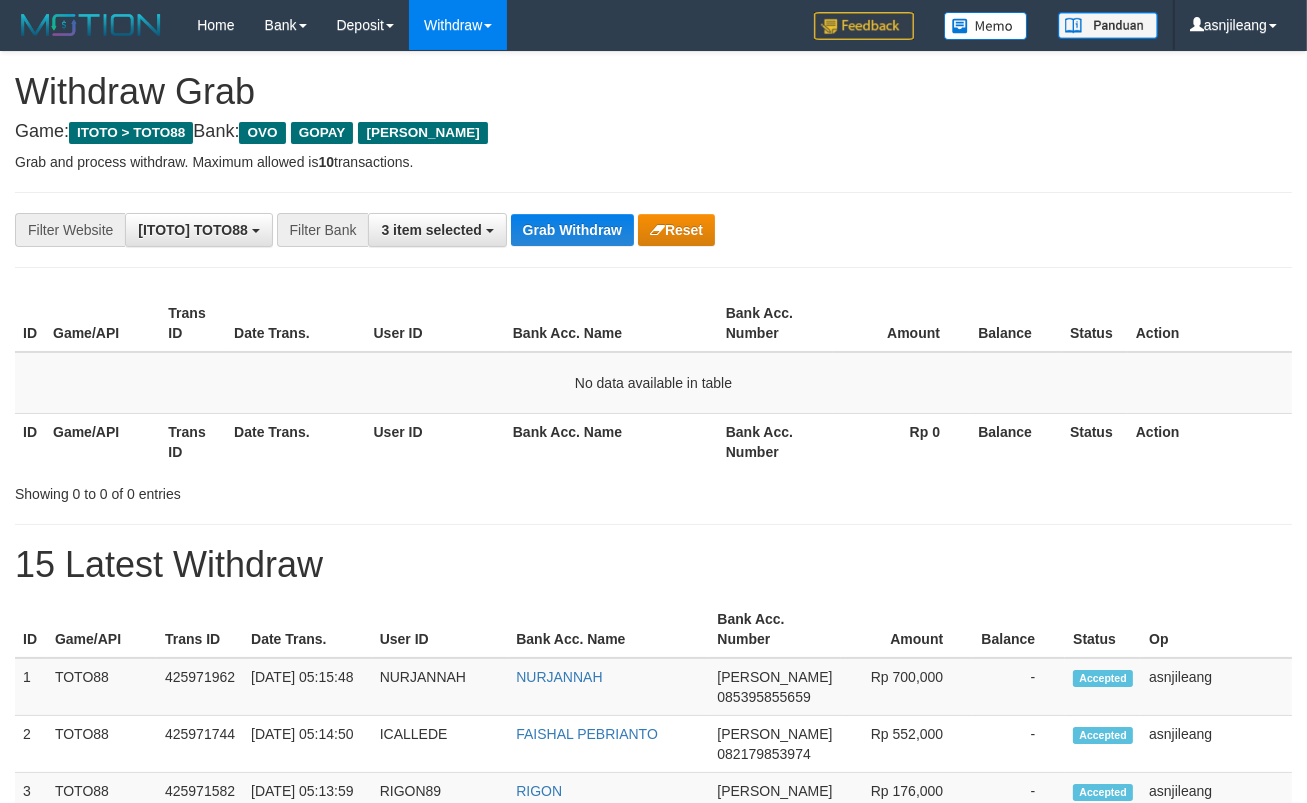 scroll, scrollTop: 17, scrollLeft: 0, axis: vertical 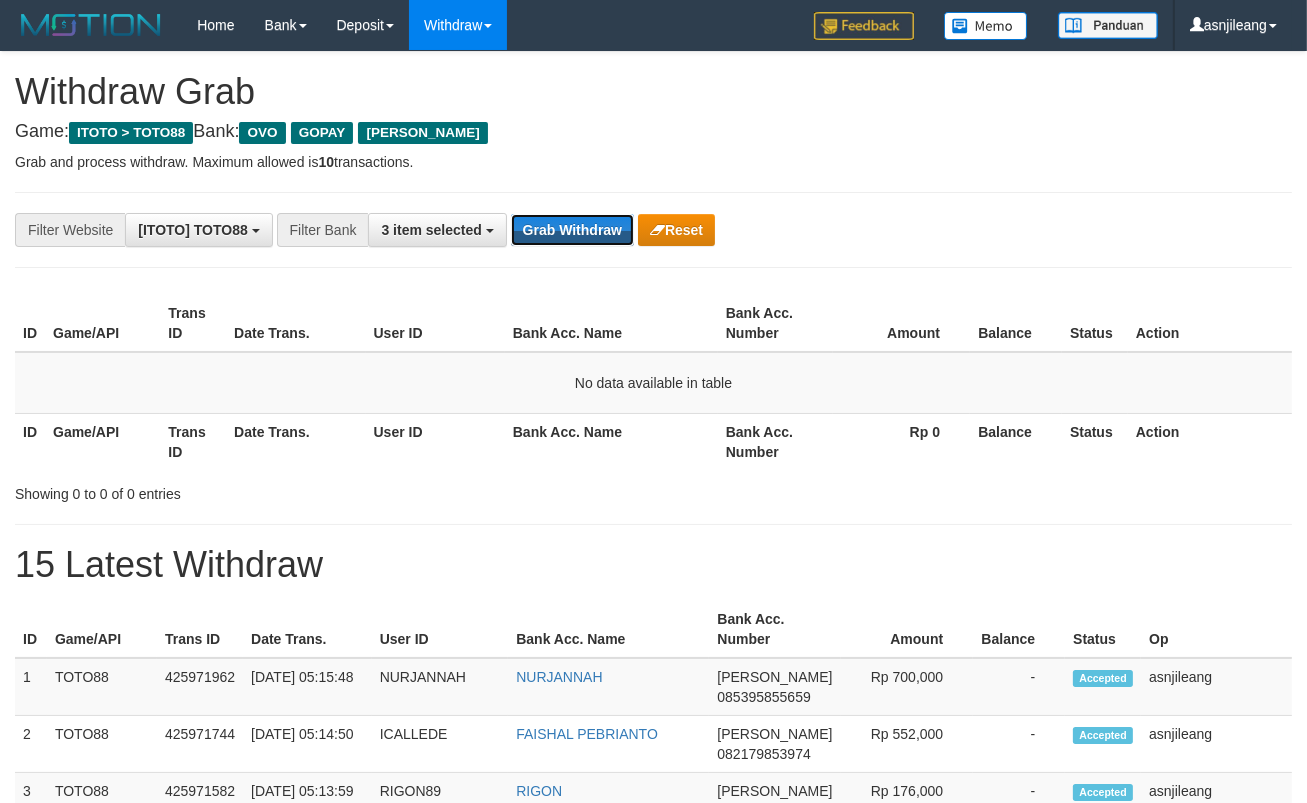 click on "Grab Withdraw" at bounding box center [572, 230] 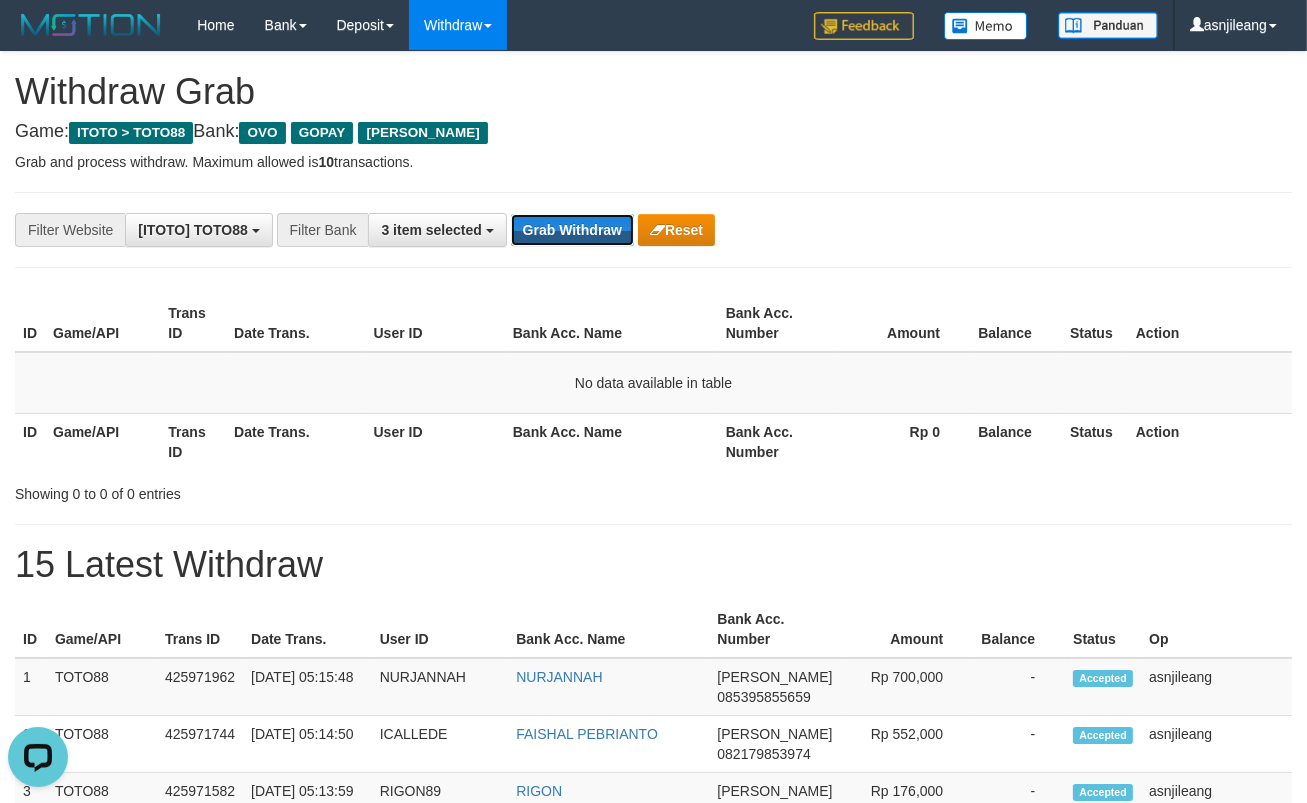 scroll, scrollTop: 0, scrollLeft: 0, axis: both 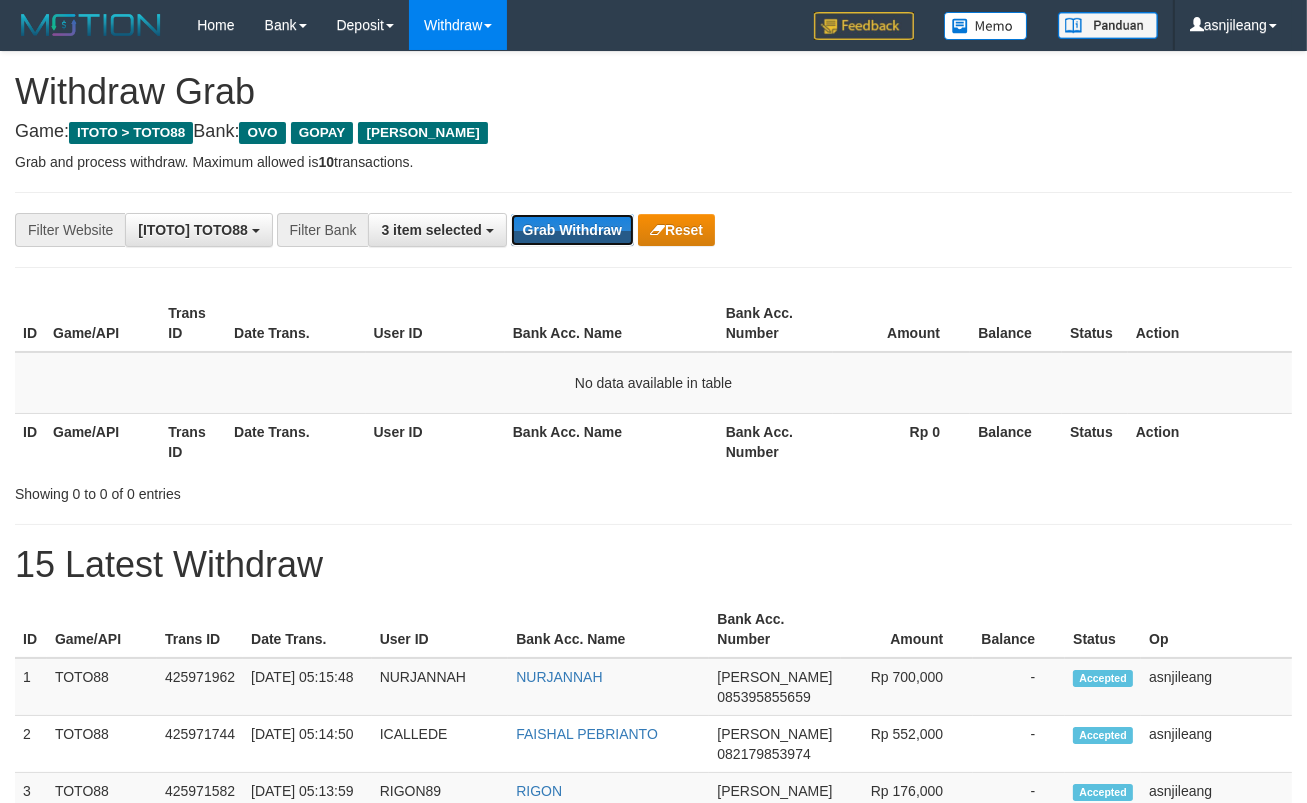click on "Grab Withdraw" at bounding box center (572, 230) 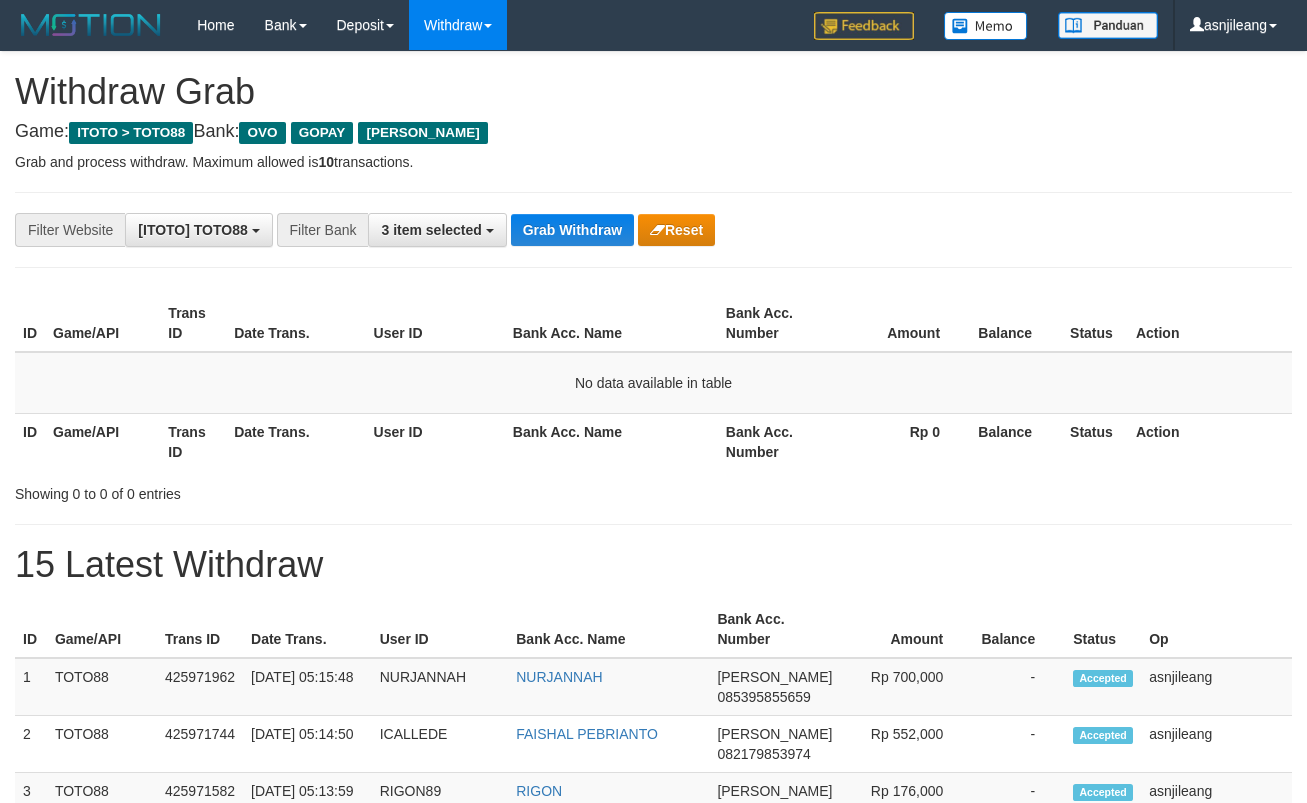scroll, scrollTop: 0, scrollLeft: 0, axis: both 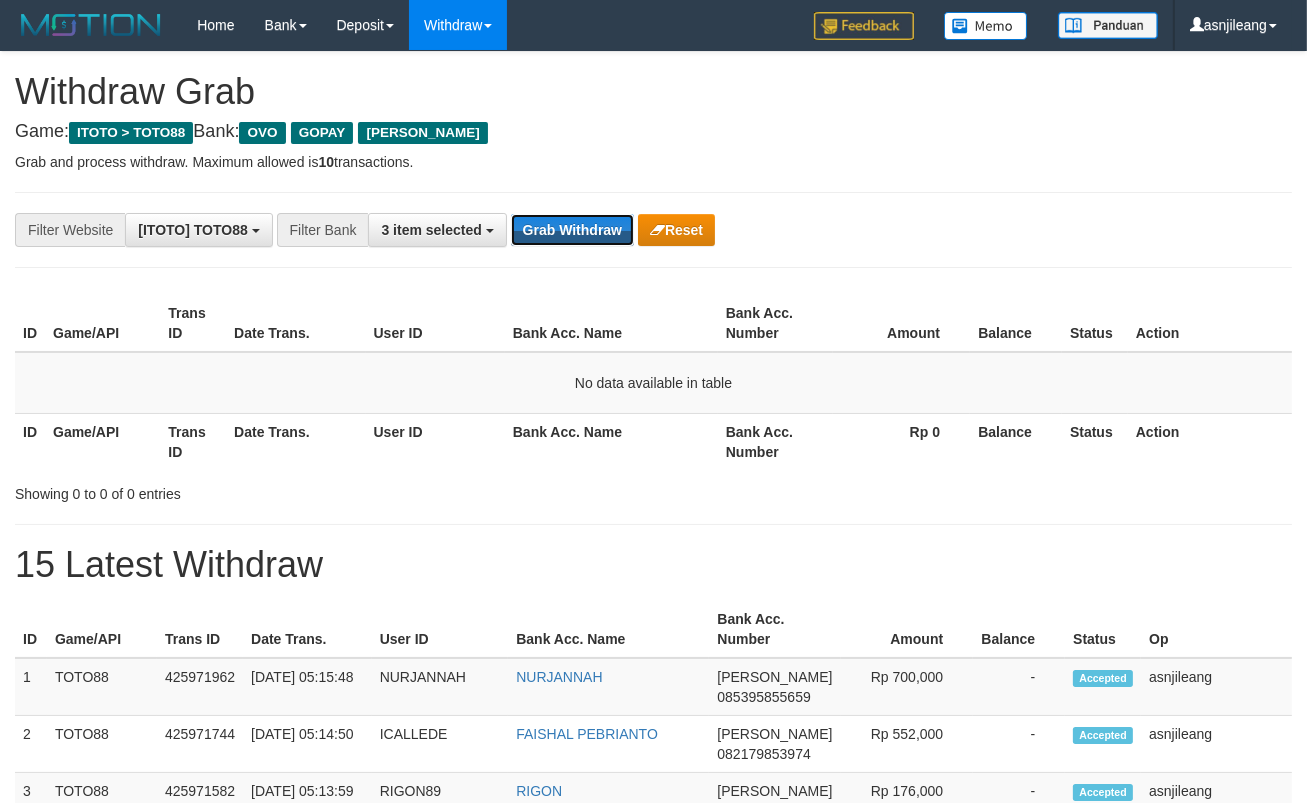 click on "Grab Withdraw" at bounding box center [572, 230] 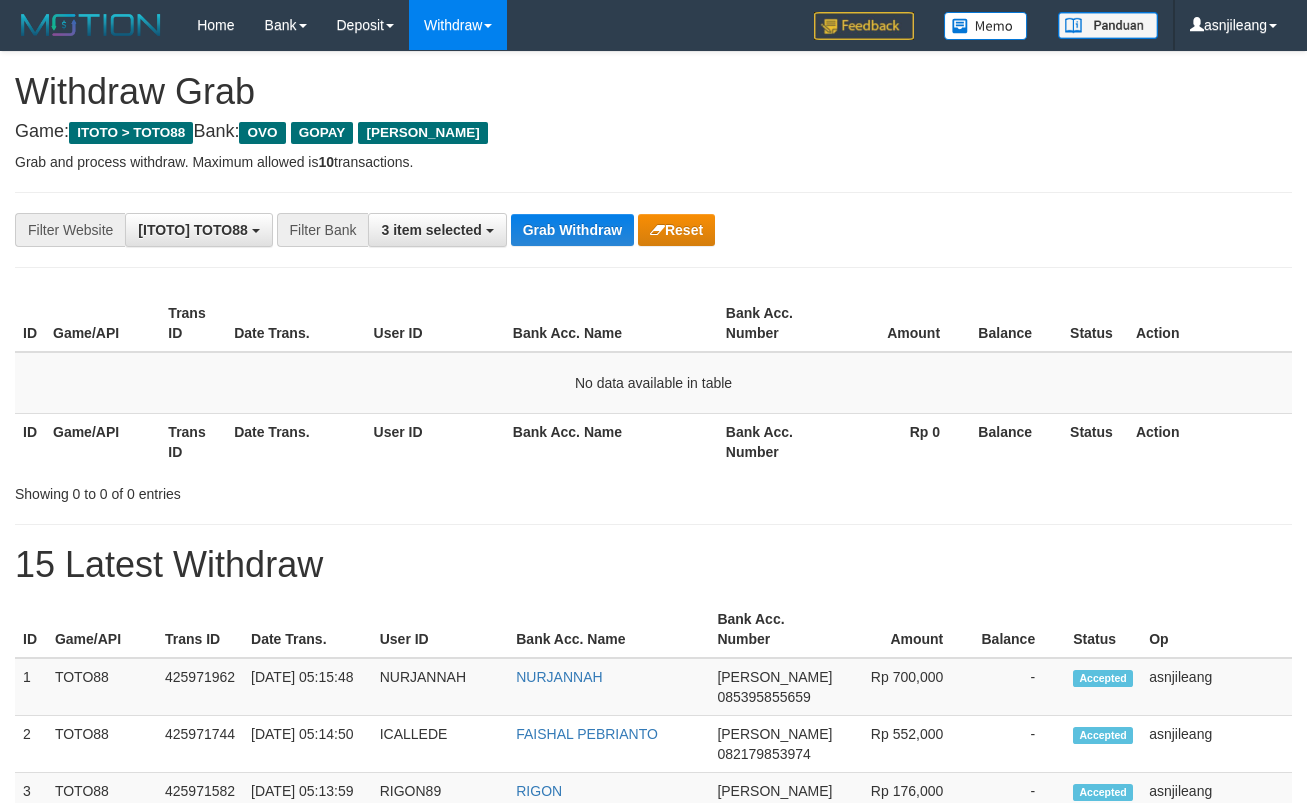 scroll, scrollTop: 0, scrollLeft: 0, axis: both 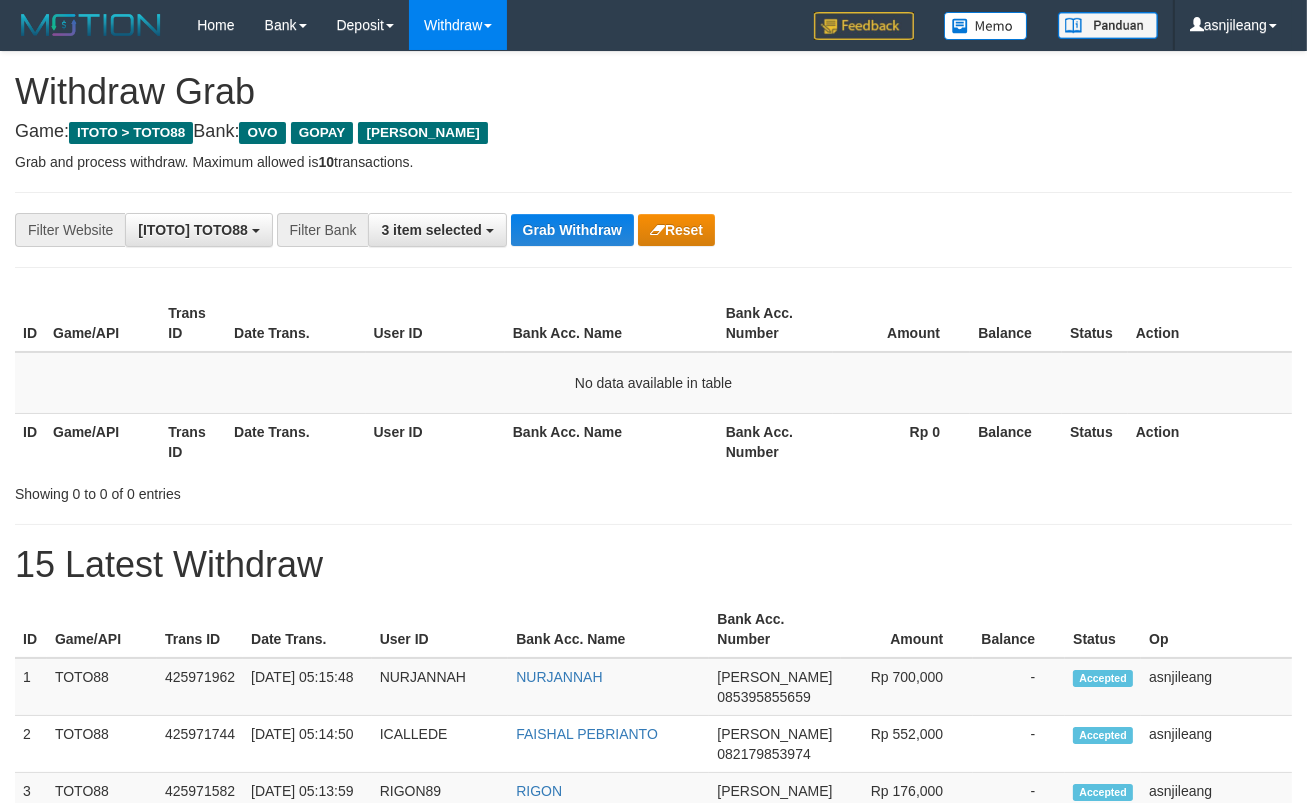 click on "Grab Withdraw" at bounding box center [572, 230] 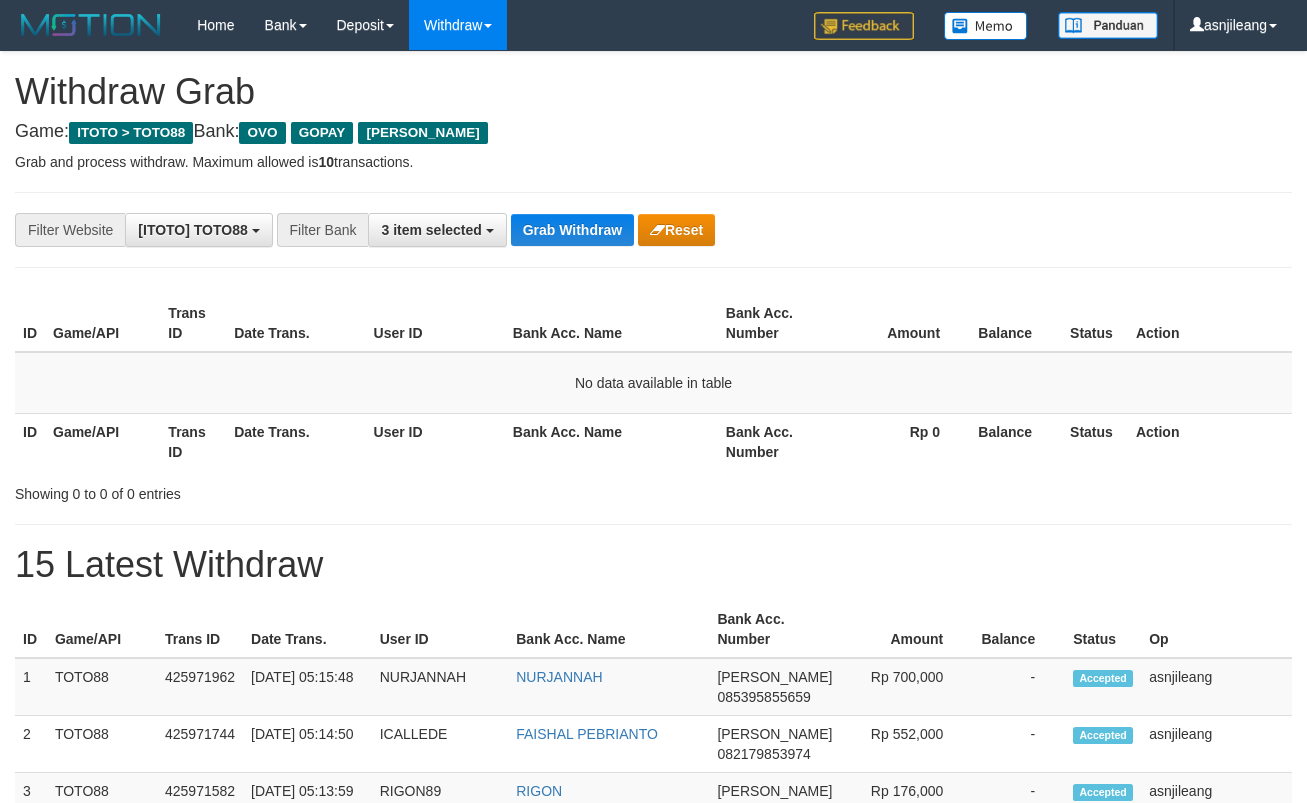 scroll, scrollTop: 0, scrollLeft: 0, axis: both 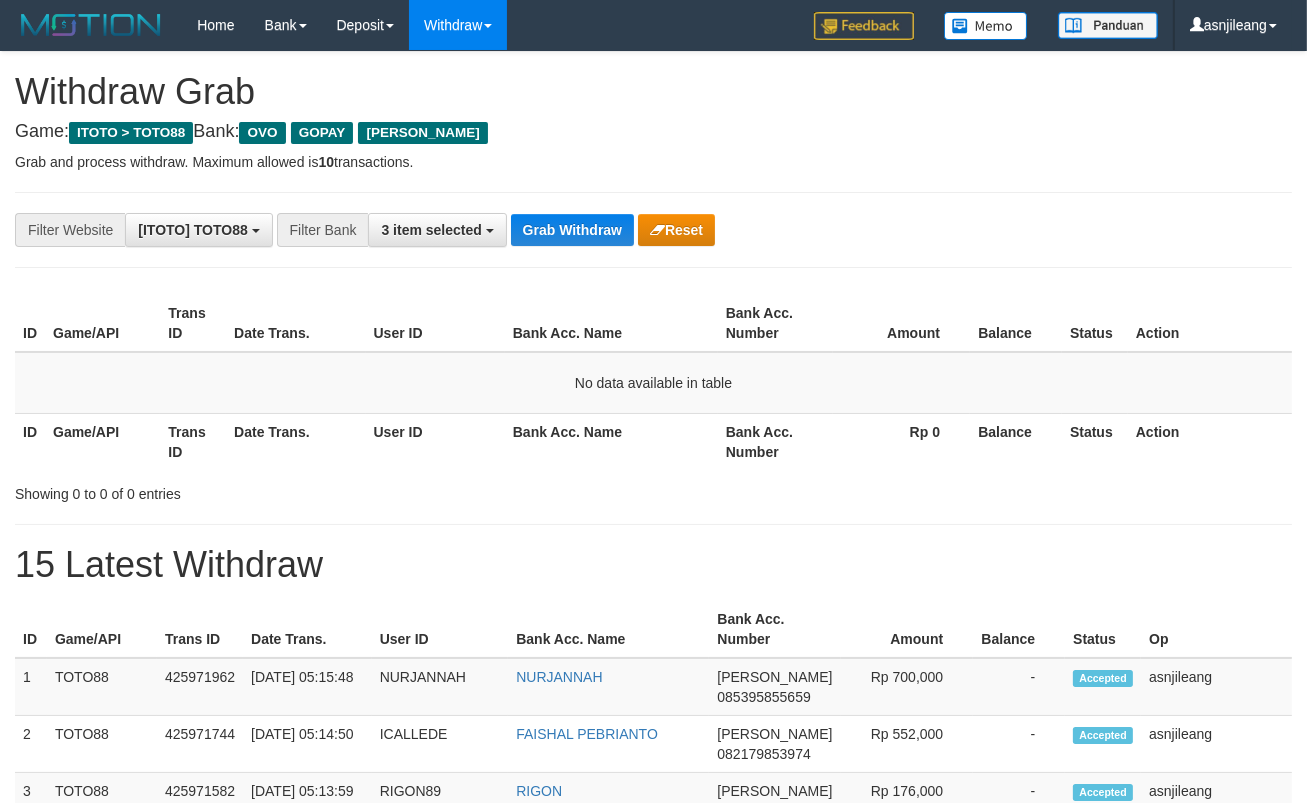 click on "Grab Withdraw" at bounding box center (572, 230) 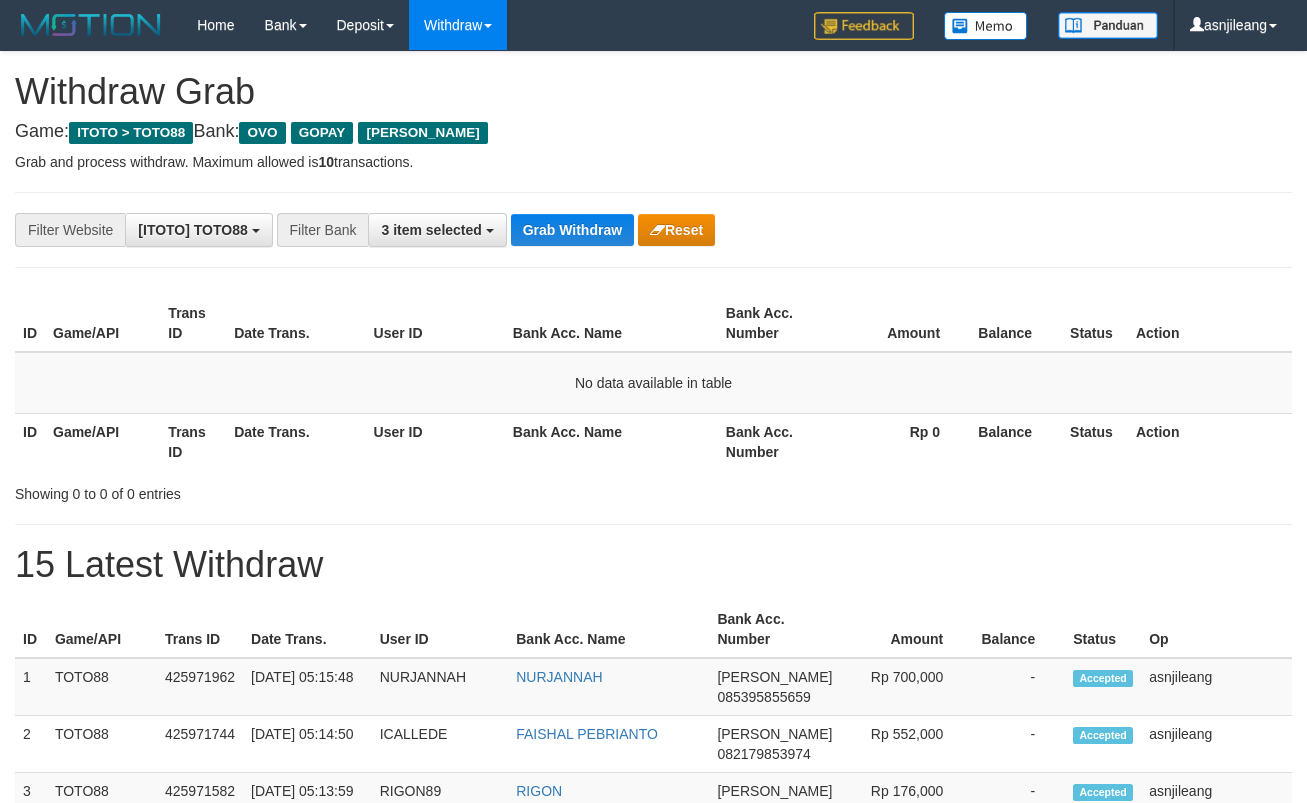 scroll, scrollTop: 0, scrollLeft: 0, axis: both 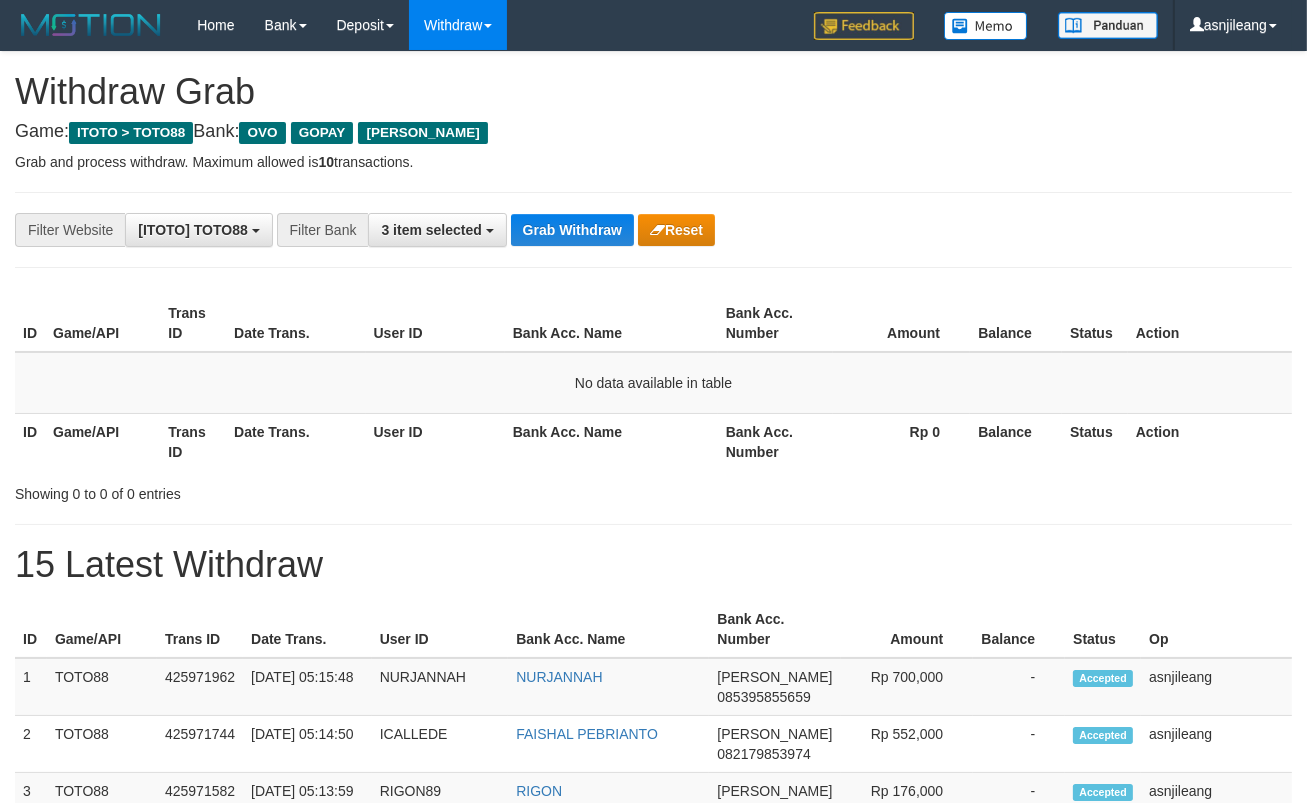 click on "Grab Withdraw" at bounding box center [572, 230] 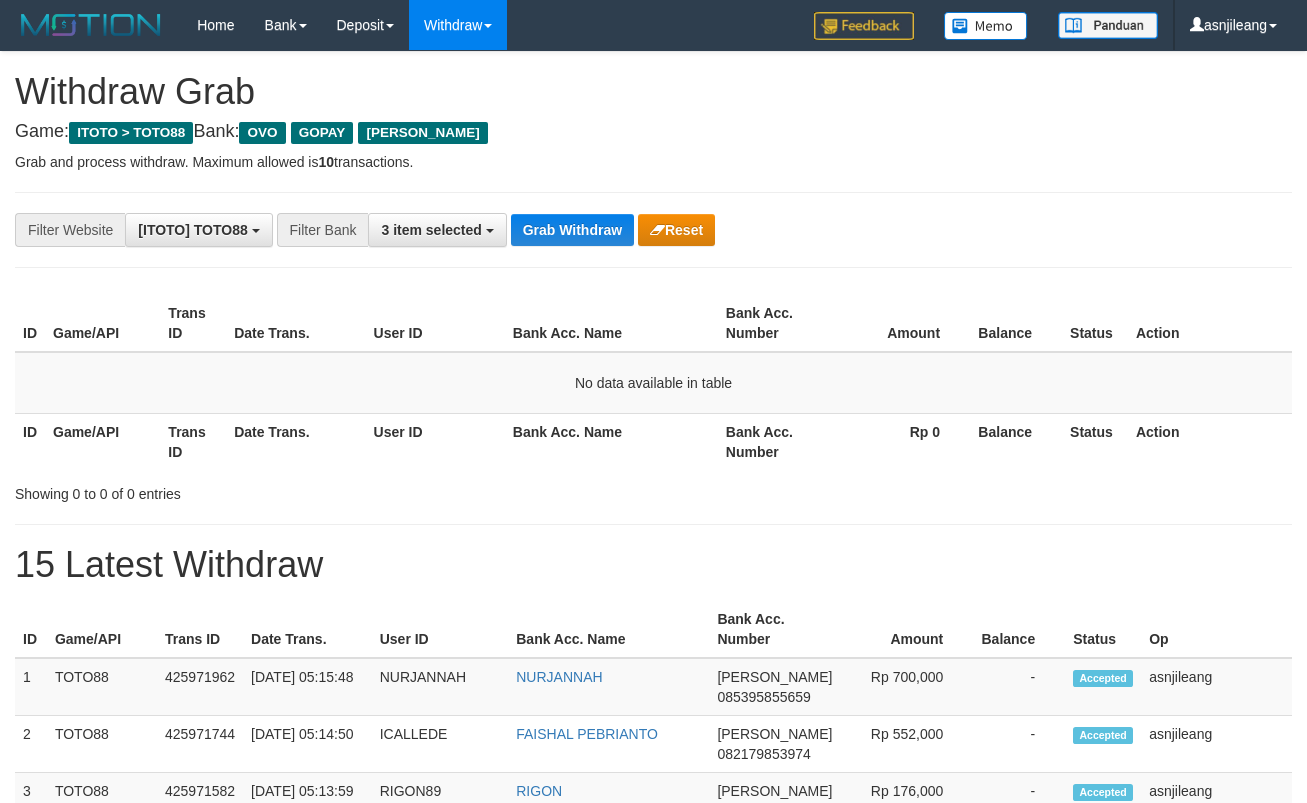 scroll, scrollTop: 0, scrollLeft: 0, axis: both 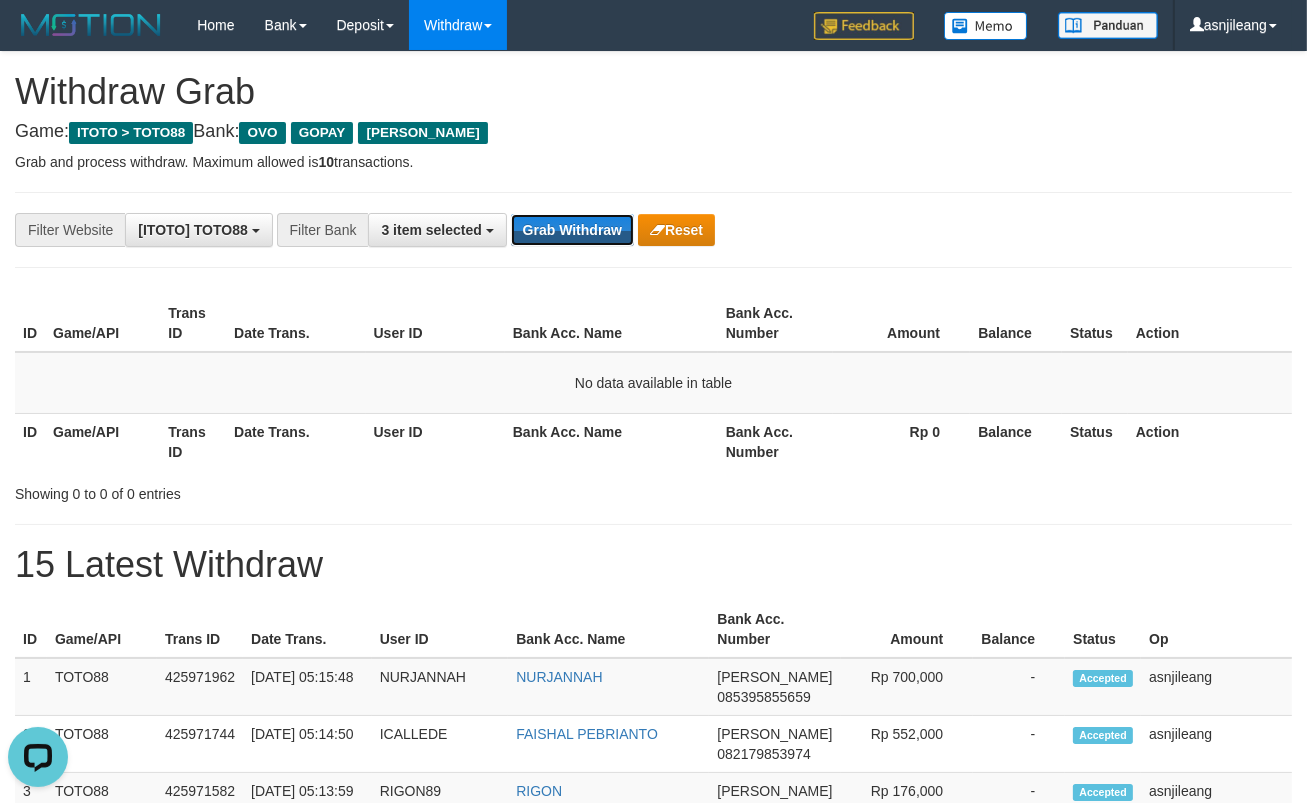 click on "Grab Withdraw" at bounding box center (572, 230) 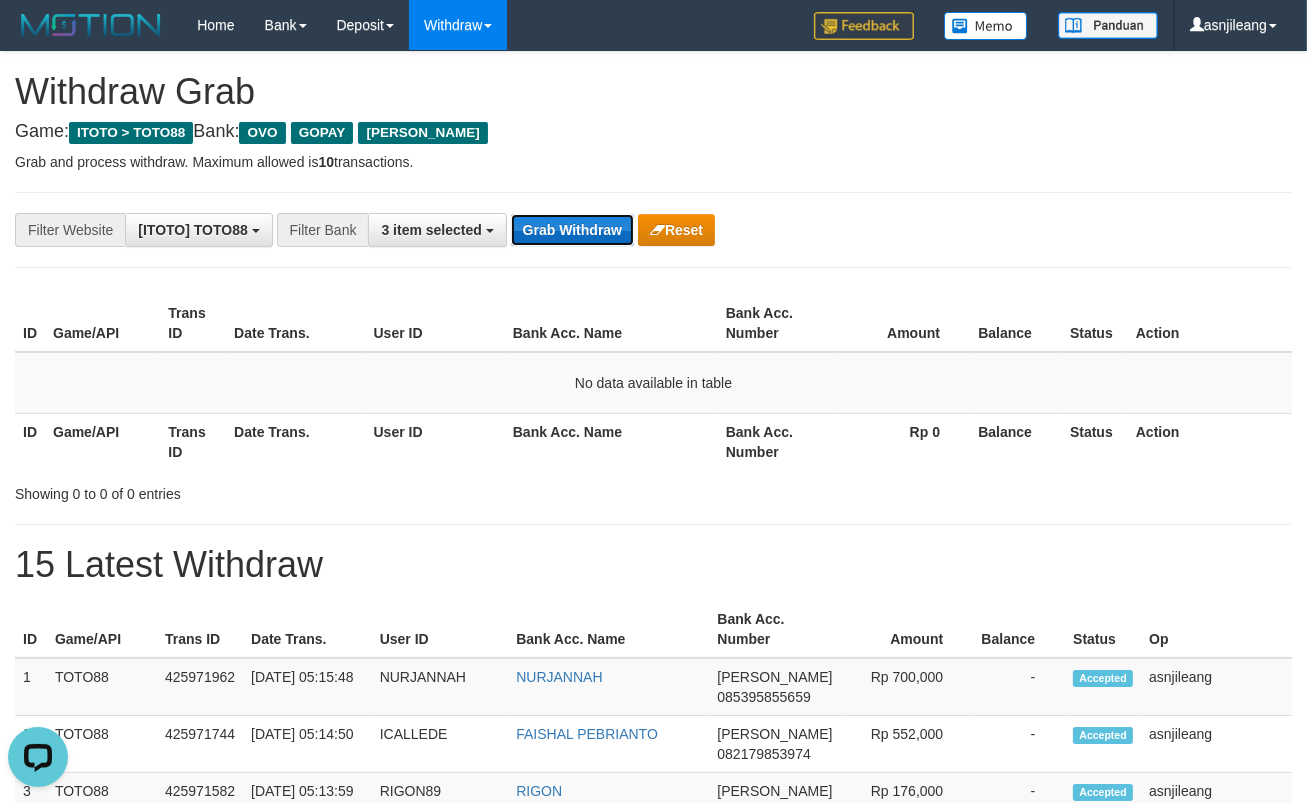 drag, startPoint x: 0, startPoint y: 0, endPoint x: 590, endPoint y: 227, distance: 632.1622 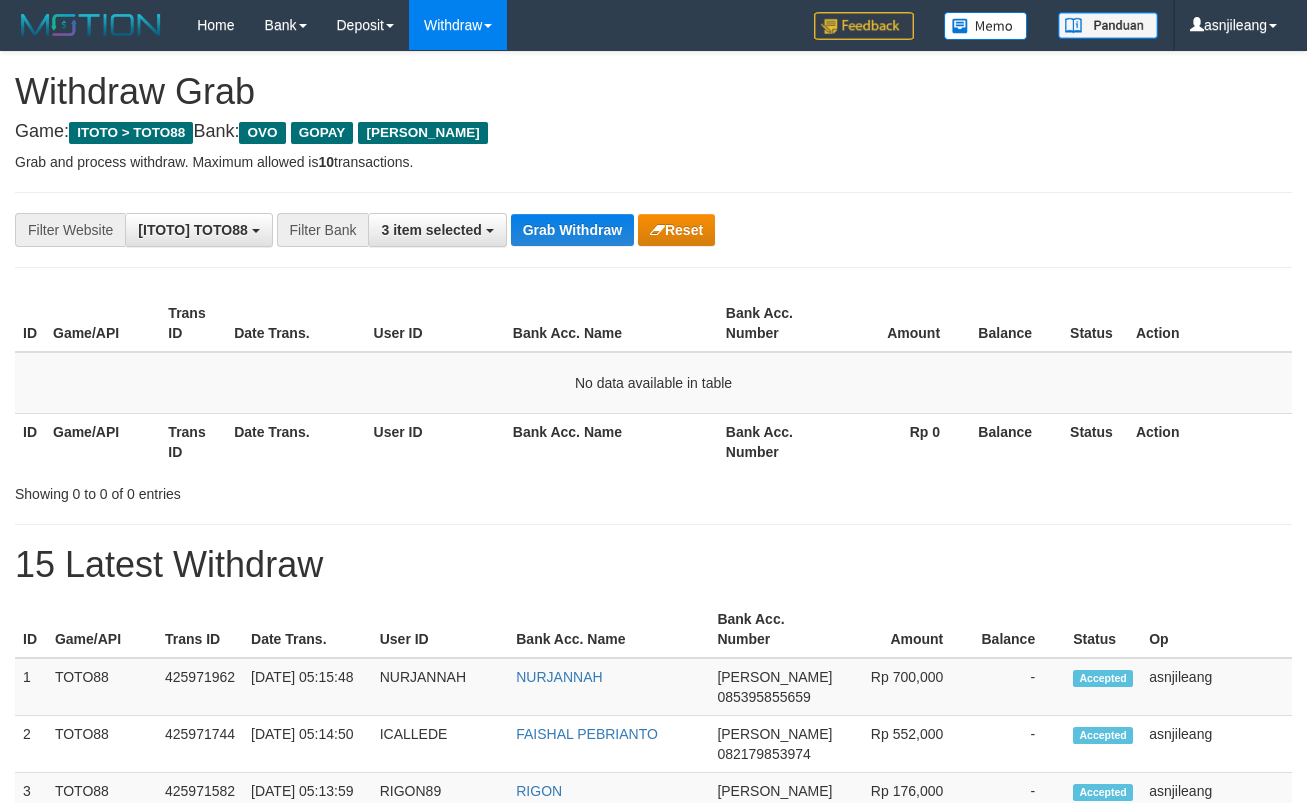scroll, scrollTop: 0, scrollLeft: 0, axis: both 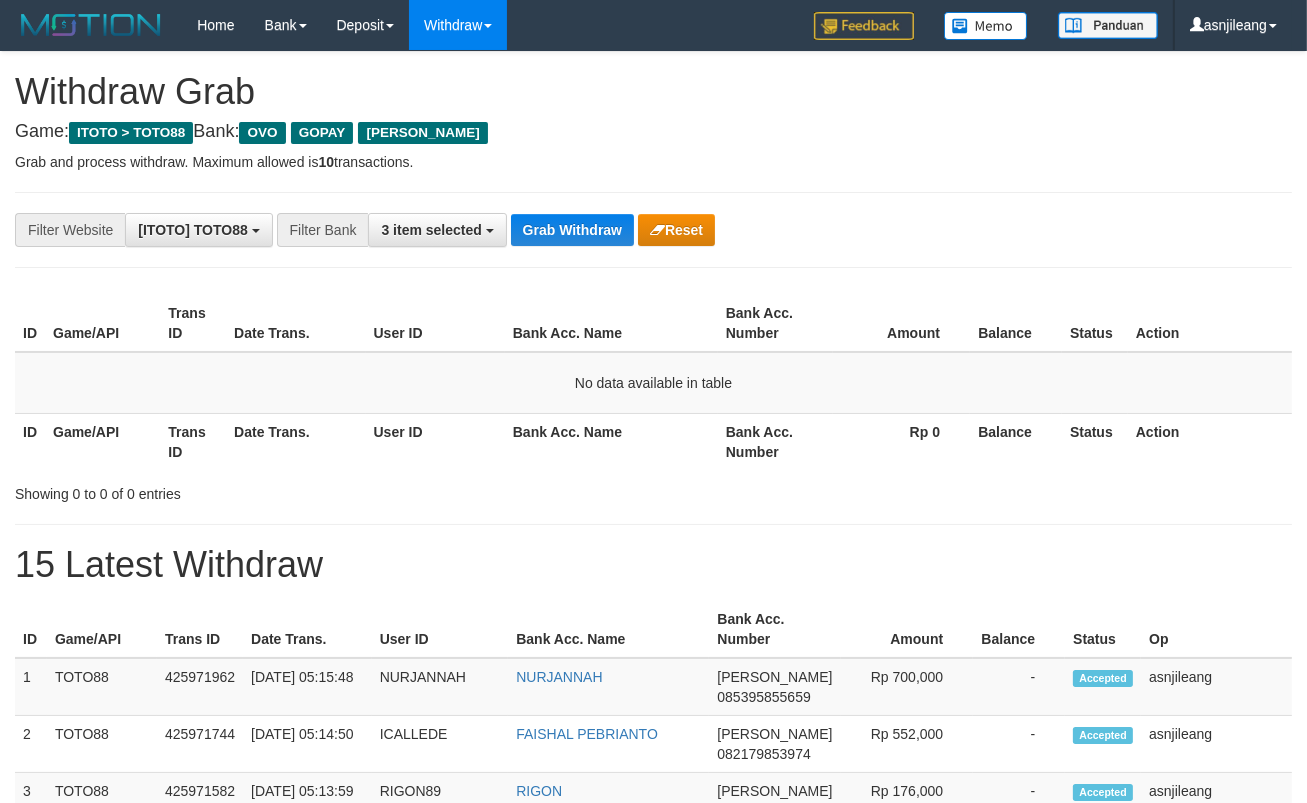 click on "Grab Withdraw" at bounding box center (572, 230) 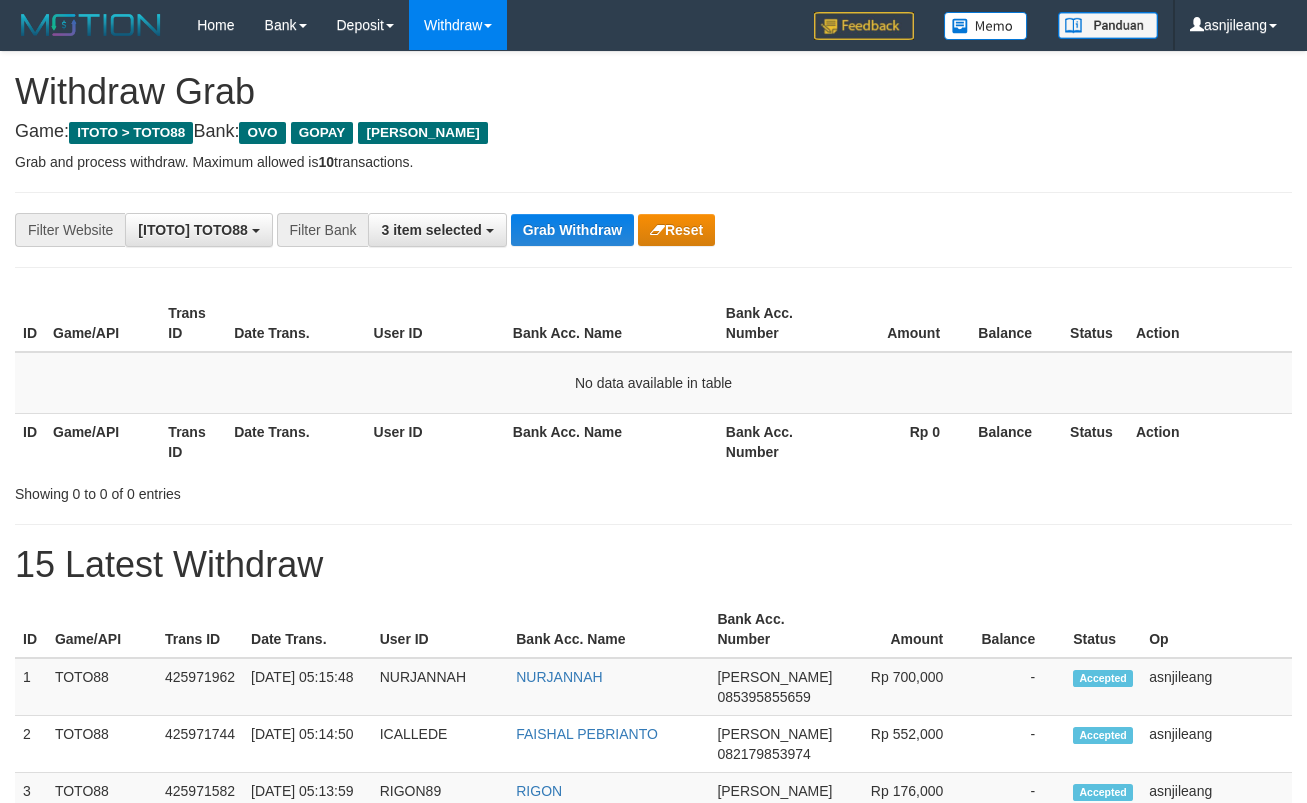 scroll, scrollTop: 0, scrollLeft: 0, axis: both 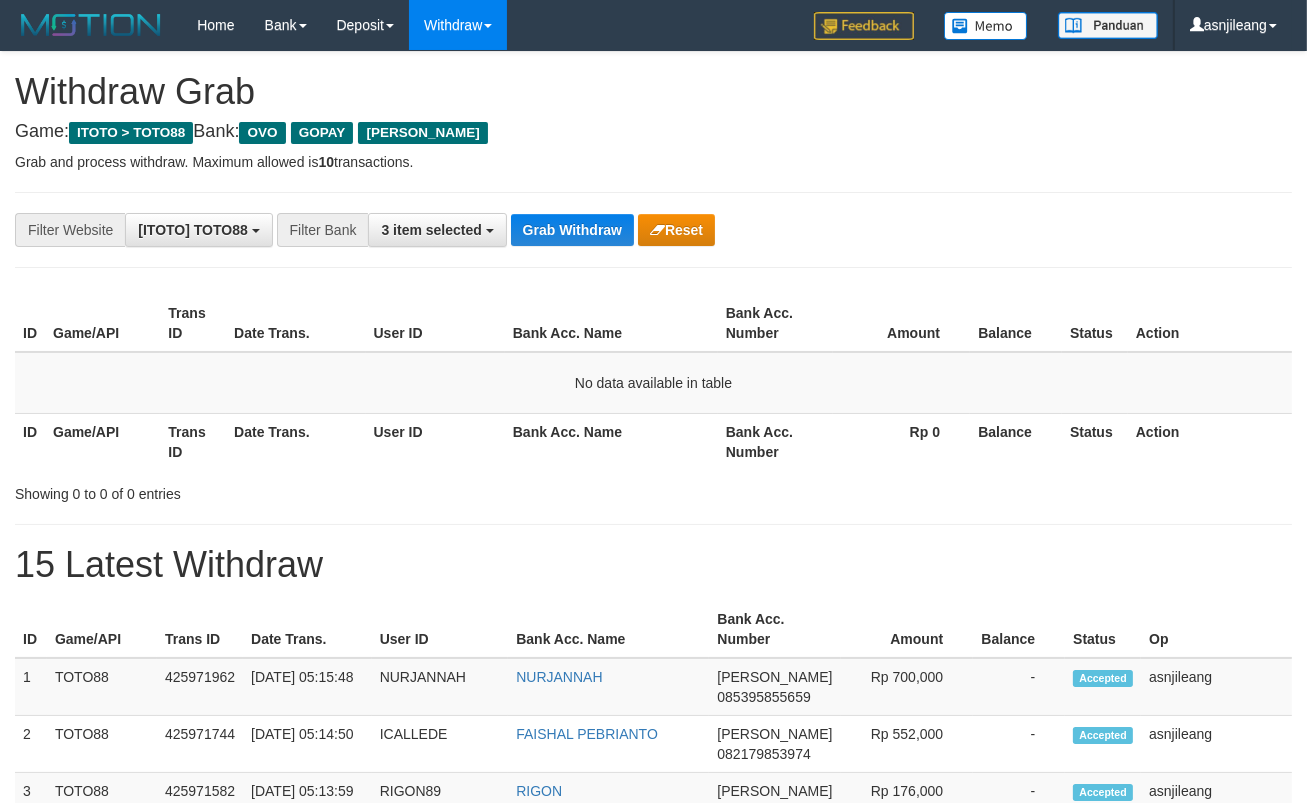 click on "Grab Withdraw" at bounding box center [572, 230] 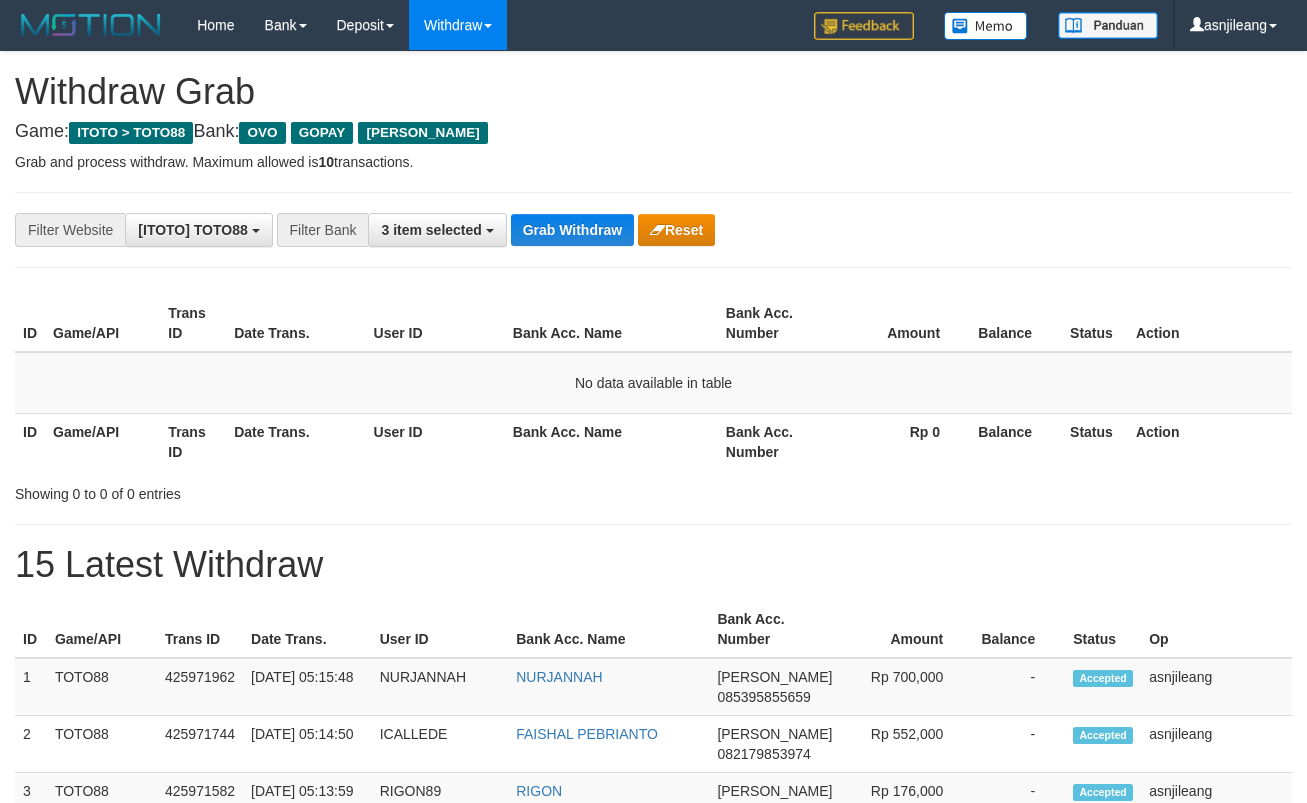 scroll, scrollTop: 0, scrollLeft: 0, axis: both 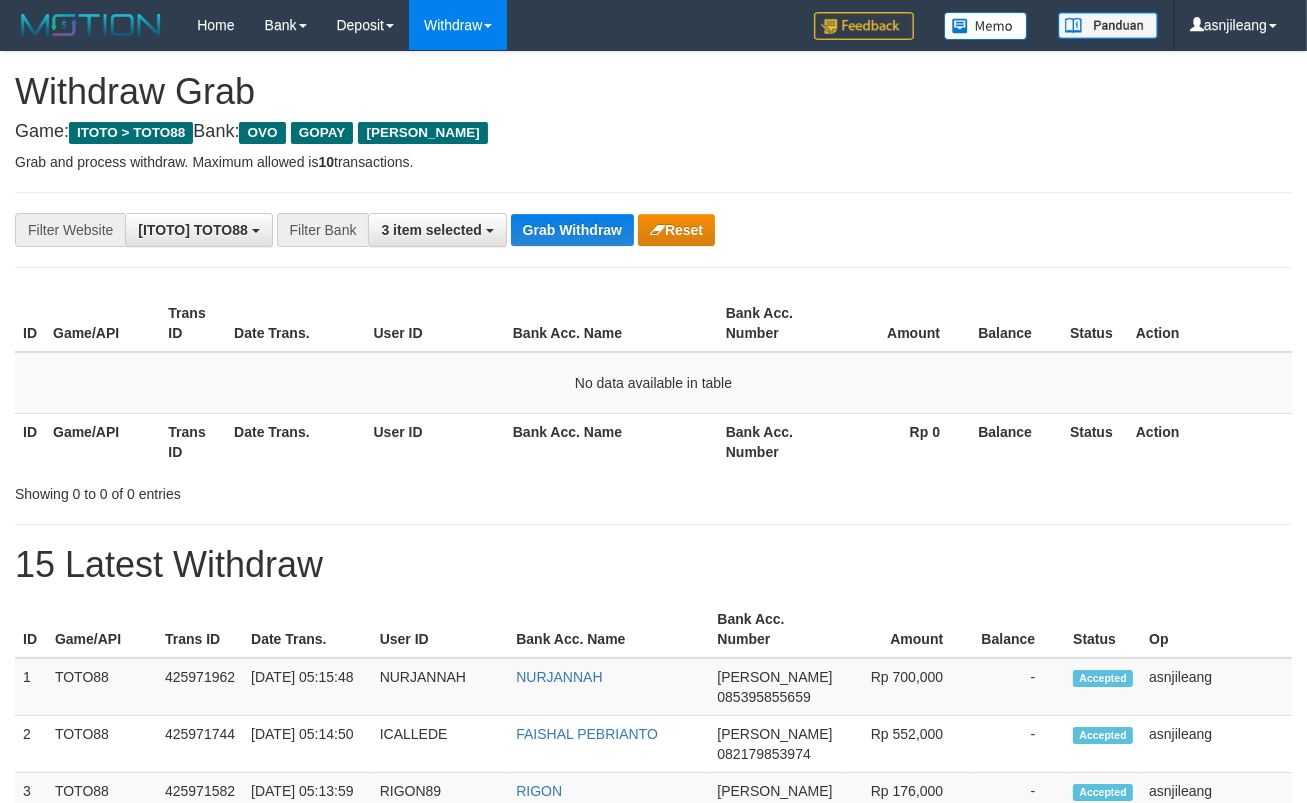 click on "Grab Withdraw" at bounding box center (572, 230) 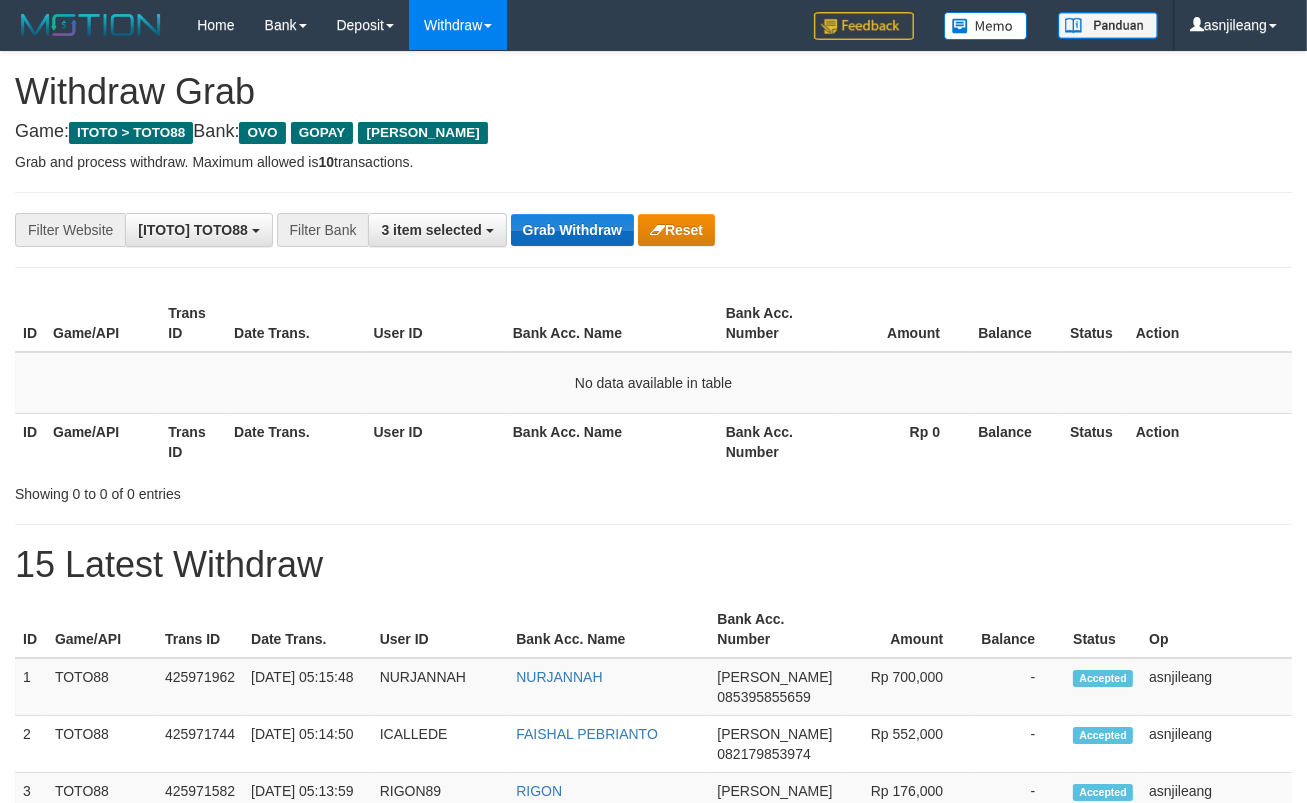 drag, startPoint x: 0, startPoint y: 0, endPoint x: 590, endPoint y: 228, distance: 632.5219 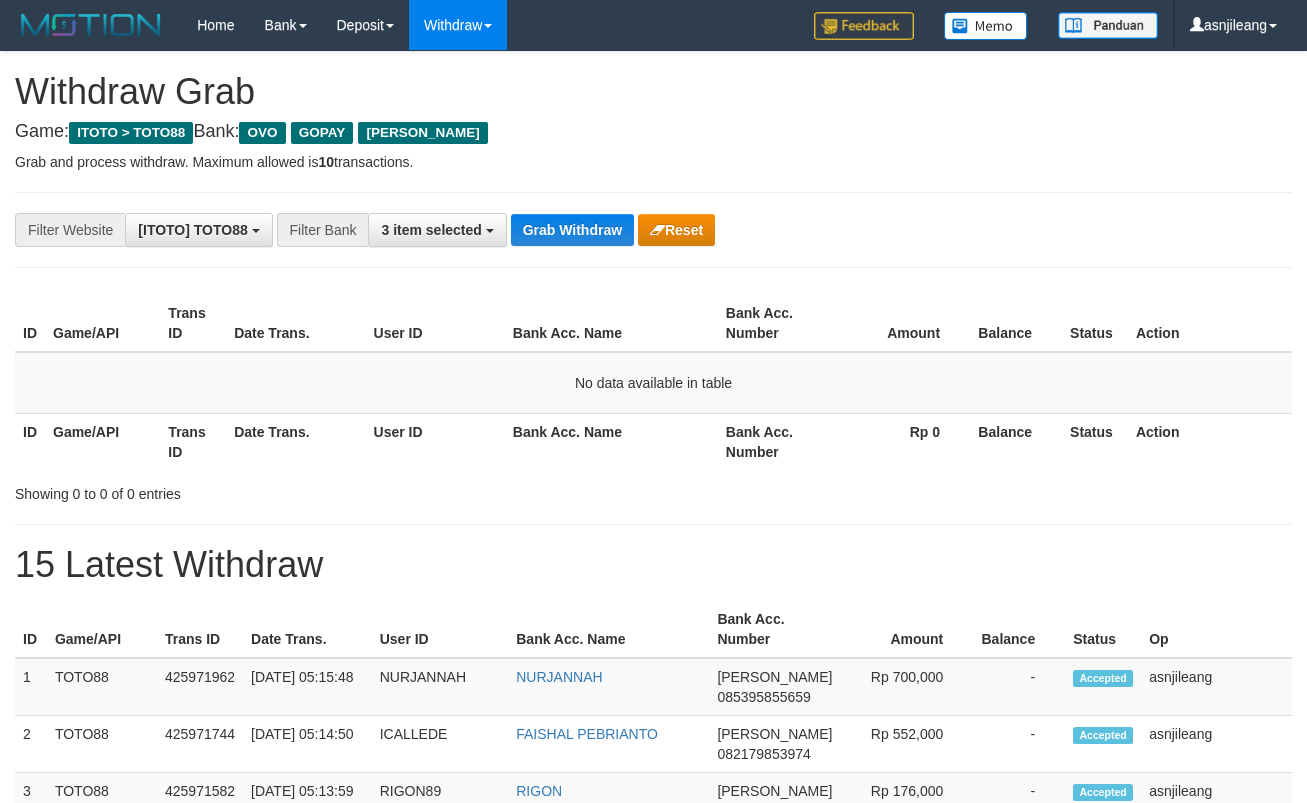 scroll, scrollTop: 0, scrollLeft: 0, axis: both 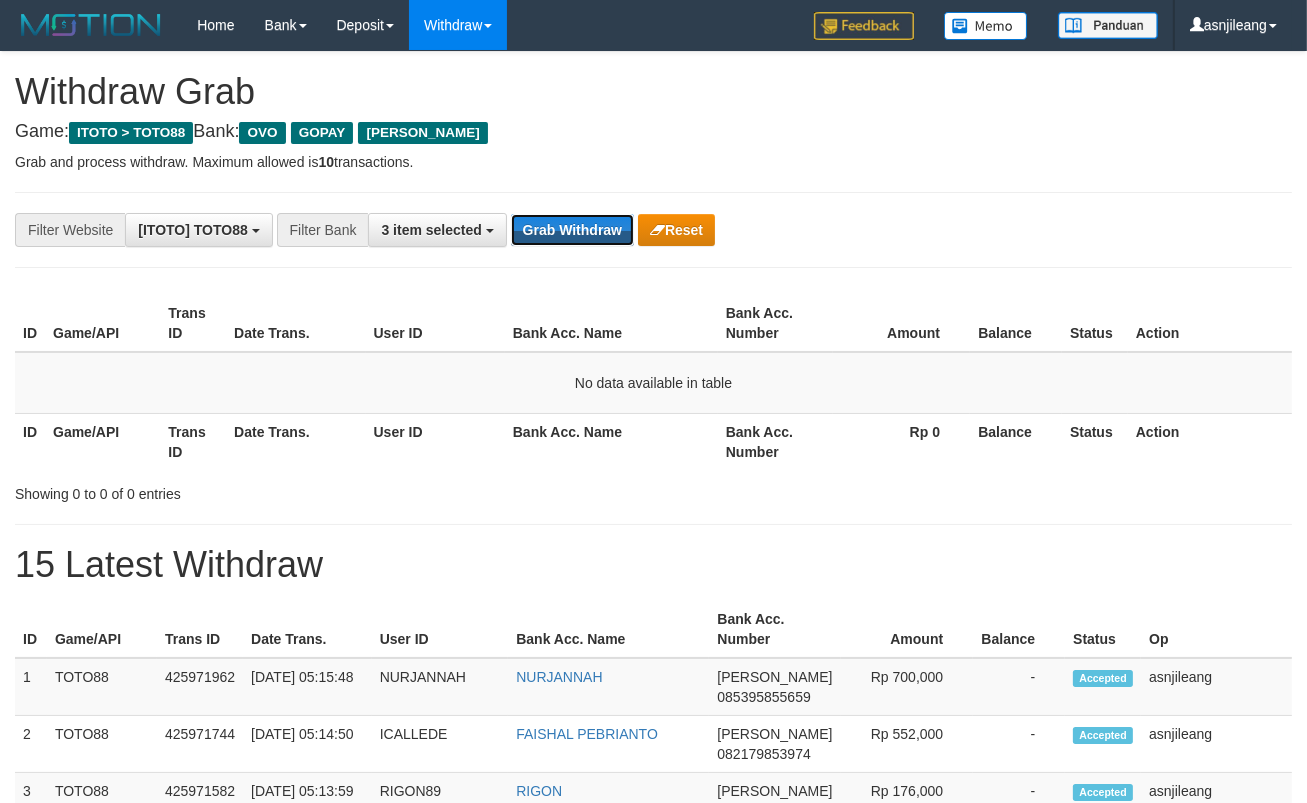 click on "Grab Withdraw" at bounding box center (572, 230) 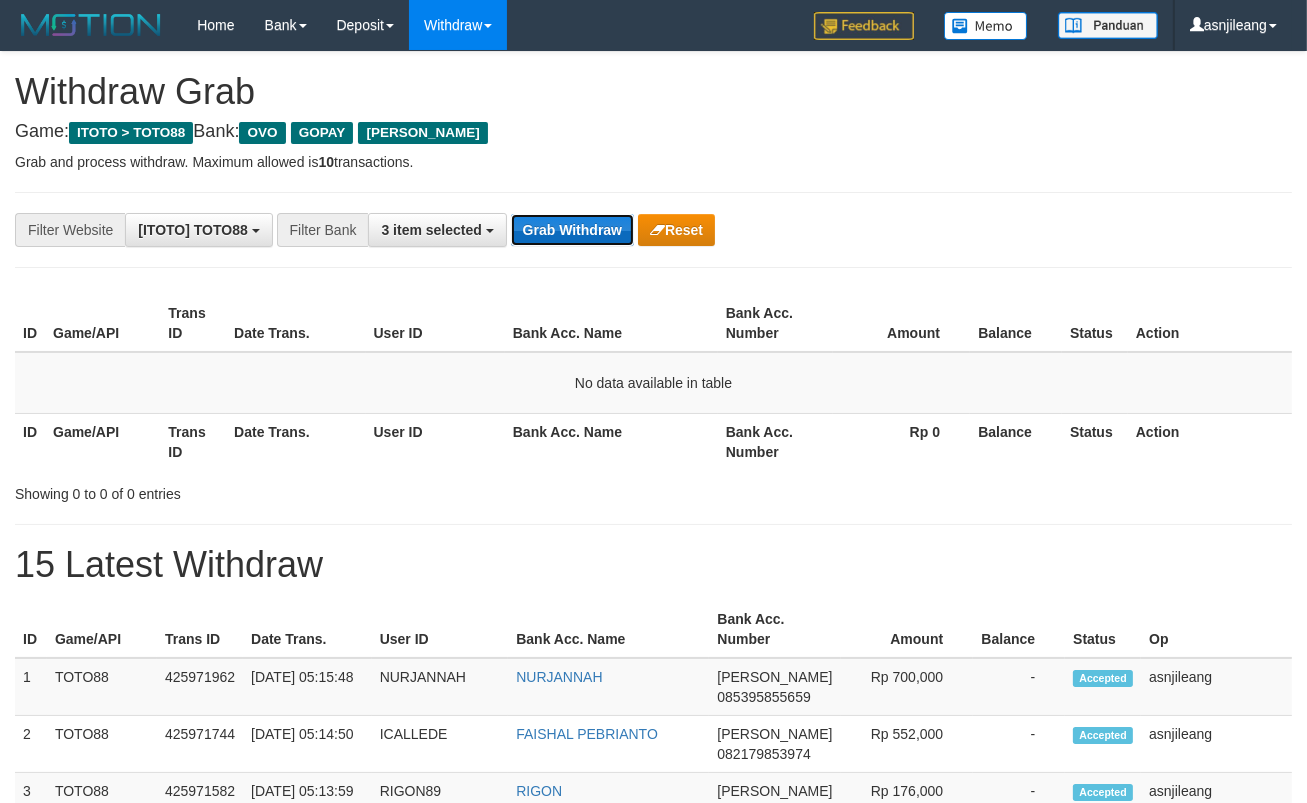 click on "Grab Withdraw" at bounding box center (572, 230) 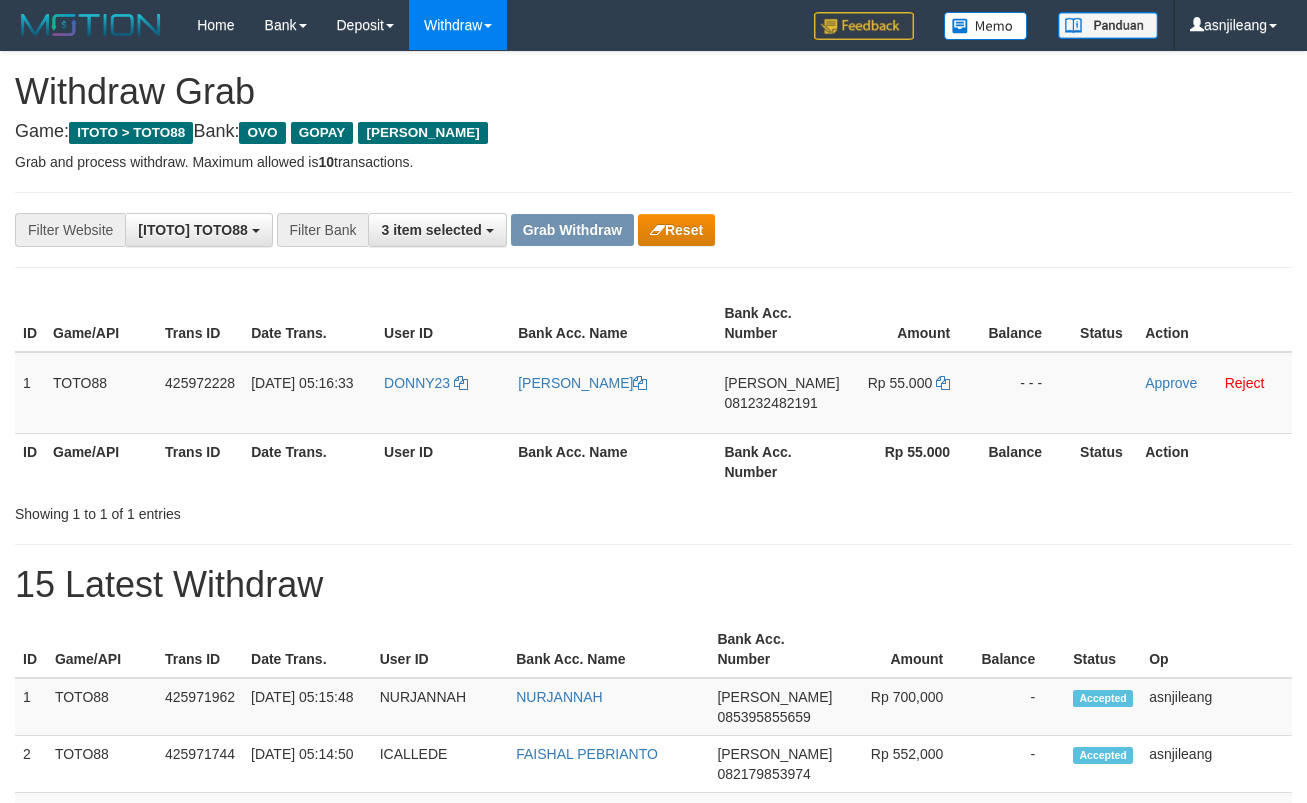 scroll, scrollTop: 0, scrollLeft: 0, axis: both 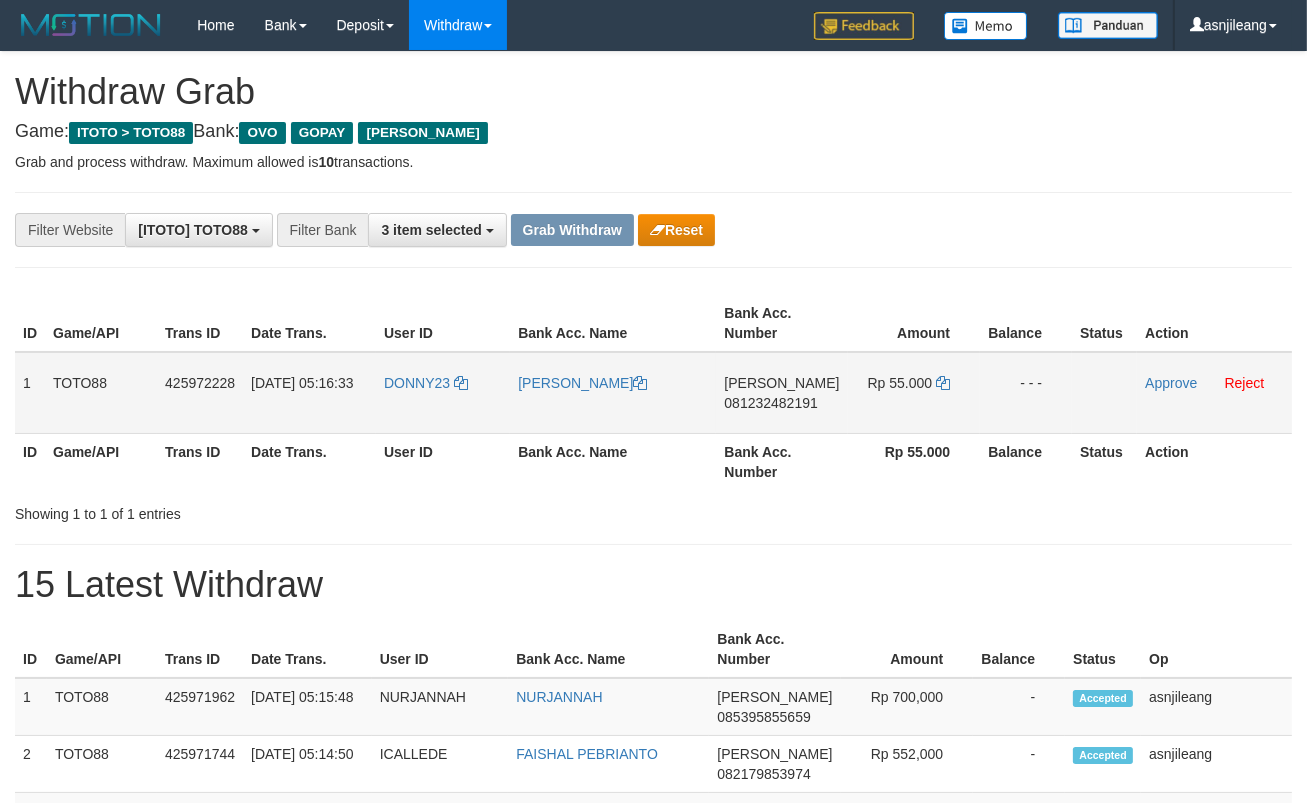 click on "081232482191" at bounding box center (770, 403) 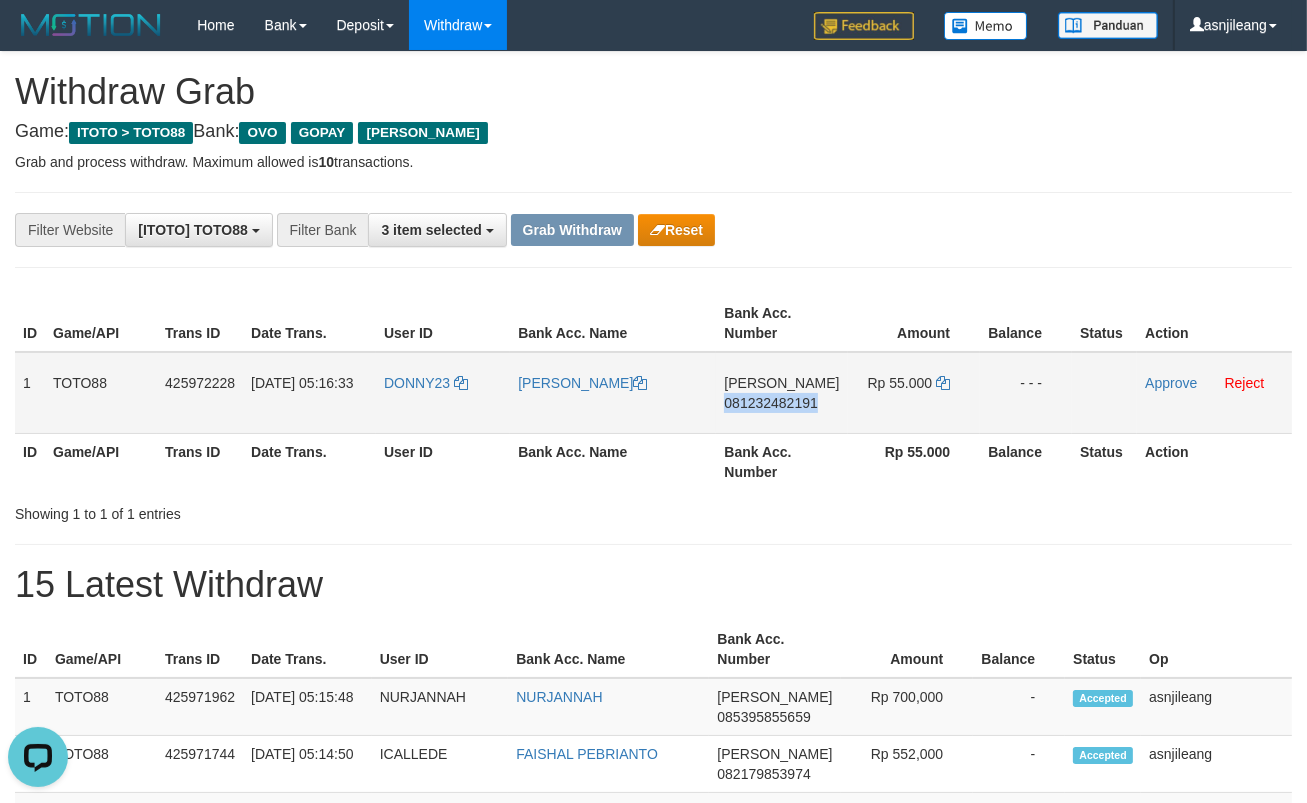 click on "081232482191" at bounding box center (770, 403) 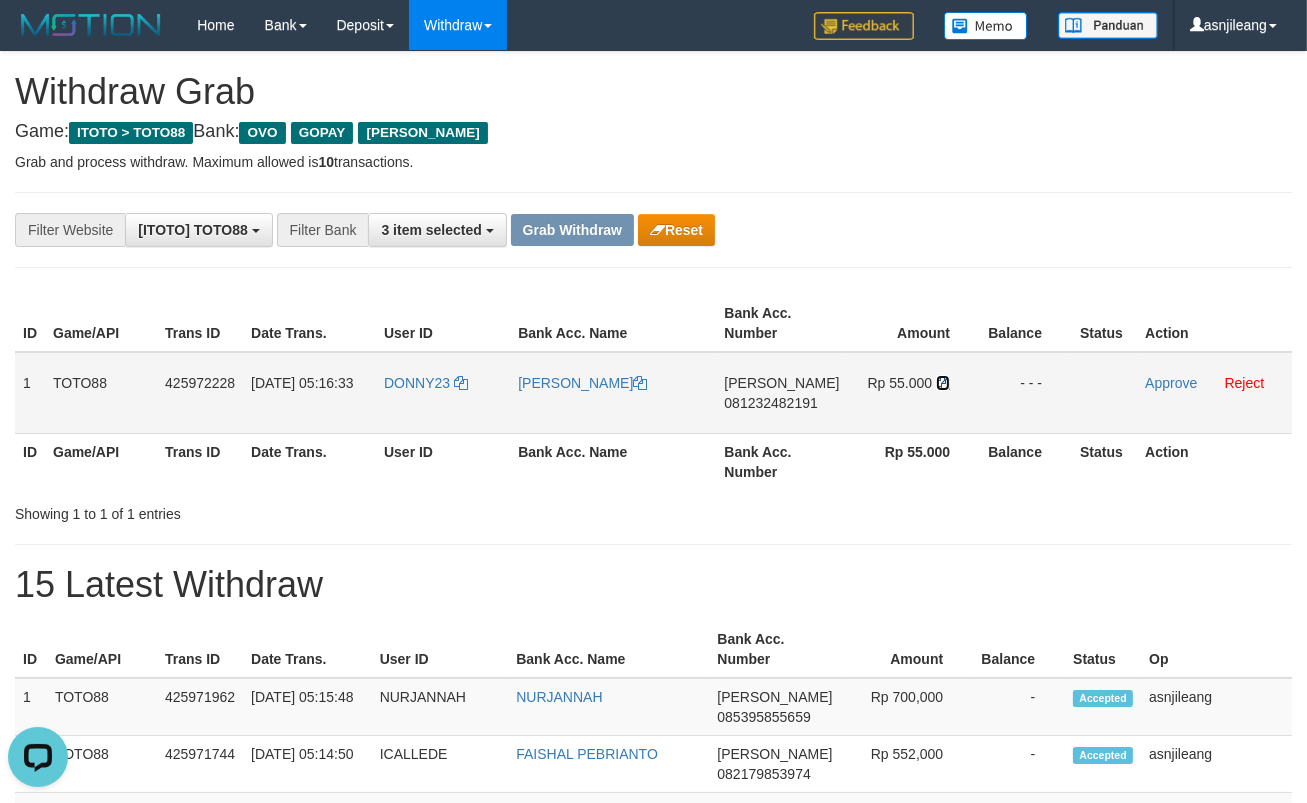 click at bounding box center (943, 383) 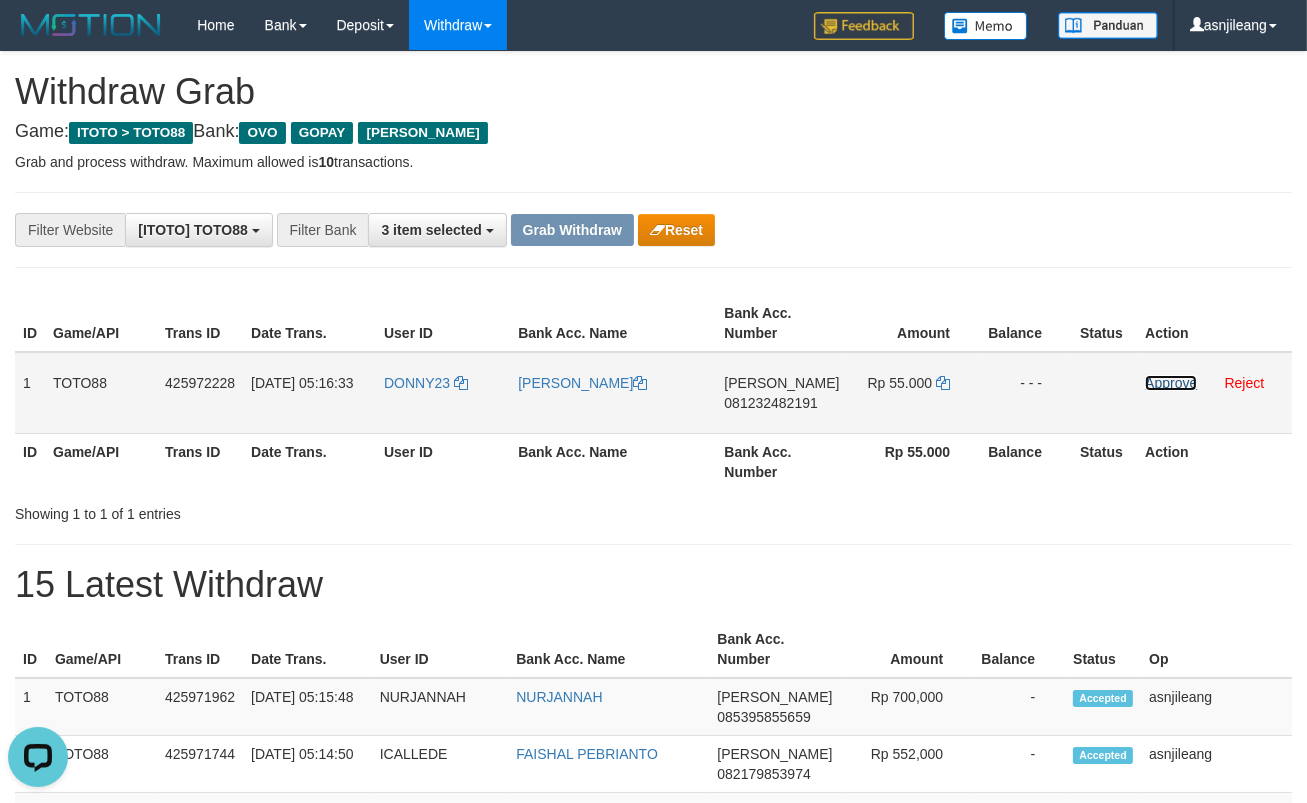 click on "Approve" at bounding box center [1171, 383] 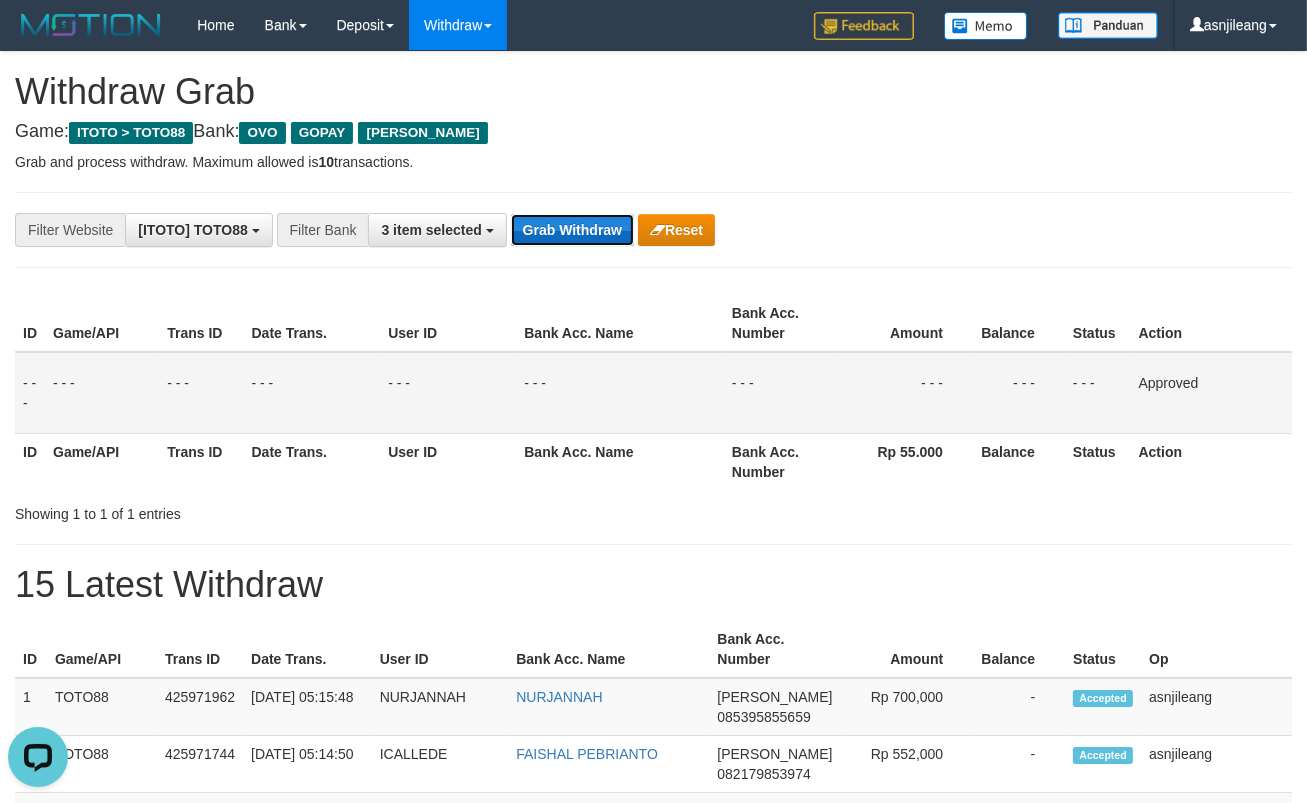 click on "Grab Withdraw" at bounding box center [572, 230] 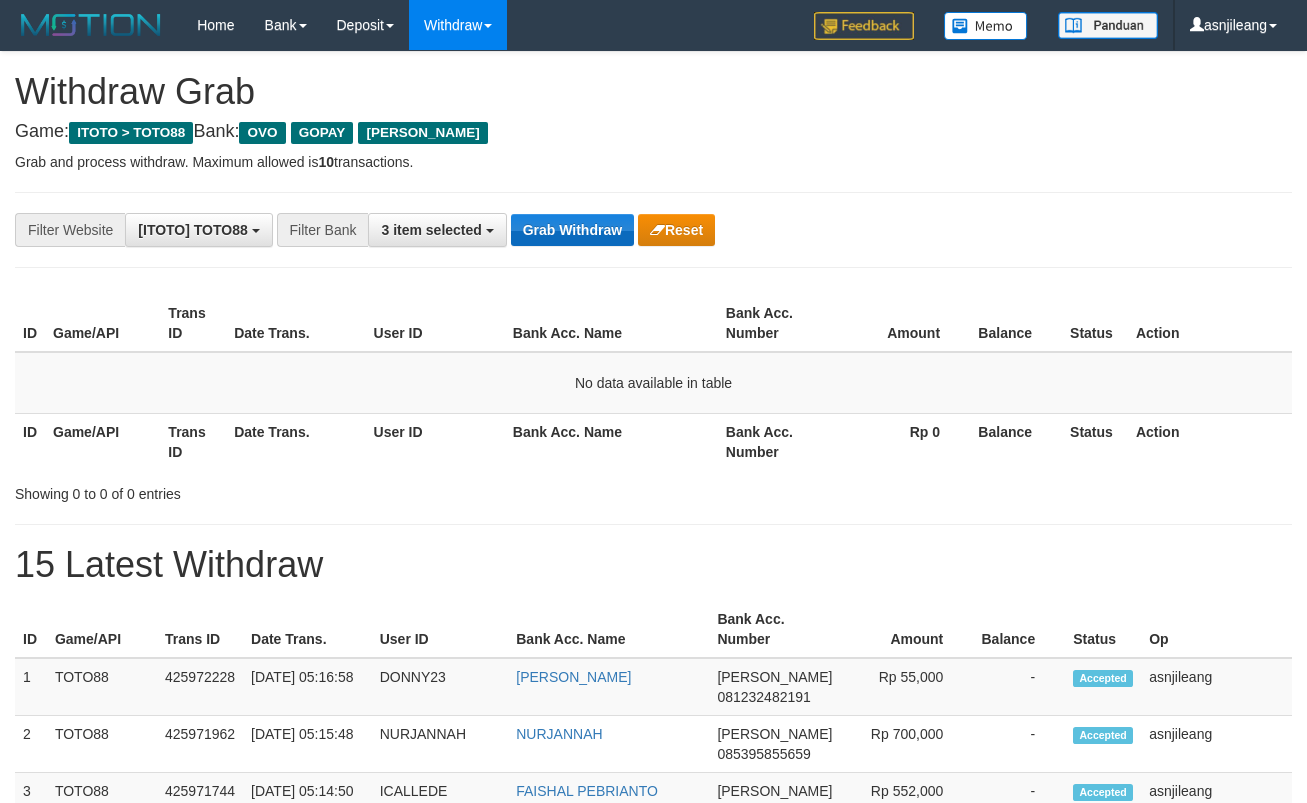 scroll, scrollTop: 0, scrollLeft: 0, axis: both 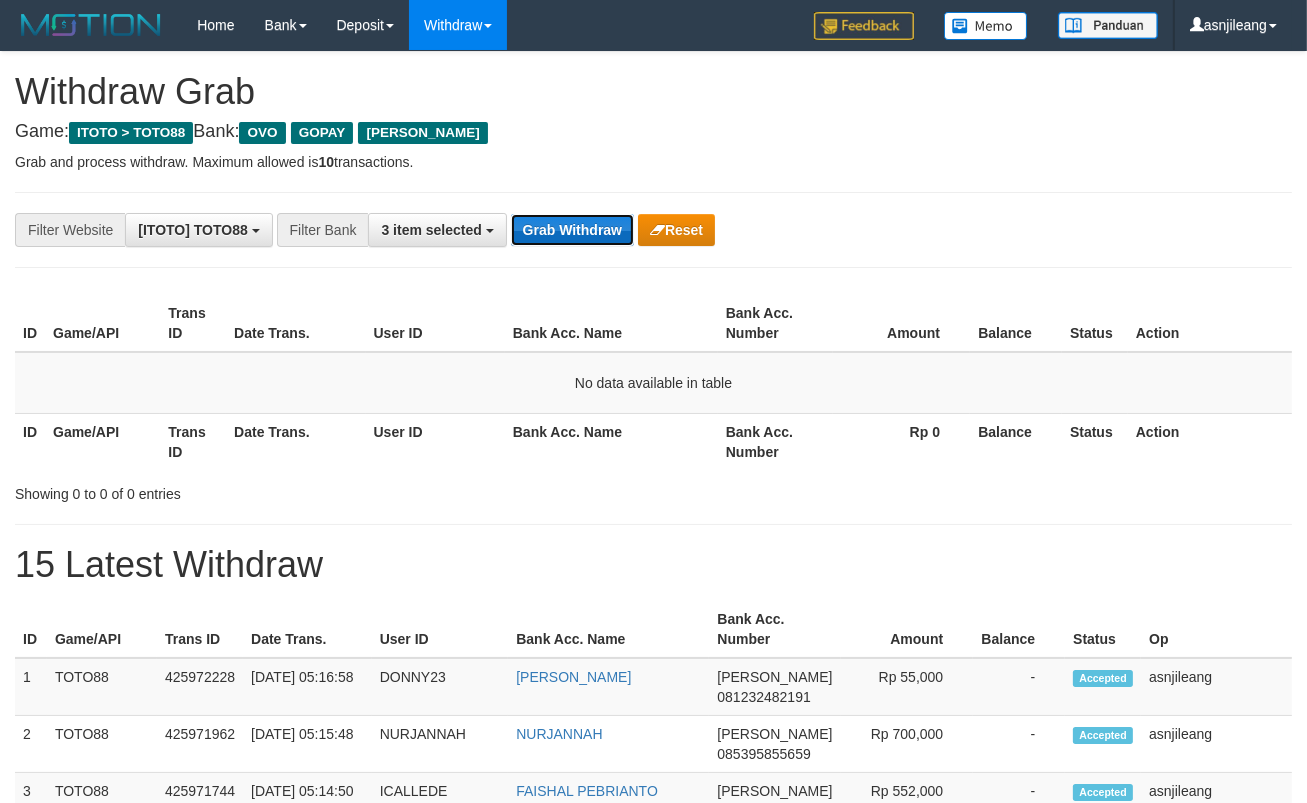 click on "Grab Withdraw" at bounding box center [572, 230] 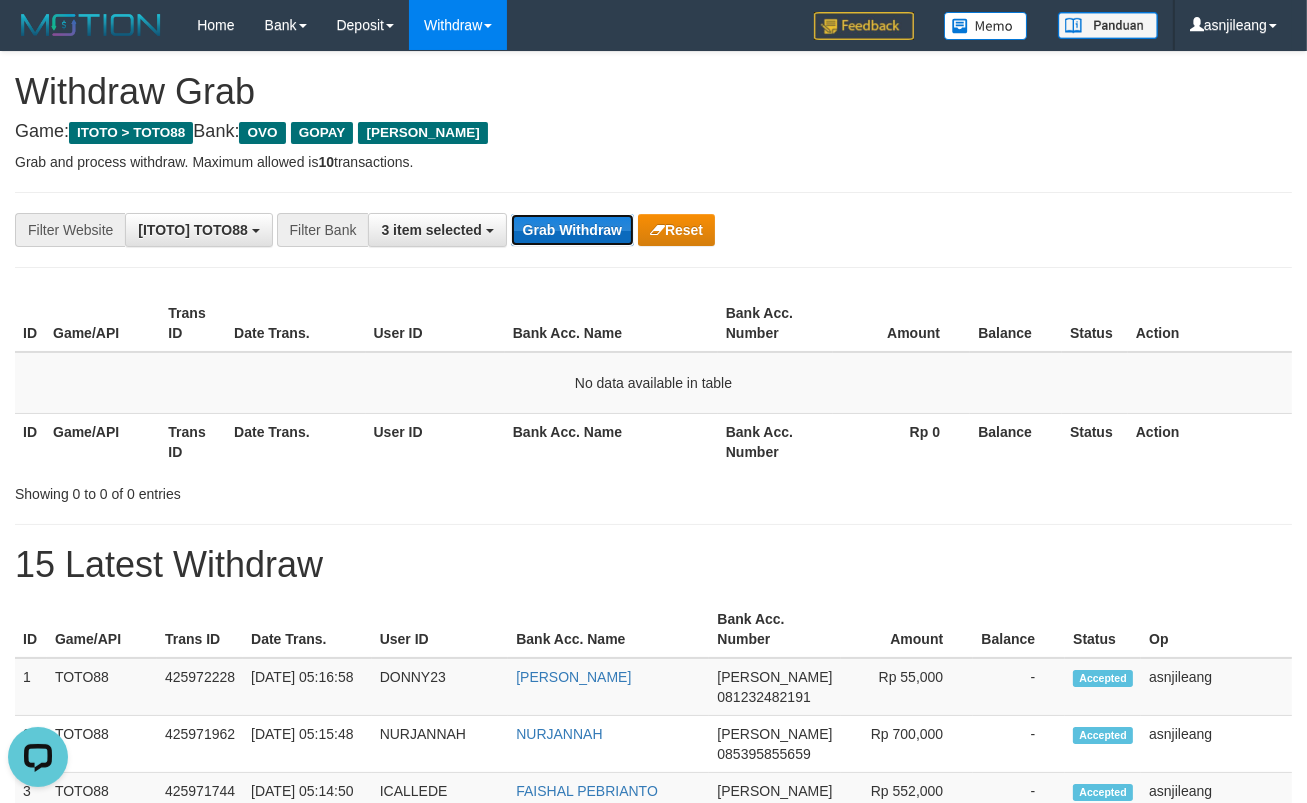 scroll, scrollTop: 0, scrollLeft: 0, axis: both 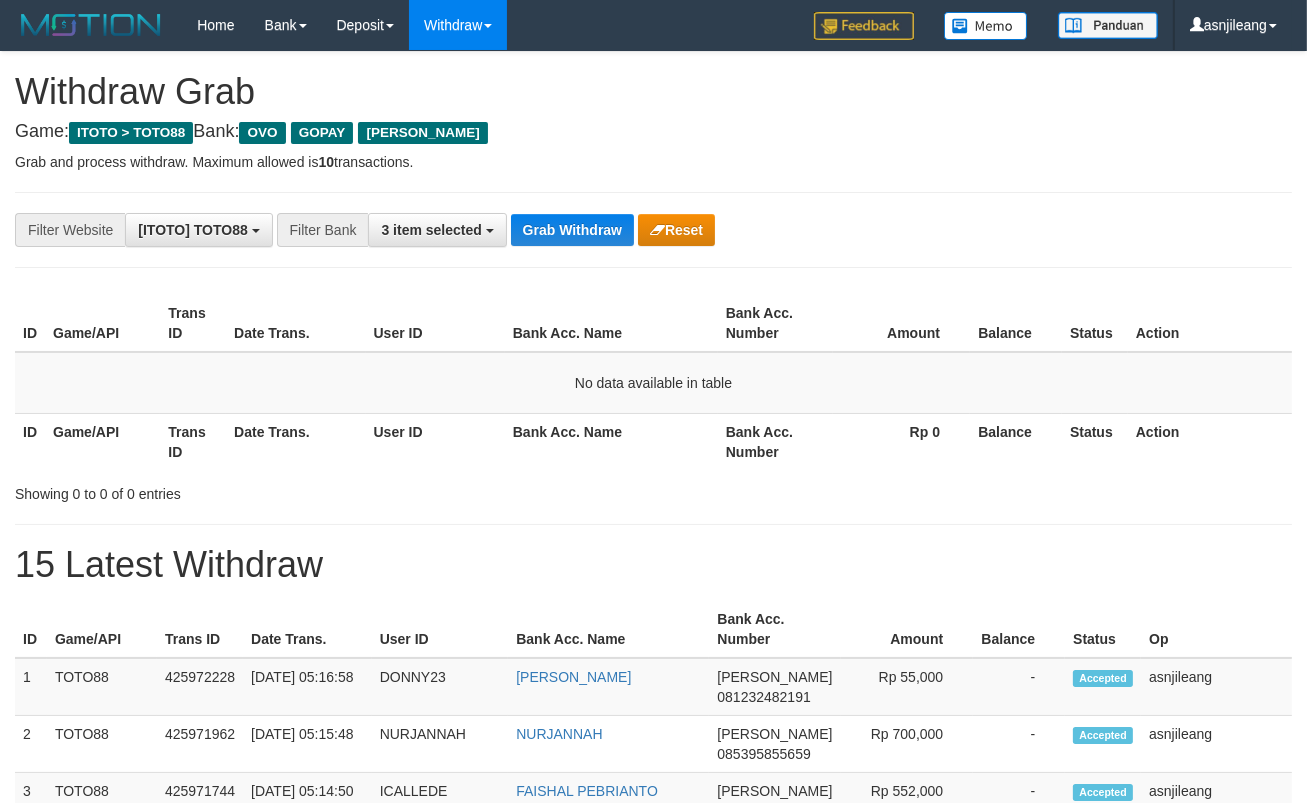 click on "Grab Withdraw" at bounding box center (572, 230) 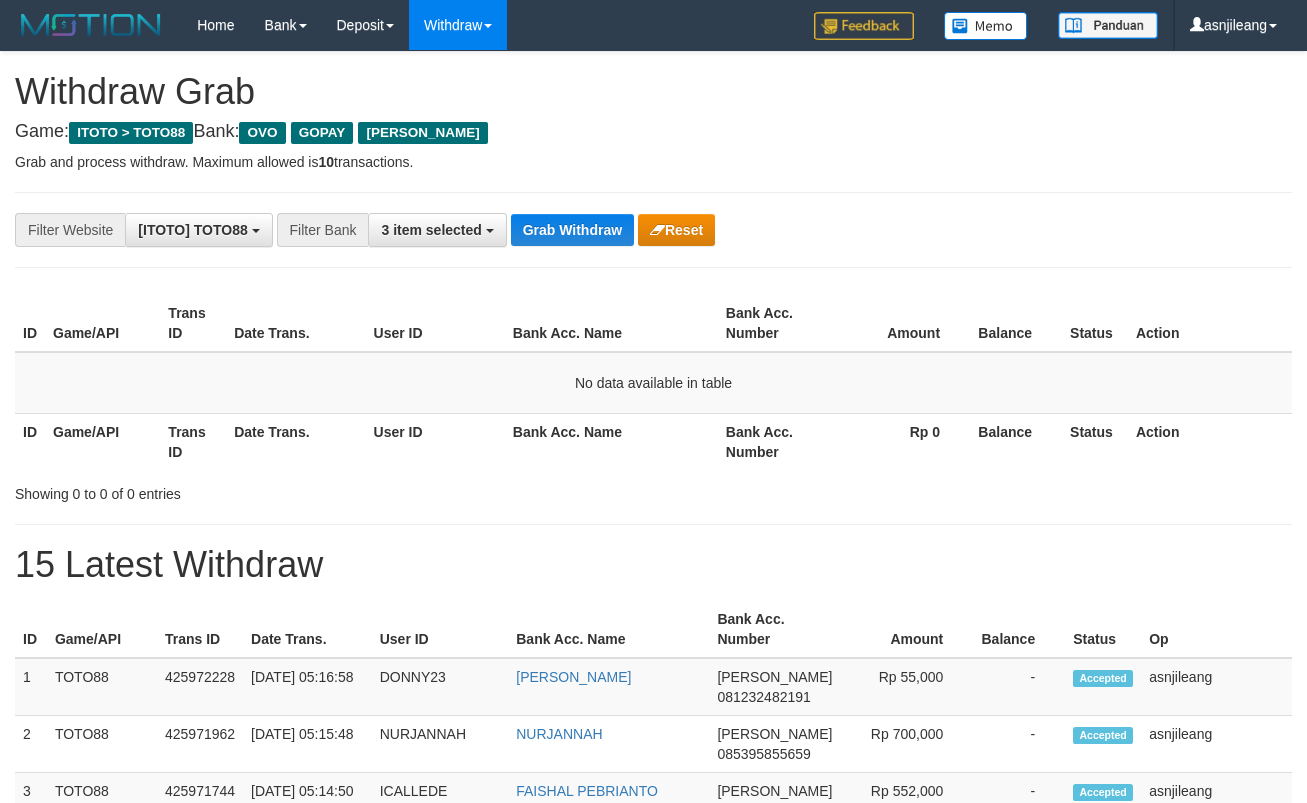 scroll, scrollTop: 0, scrollLeft: 0, axis: both 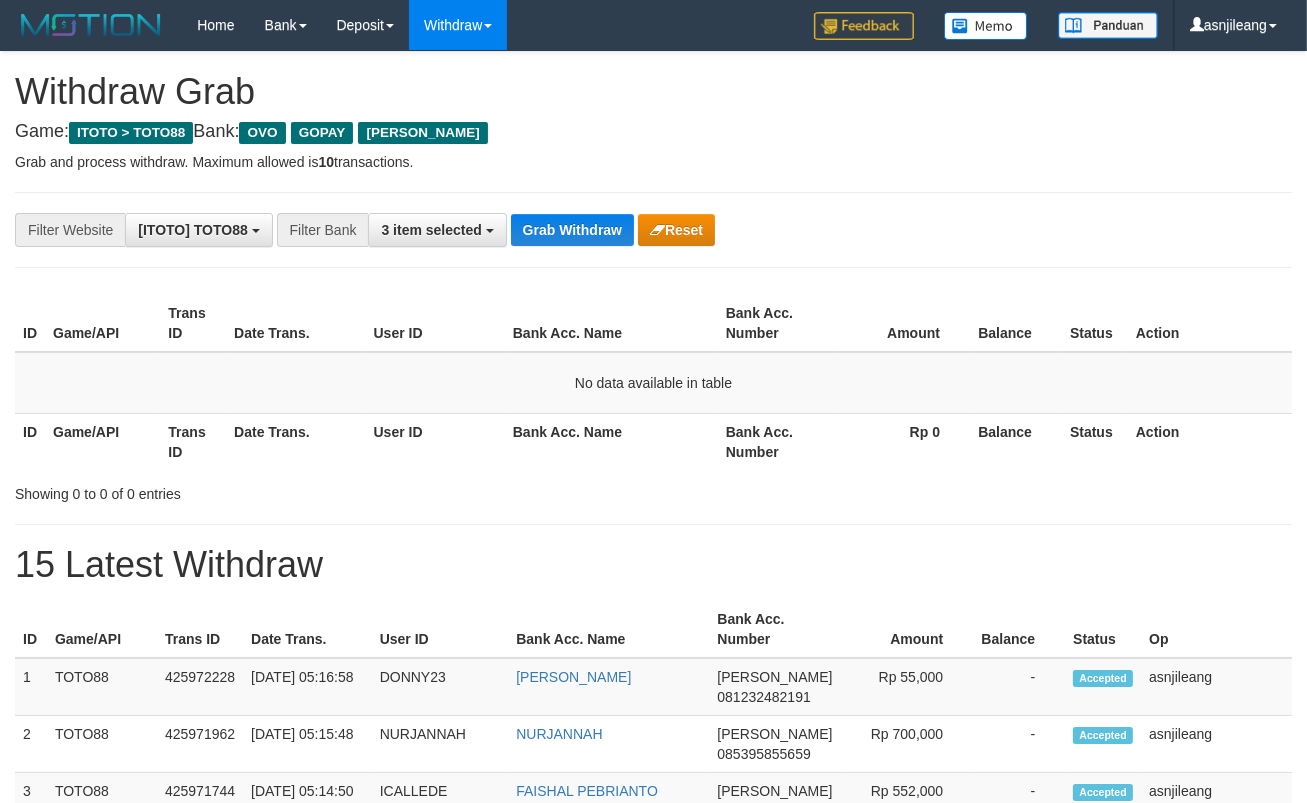 click on "Grab Withdraw" at bounding box center [572, 230] 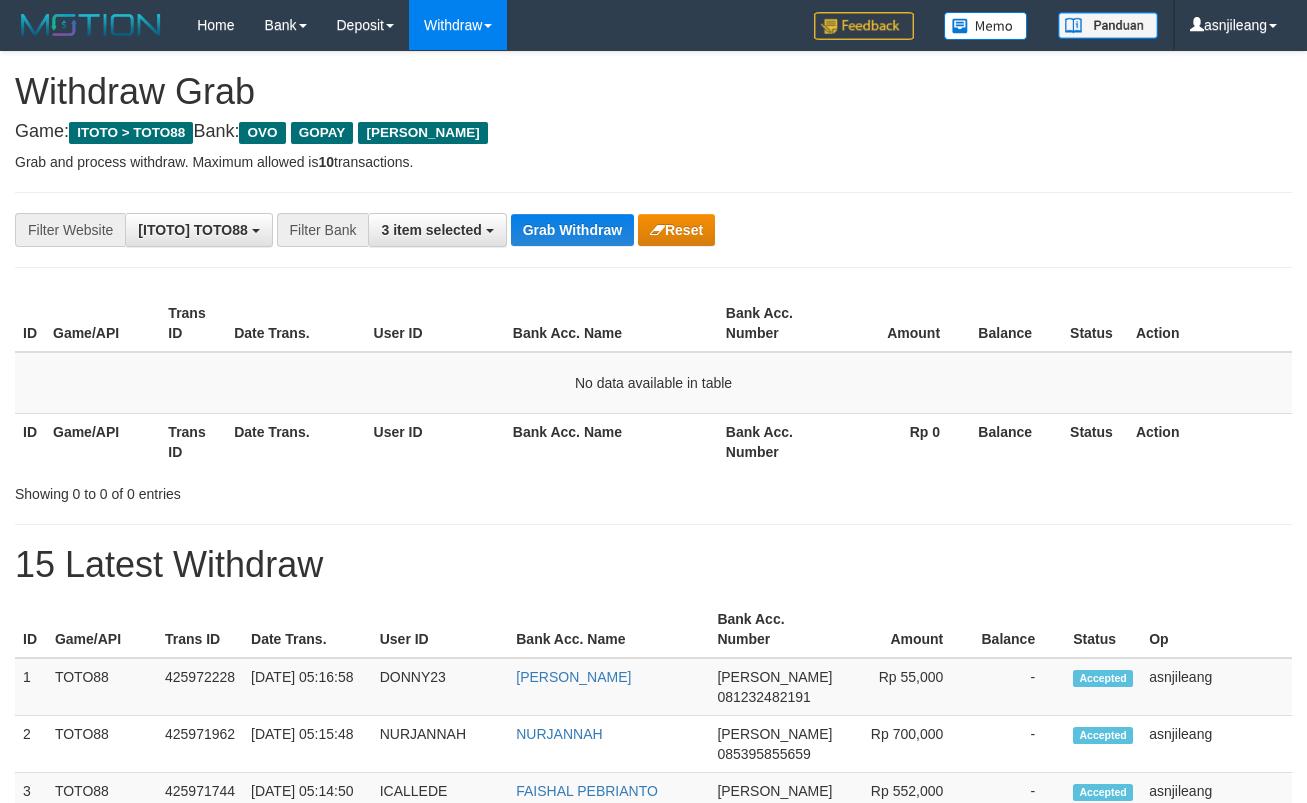 scroll, scrollTop: 0, scrollLeft: 0, axis: both 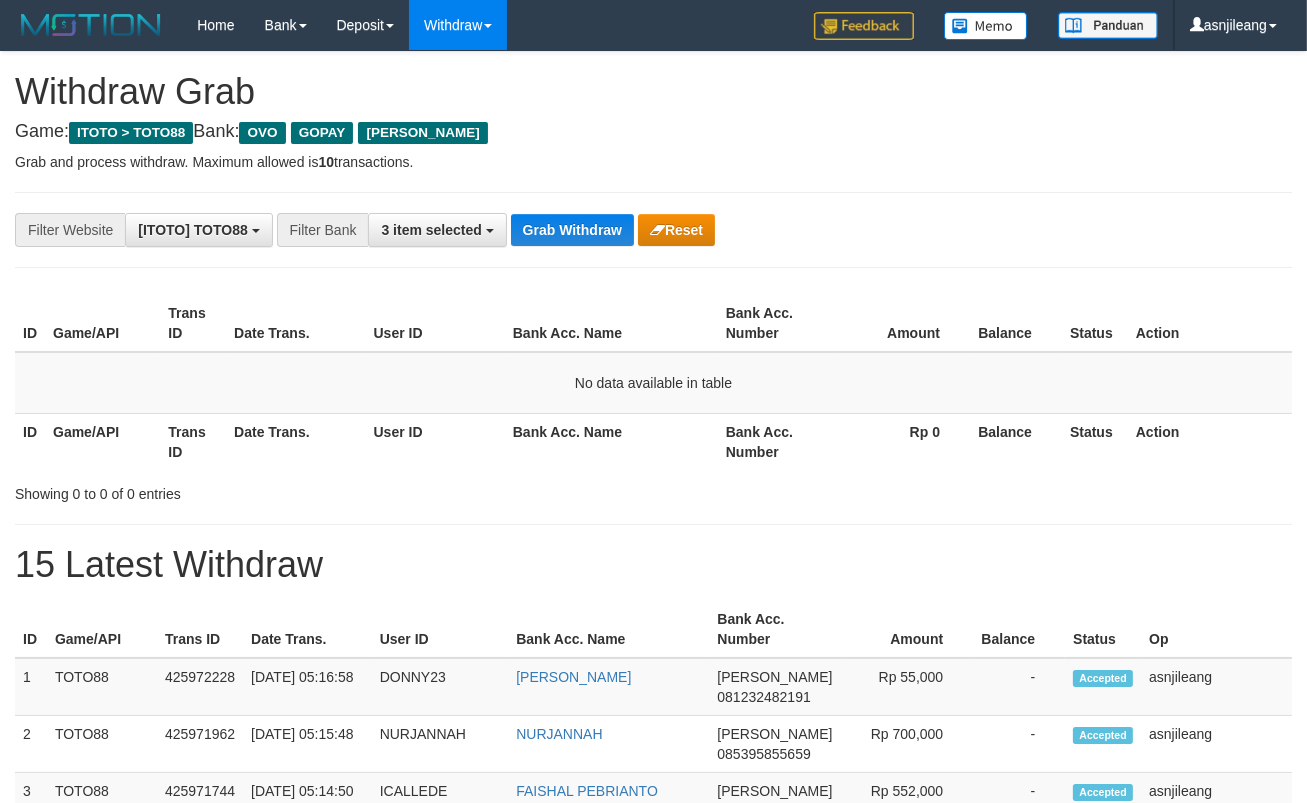click on "Grab Withdraw" at bounding box center (572, 230) 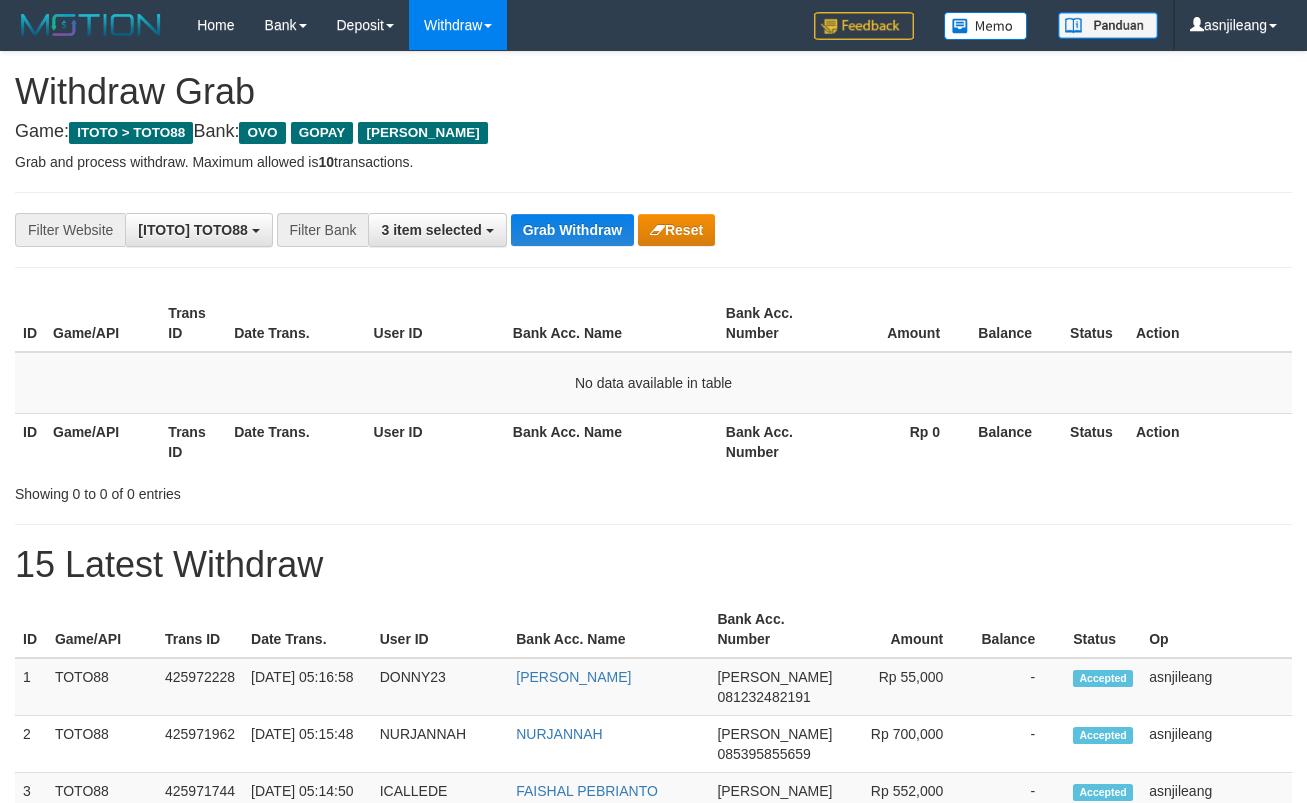 scroll, scrollTop: 0, scrollLeft: 0, axis: both 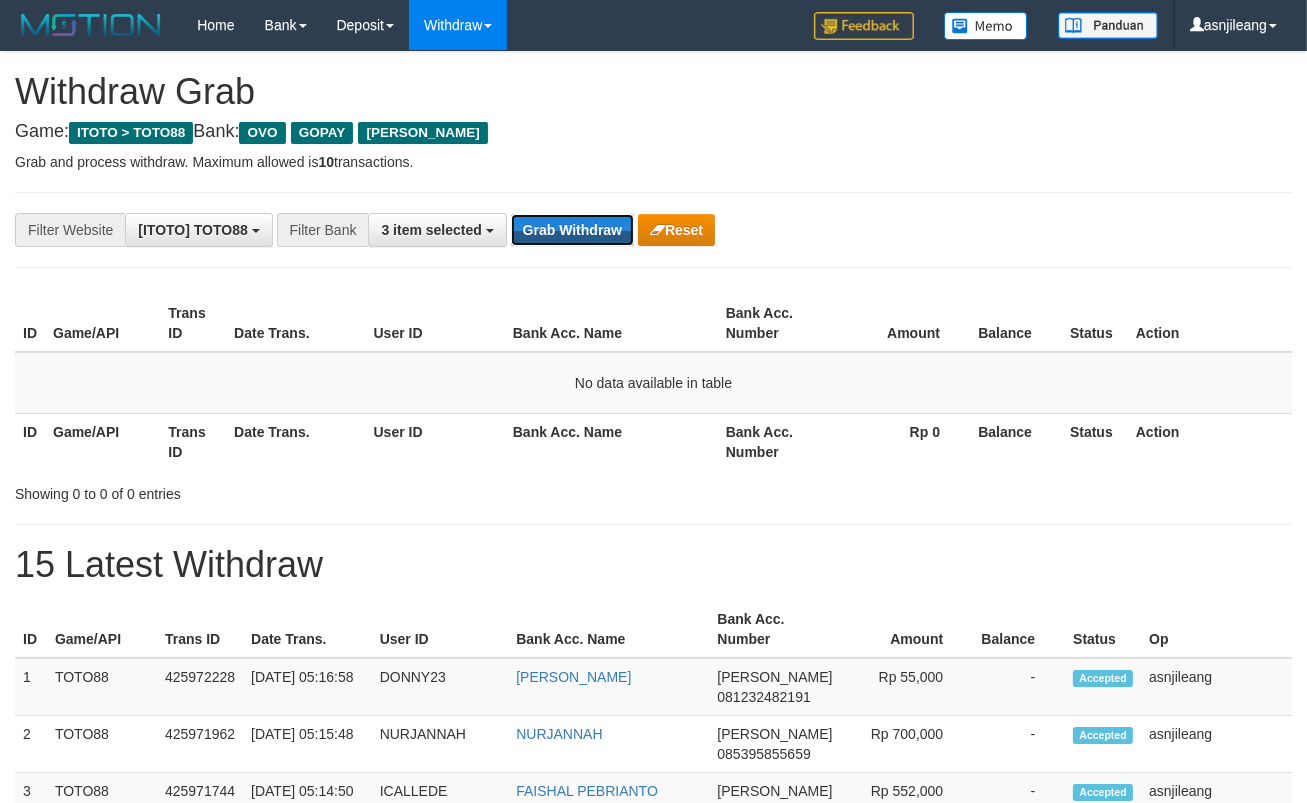 click on "Grab Withdraw" at bounding box center [572, 230] 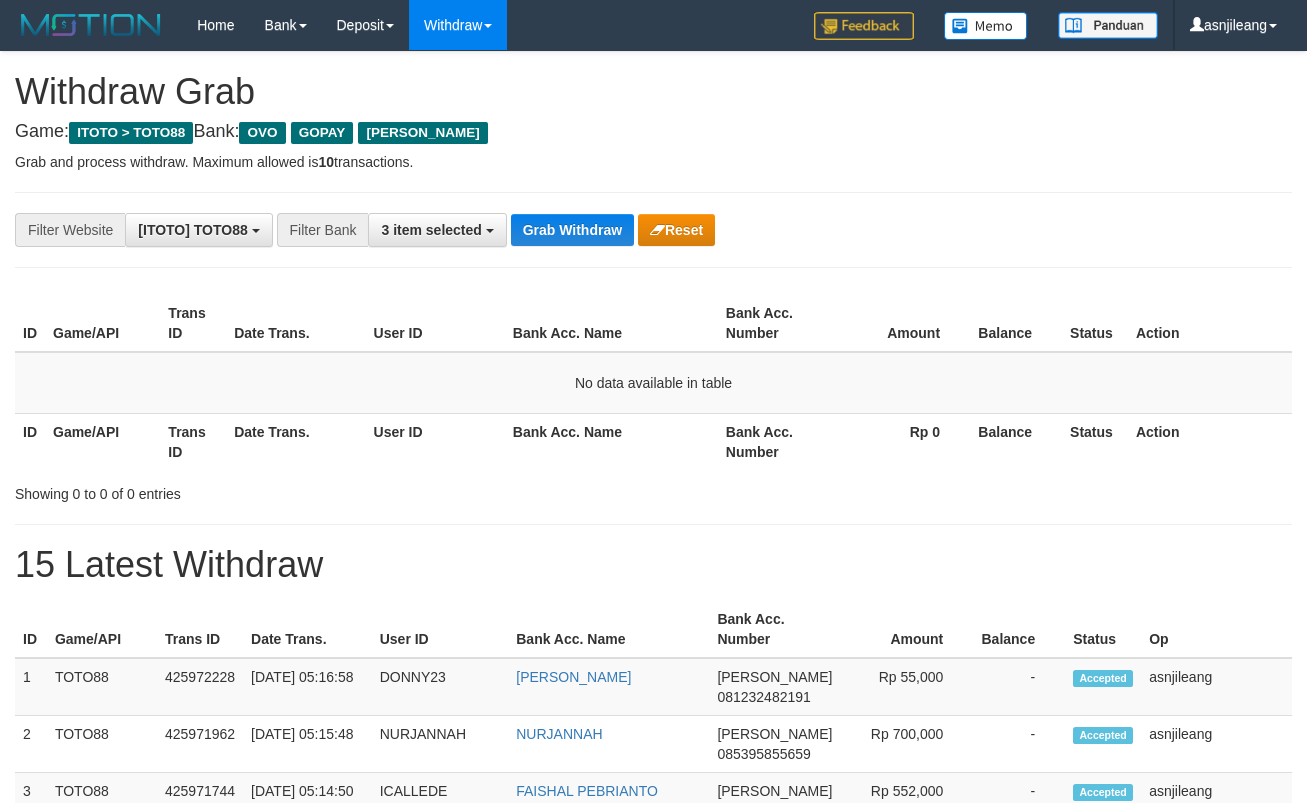 scroll, scrollTop: 0, scrollLeft: 0, axis: both 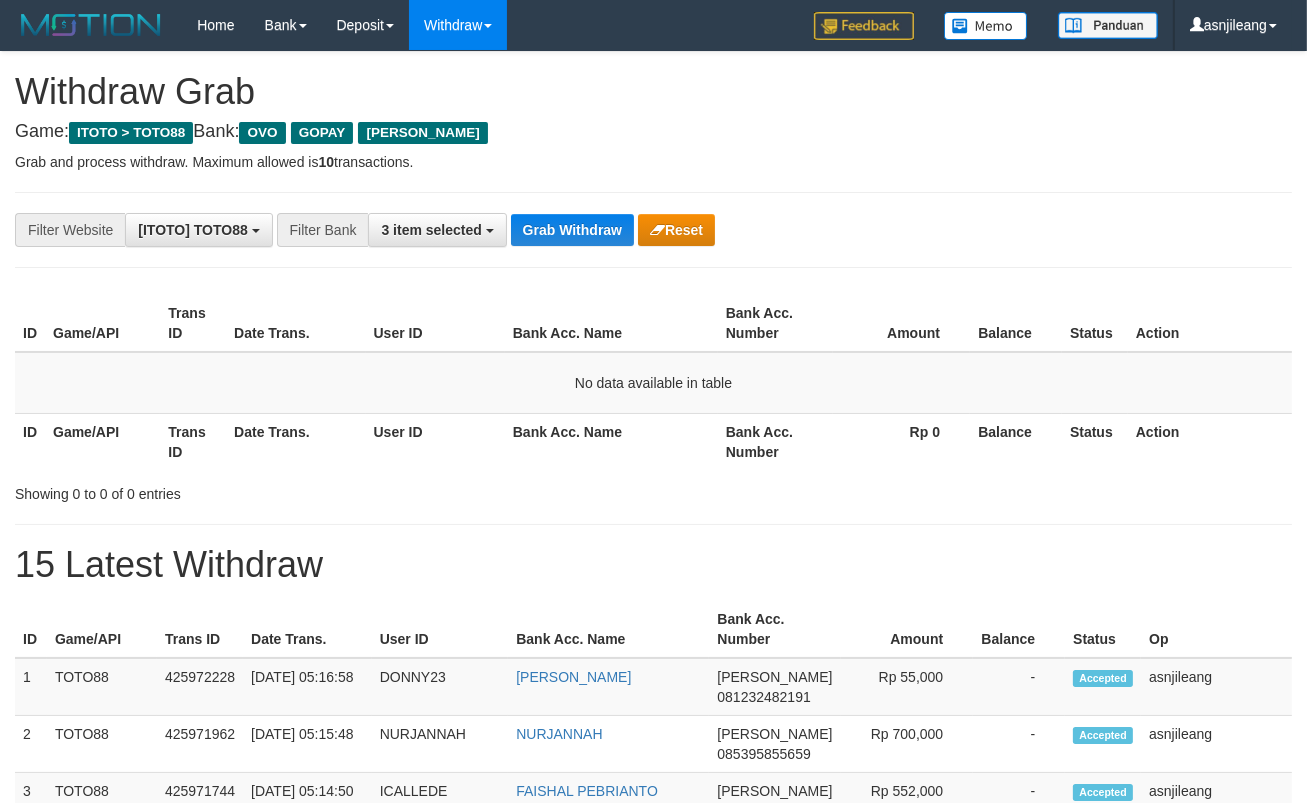 click on "Grab Withdraw" at bounding box center (572, 230) 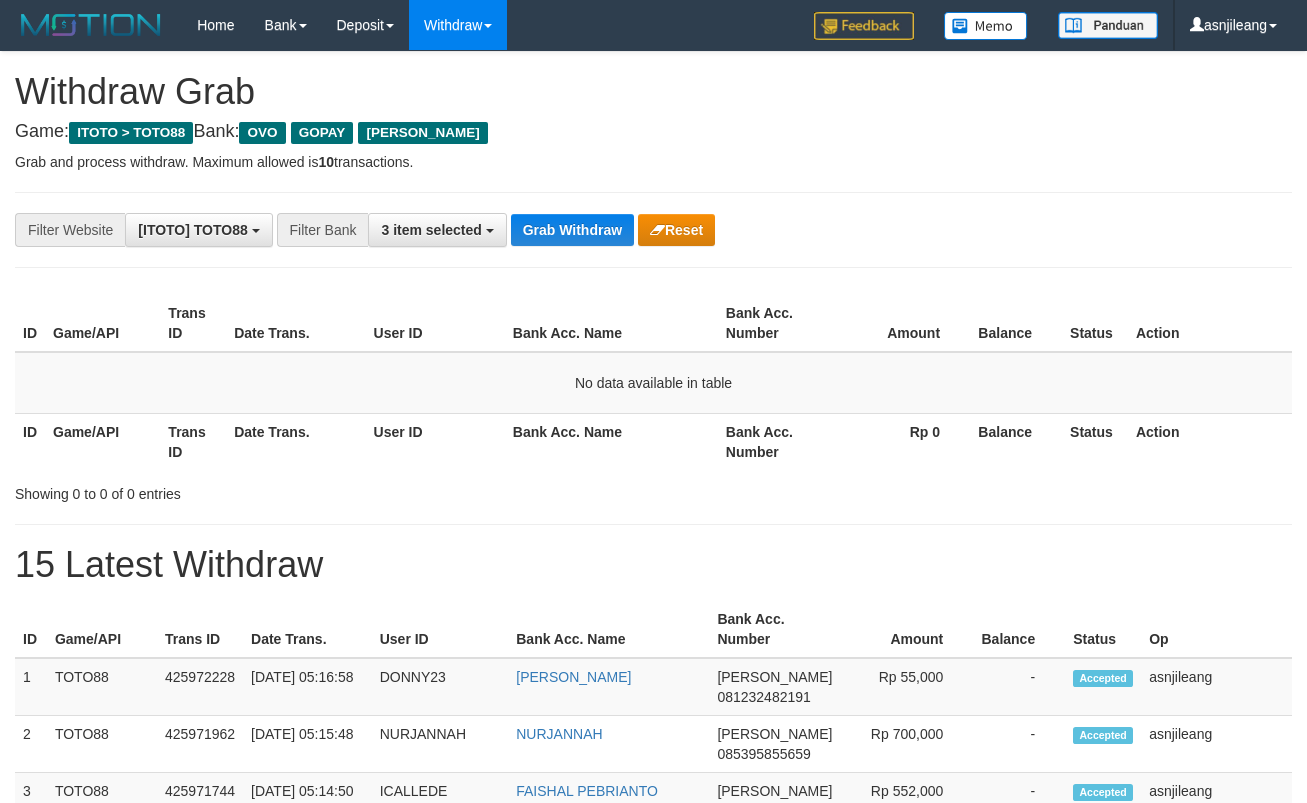 scroll, scrollTop: 0, scrollLeft: 0, axis: both 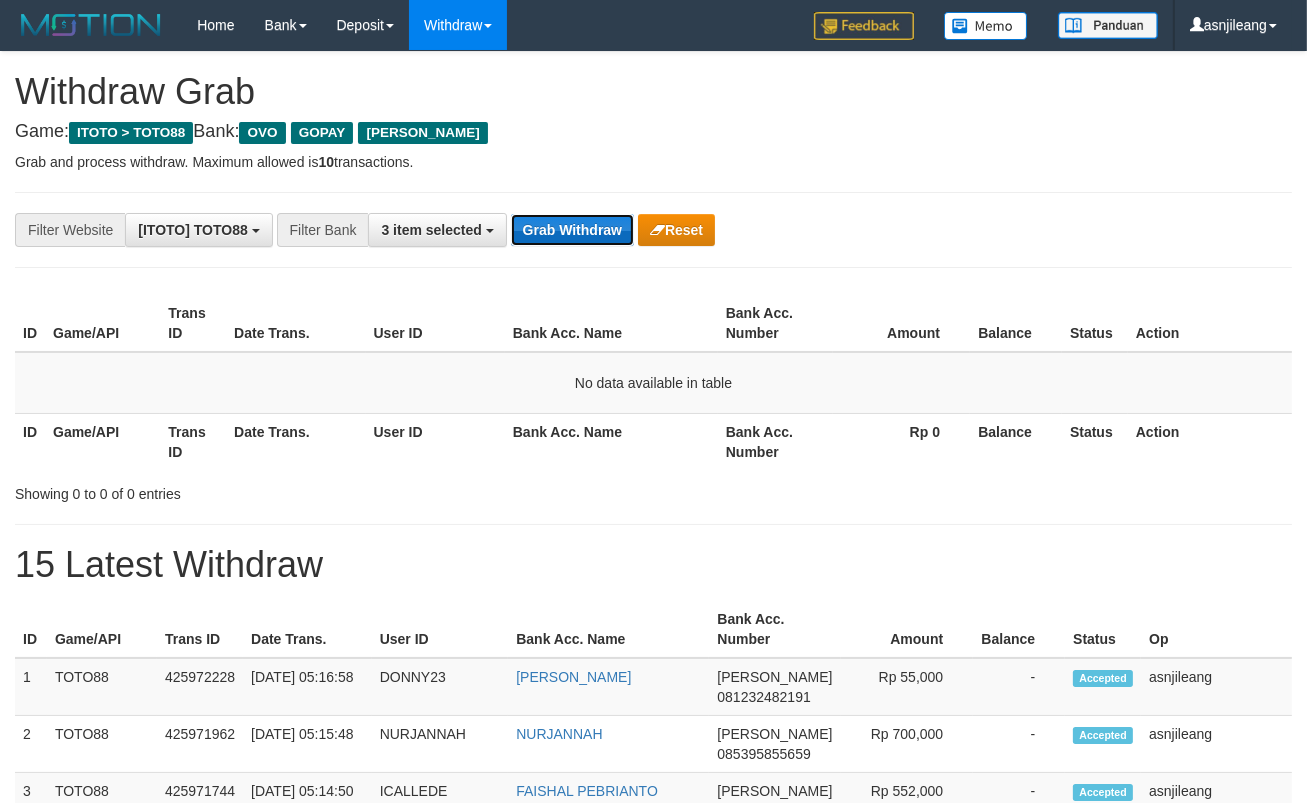 click on "Grab Withdraw" at bounding box center (572, 230) 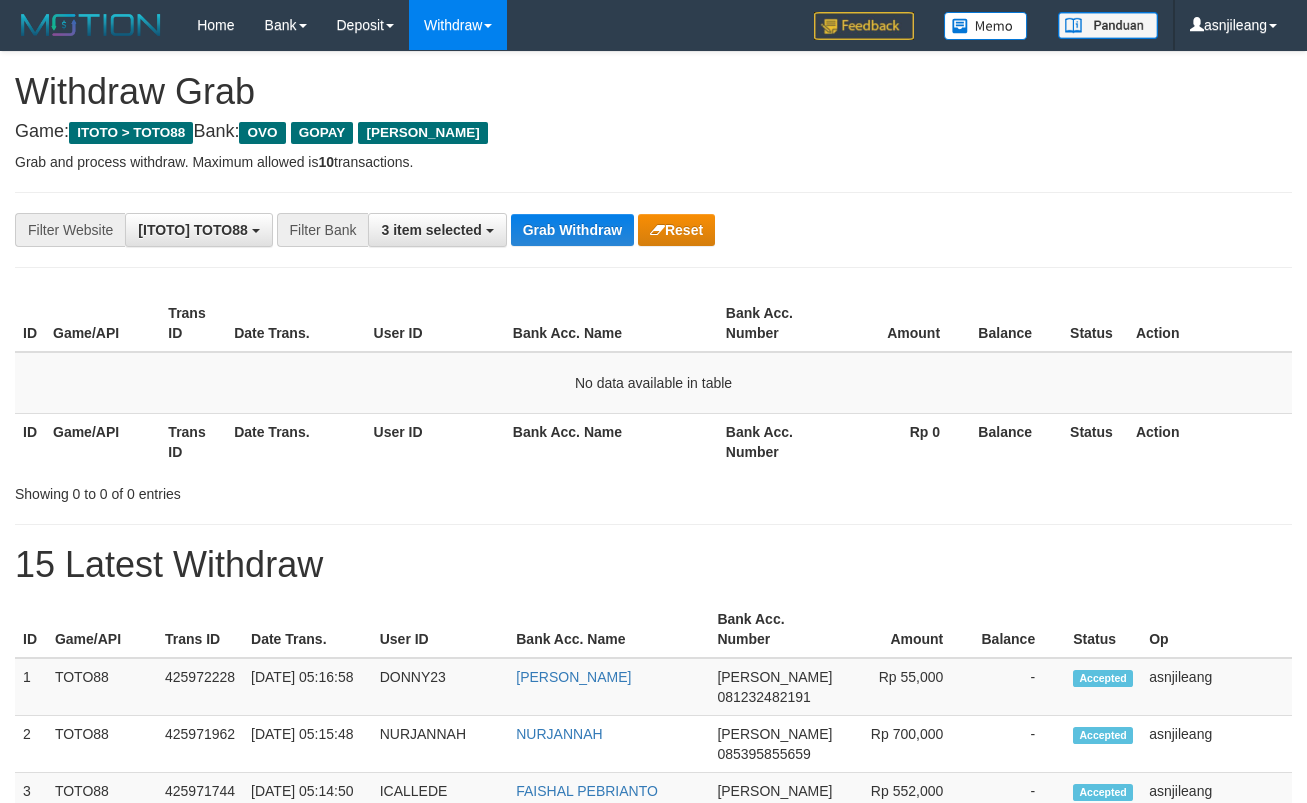 scroll, scrollTop: 0, scrollLeft: 0, axis: both 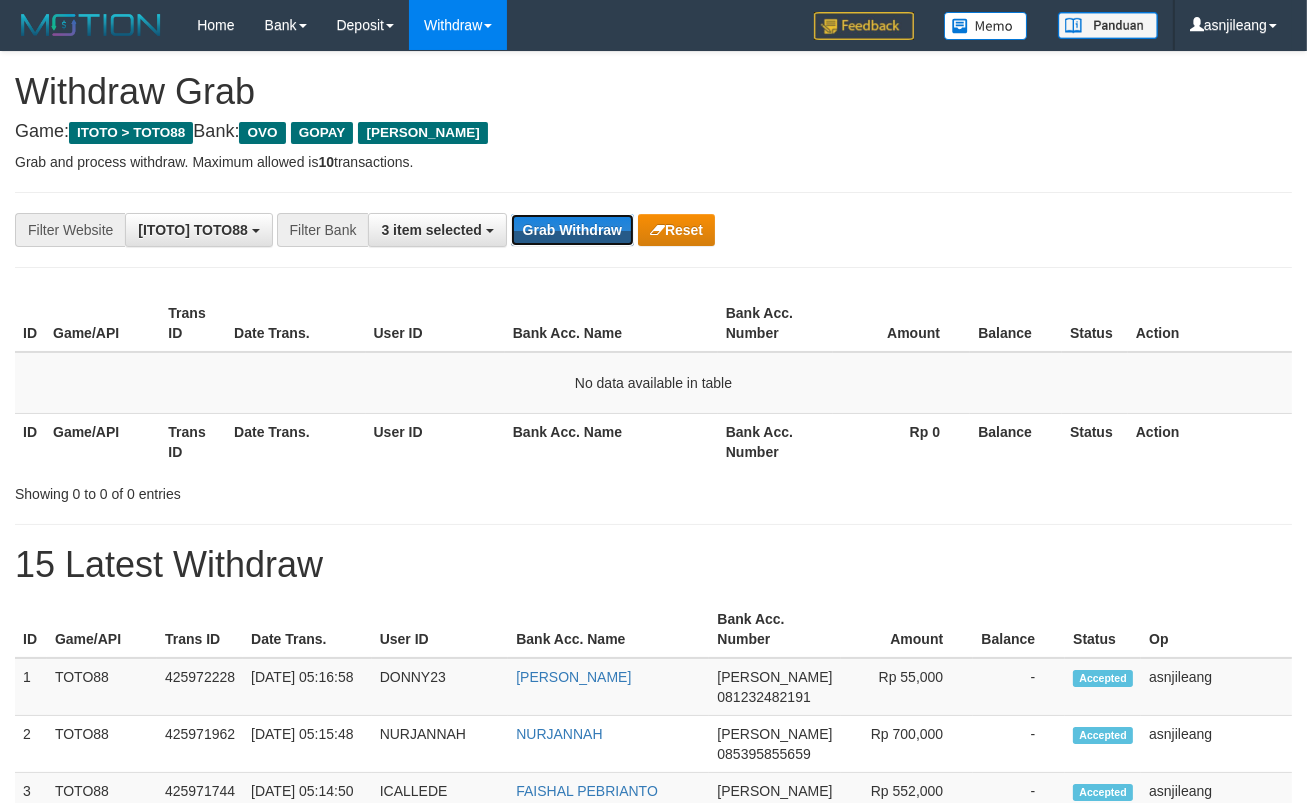click on "Grab Withdraw" at bounding box center [572, 230] 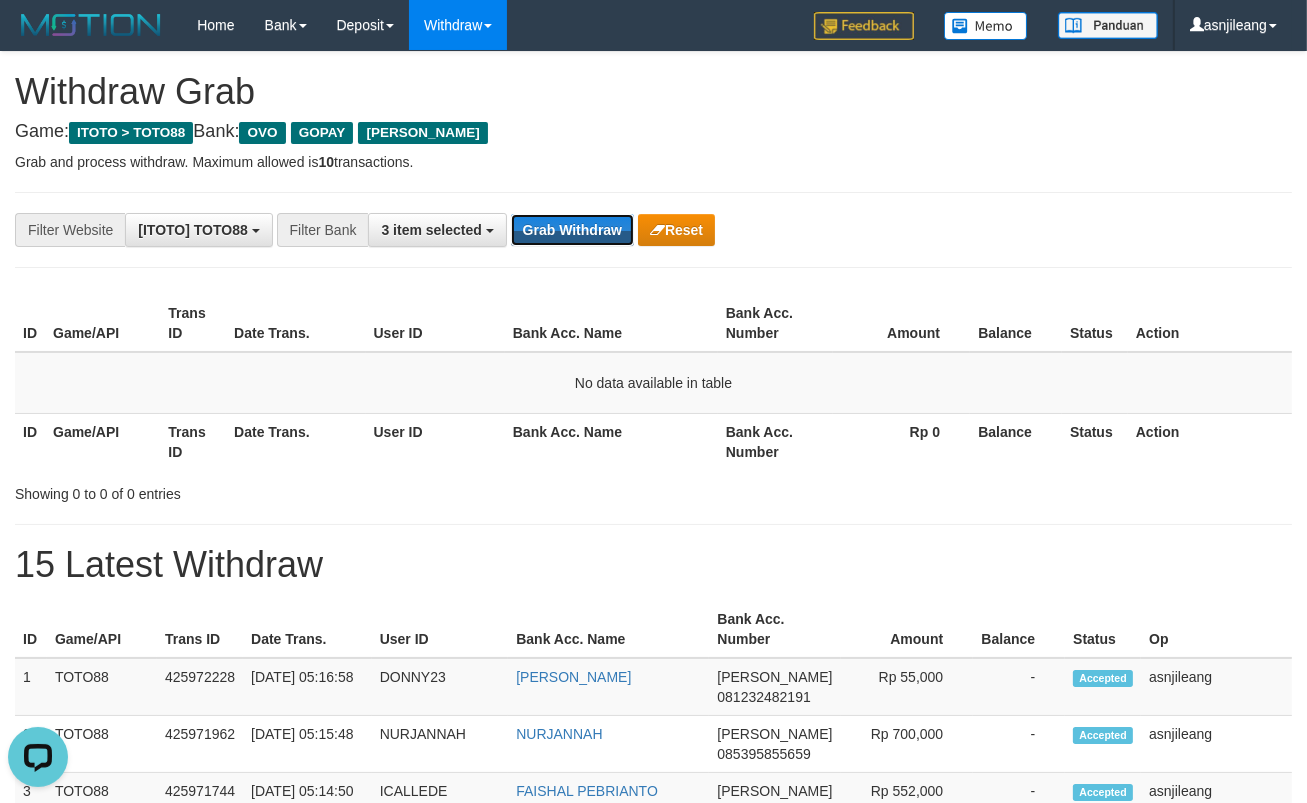 scroll, scrollTop: 0, scrollLeft: 0, axis: both 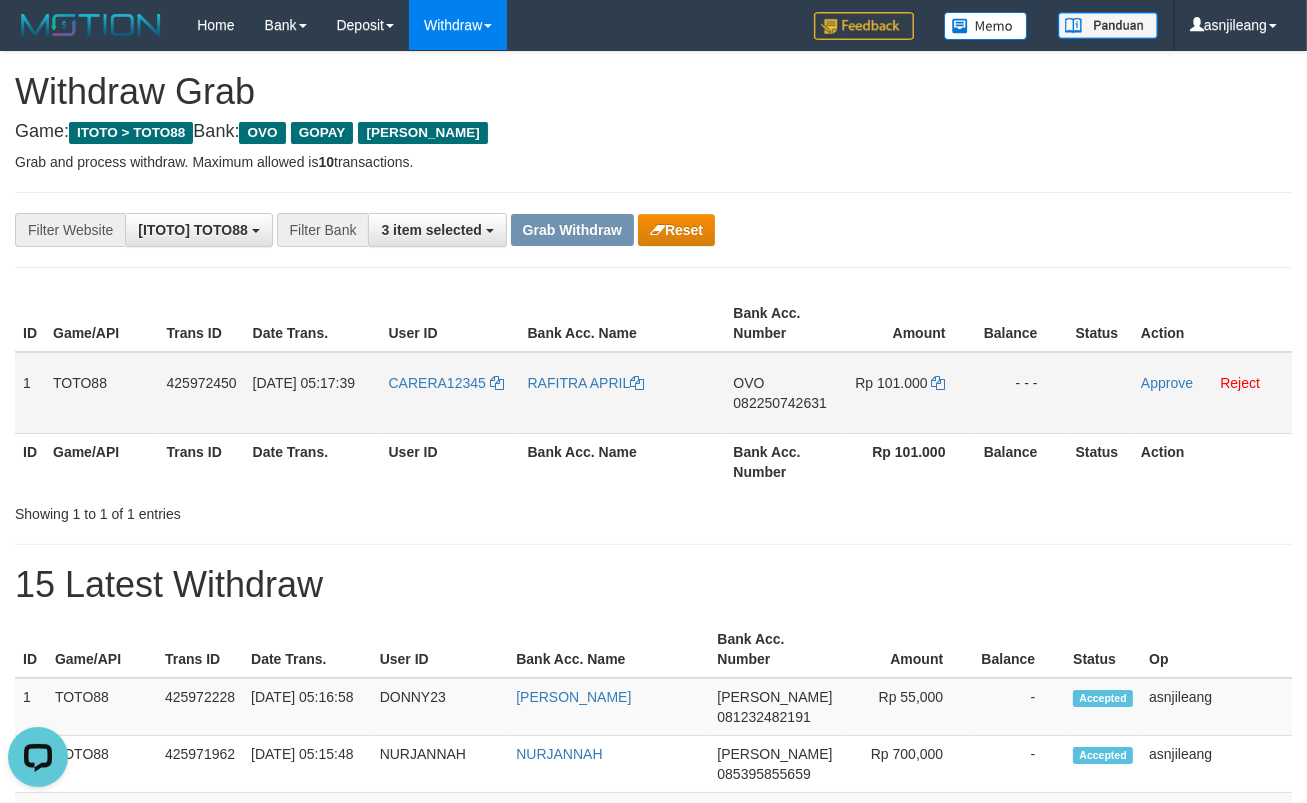 click on "OVO
082250742631" at bounding box center (783, 393) 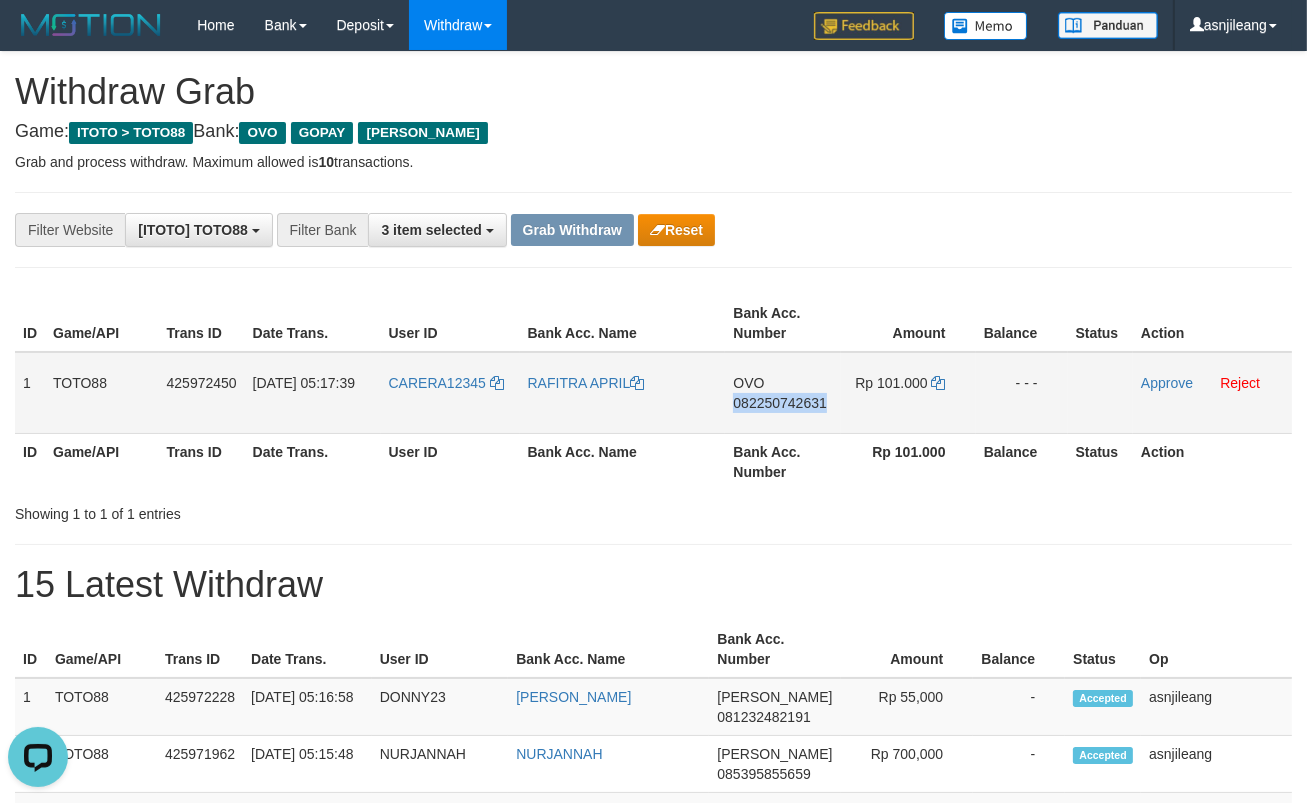 click on "OVO
082250742631" at bounding box center [783, 393] 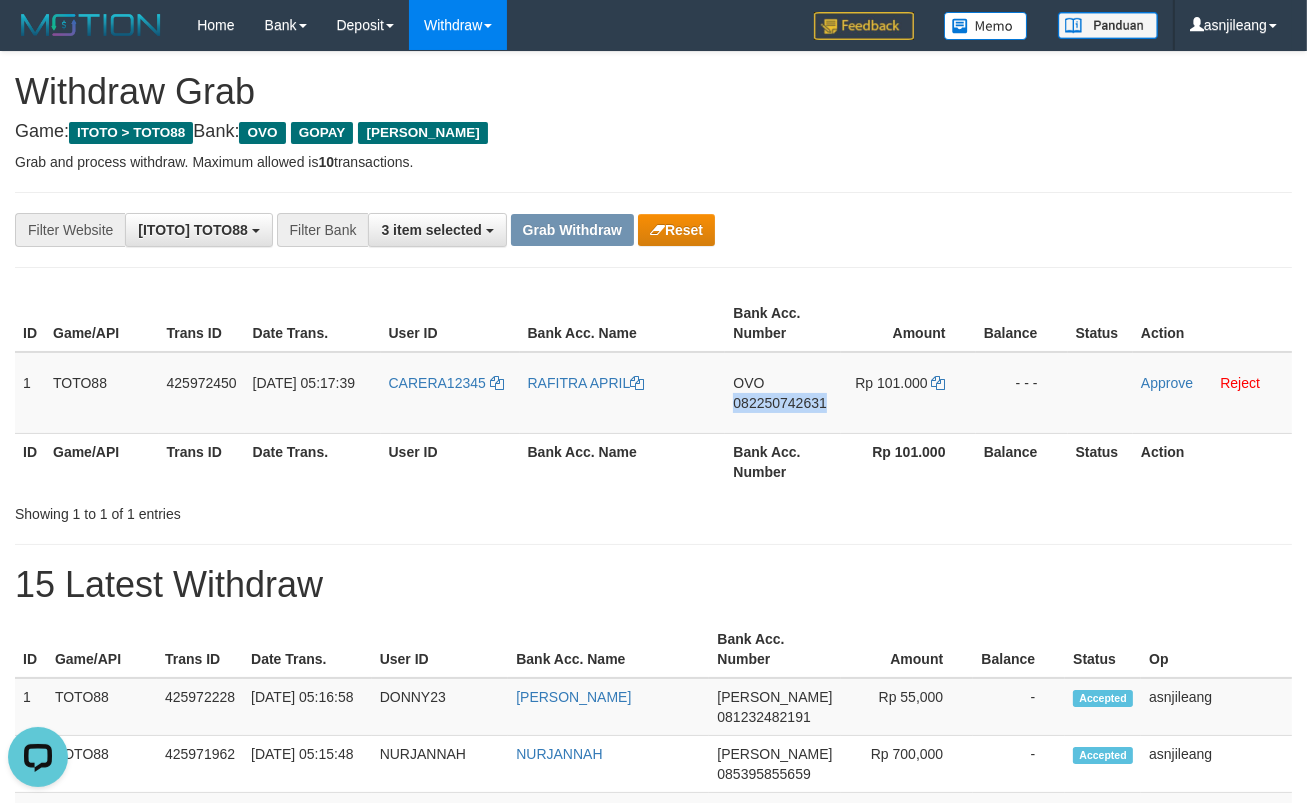 copy on "082250742631" 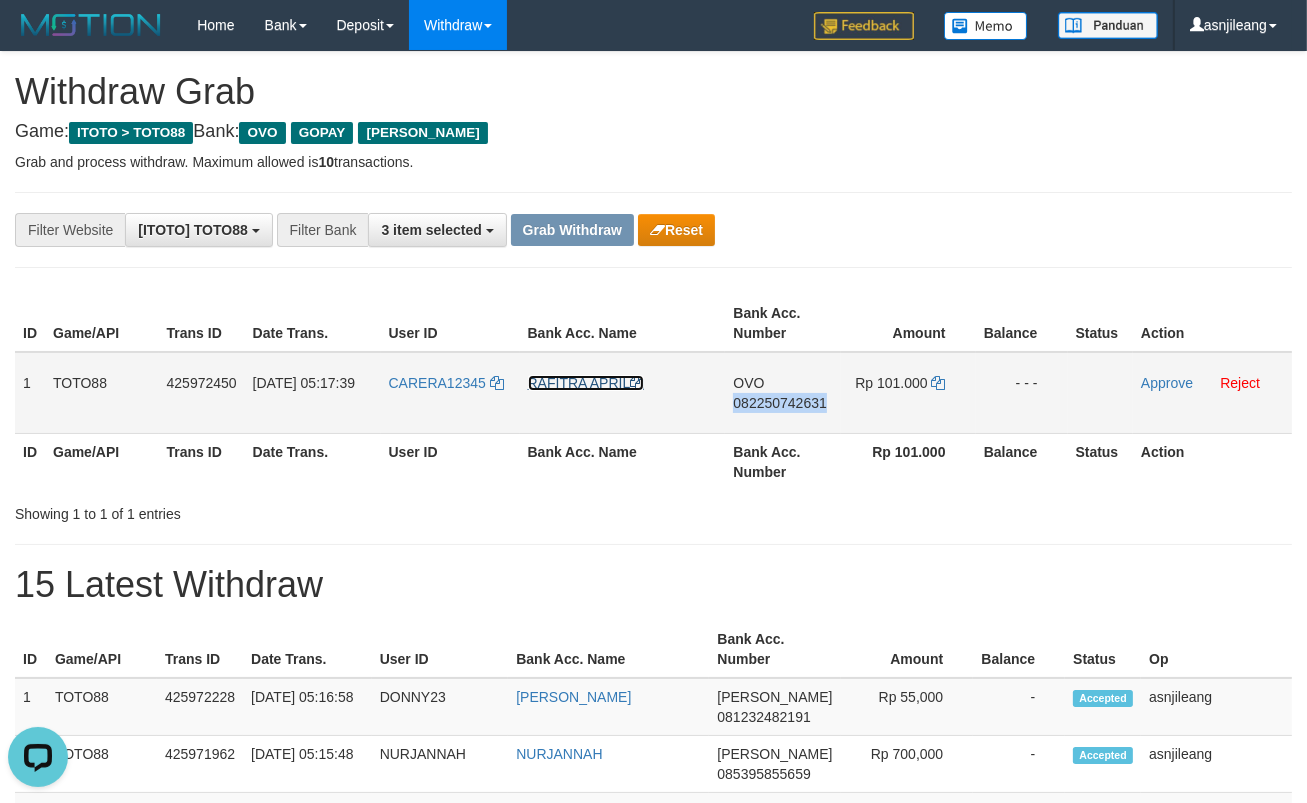 click on "RAFITRA APRIL" at bounding box center [586, 383] 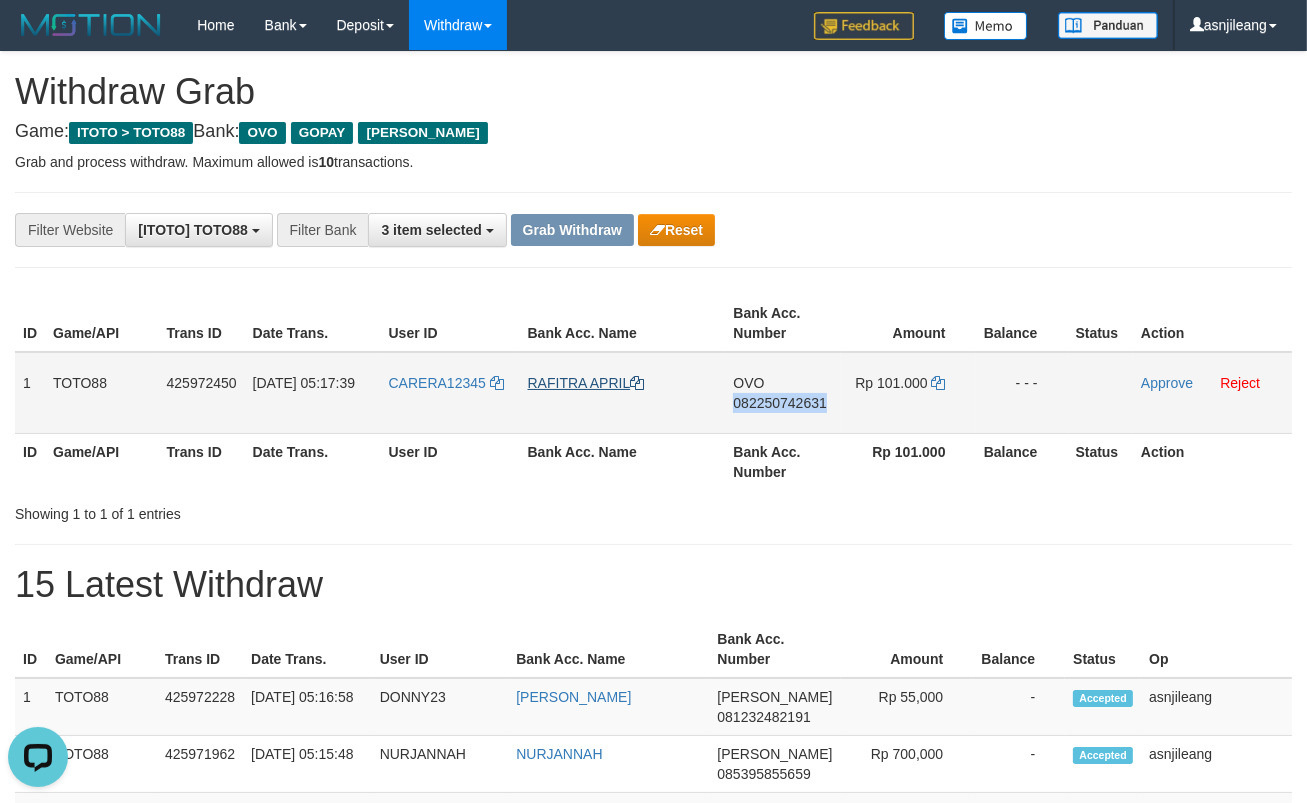 copy on "082250742631" 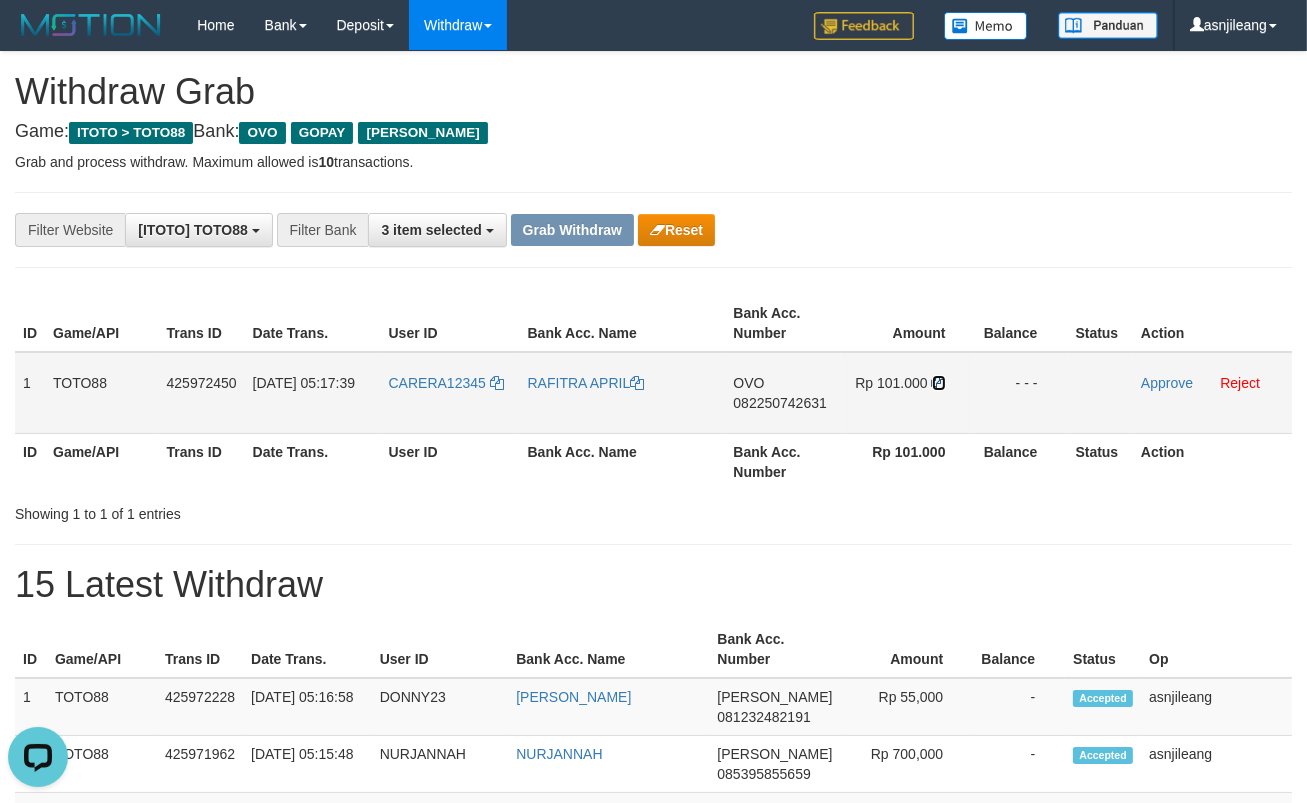 click at bounding box center (939, 383) 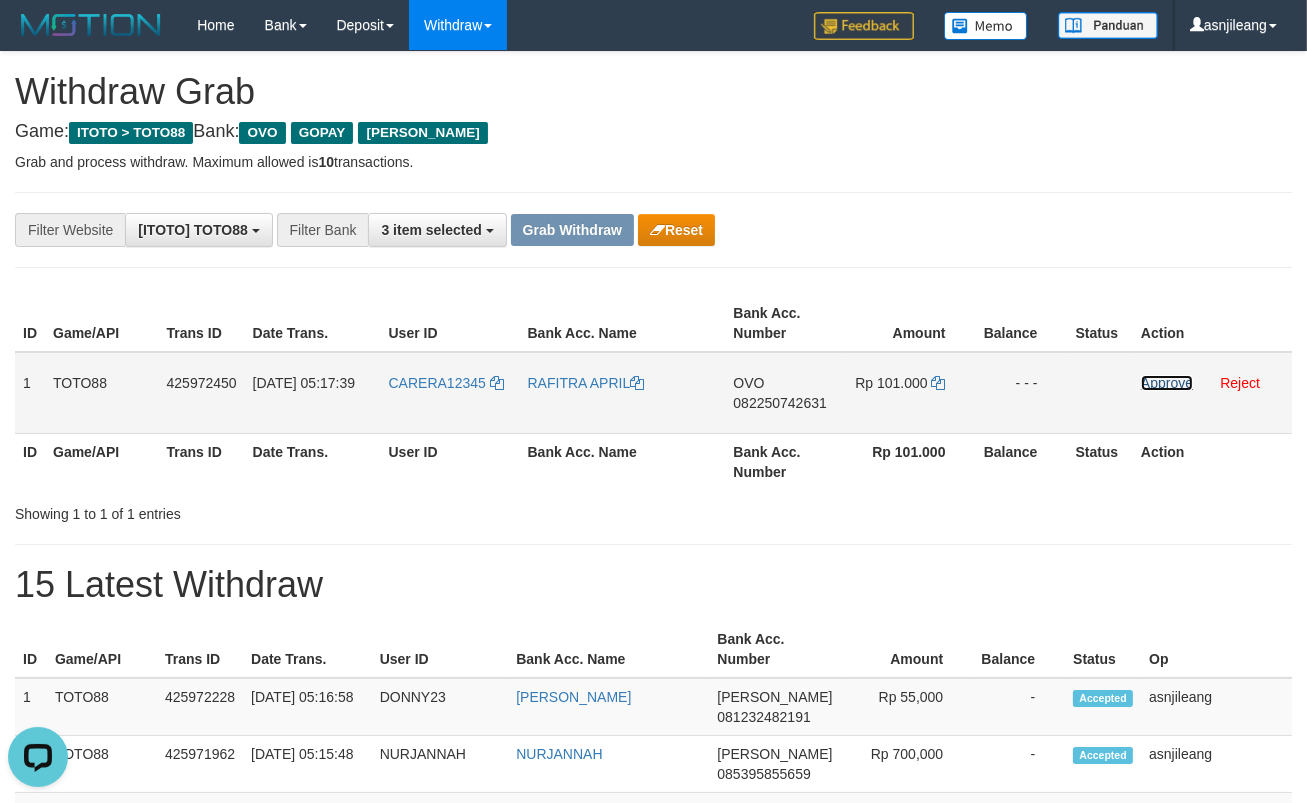 click on "Approve" at bounding box center [1167, 383] 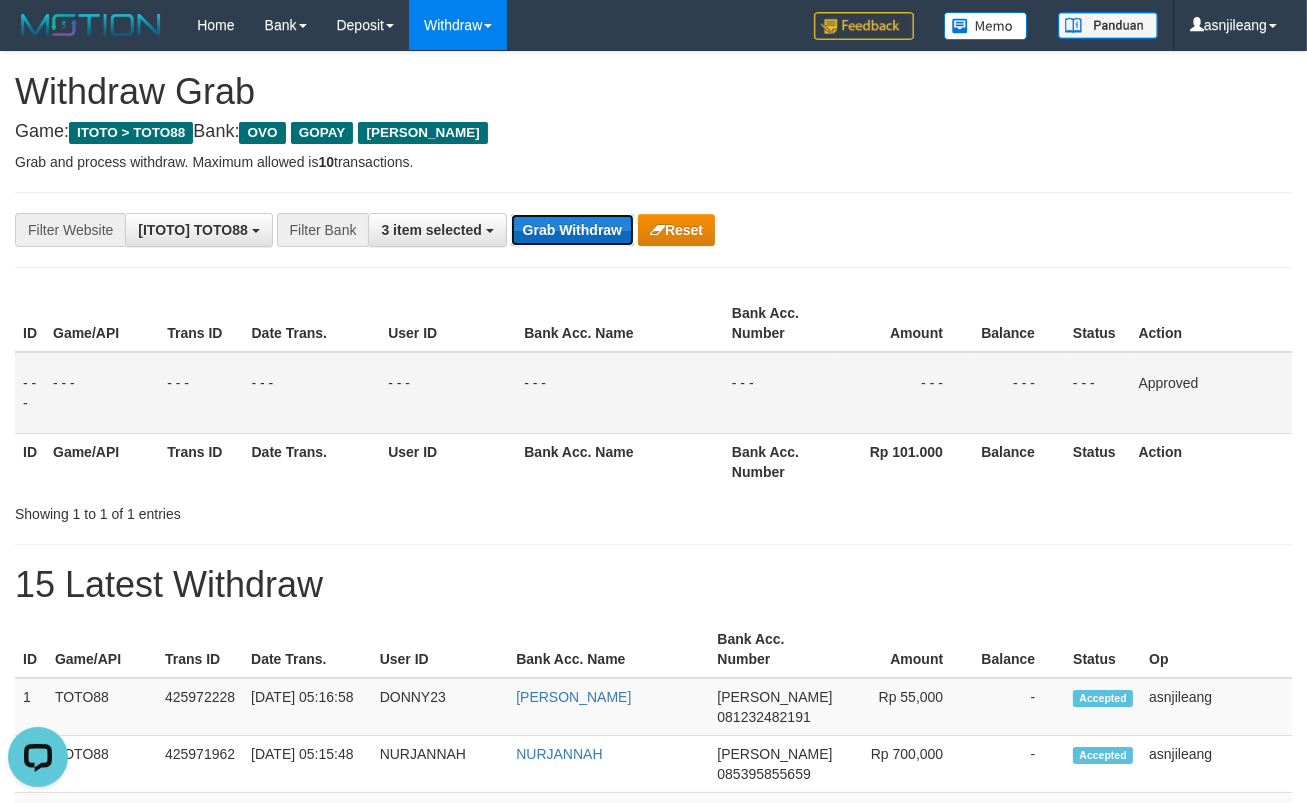 click on "Grab Withdraw" at bounding box center (572, 230) 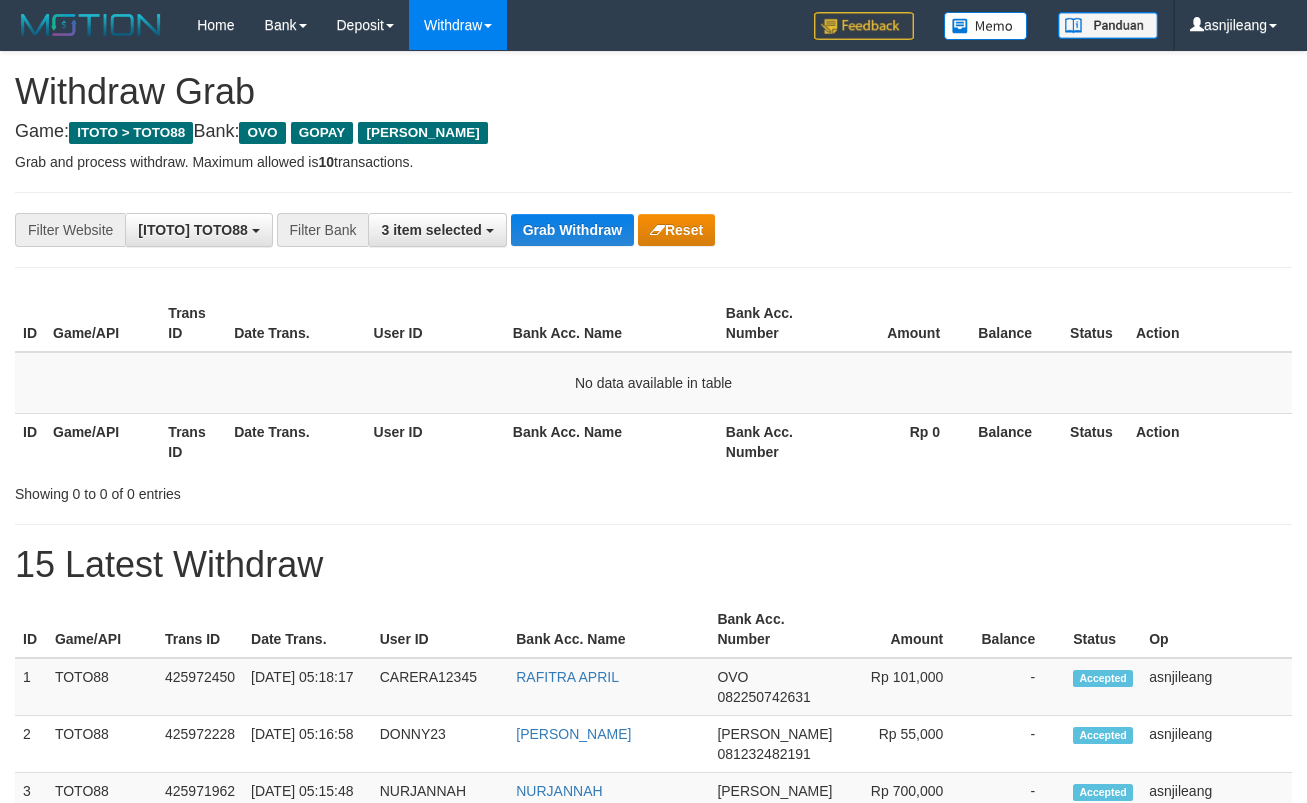 scroll, scrollTop: 0, scrollLeft: 0, axis: both 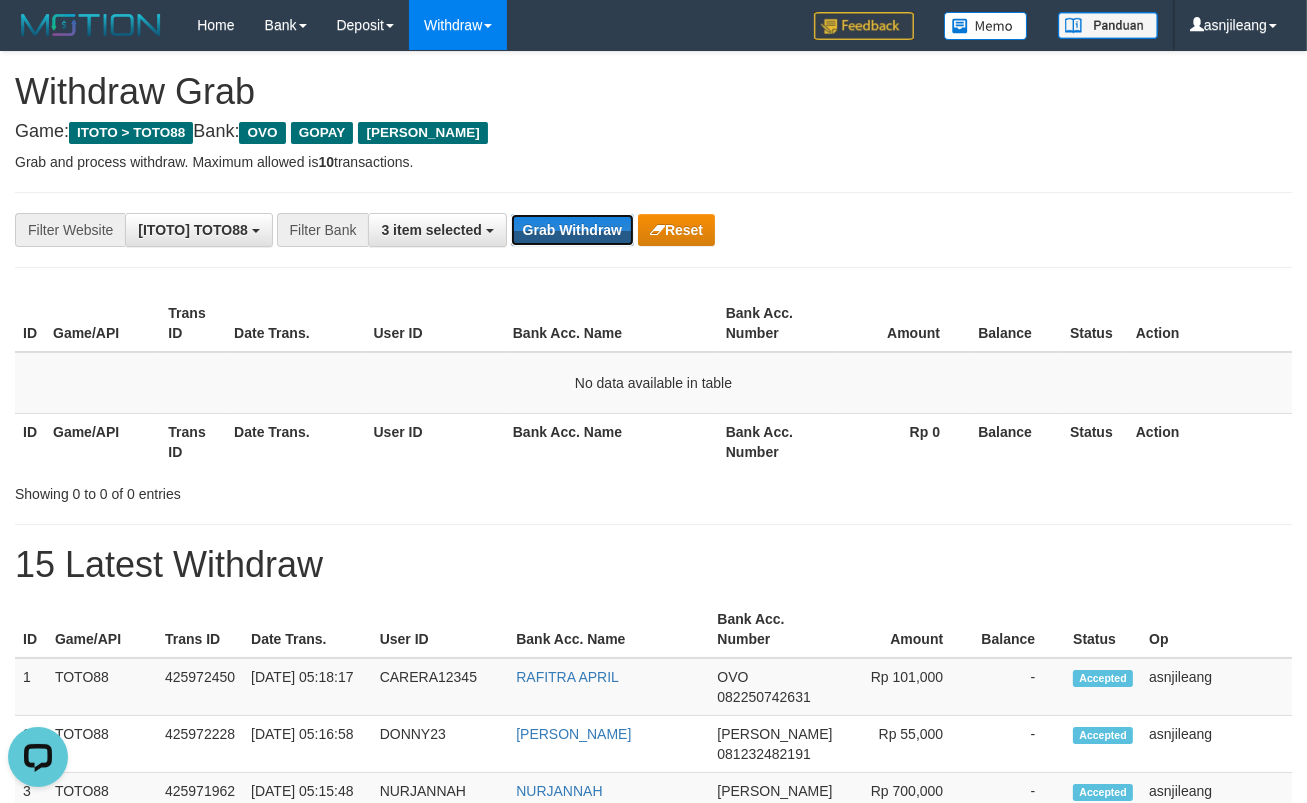 click on "Grab Withdraw" at bounding box center [572, 230] 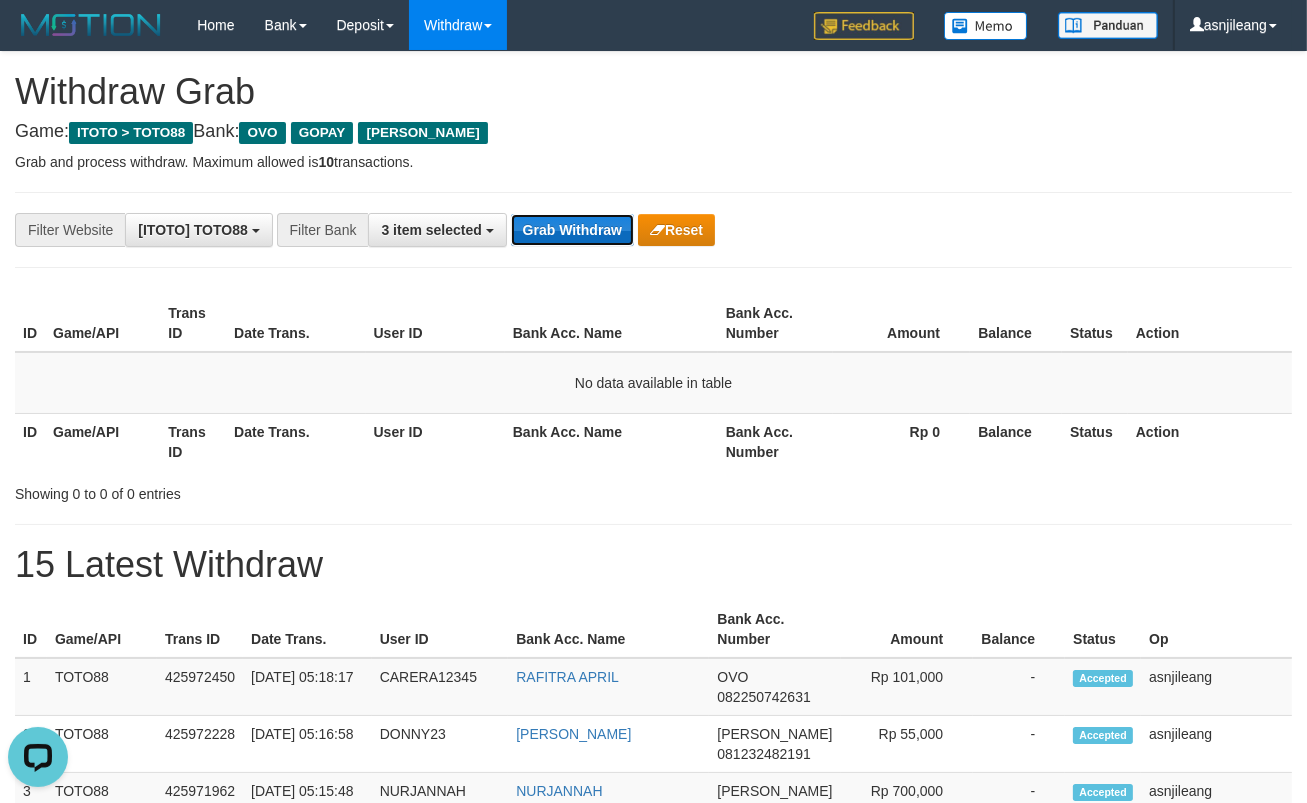 drag, startPoint x: 0, startPoint y: 0, endPoint x: 600, endPoint y: 215, distance: 637.35785 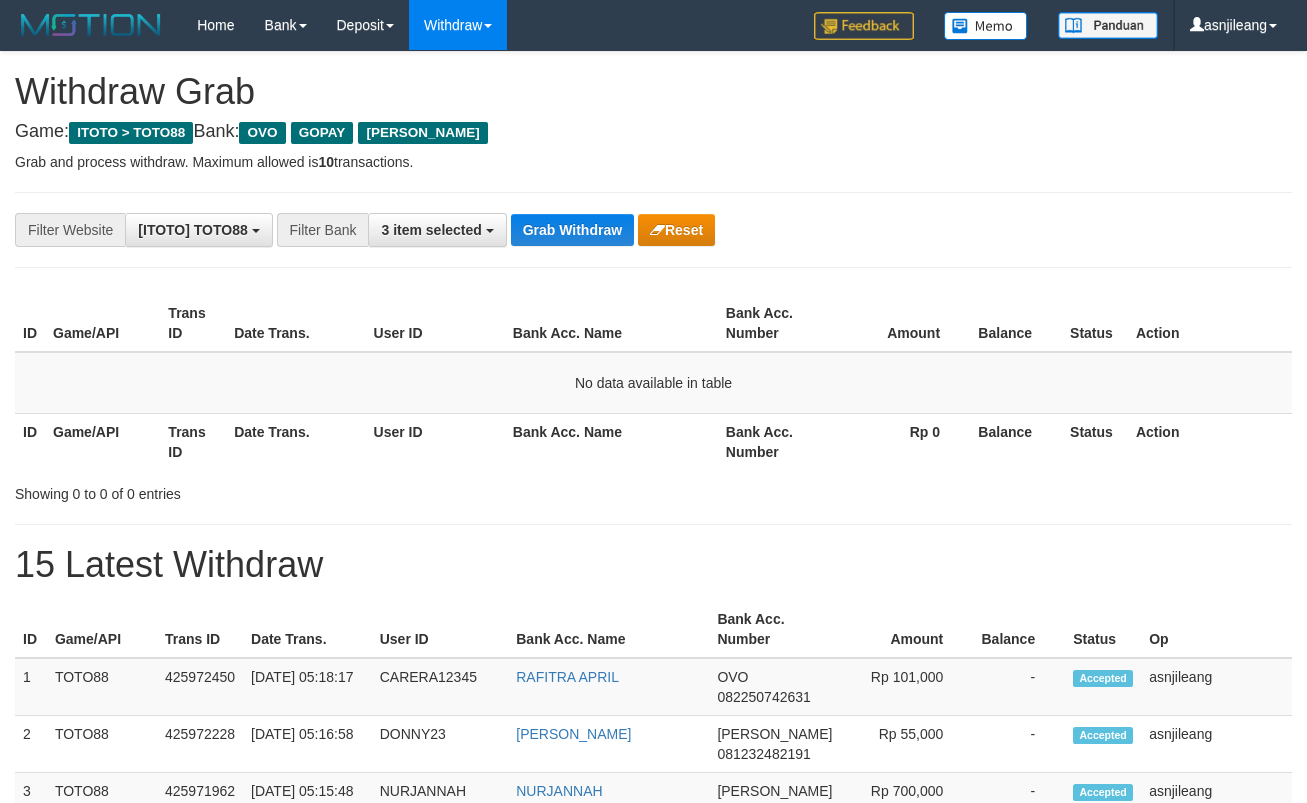 click on "Grab Withdraw" at bounding box center (572, 230) 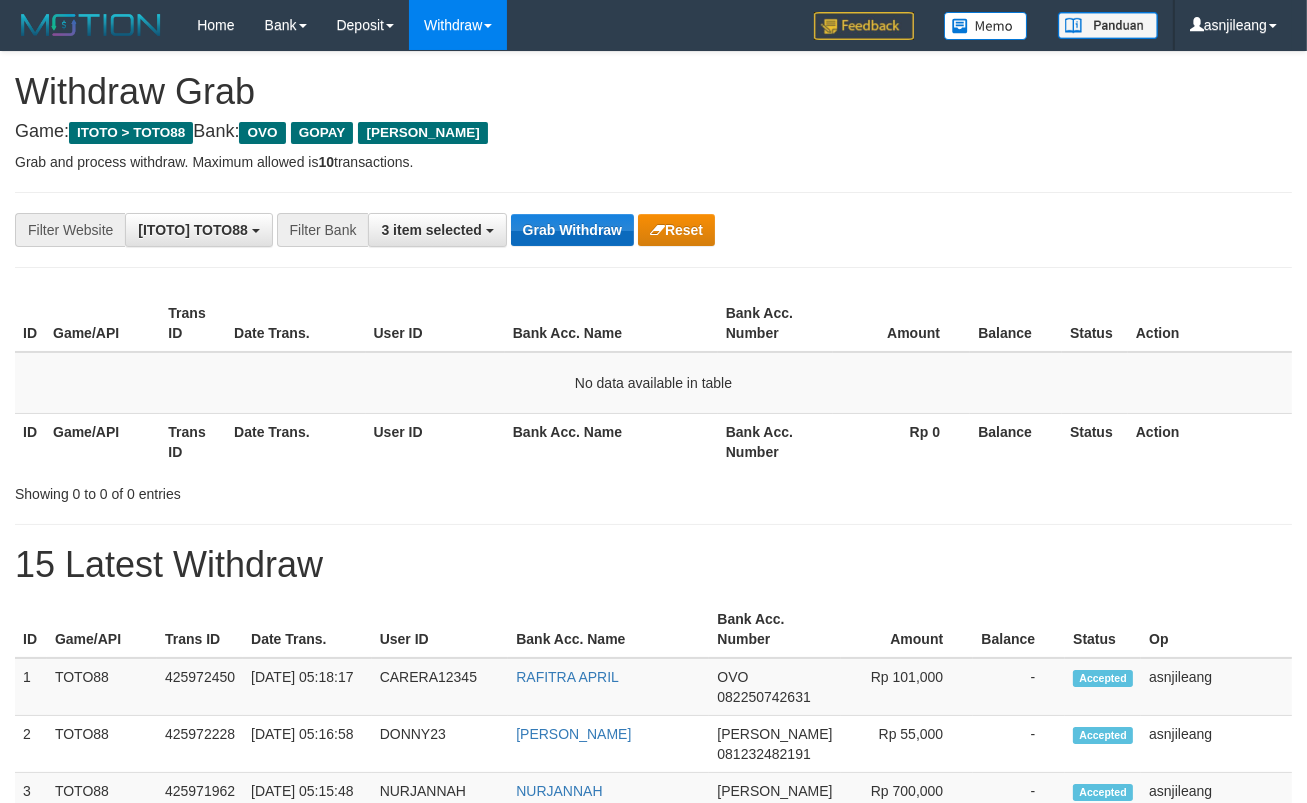 scroll, scrollTop: 17, scrollLeft: 0, axis: vertical 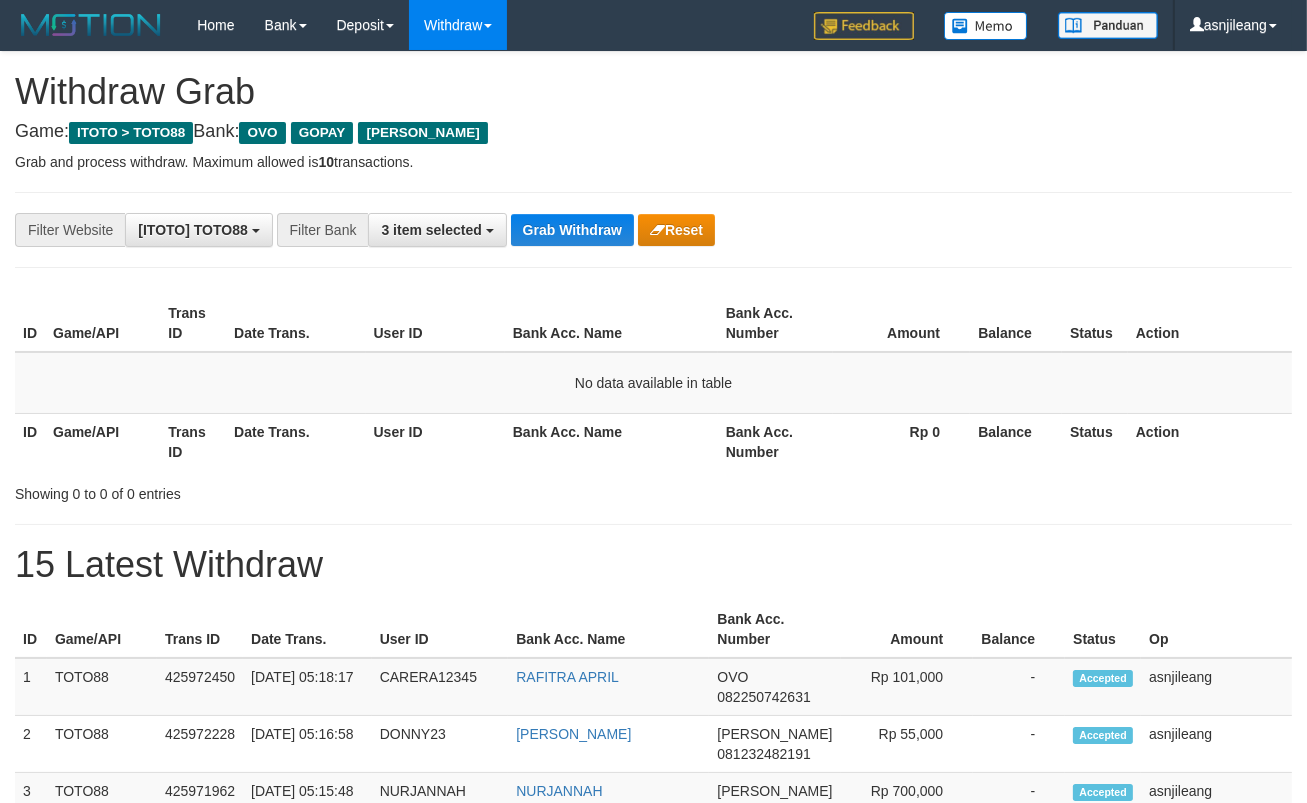 click on "Grab Withdraw" at bounding box center (572, 230) 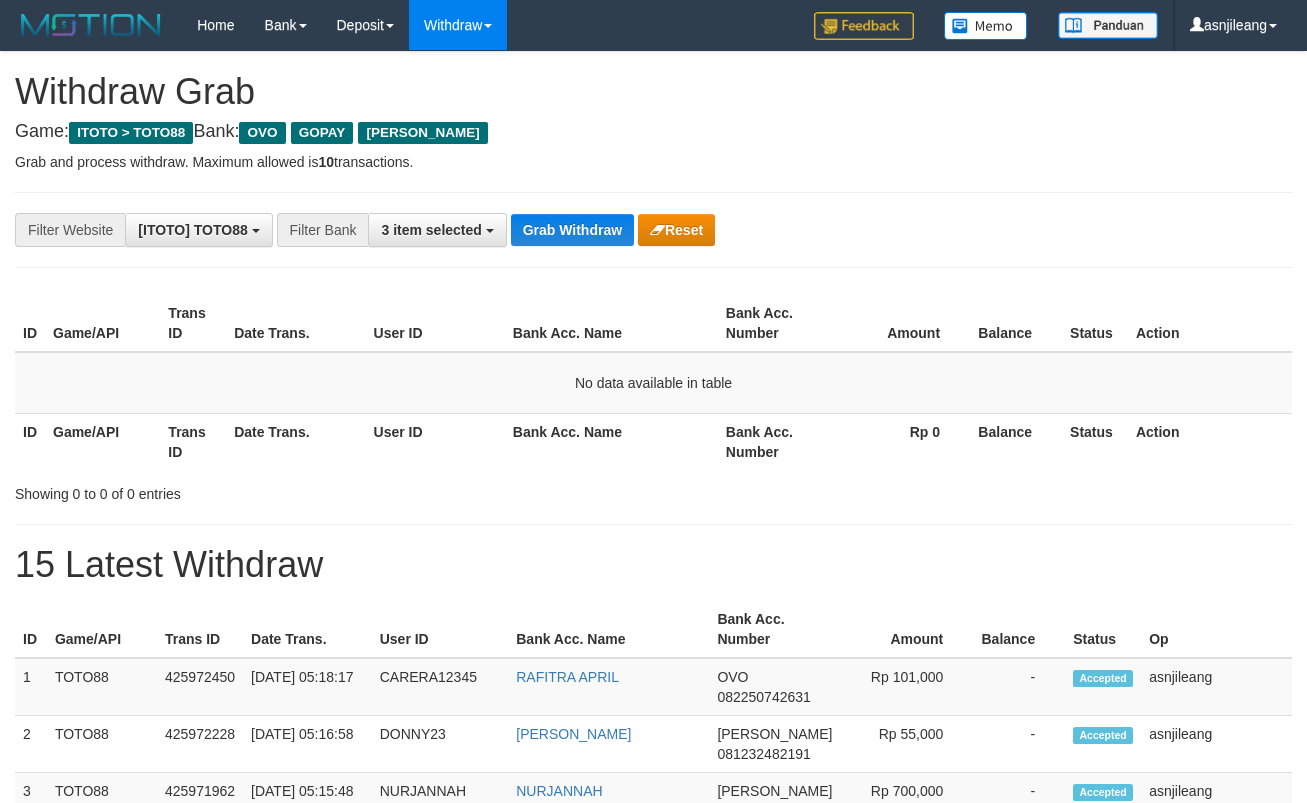 scroll, scrollTop: 0, scrollLeft: 0, axis: both 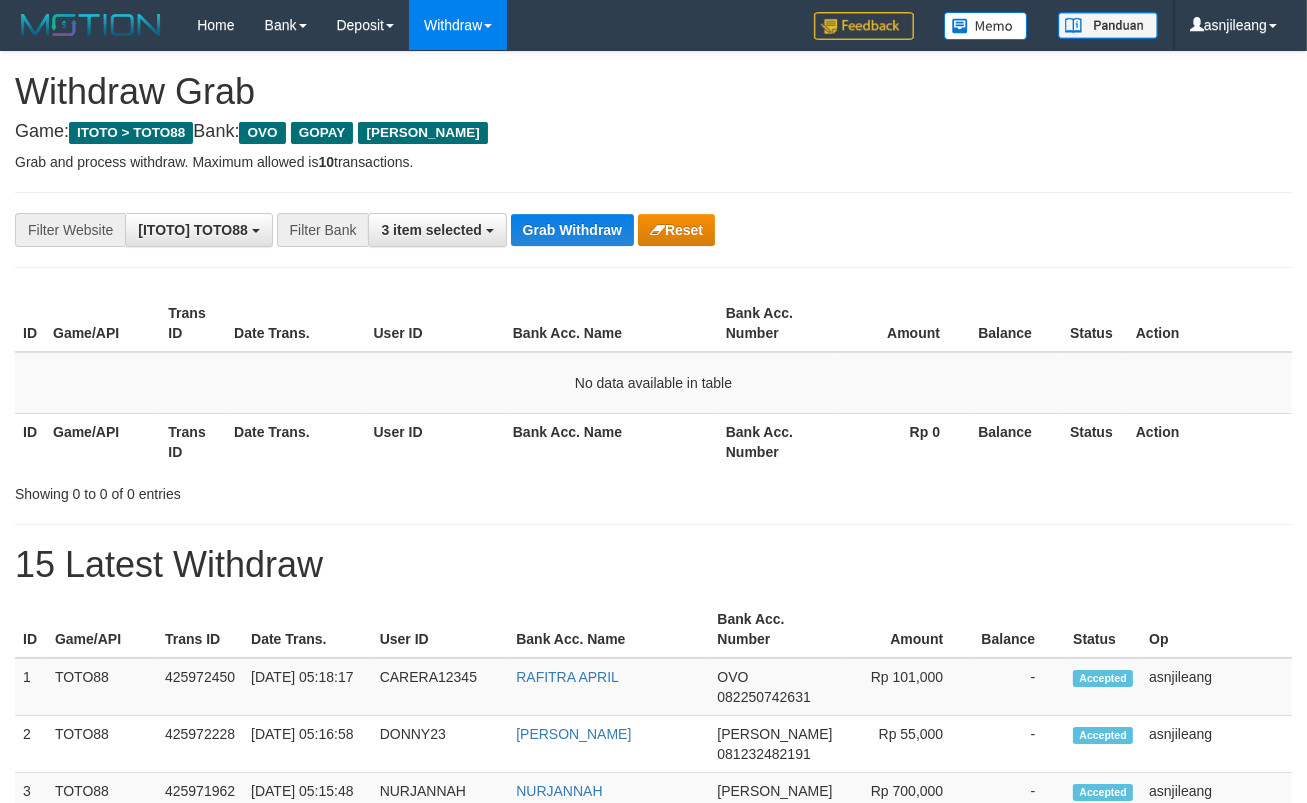 click on "Grab Withdraw" at bounding box center [572, 230] 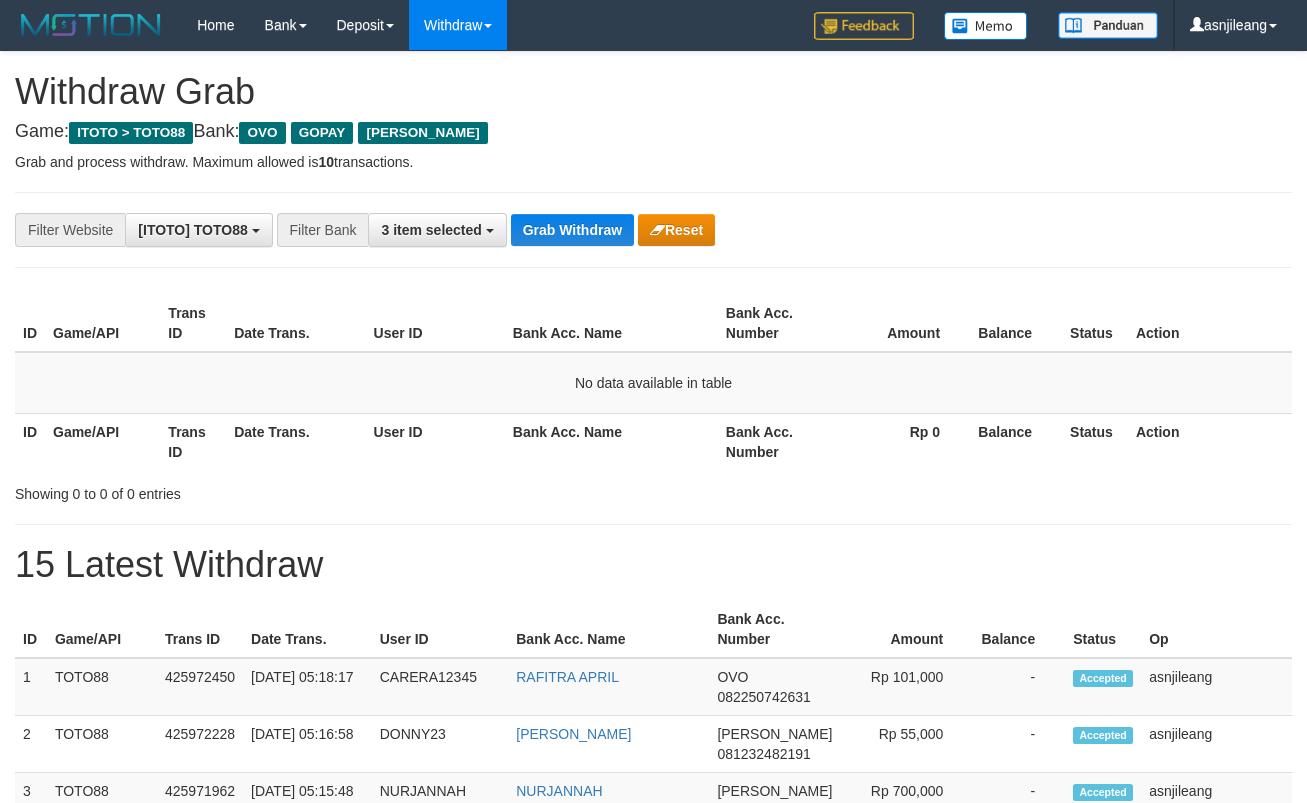 scroll, scrollTop: 0, scrollLeft: 0, axis: both 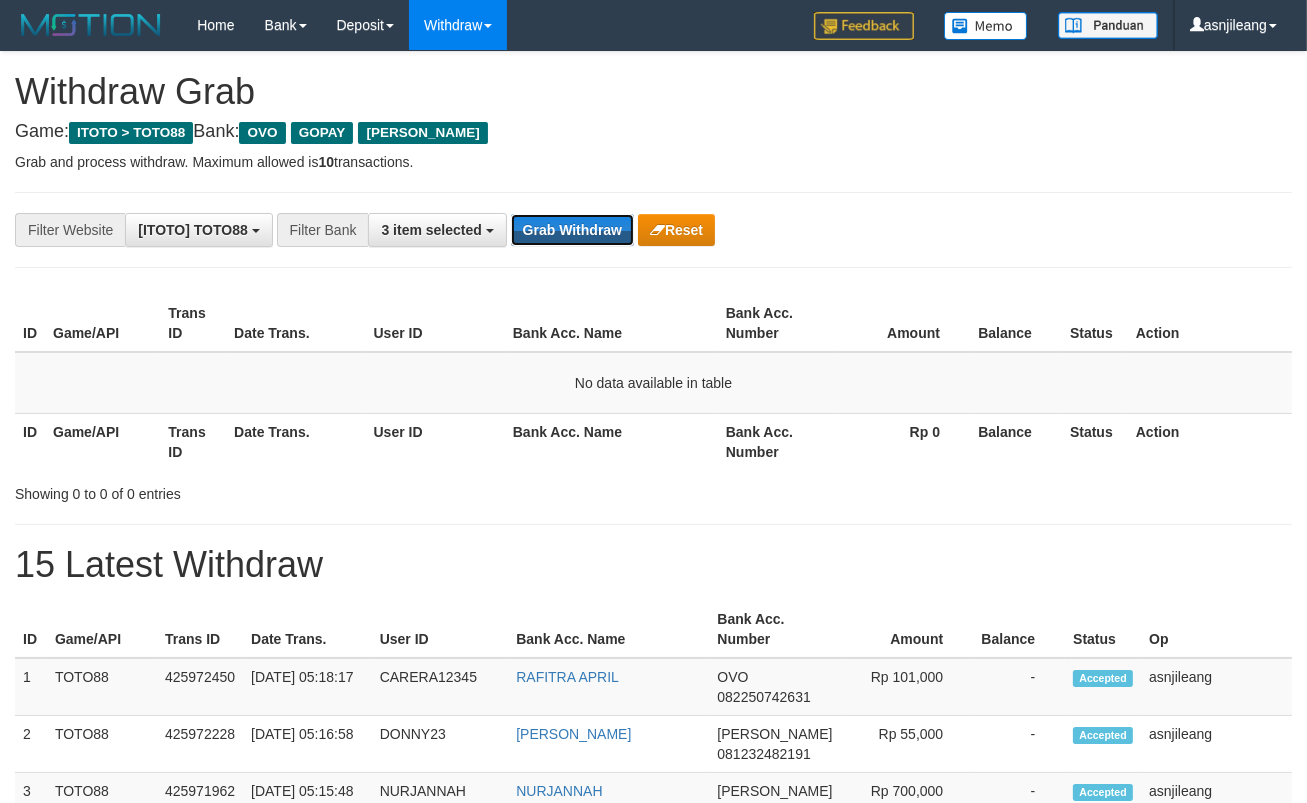click on "Grab Withdraw" at bounding box center (572, 230) 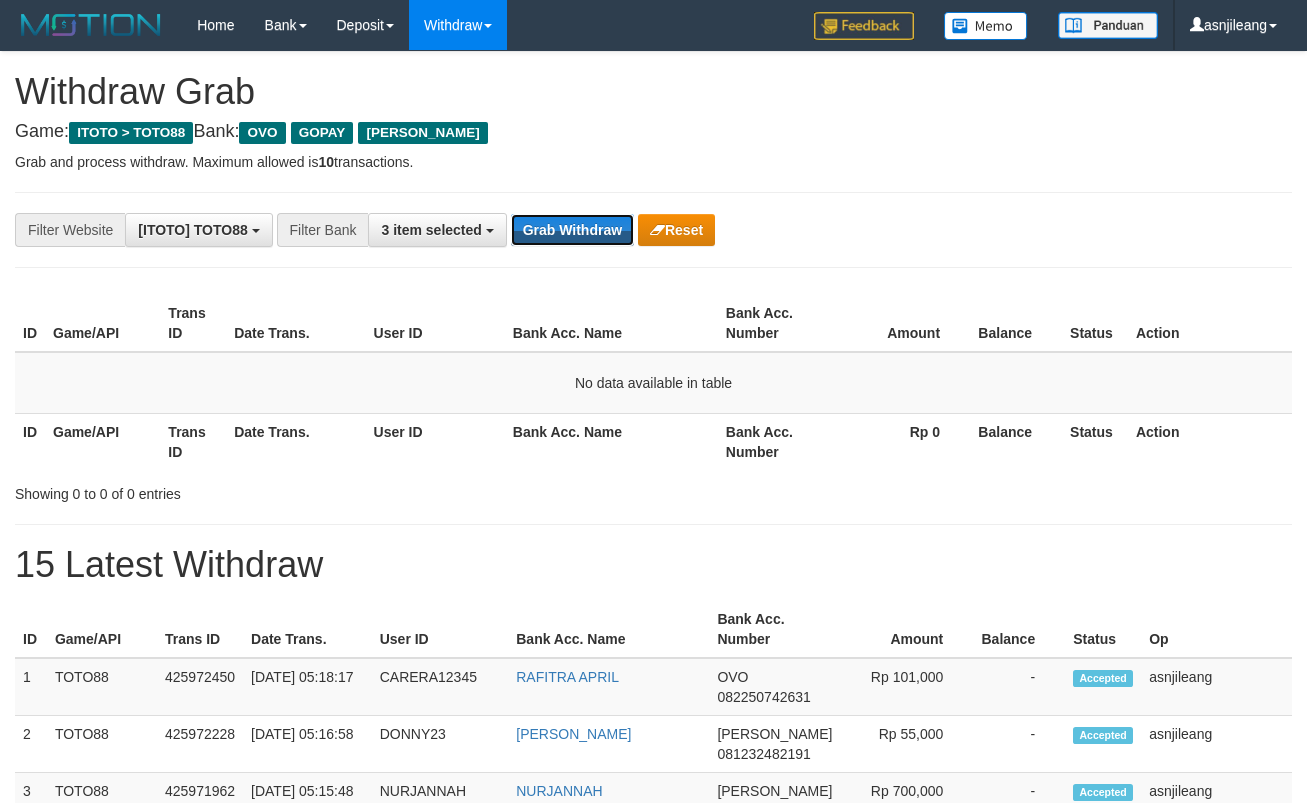 scroll, scrollTop: 0, scrollLeft: 0, axis: both 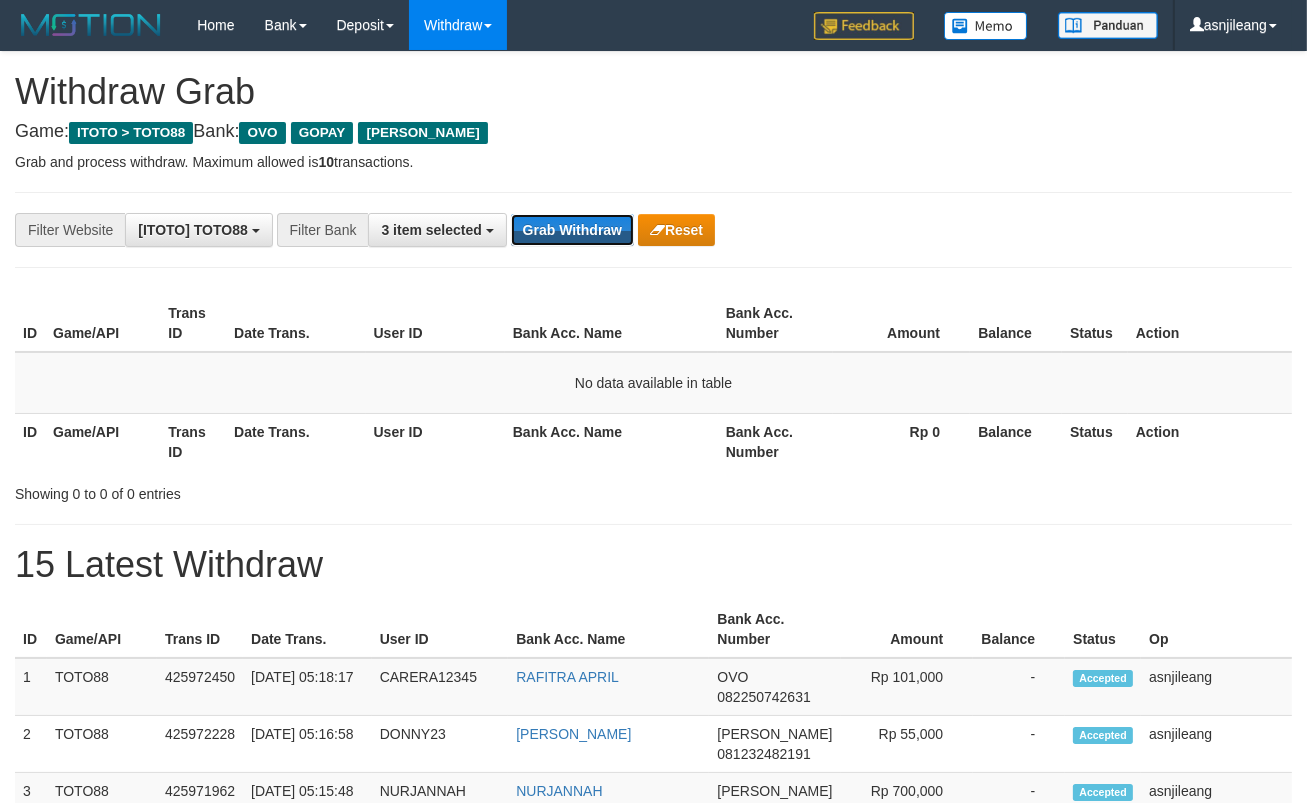 click on "Grab Withdraw" at bounding box center (572, 230) 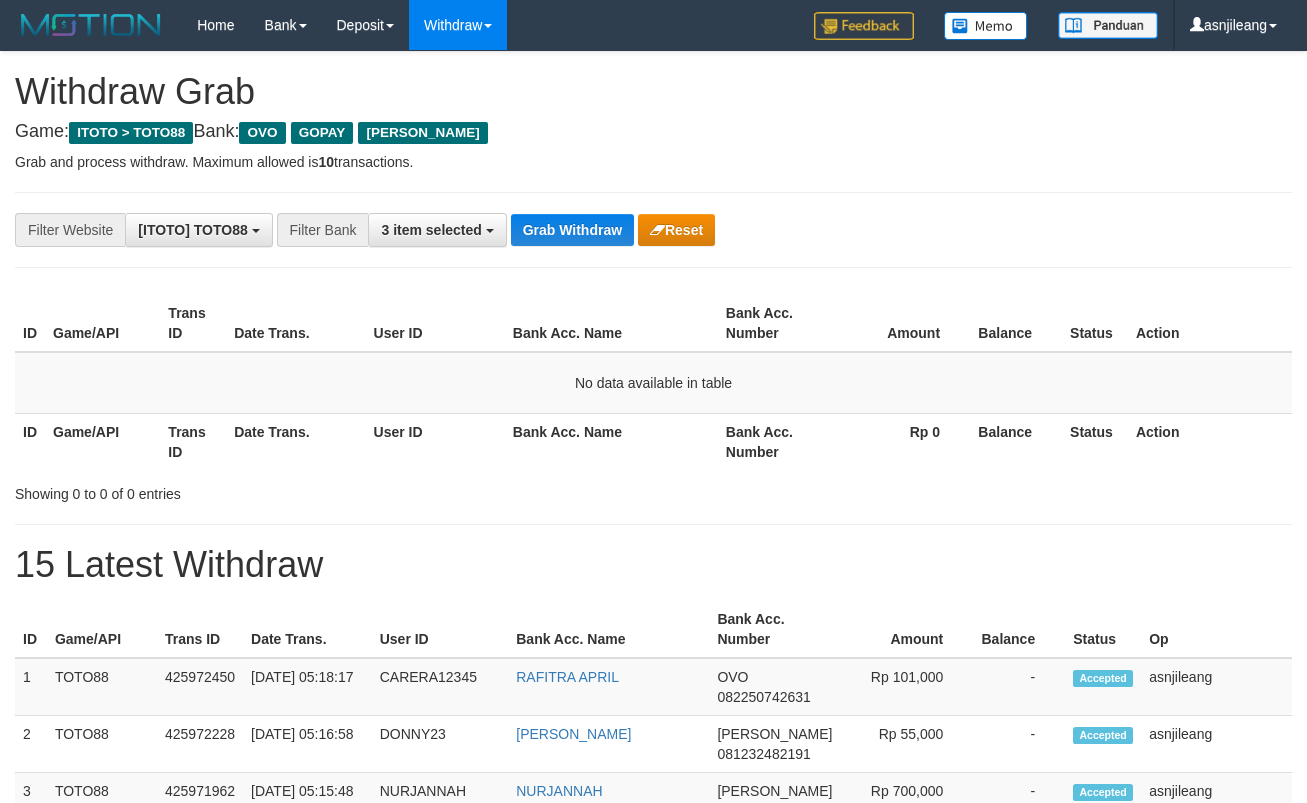 scroll, scrollTop: 0, scrollLeft: 0, axis: both 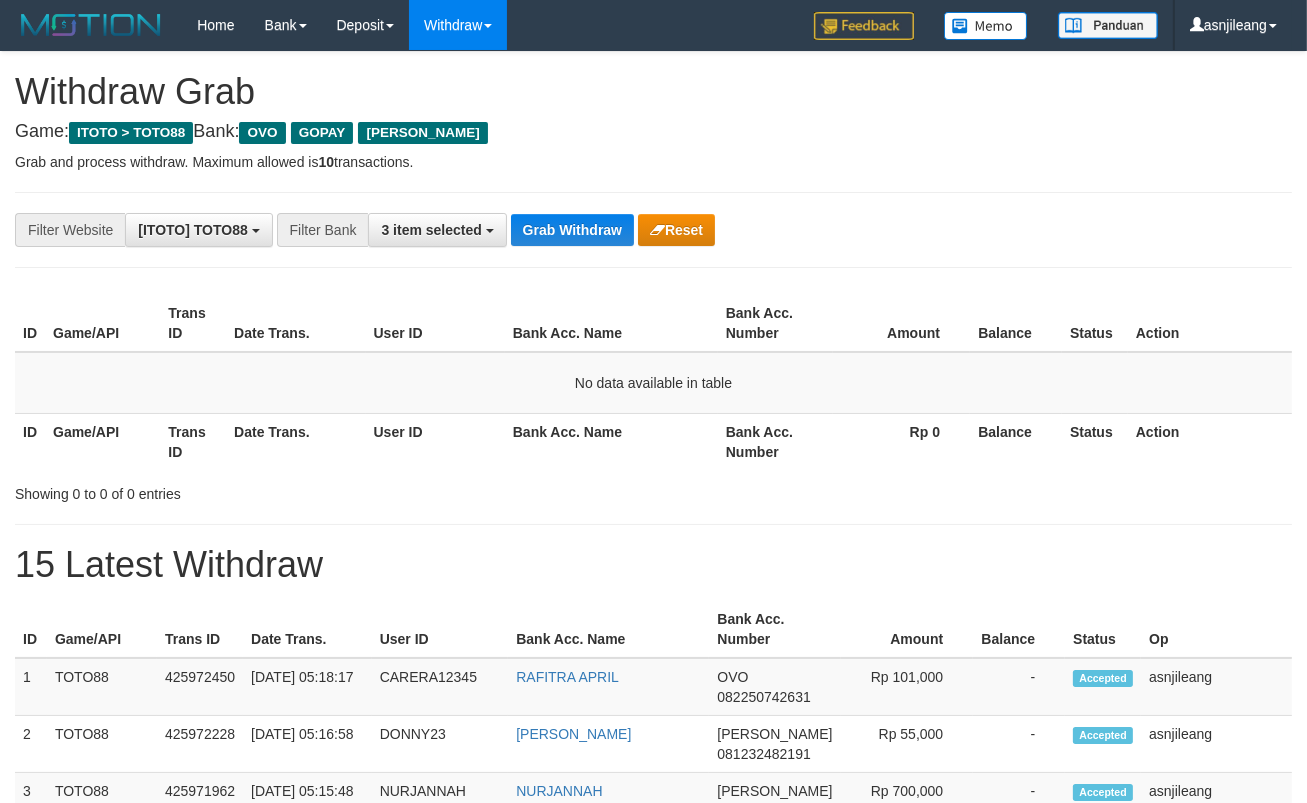 click on "Grab Withdraw" at bounding box center [572, 230] 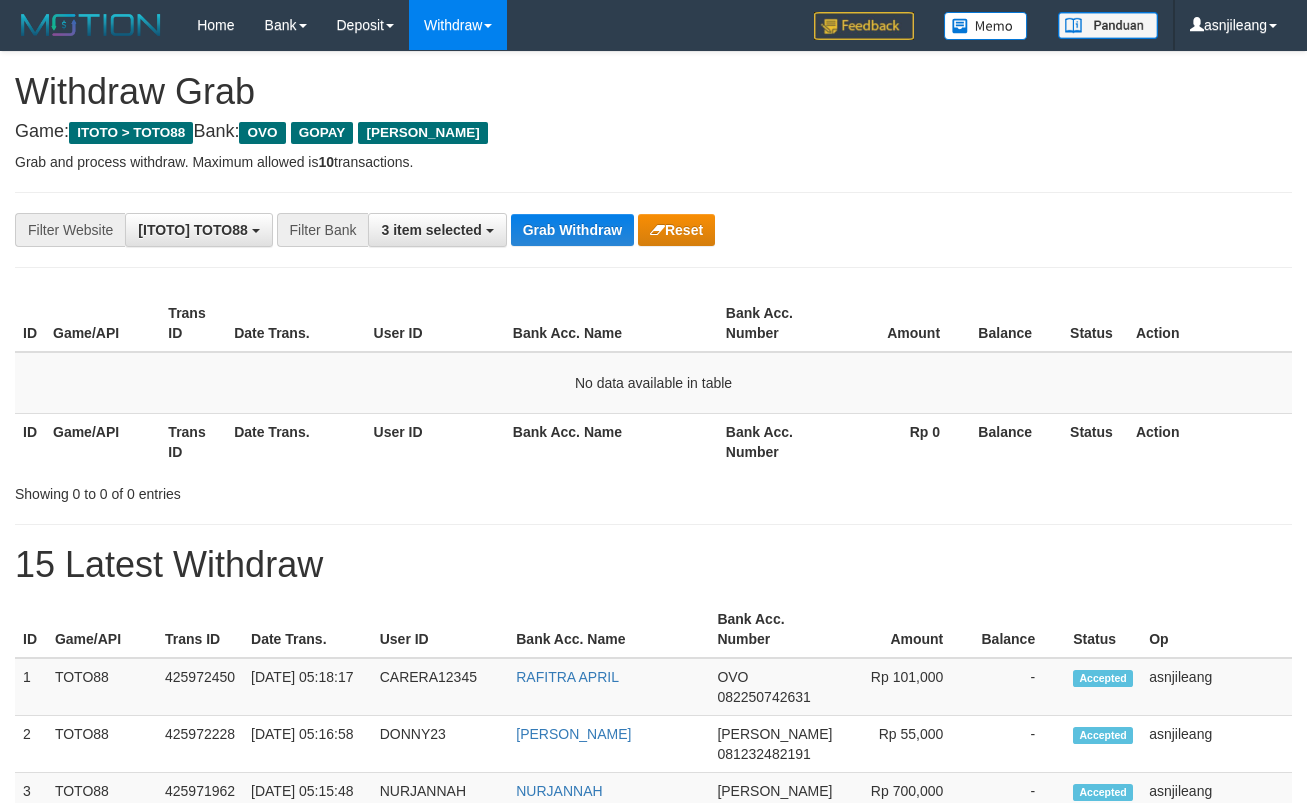 scroll, scrollTop: 0, scrollLeft: 0, axis: both 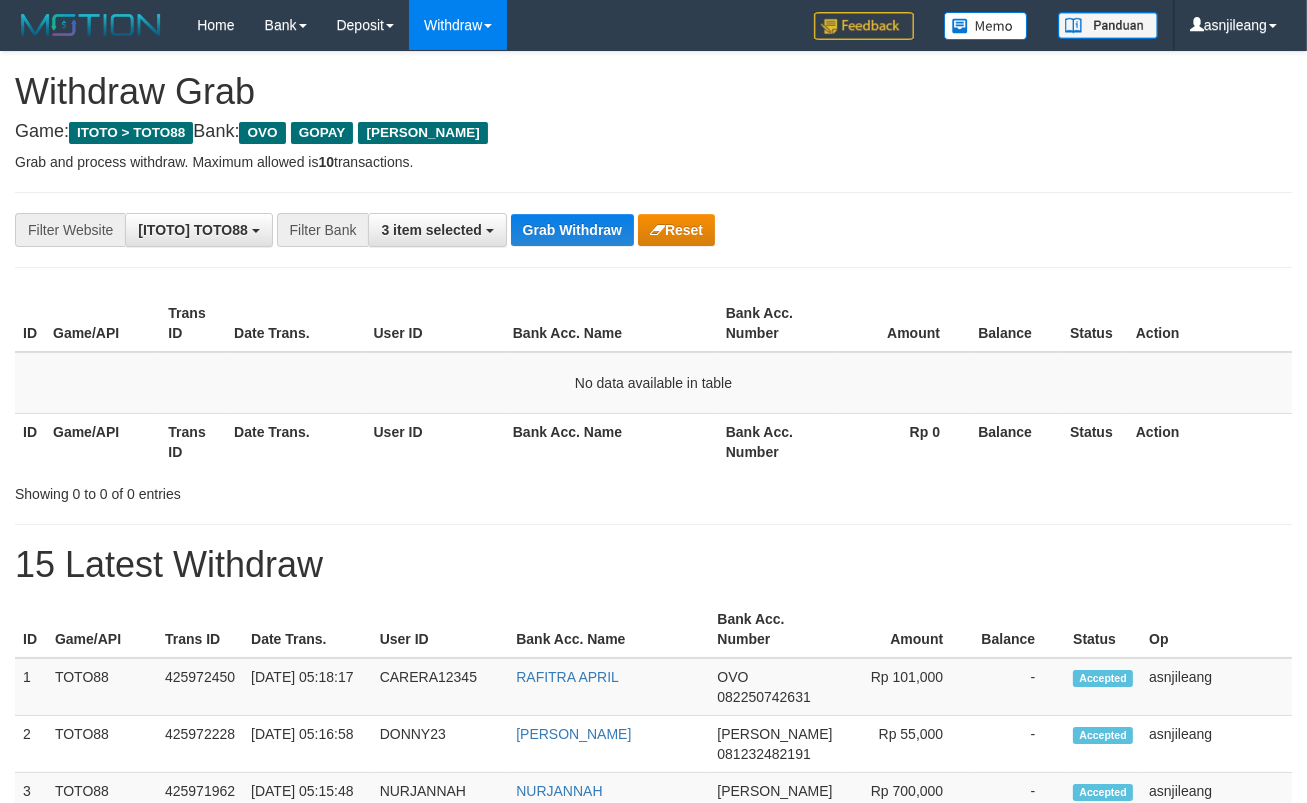 click on "Grab Withdraw" at bounding box center [572, 230] 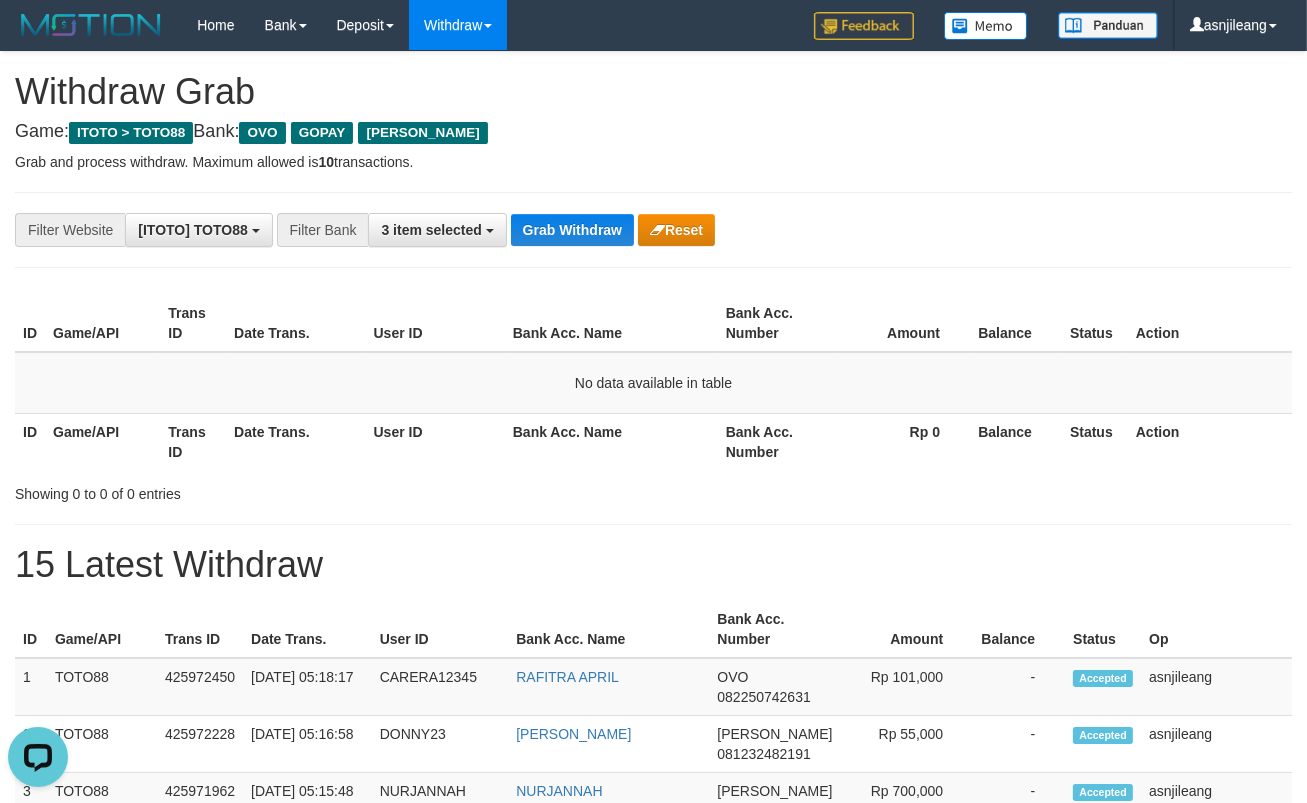 scroll, scrollTop: 0, scrollLeft: 0, axis: both 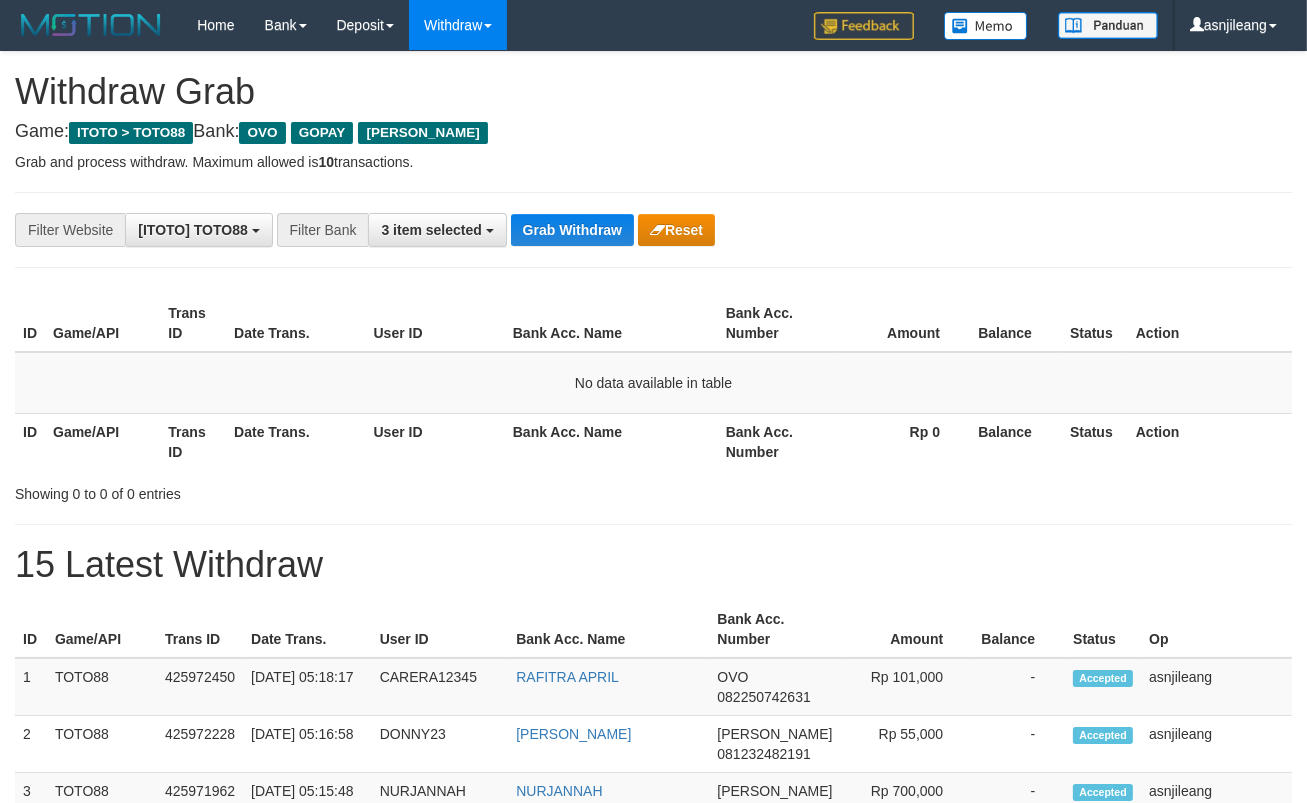 click on "Grab Withdraw" at bounding box center [572, 230] 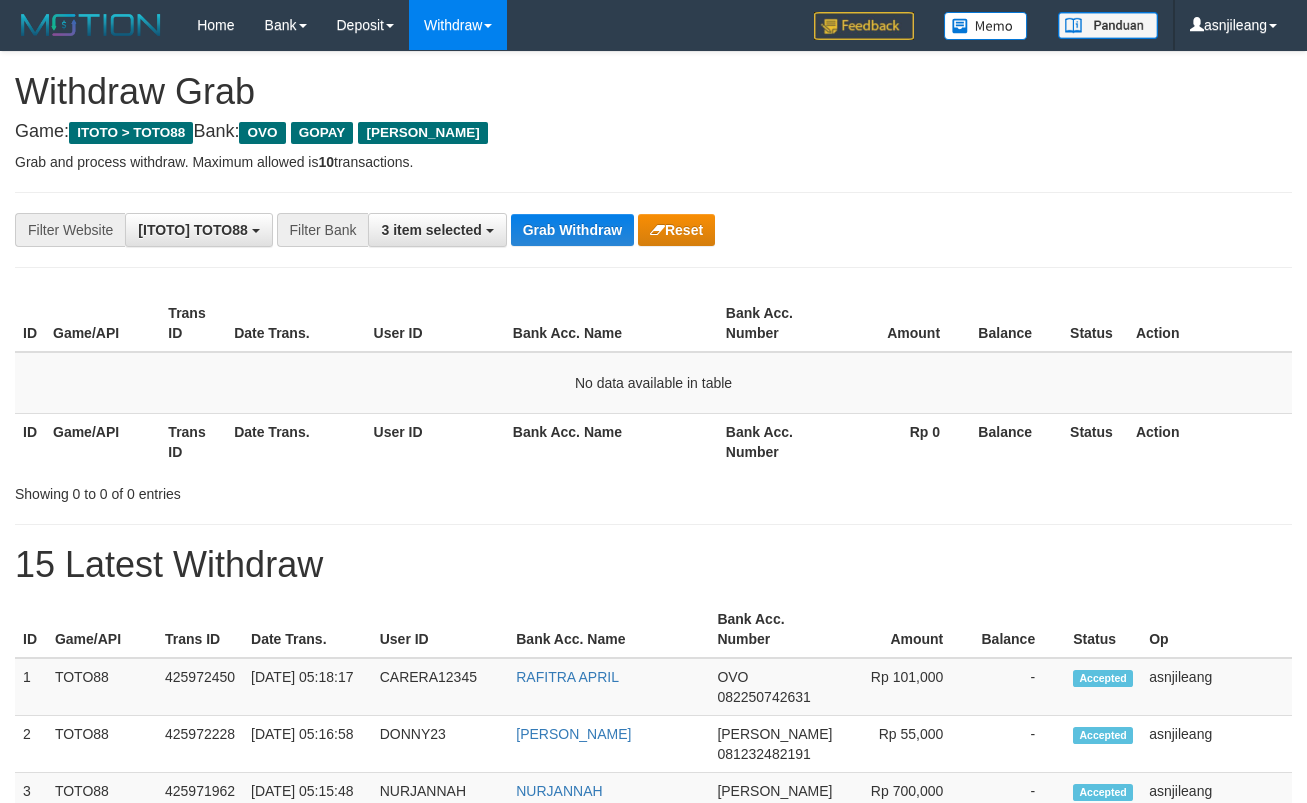 scroll, scrollTop: 0, scrollLeft: 0, axis: both 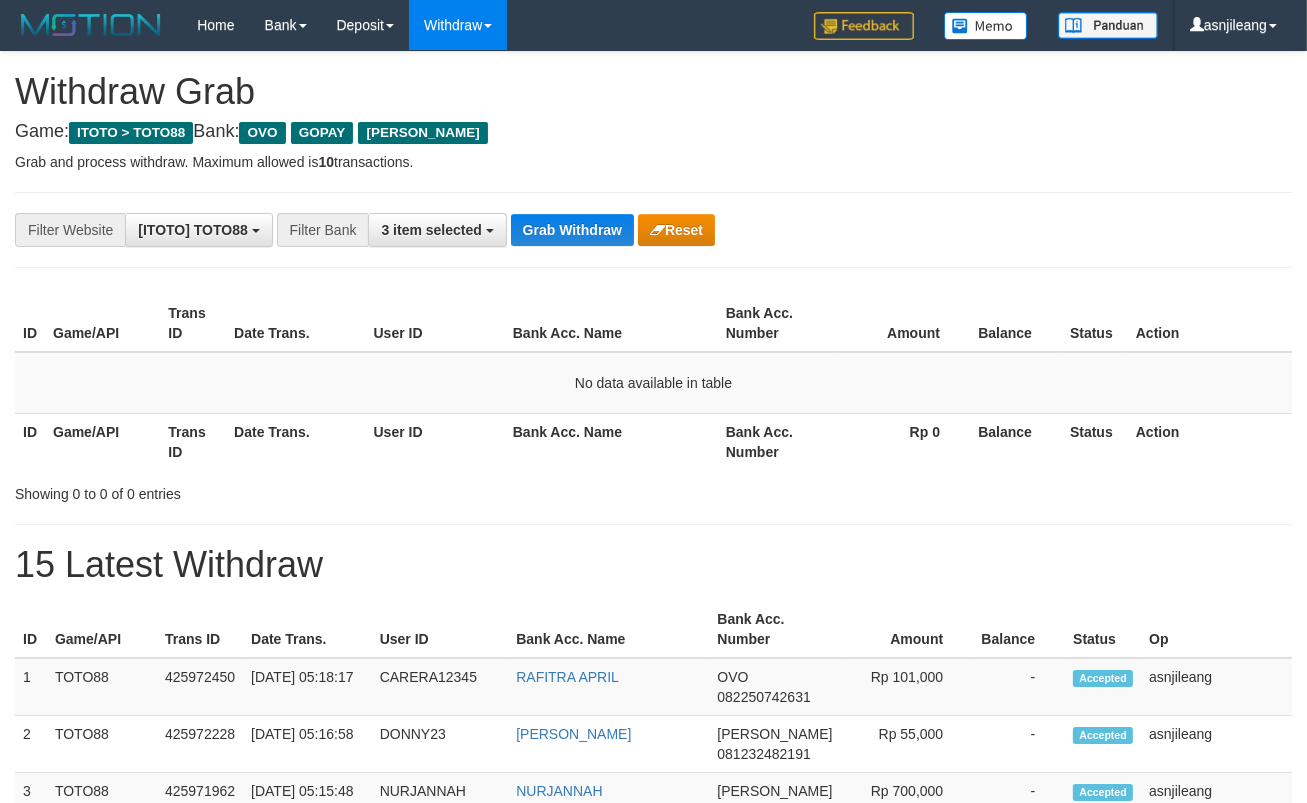 click on "Grab Withdraw" at bounding box center [572, 230] 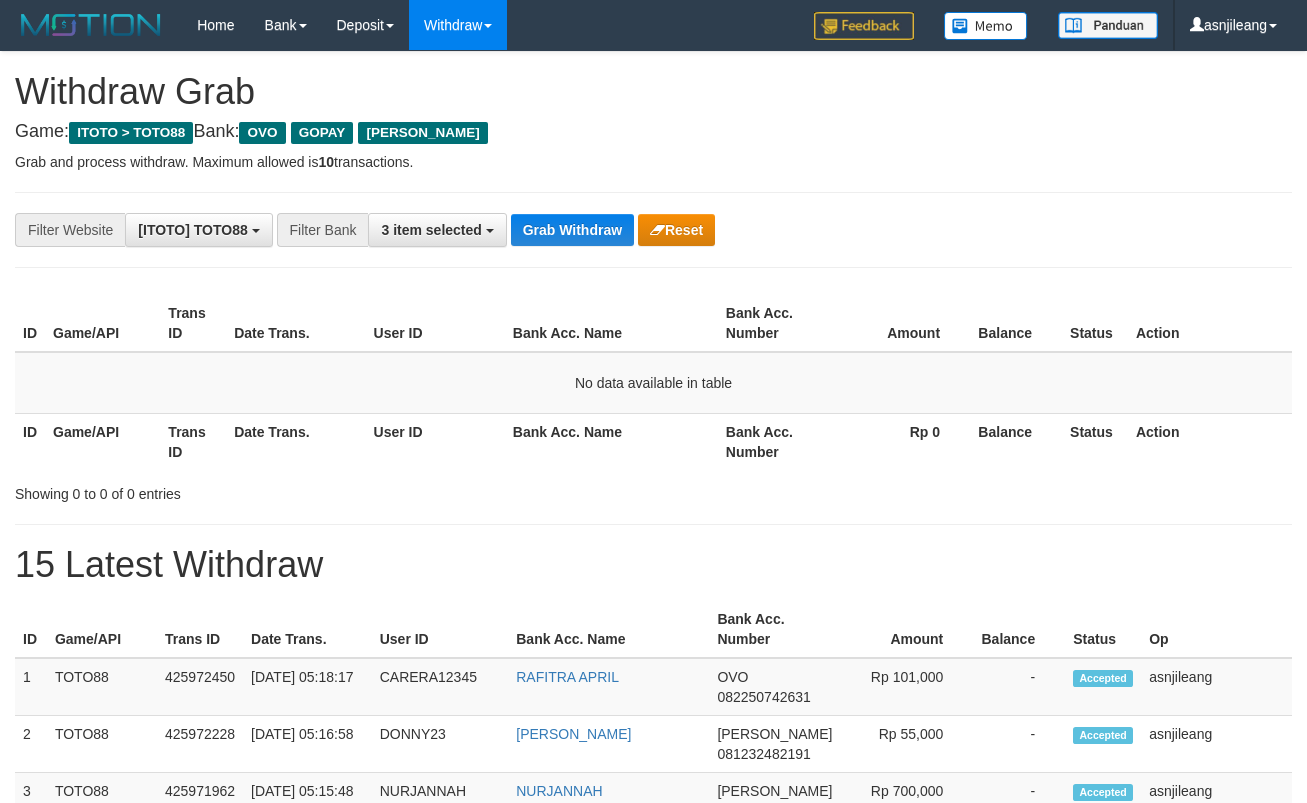 scroll, scrollTop: 0, scrollLeft: 0, axis: both 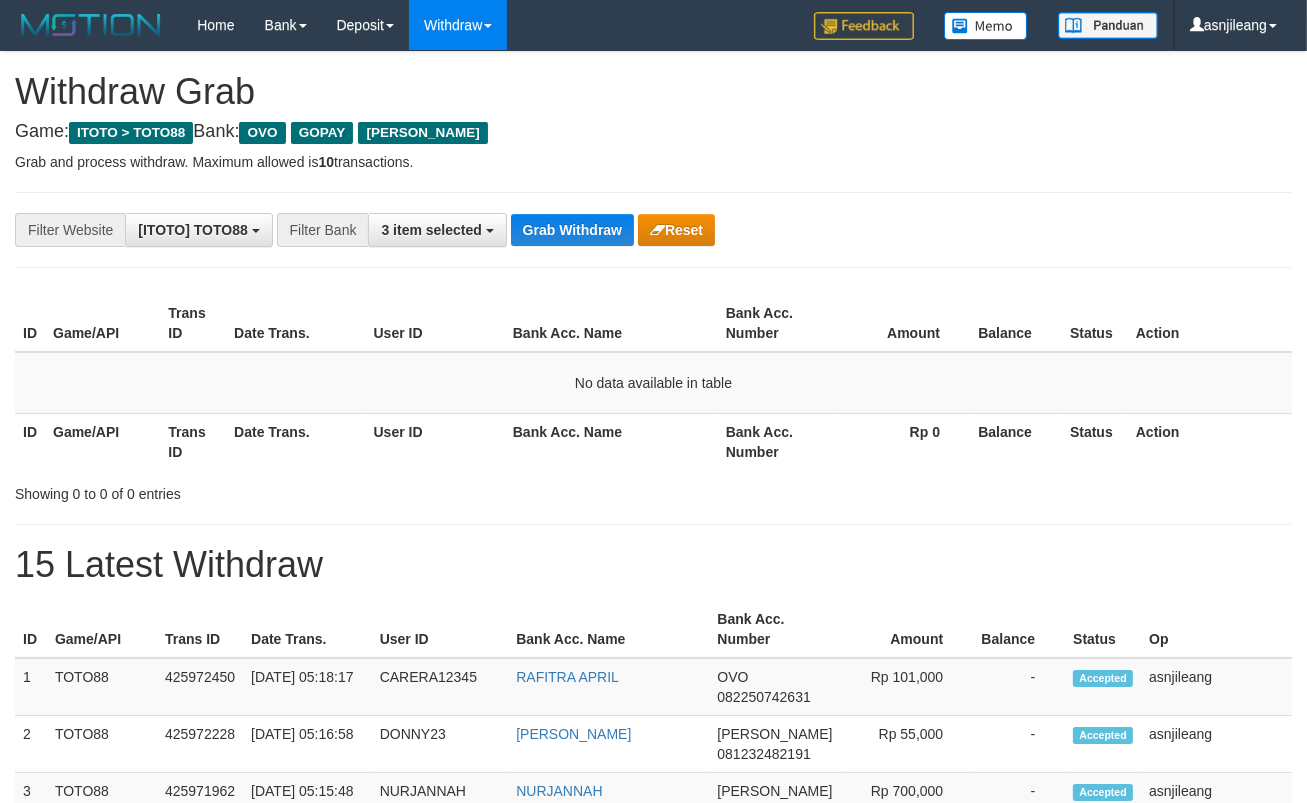 click on "Grab Withdraw" at bounding box center [572, 230] 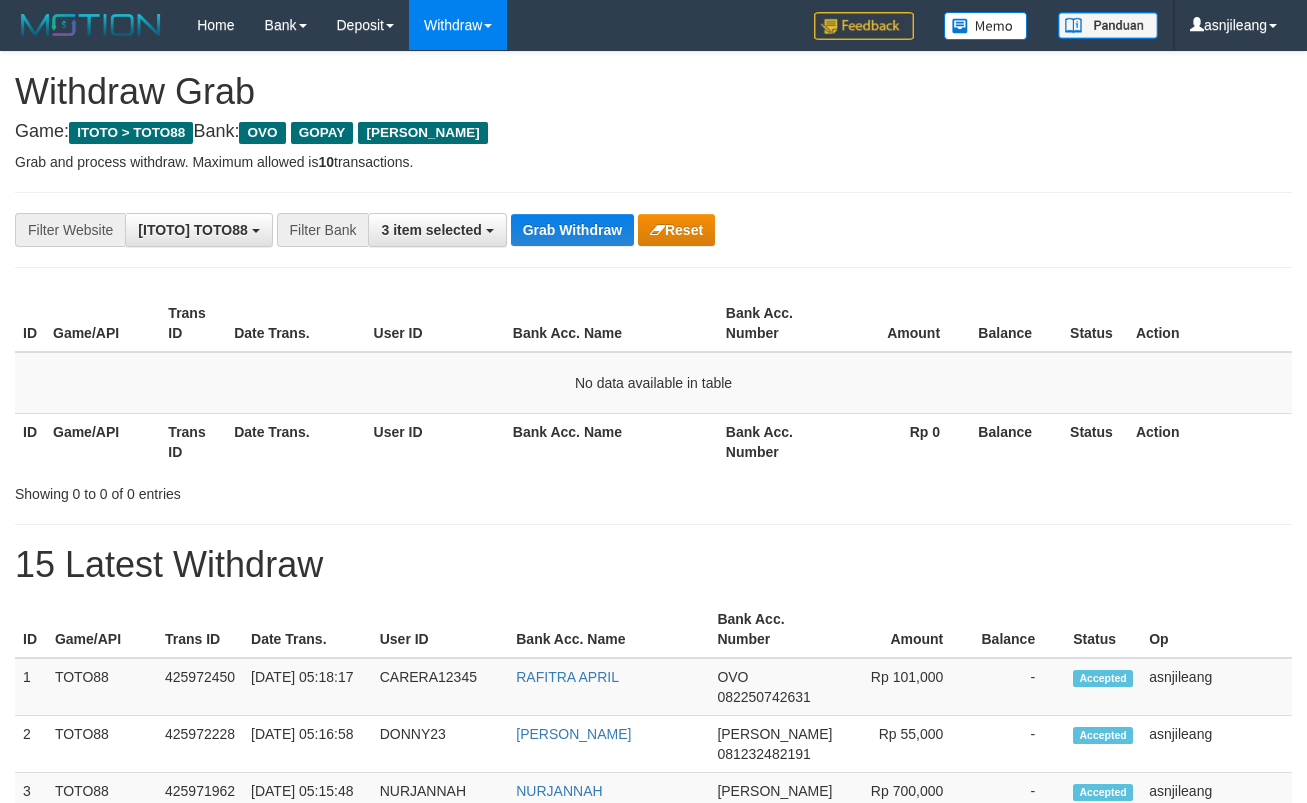 scroll, scrollTop: 0, scrollLeft: 0, axis: both 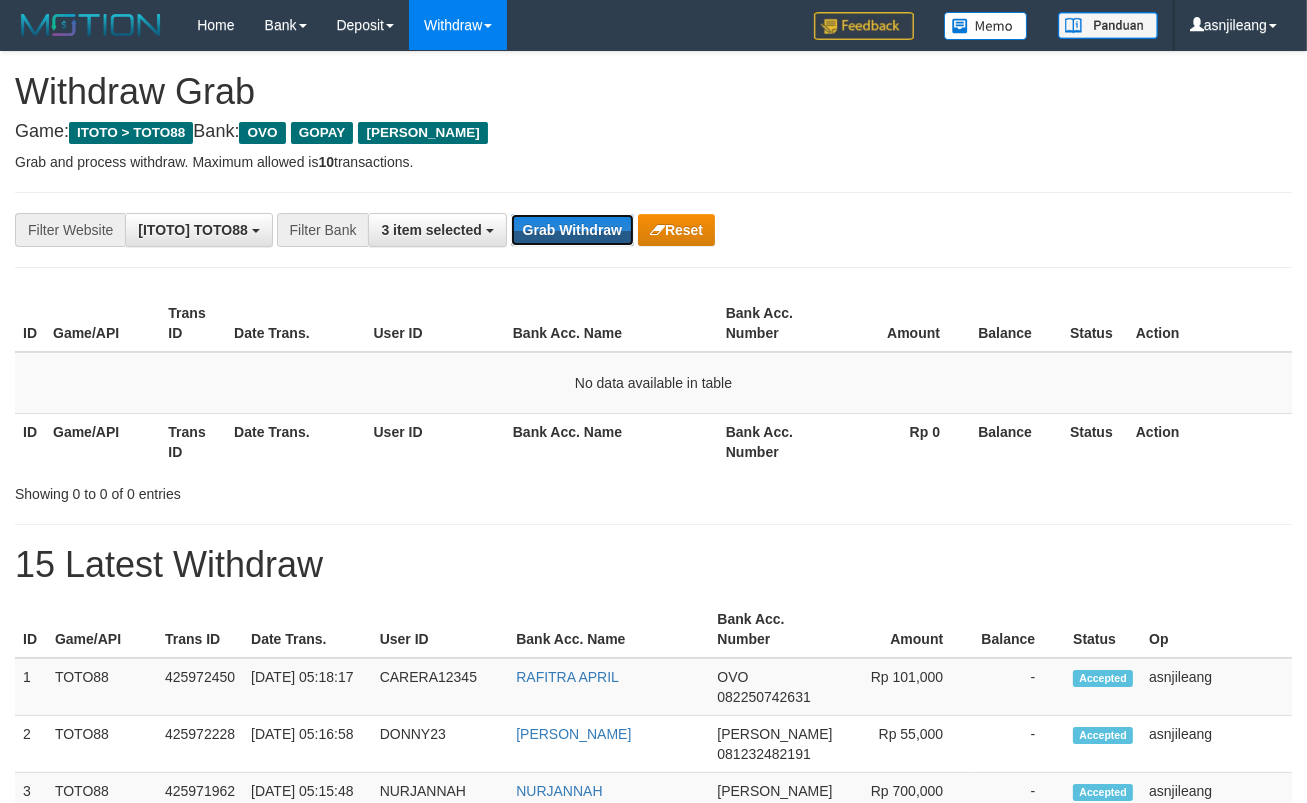 click on "Grab Withdraw" at bounding box center (572, 230) 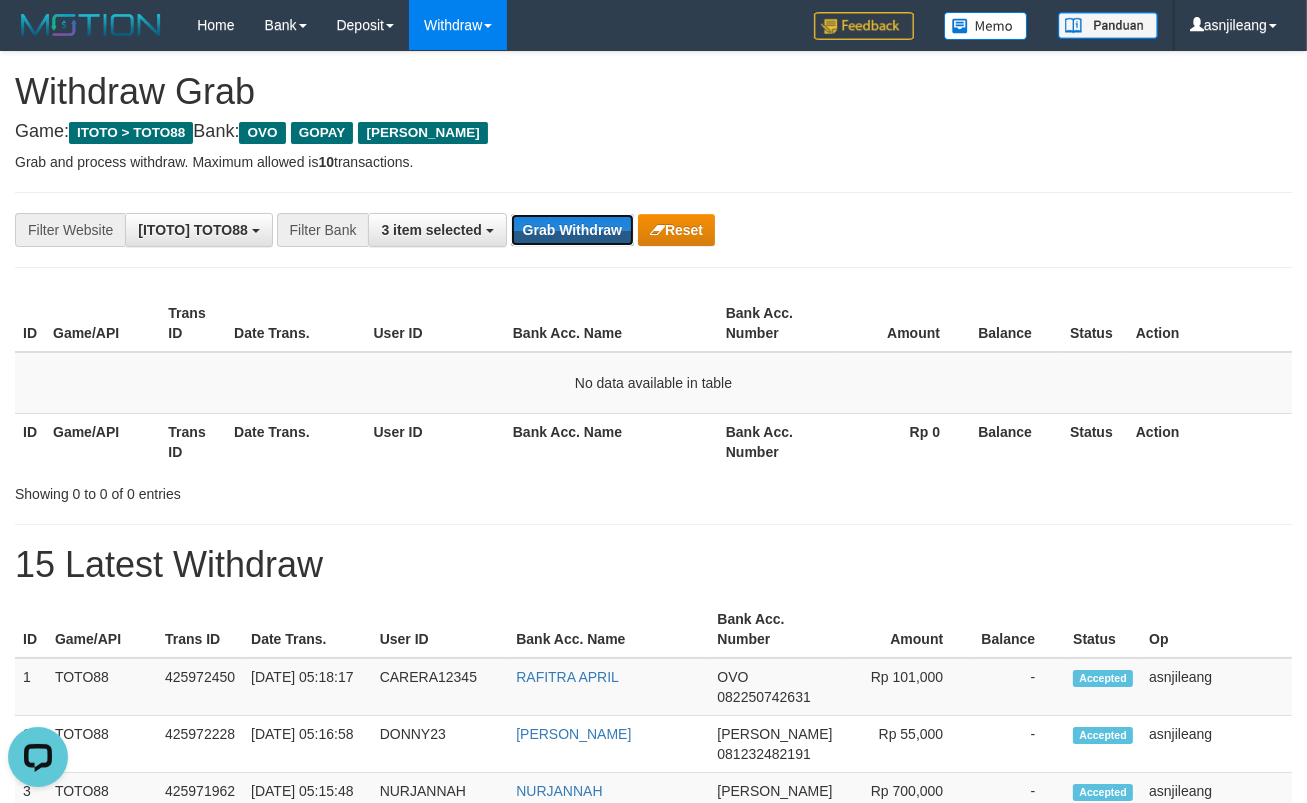 scroll, scrollTop: 0, scrollLeft: 0, axis: both 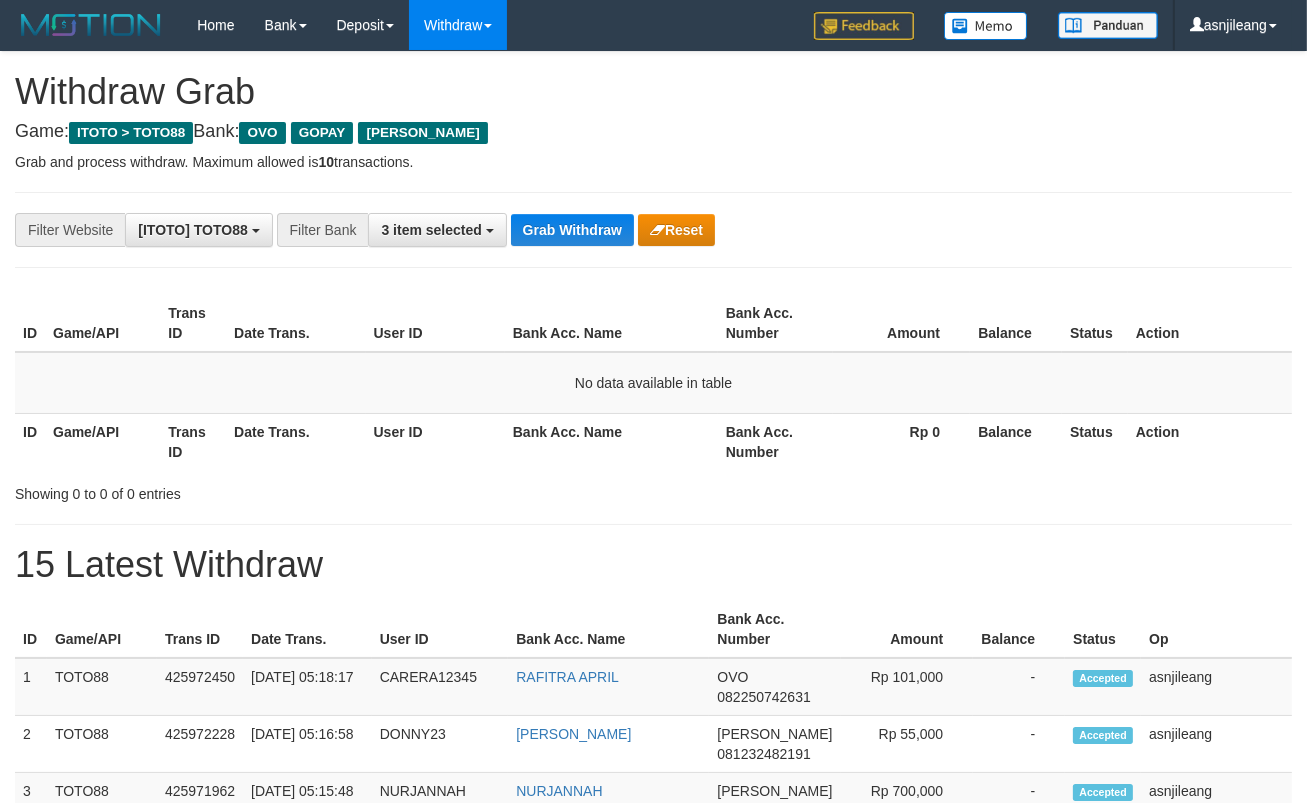 click on "Grab Withdraw" at bounding box center (572, 230) 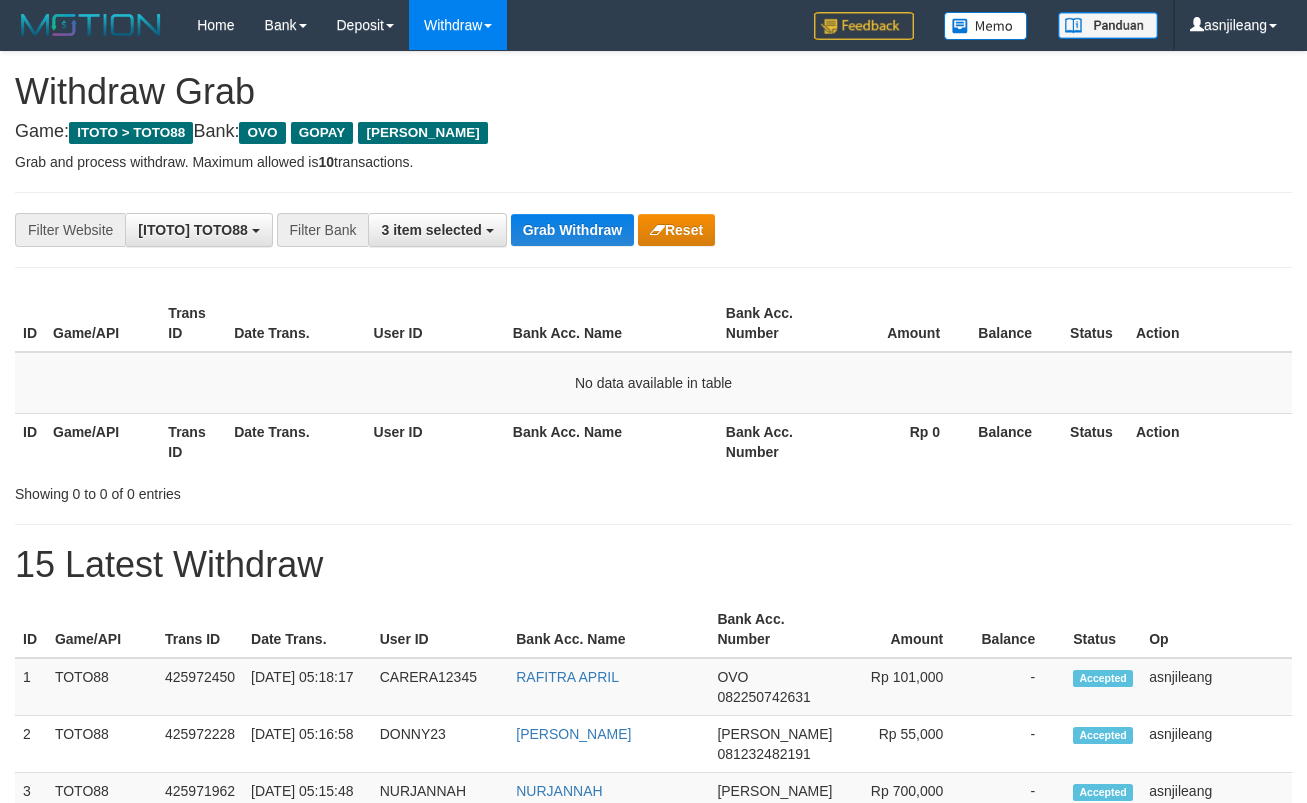 scroll, scrollTop: 0, scrollLeft: 0, axis: both 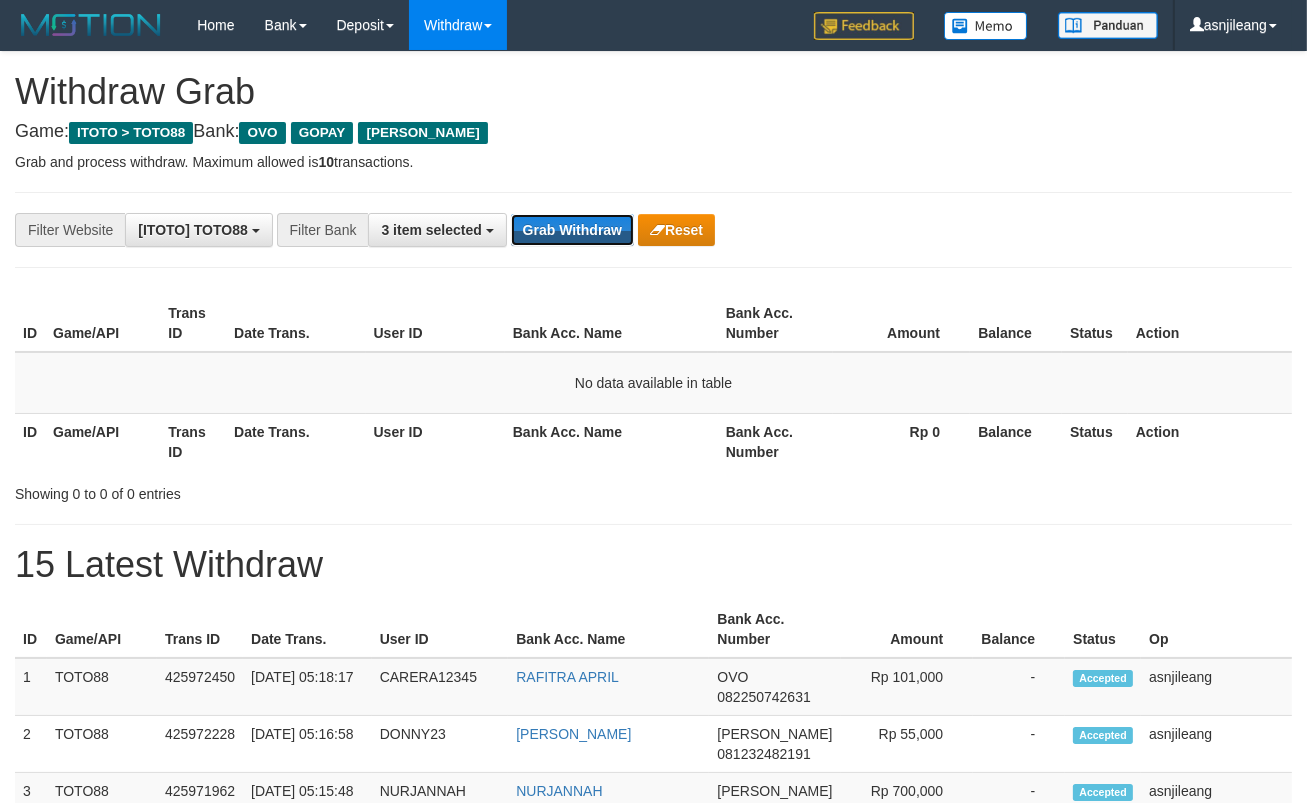 click on "Grab Withdraw" at bounding box center (572, 230) 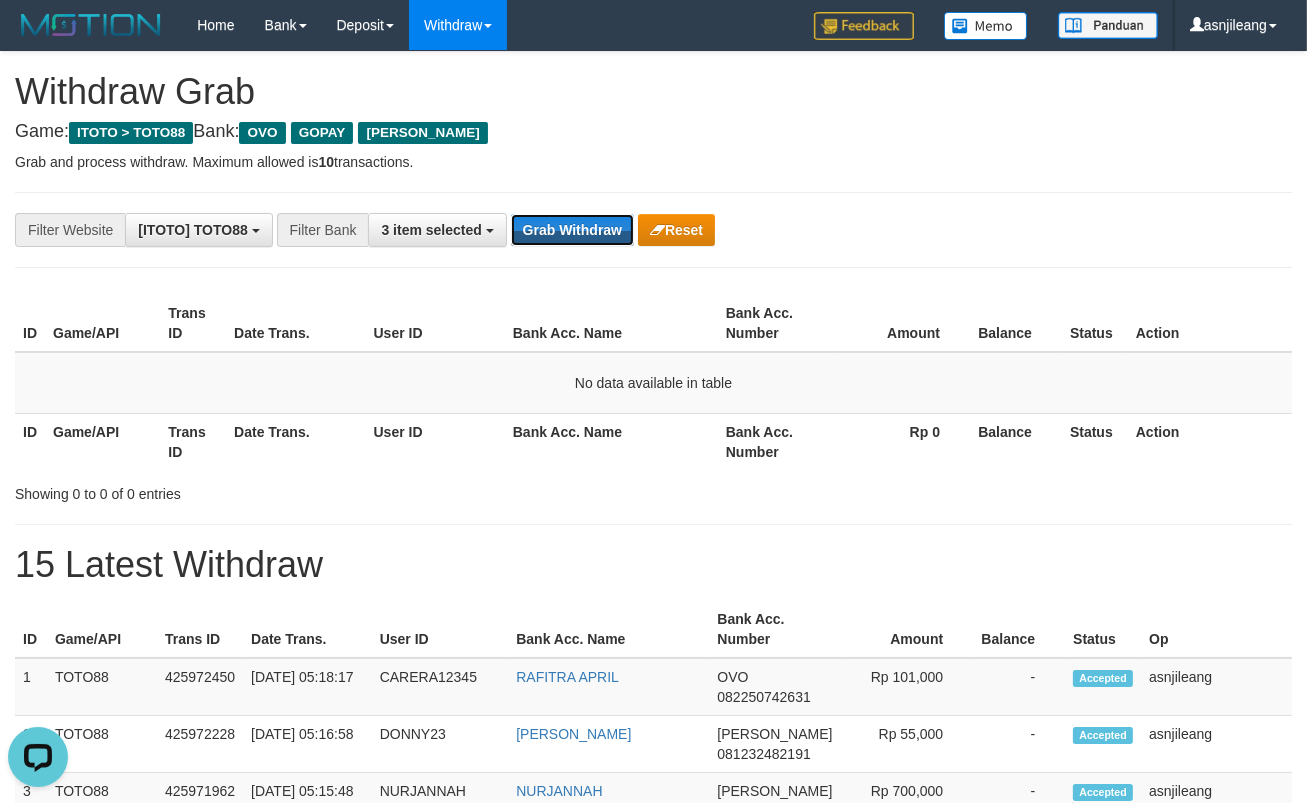 scroll, scrollTop: 0, scrollLeft: 0, axis: both 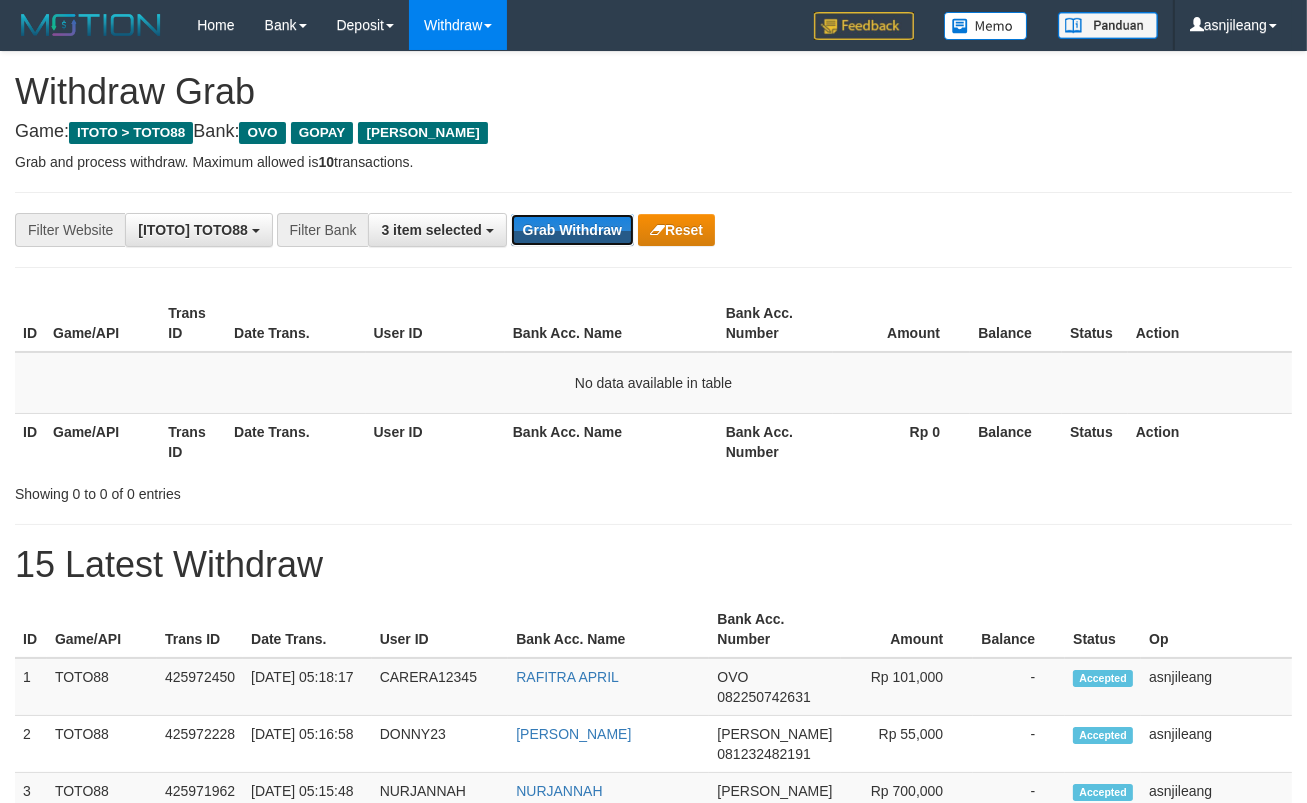 click on "Grab Withdraw" at bounding box center (572, 230) 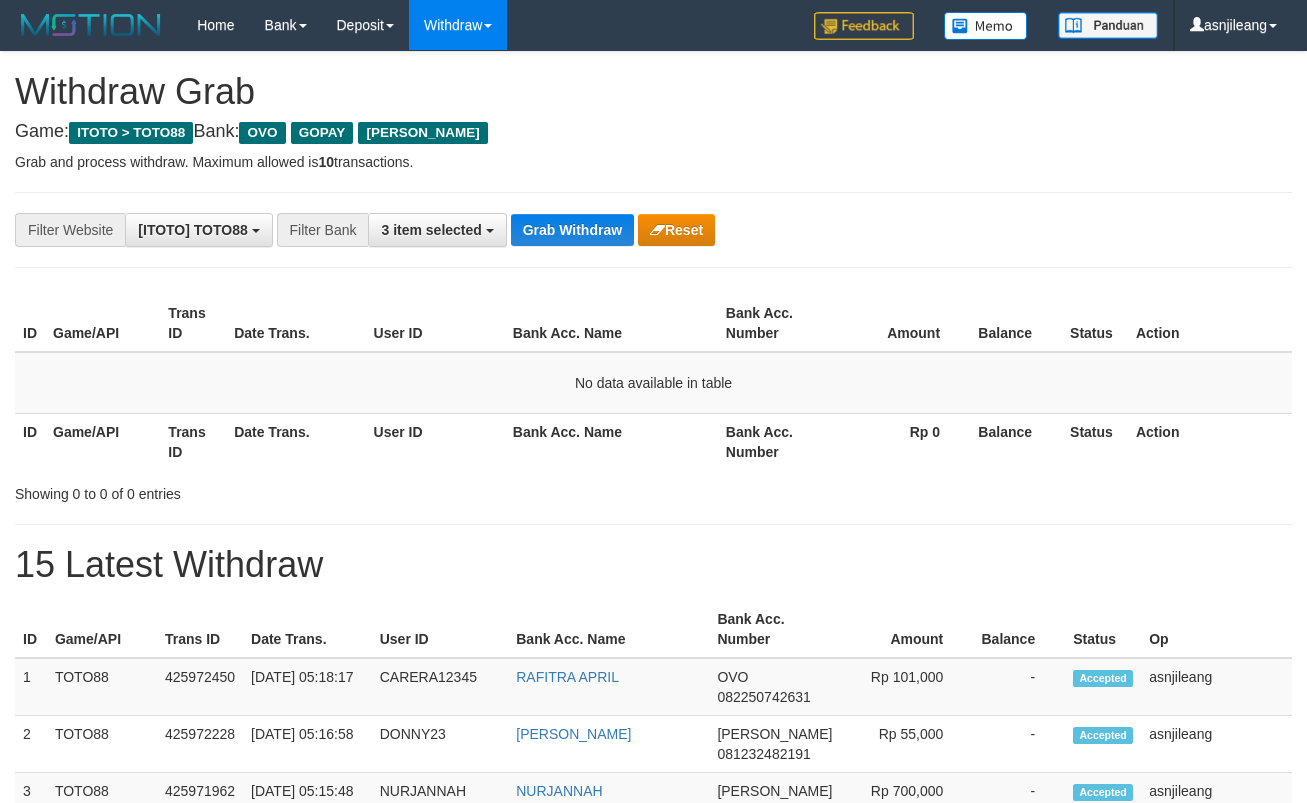 scroll, scrollTop: 0, scrollLeft: 0, axis: both 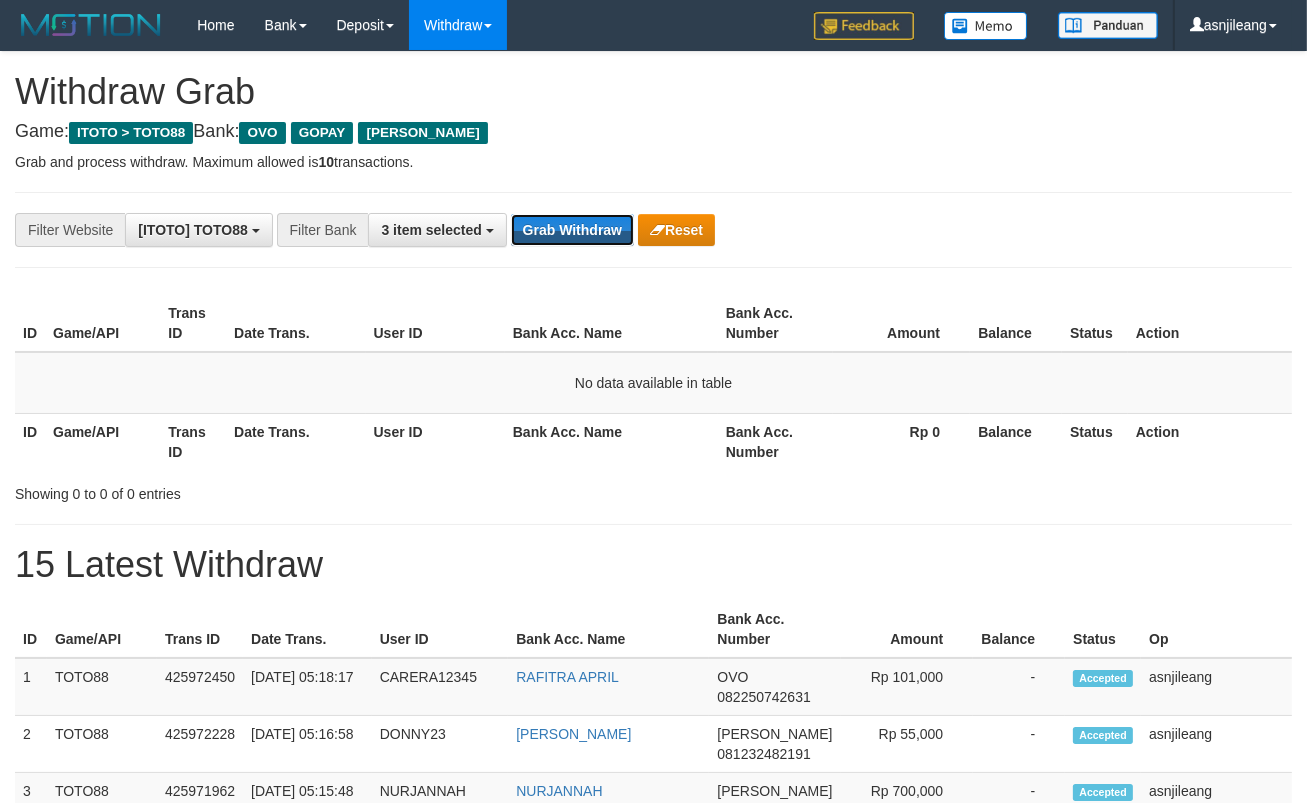 click on "Grab Withdraw" at bounding box center [572, 230] 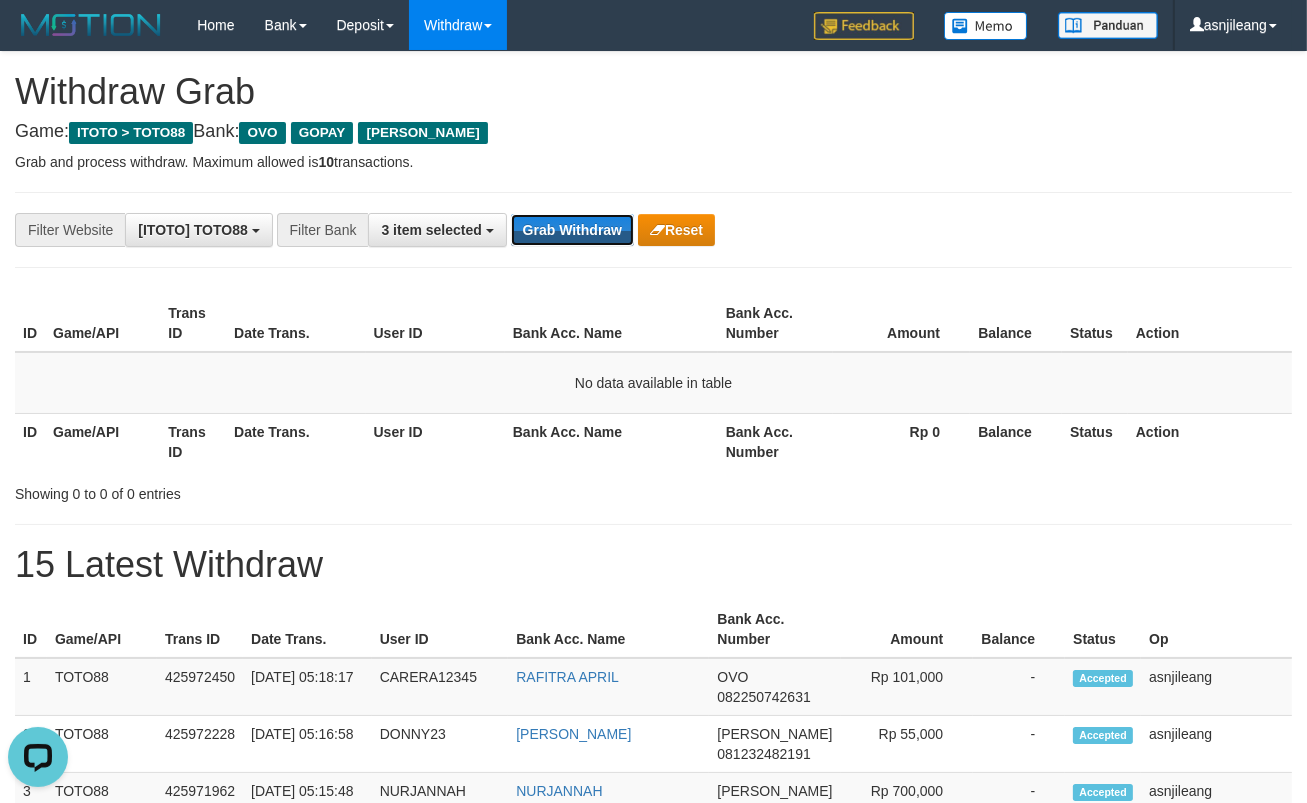 scroll, scrollTop: 0, scrollLeft: 0, axis: both 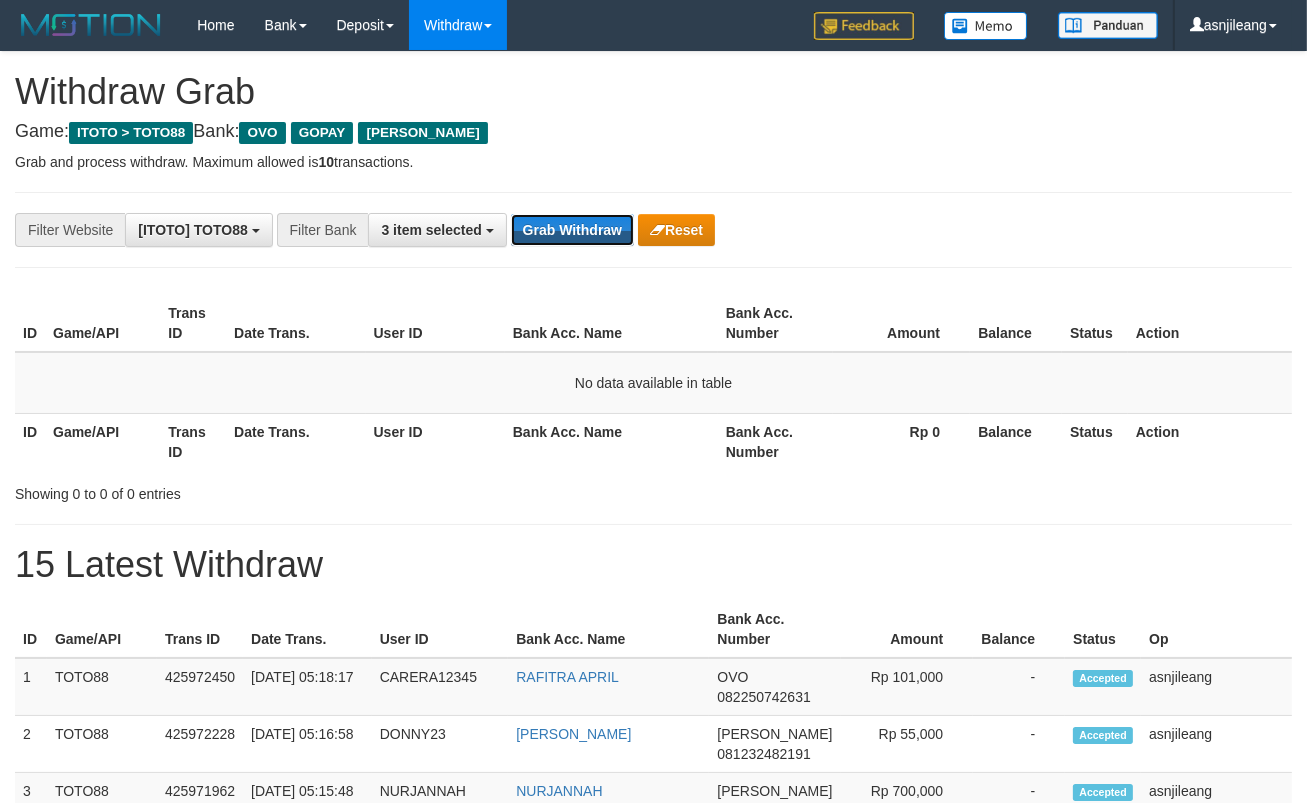 click on "Grab Withdraw" at bounding box center [572, 230] 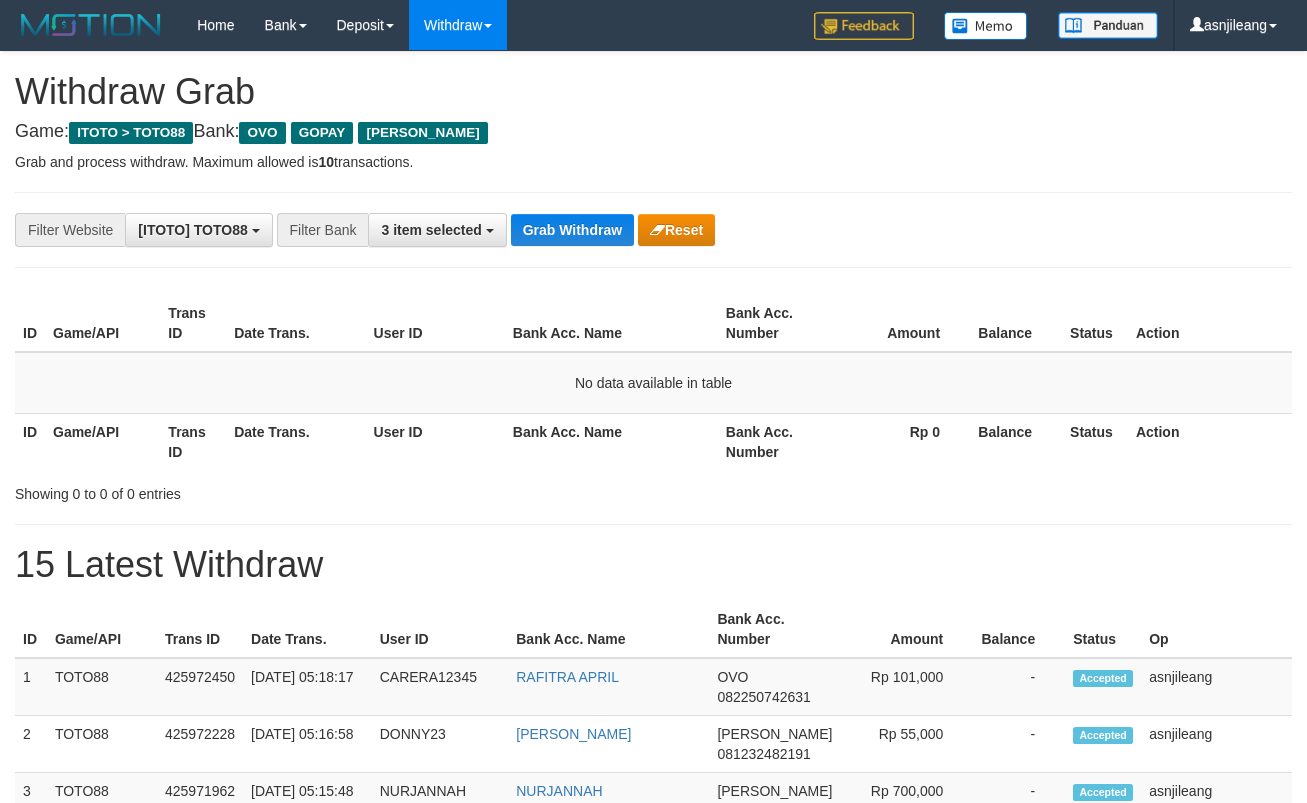 click on "Grab Withdraw" at bounding box center [572, 230] 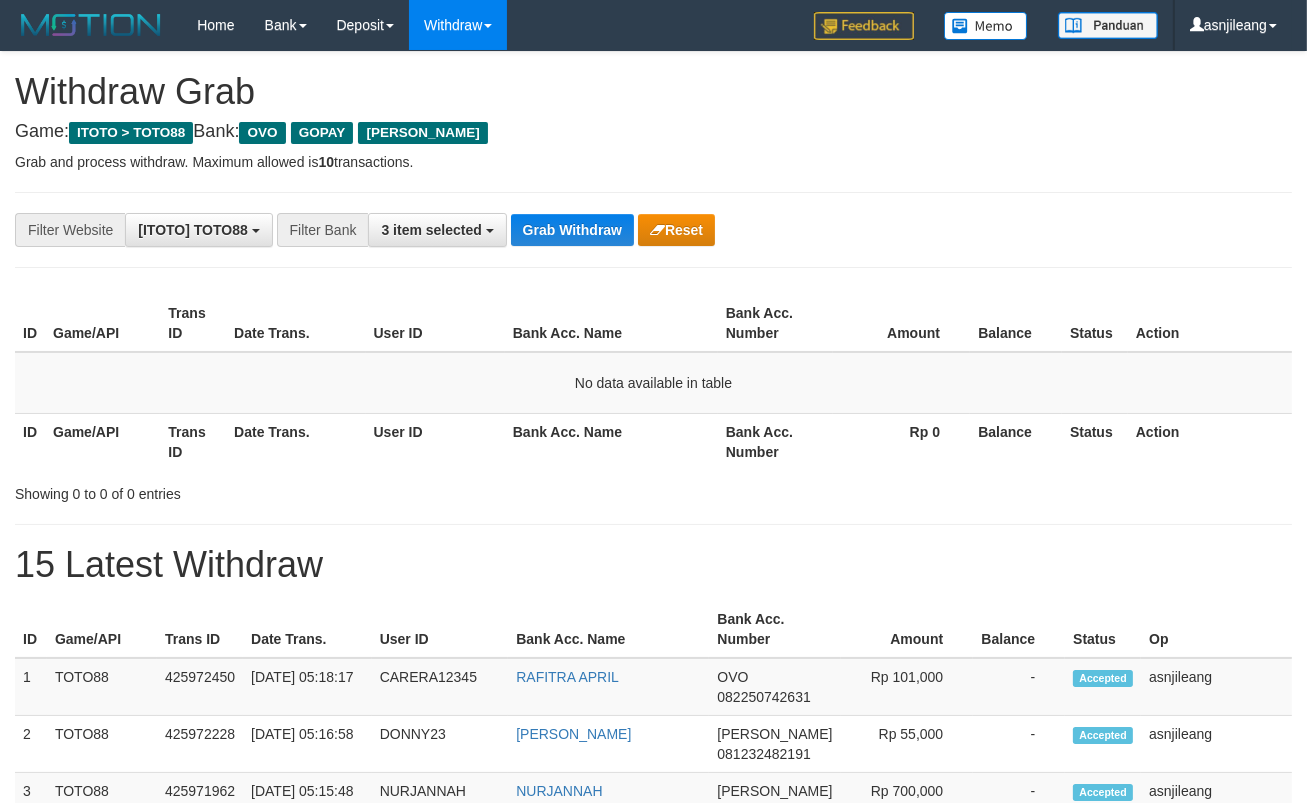 scroll, scrollTop: 17, scrollLeft: 0, axis: vertical 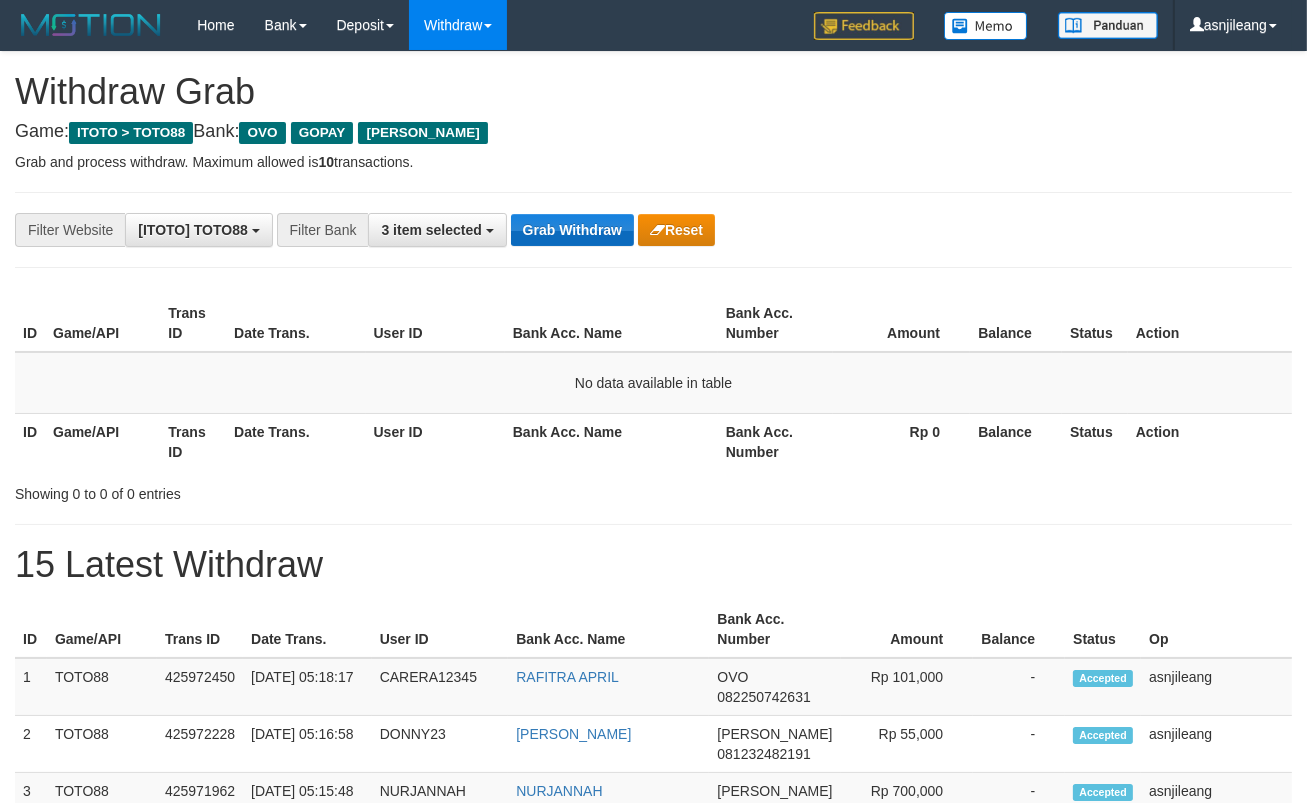 click on "Grab Withdraw" at bounding box center (572, 230) 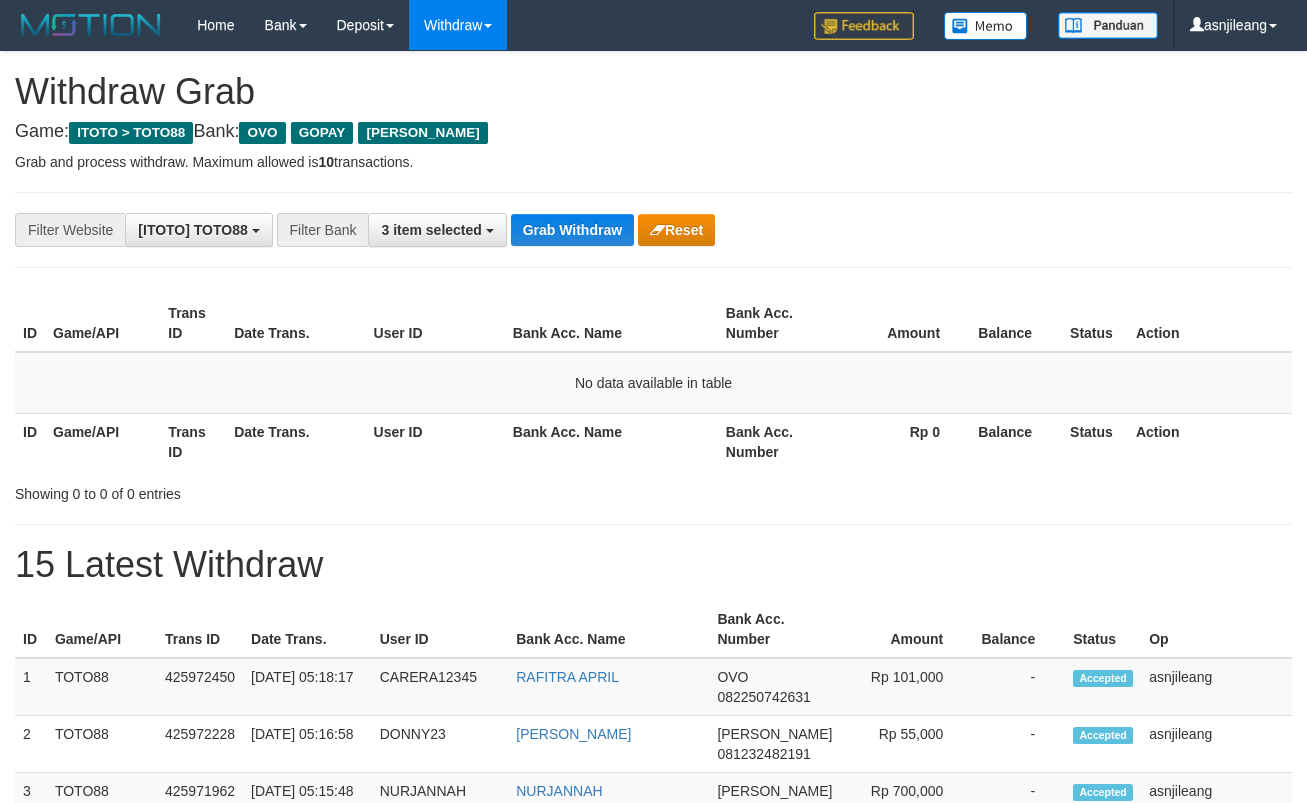 scroll, scrollTop: 0, scrollLeft: 0, axis: both 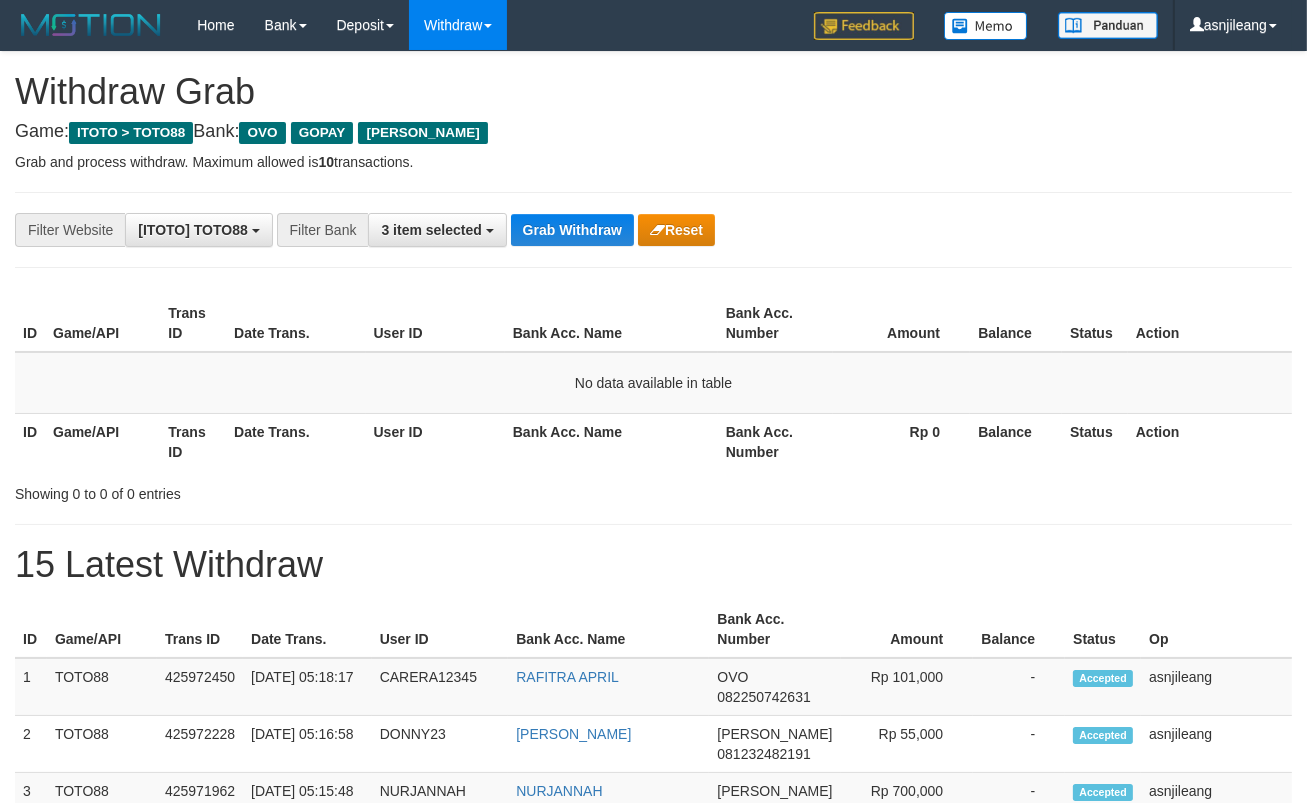 click on "Grab Withdraw" at bounding box center (572, 230) 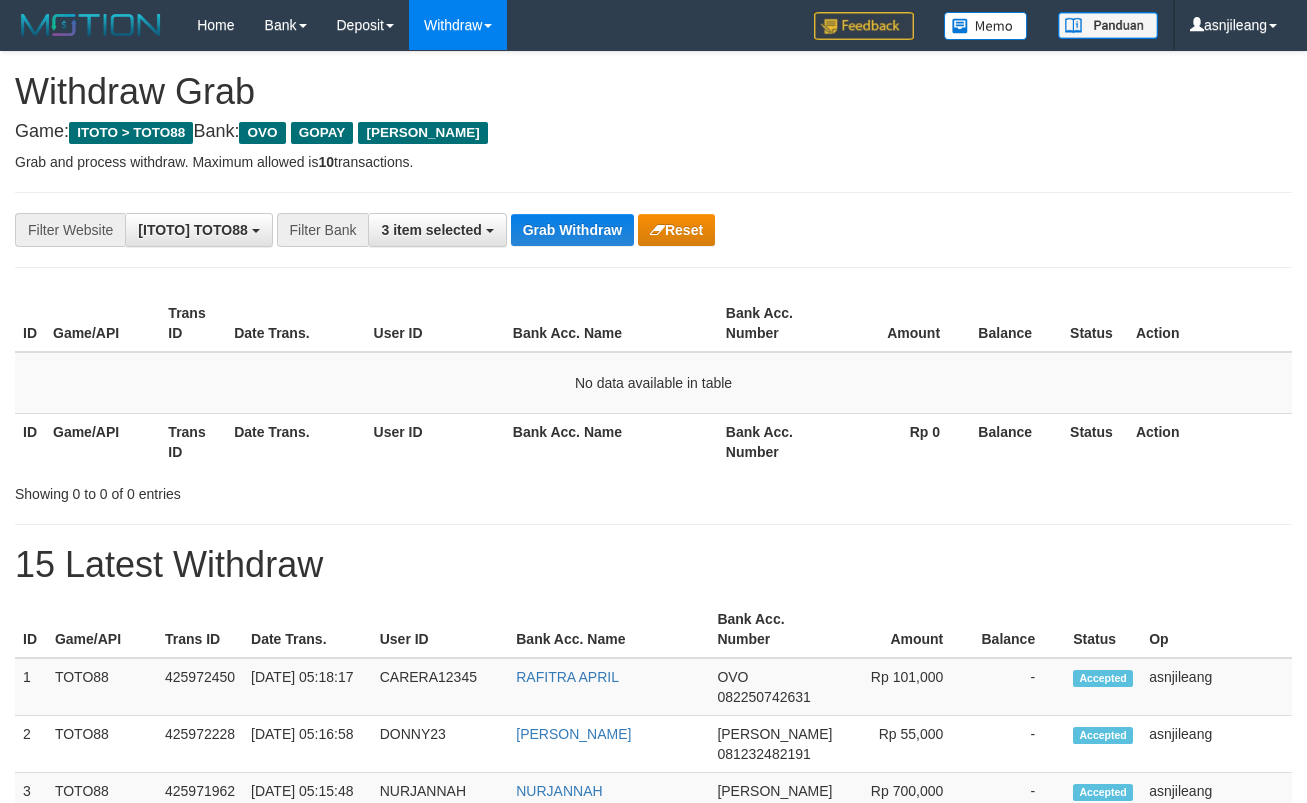 click on "Grab Withdraw" at bounding box center (572, 230) 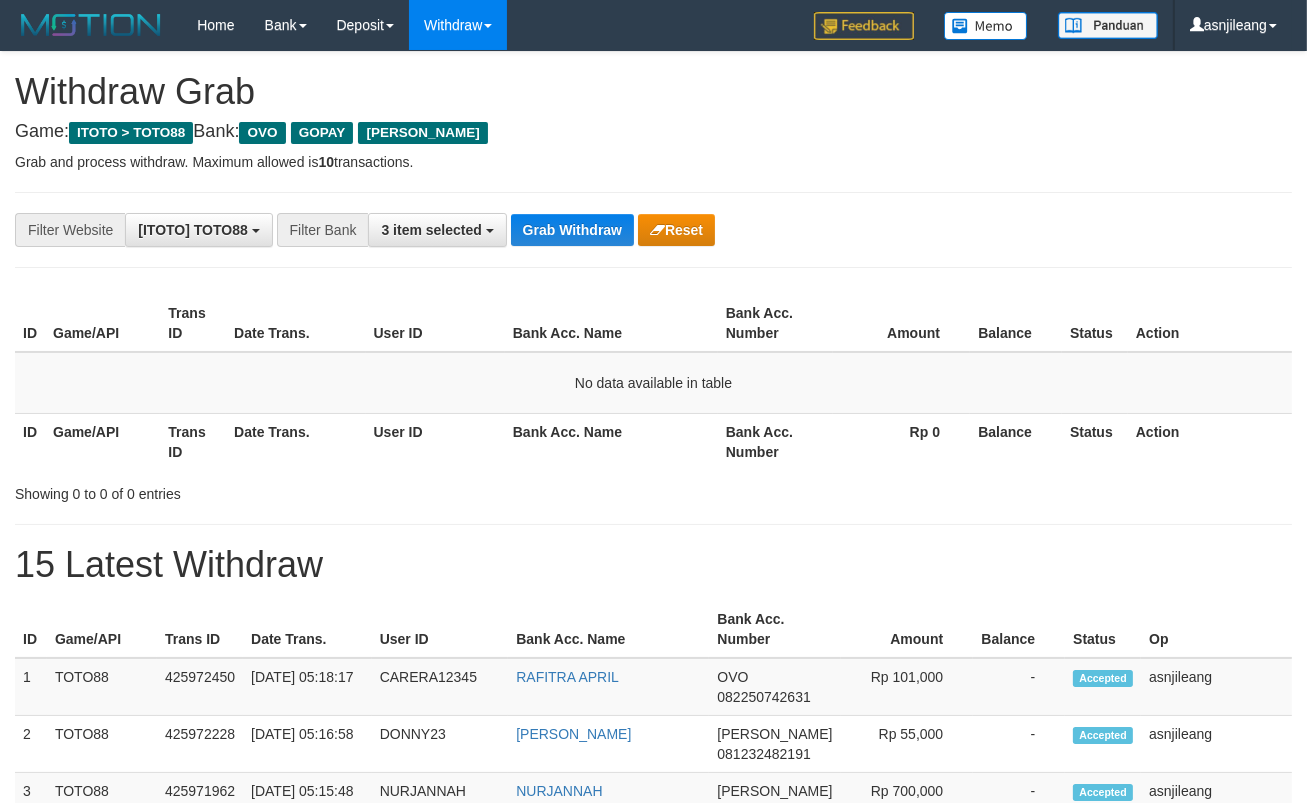 scroll, scrollTop: 17, scrollLeft: 0, axis: vertical 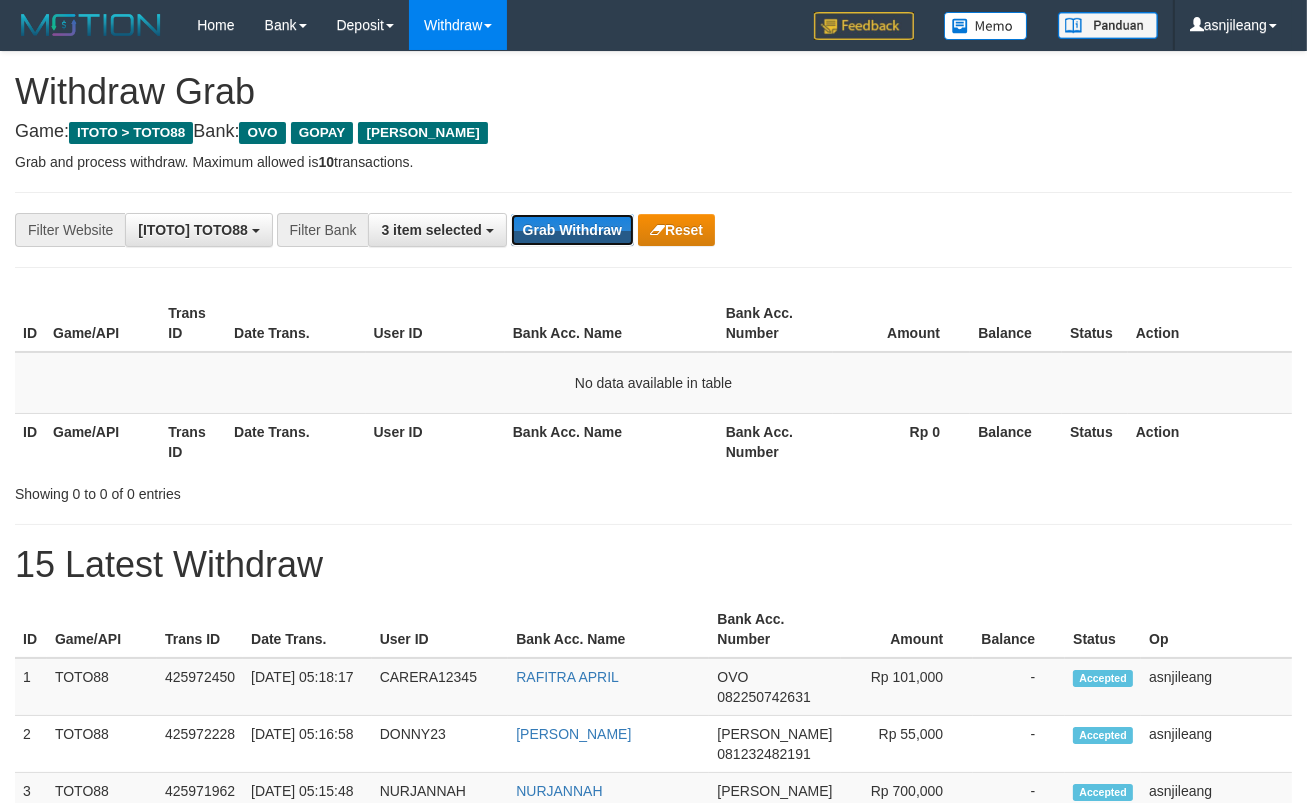click on "Grab Withdraw" at bounding box center [572, 230] 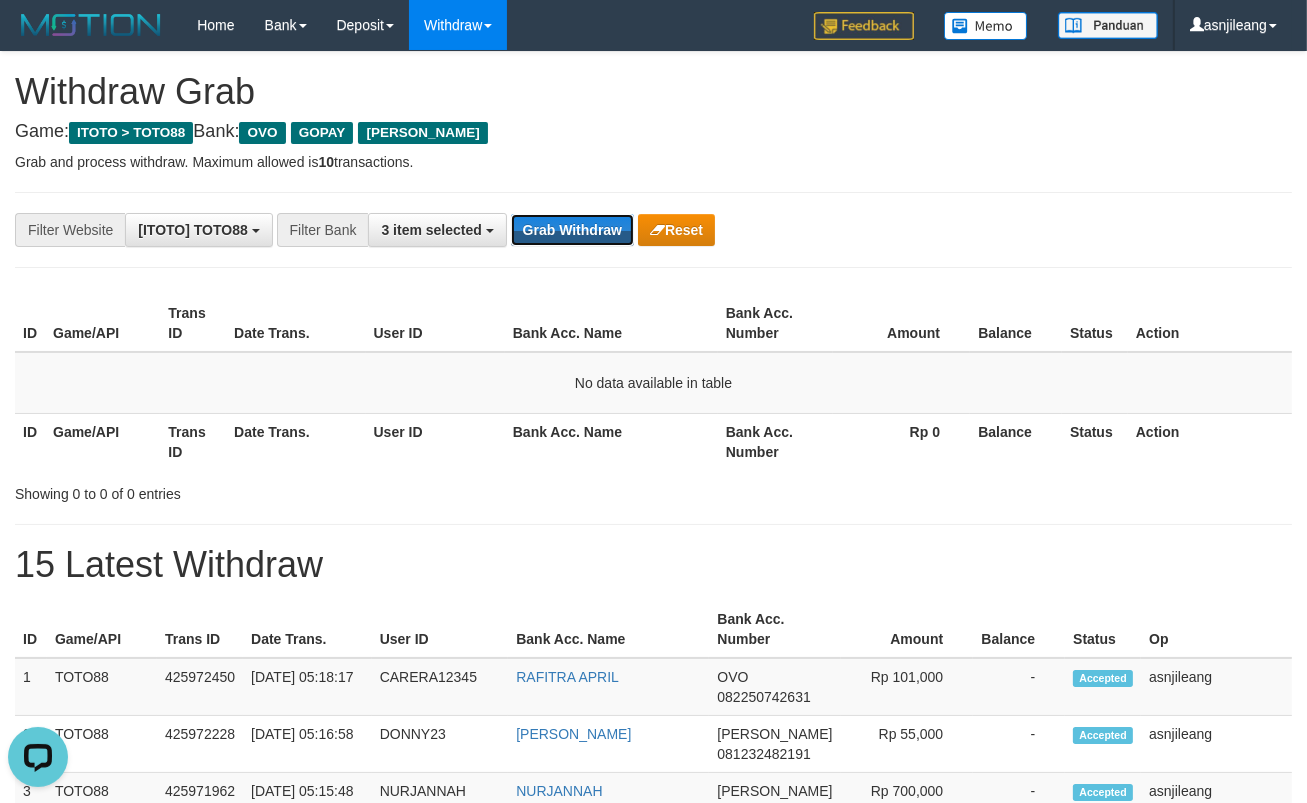 scroll, scrollTop: 0, scrollLeft: 0, axis: both 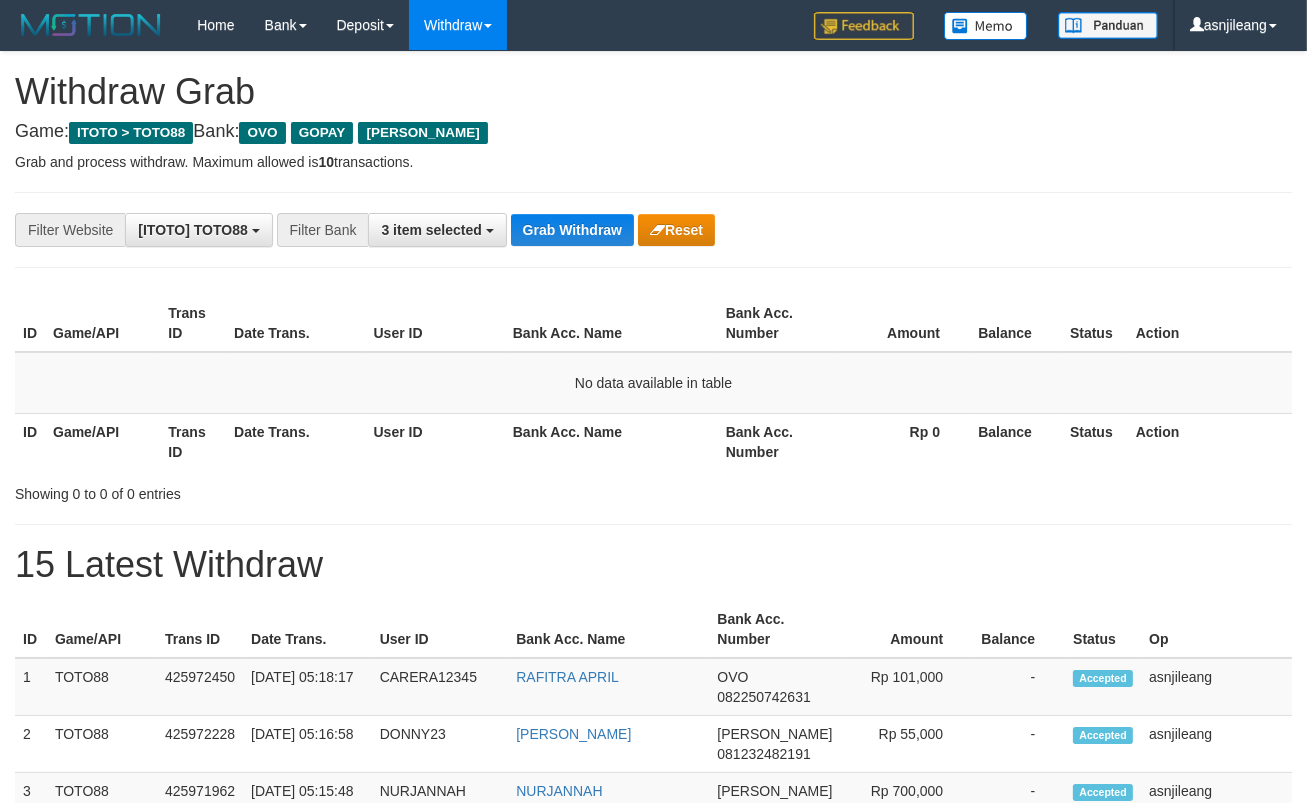 click on "Grab Withdraw" at bounding box center [572, 230] 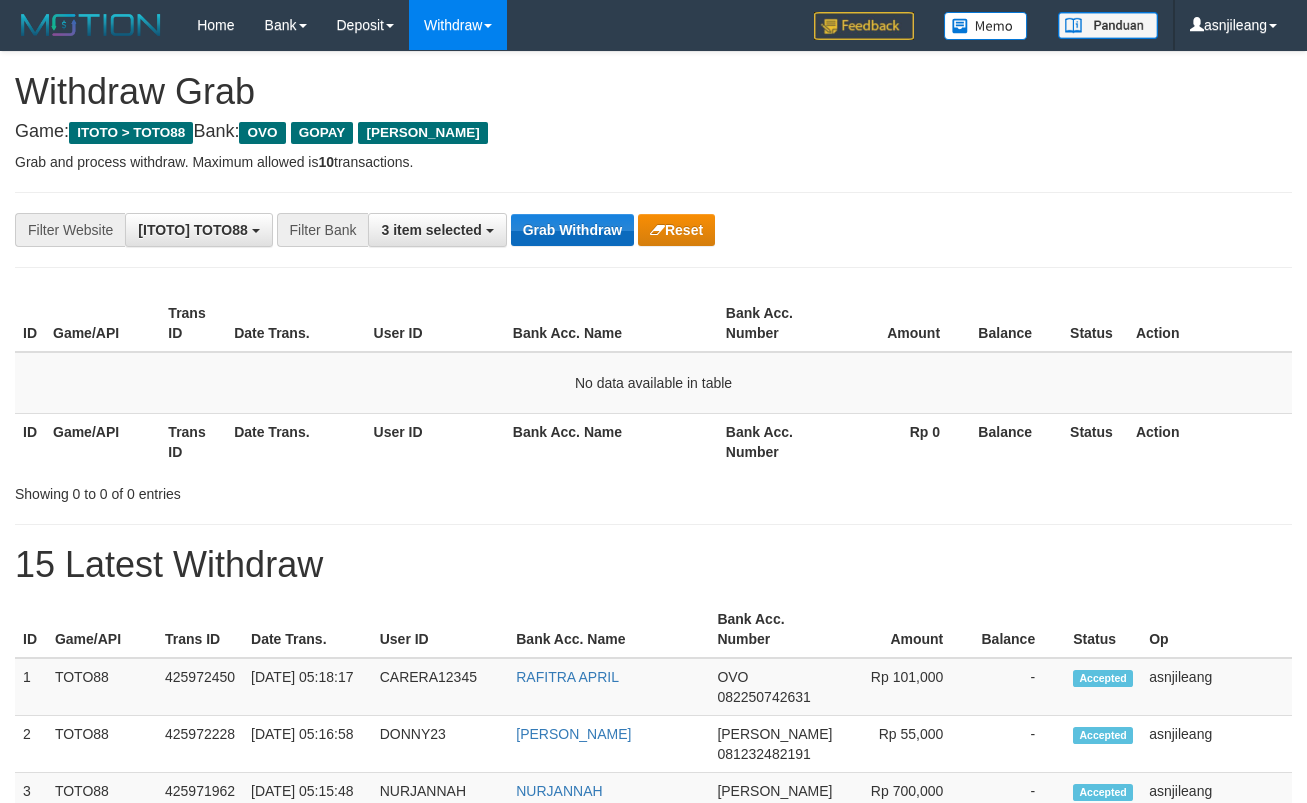 scroll, scrollTop: 0, scrollLeft: 0, axis: both 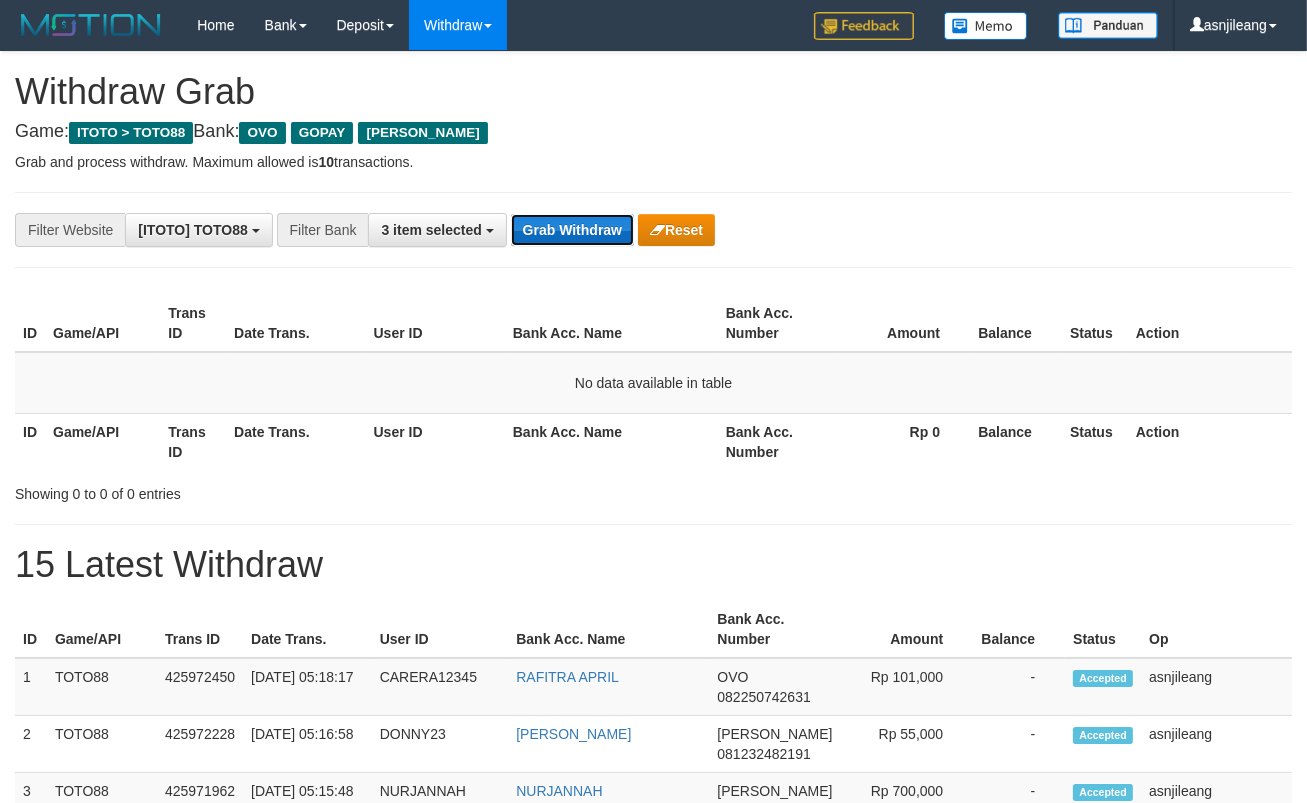 click on "Grab Withdraw" at bounding box center (572, 230) 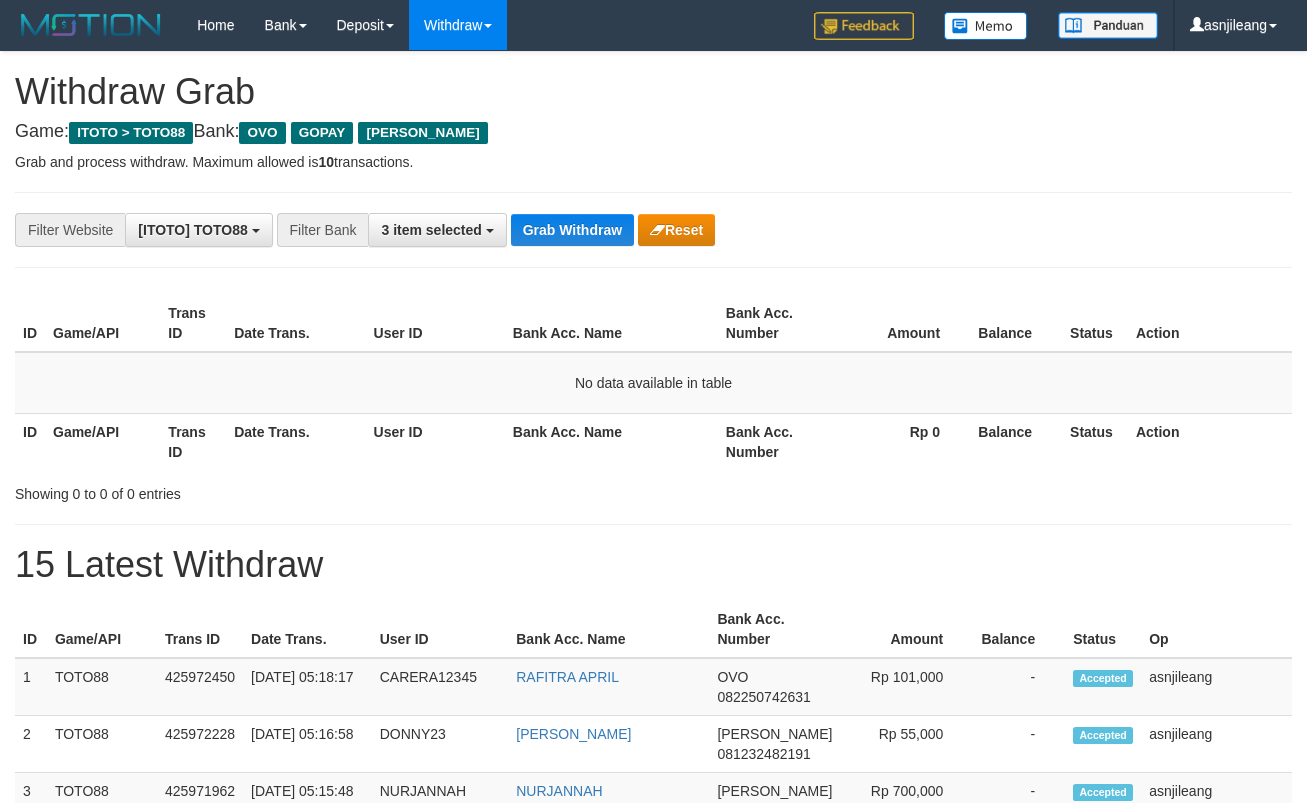 scroll, scrollTop: 0, scrollLeft: 0, axis: both 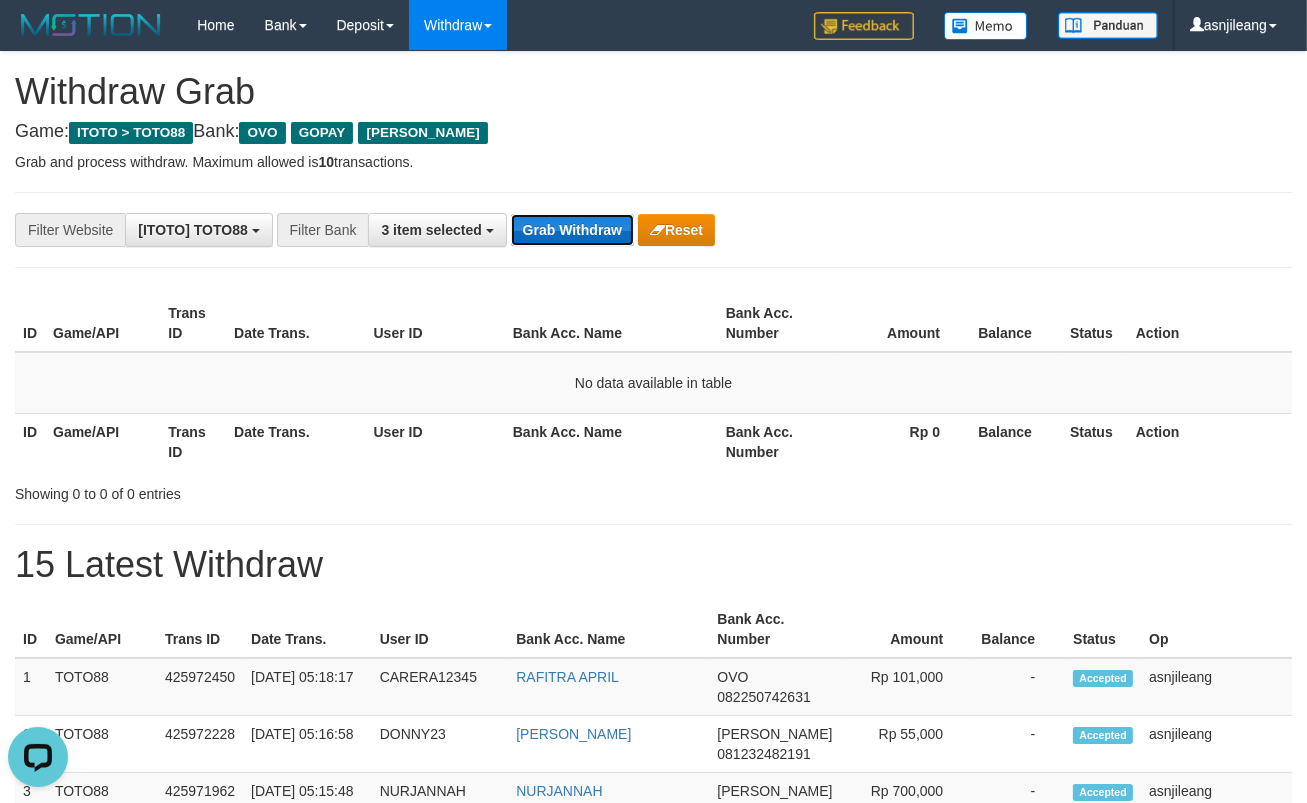 click on "Grab Withdraw" at bounding box center [572, 230] 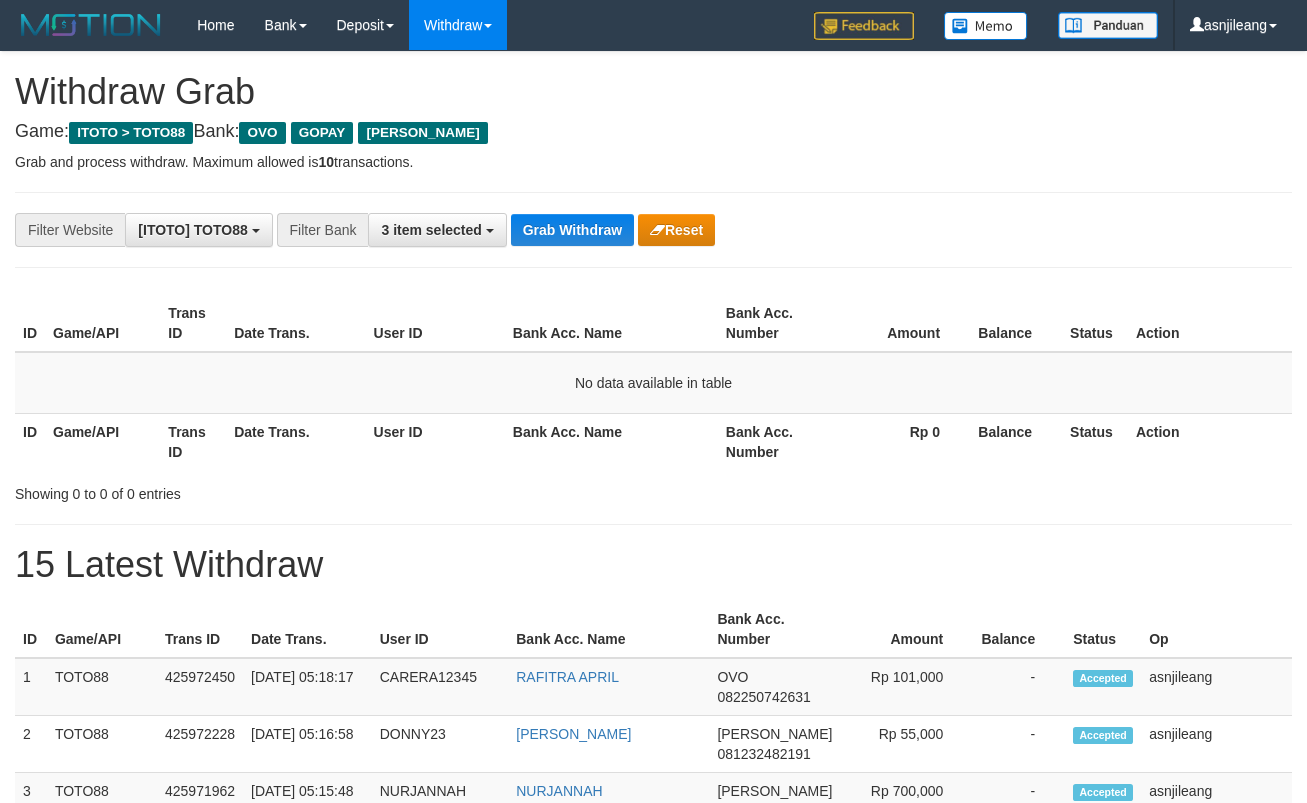 scroll, scrollTop: 0, scrollLeft: 0, axis: both 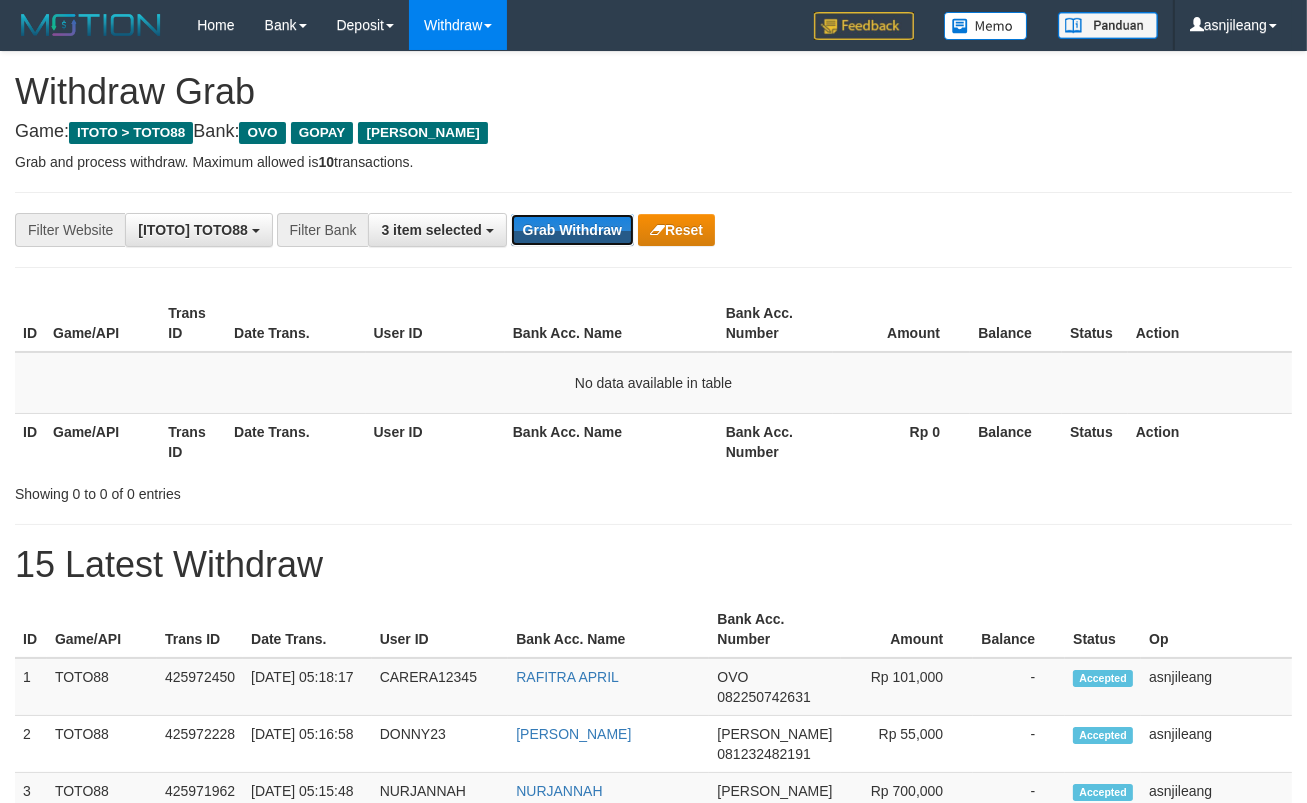 click on "Grab Withdraw" at bounding box center (572, 230) 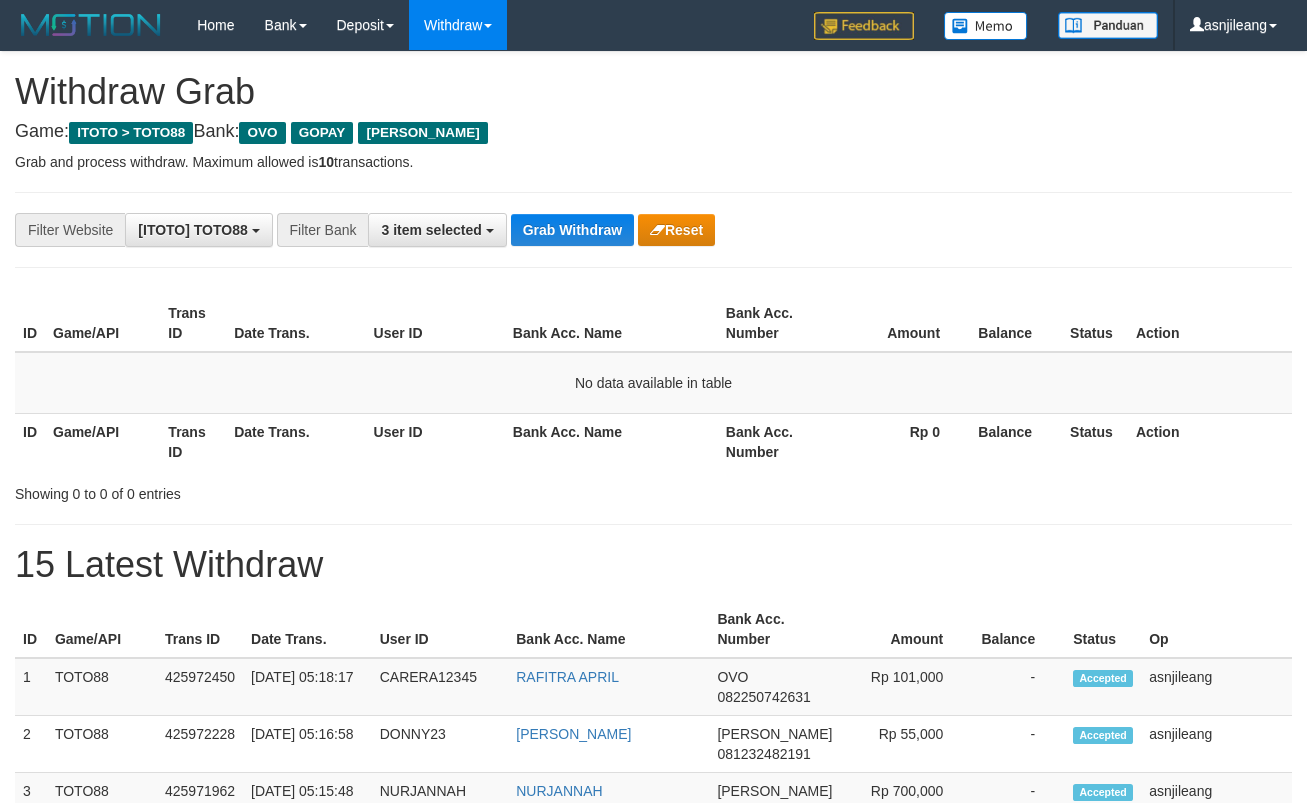 scroll, scrollTop: 0, scrollLeft: 0, axis: both 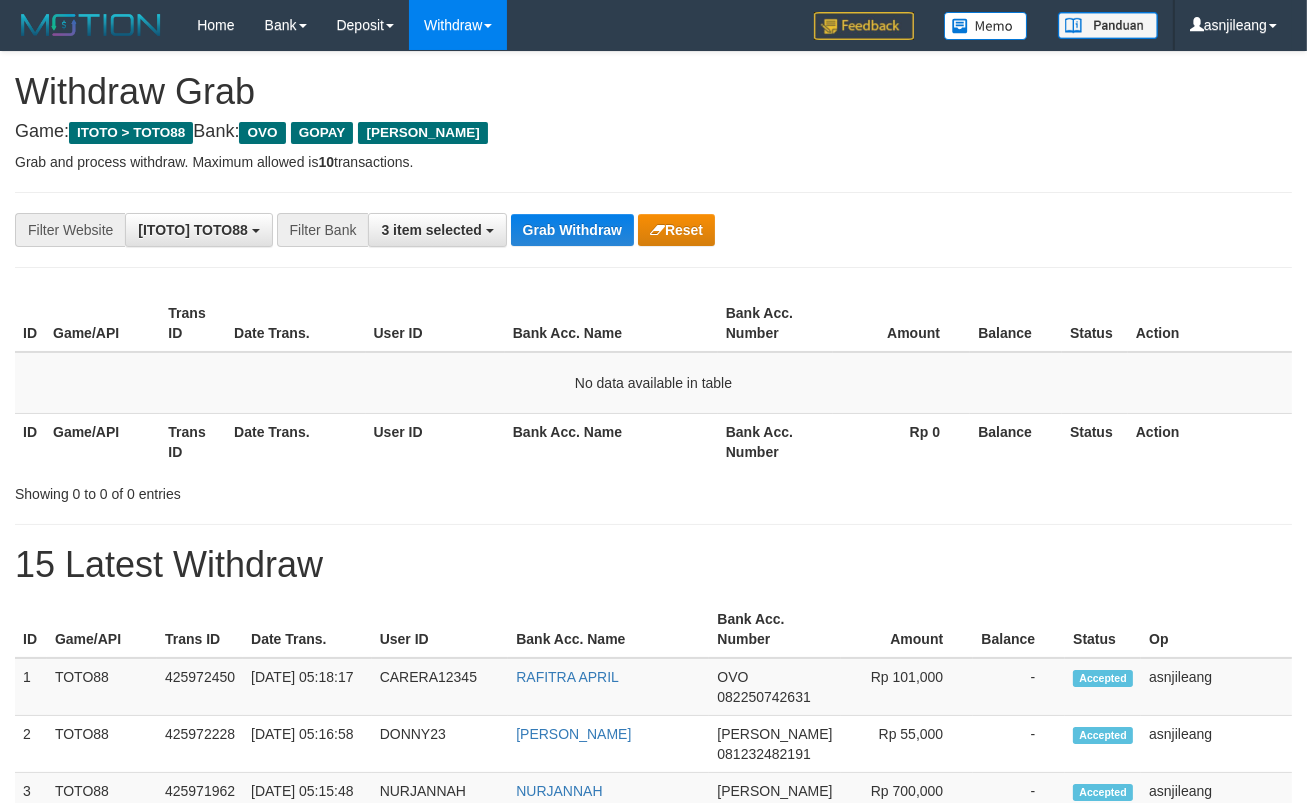 click on "Grab Withdraw" at bounding box center [572, 230] 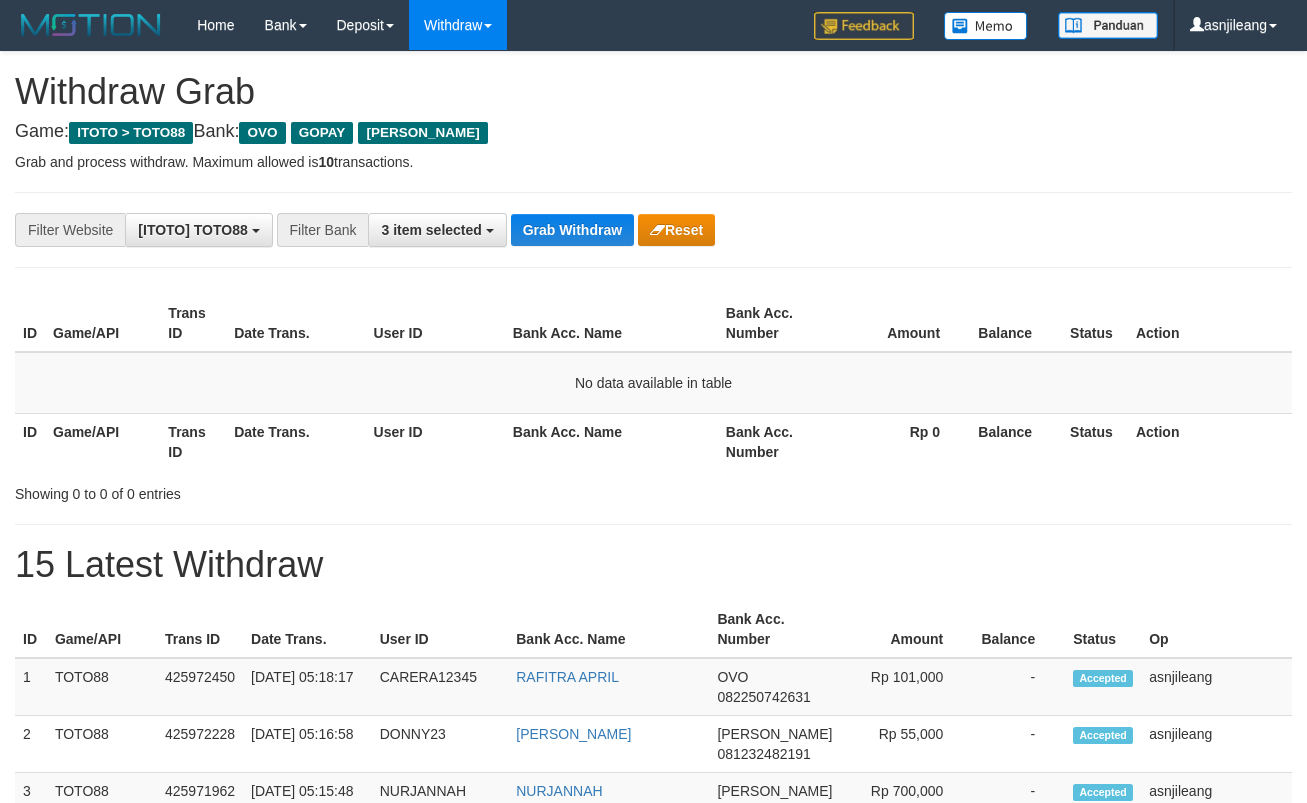 scroll, scrollTop: 0, scrollLeft: 0, axis: both 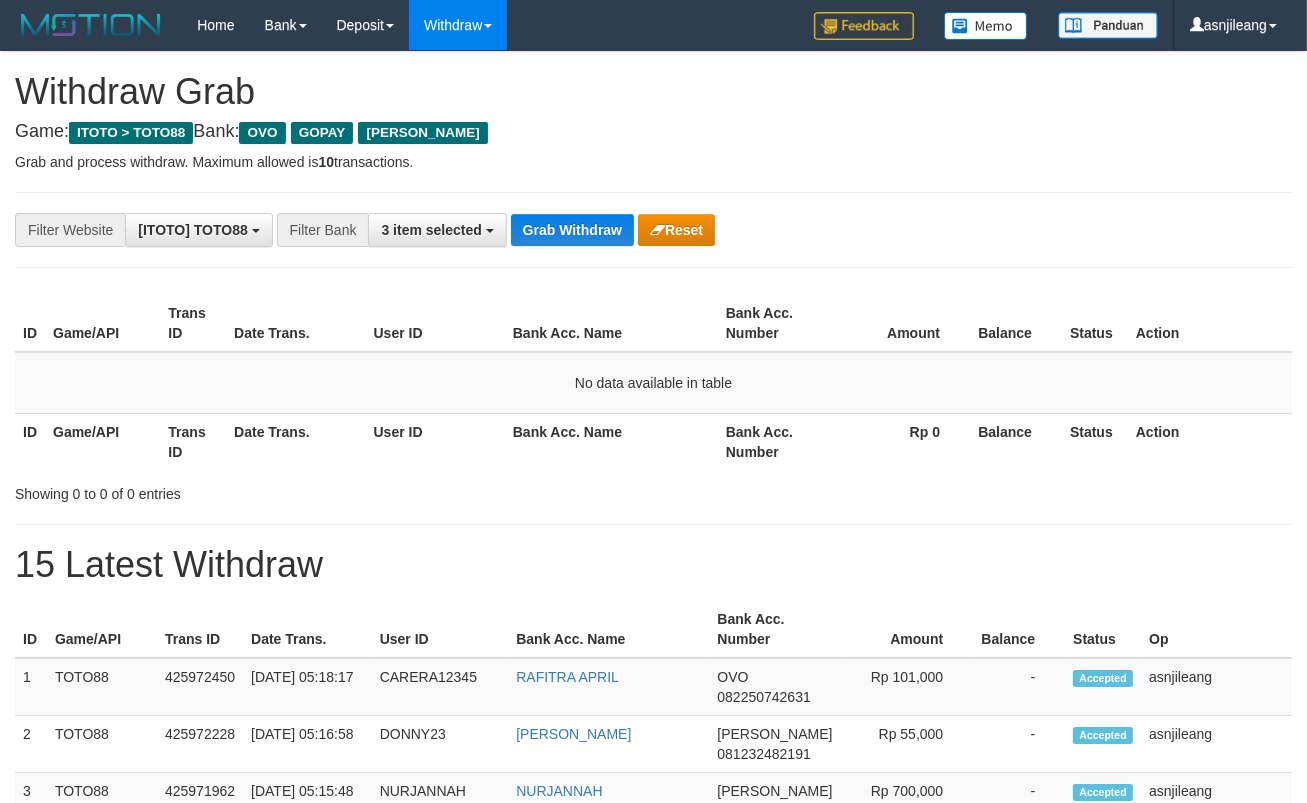 click on "Grab Withdraw" at bounding box center [572, 230] 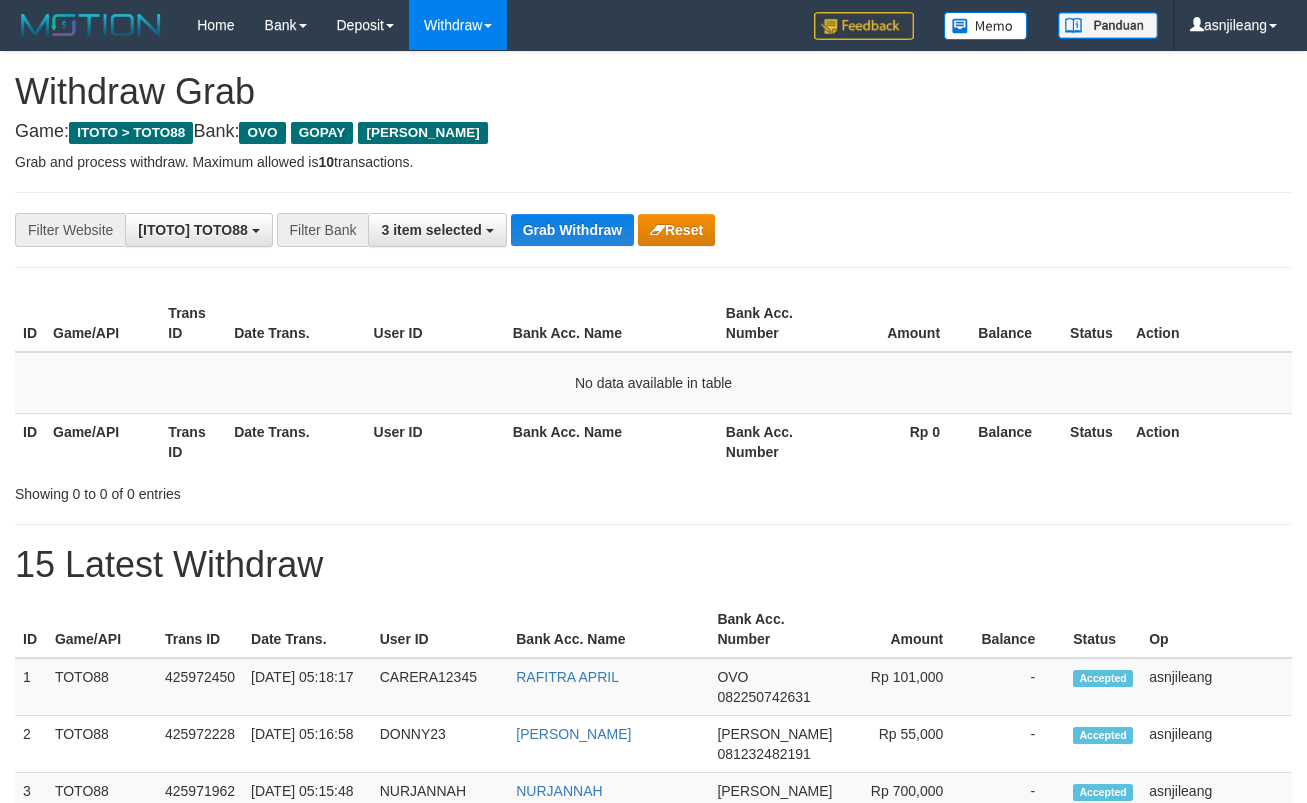 scroll, scrollTop: 0, scrollLeft: 0, axis: both 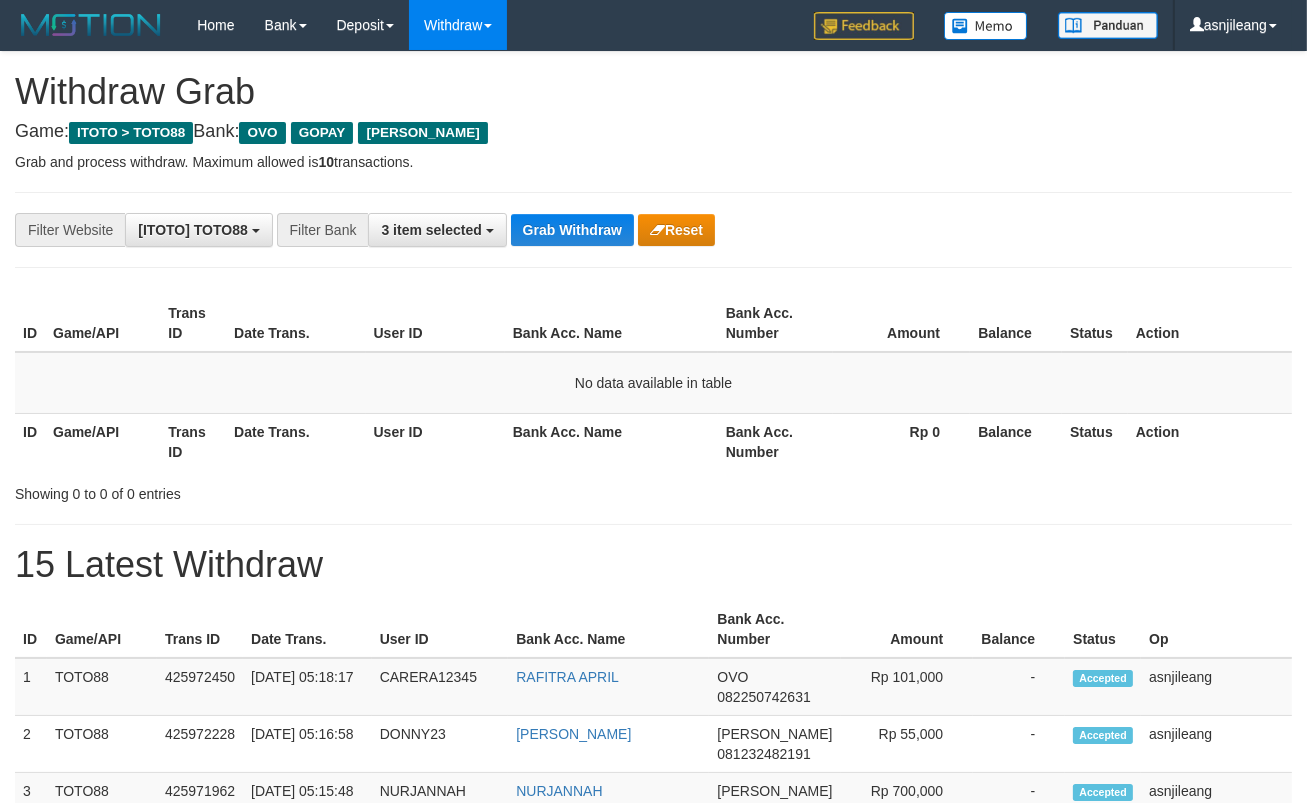 click on "Grab Withdraw" at bounding box center [572, 230] 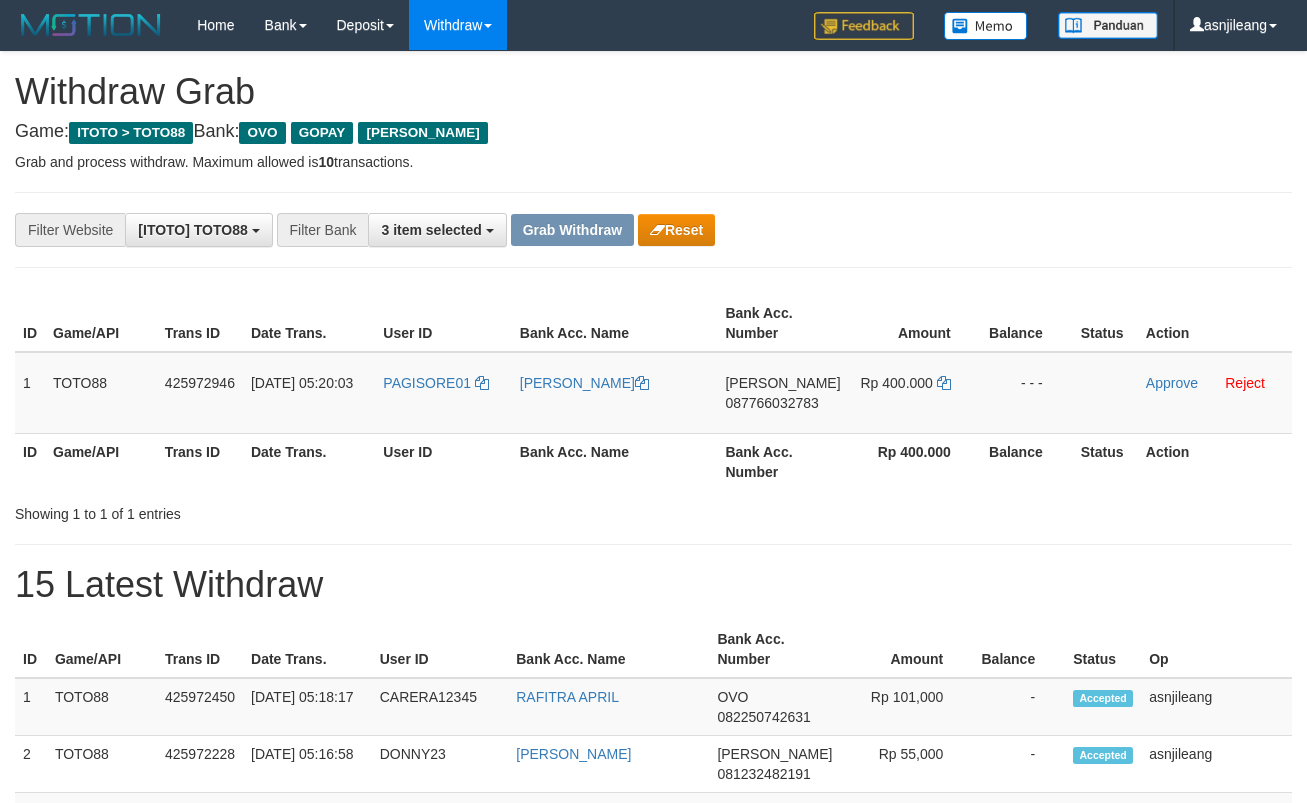 scroll, scrollTop: 0, scrollLeft: 0, axis: both 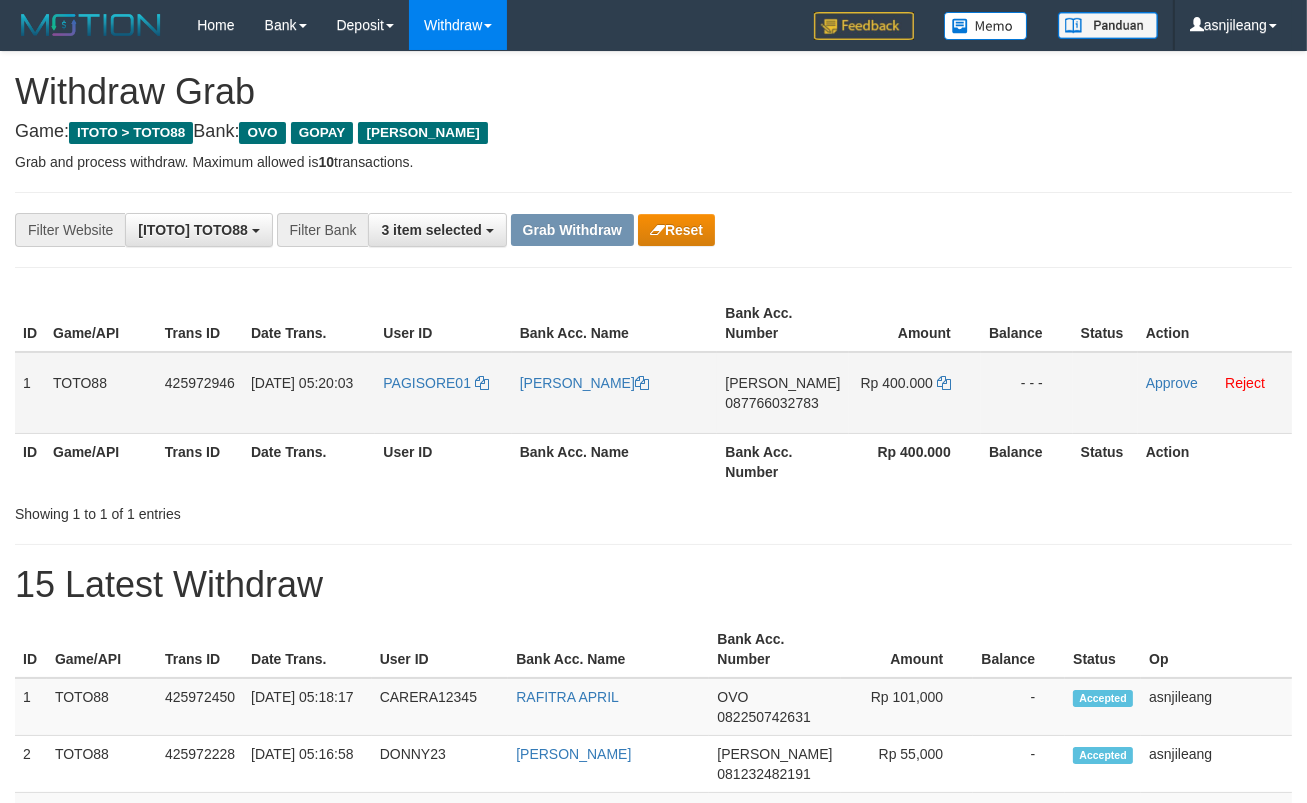 click on "DANA
087766032783" at bounding box center (782, 393) 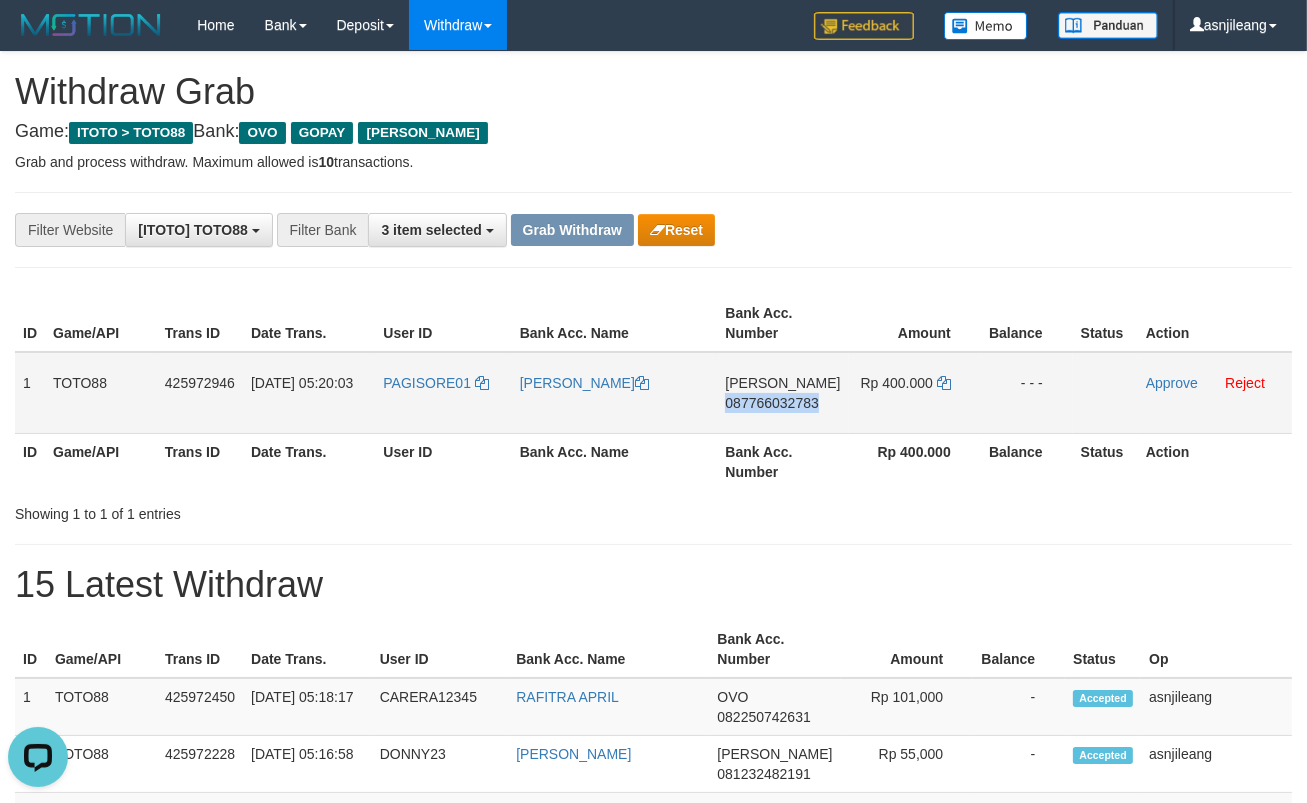 click on "DANA
087766032783" at bounding box center (782, 393) 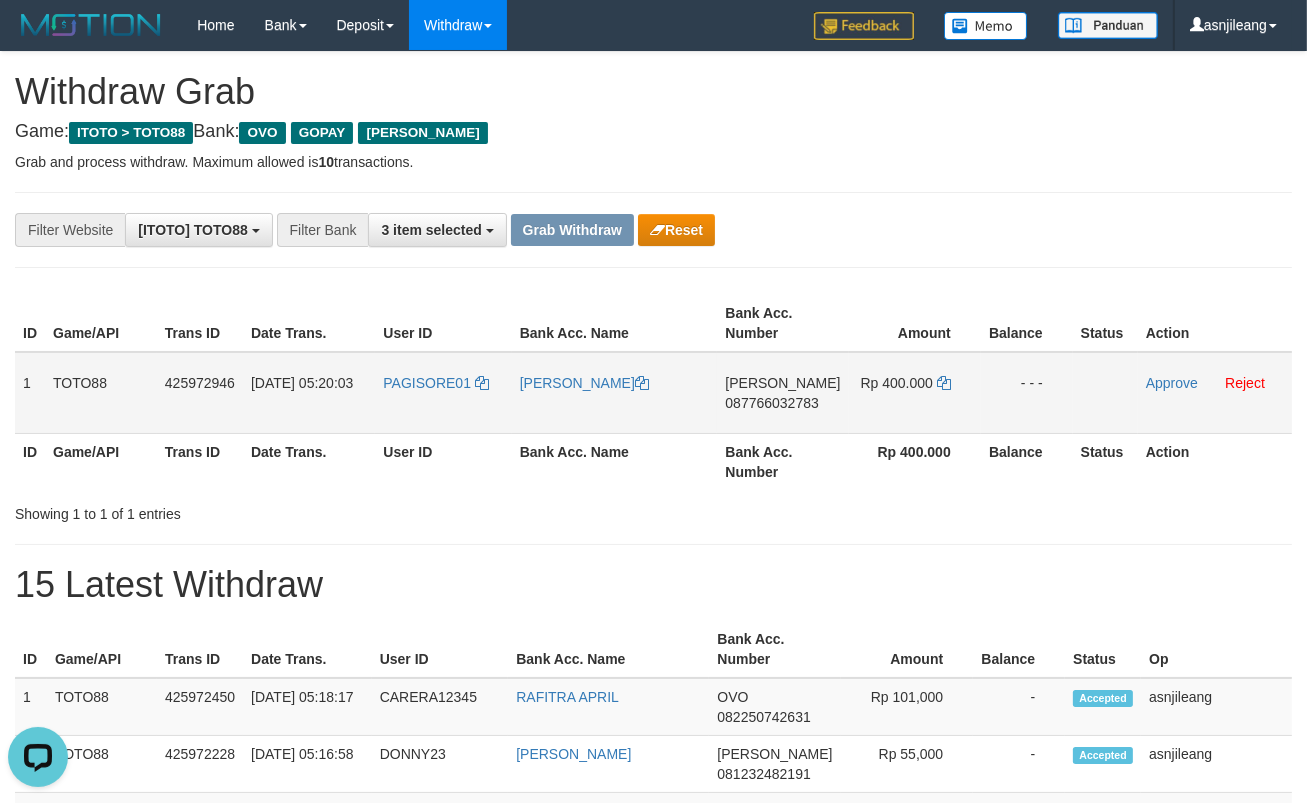 click on "Rp 400.000" at bounding box center (915, 393) 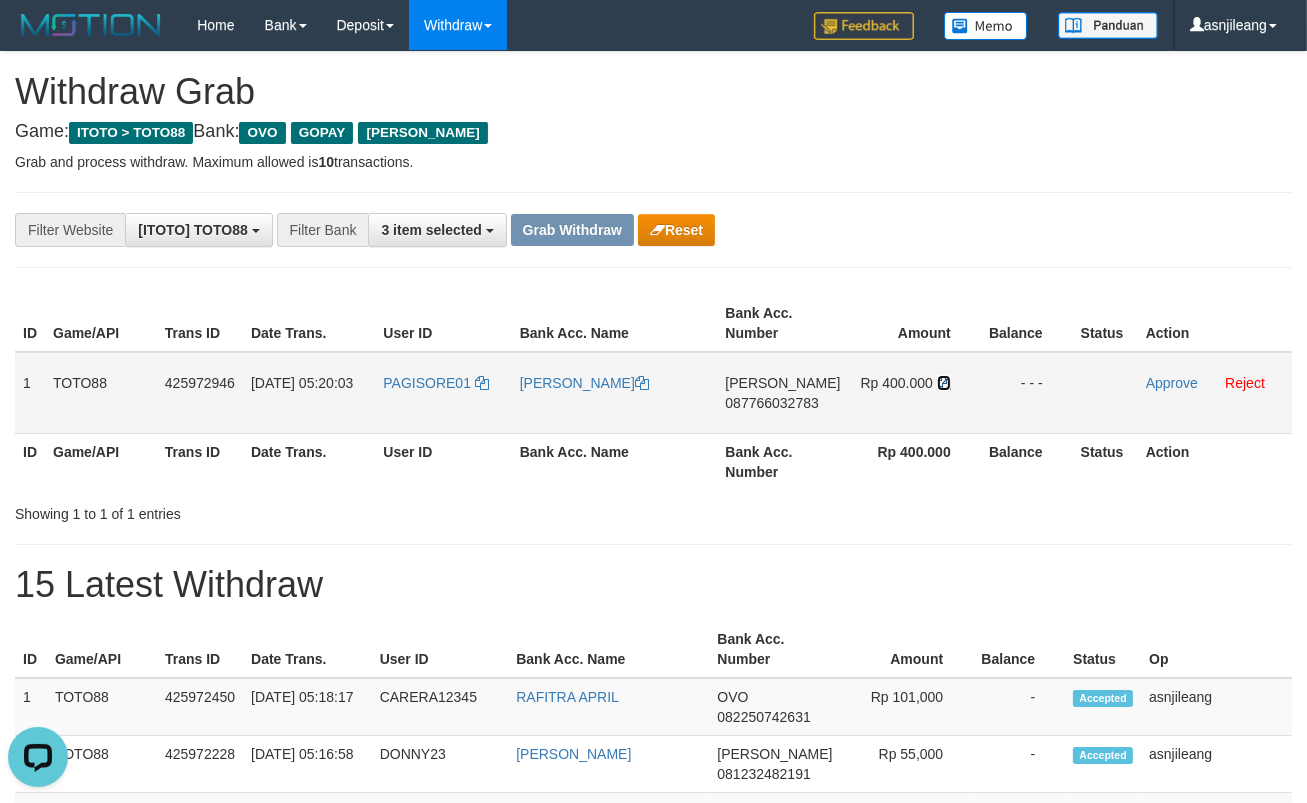 click at bounding box center (944, 383) 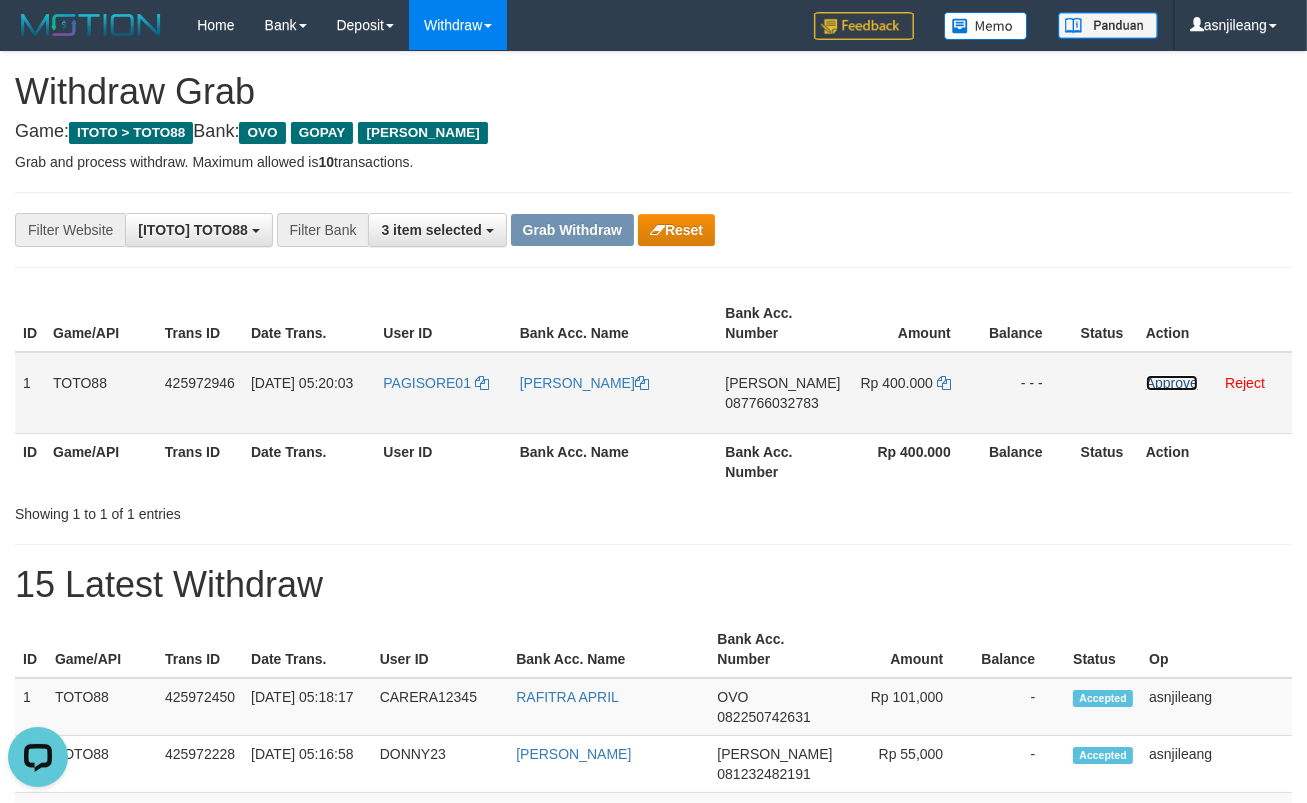 click on "Approve" at bounding box center (1172, 383) 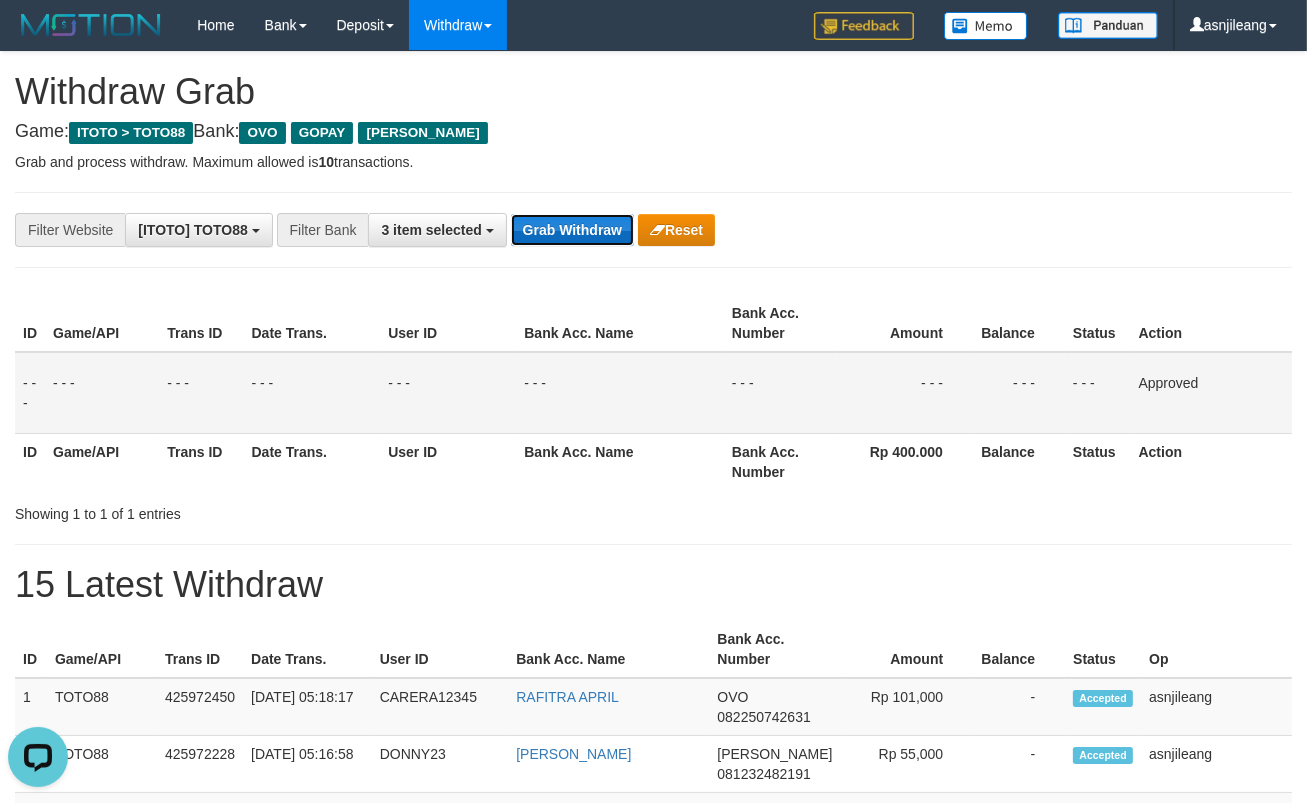 click on "Grab Withdraw" at bounding box center (572, 230) 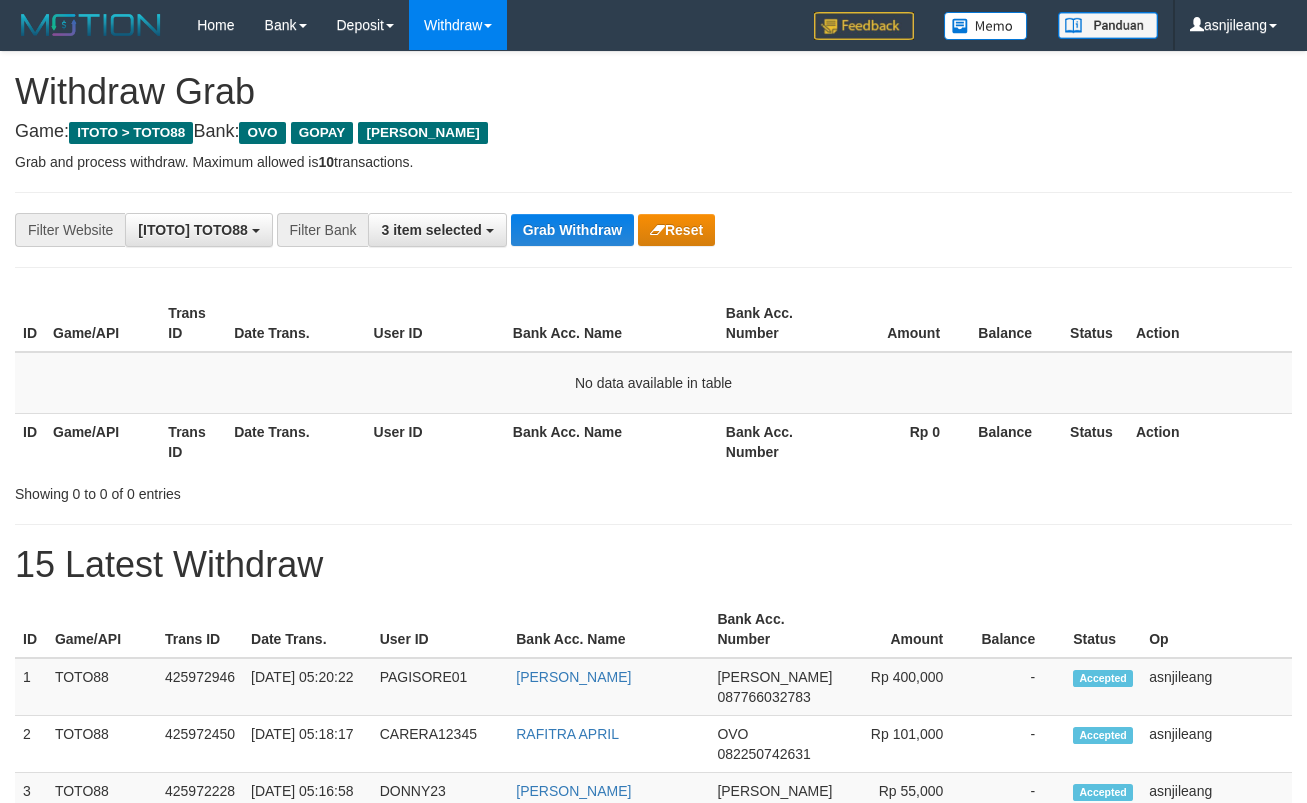 click on "Grab Withdraw" at bounding box center [572, 230] 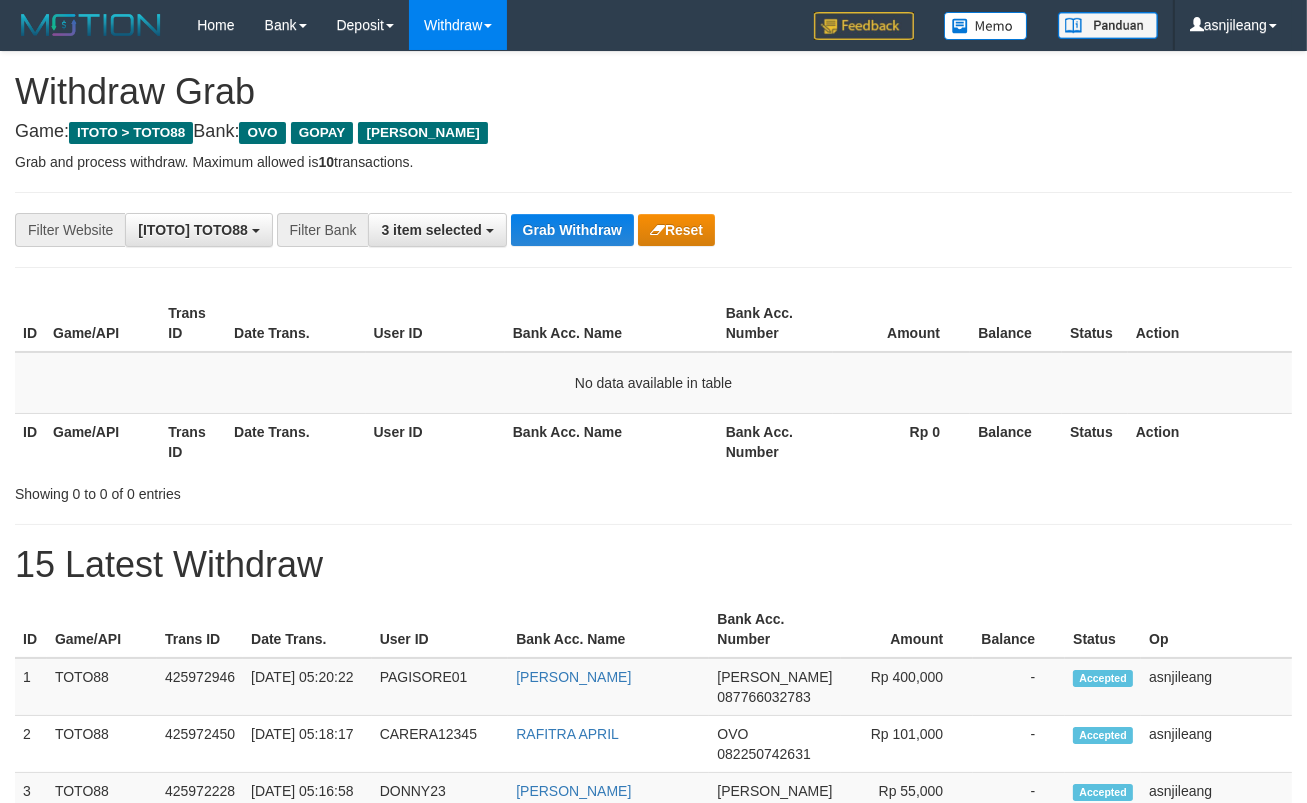 scroll, scrollTop: 17, scrollLeft: 0, axis: vertical 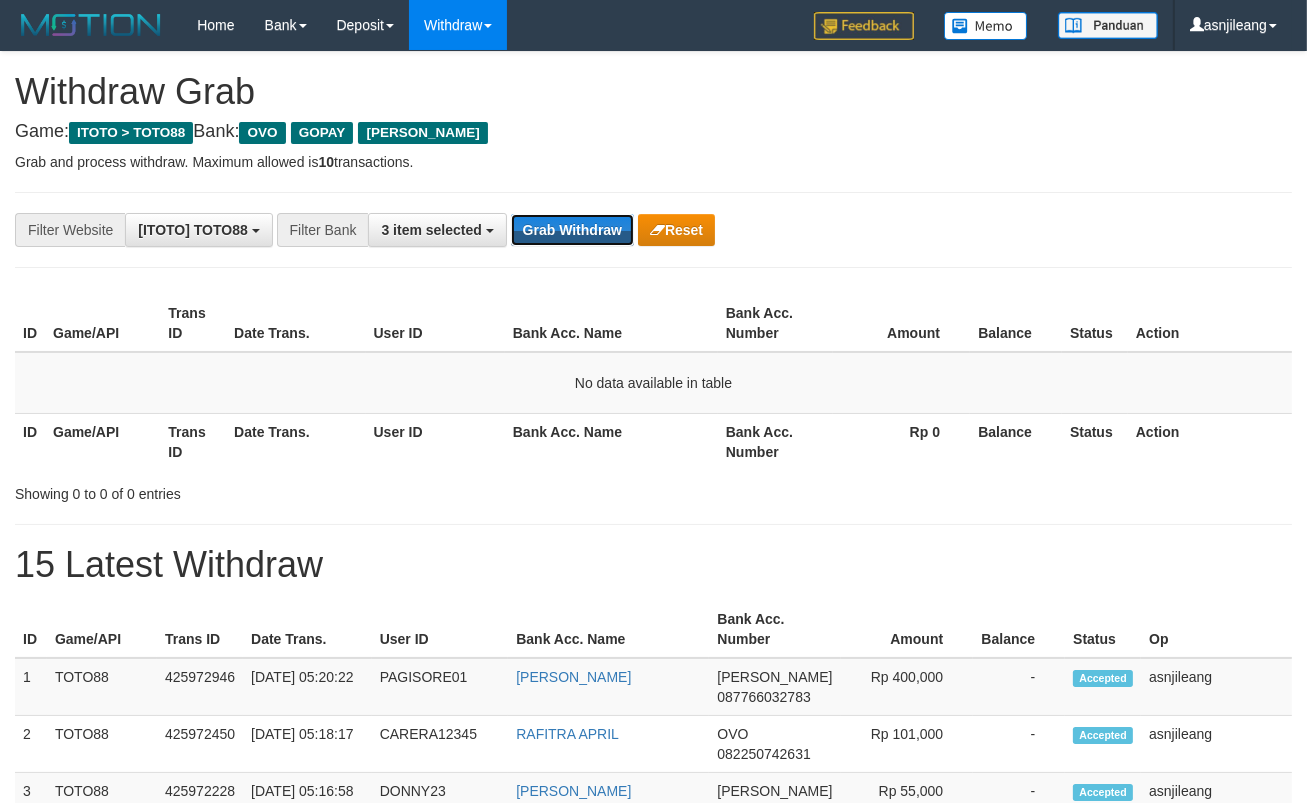 click on "**********" at bounding box center [544, 230] 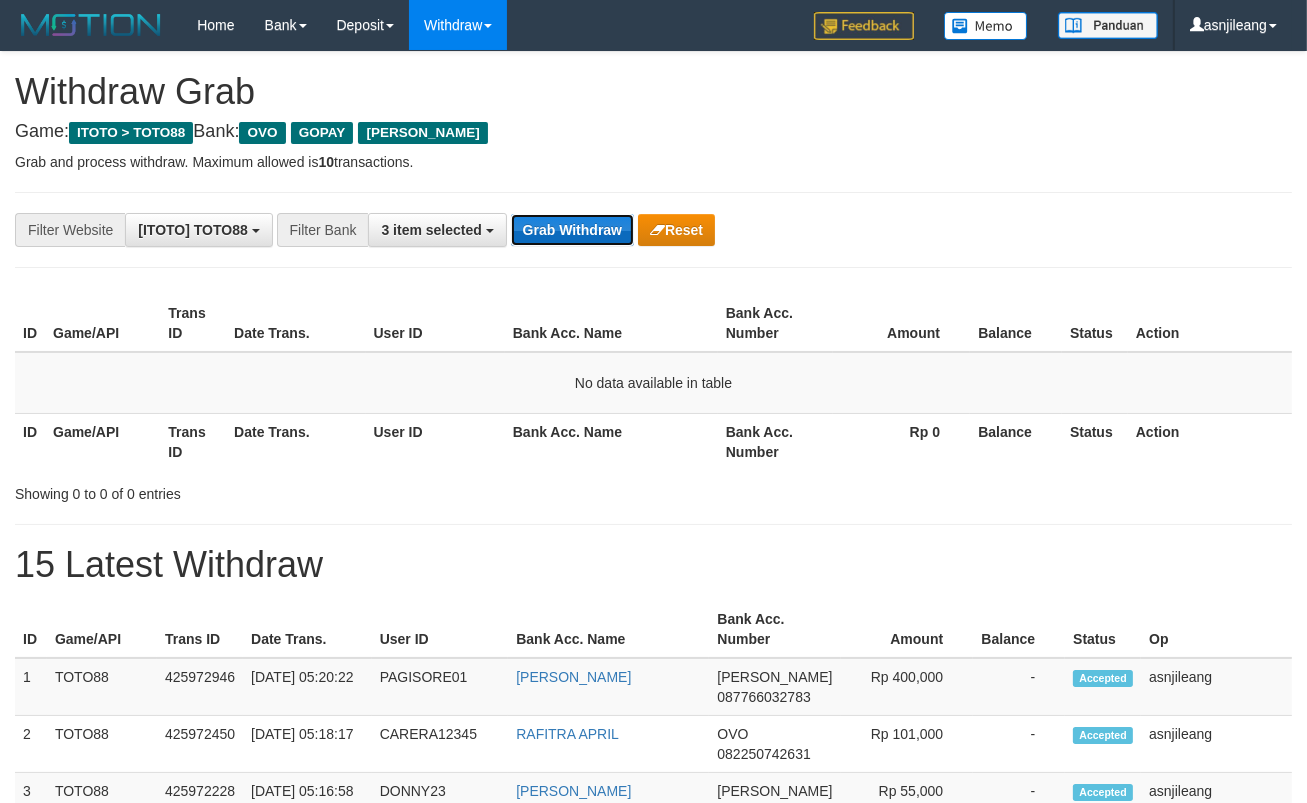 click on "Grab Withdraw" at bounding box center [572, 230] 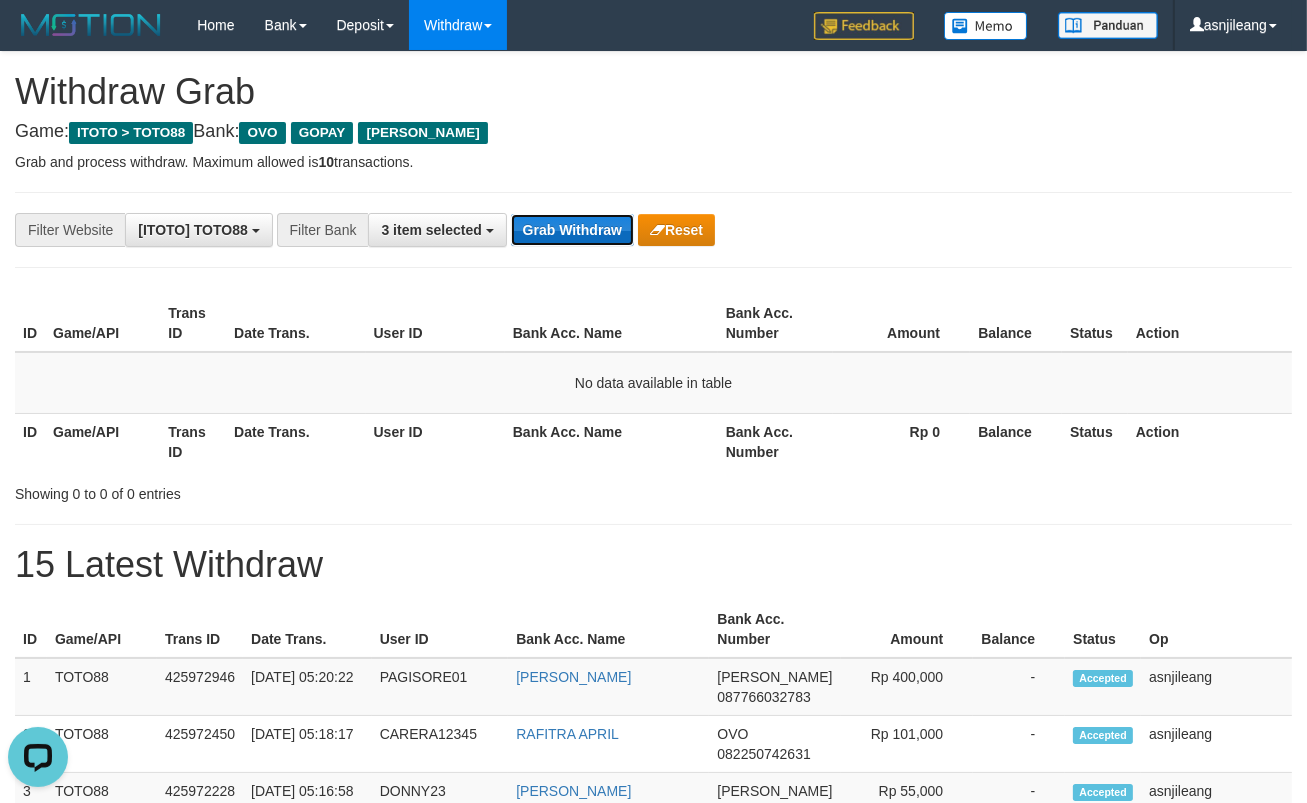 scroll, scrollTop: 0, scrollLeft: 0, axis: both 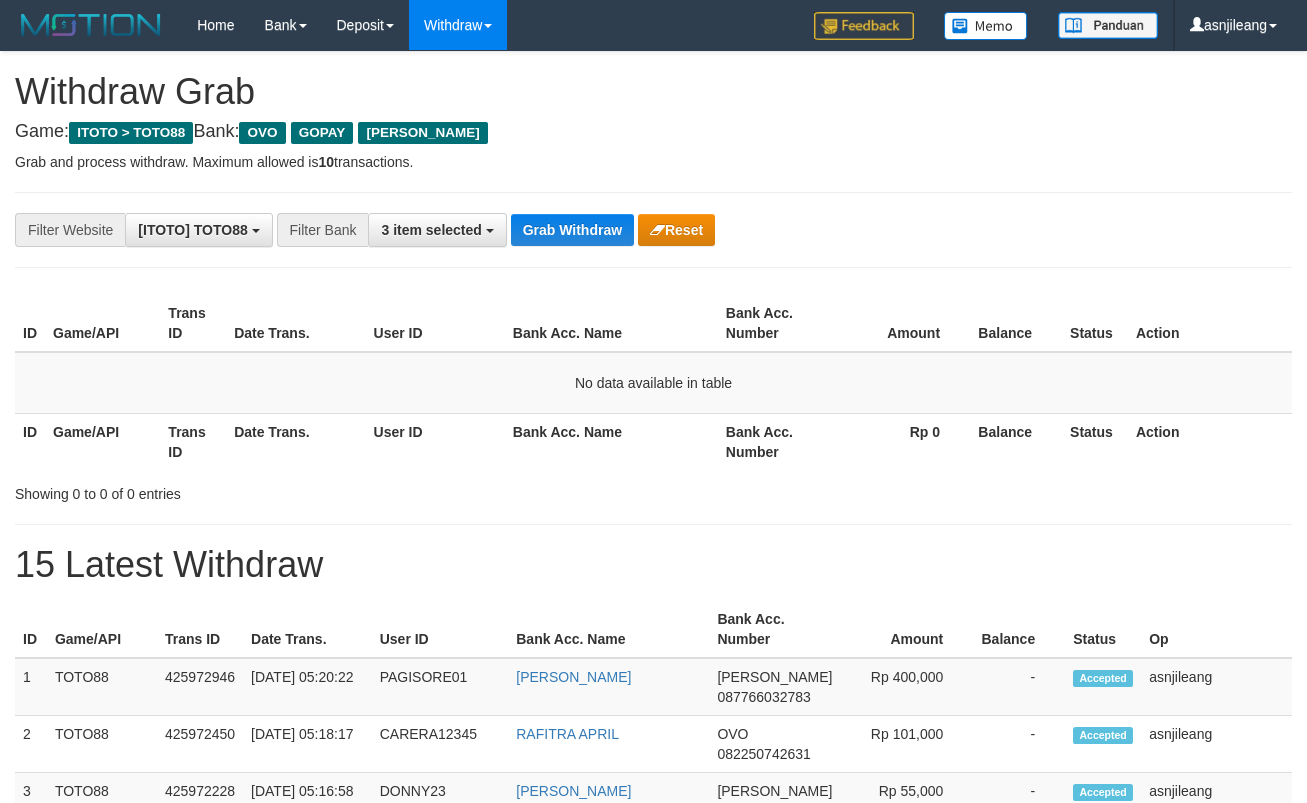 click on "Grab Withdraw" at bounding box center (572, 230) 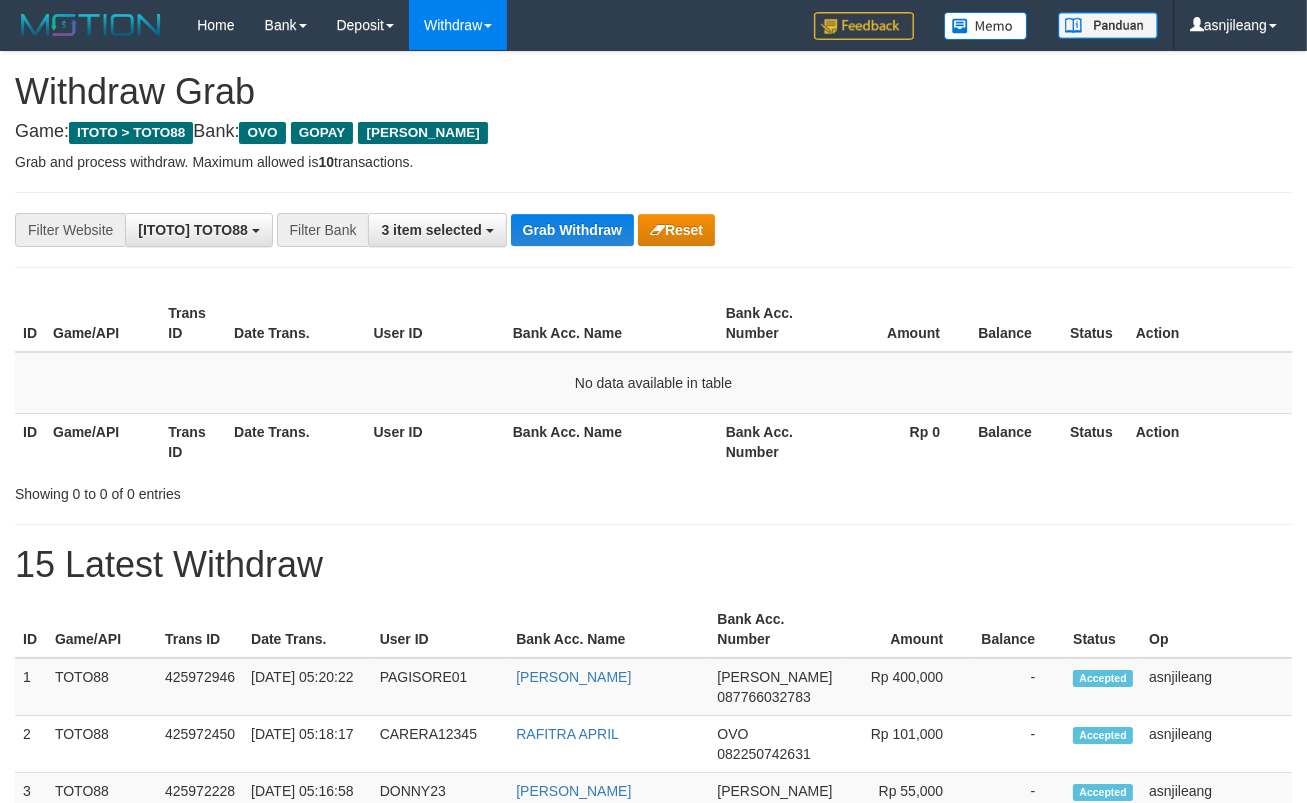 scroll, scrollTop: 17, scrollLeft: 0, axis: vertical 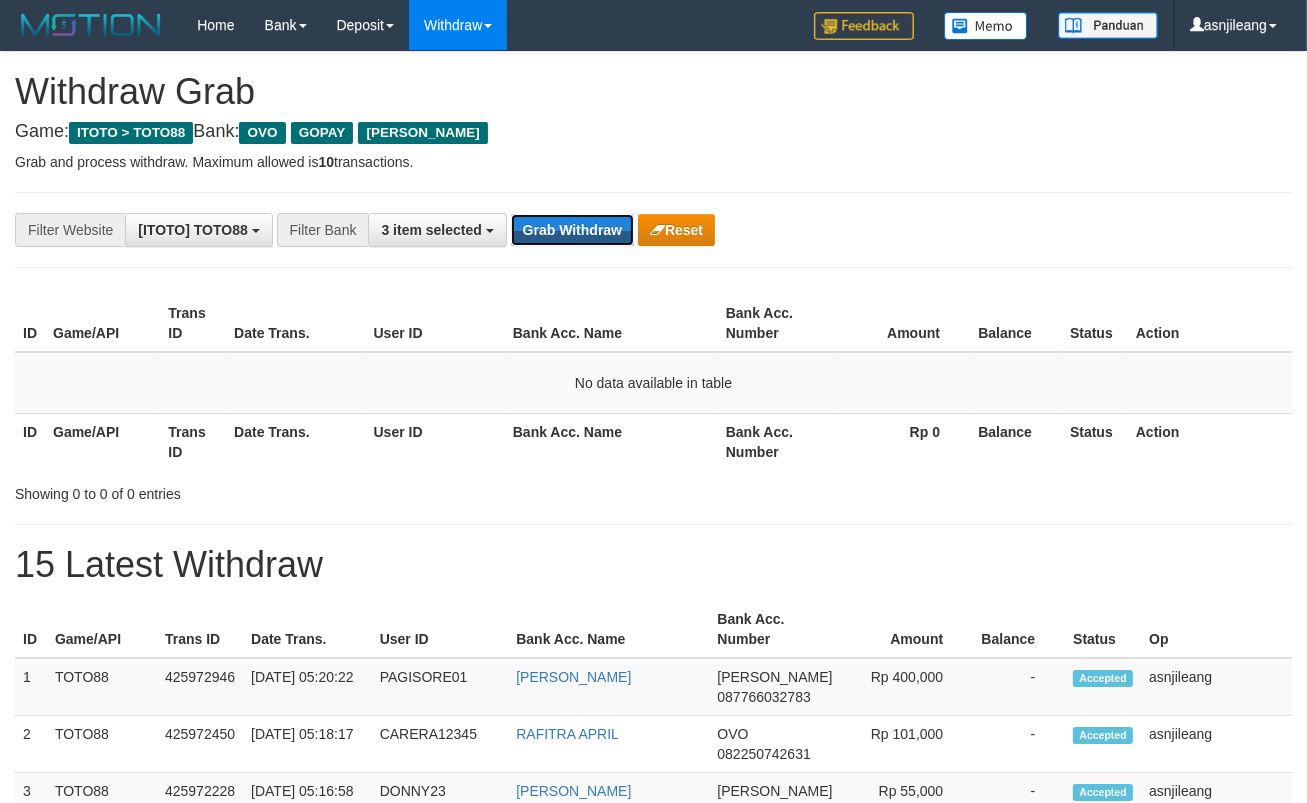 click on "Grab Withdraw" at bounding box center (572, 230) 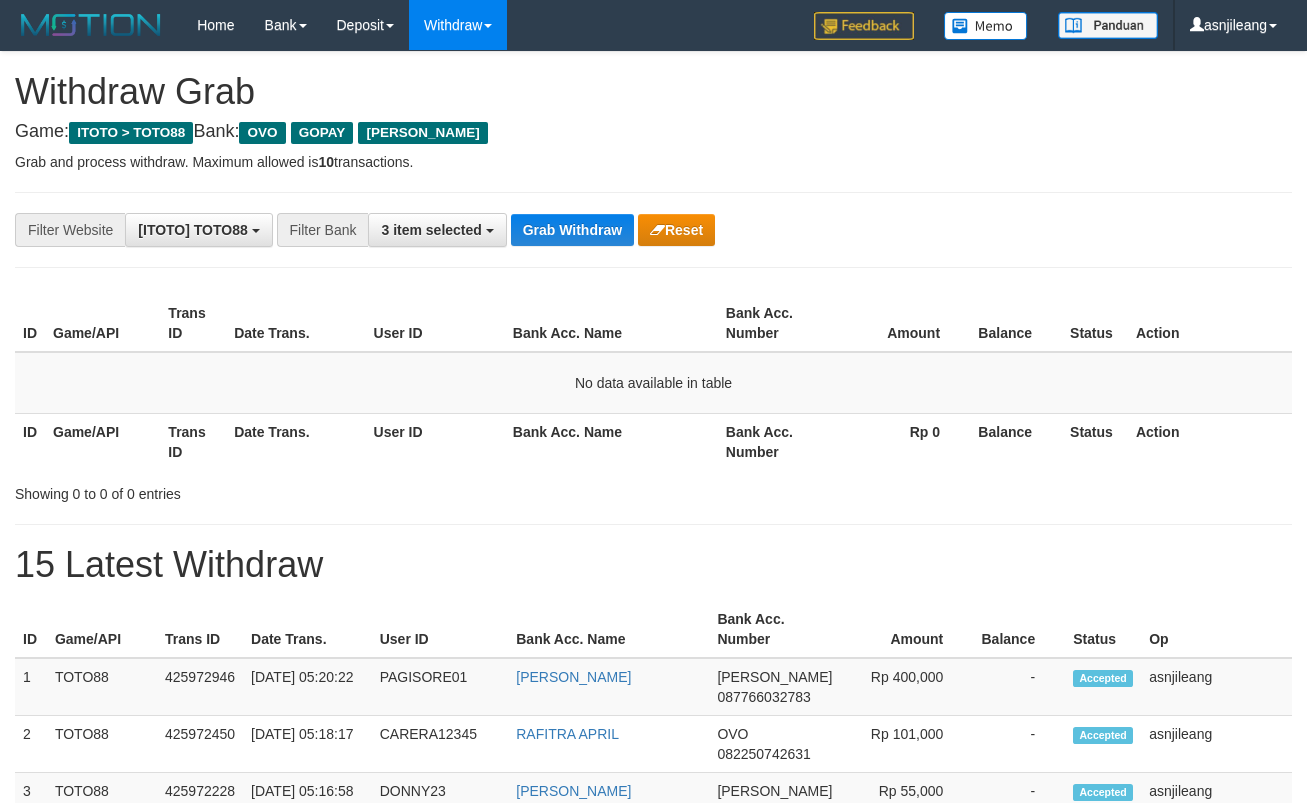 scroll, scrollTop: 0, scrollLeft: 0, axis: both 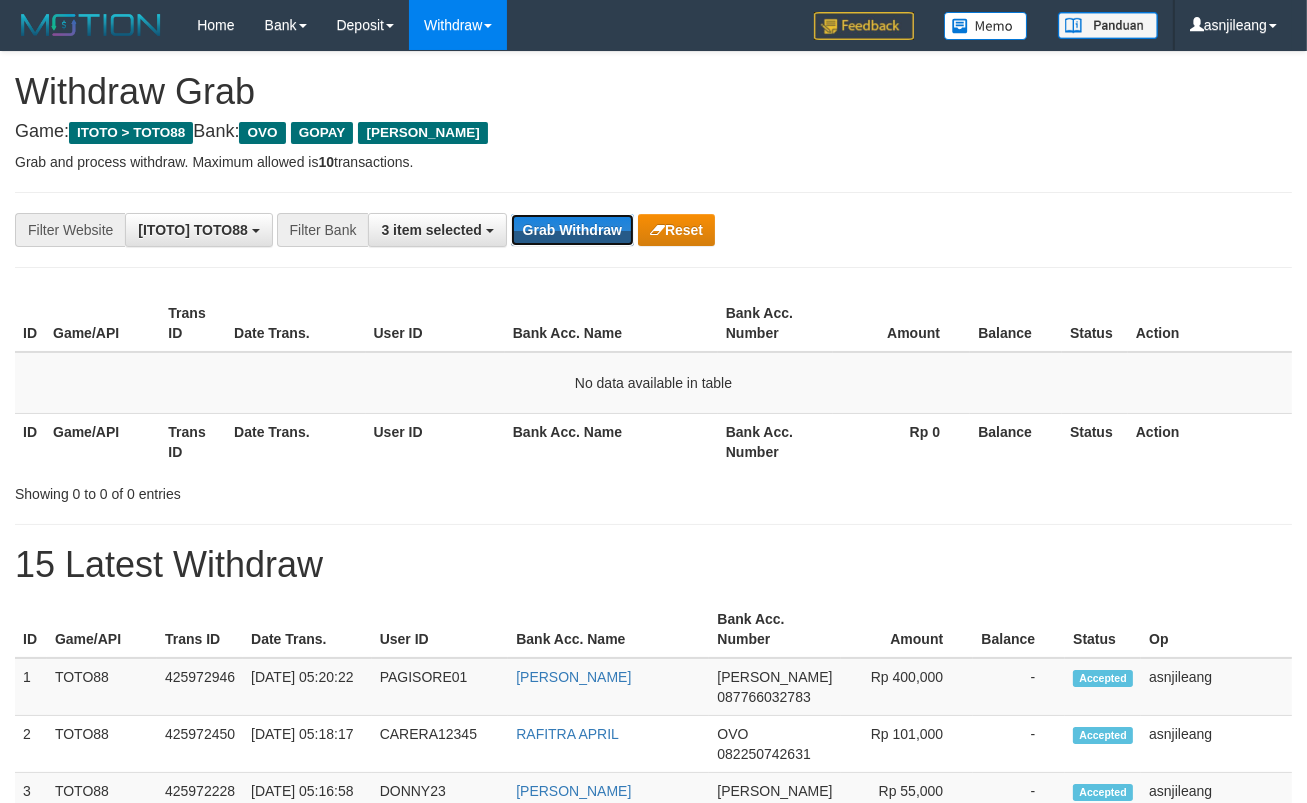 click on "Grab Withdraw" at bounding box center [572, 230] 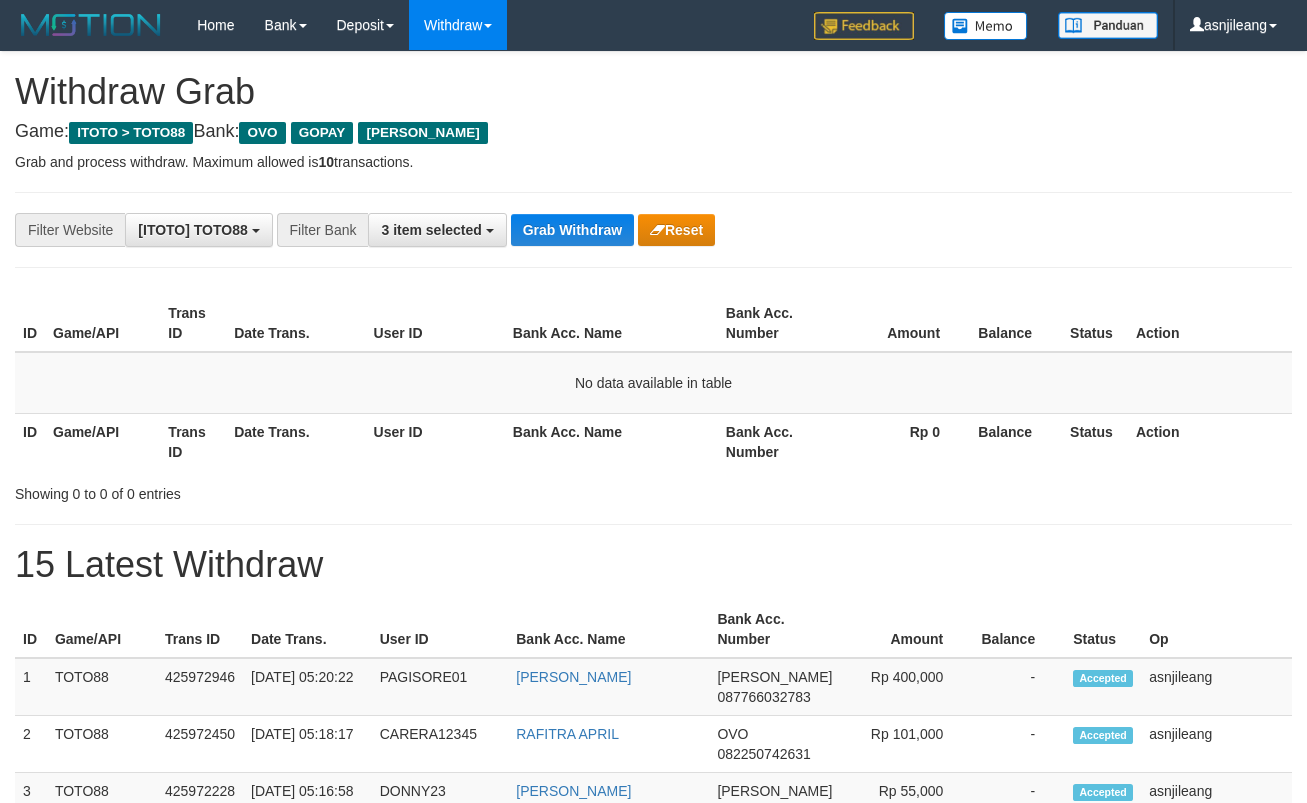 scroll, scrollTop: 0, scrollLeft: 0, axis: both 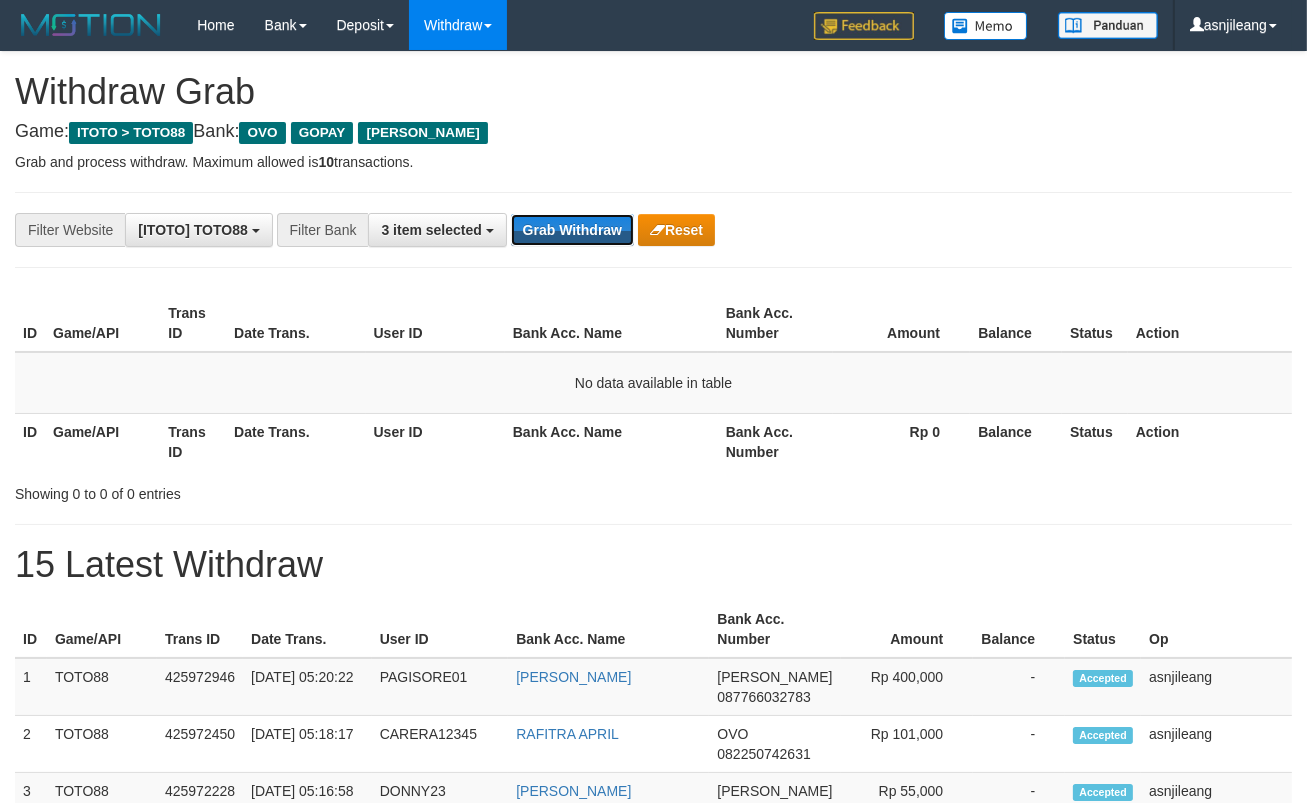 click on "Grab Withdraw" at bounding box center (572, 230) 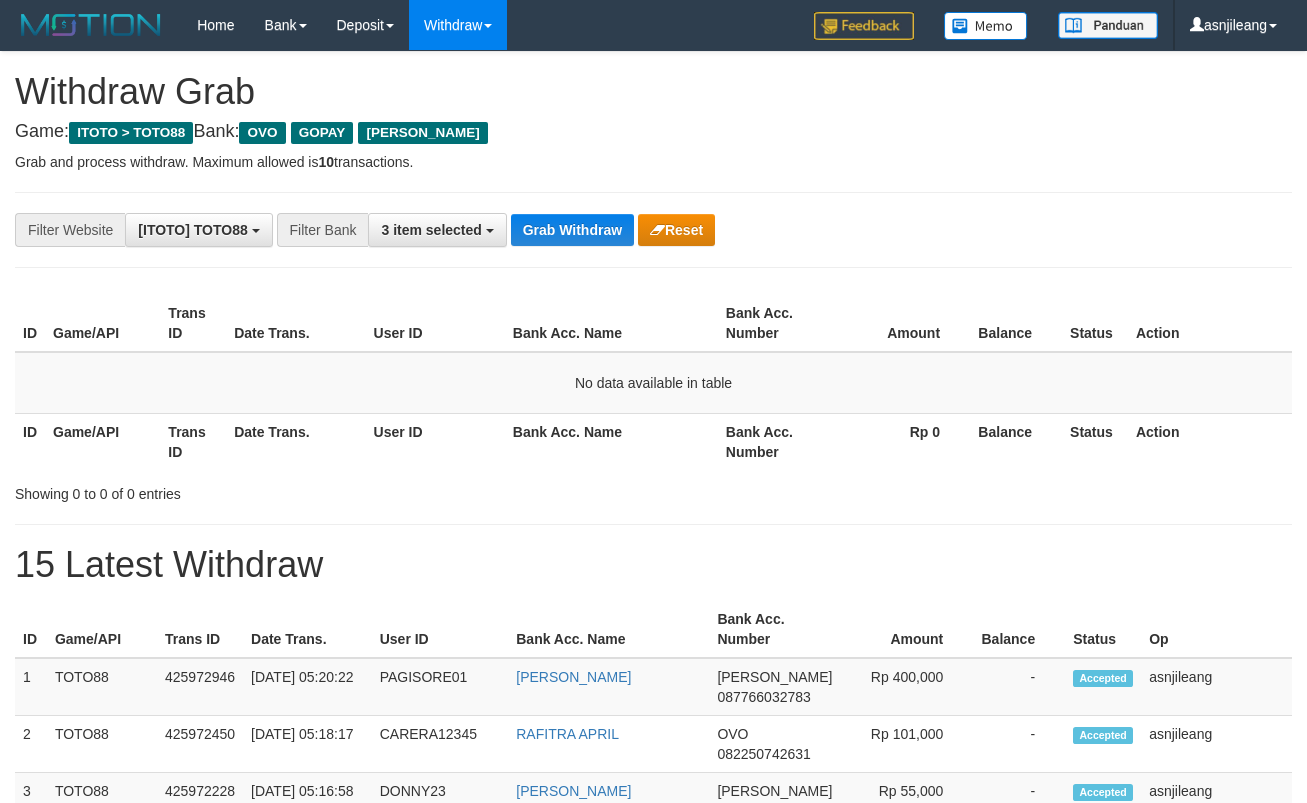scroll, scrollTop: 0, scrollLeft: 0, axis: both 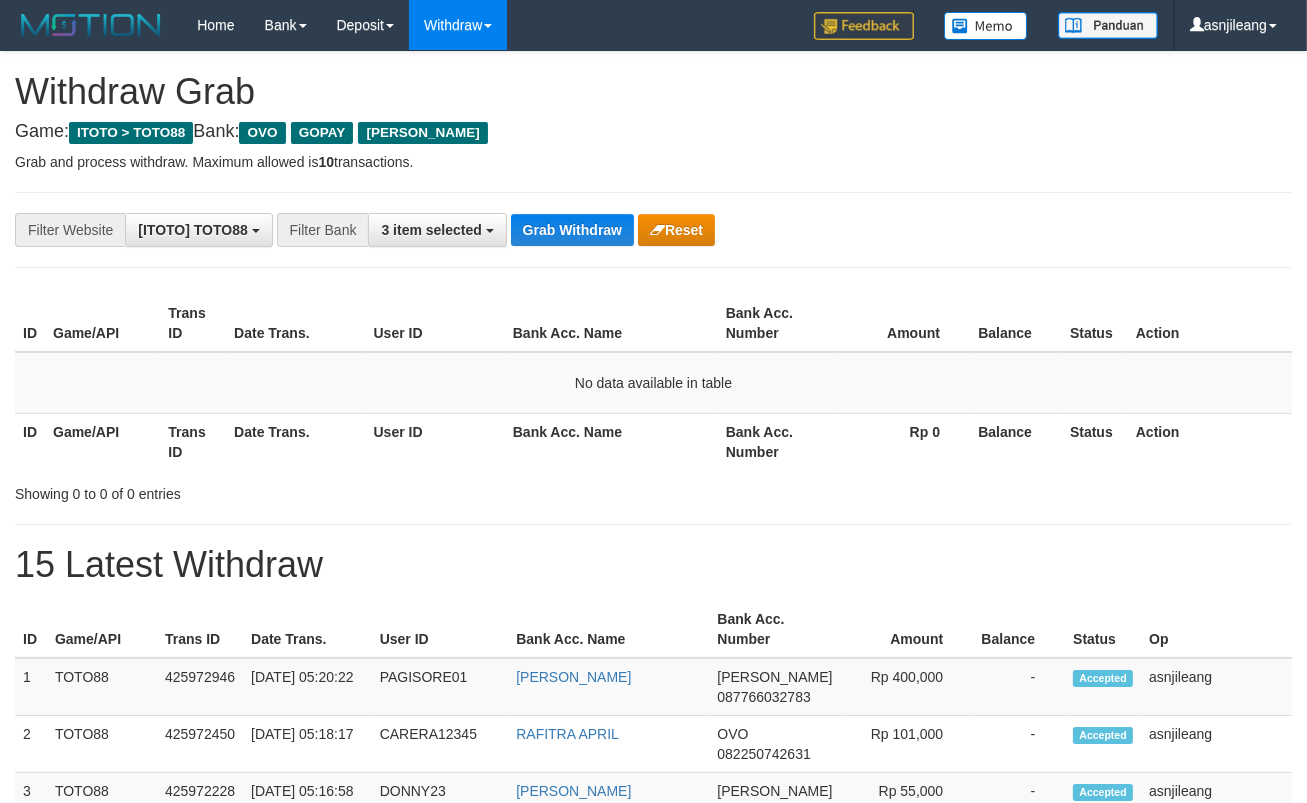 click on "Grab Withdraw" at bounding box center (572, 230) 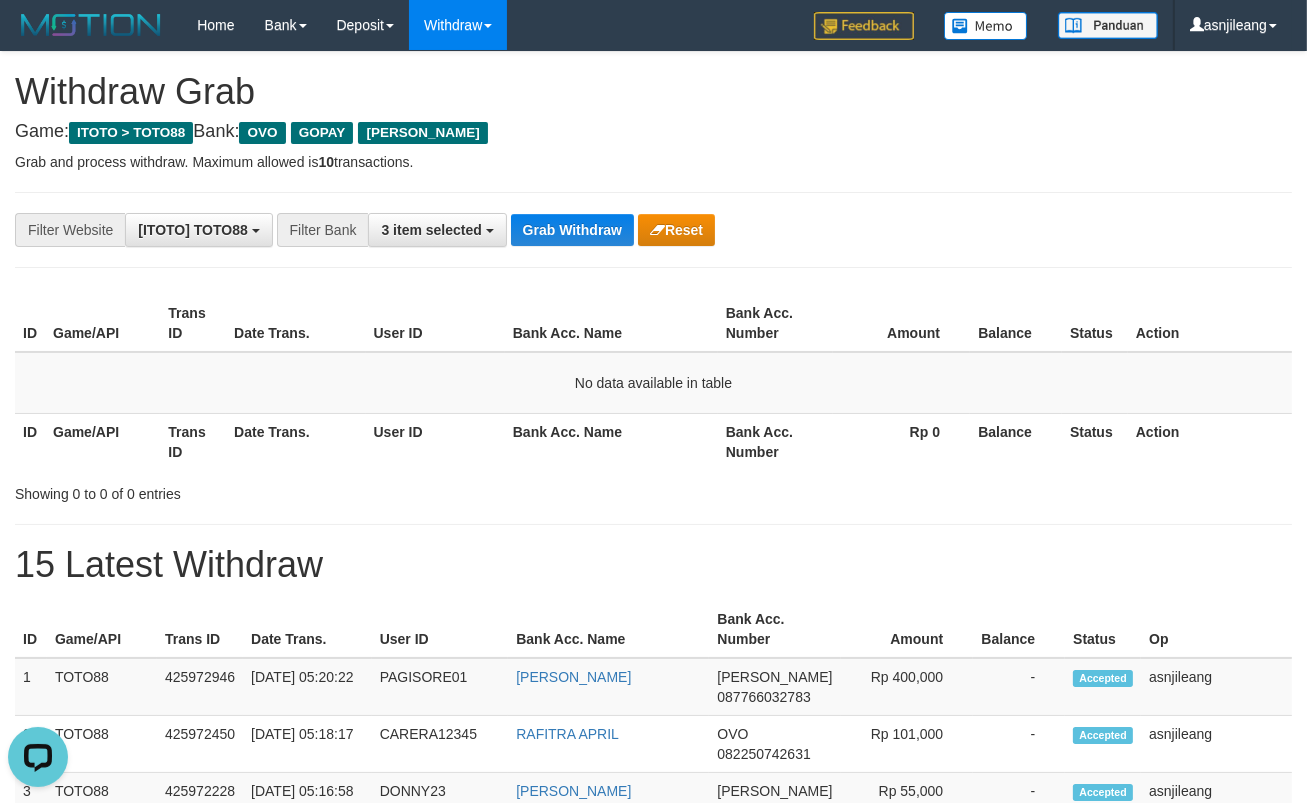 scroll, scrollTop: 0, scrollLeft: 0, axis: both 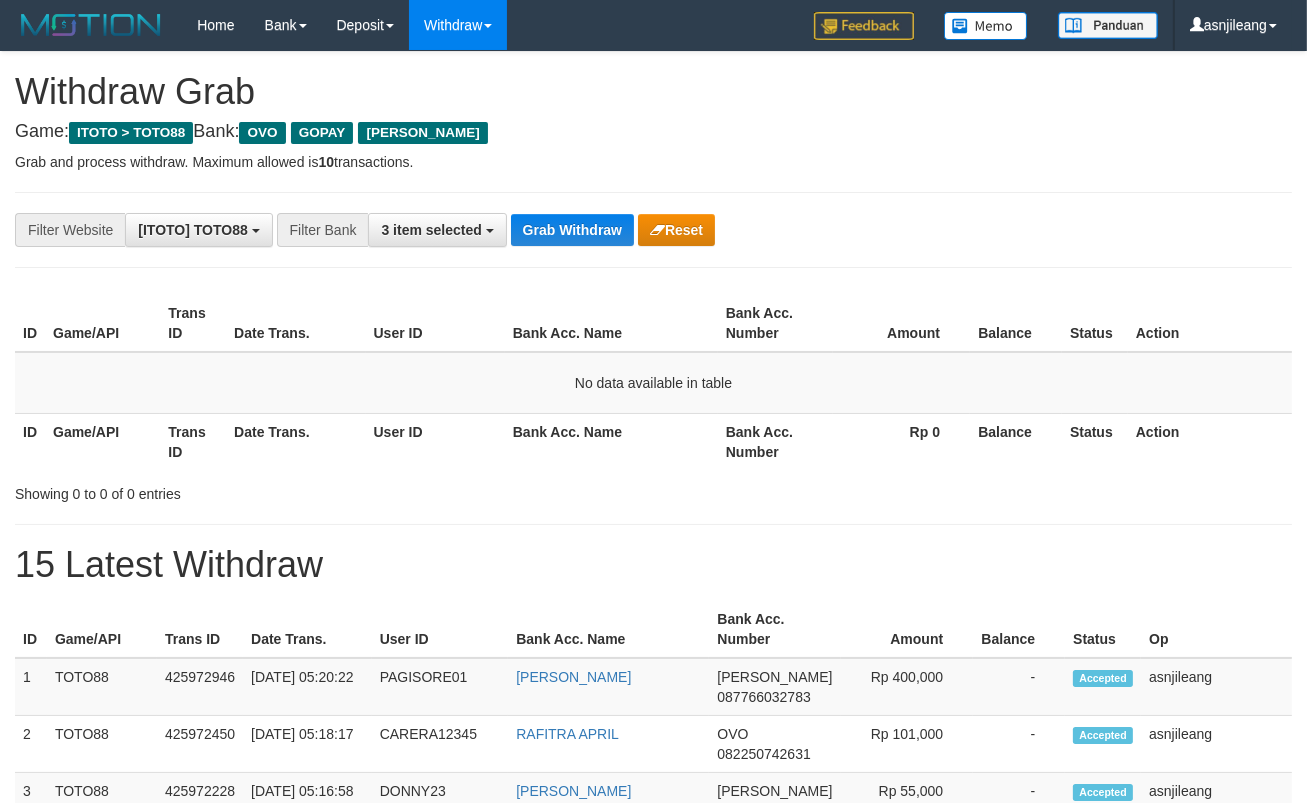 click on "Grab Withdraw" at bounding box center [572, 230] 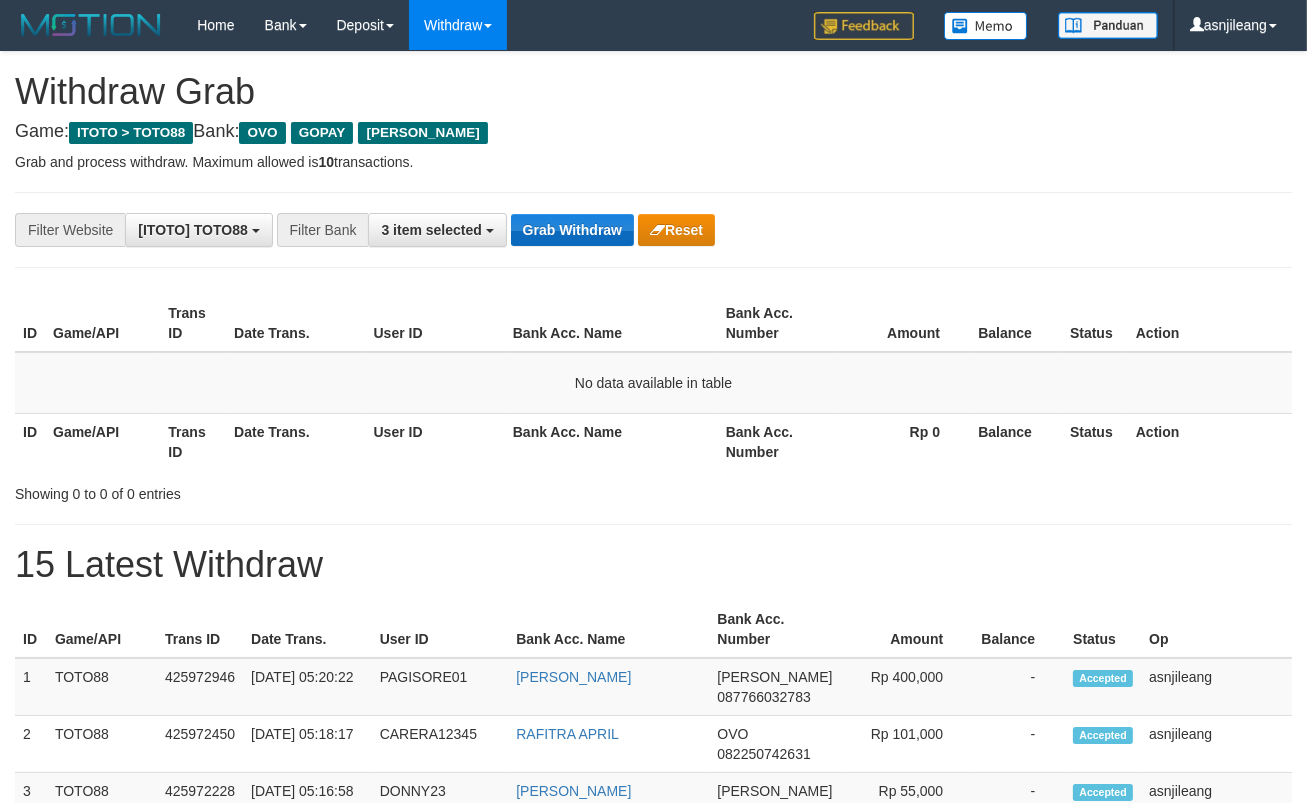 click on "Grab Withdraw" at bounding box center [572, 230] 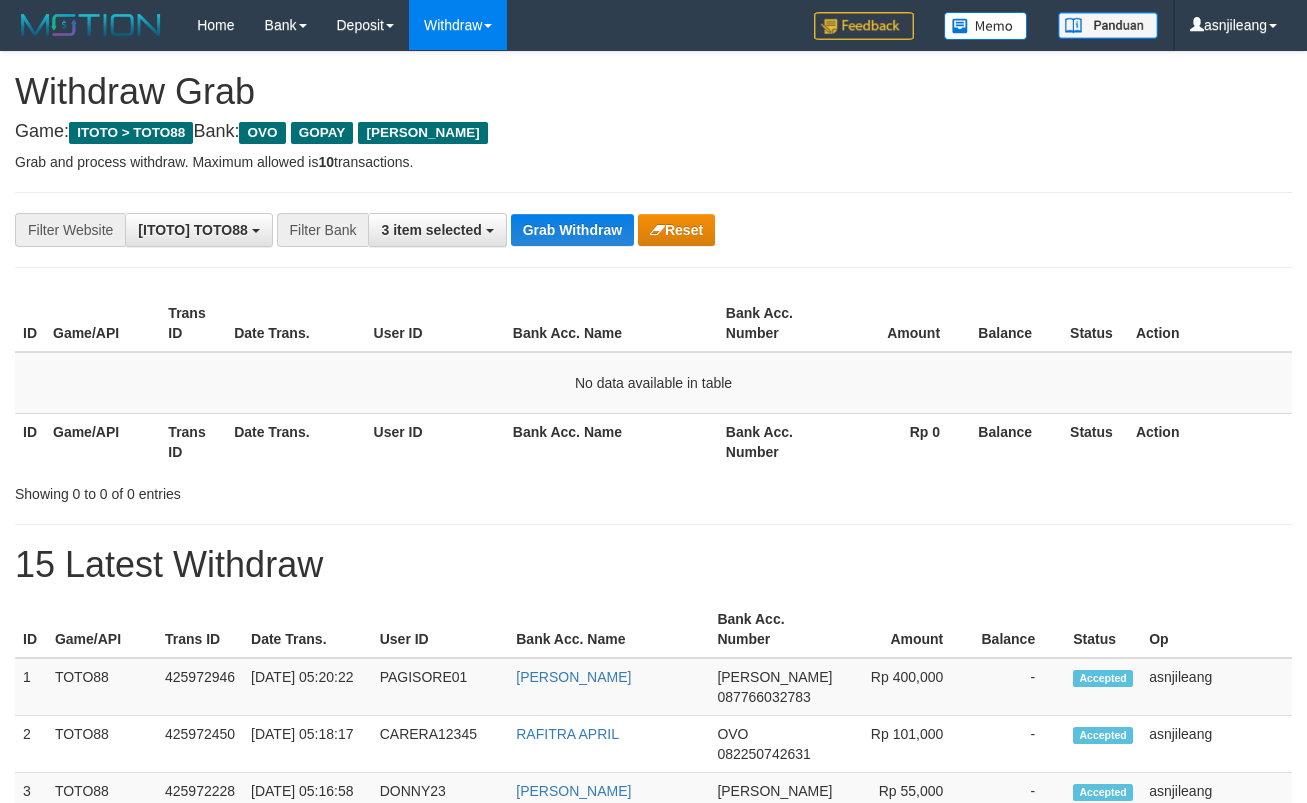 scroll, scrollTop: 0, scrollLeft: 0, axis: both 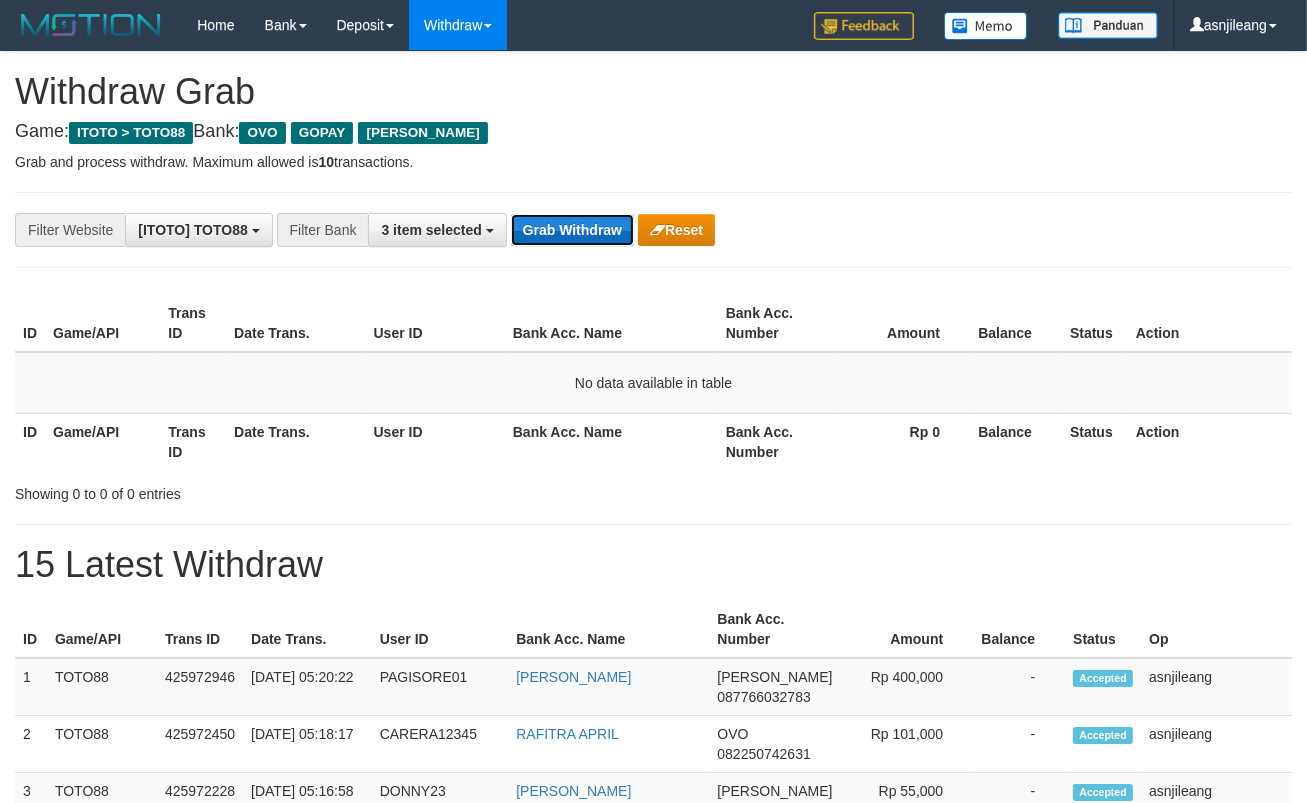 click on "Grab Withdraw" at bounding box center (572, 230) 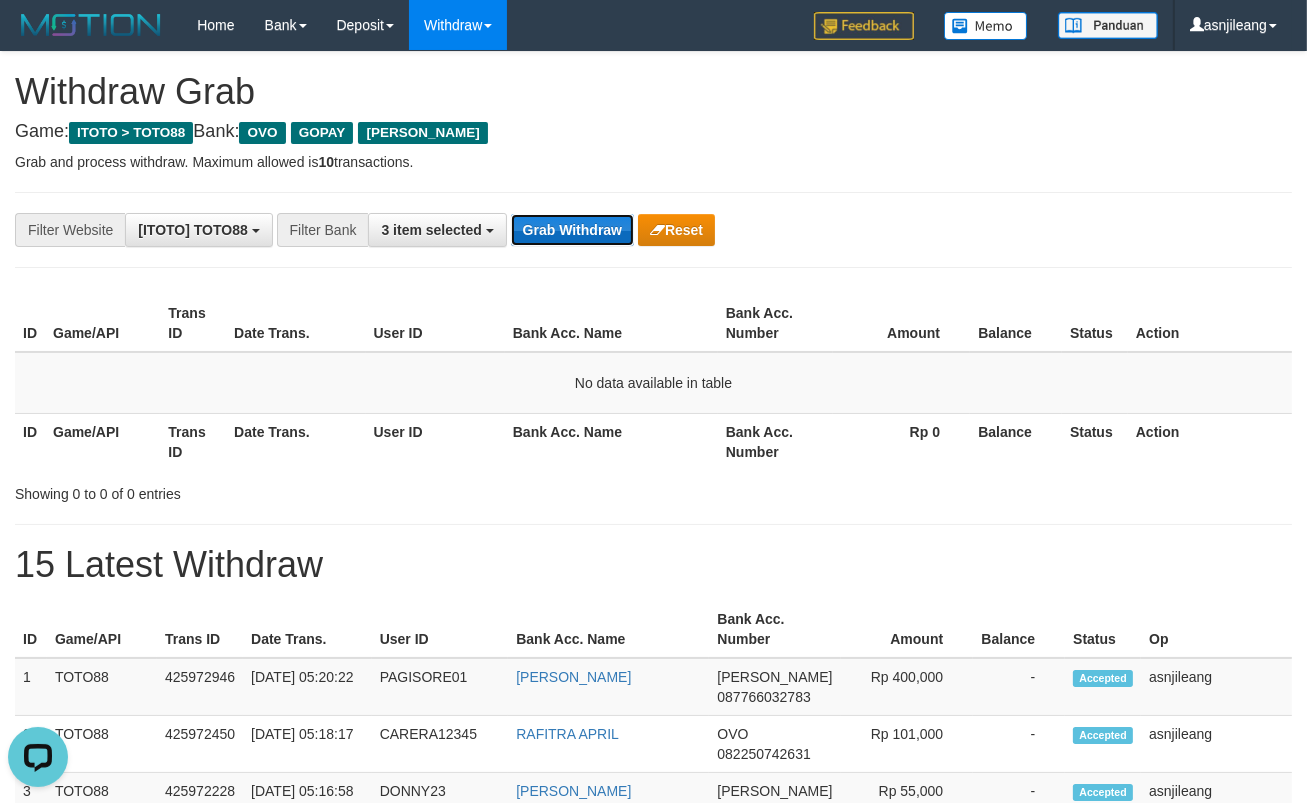 scroll, scrollTop: 0, scrollLeft: 0, axis: both 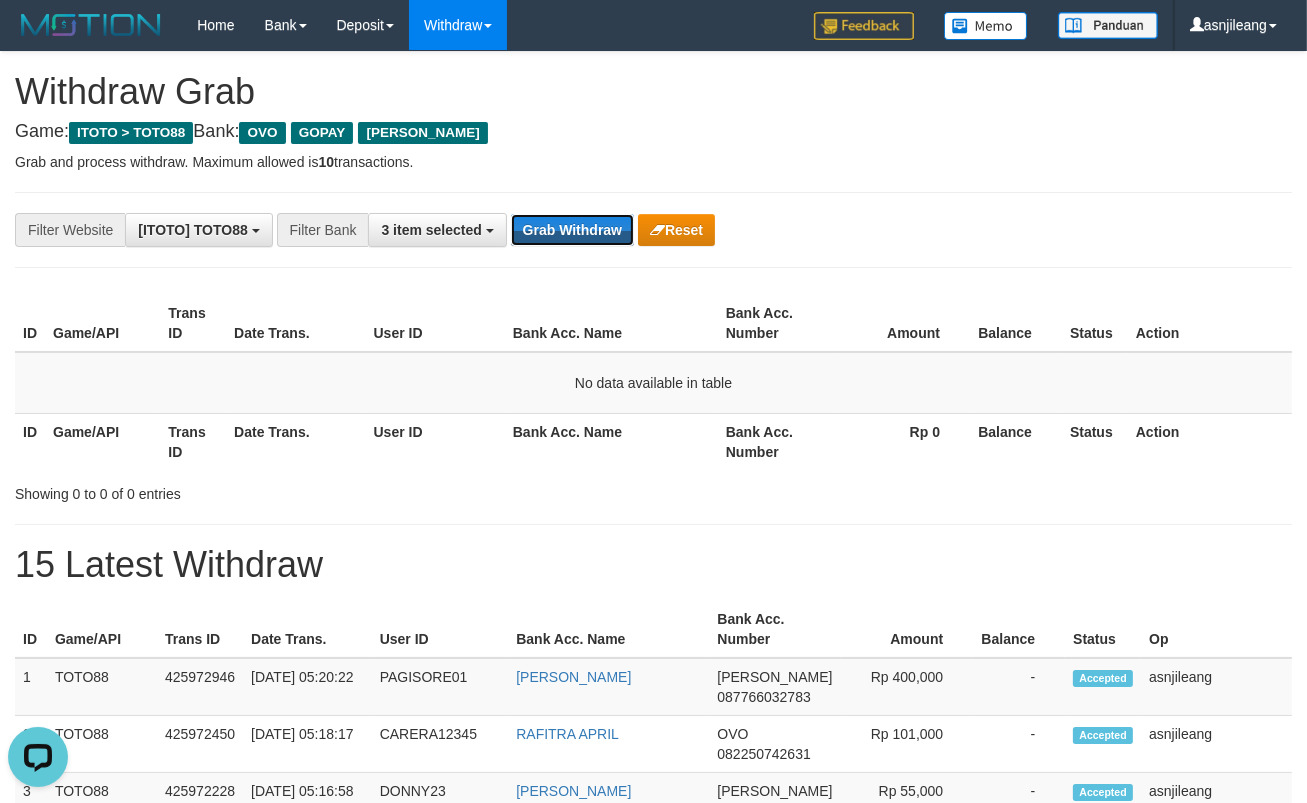 click on "Grab Withdraw" at bounding box center [572, 230] 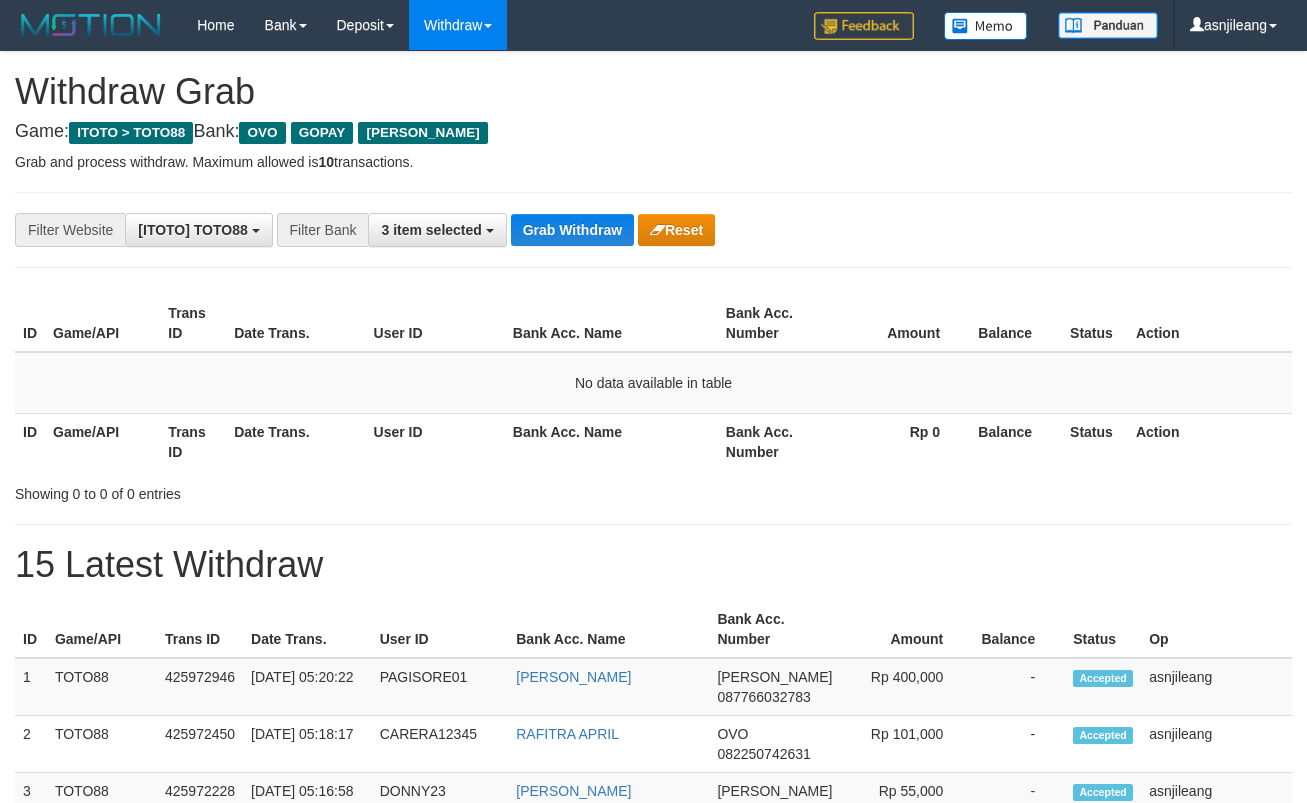 scroll, scrollTop: 0, scrollLeft: 0, axis: both 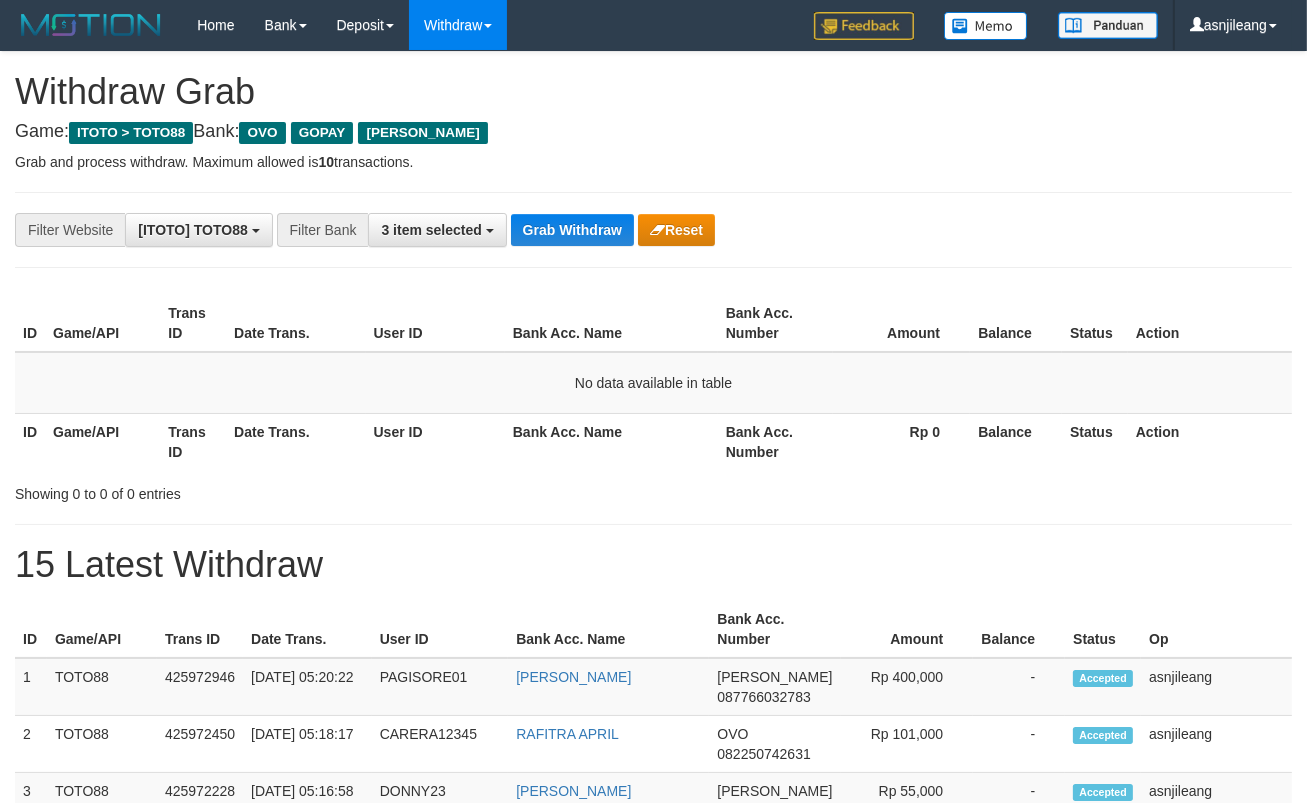 click on "Grab Withdraw" at bounding box center (572, 230) 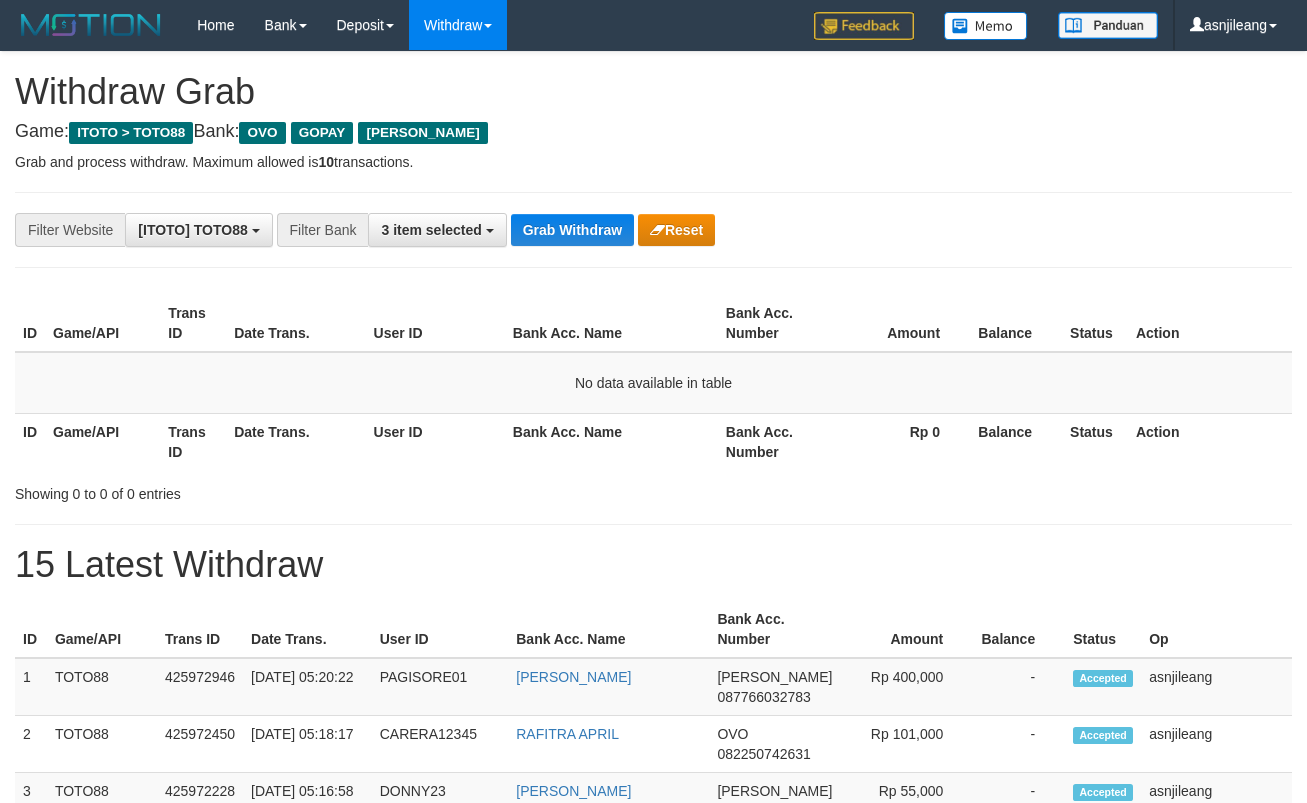scroll, scrollTop: 0, scrollLeft: 0, axis: both 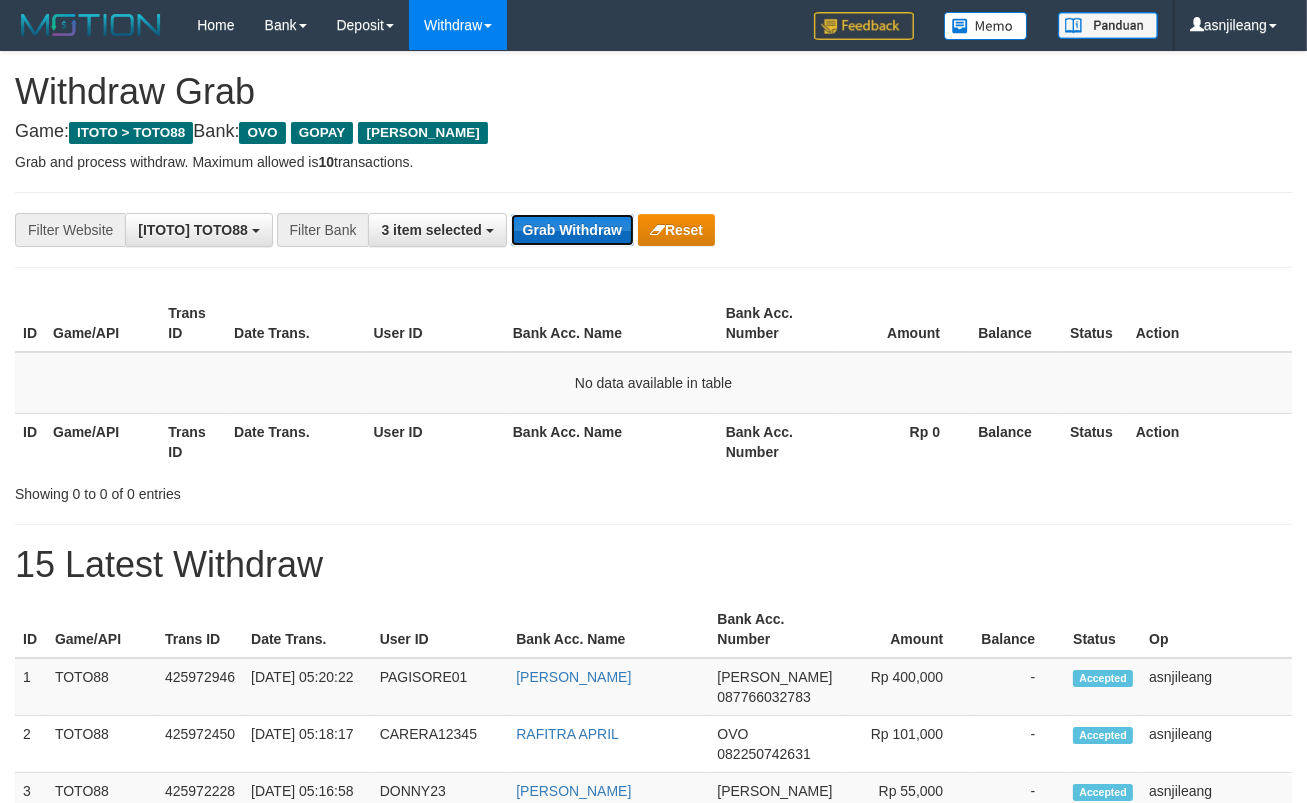 click on "Grab Withdraw" at bounding box center [572, 230] 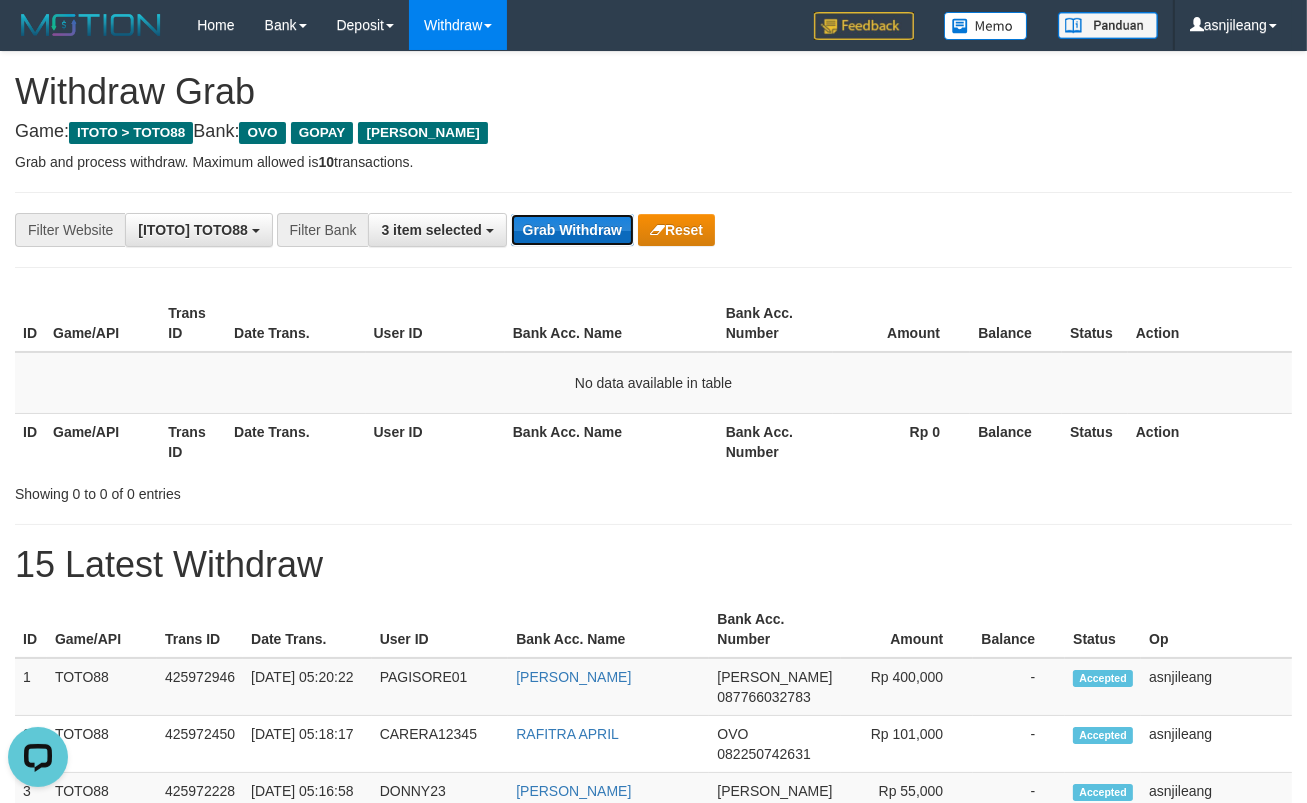 scroll, scrollTop: 0, scrollLeft: 0, axis: both 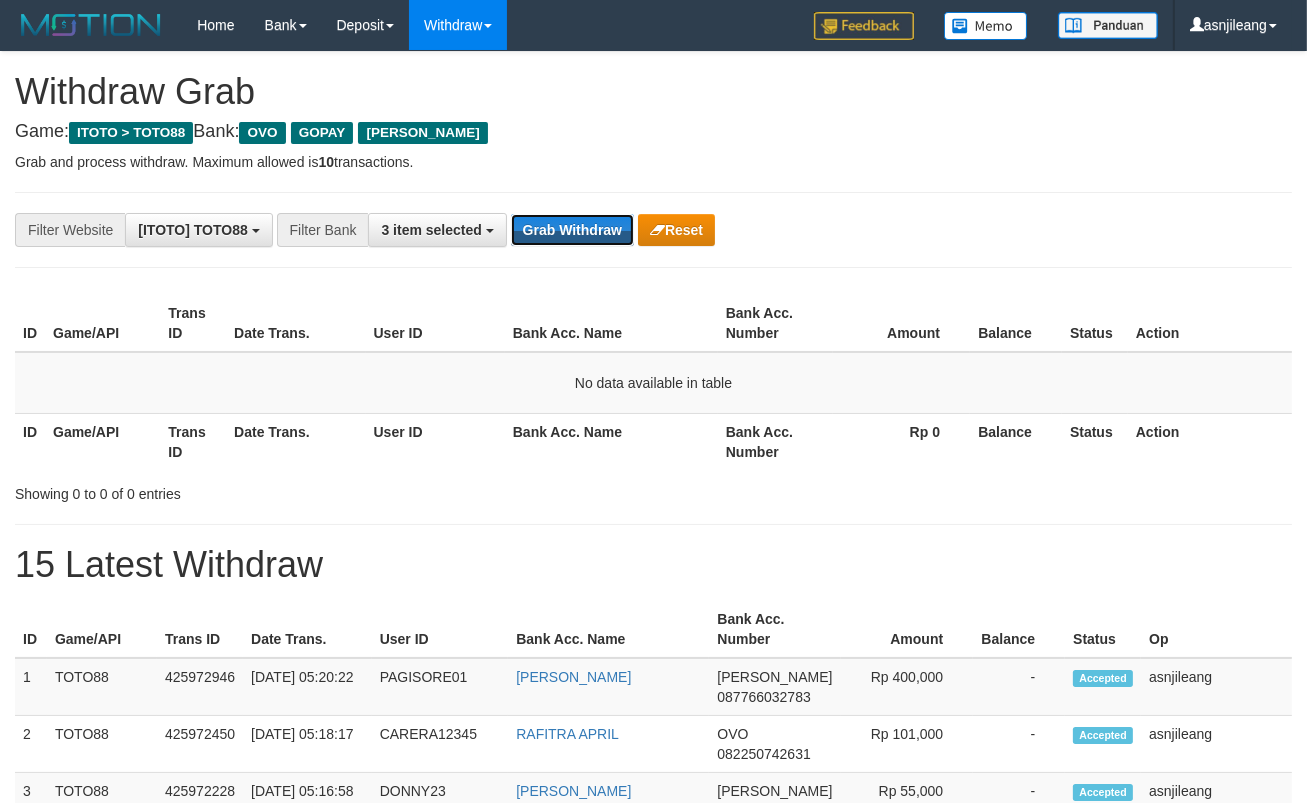 click on "Grab Withdraw" at bounding box center (572, 230) 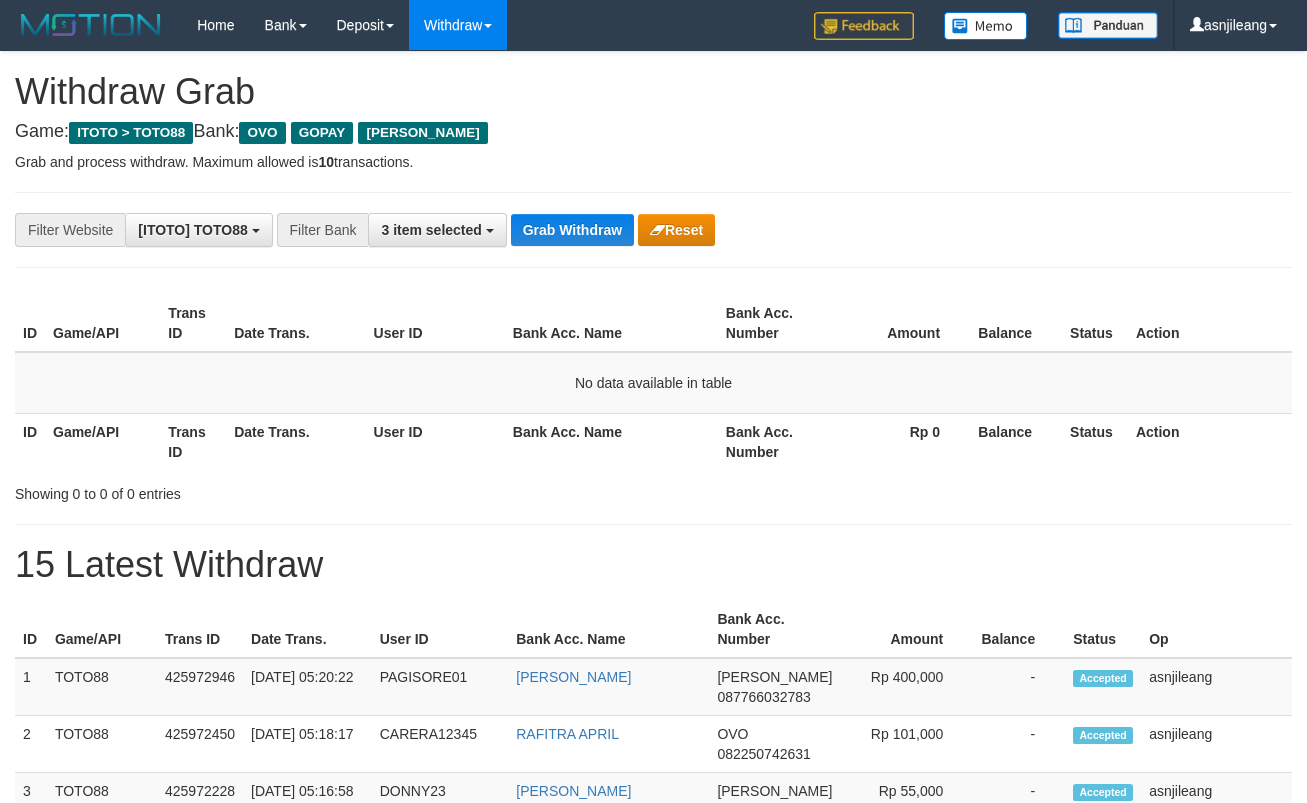 scroll, scrollTop: 0, scrollLeft: 0, axis: both 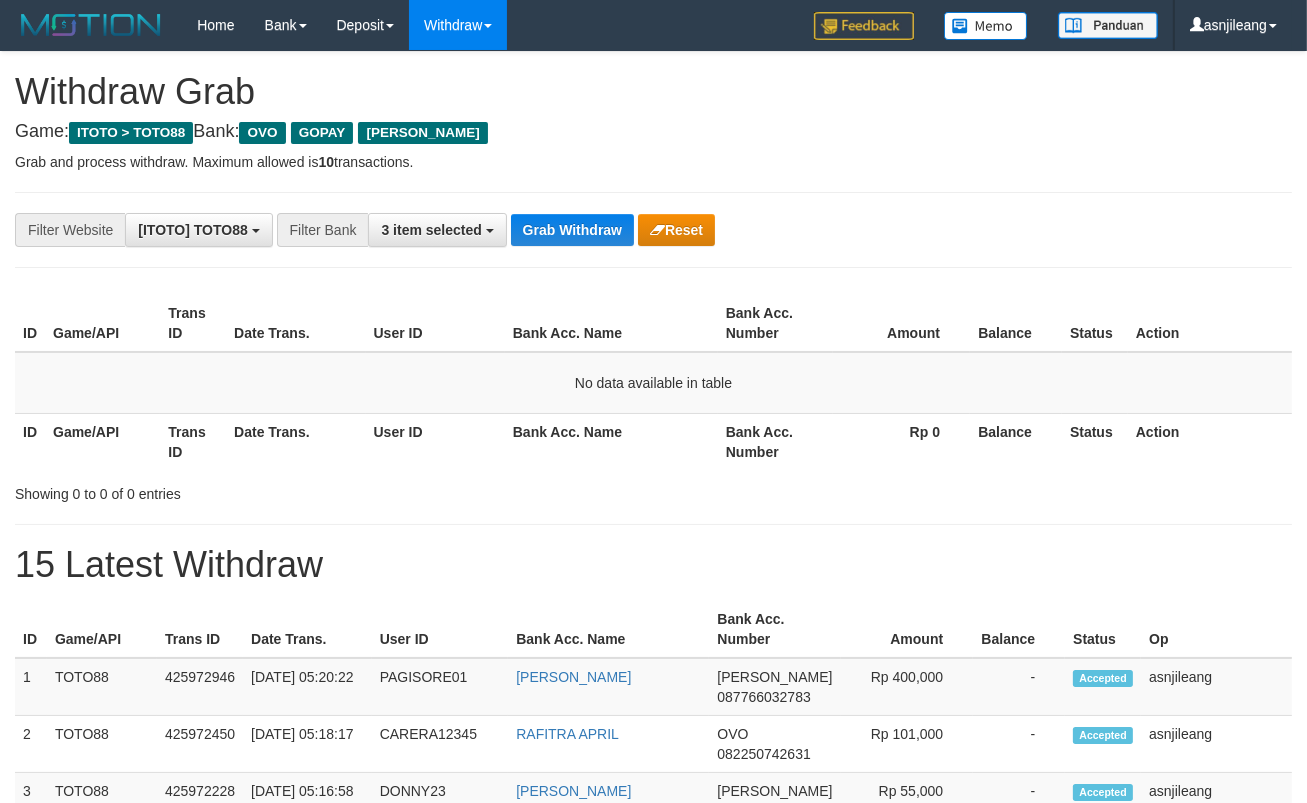 click on "Grab Withdraw" at bounding box center (572, 230) 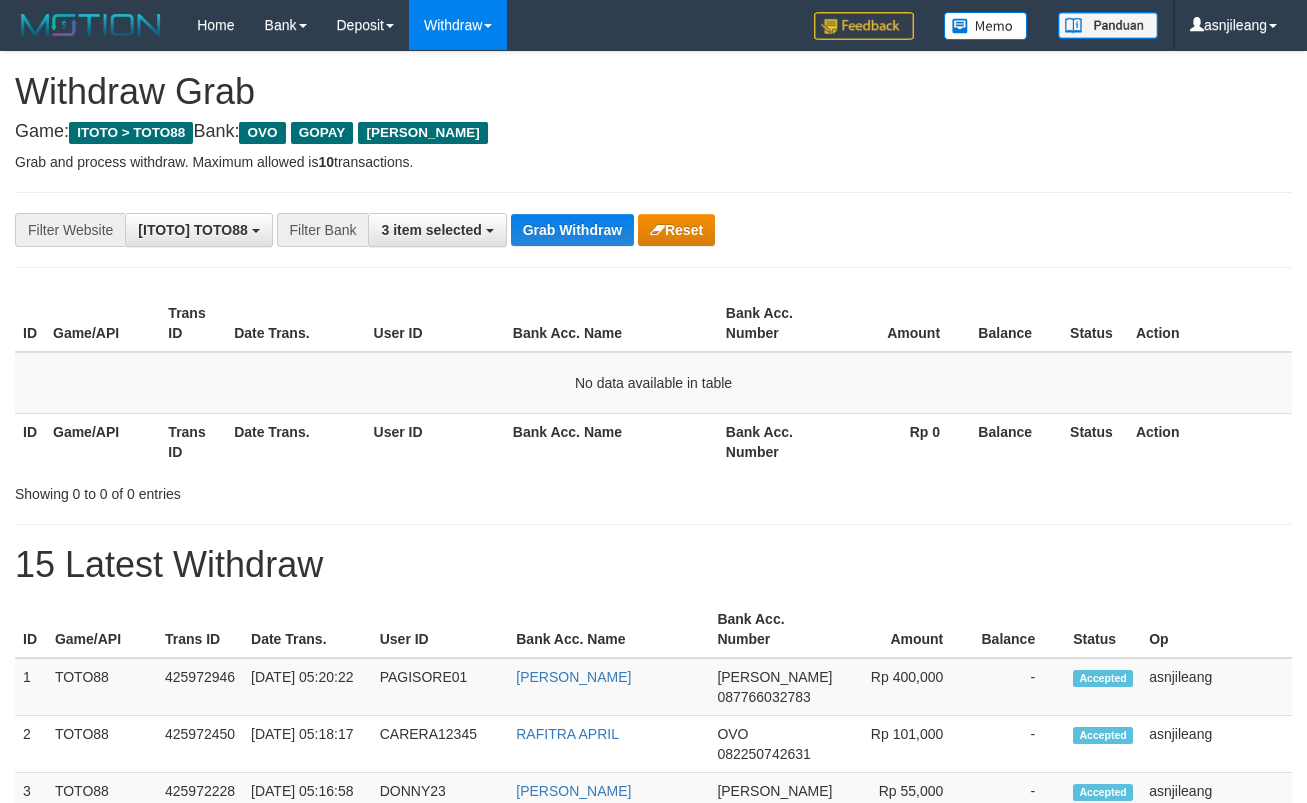 scroll, scrollTop: 0, scrollLeft: 0, axis: both 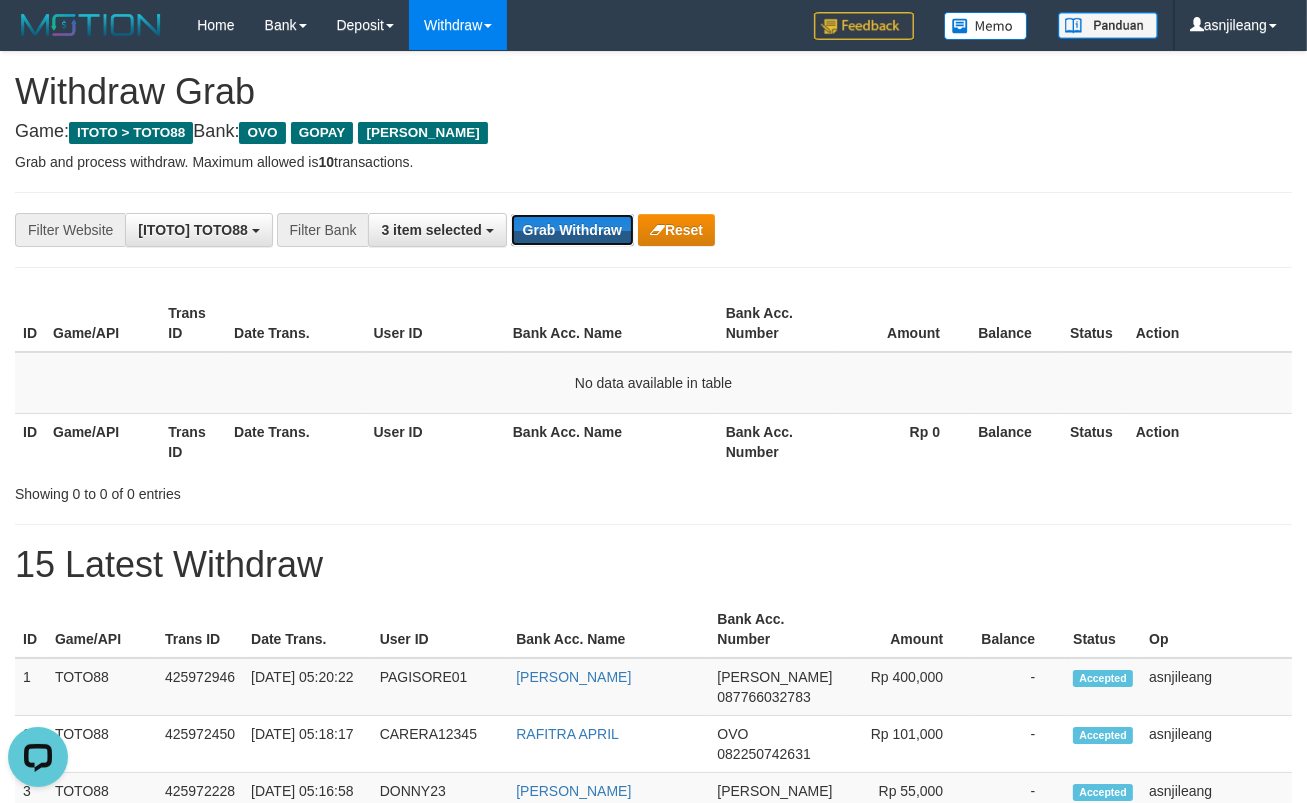 click on "Grab Withdraw" at bounding box center (572, 230) 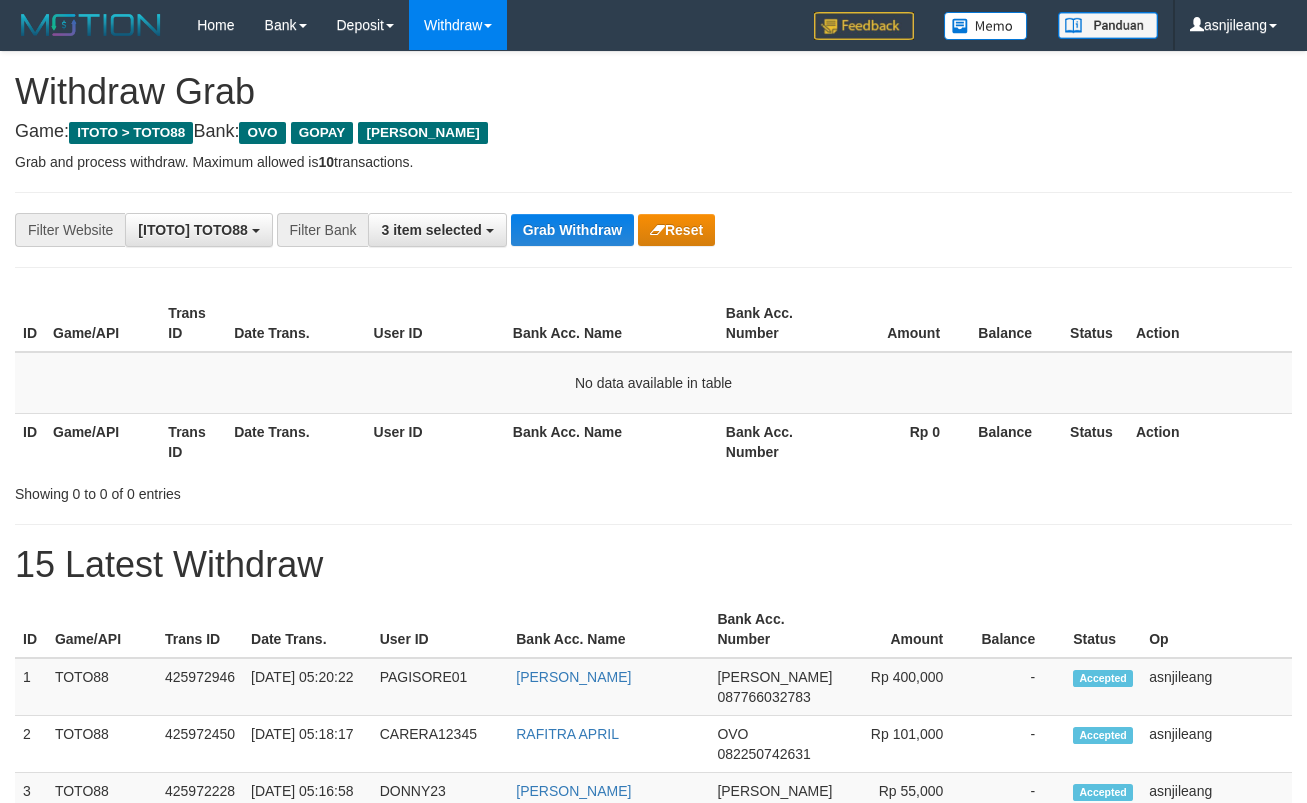click on "Grab Withdraw" at bounding box center (572, 230) 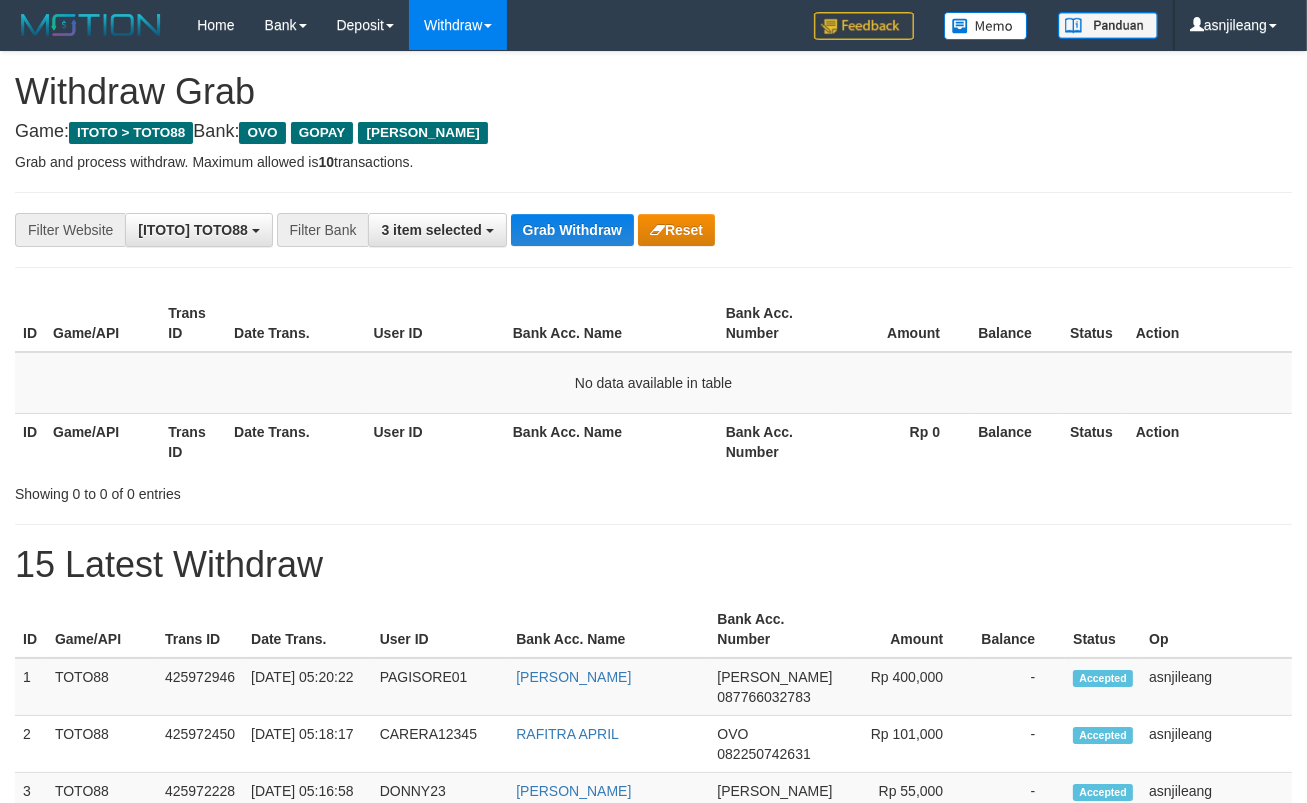 scroll, scrollTop: 17, scrollLeft: 0, axis: vertical 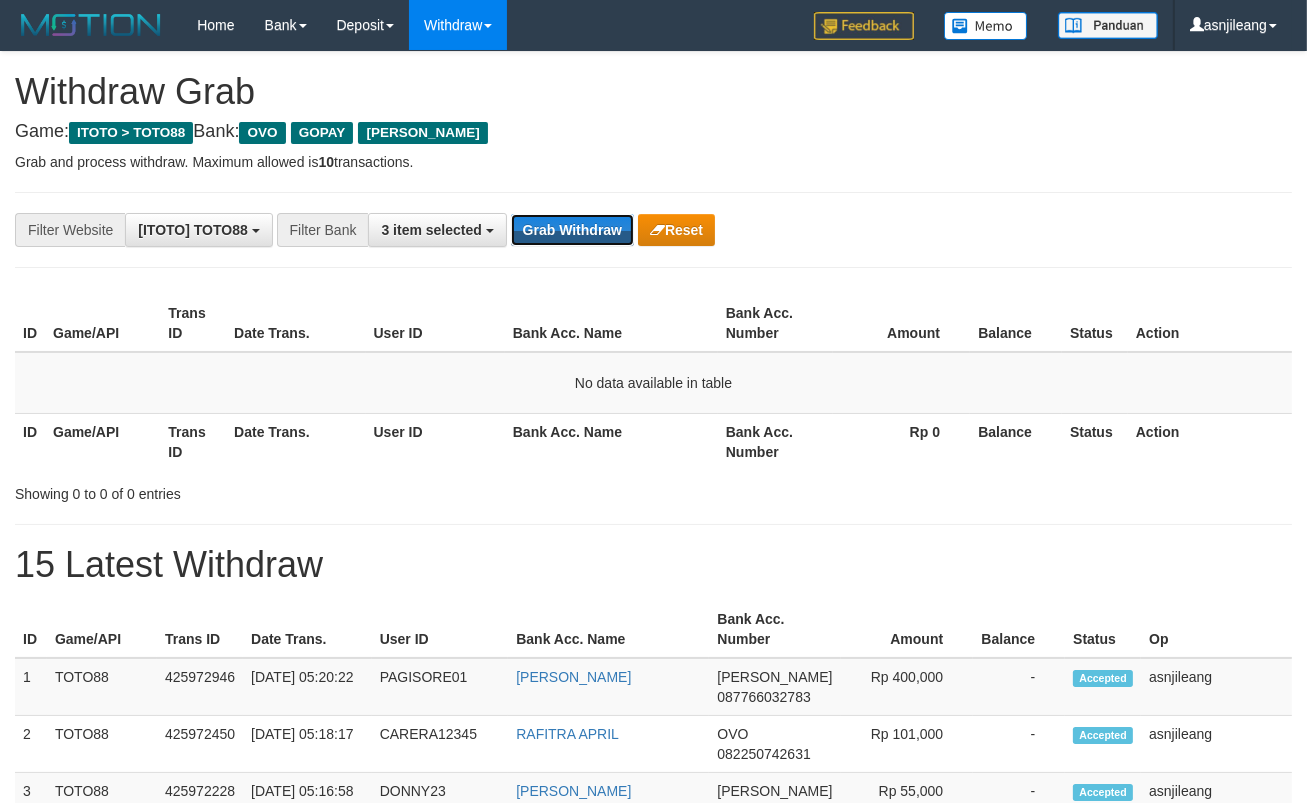 click on "Grab Withdraw" at bounding box center (572, 230) 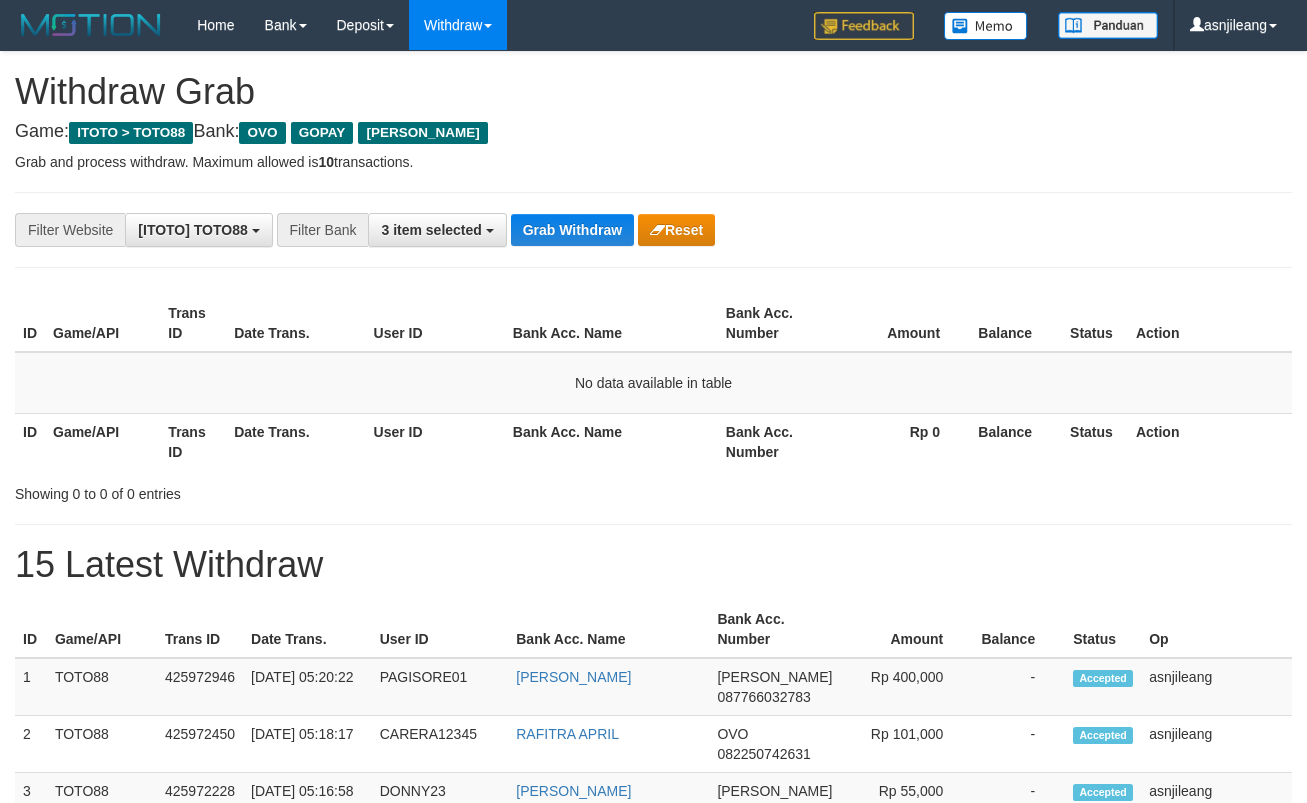 scroll, scrollTop: 0, scrollLeft: 0, axis: both 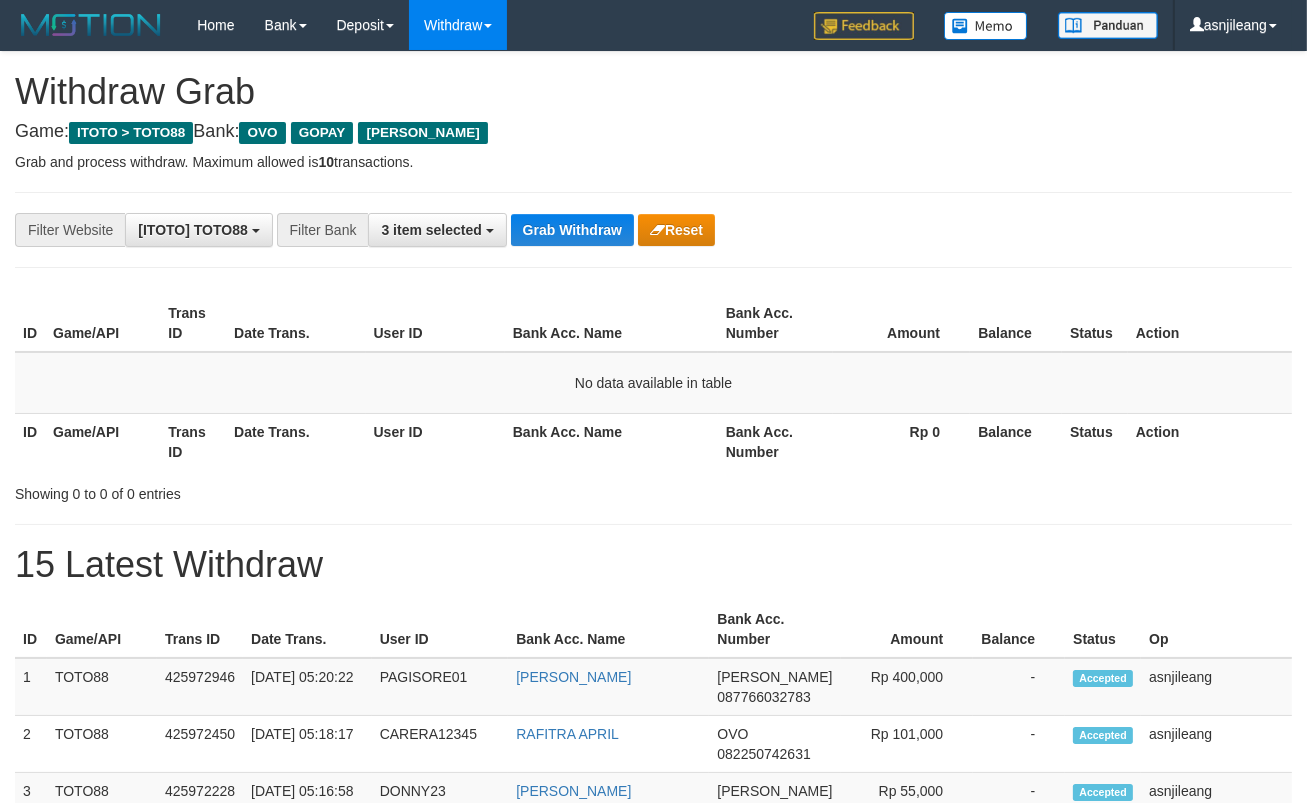 click on "Grab Withdraw" at bounding box center (572, 230) 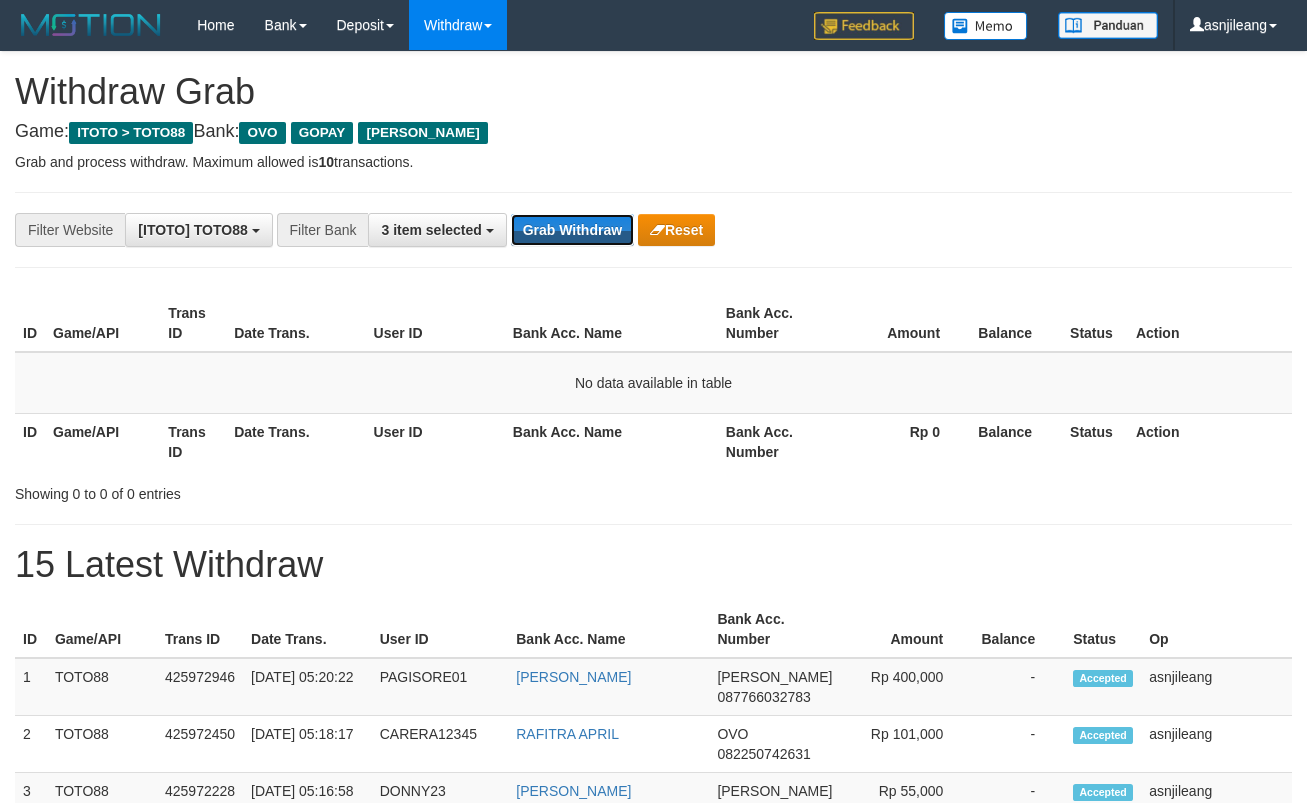 scroll, scrollTop: 0, scrollLeft: 0, axis: both 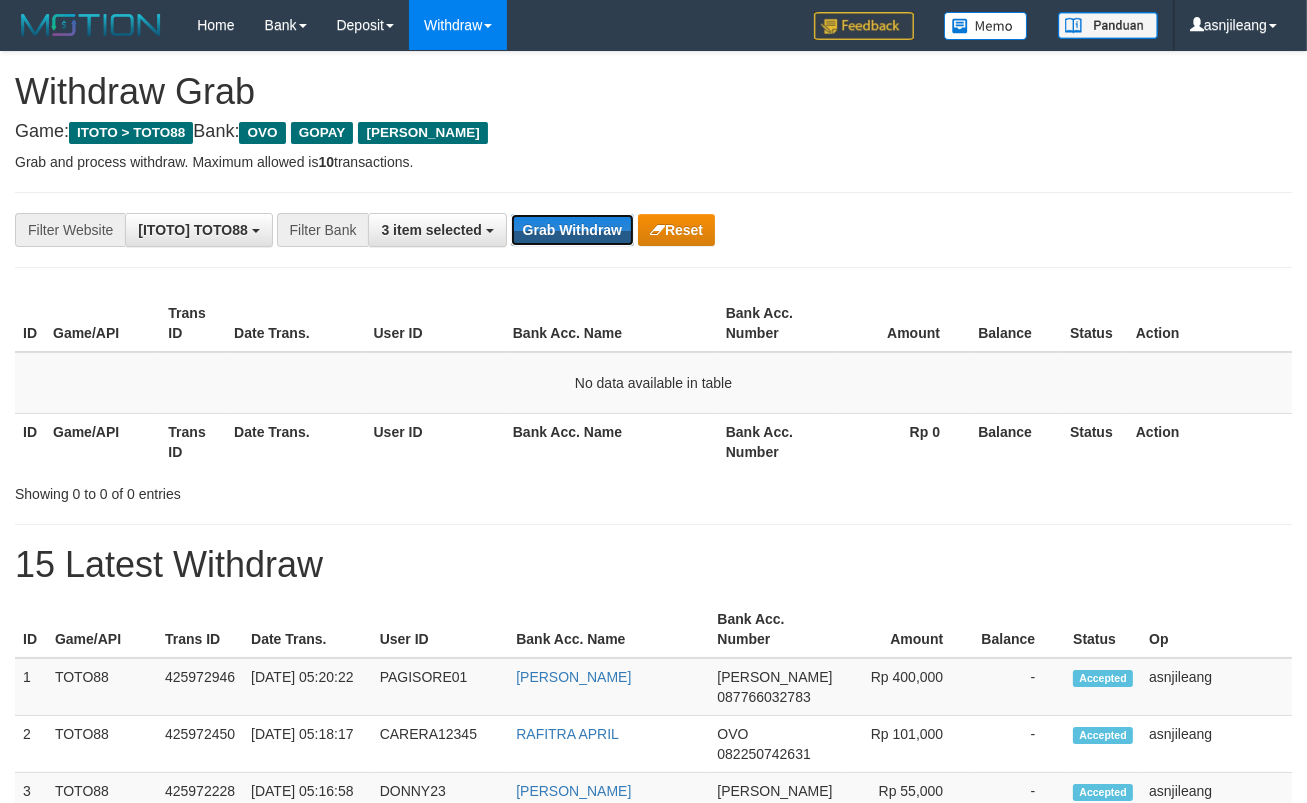 click on "Grab Withdraw" at bounding box center [572, 230] 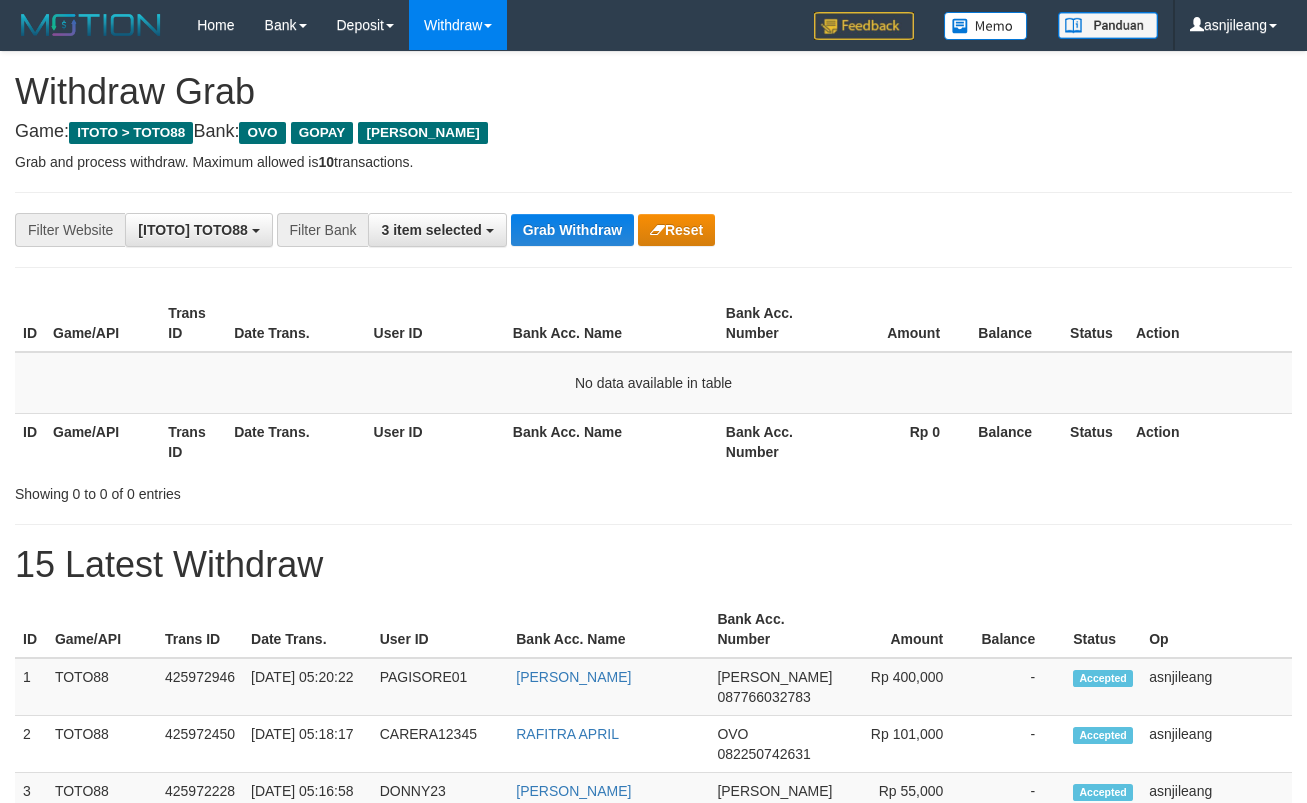 scroll, scrollTop: 0, scrollLeft: 0, axis: both 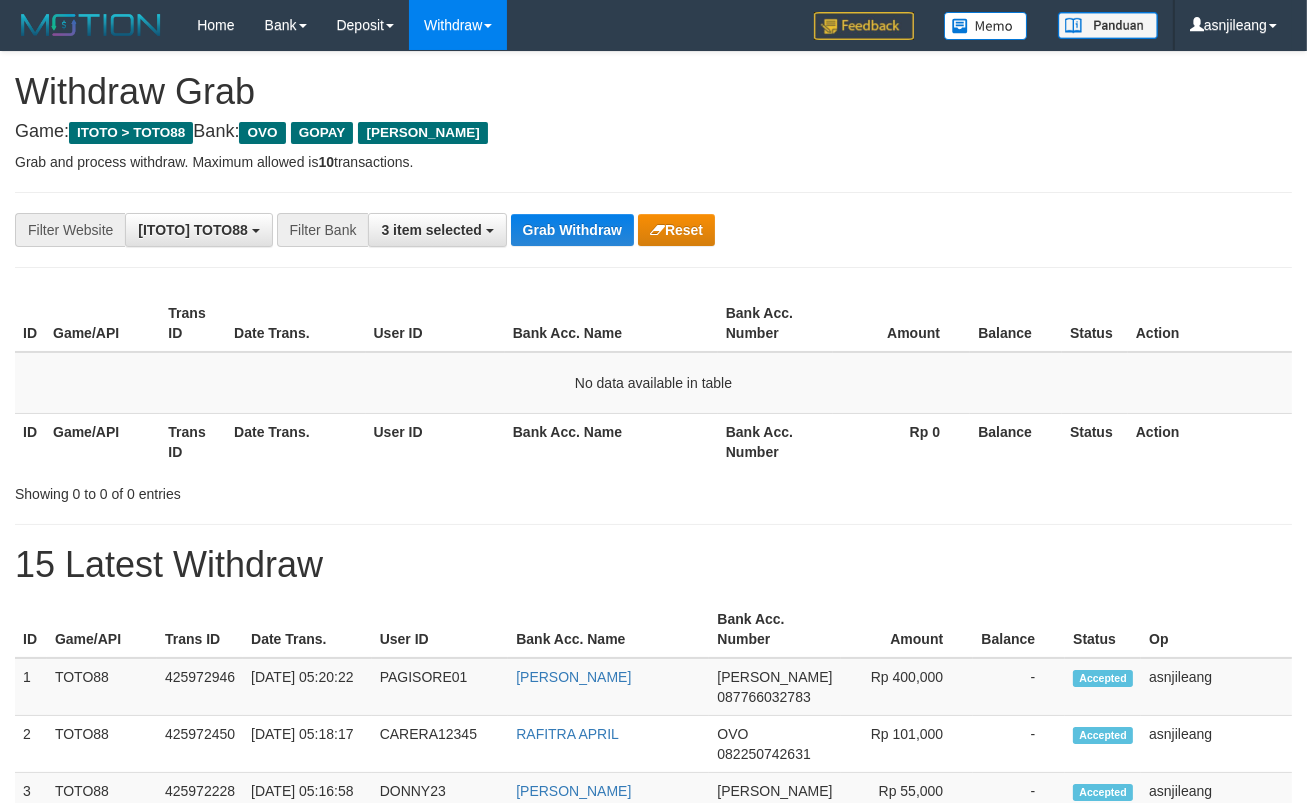 click on "Grab Withdraw" at bounding box center [572, 230] 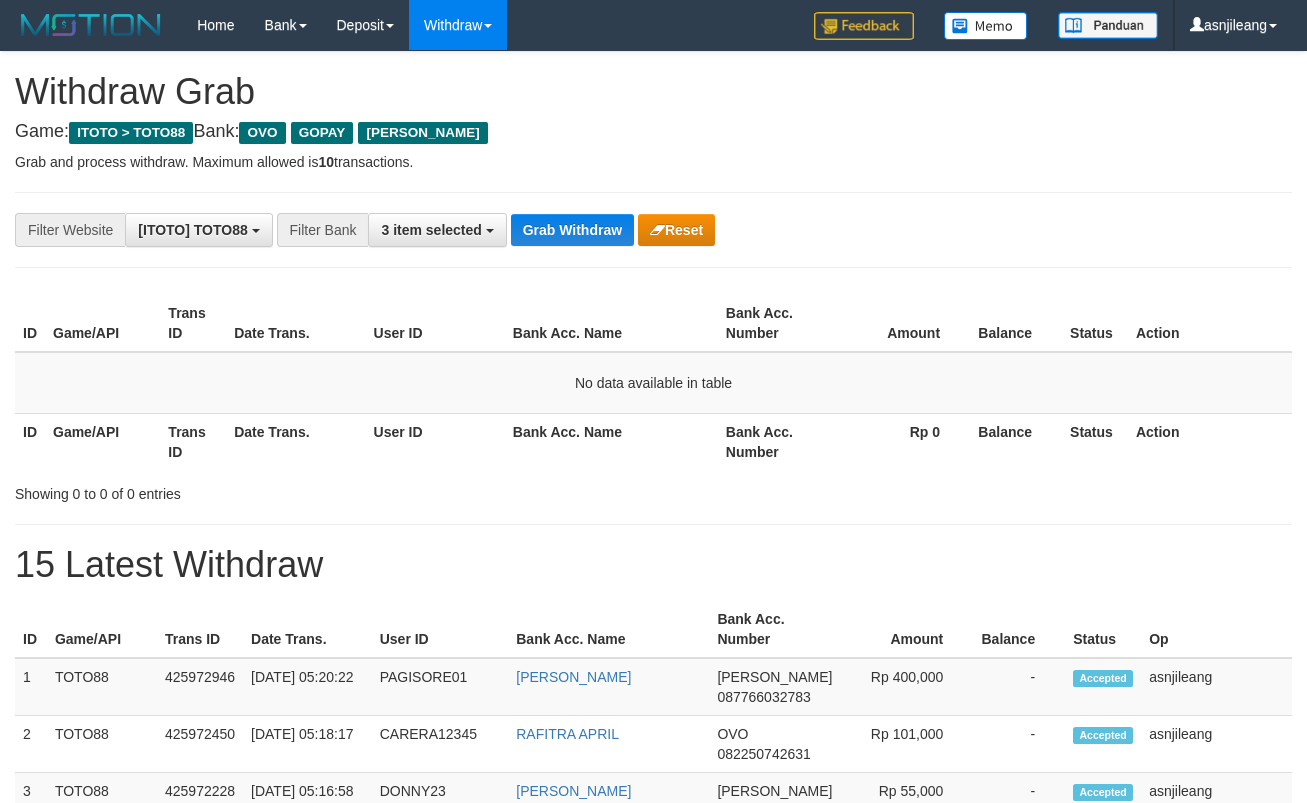 scroll, scrollTop: 0, scrollLeft: 0, axis: both 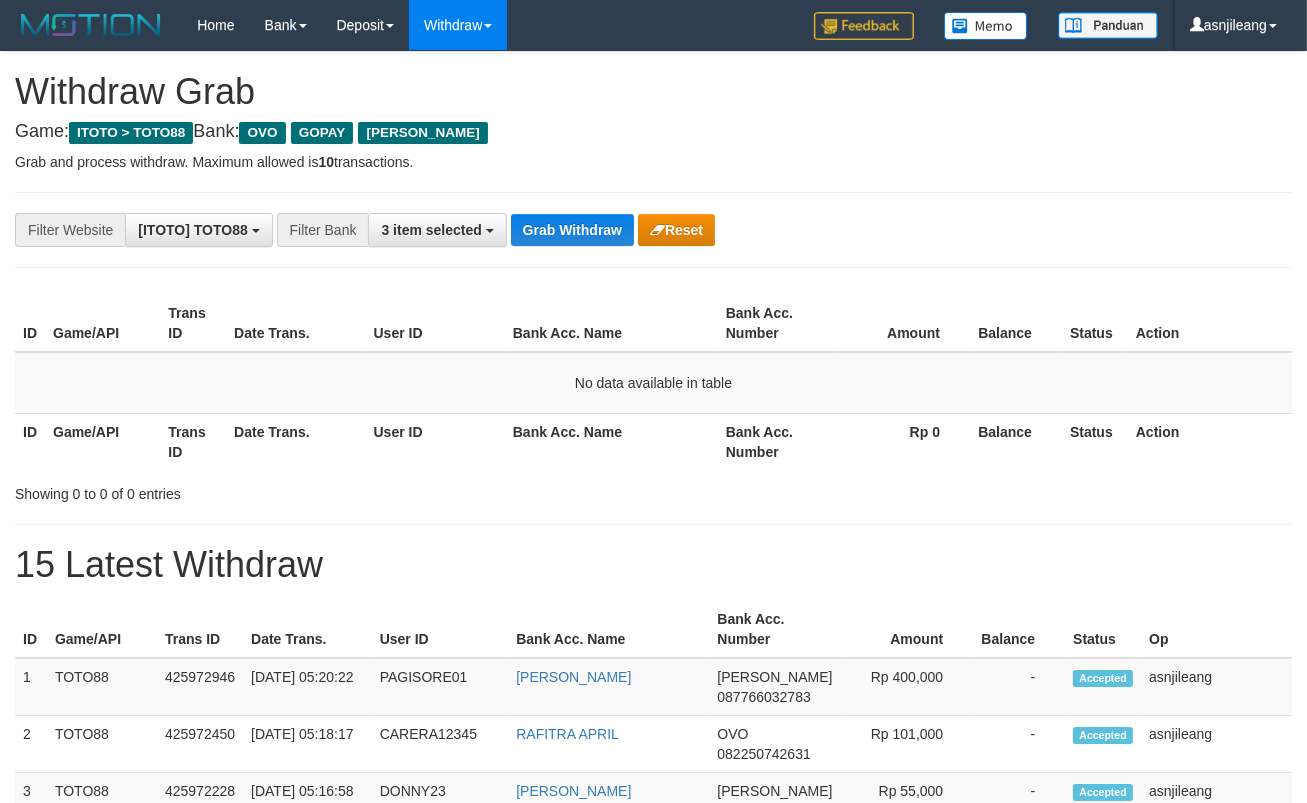 click on "Grab Withdraw" at bounding box center (572, 230) 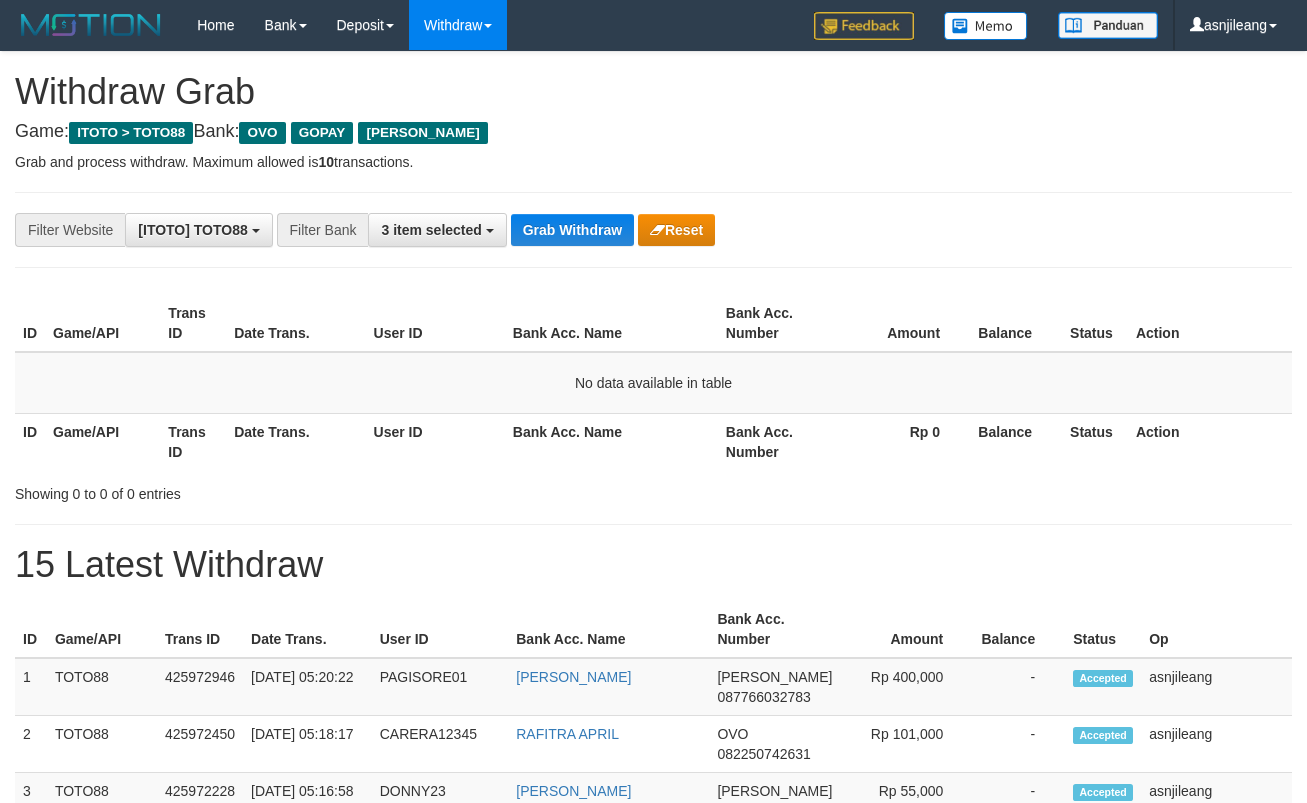 scroll, scrollTop: 0, scrollLeft: 0, axis: both 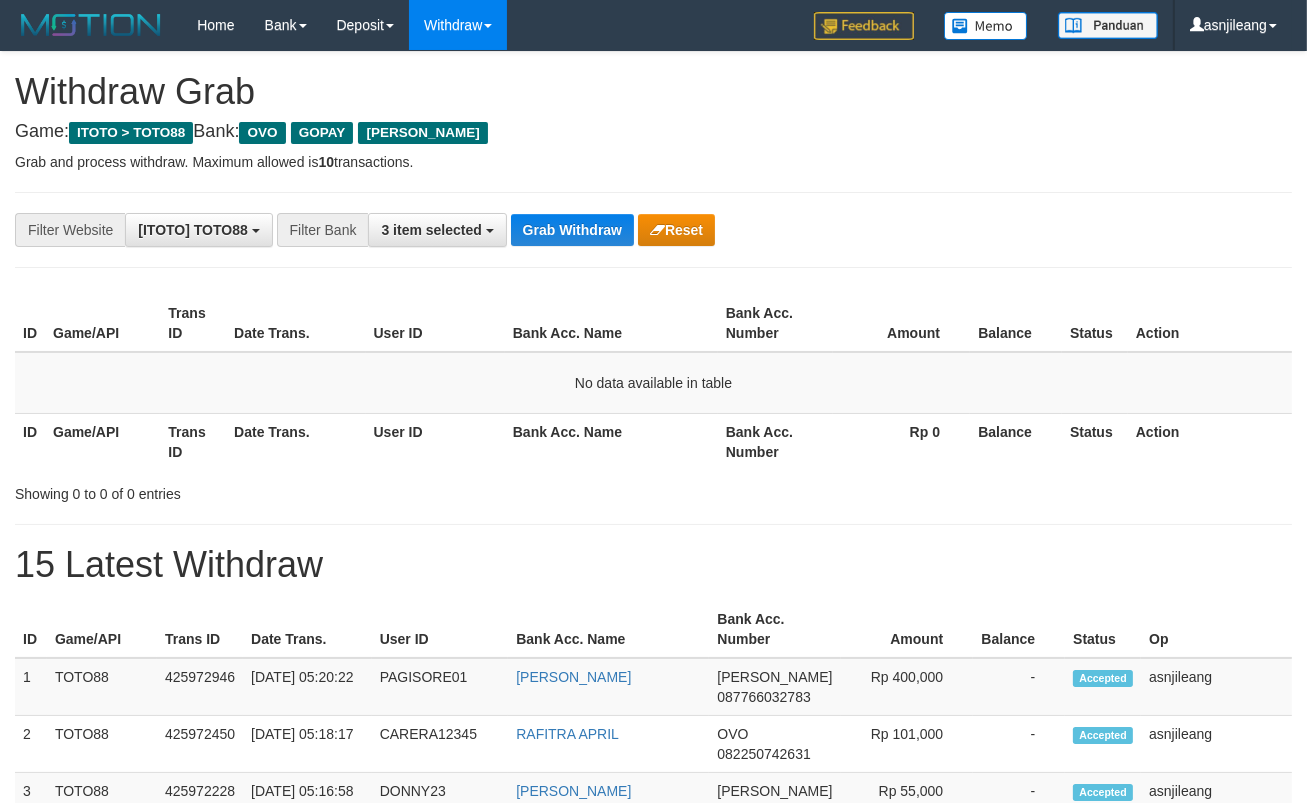 click on "Grab Withdraw" at bounding box center (572, 230) 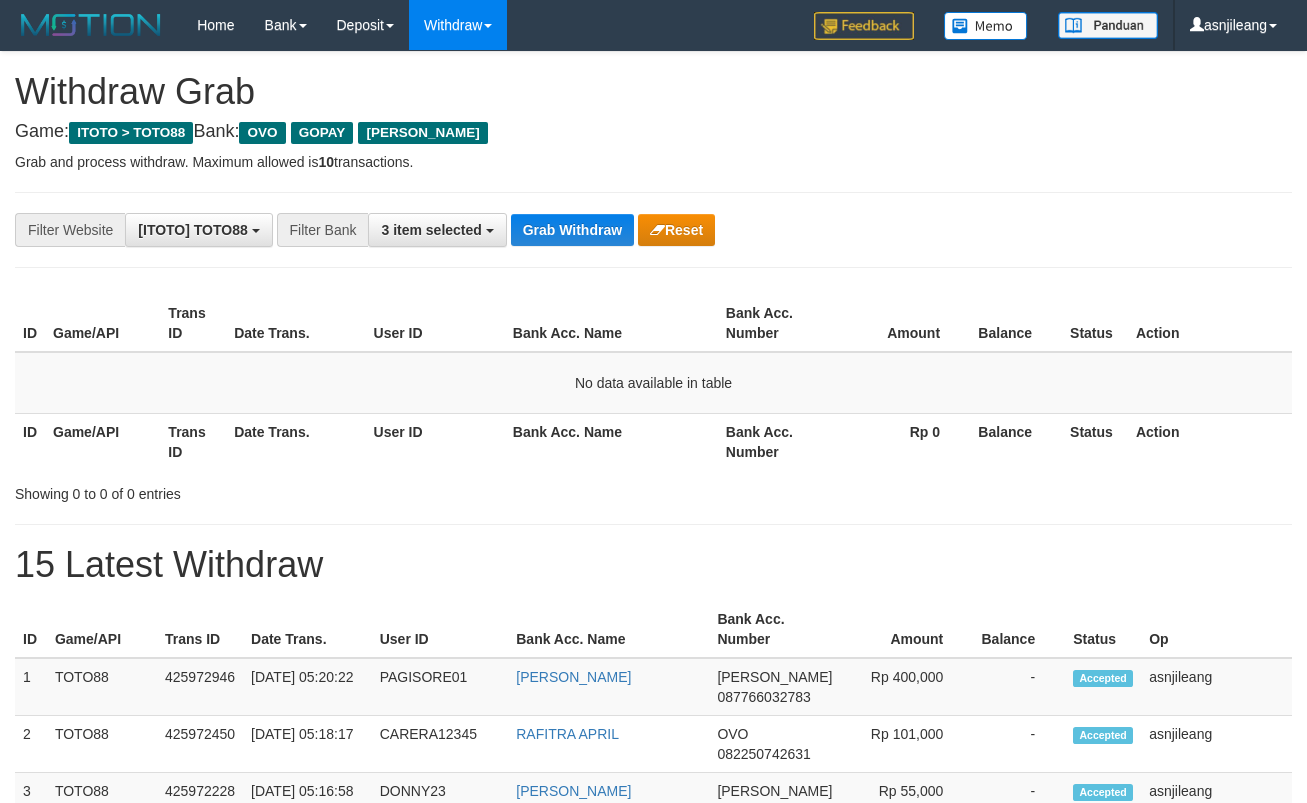 scroll, scrollTop: 0, scrollLeft: 0, axis: both 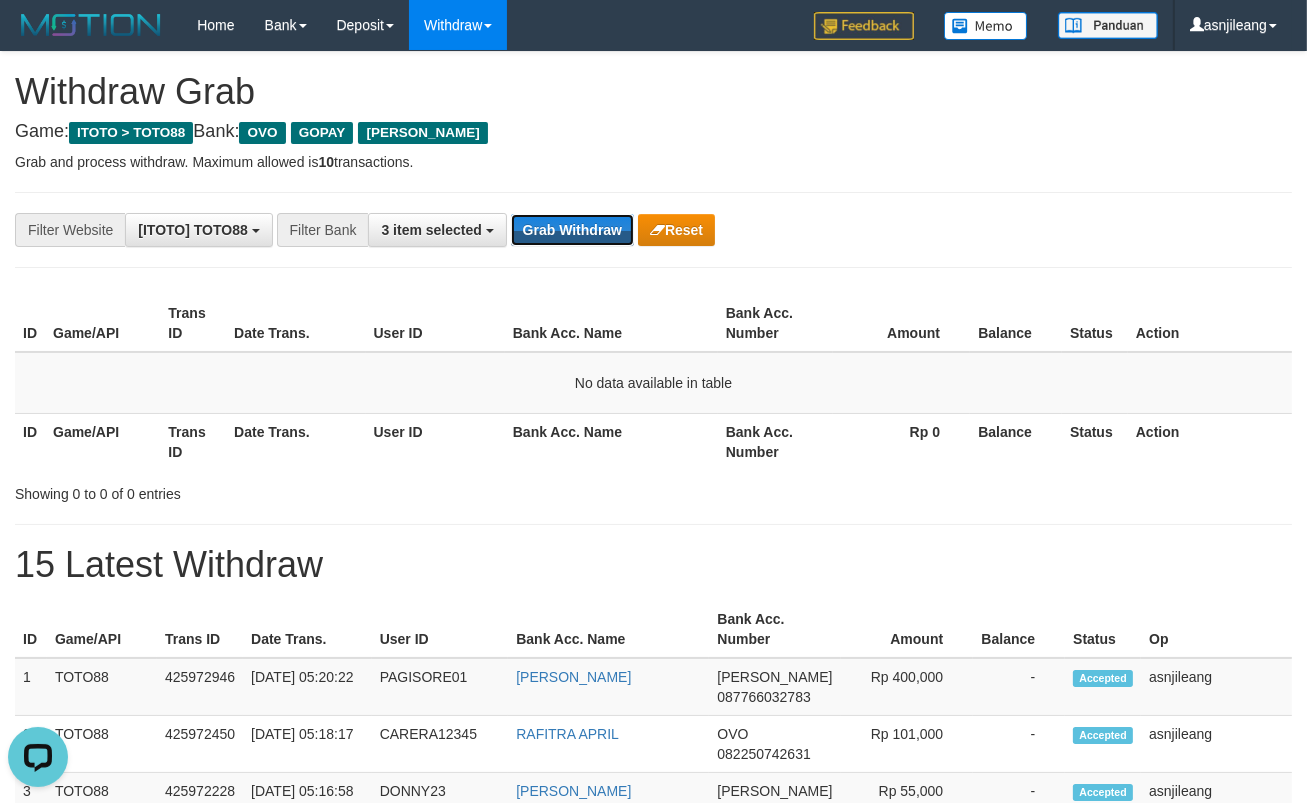 click on "Grab Withdraw" at bounding box center (572, 230) 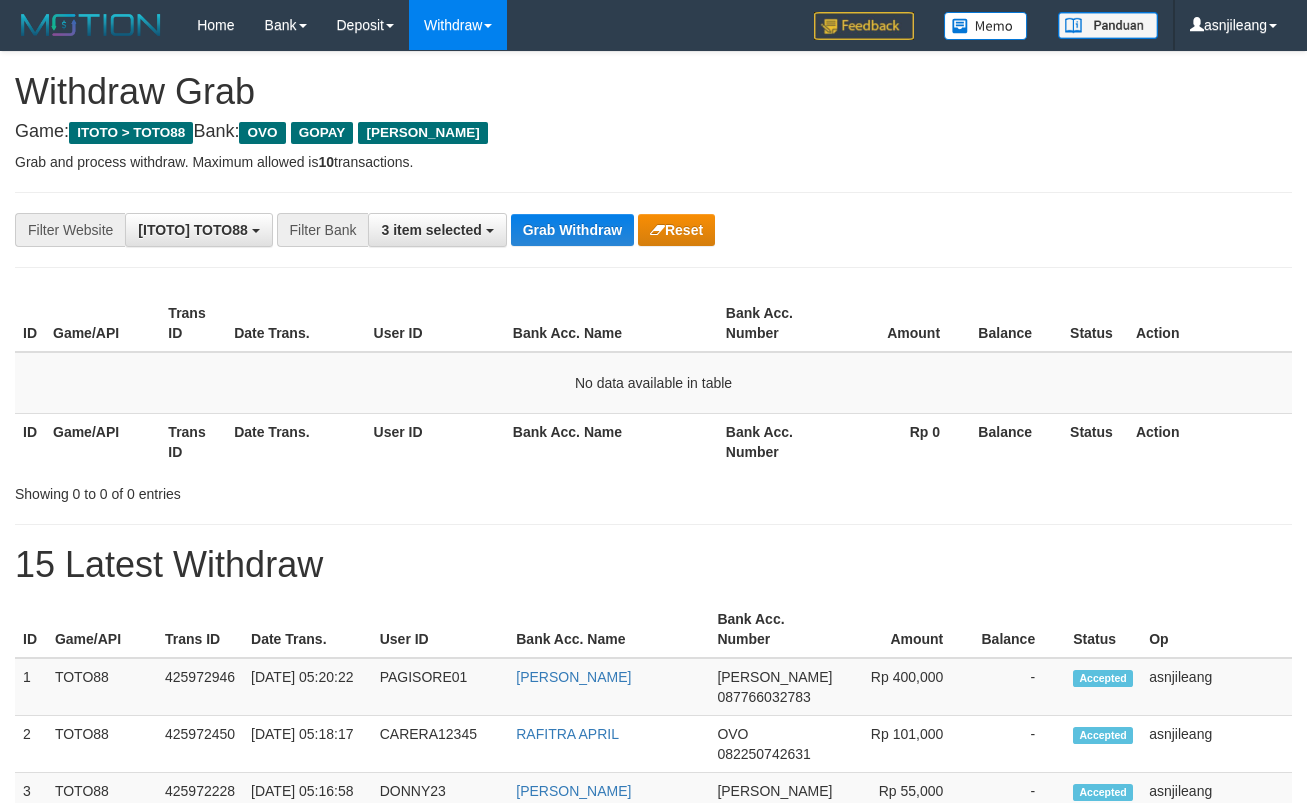 click on "Grab Withdraw" at bounding box center (572, 230) 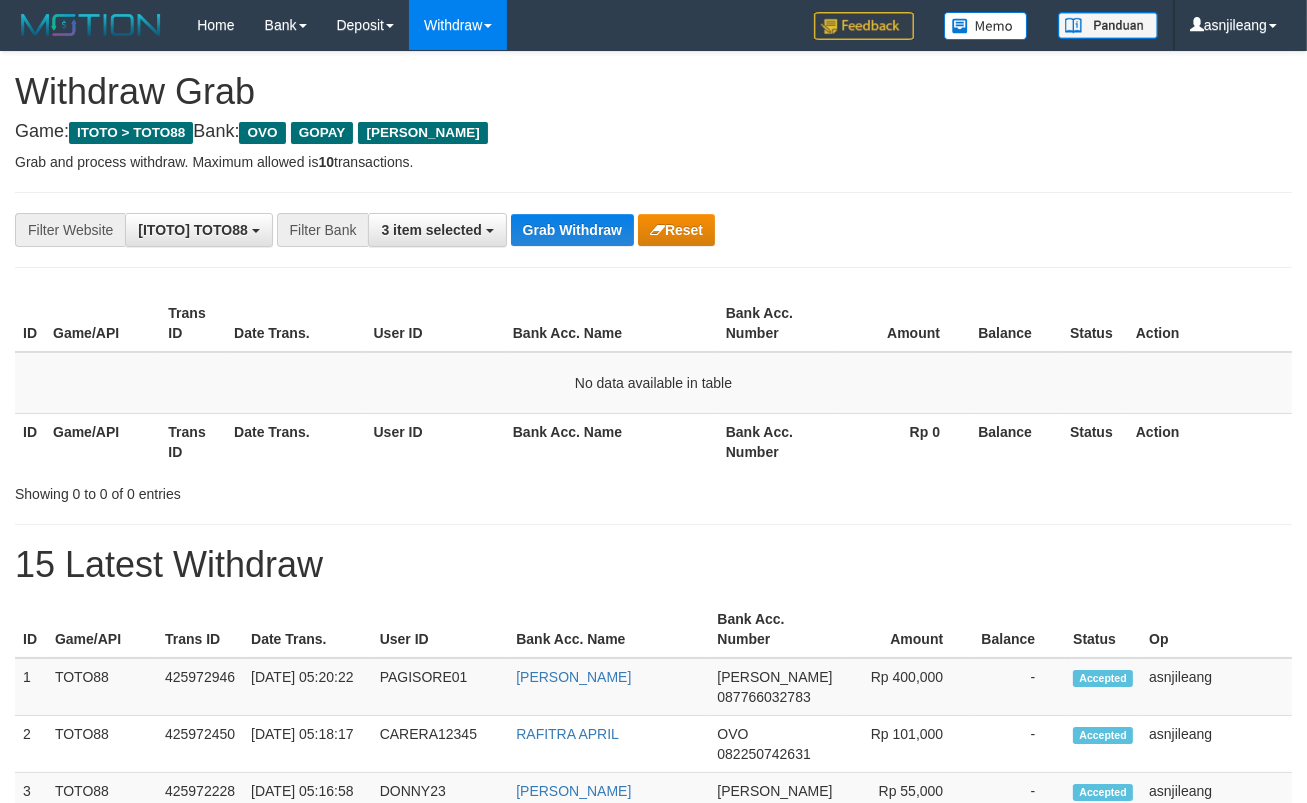 scroll, scrollTop: 17, scrollLeft: 0, axis: vertical 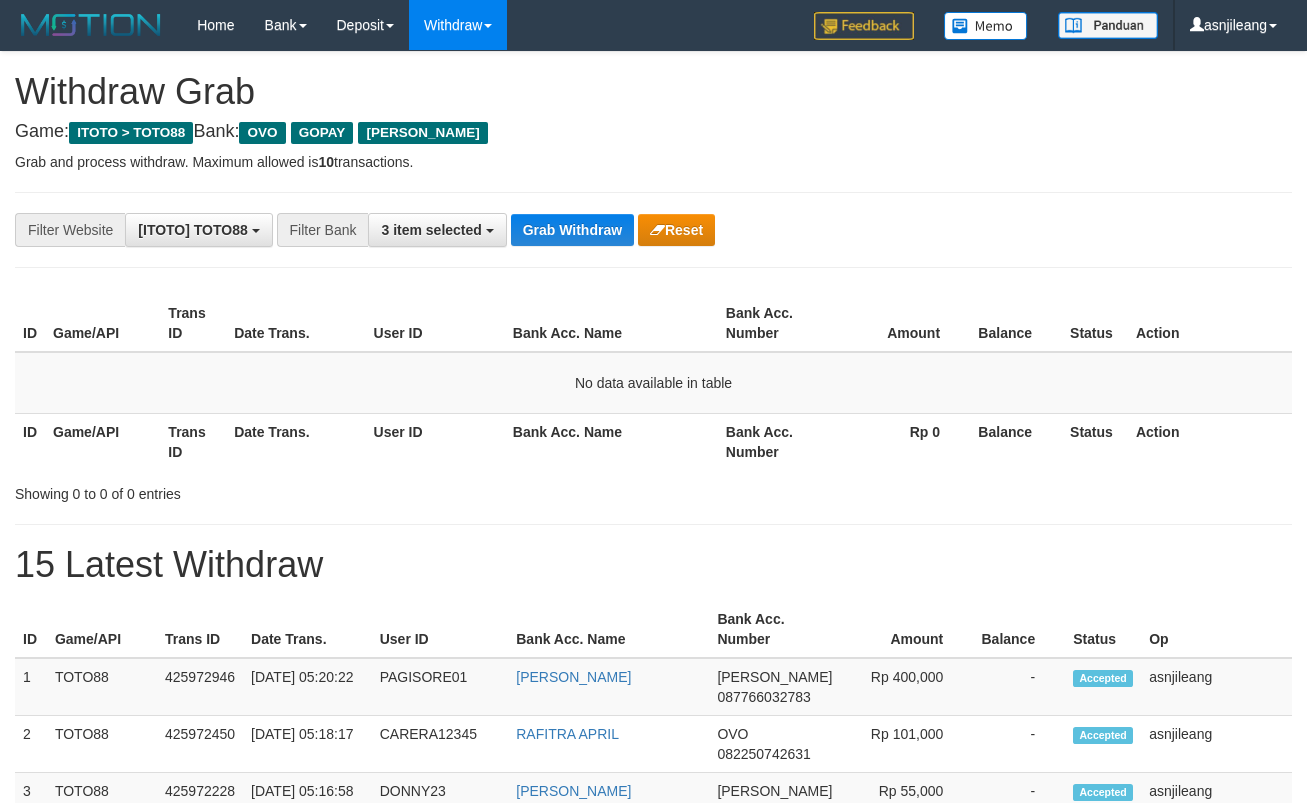 click on "Grab Withdraw" at bounding box center [572, 230] 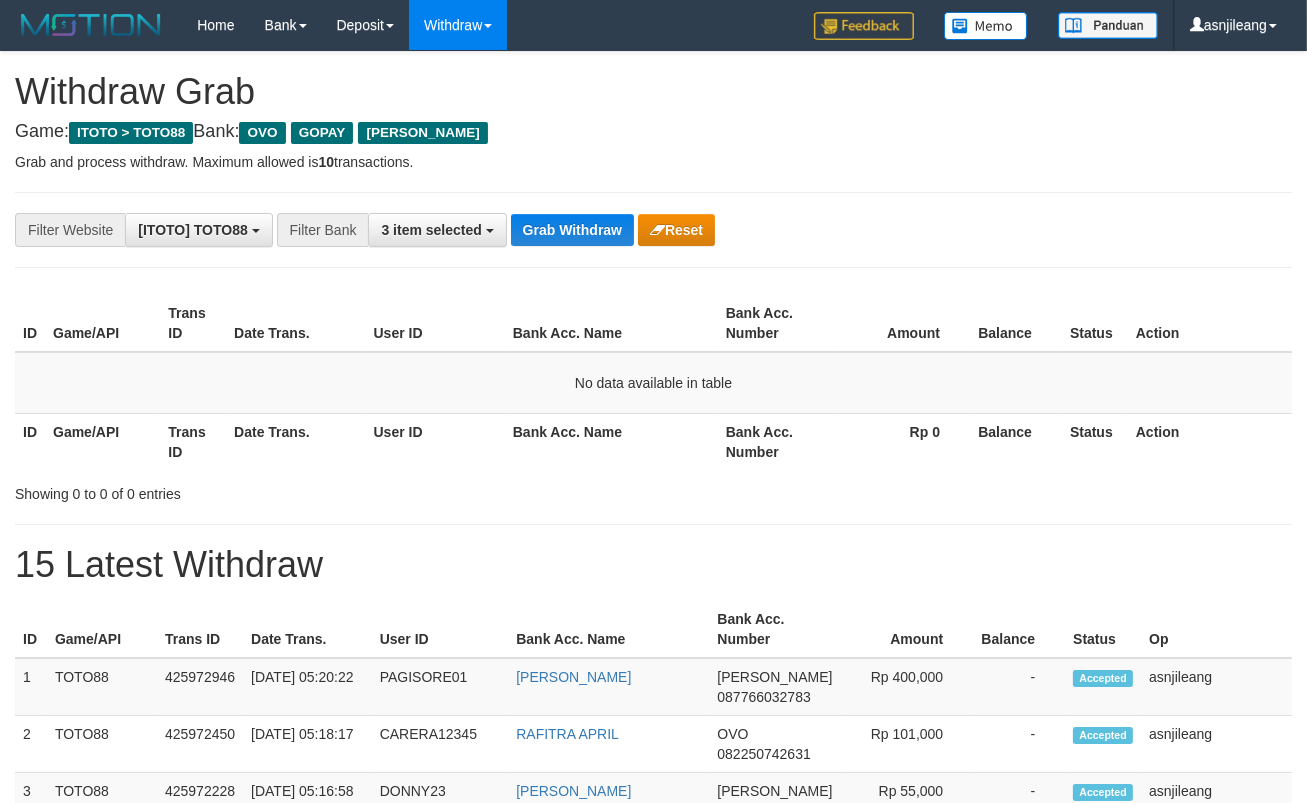 scroll, scrollTop: 17, scrollLeft: 0, axis: vertical 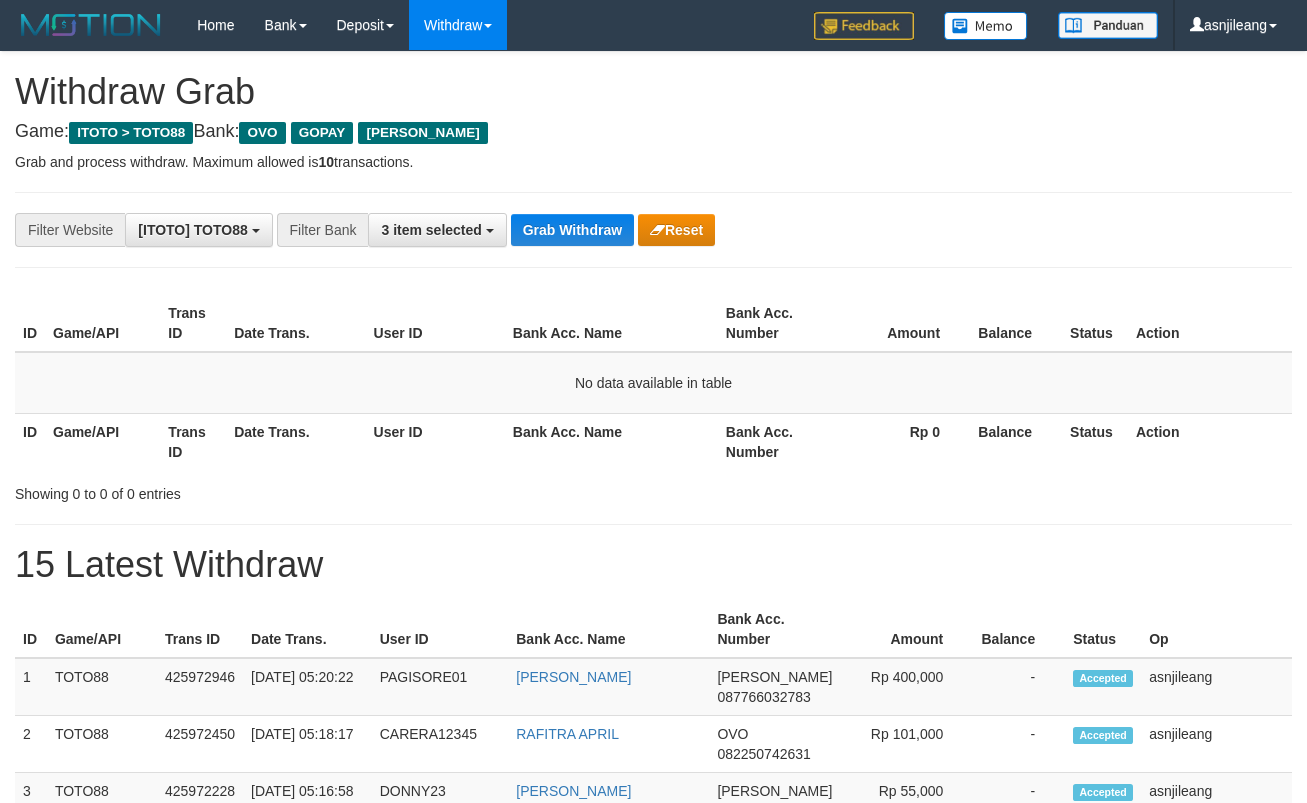 click on "Grab Withdraw" at bounding box center [572, 230] 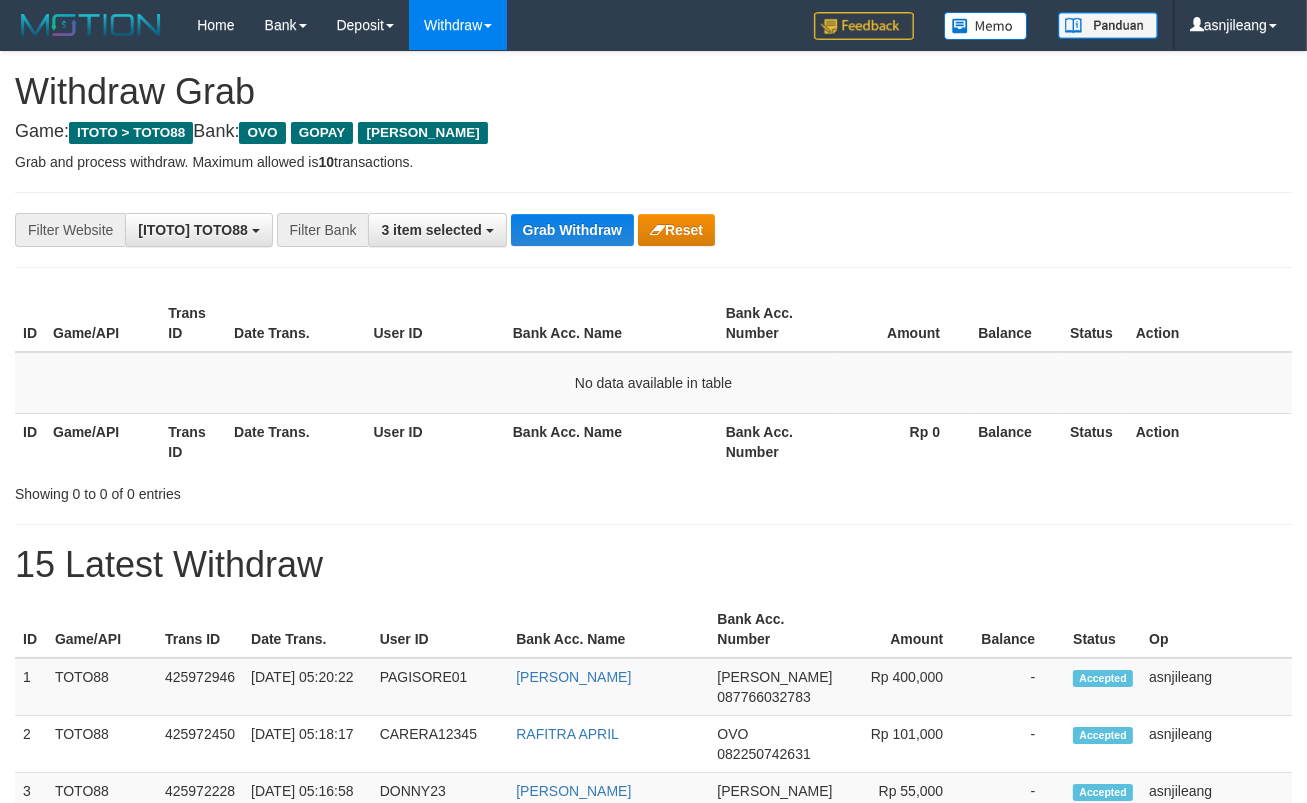 scroll, scrollTop: 17, scrollLeft: 0, axis: vertical 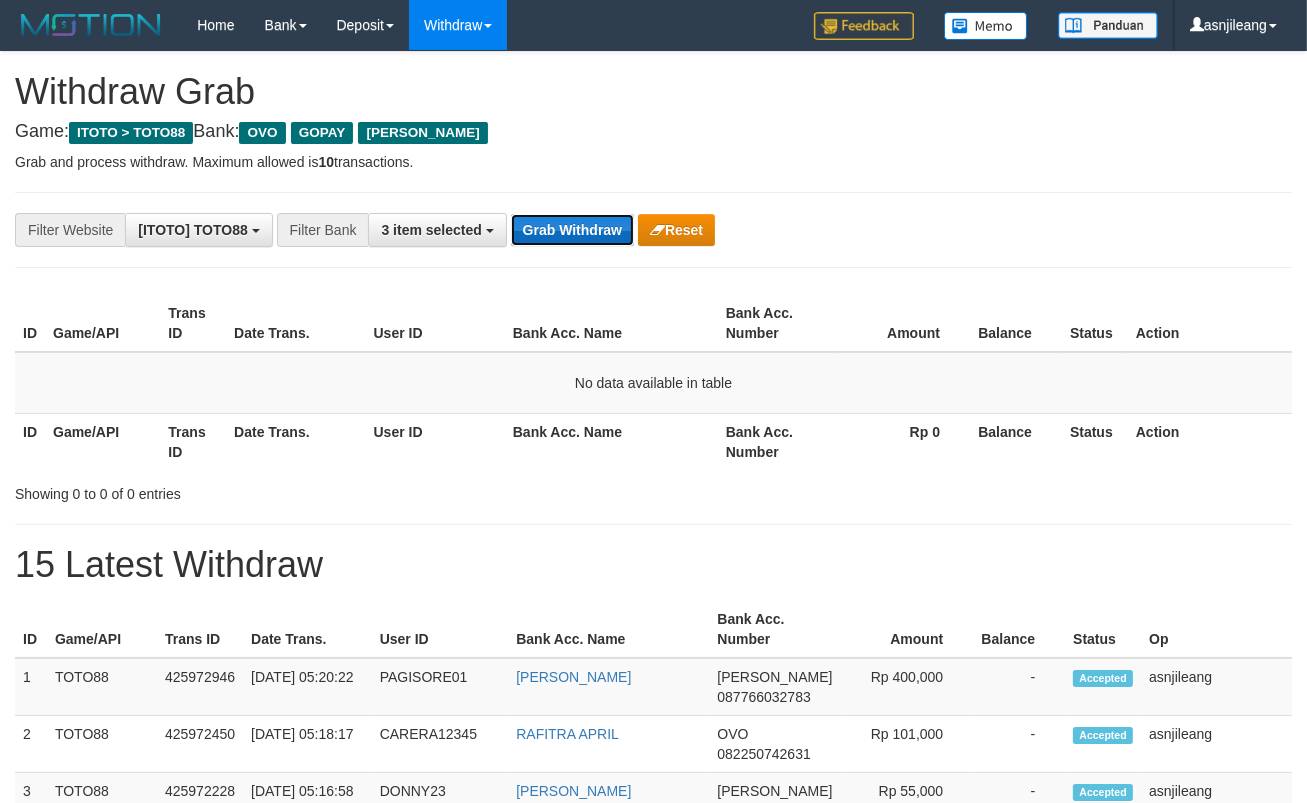 drag, startPoint x: 0, startPoint y: 0, endPoint x: 599, endPoint y: 229, distance: 641.28156 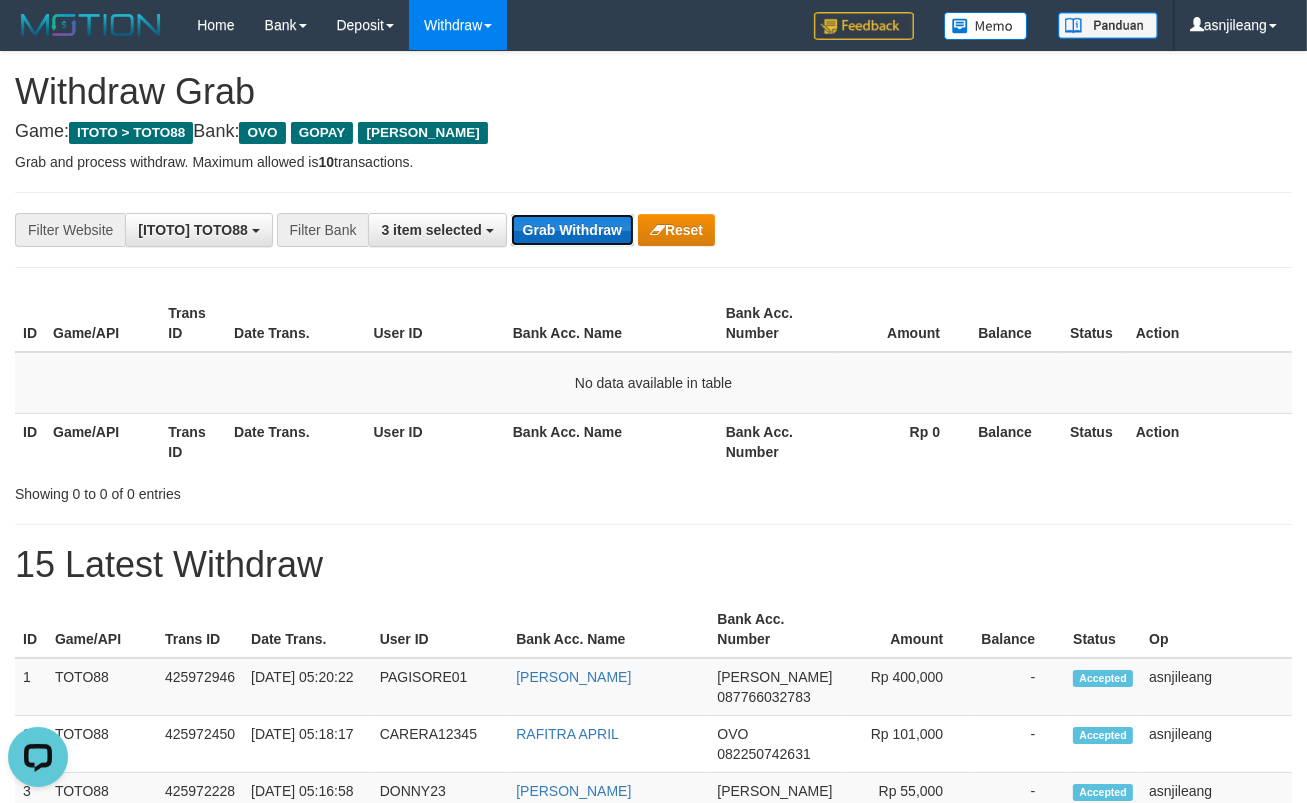 scroll, scrollTop: 0, scrollLeft: 0, axis: both 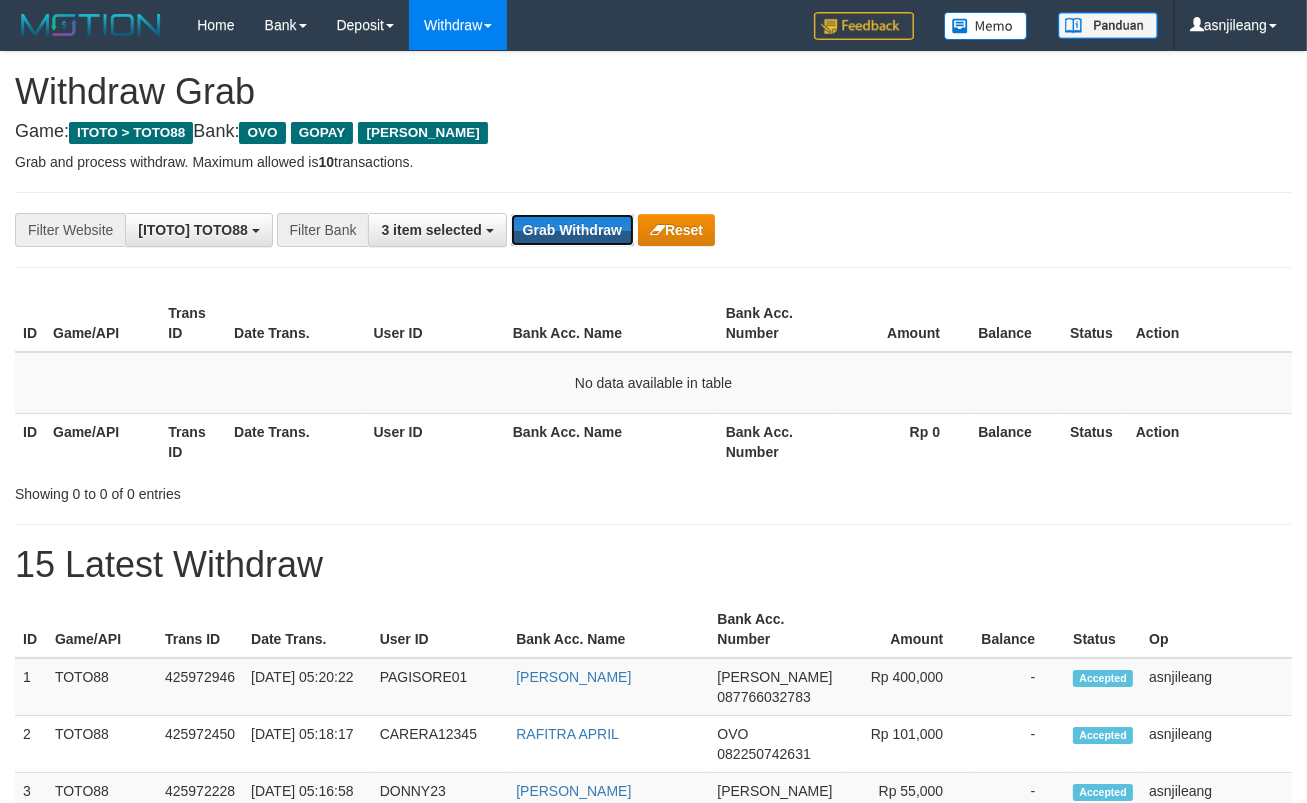 click on "Grab Withdraw" at bounding box center (572, 230) 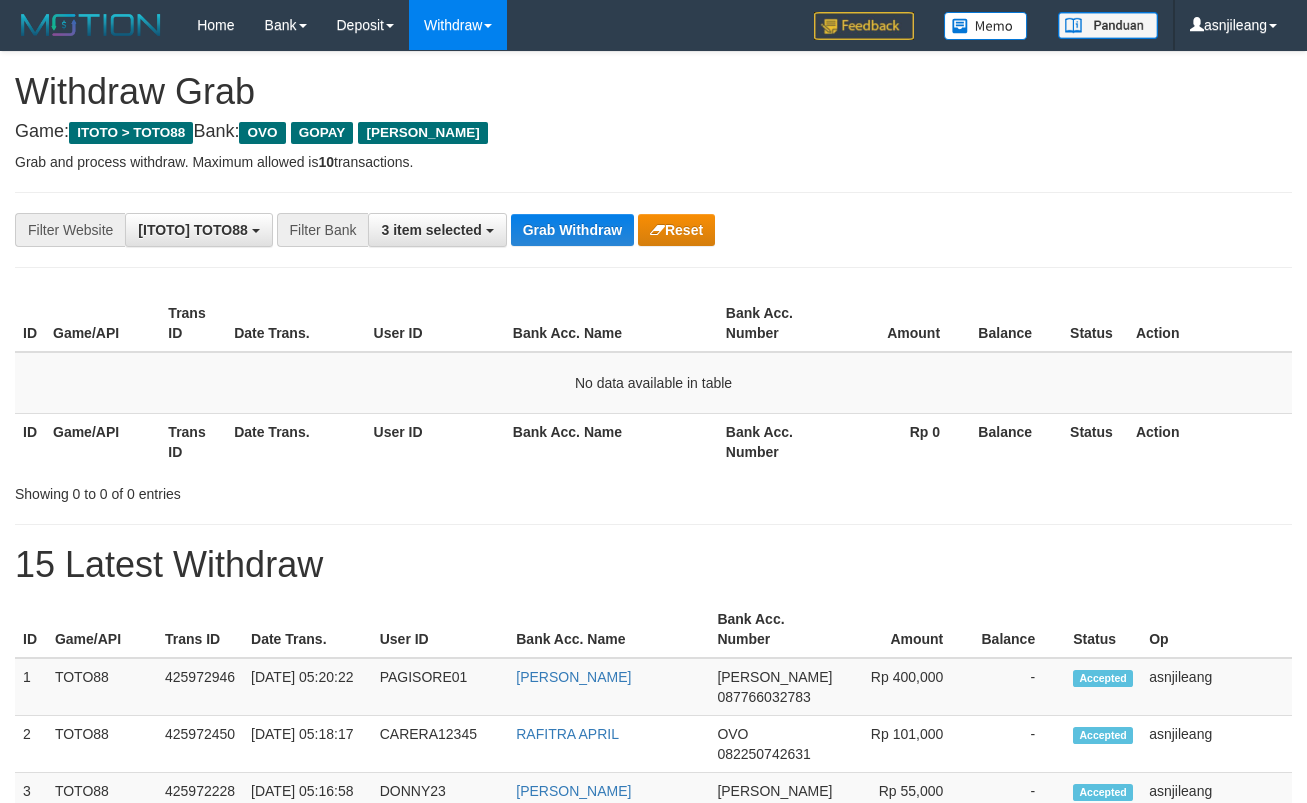 scroll, scrollTop: 0, scrollLeft: 0, axis: both 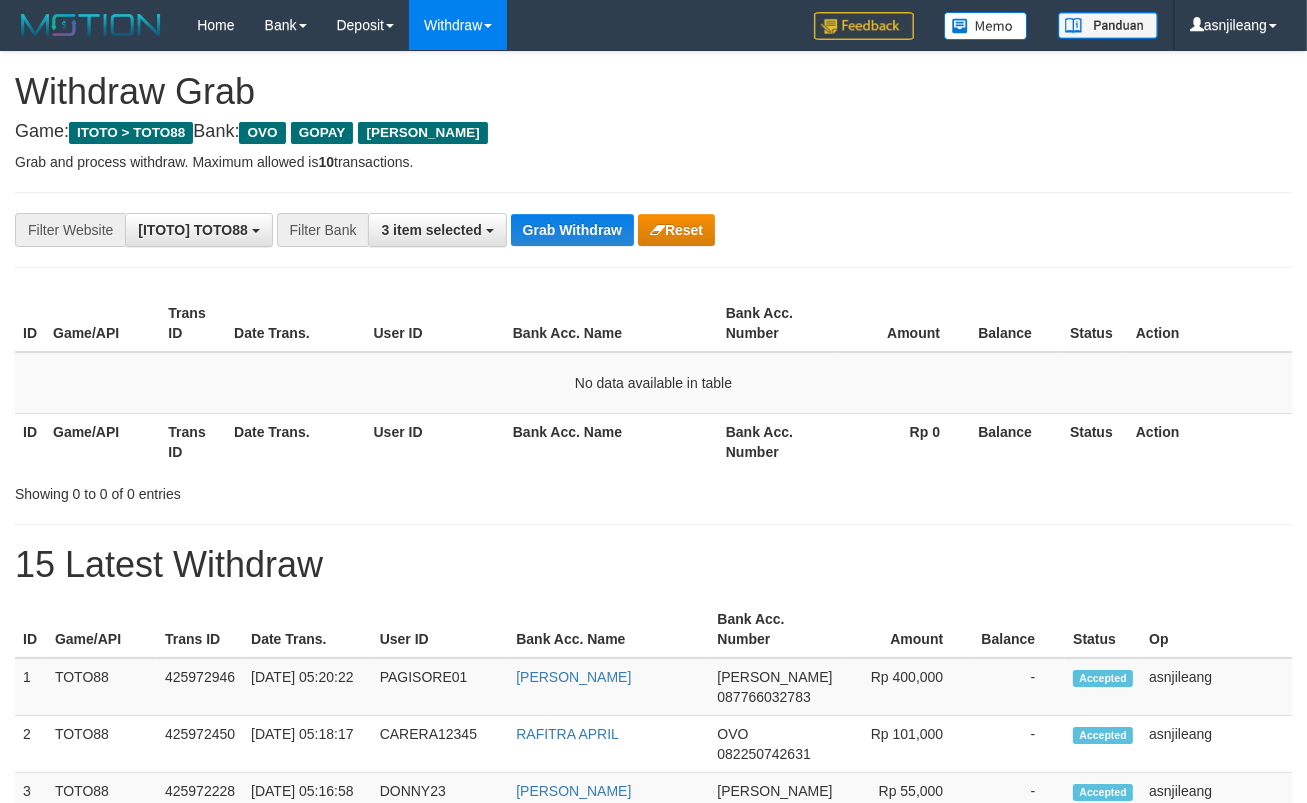 click on "Grab Withdraw" at bounding box center [572, 230] 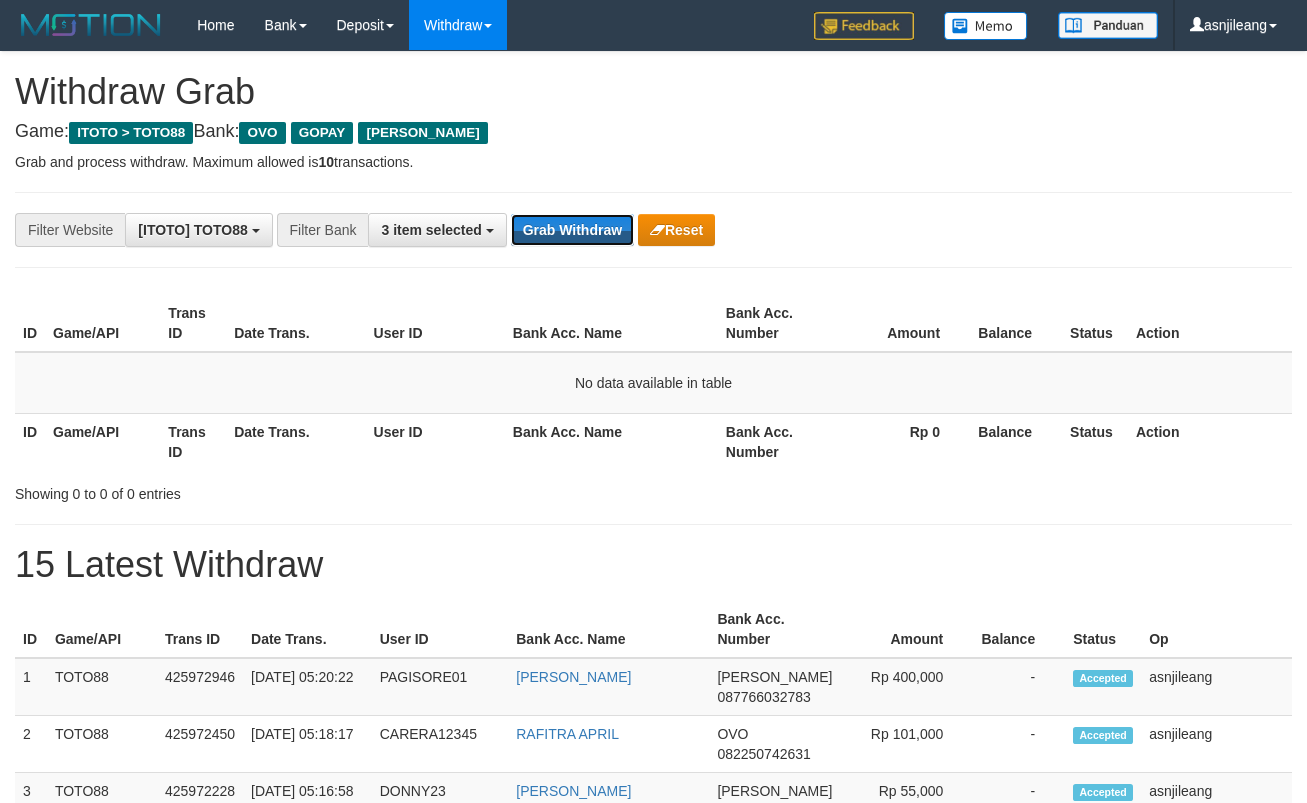 scroll, scrollTop: 0, scrollLeft: 0, axis: both 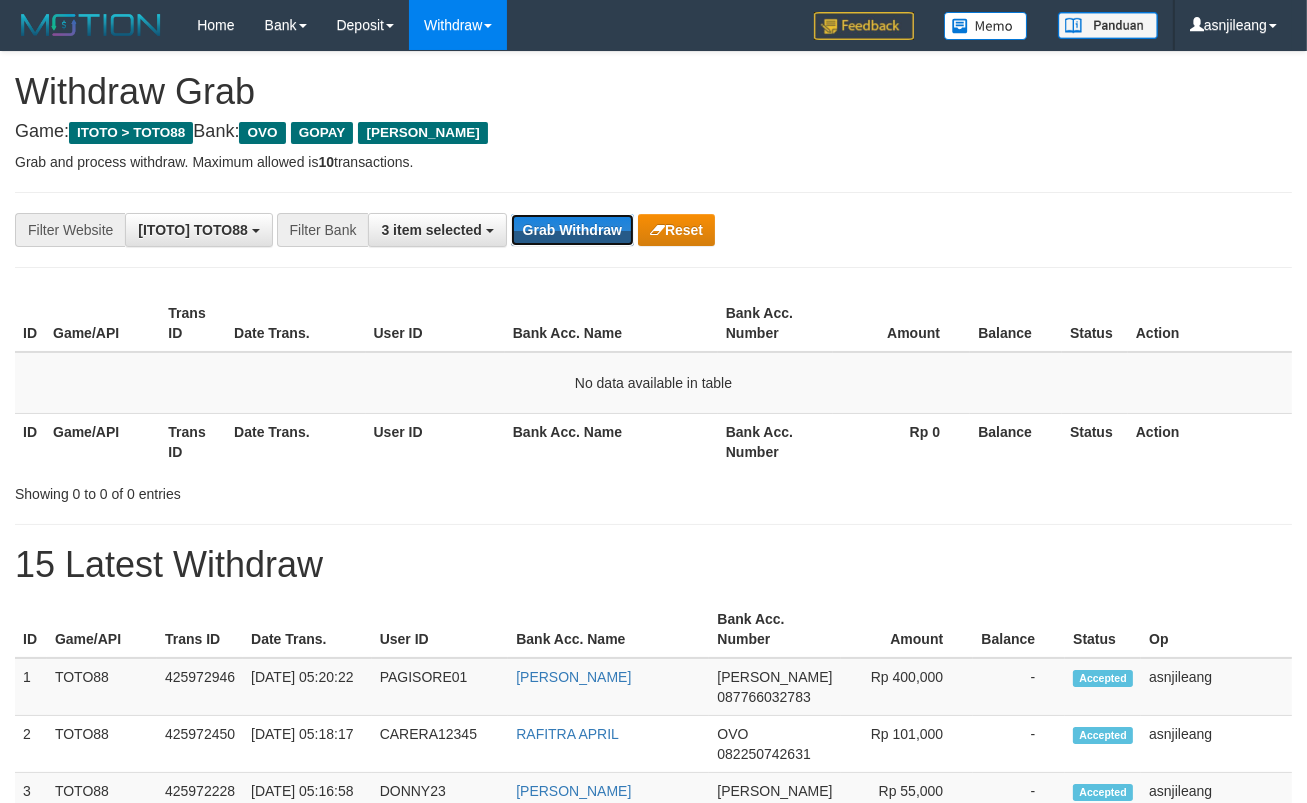 click on "Grab Withdraw" at bounding box center [572, 230] 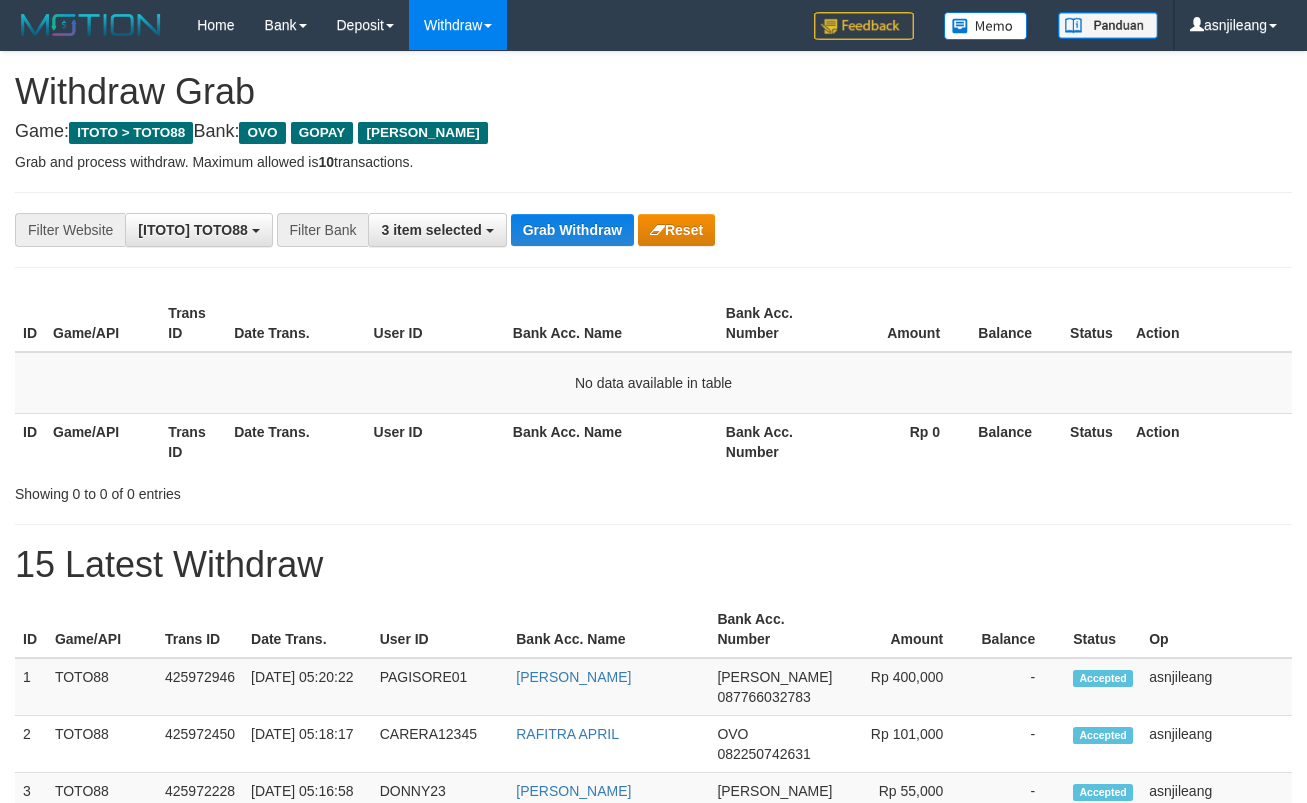 scroll, scrollTop: 0, scrollLeft: 0, axis: both 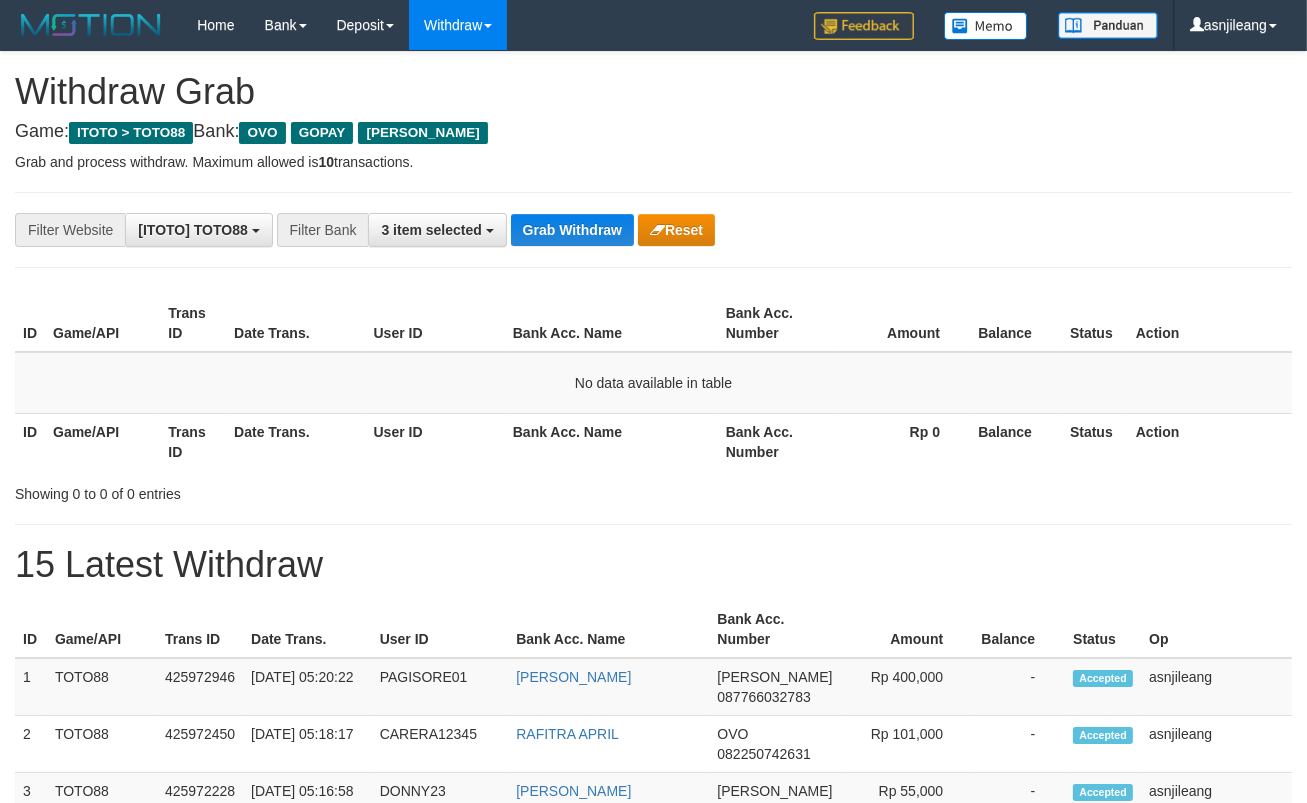 click on "Grab Withdraw" at bounding box center (572, 230) 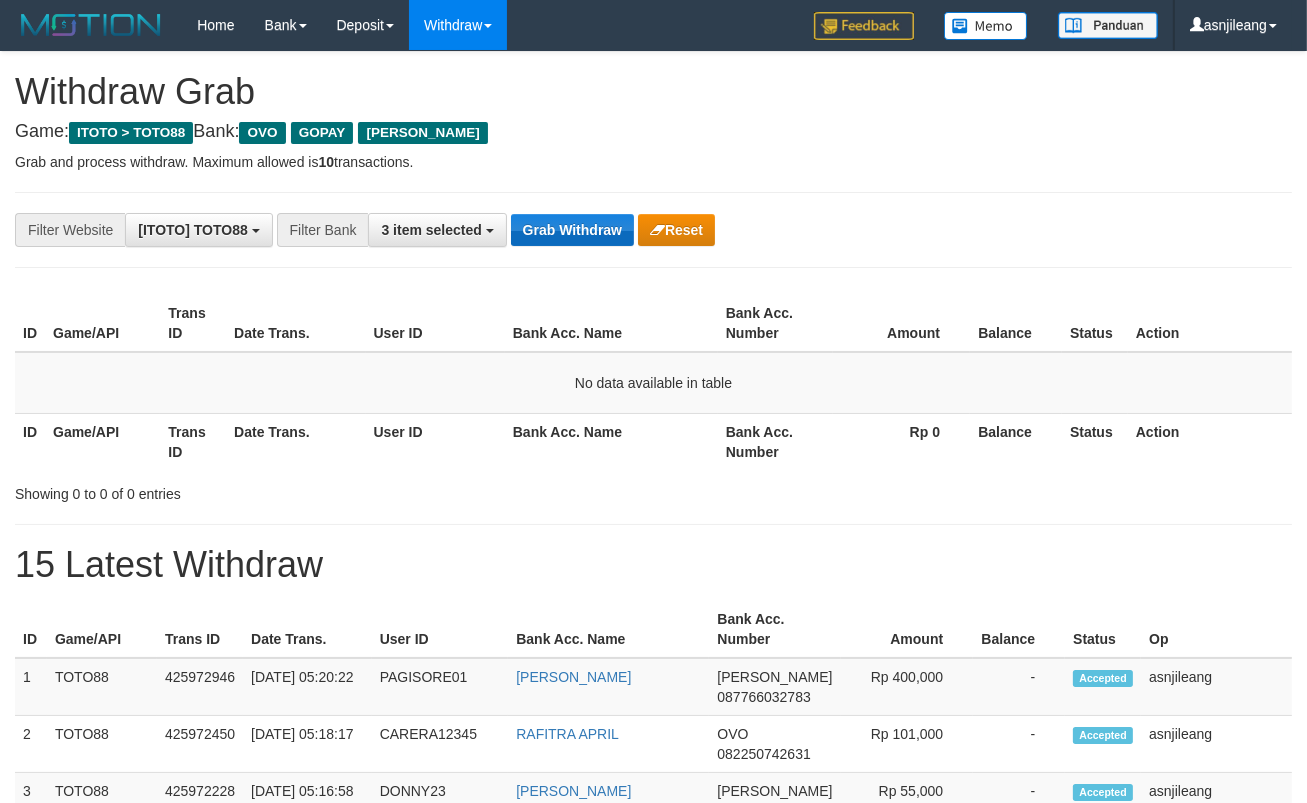 click on "Grab Withdraw" at bounding box center [572, 230] 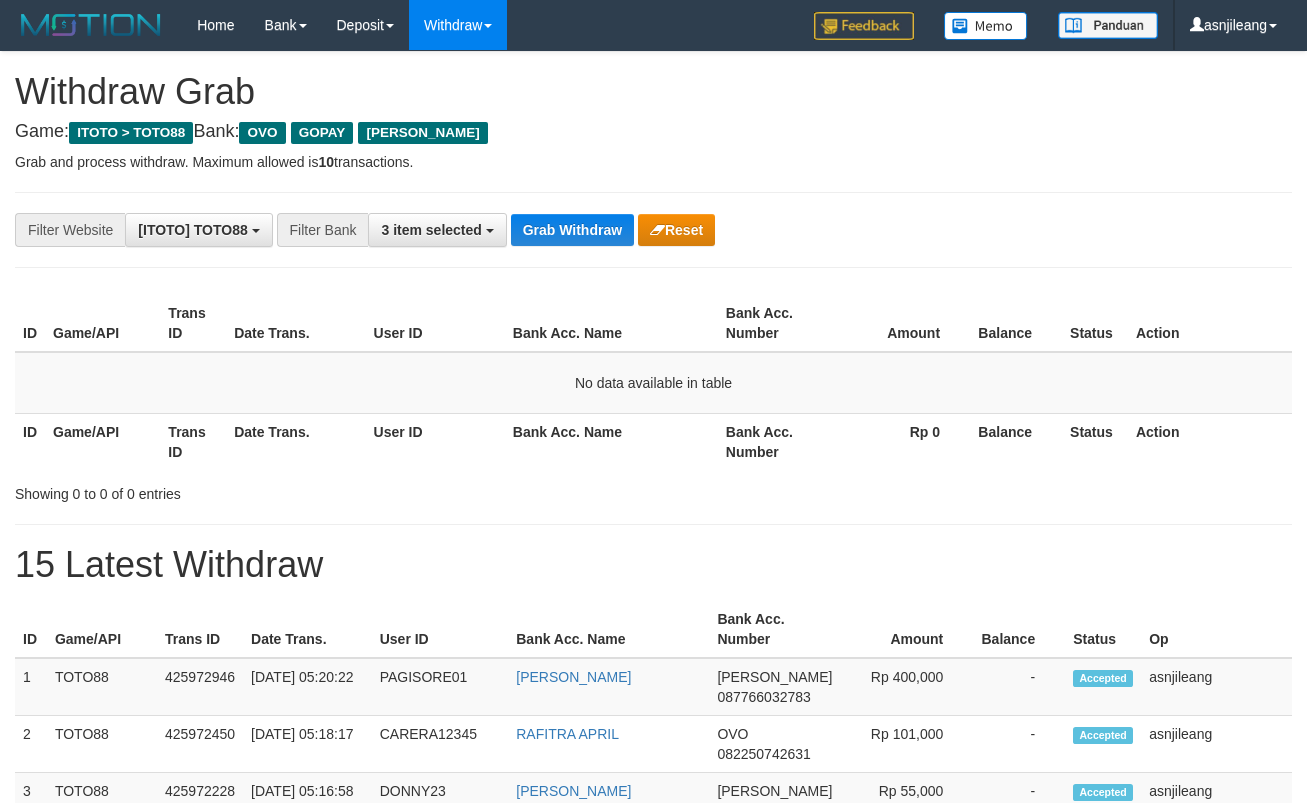 click on "Grab Withdraw" at bounding box center [572, 230] 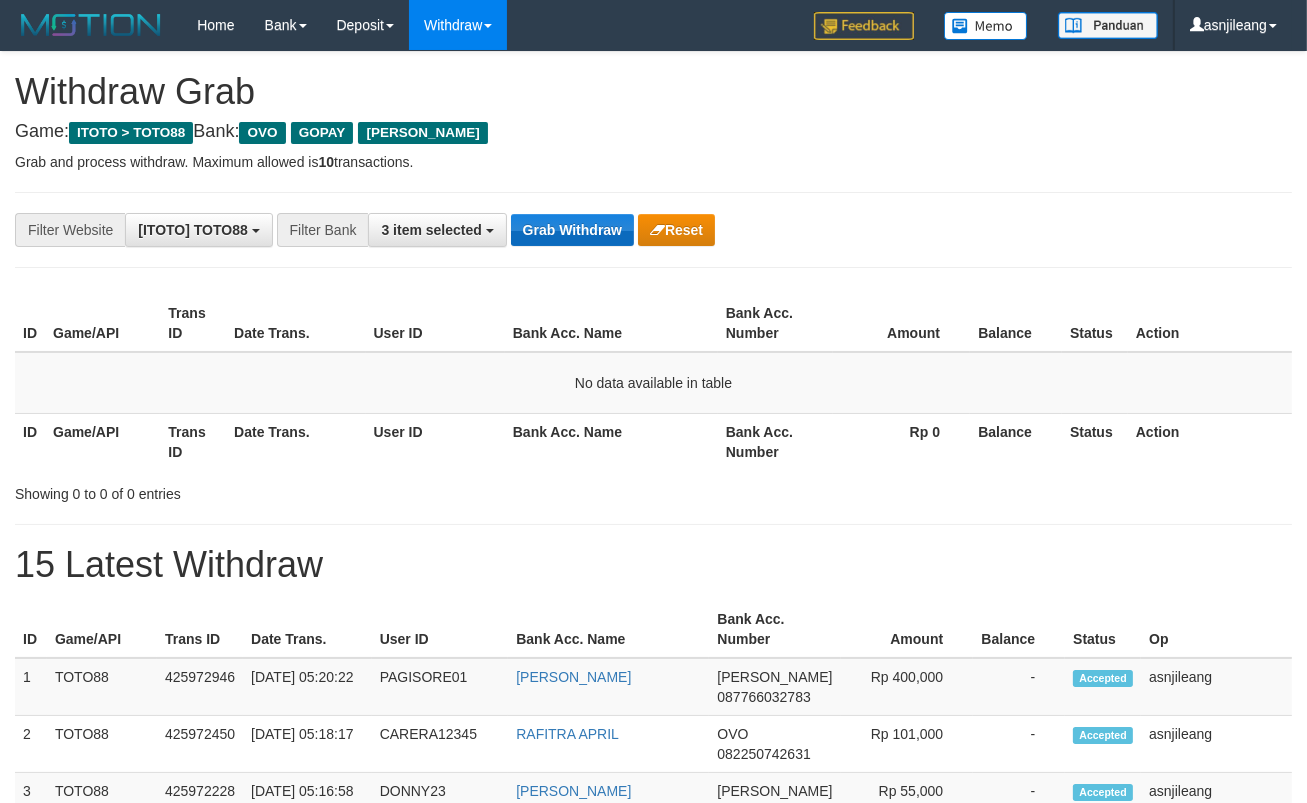scroll, scrollTop: 17, scrollLeft: 0, axis: vertical 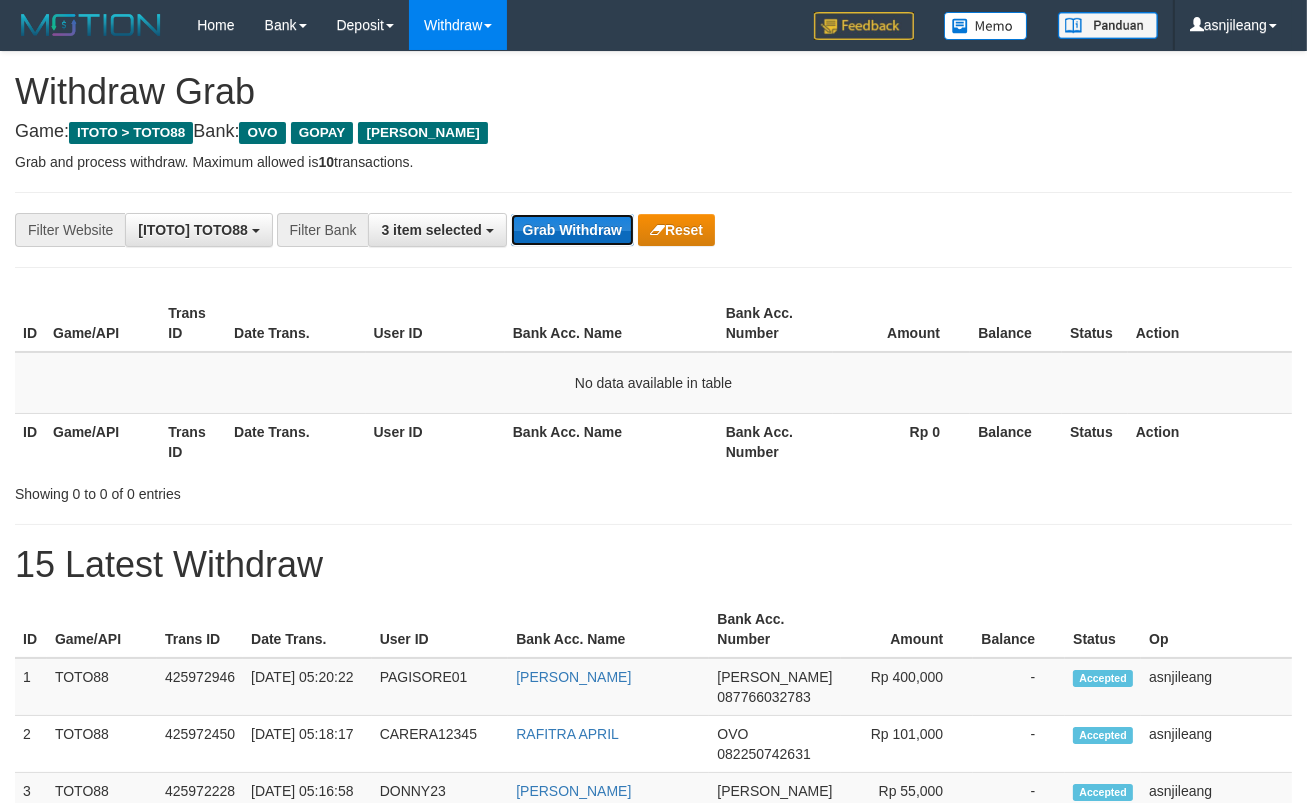 click on "Grab Withdraw" at bounding box center (572, 230) 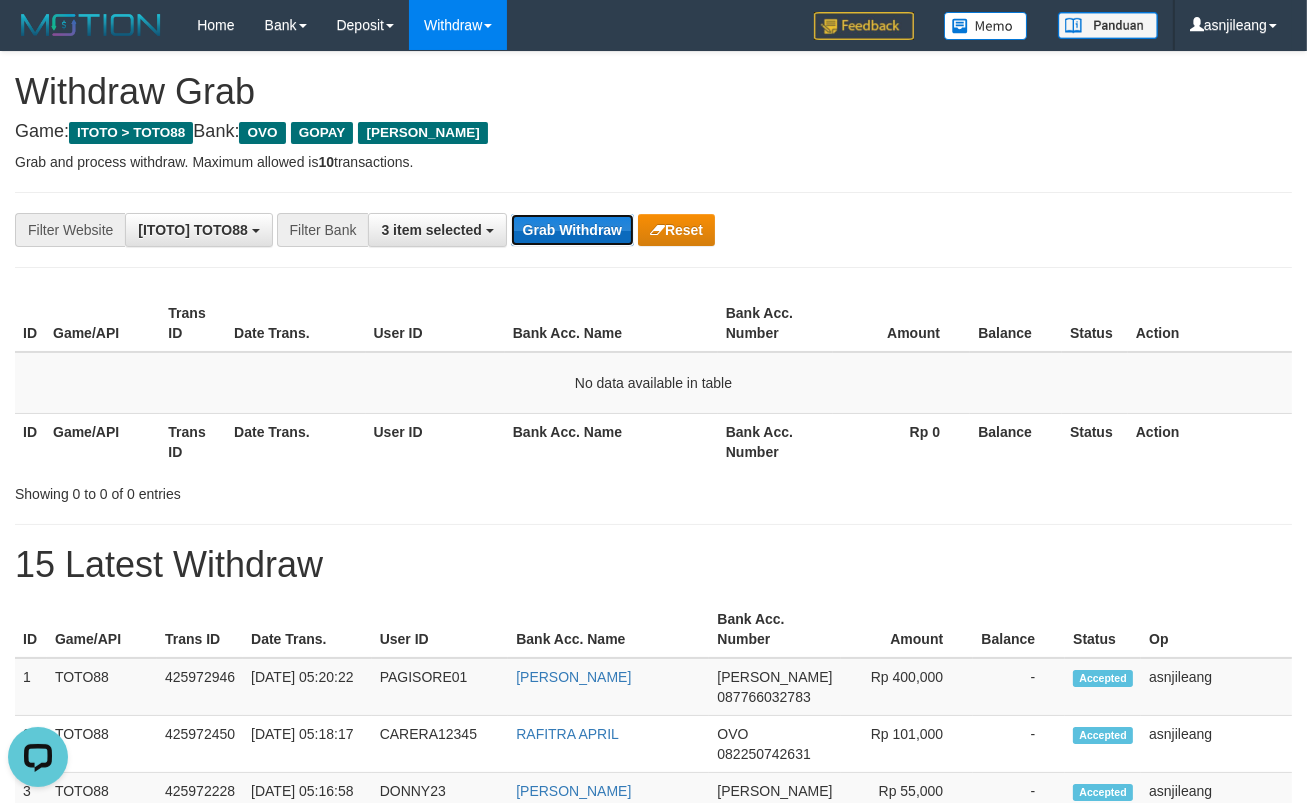 scroll, scrollTop: 0, scrollLeft: 0, axis: both 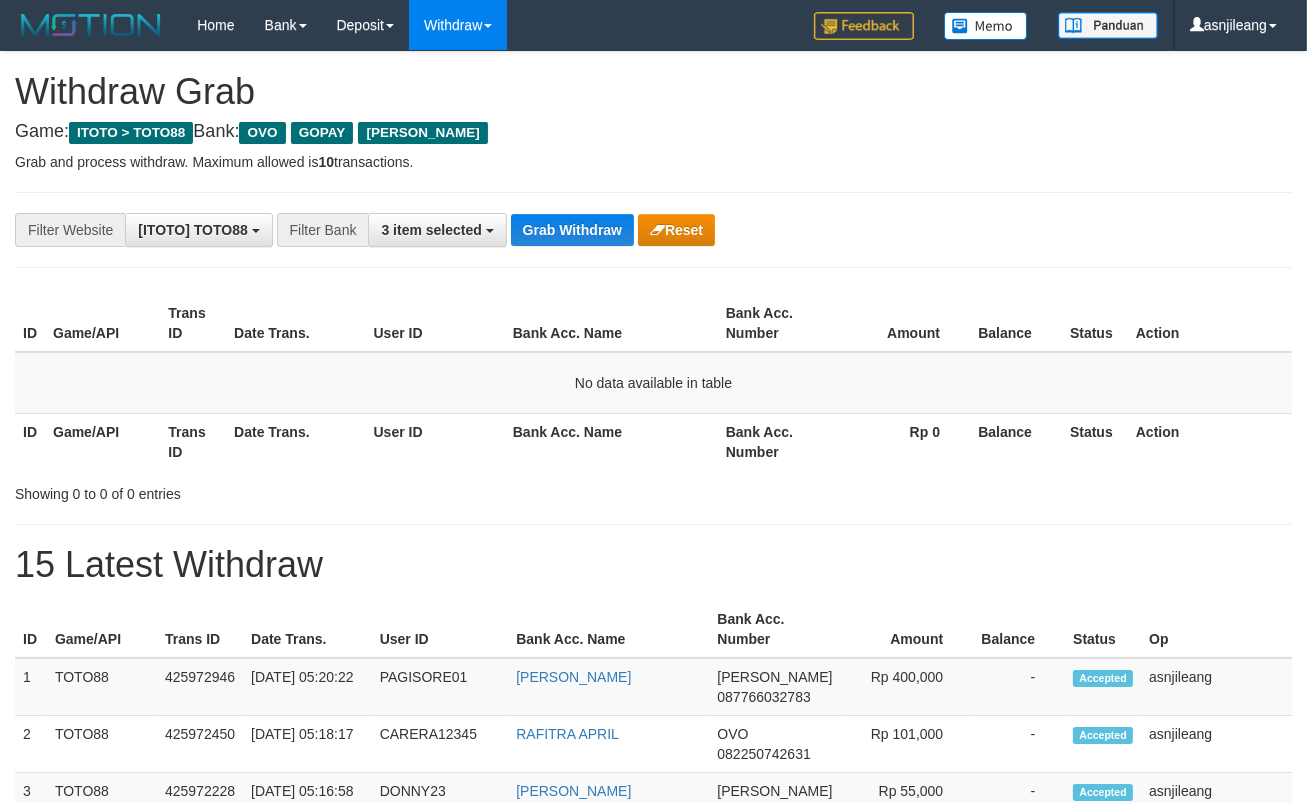 click on "**********" at bounding box center [653, 1113] 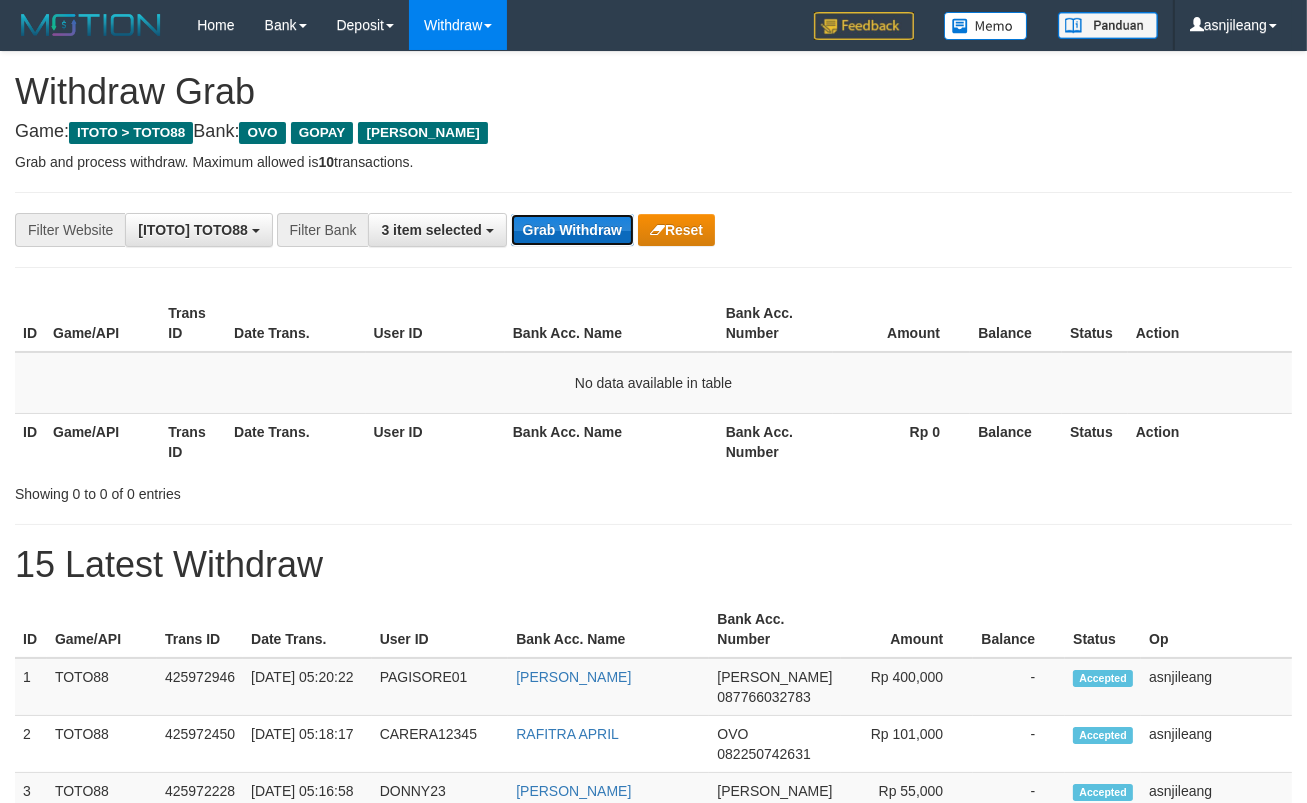 click on "Grab Withdraw" at bounding box center [572, 230] 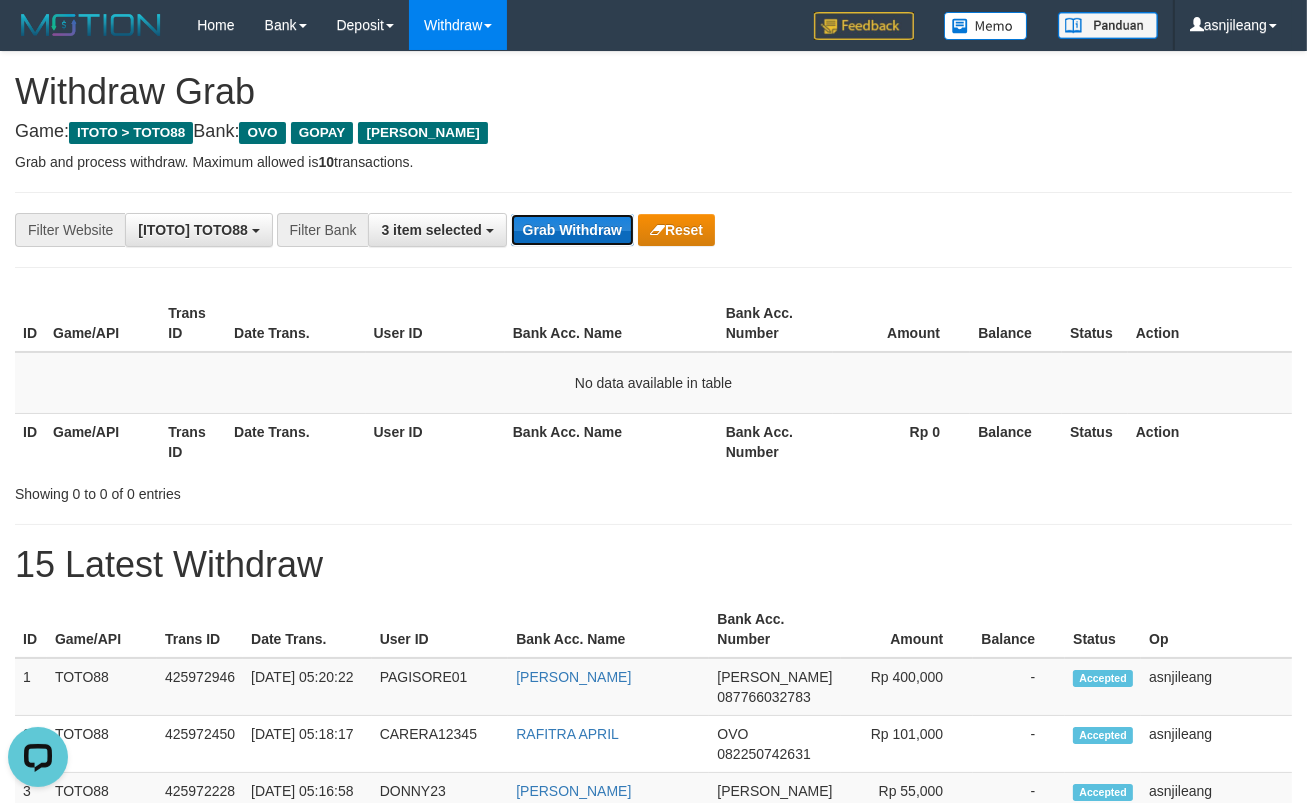 scroll, scrollTop: 0, scrollLeft: 0, axis: both 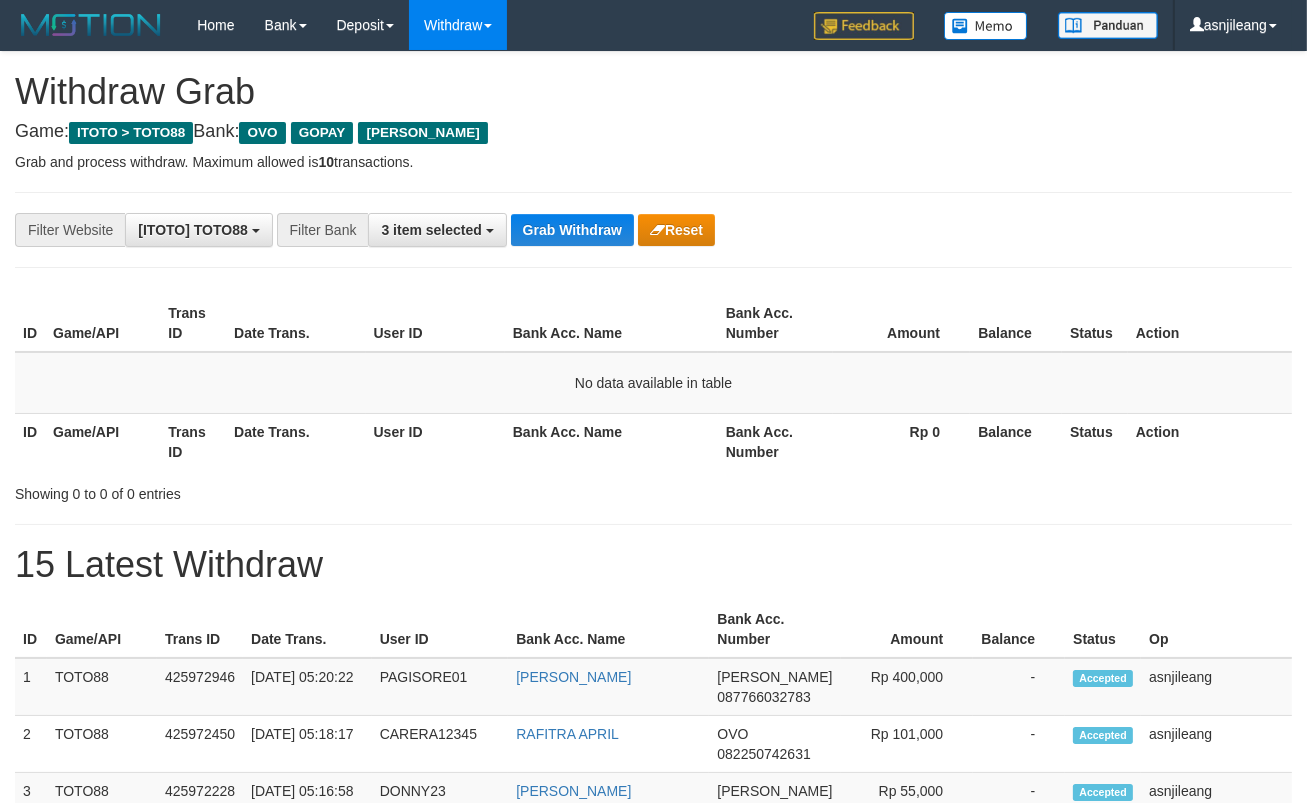 click on "Grab Withdraw" at bounding box center (572, 230) 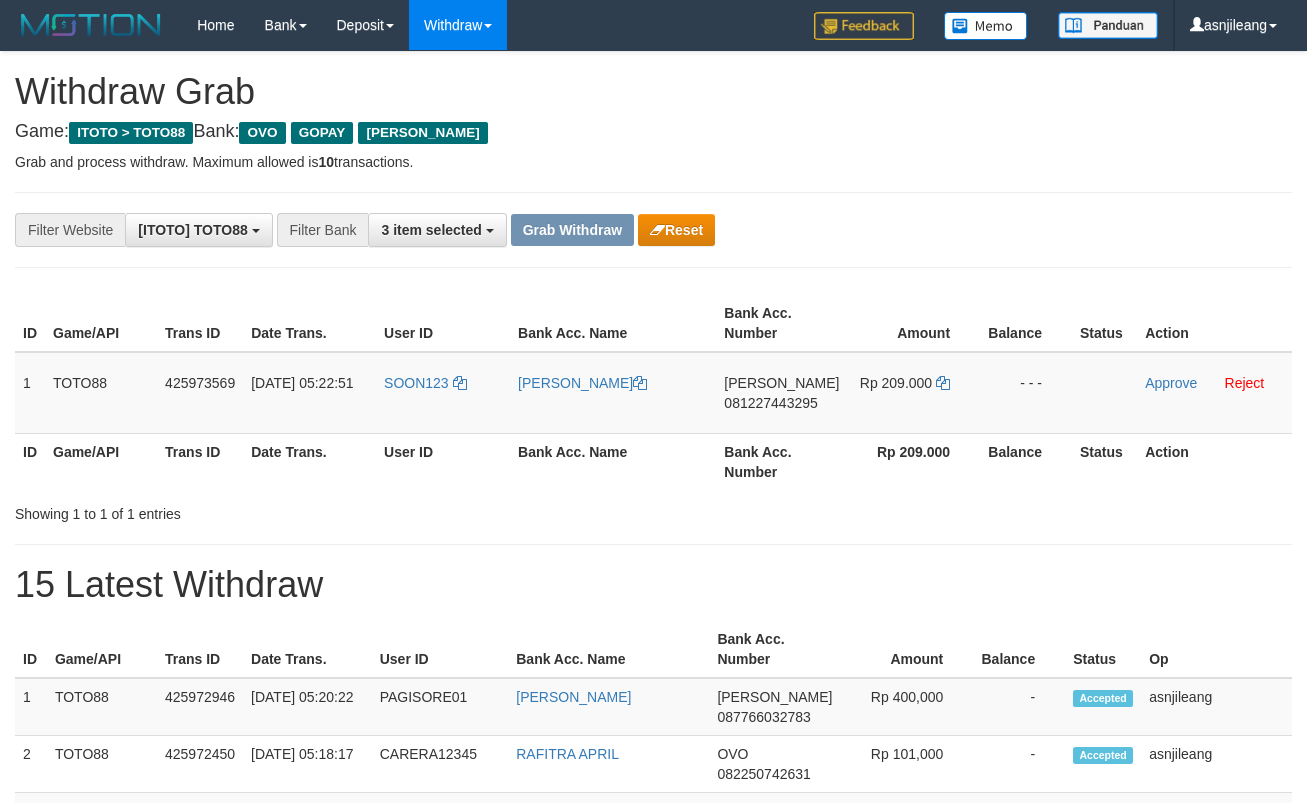 scroll, scrollTop: 0, scrollLeft: 0, axis: both 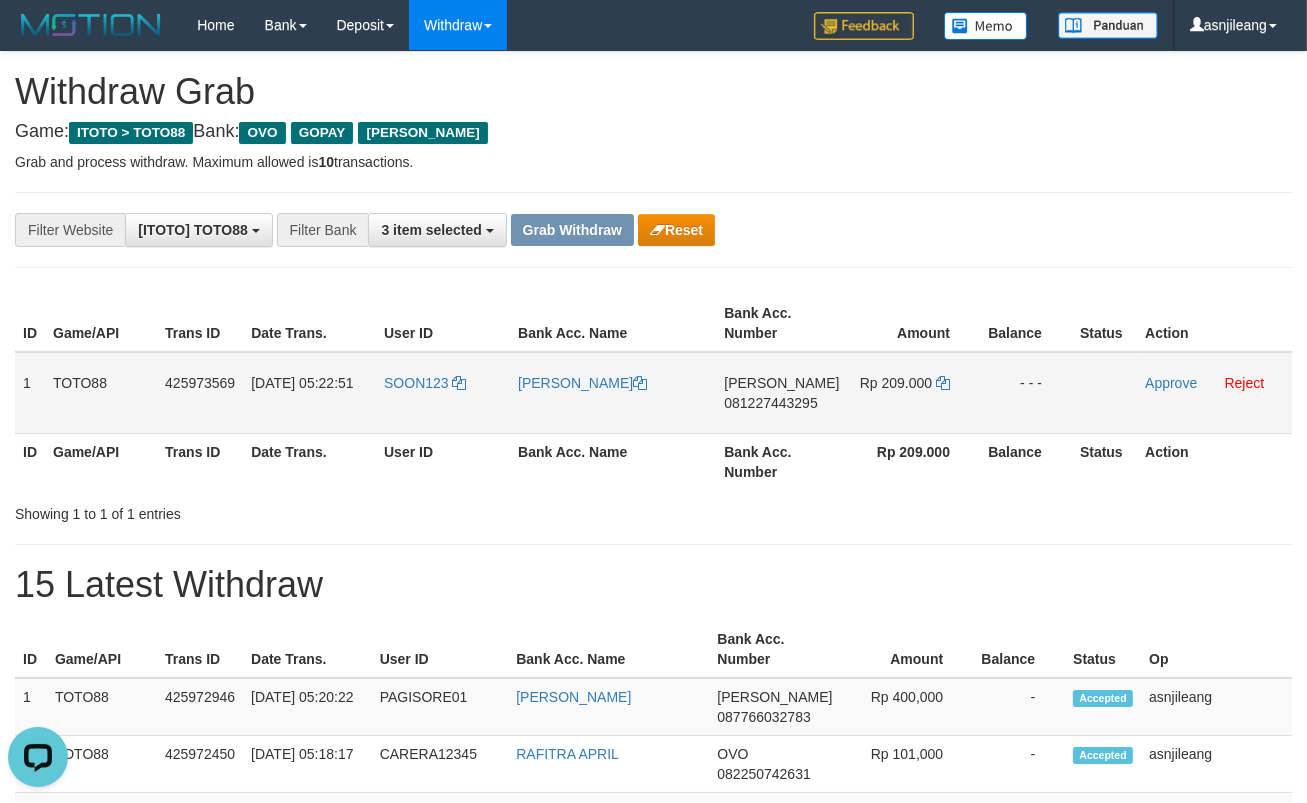 click on "[PERSON_NAME]
081227443295" at bounding box center [781, 393] 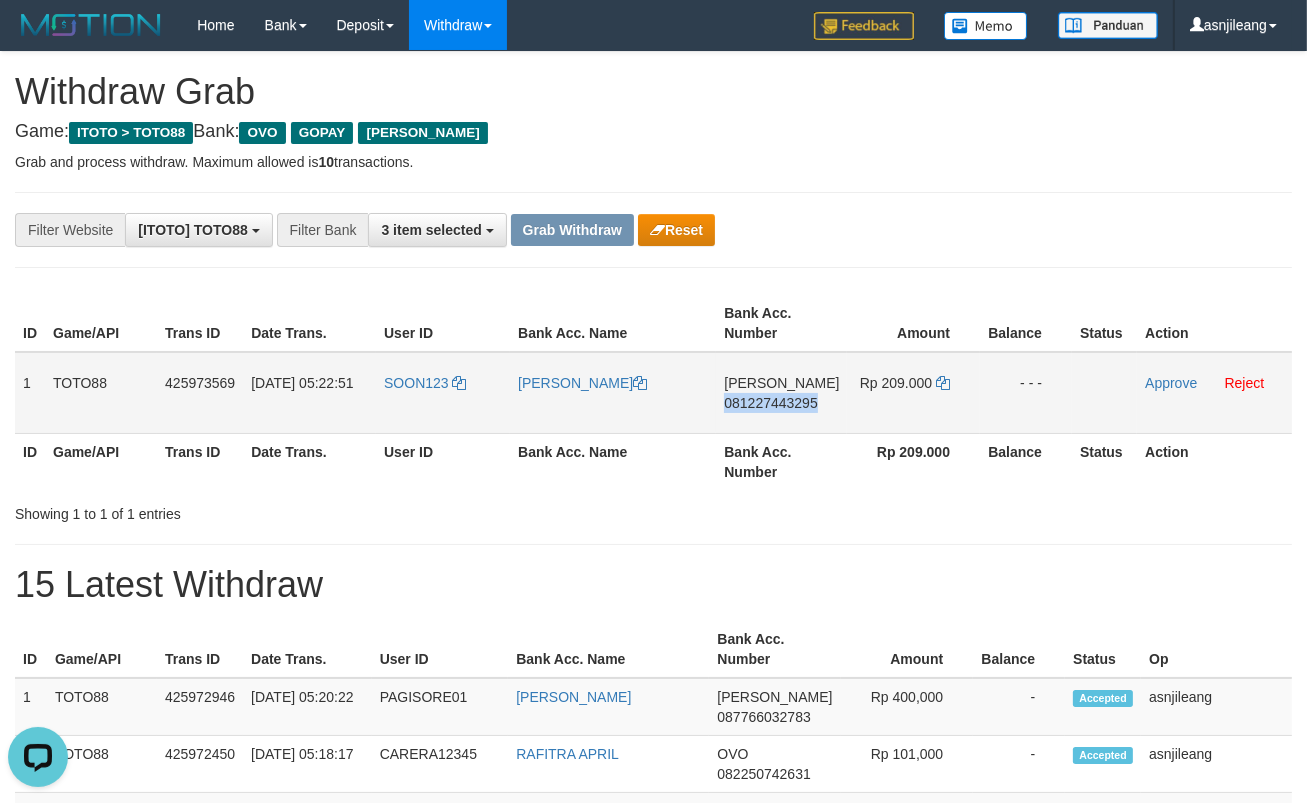click on "[PERSON_NAME]
081227443295" at bounding box center [781, 393] 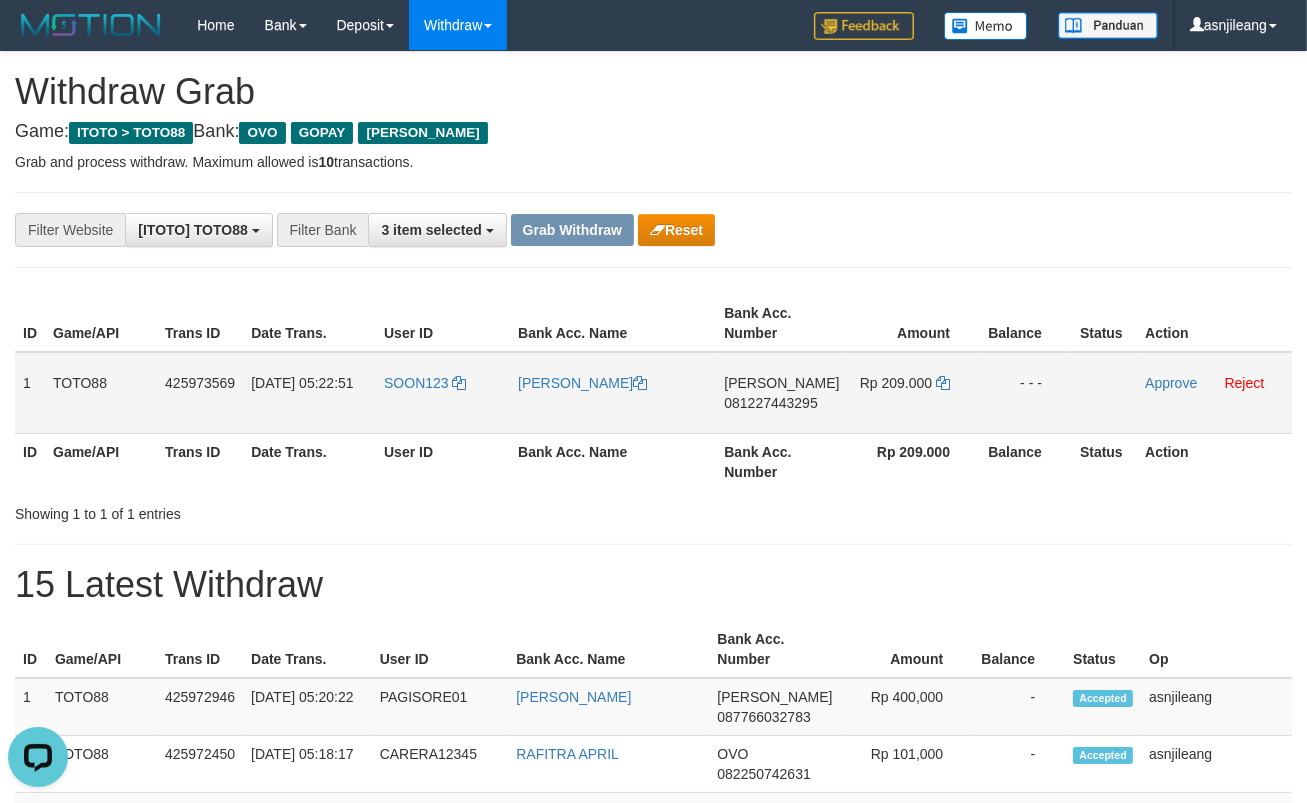 click on "DANA
081227443295" at bounding box center (781, 393) 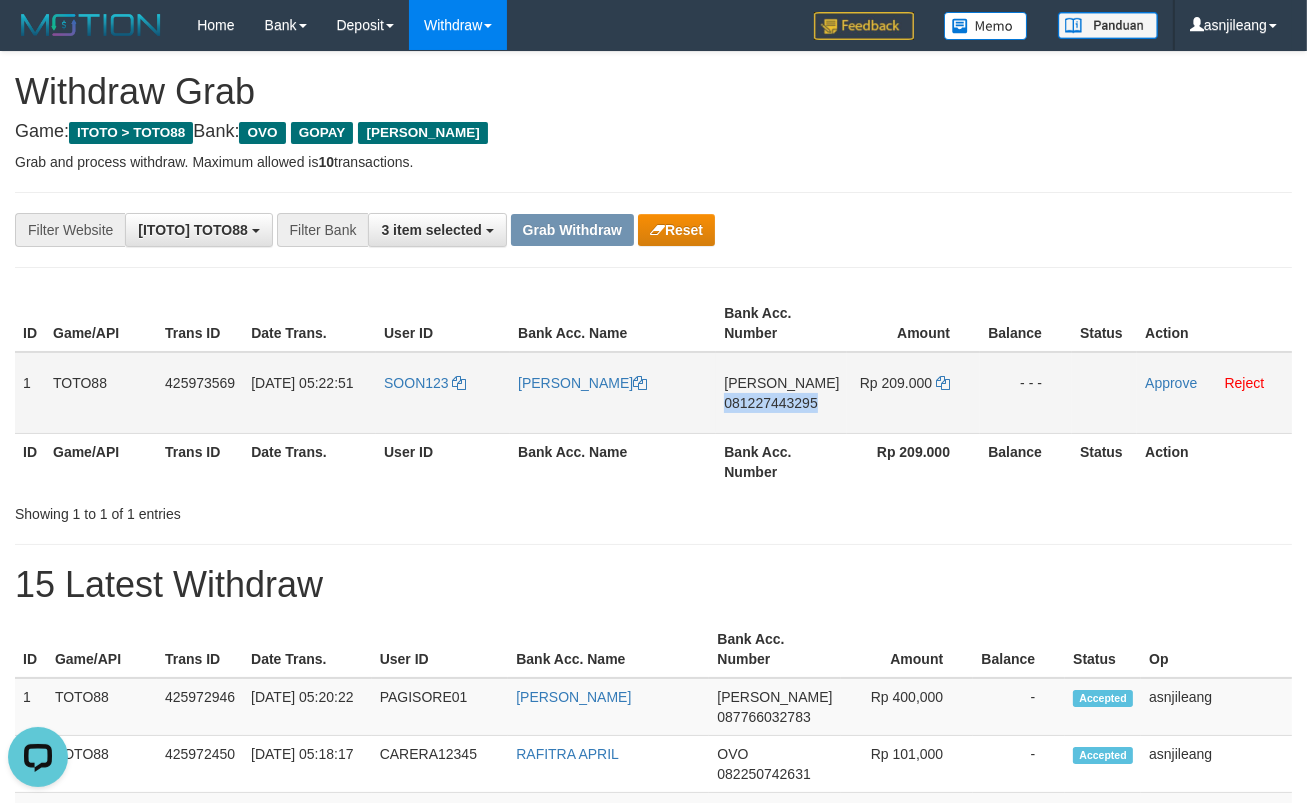 click on "DANA
081227443295" at bounding box center (781, 393) 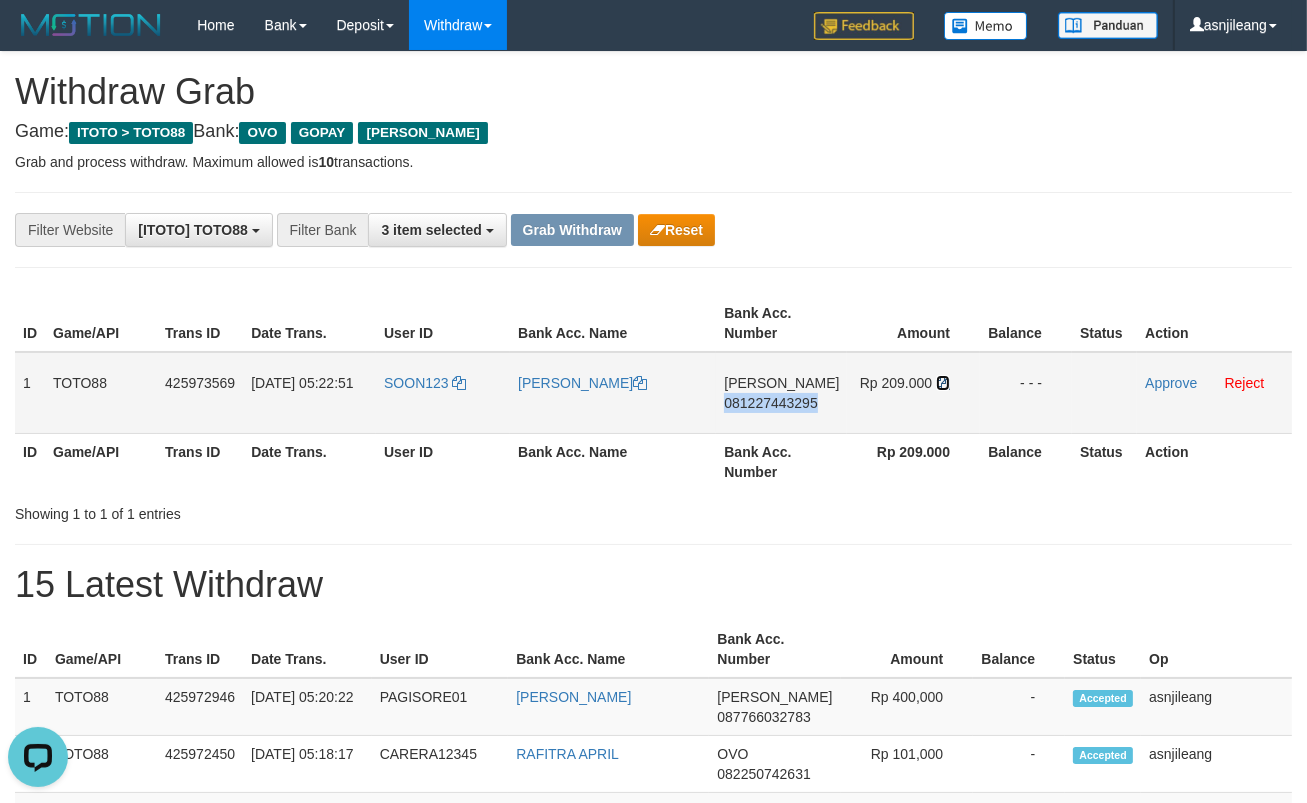 click at bounding box center (943, 383) 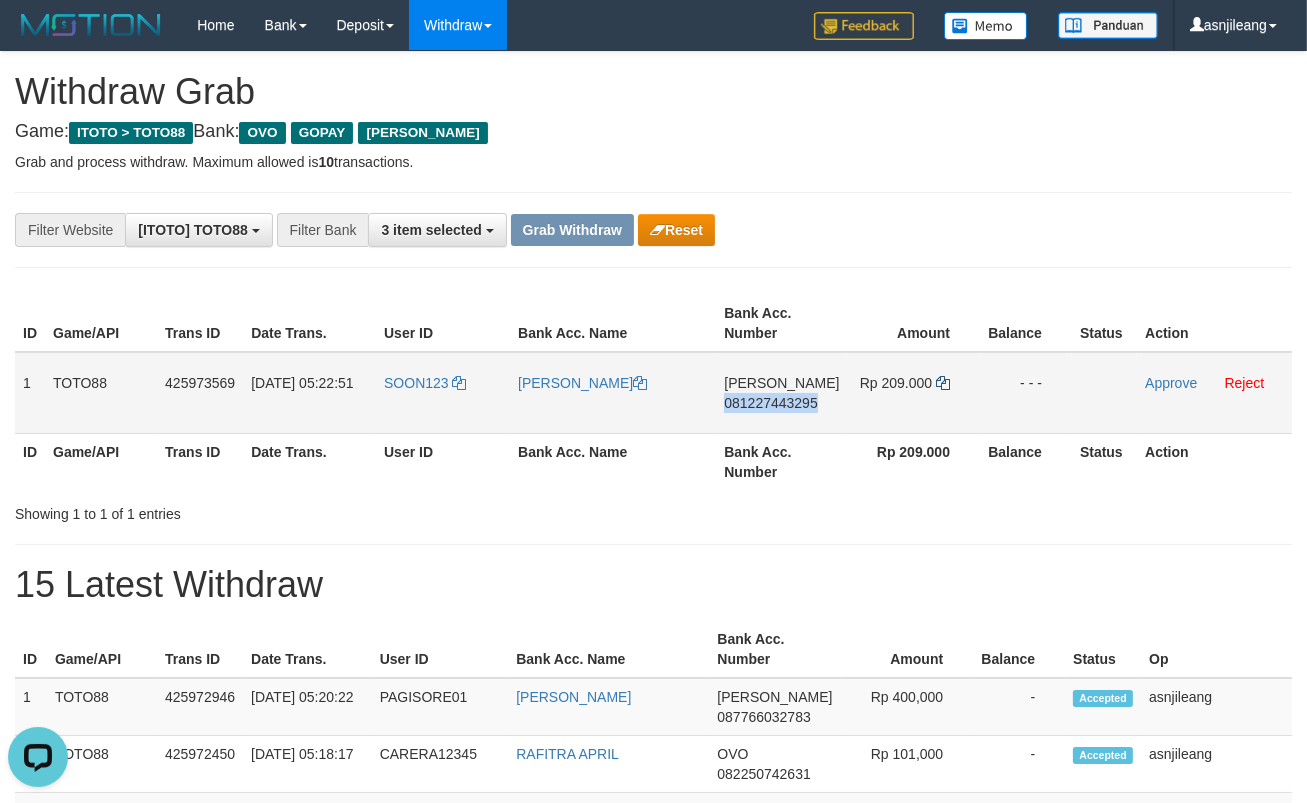 copy on "081227443295" 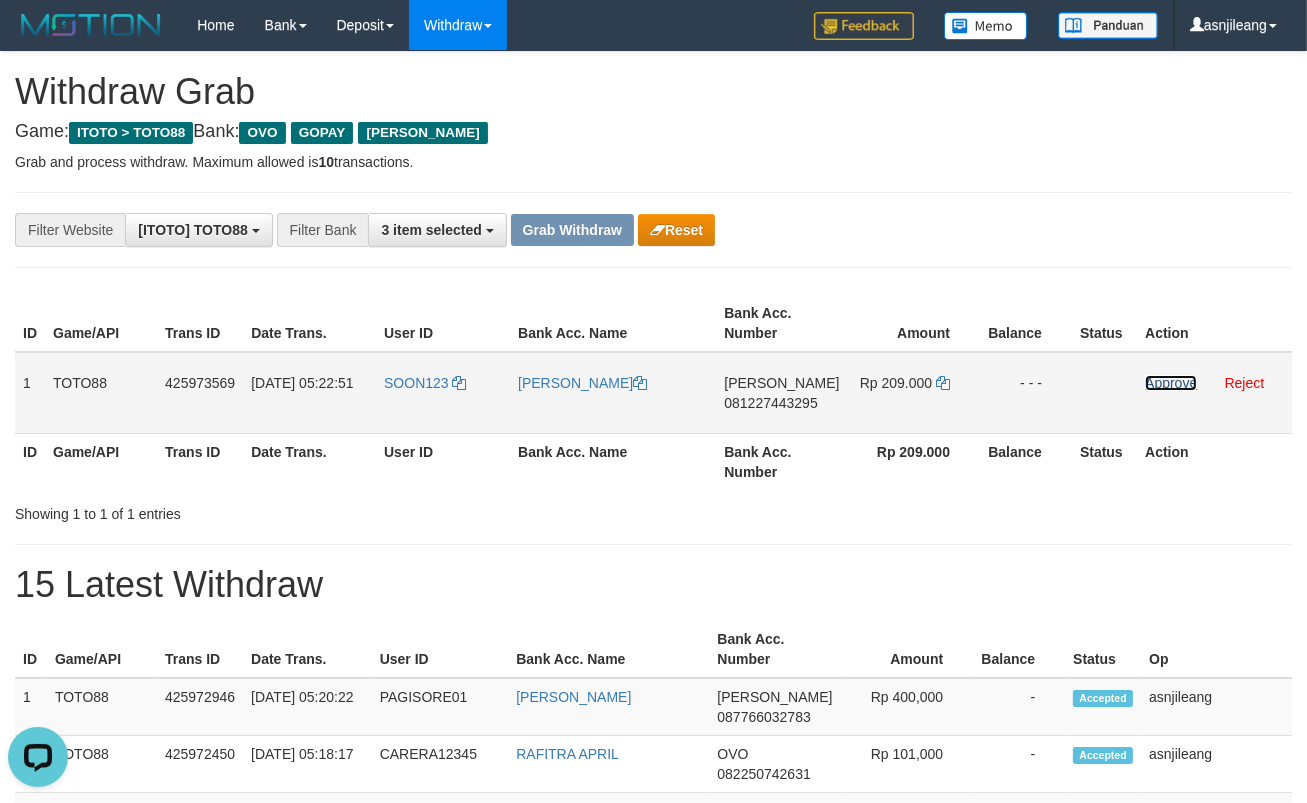 click on "Approve" at bounding box center (1171, 383) 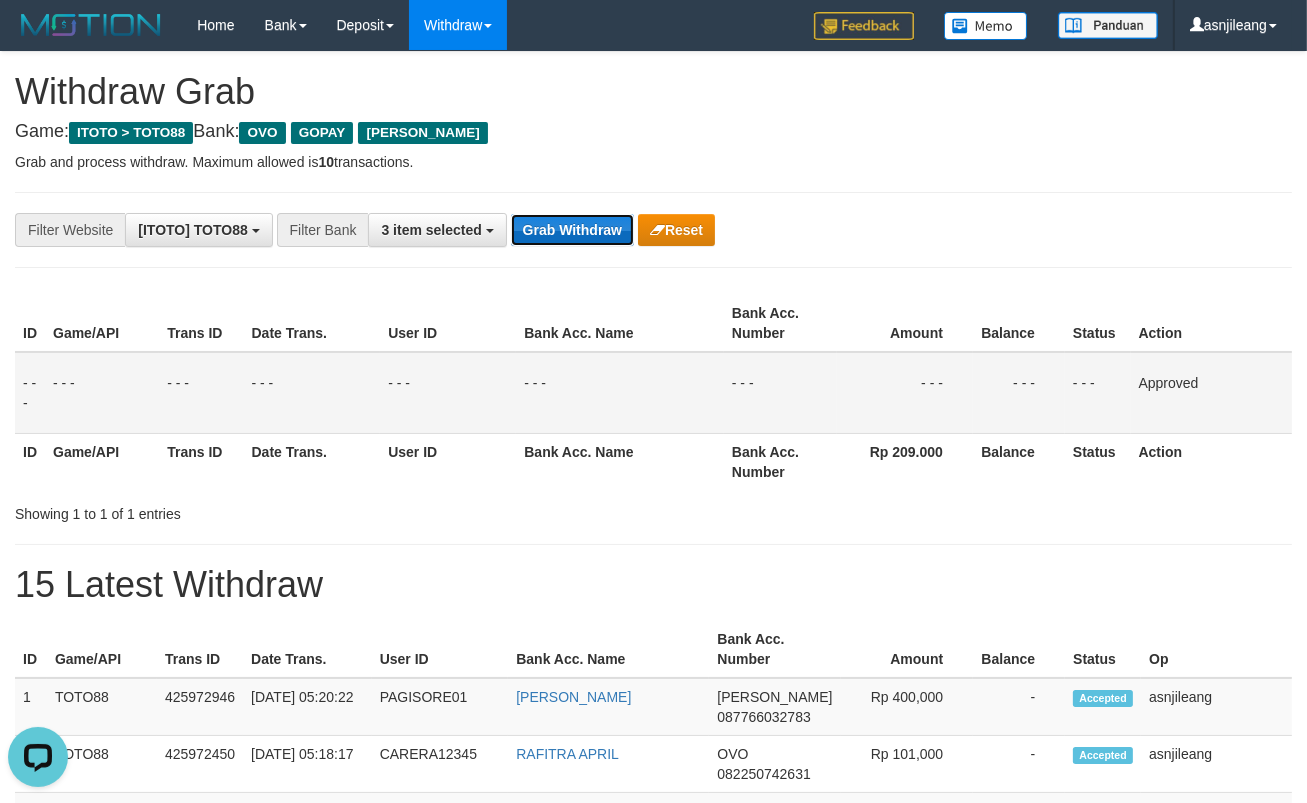 click on "Grab Withdraw" at bounding box center [572, 230] 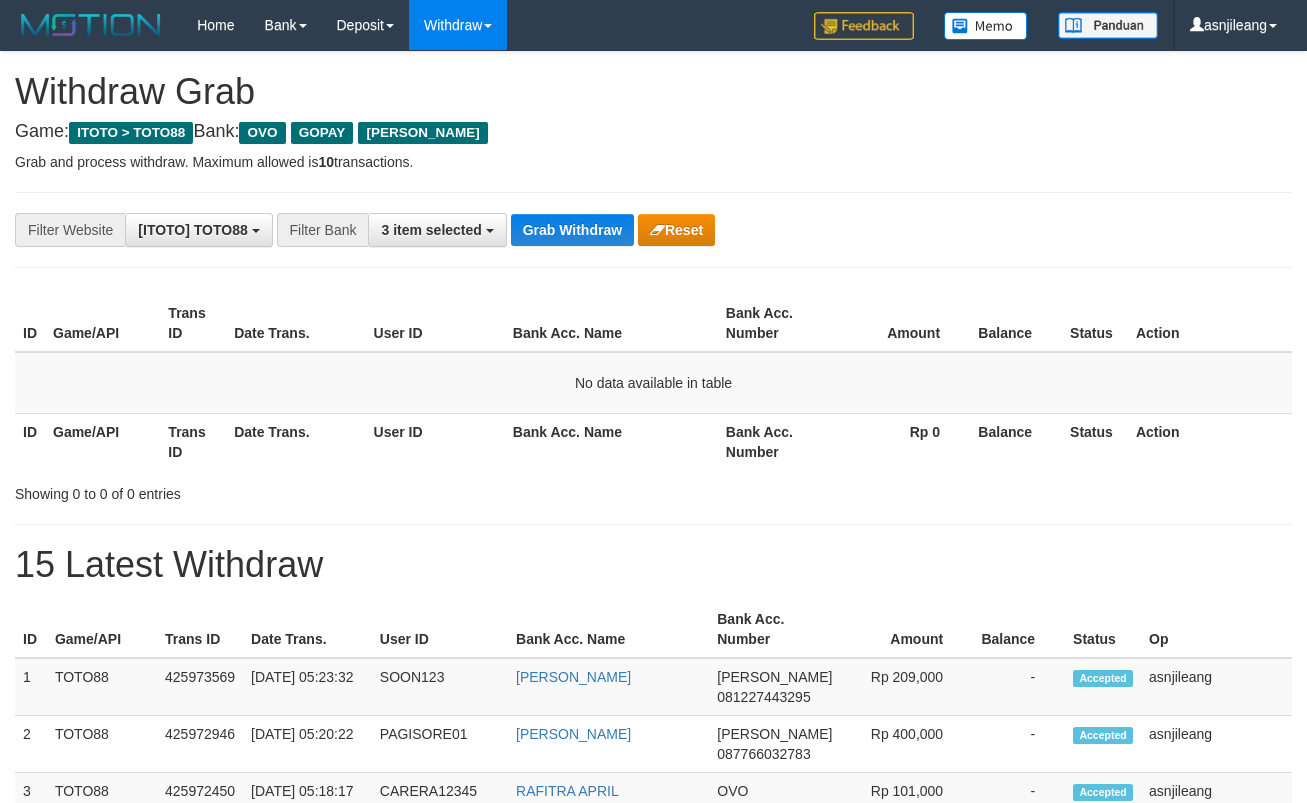 scroll, scrollTop: 0, scrollLeft: 0, axis: both 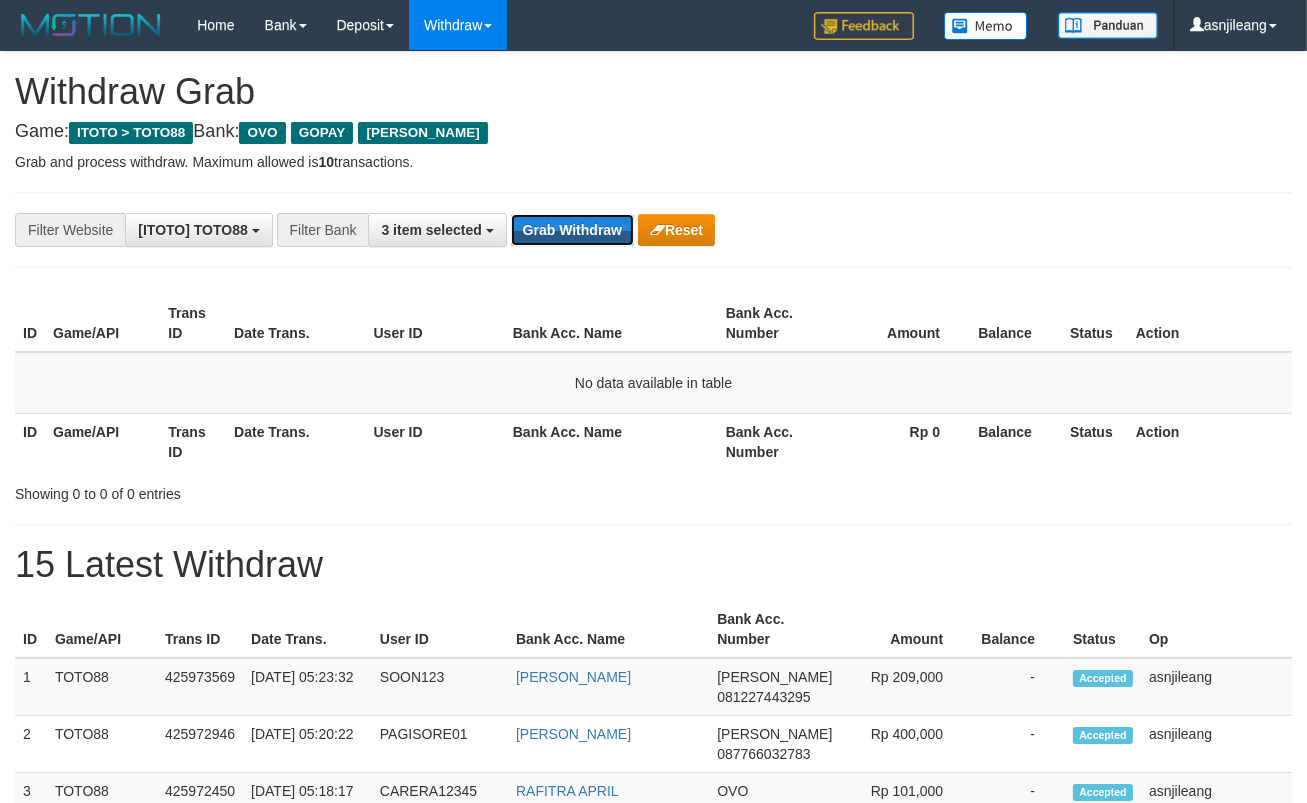 click on "Grab Withdraw" at bounding box center [572, 230] 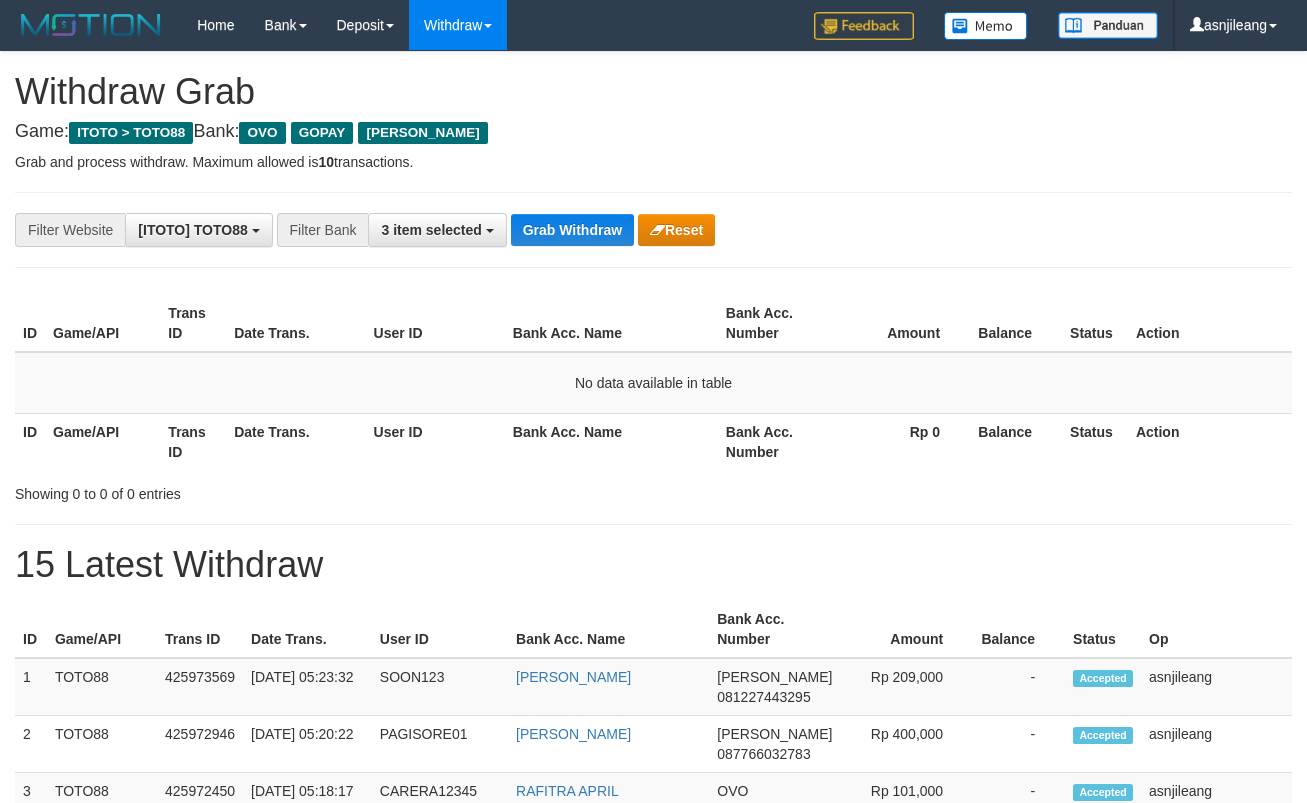 scroll, scrollTop: 0, scrollLeft: 0, axis: both 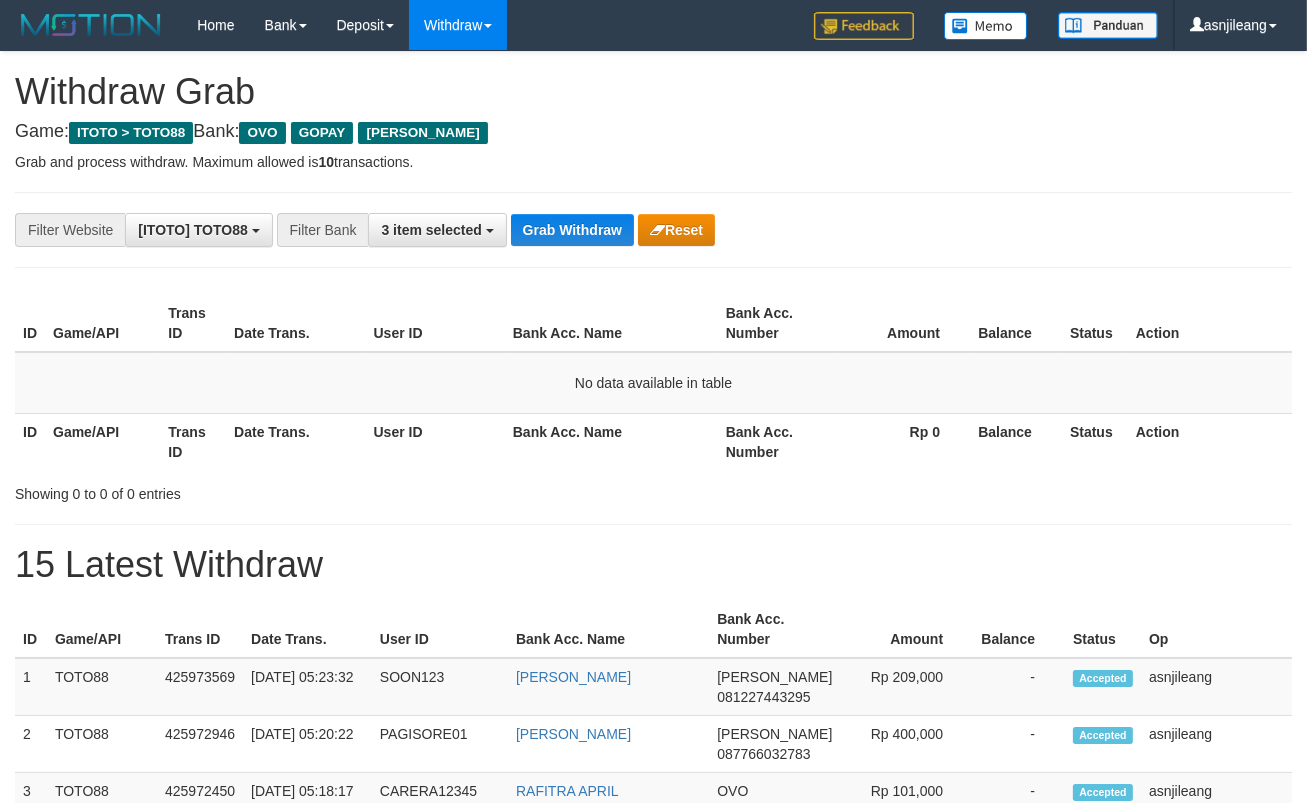 click on "Grab Withdraw" at bounding box center [572, 230] 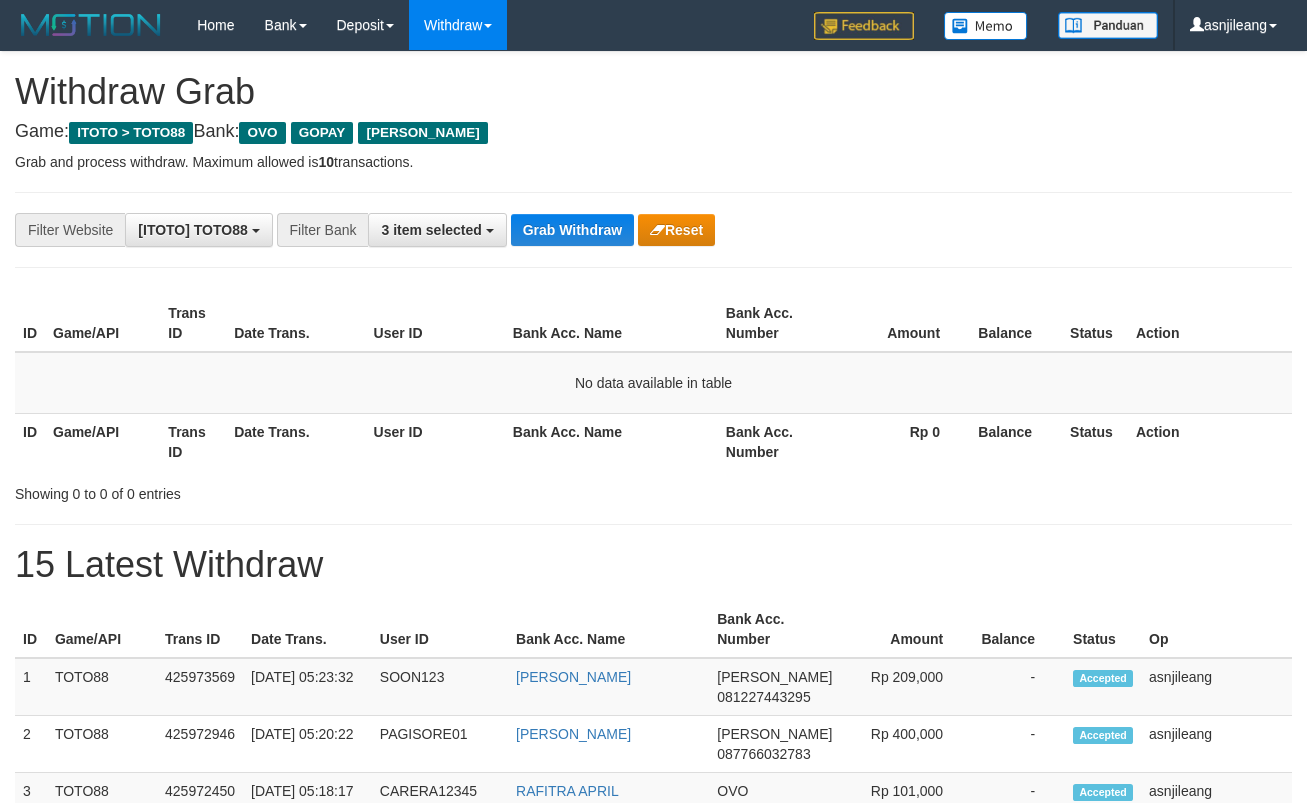 click on "Grab Withdraw" at bounding box center (572, 230) 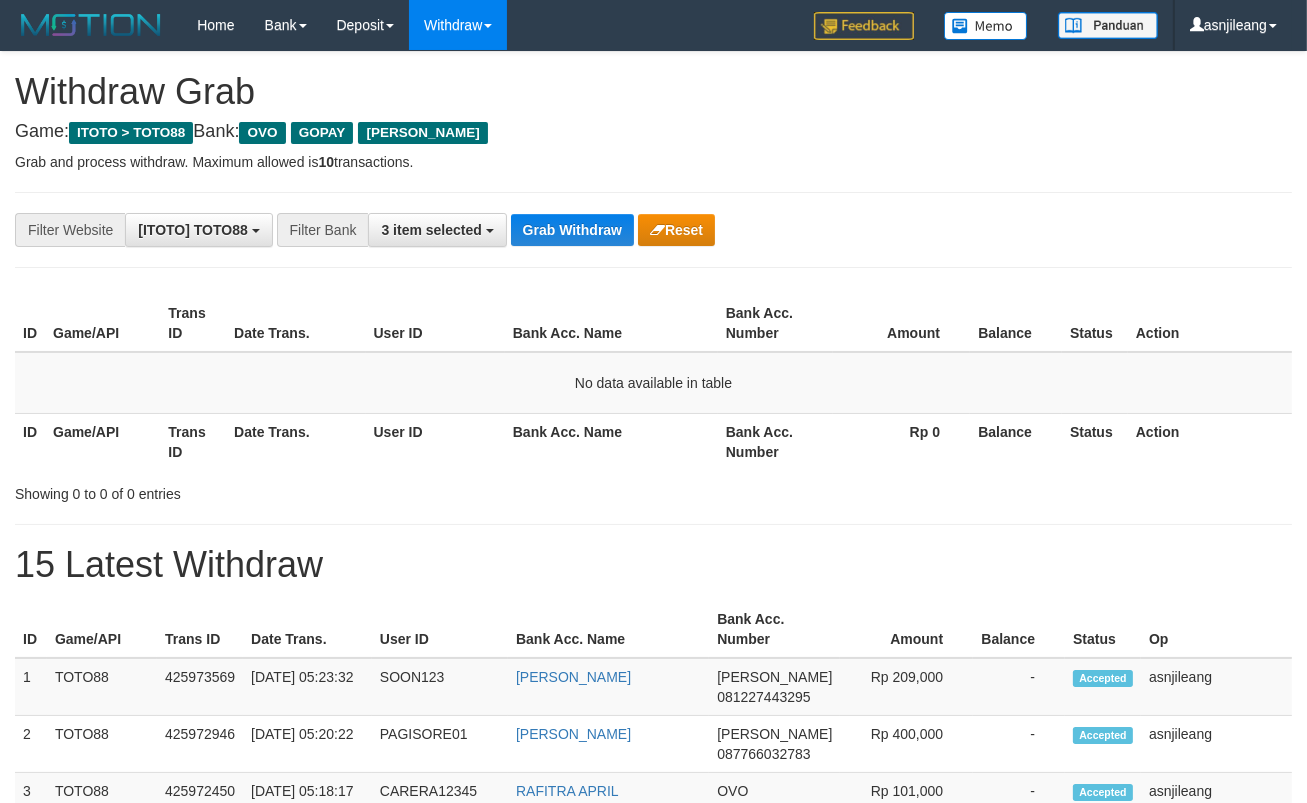 scroll, scrollTop: 17, scrollLeft: 0, axis: vertical 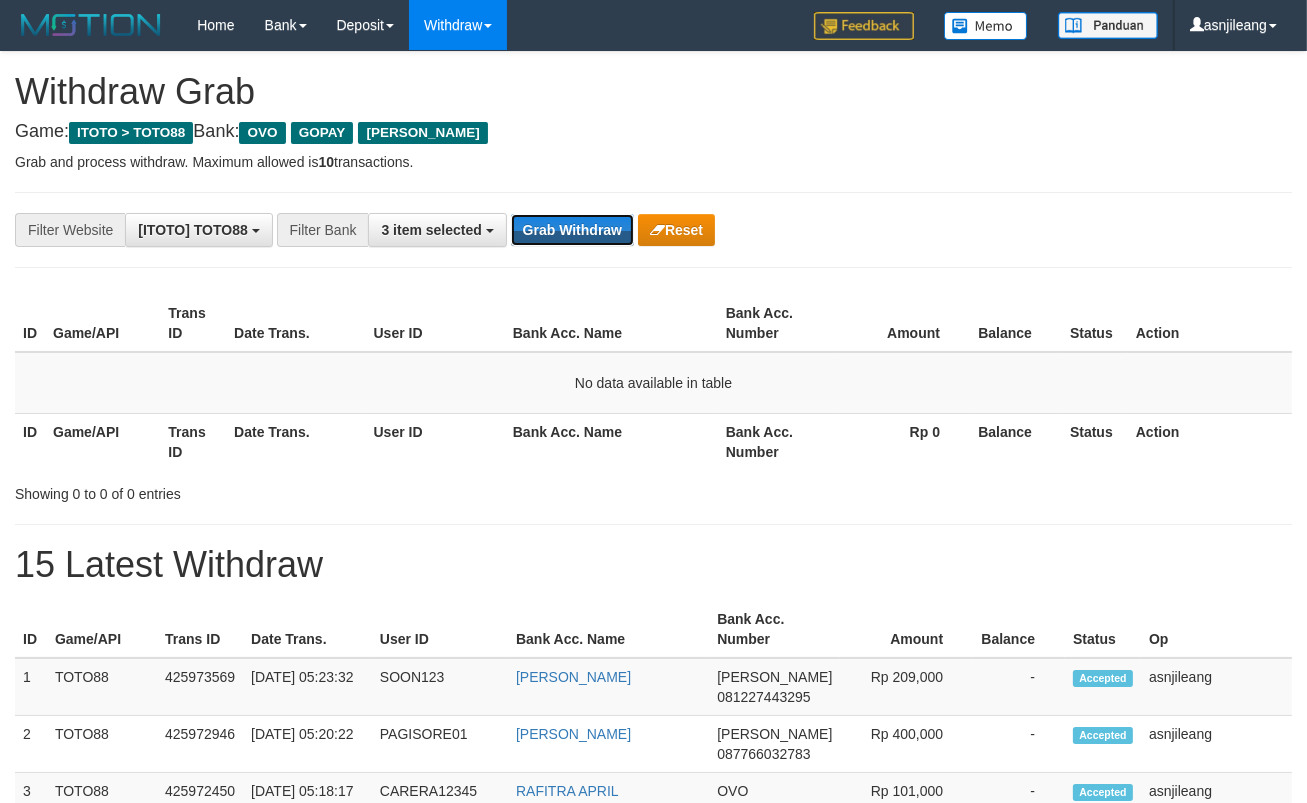 click on "Grab Withdraw" at bounding box center (572, 230) 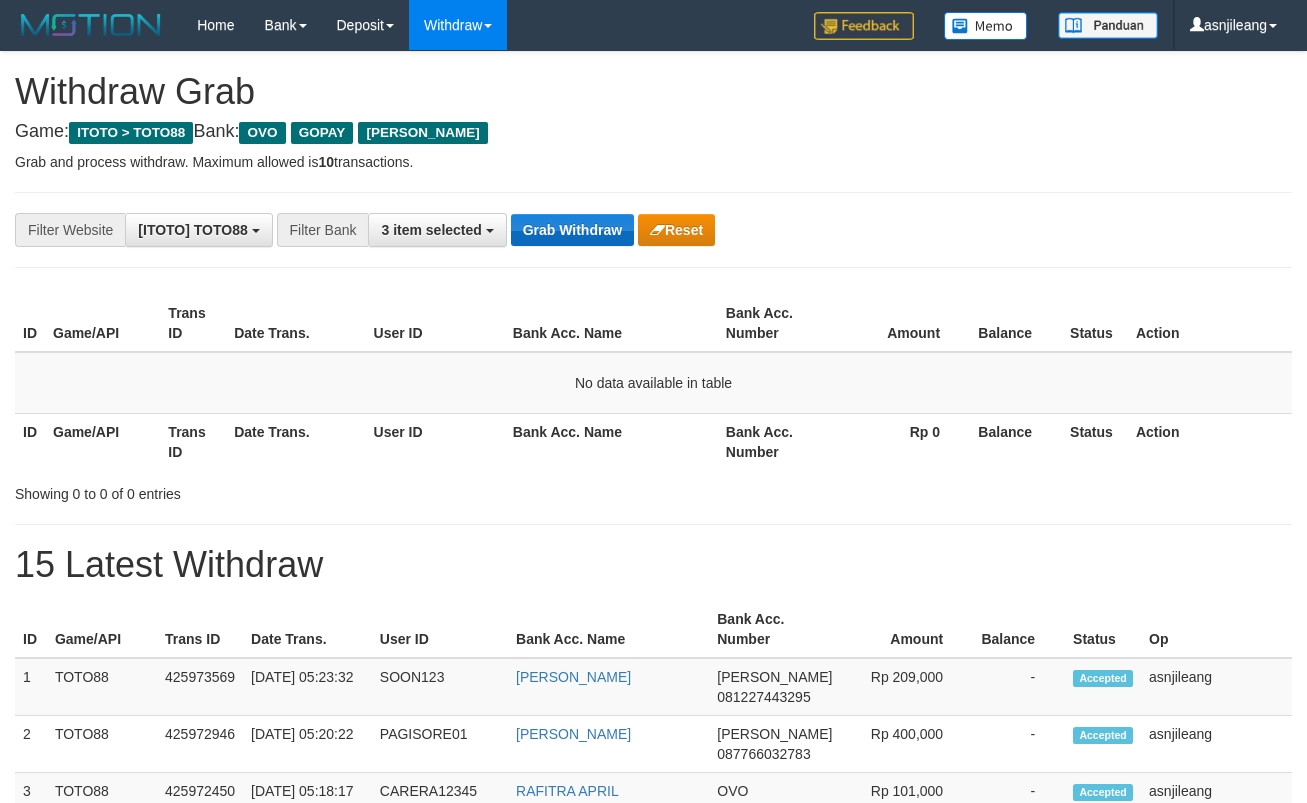 scroll, scrollTop: 0, scrollLeft: 0, axis: both 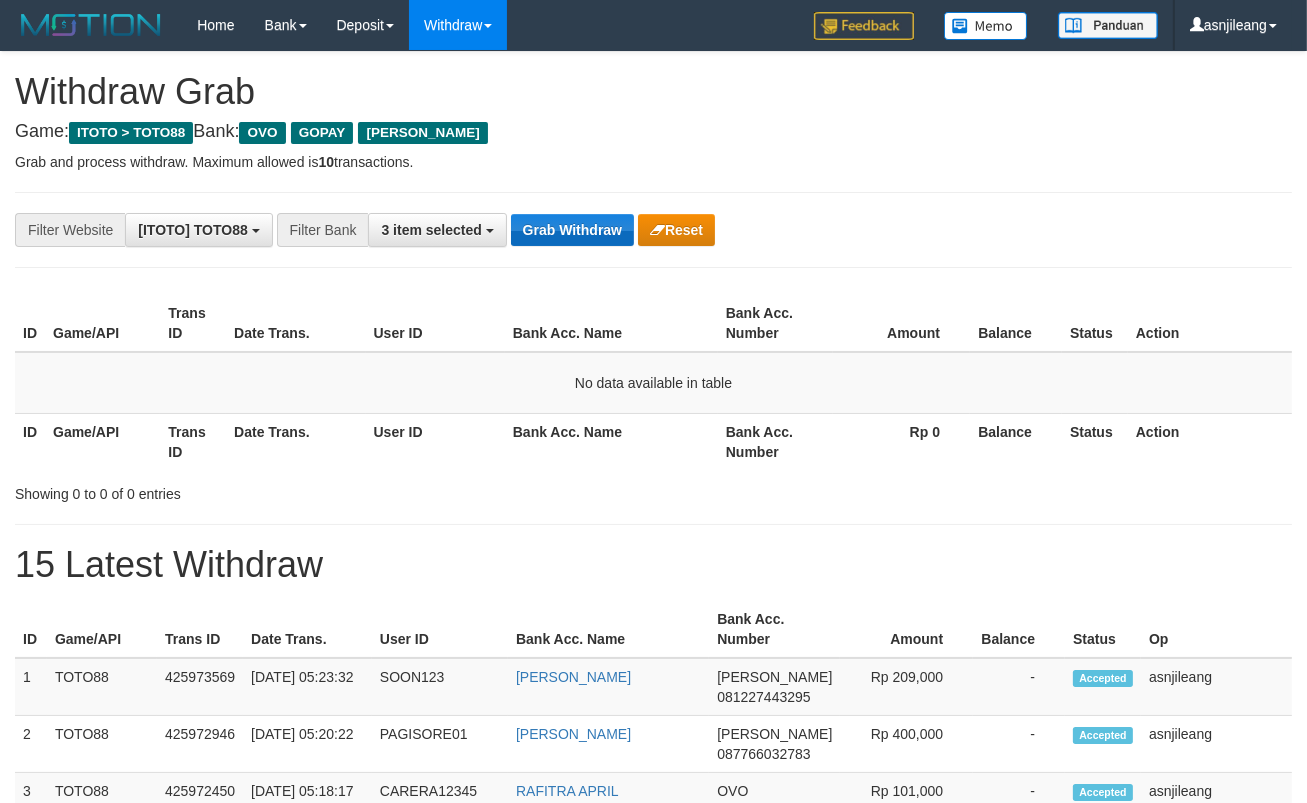 click on "Grab Withdraw" at bounding box center (572, 230) 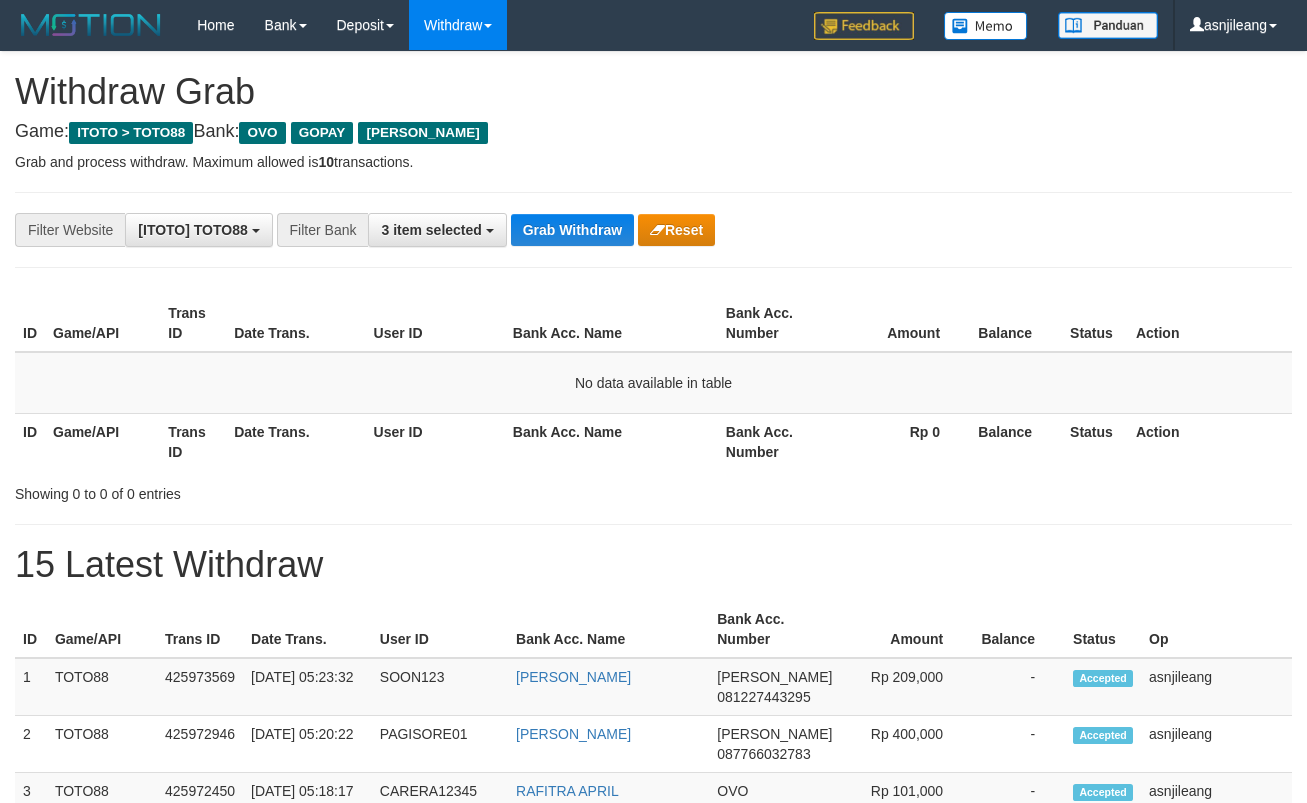 click on "Grab Withdraw" at bounding box center (572, 230) 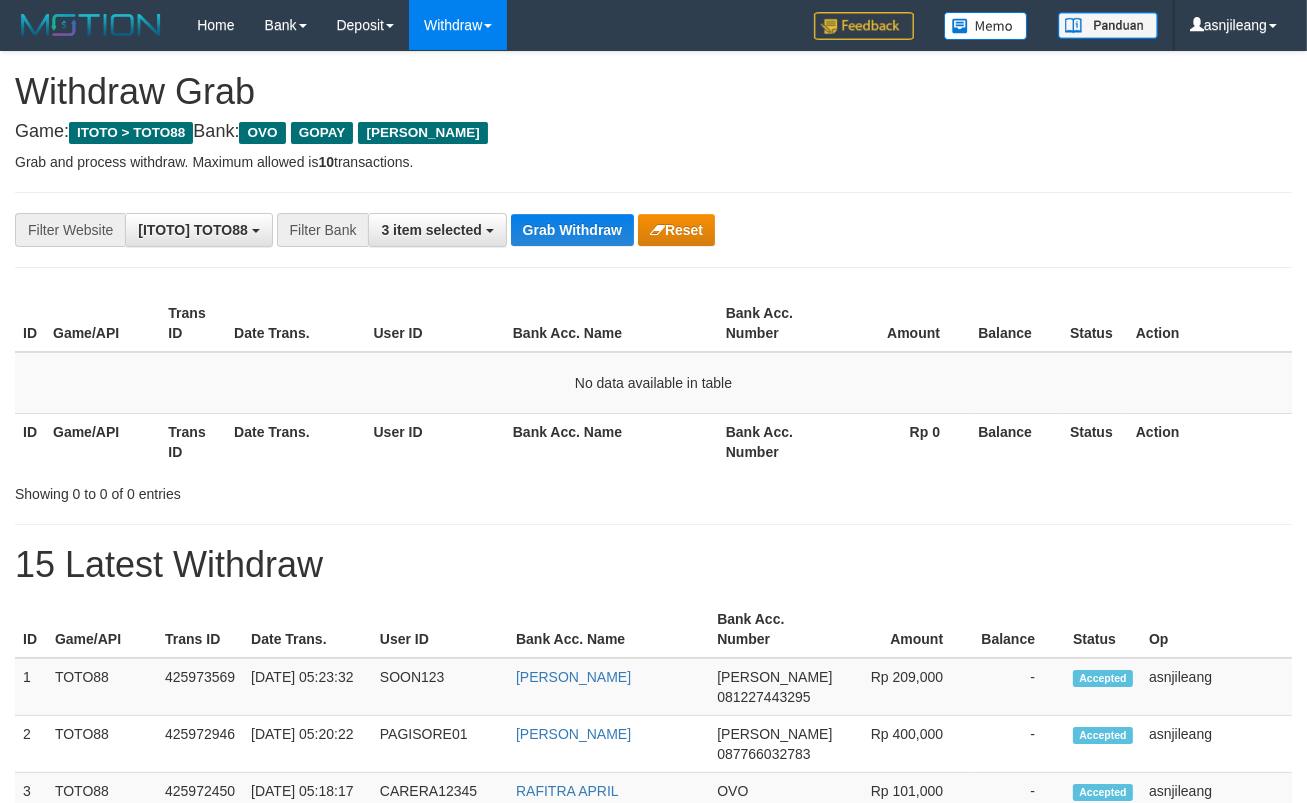scroll, scrollTop: 17, scrollLeft: 0, axis: vertical 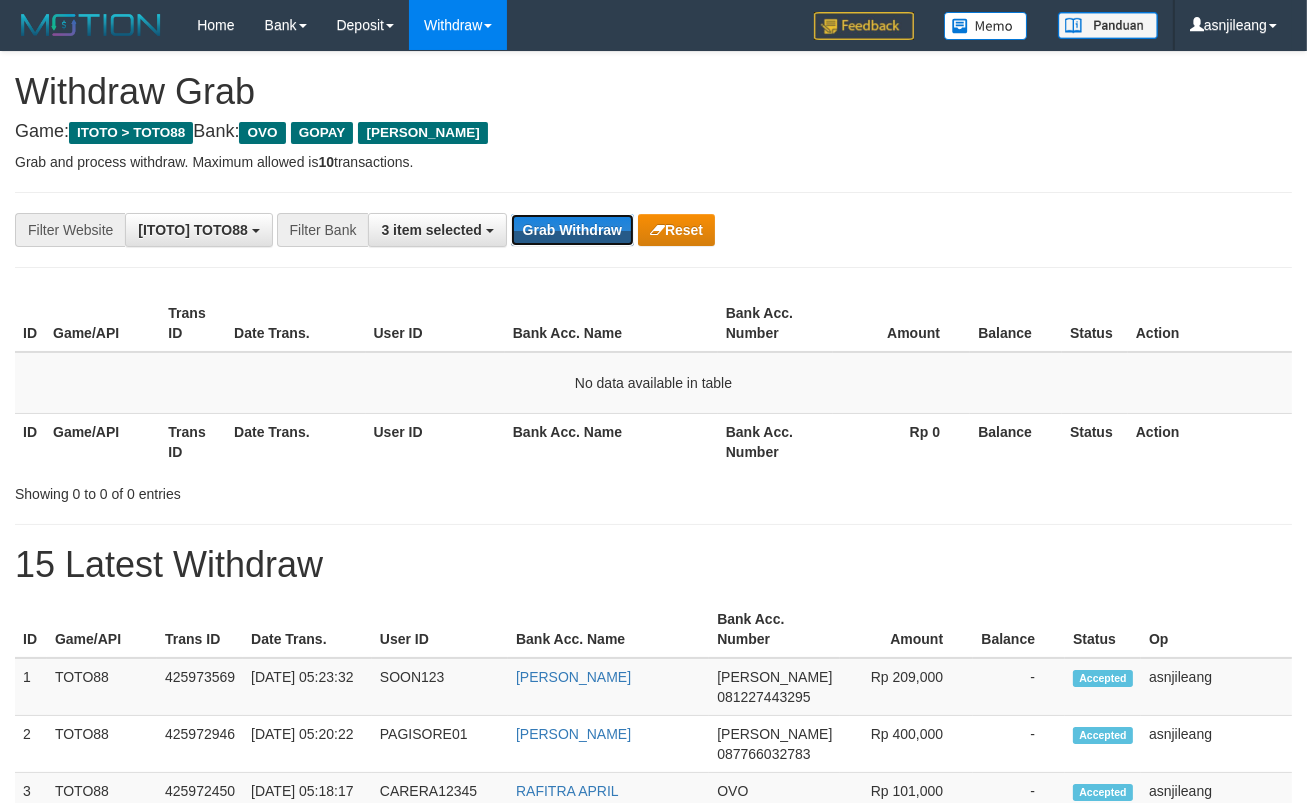 click on "Grab Withdraw" at bounding box center [572, 230] 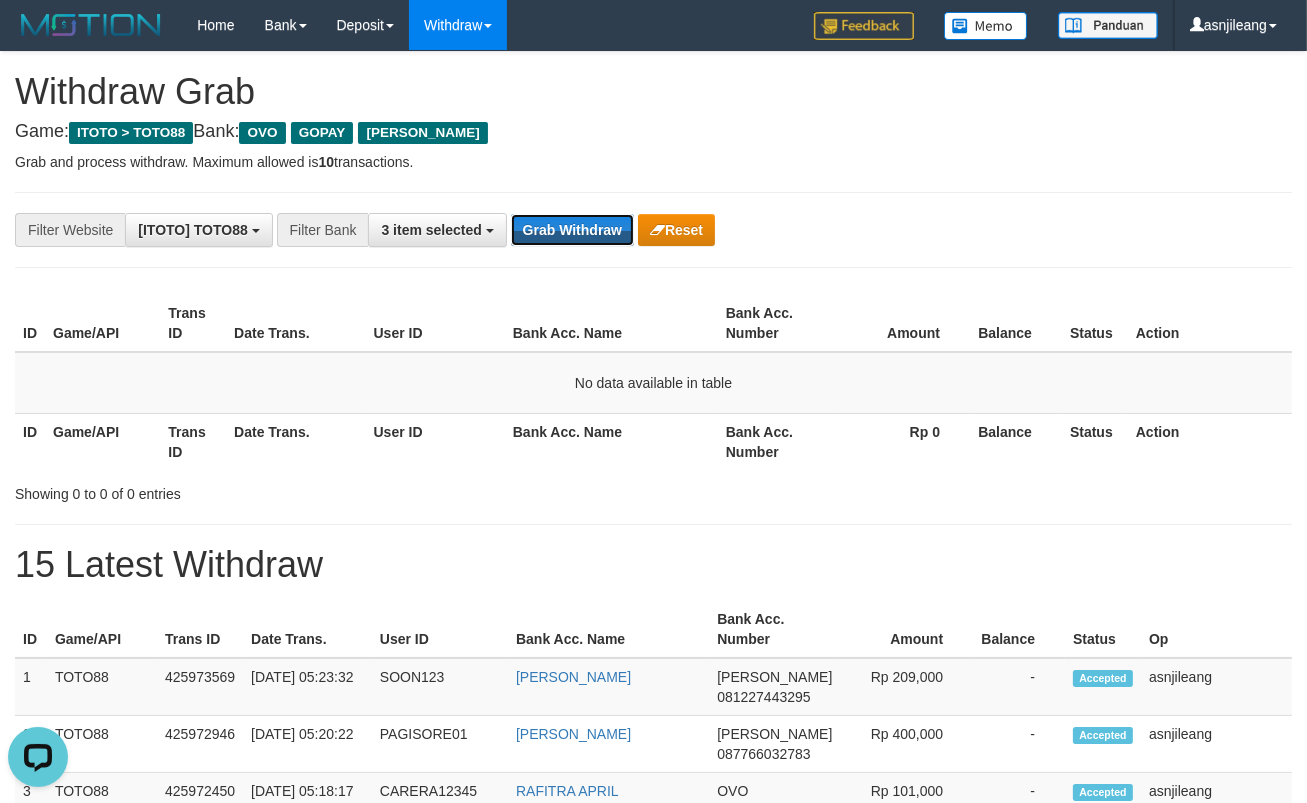 scroll, scrollTop: 0, scrollLeft: 0, axis: both 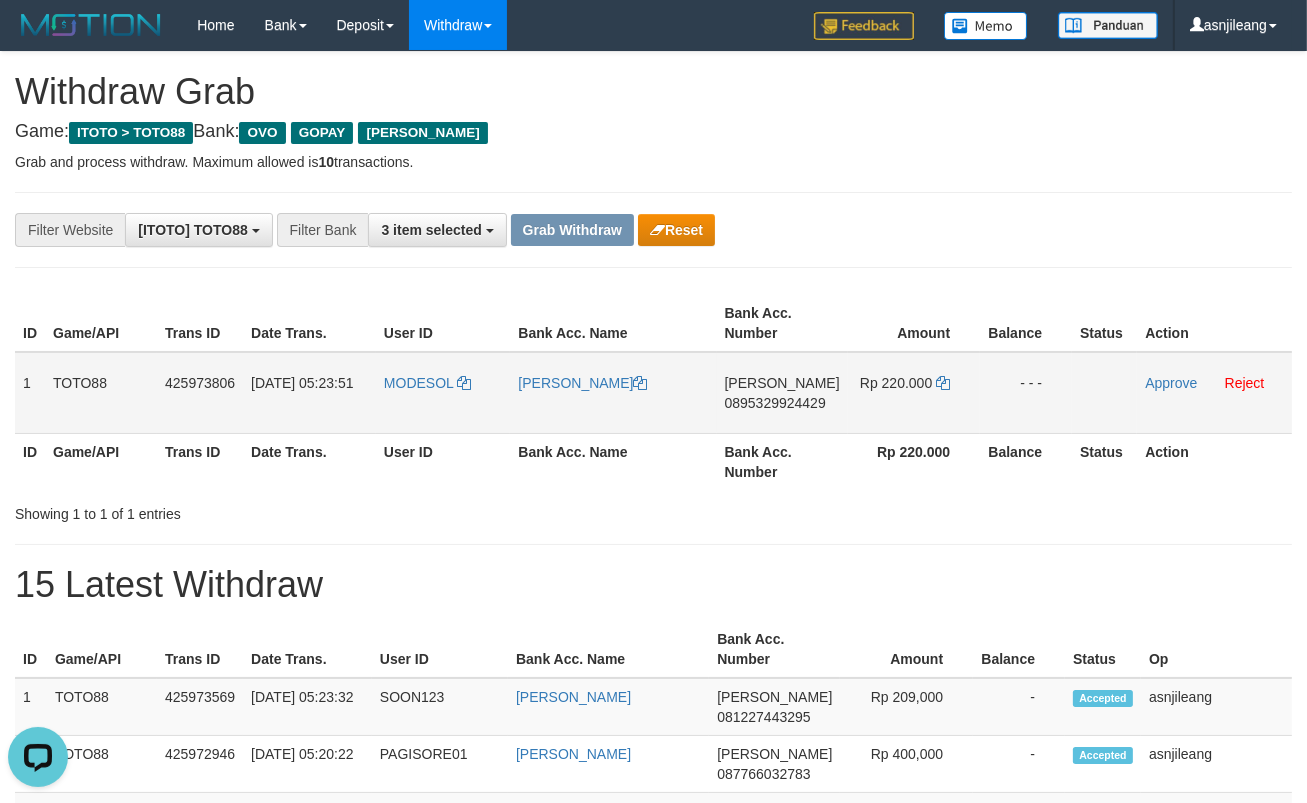 click on "[PERSON_NAME]
0895329924429" at bounding box center [782, 393] 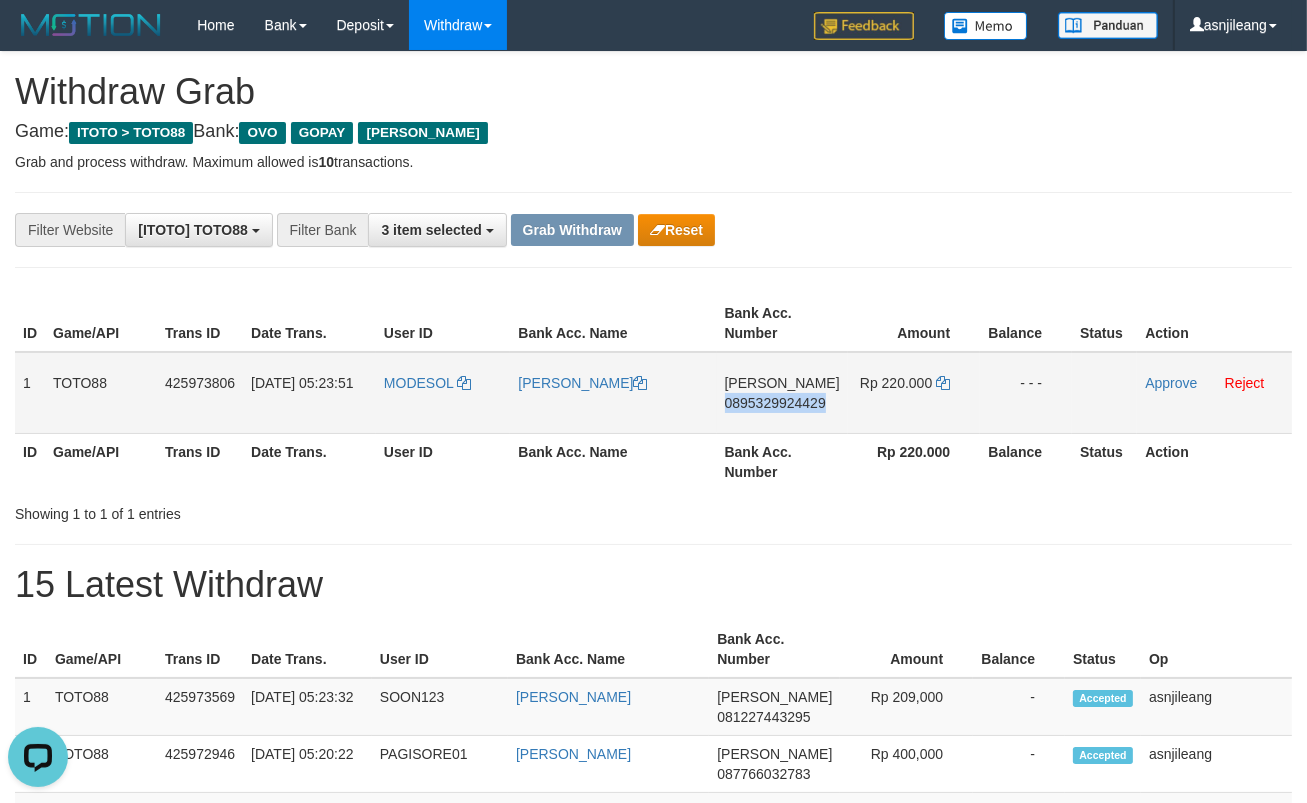 click on "[PERSON_NAME]
0895329924429" at bounding box center (782, 393) 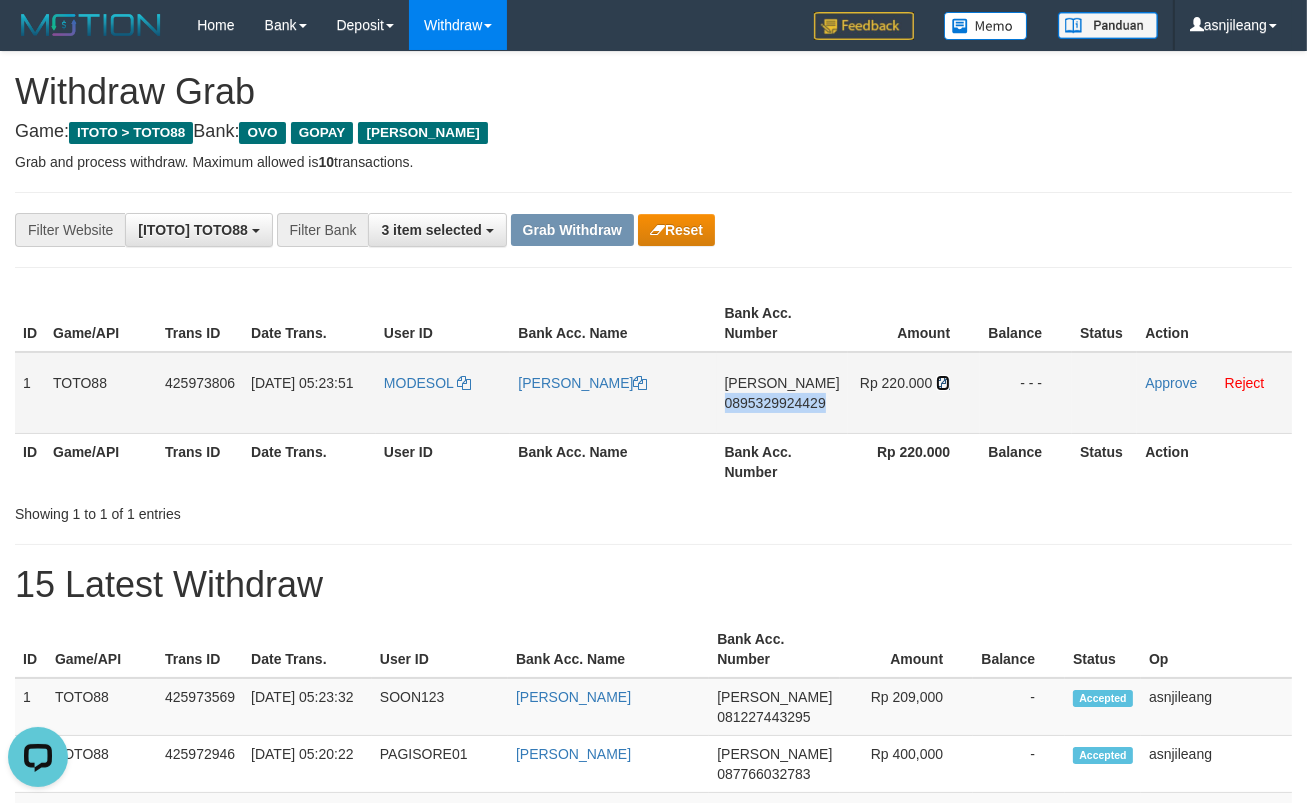 click at bounding box center (943, 383) 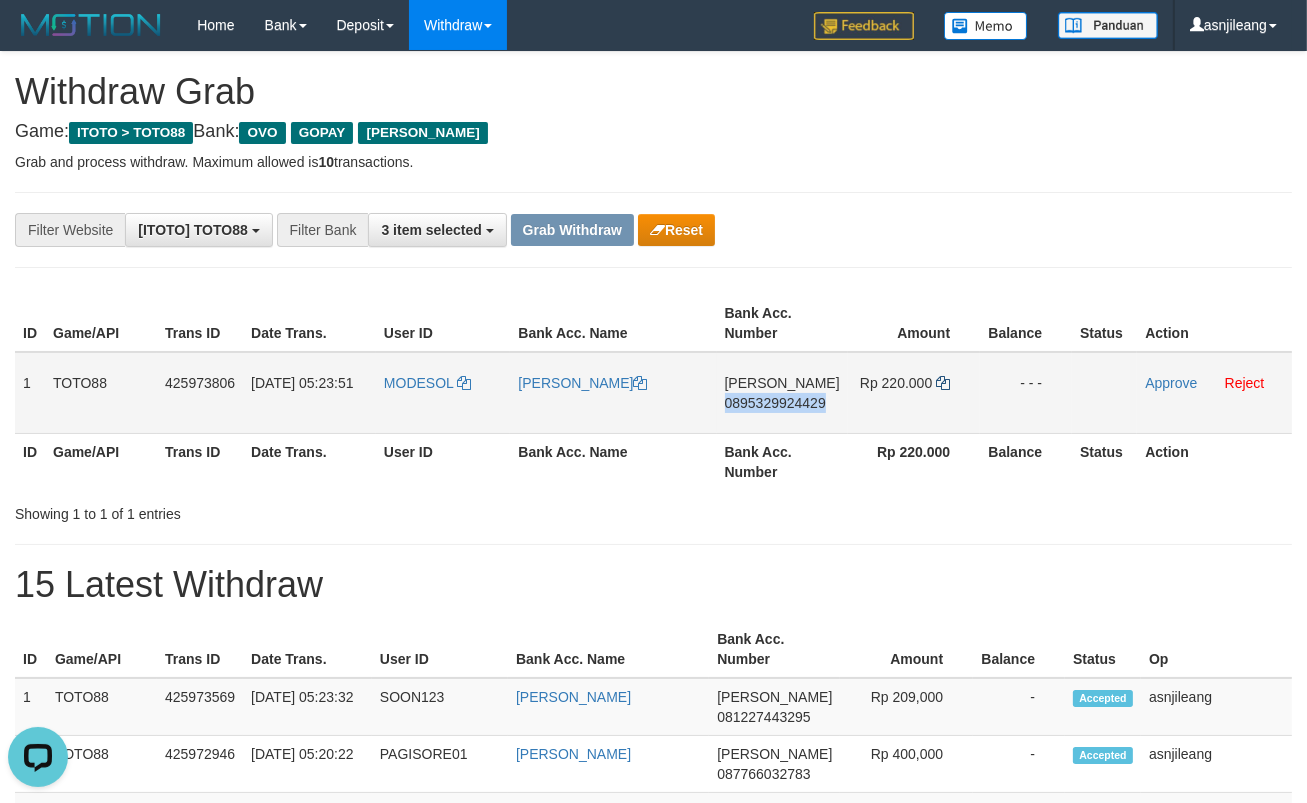 copy on "0895329924429" 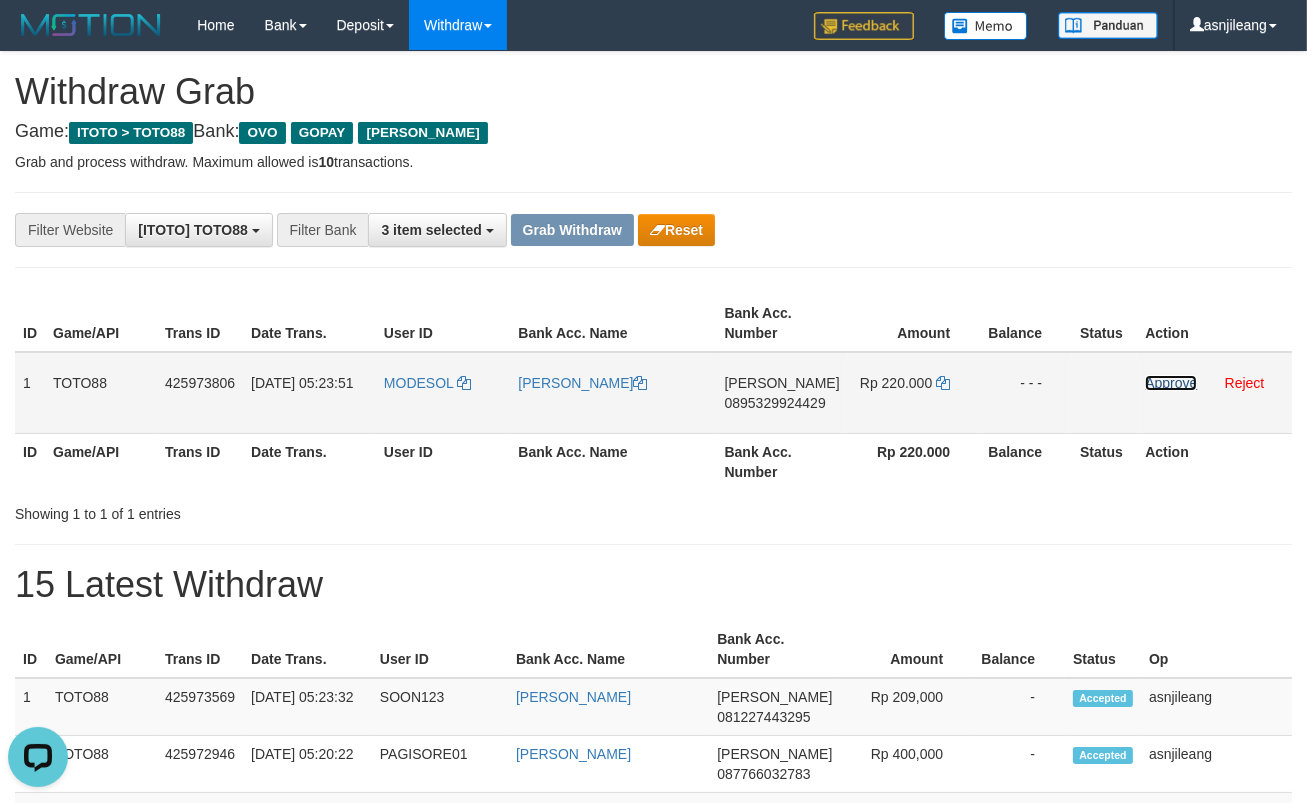 click on "Approve" at bounding box center [1171, 383] 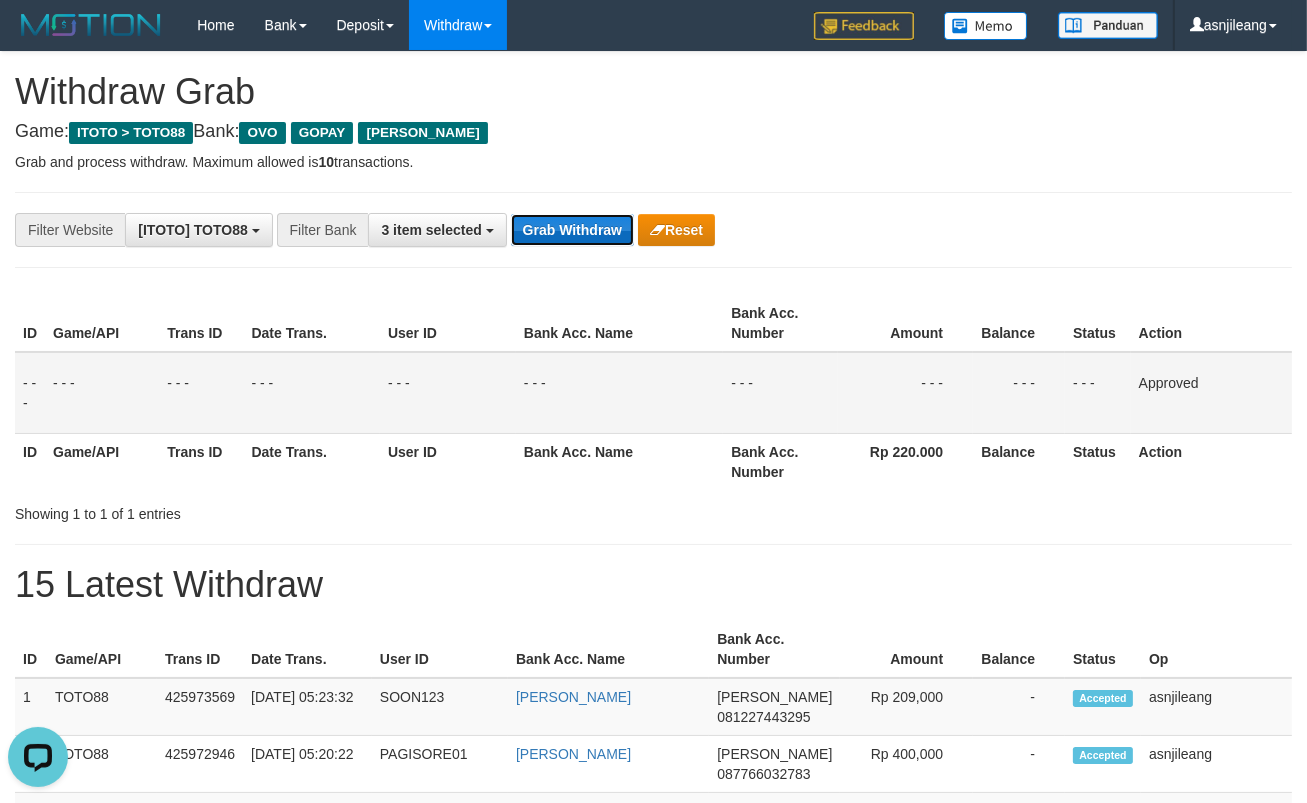 click on "Grab Withdraw" at bounding box center (572, 230) 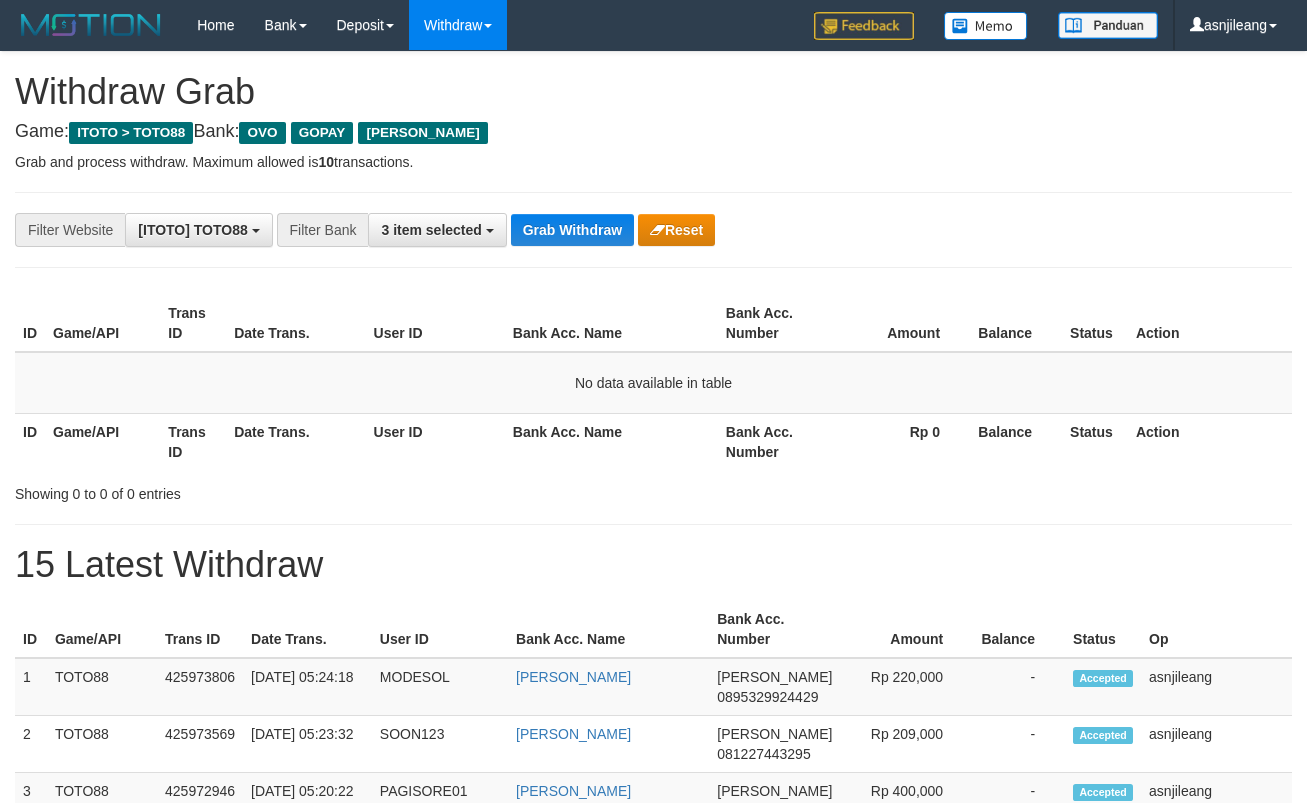 scroll, scrollTop: 0, scrollLeft: 0, axis: both 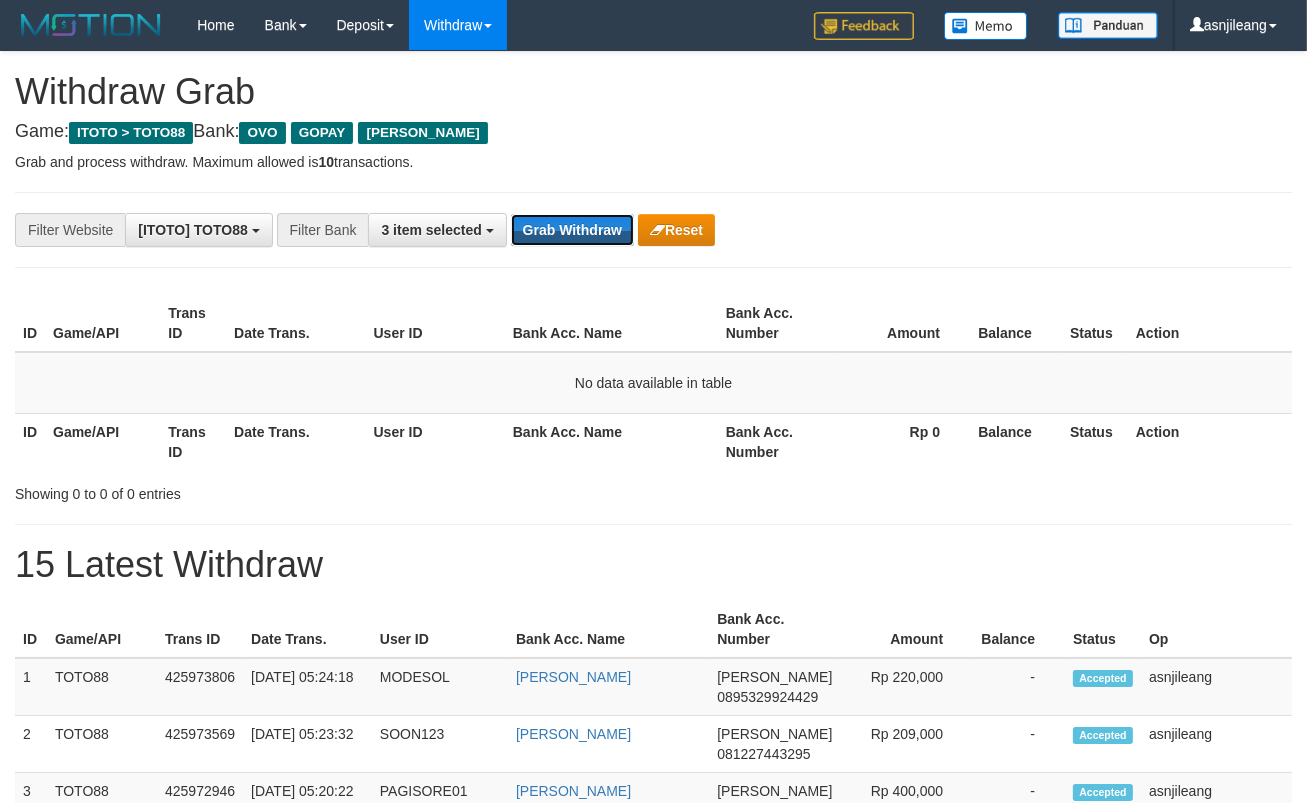 click on "Grab Withdraw" at bounding box center [572, 230] 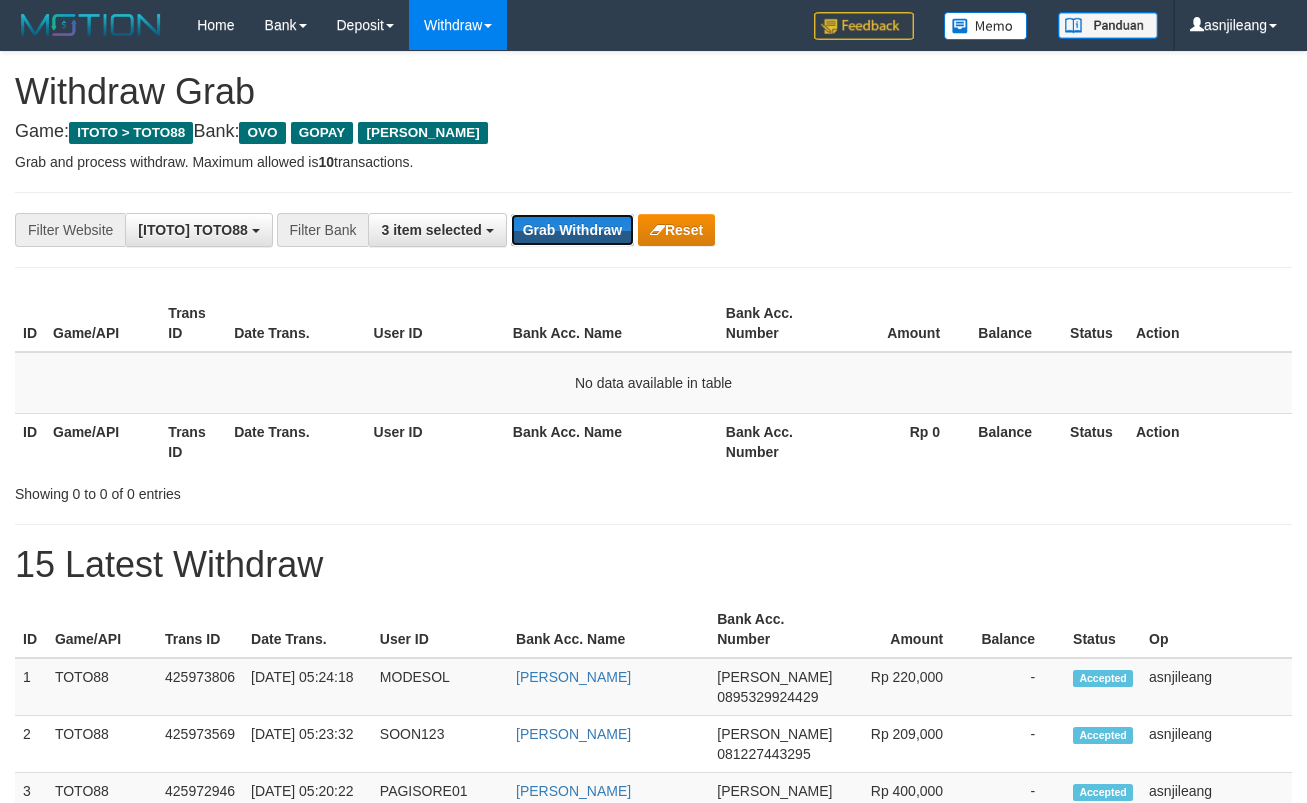 scroll, scrollTop: 0, scrollLeft: 0, axis: both 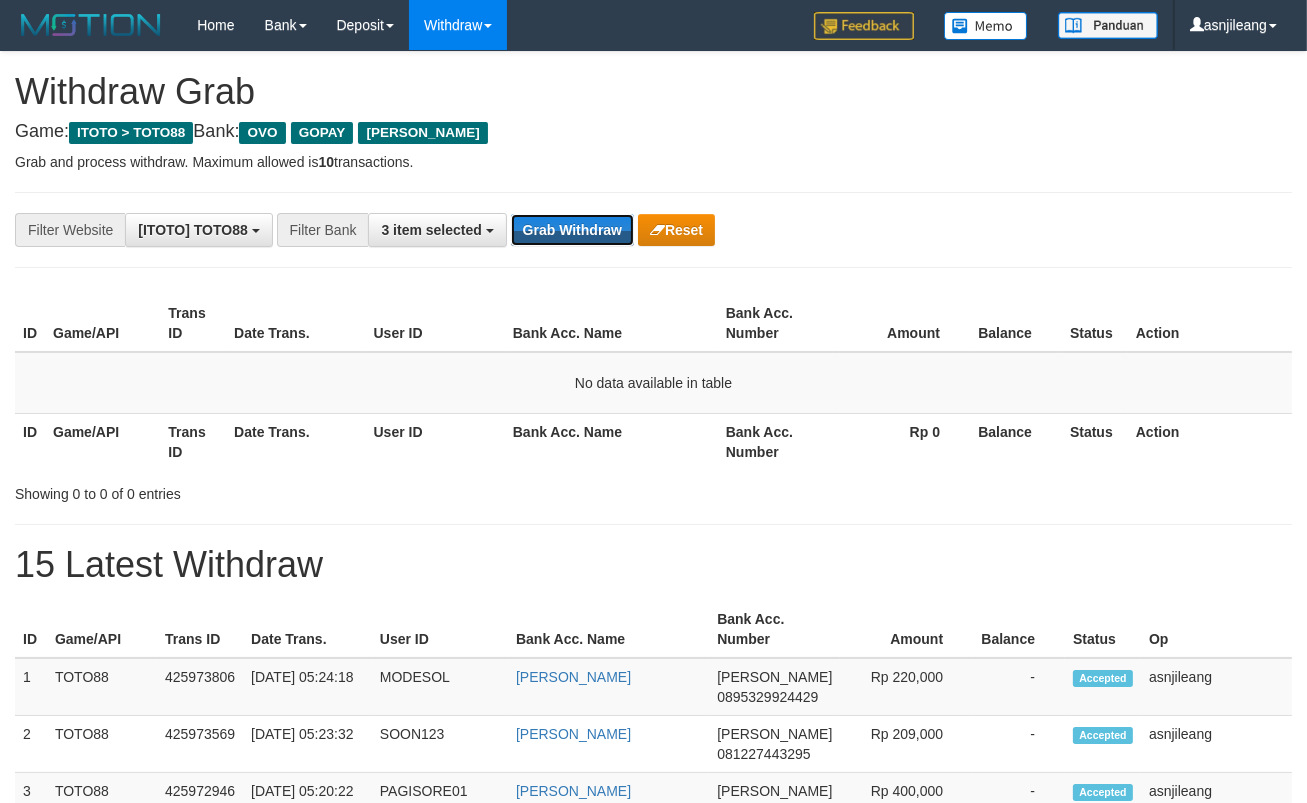 click on "Grab Withdraw" at bounding box center (572, 230) 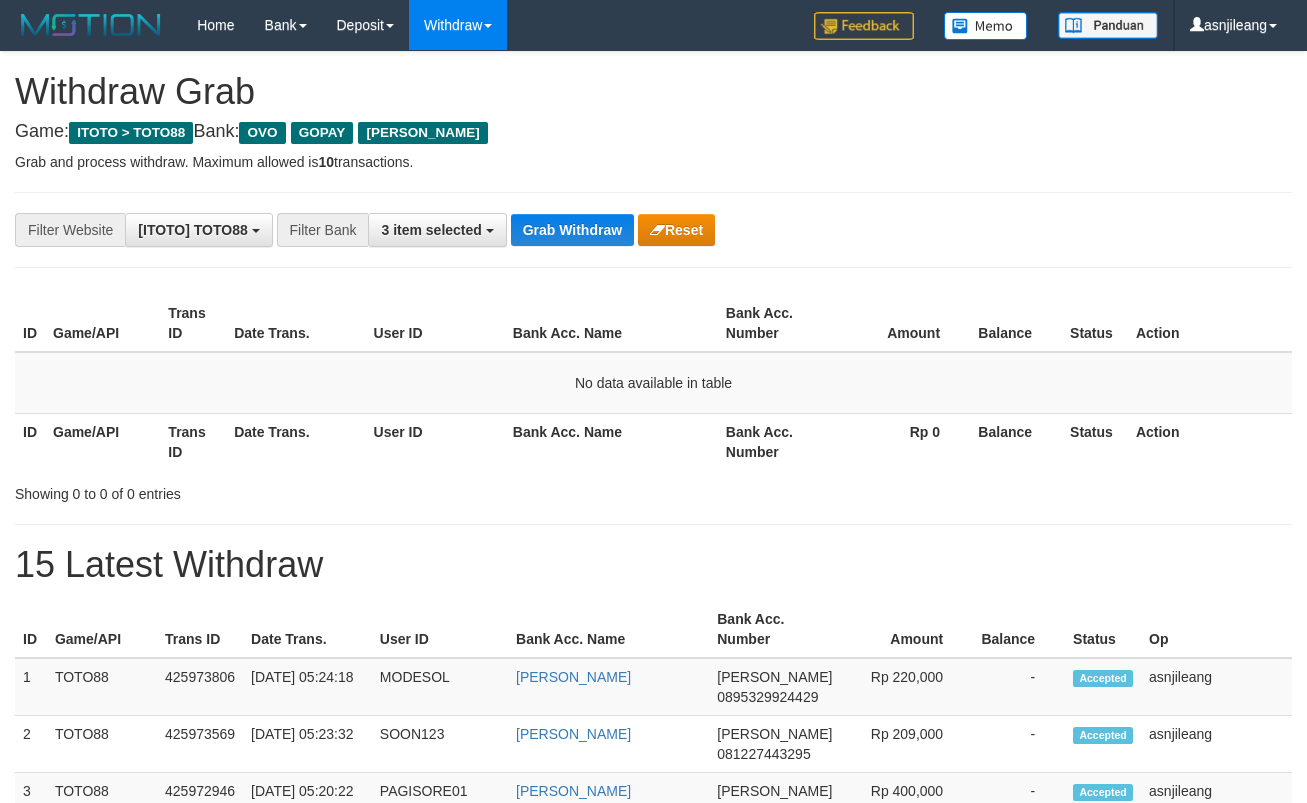 scroll, scrollTop: 0, scrollLeft: 0, axis: both 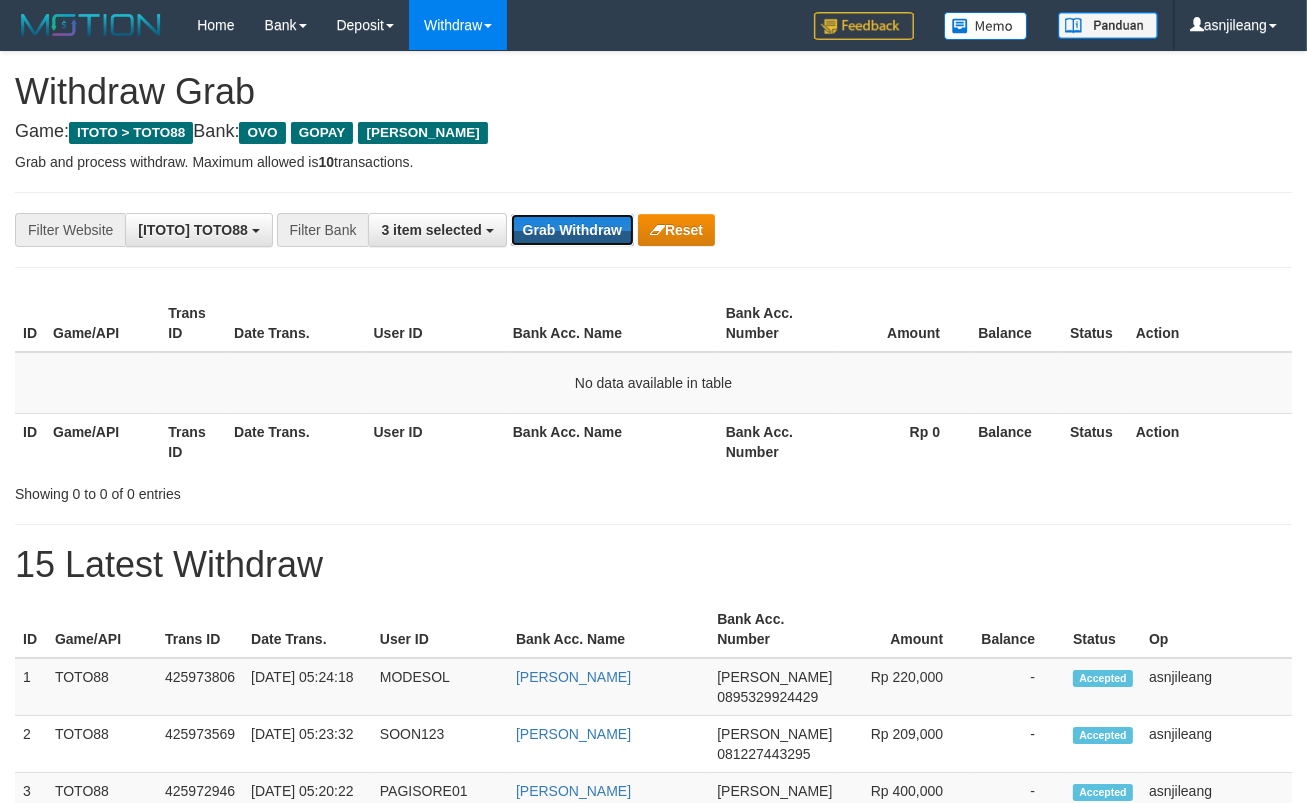 click on "Grab Withdraw" at bounding box center (572, 230) 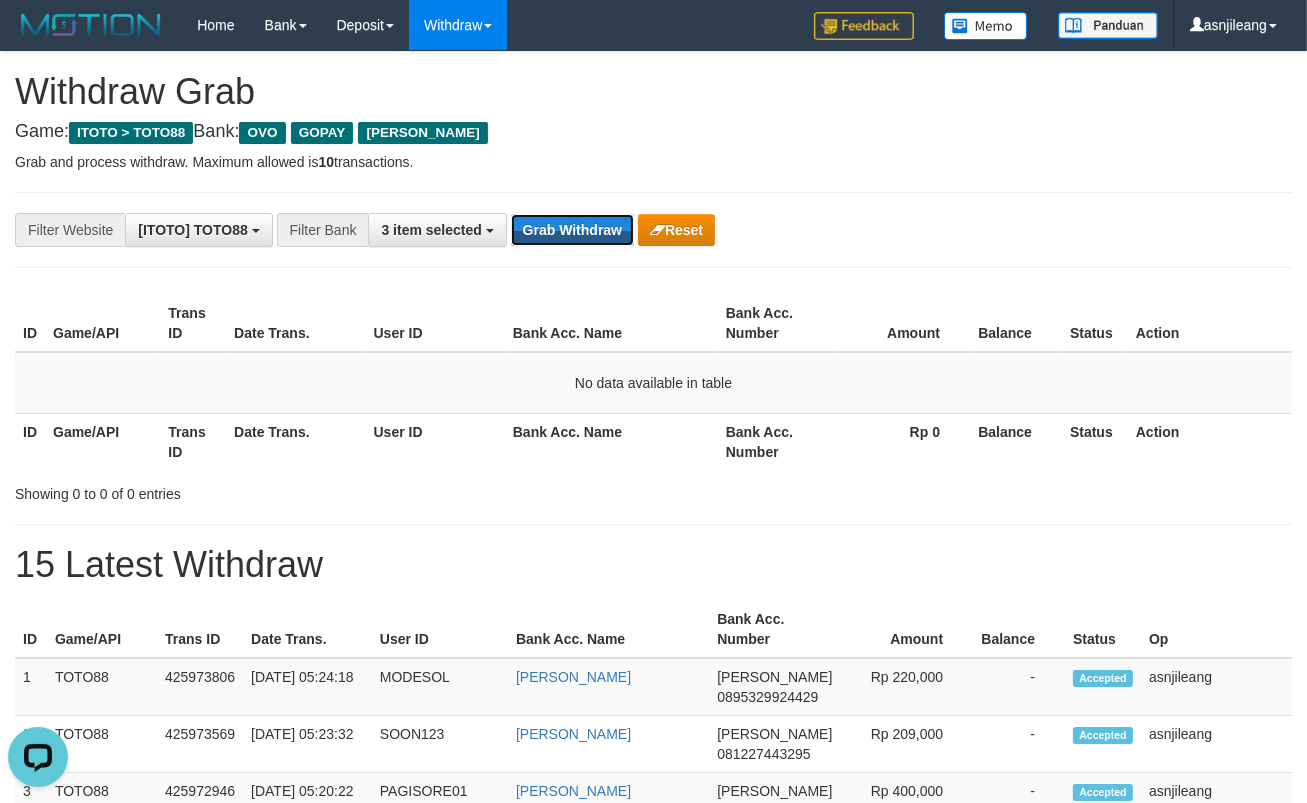 scroll, scrollTop: 0, scrollLeft: 0, axis: both 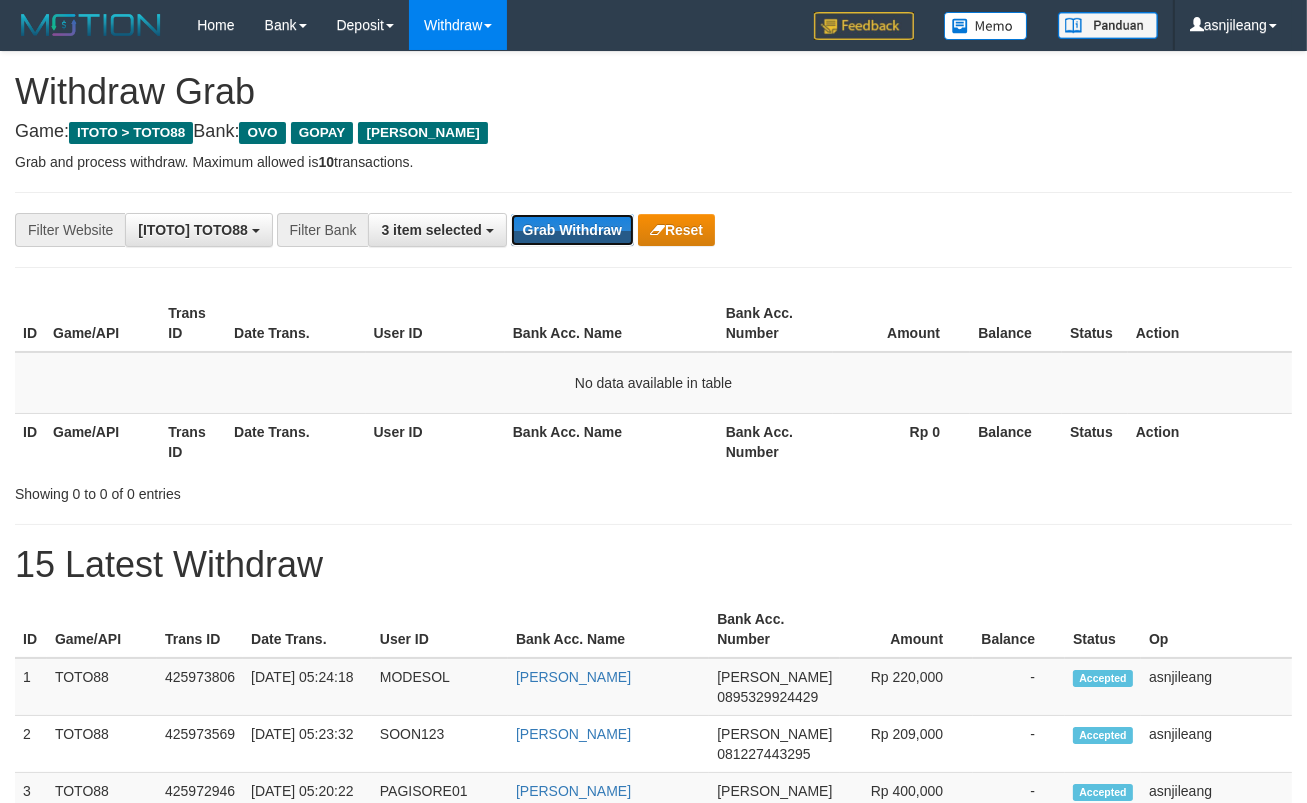 click on "Grab Withdraw" at bounding box center (572, 230) 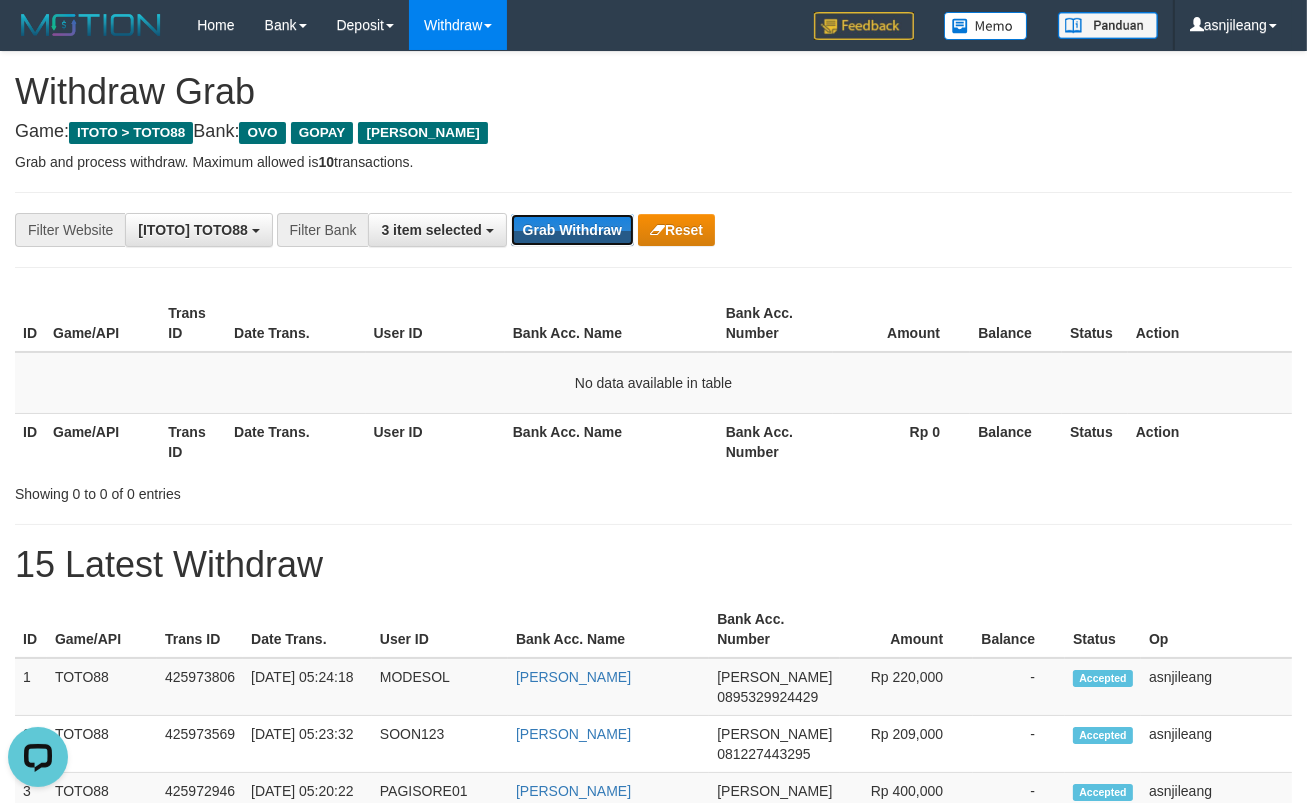 scroll, scrollTop: 0, scrollLeft: 0, axis: both 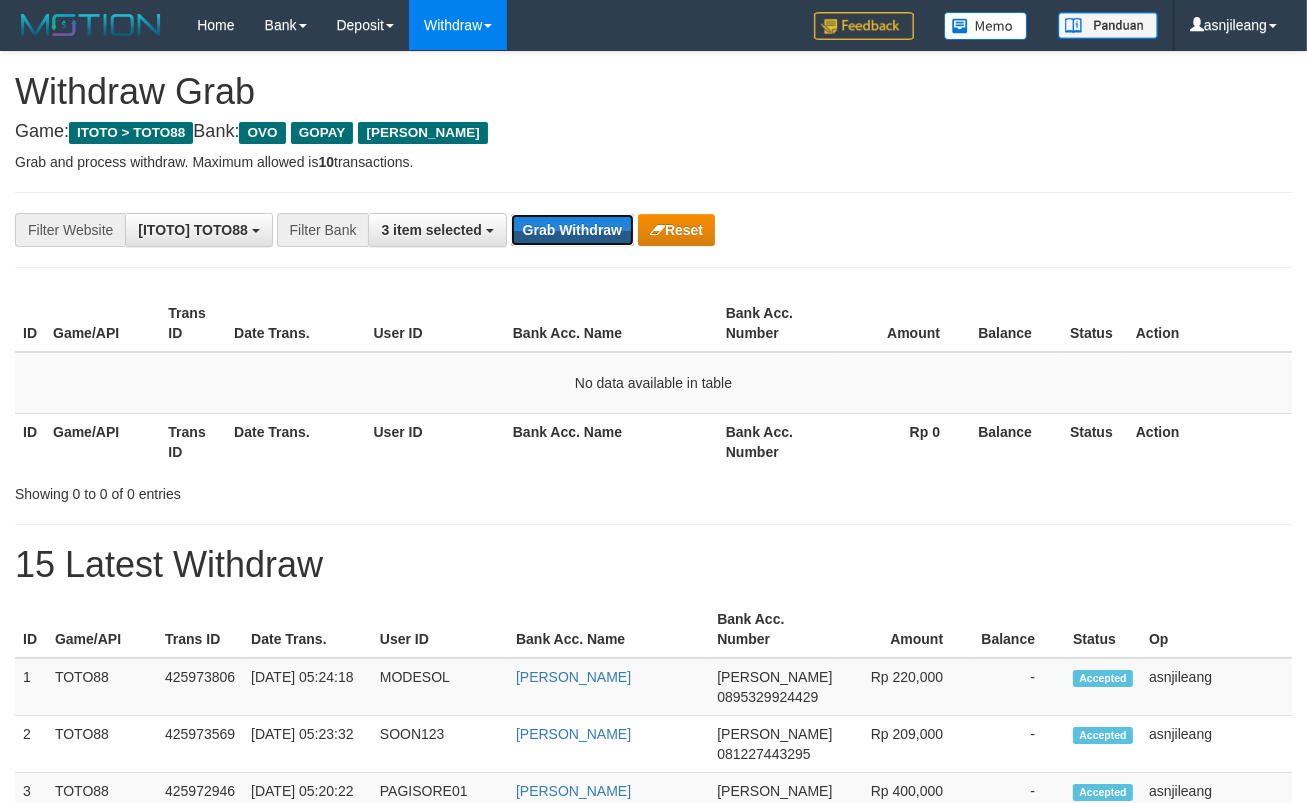 click on "Grab Withdraw" at bounding box center (572, 230) 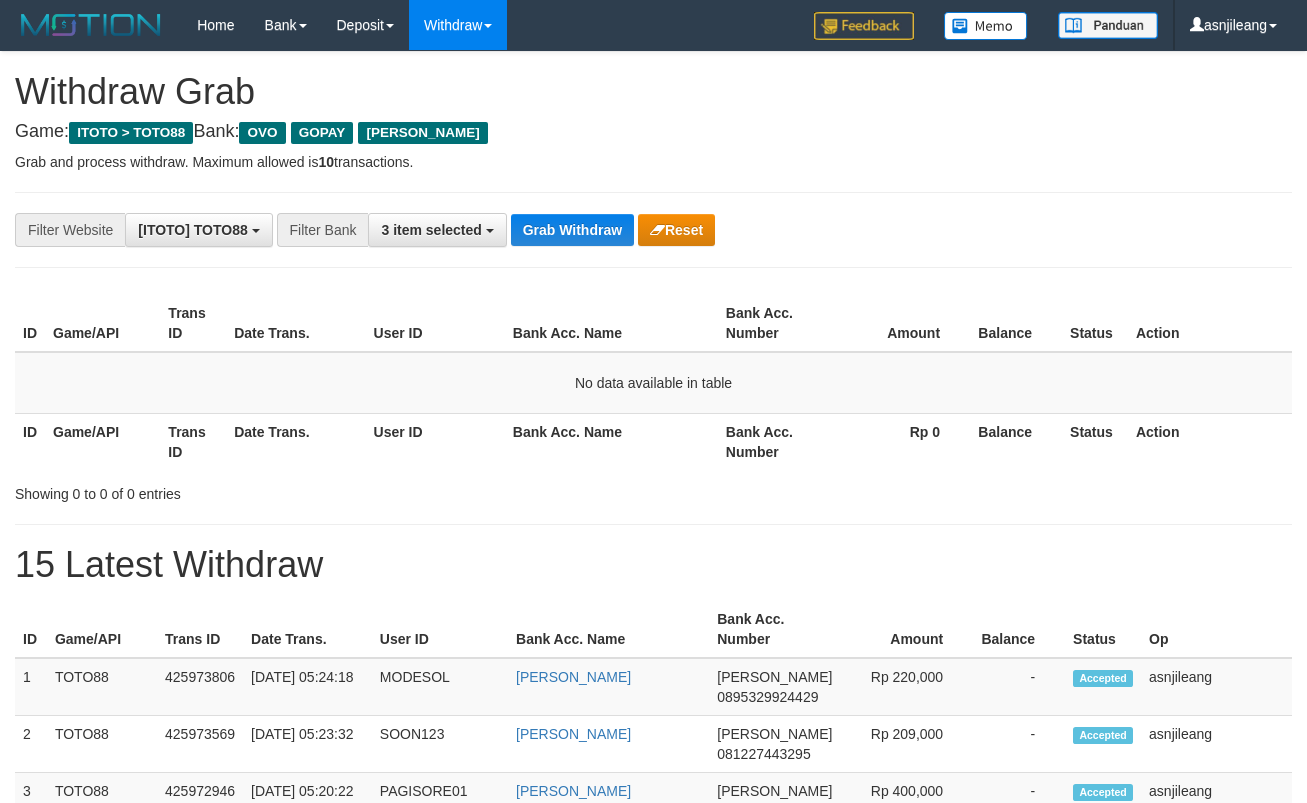 scroll, scrollTop: 0, scrollLeft: 0, axis: both 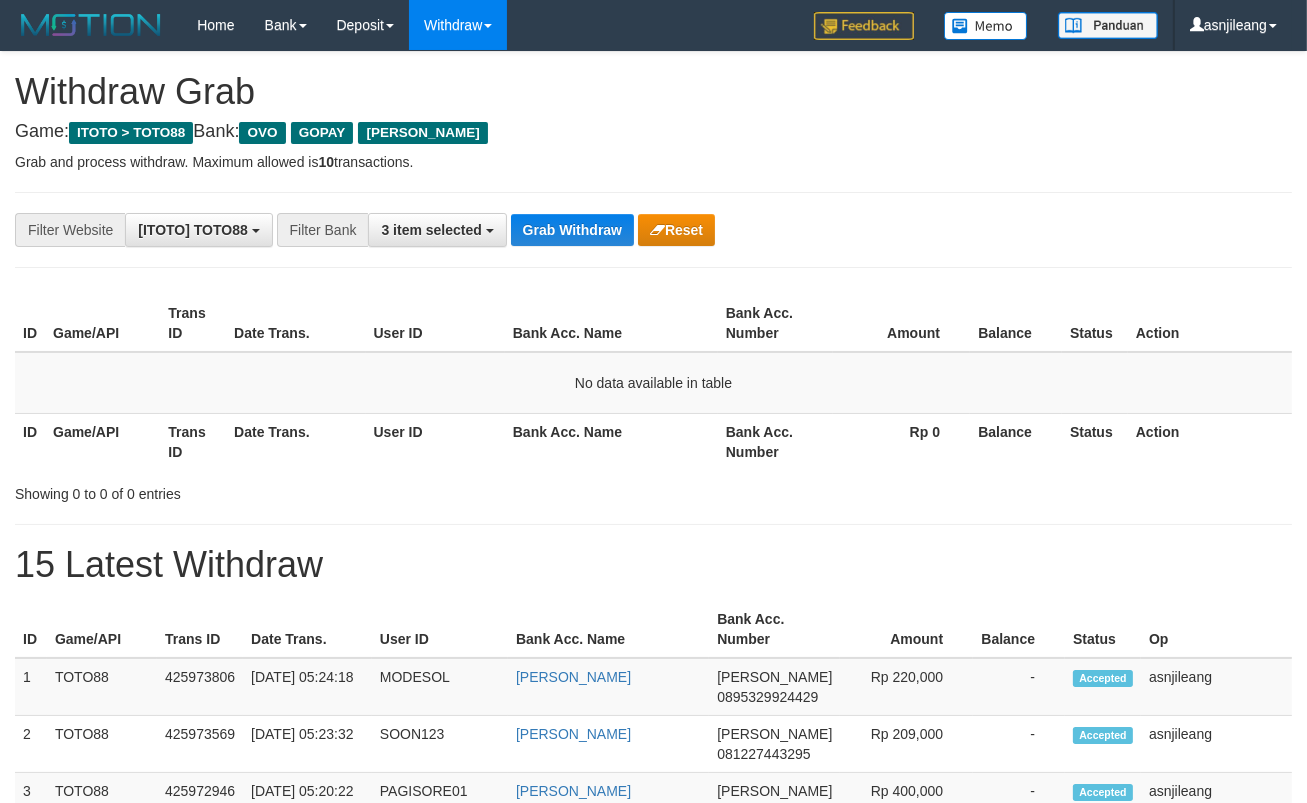 click on "Grab Withdraw" at bounding box center (572, 230) 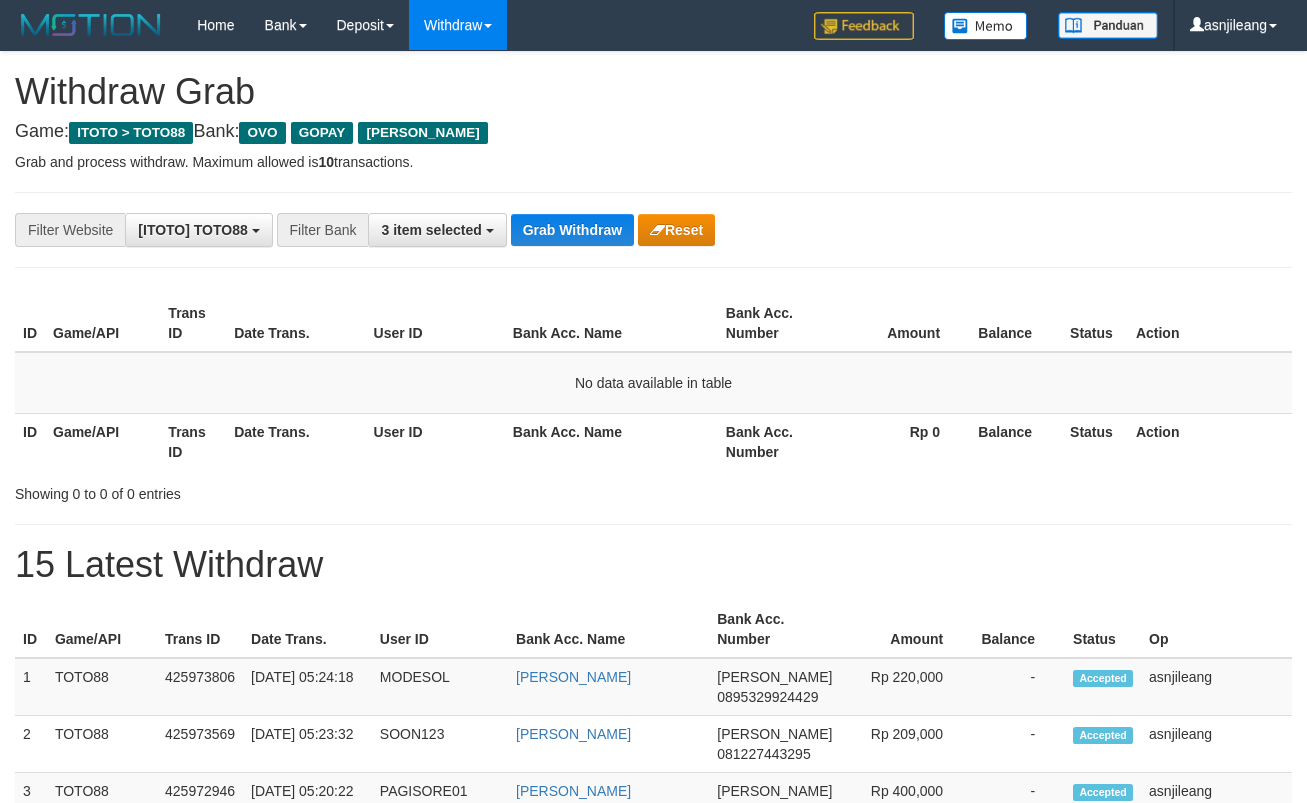scroll, scrollTop: 0, scrollLeft: 0, axis: both 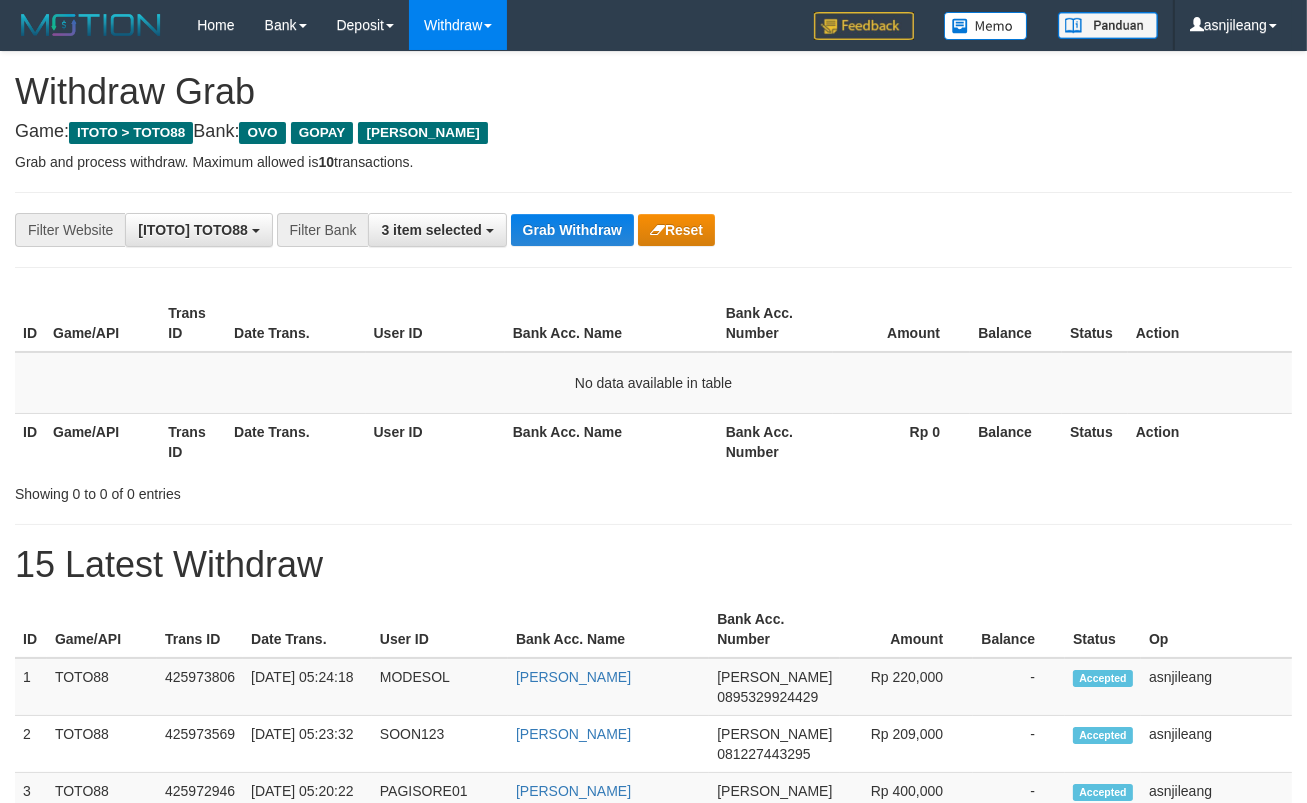click on "Grab Withdraw" at bounding box center (572, 230) 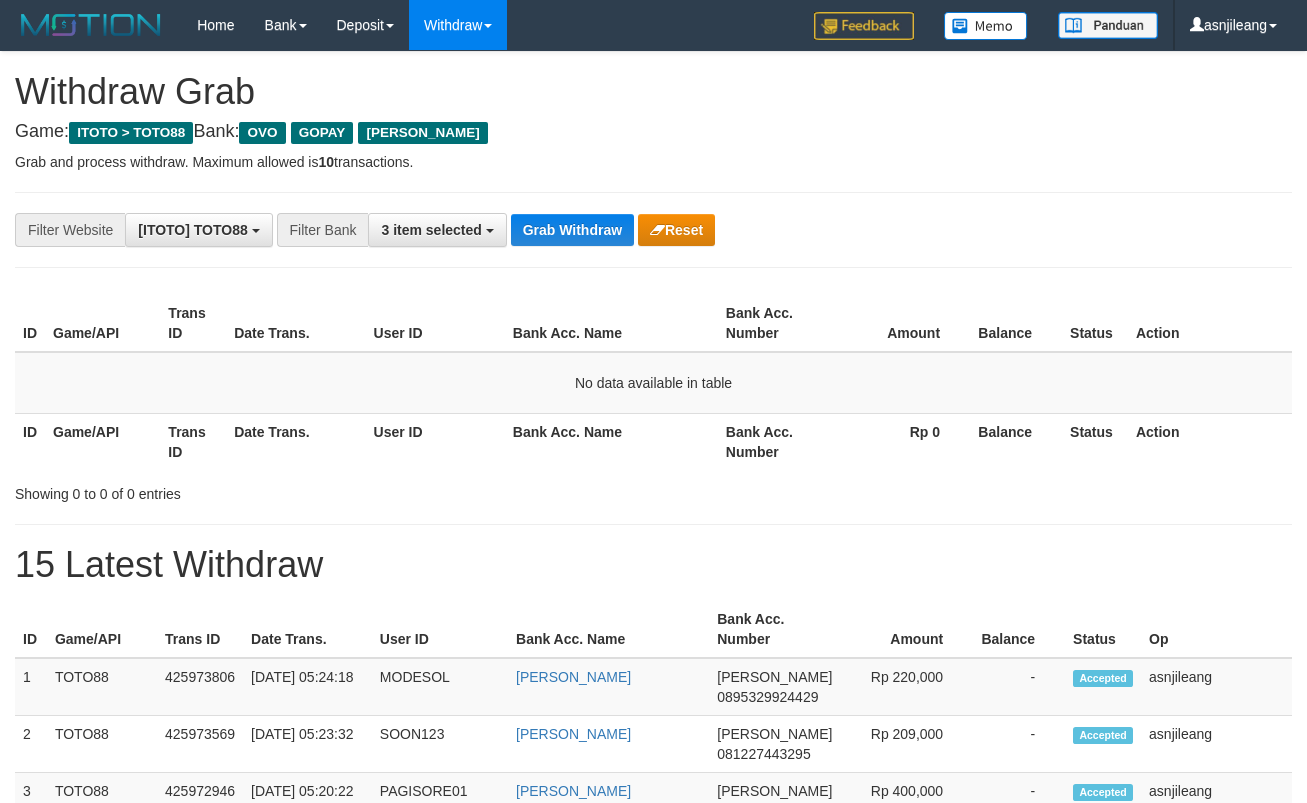 scroll, scrollTop: 0, scrollLeft: 0, axis: both 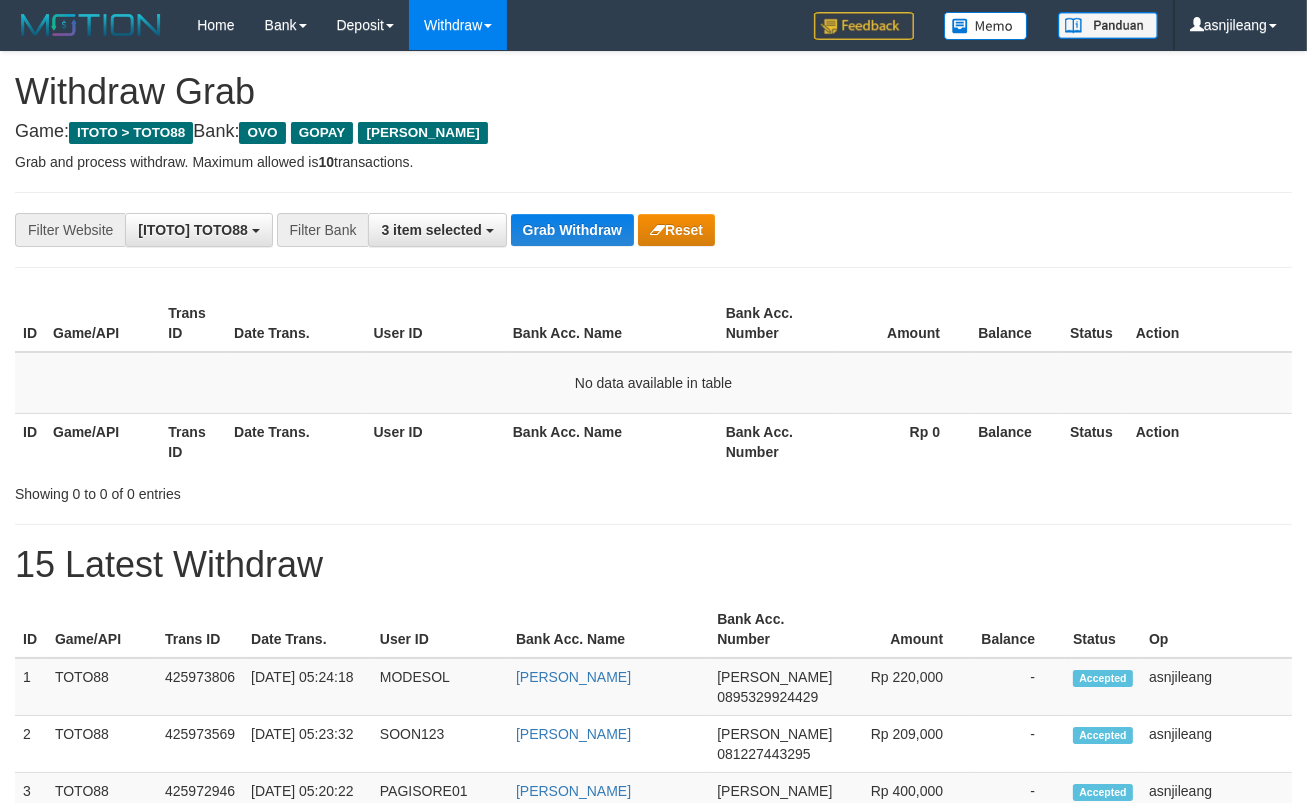 click on "Grab Withdraw" at bounding box center (572, 230) 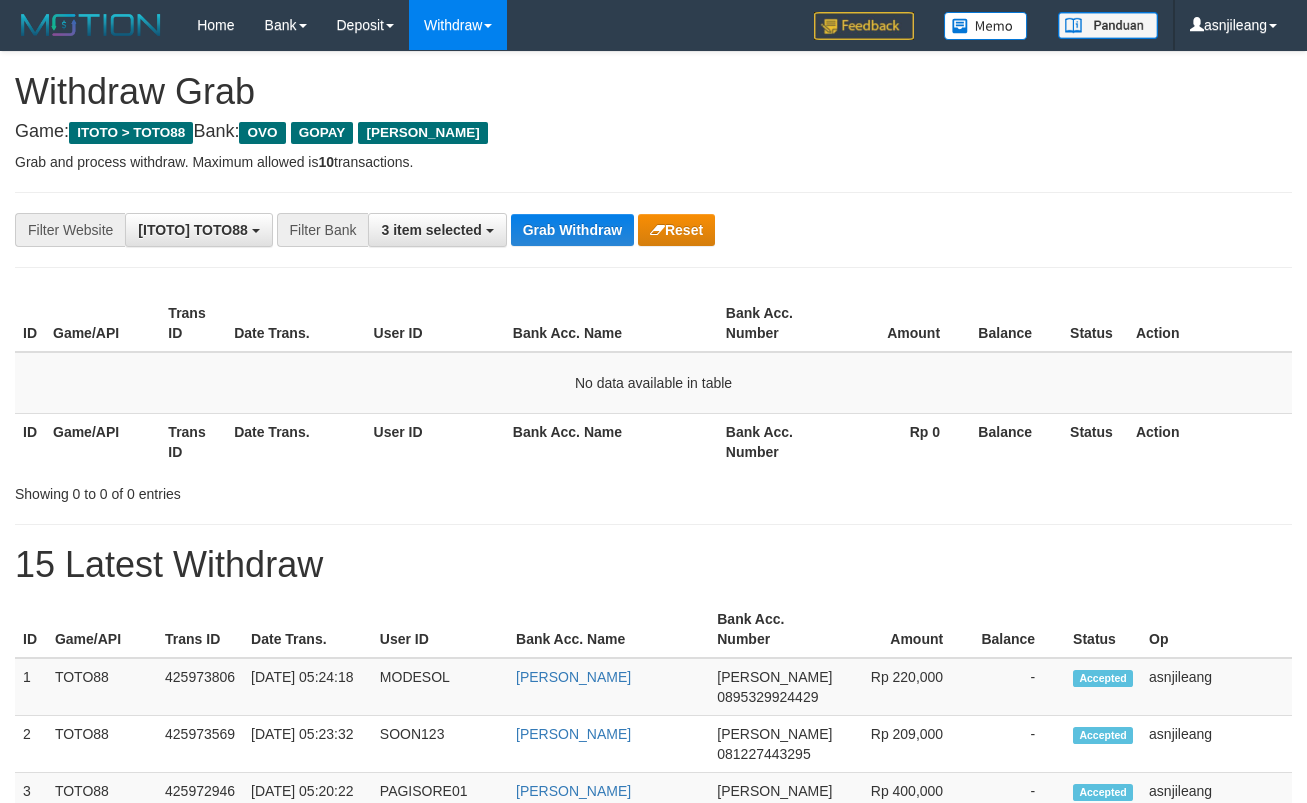 scroll, scrollTop: 0, scrollLeft: 0, axis: both 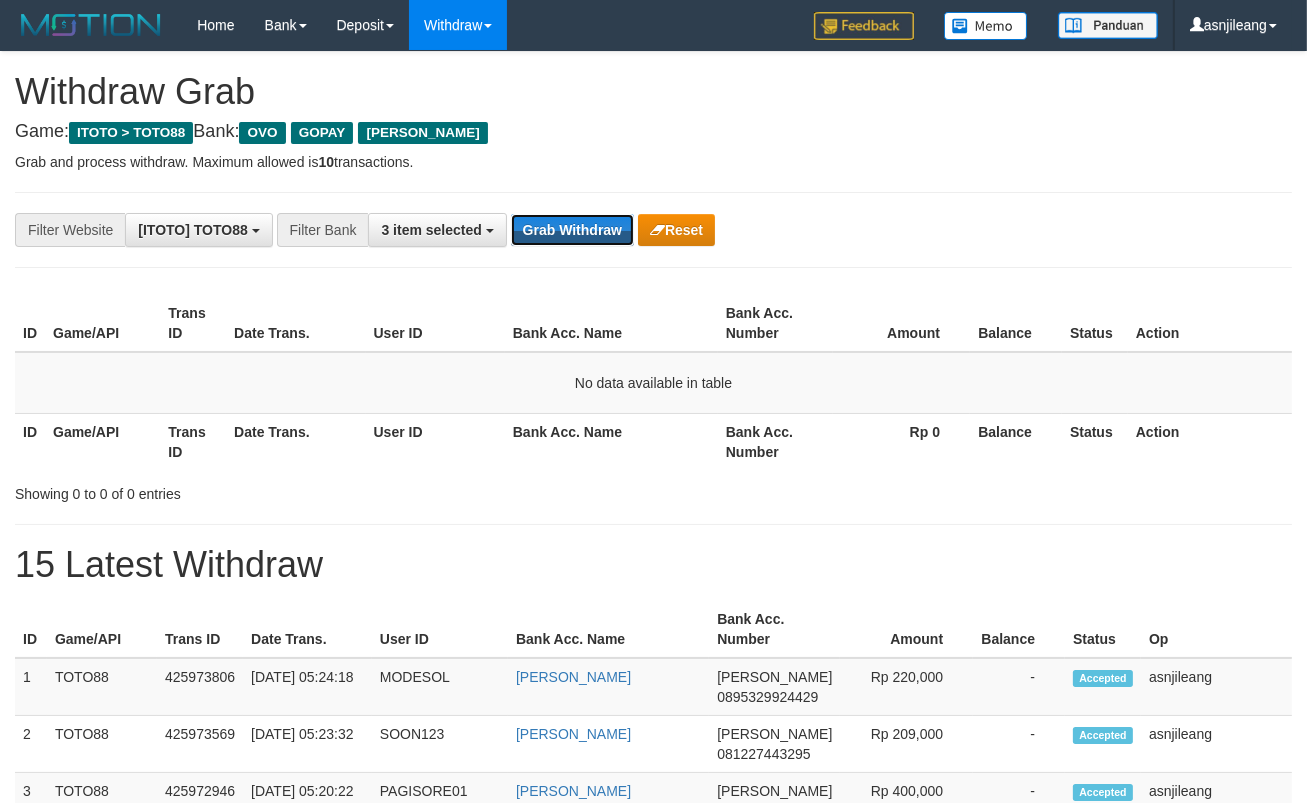click on "Grab Withdraw" at bounding box center [572, 230] 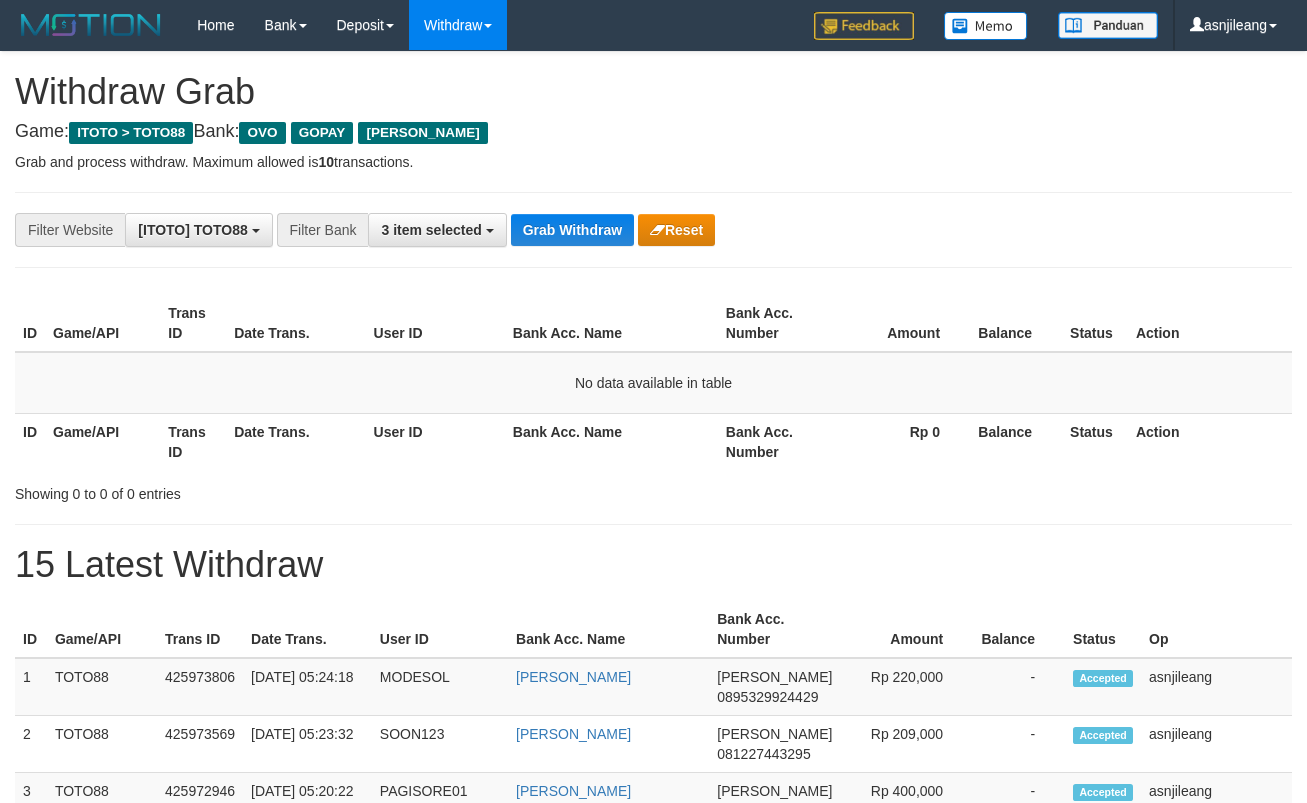 scroll, scrollTop: 0, scrollLeft: 0, axis: both 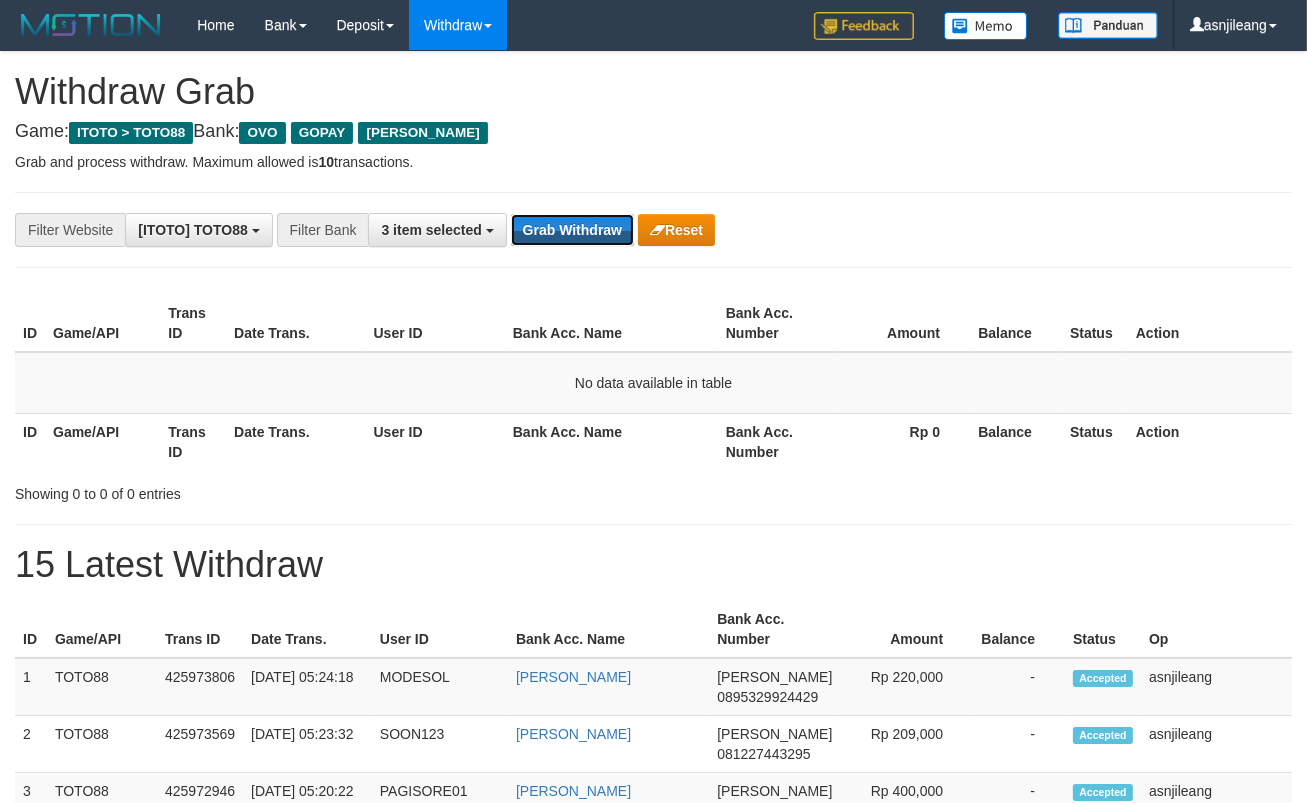 click on "Grab Withdraw" at bounding box center [572, 230] 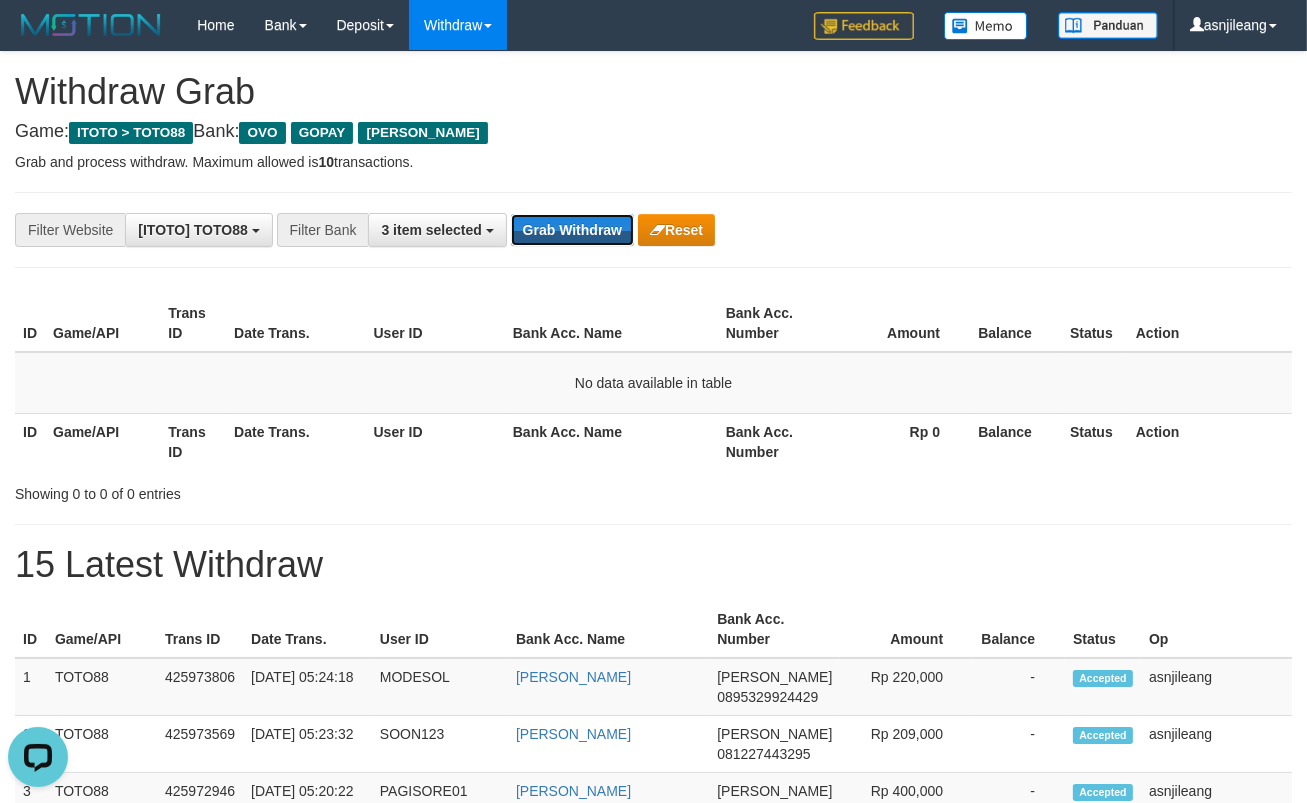 scroll, scrollTop: 0, scrollLeft: 0, axis: both 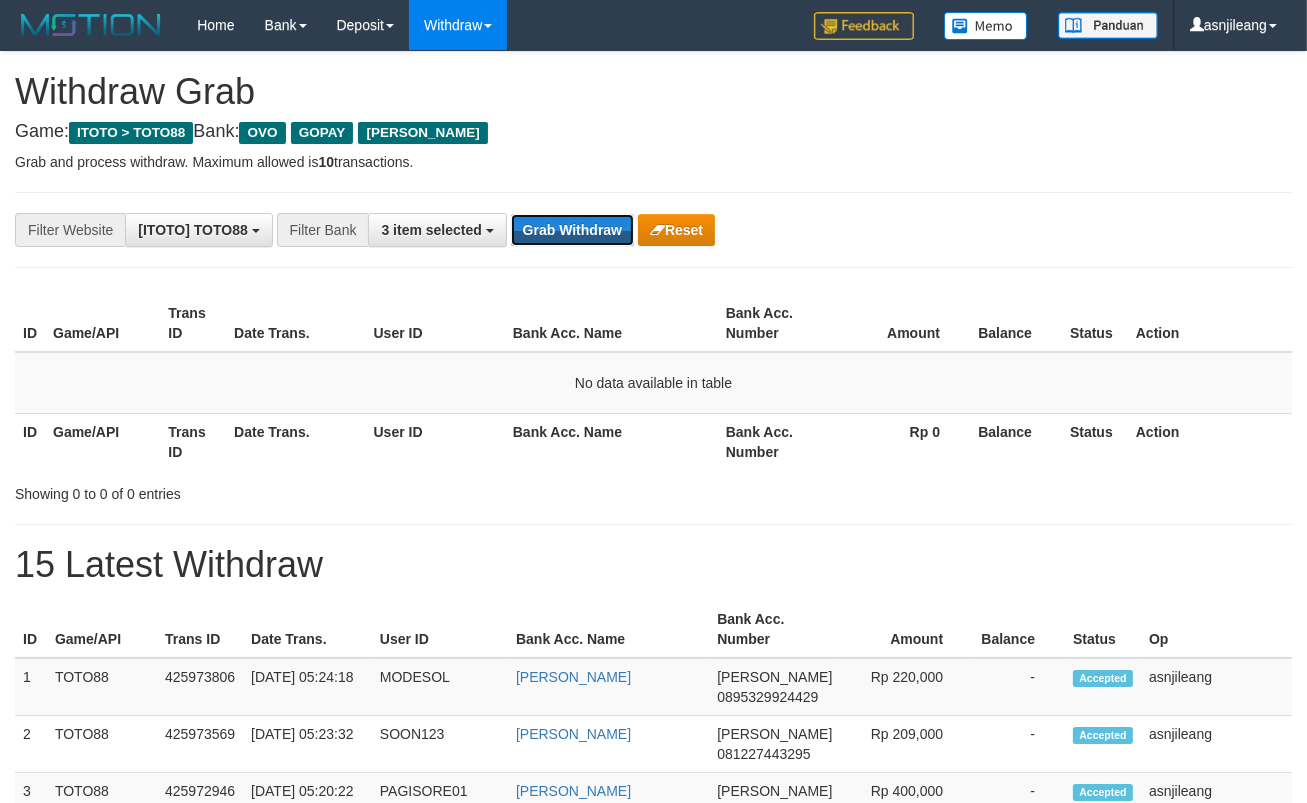 click on "Grab Withdraw" at bounding box center [572, 230] 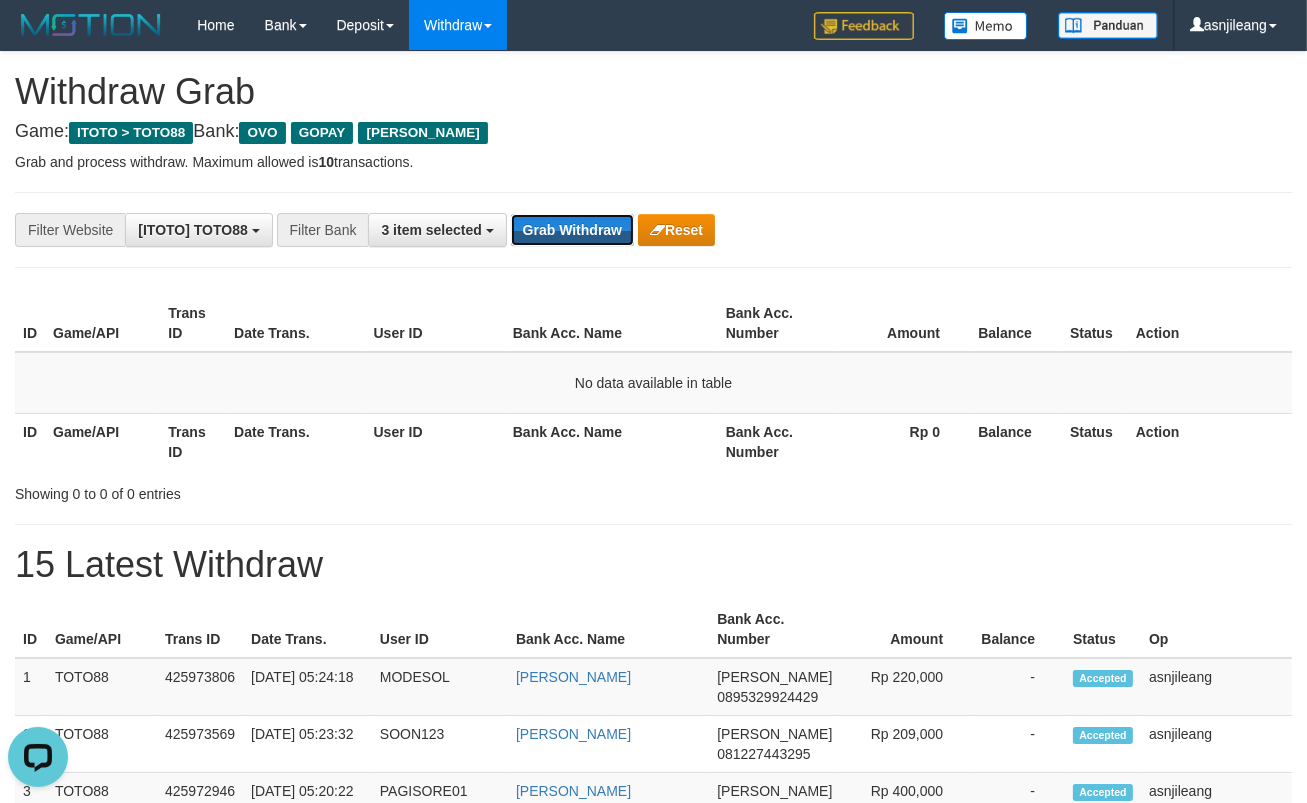 scroll, scrollTop: 0, scrollLeft: 0, axis: both 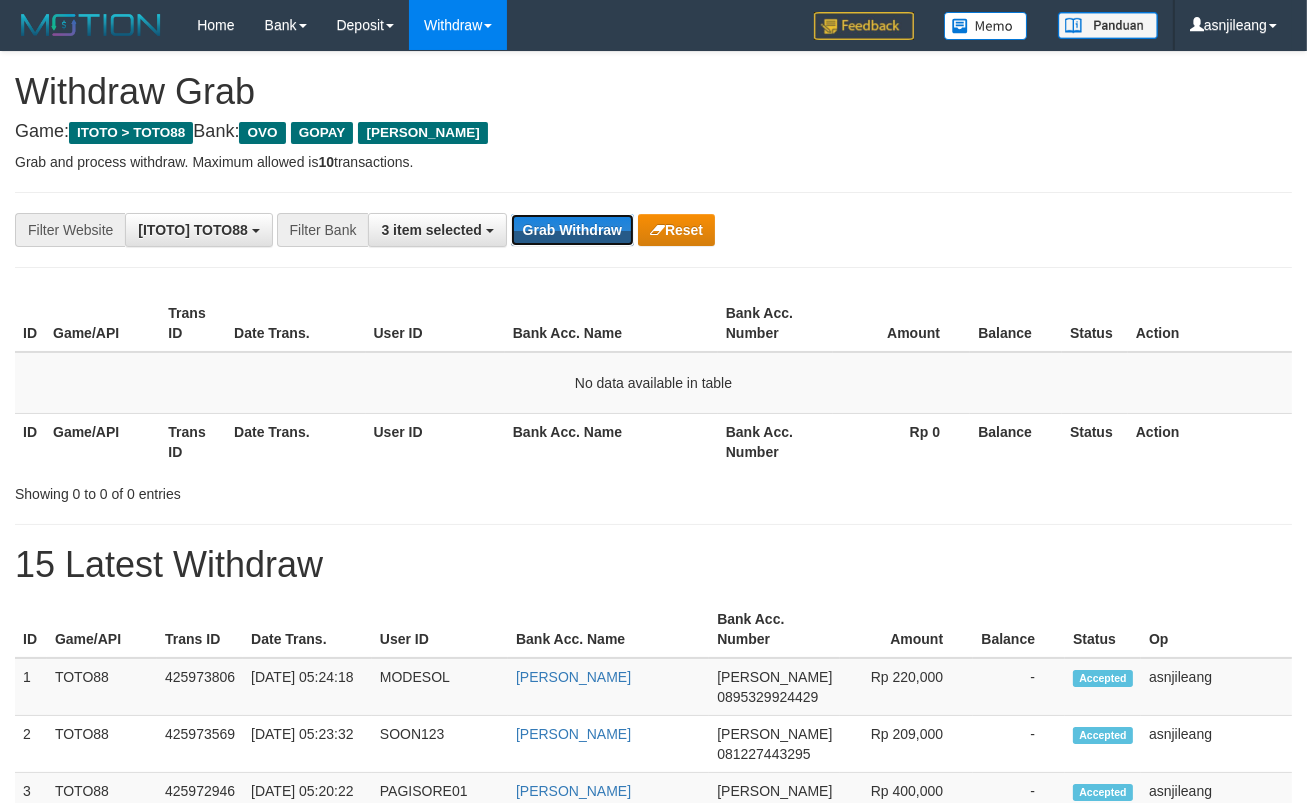 click on "Grab Withdraw" at bounding box center [572, 230] 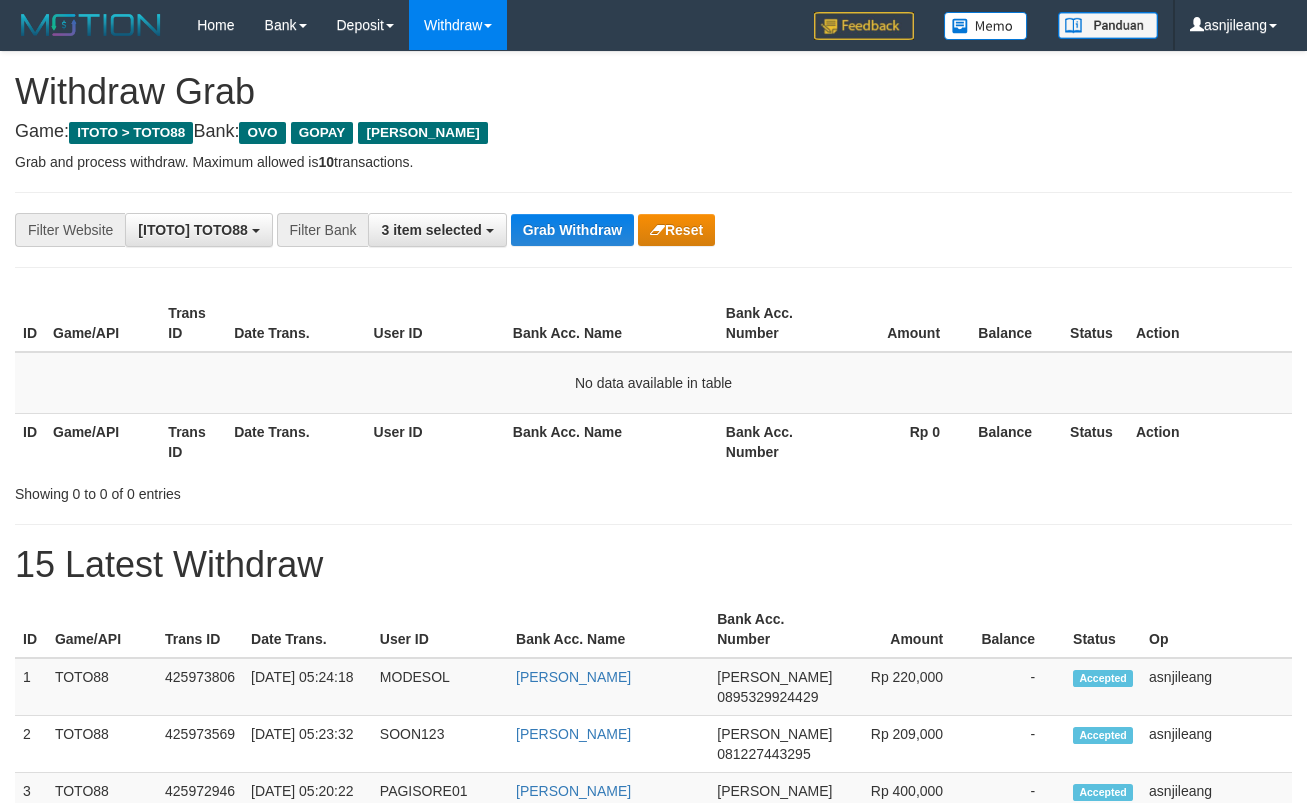 scroll, scrollTop: 0, scrollLeft: 0, axis: both 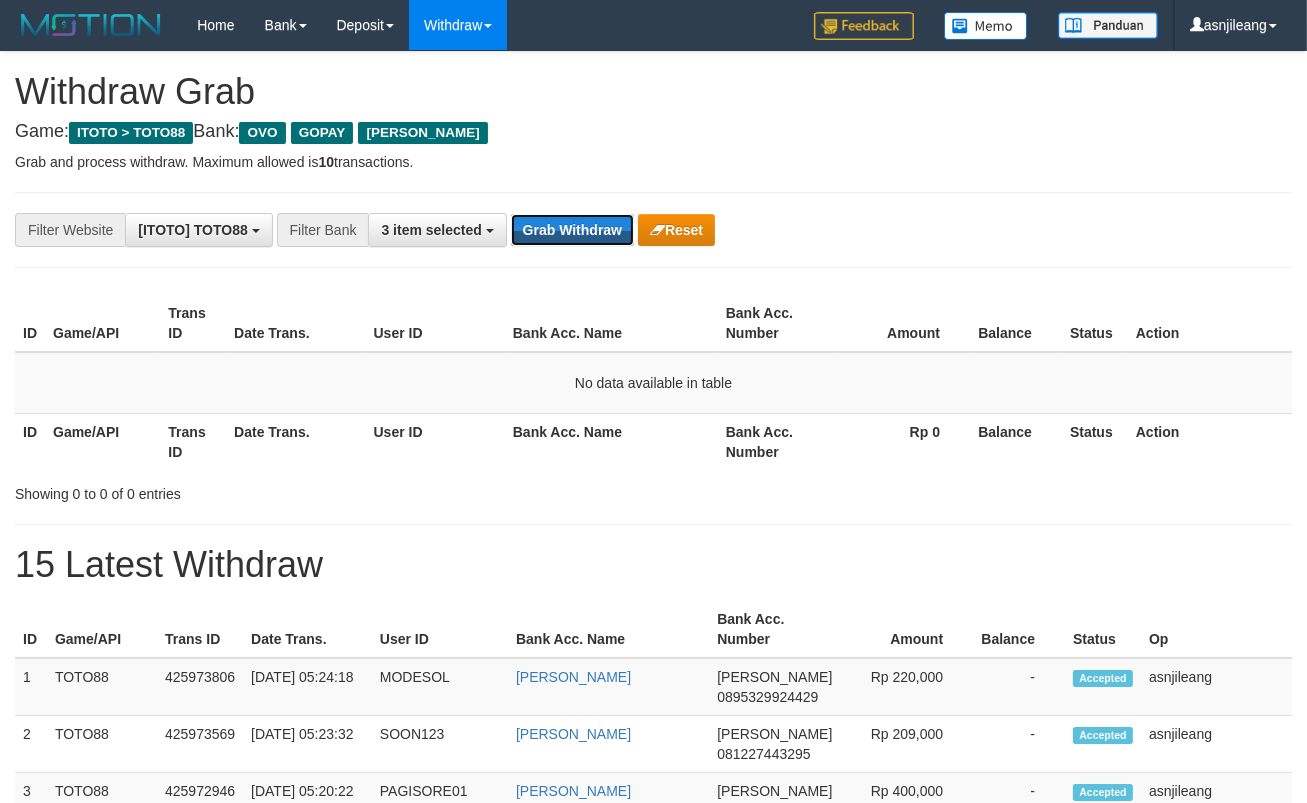 click on "Grab Withdraw" at bounding box center (572, 230) 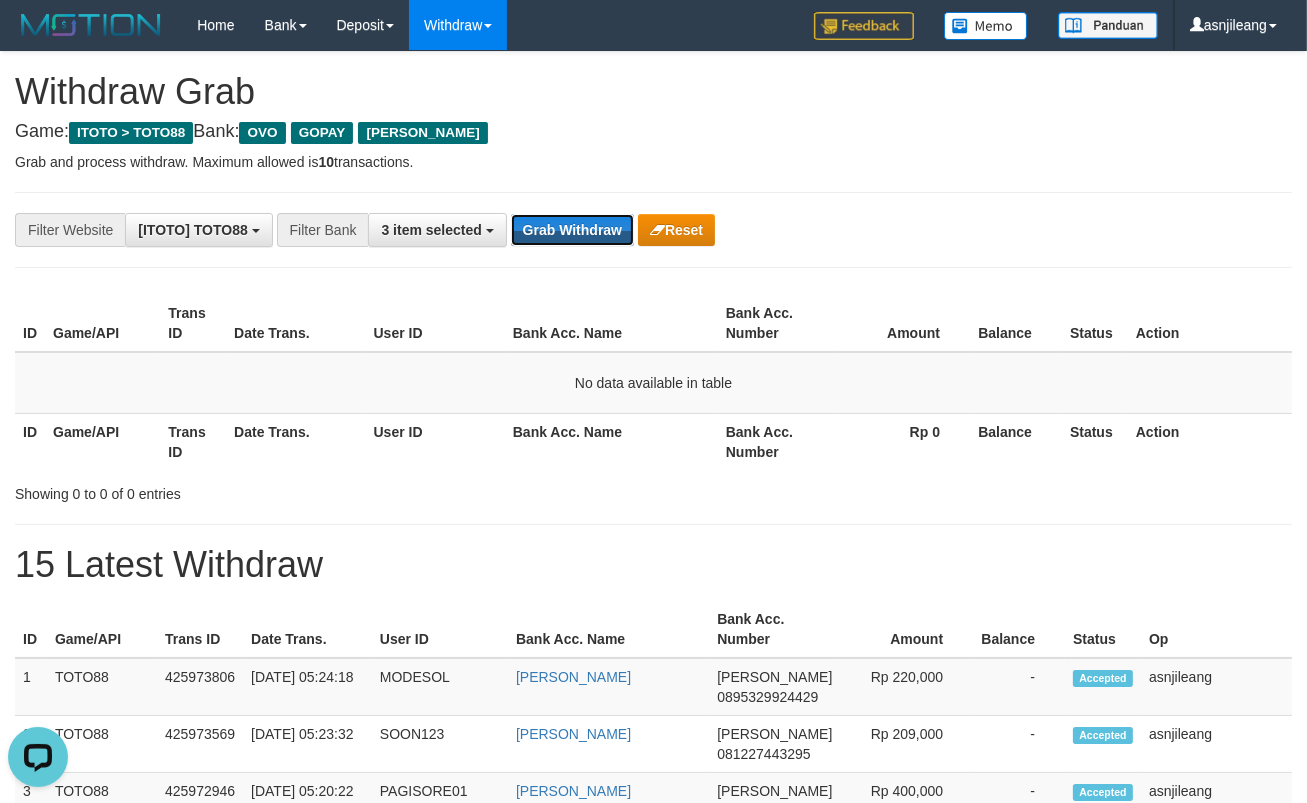 click on "Grab Withdraw" at bounding box center [572, 230] 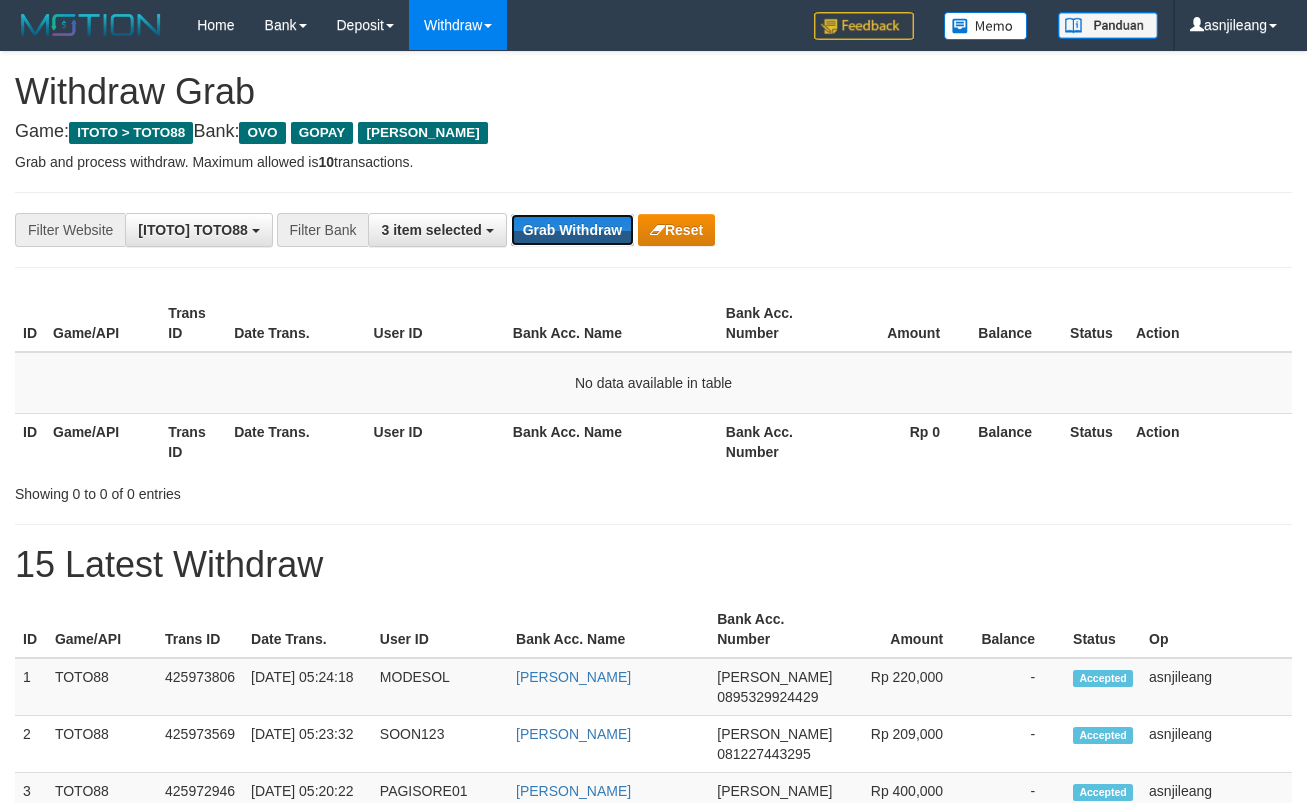 scroll, scrollTop: 0, scrollLeft: 0, axis: both 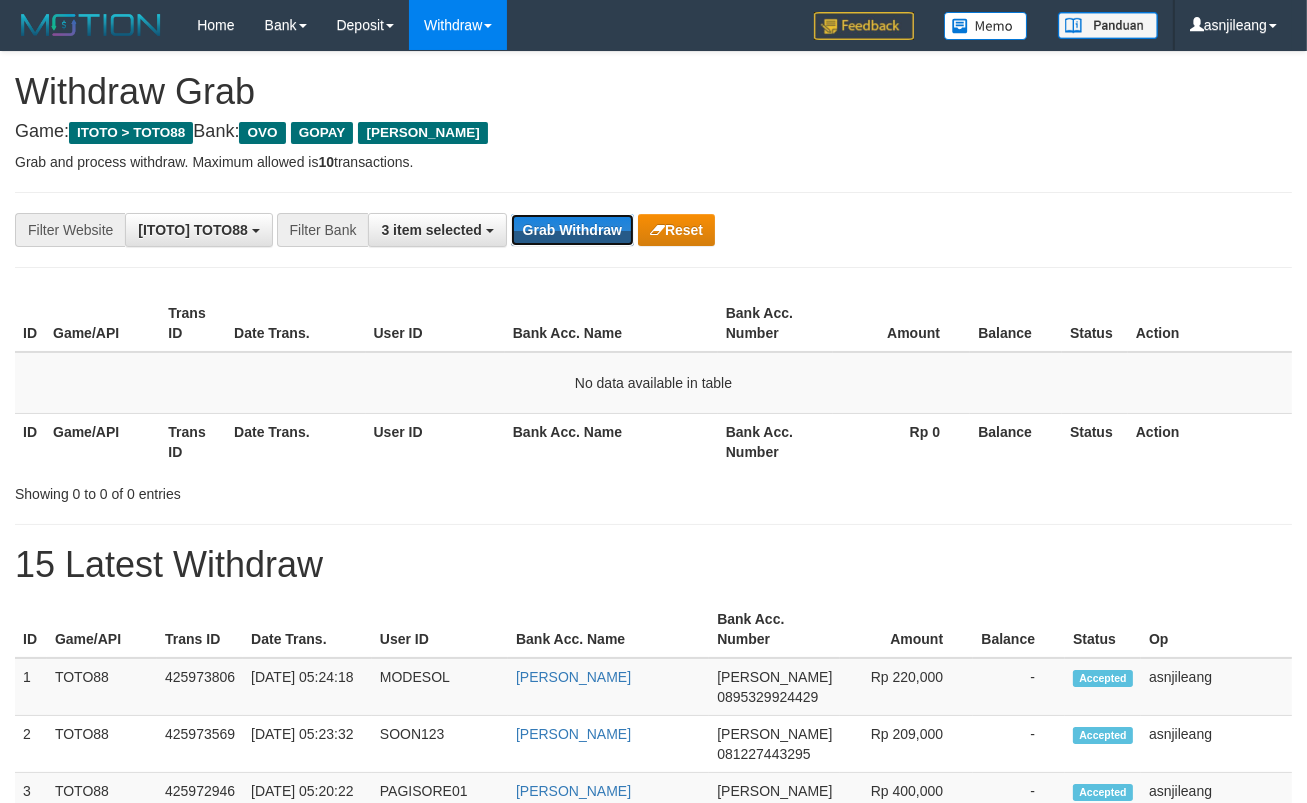 click on "Grab Withdraw" at bounding box center [572, 230] 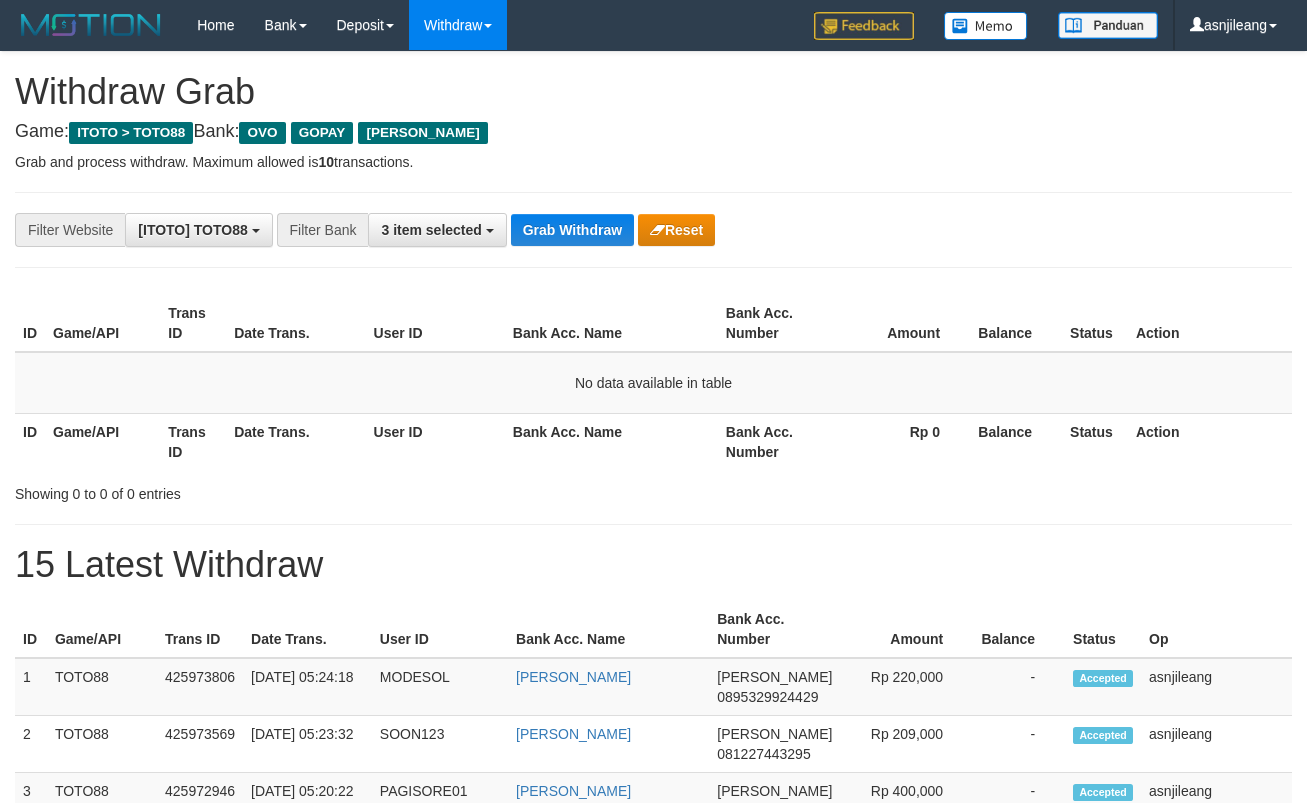 scroll, scrollTop: 0, scrollLeft: 0, axis: both 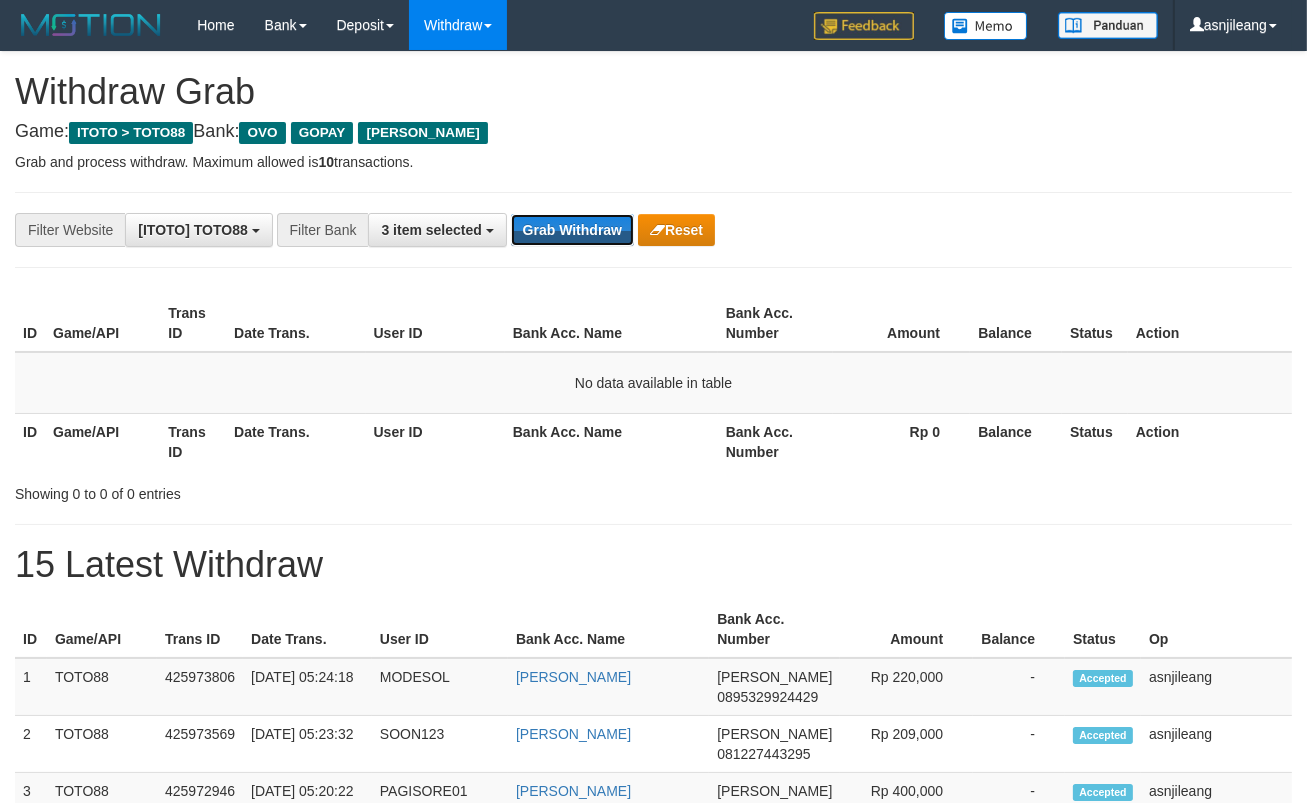 click on "Grab Withdraw" at bounding box center (572, 230) 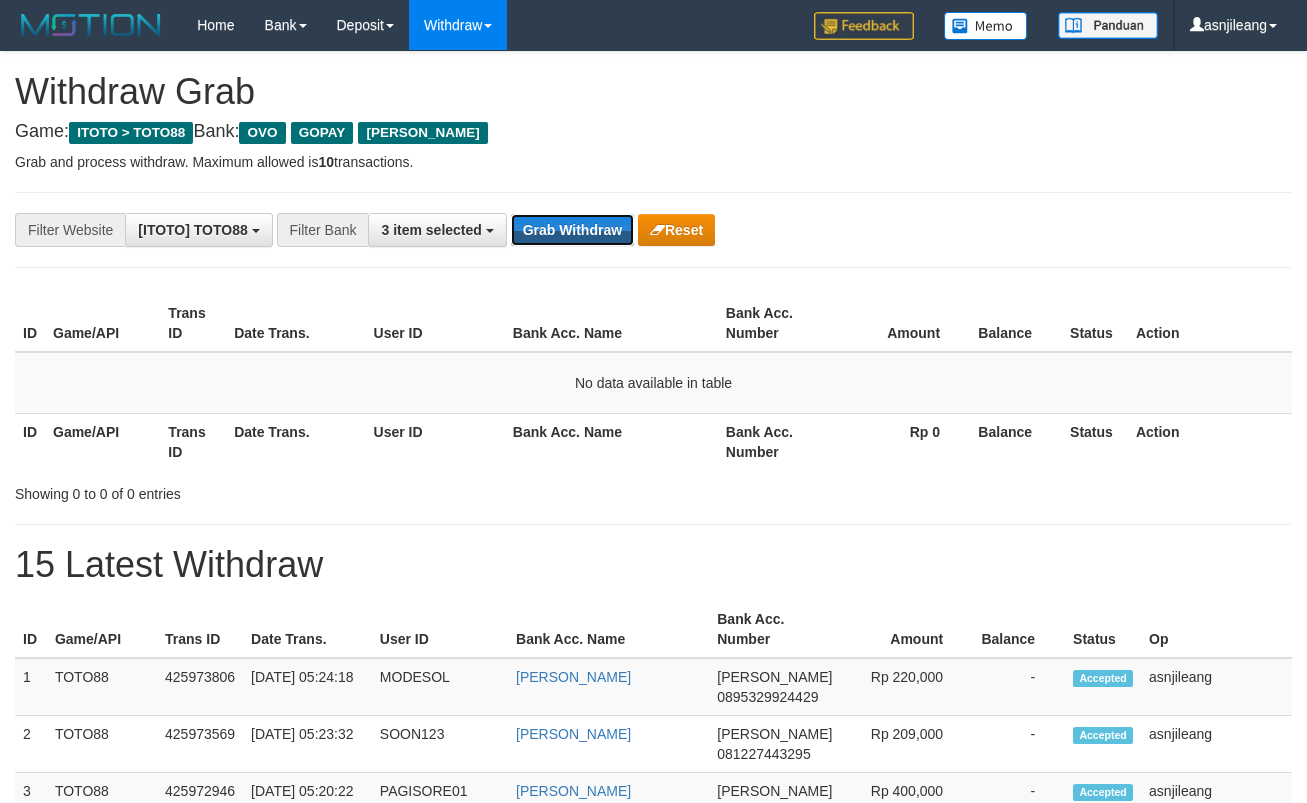 scroll, scrollTop: 0, scrollLeft: 0, axis: both 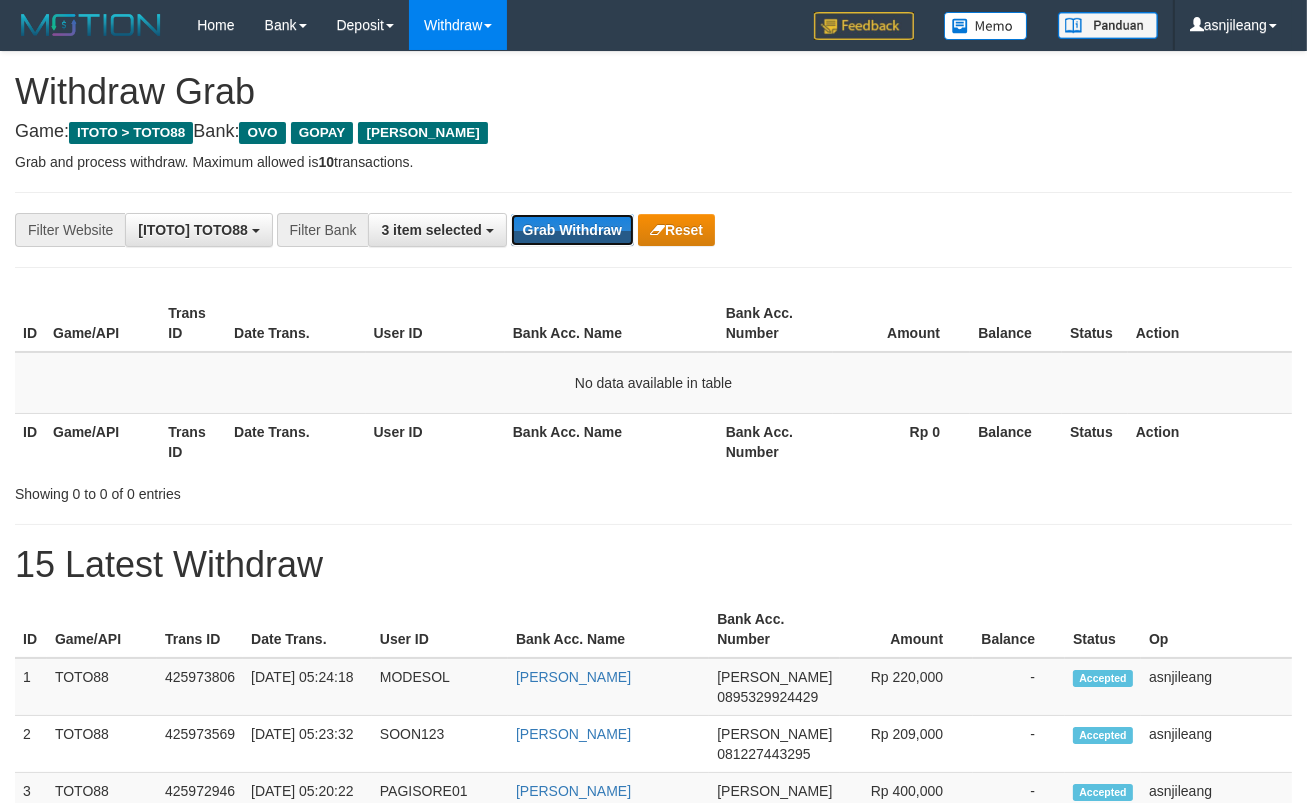 click on "Grab Withdraw" at bounding box center [572, 230] 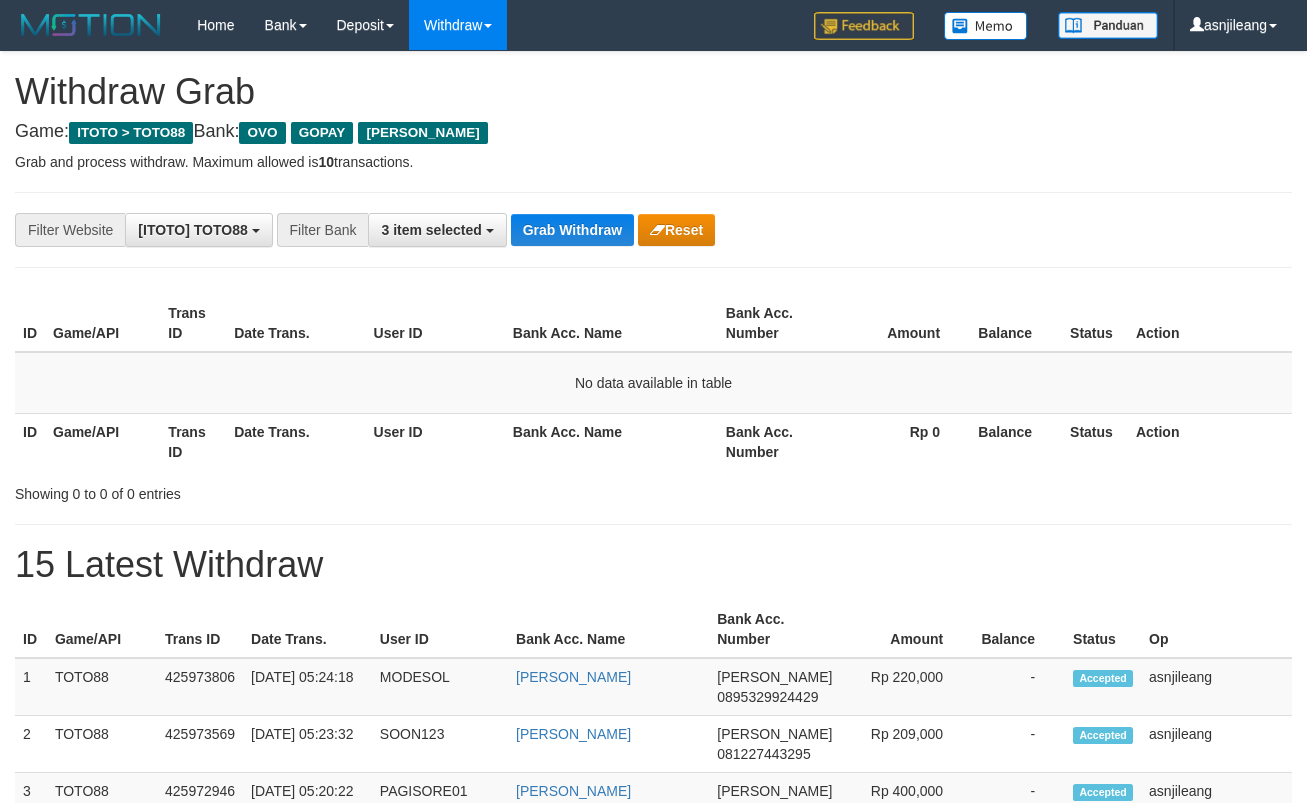 scroll, scrollTop: 0, scrollLeft: 0, axis: both 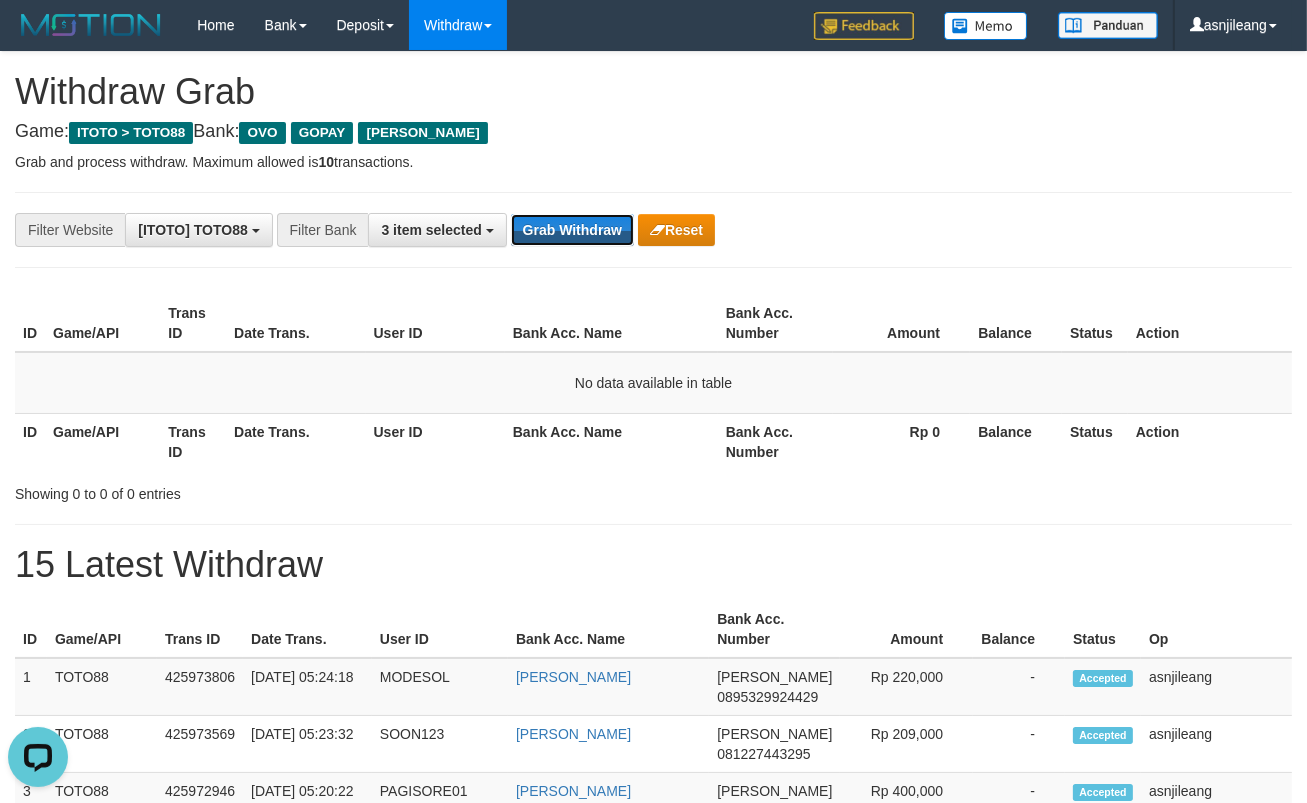 click on "Grab Withdraw" at bounding box center (572, 230) 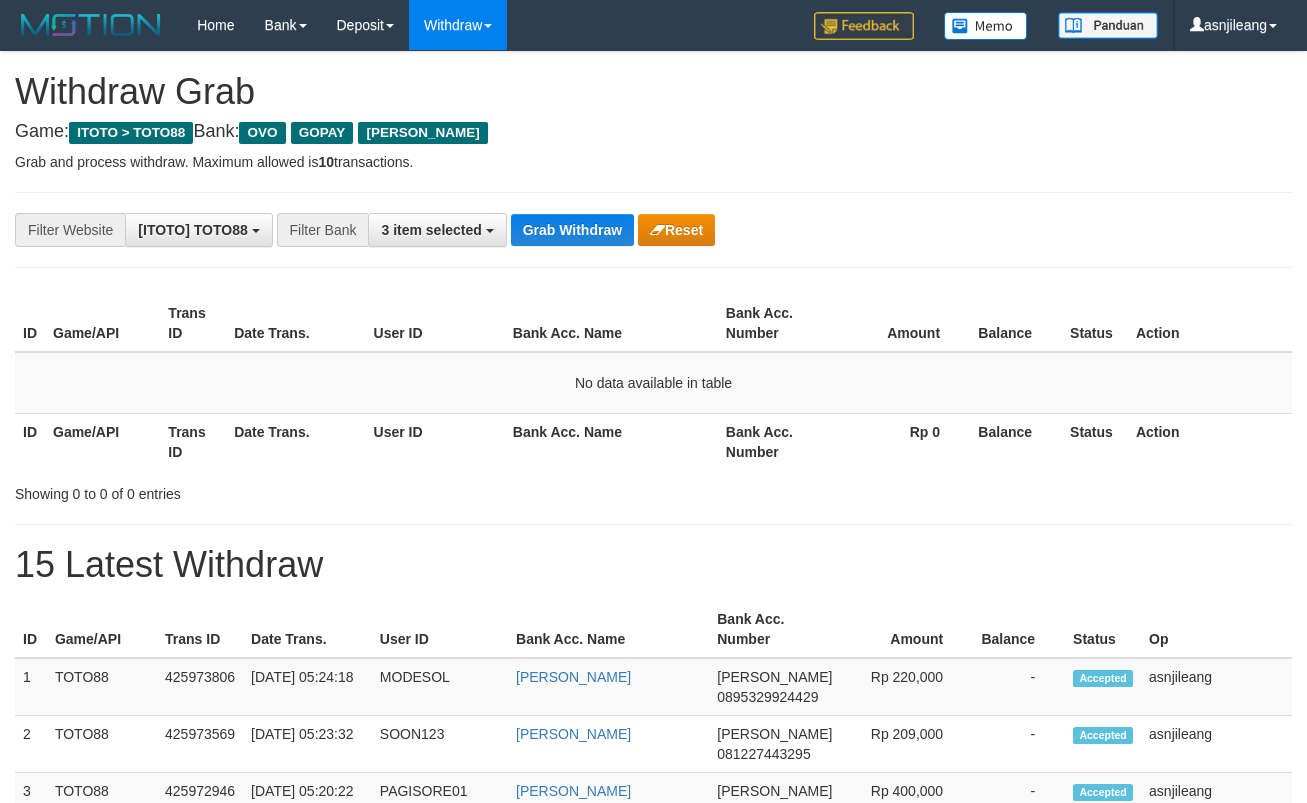scroll, scrollTop: 0, scrollLeft: 0, axis: both 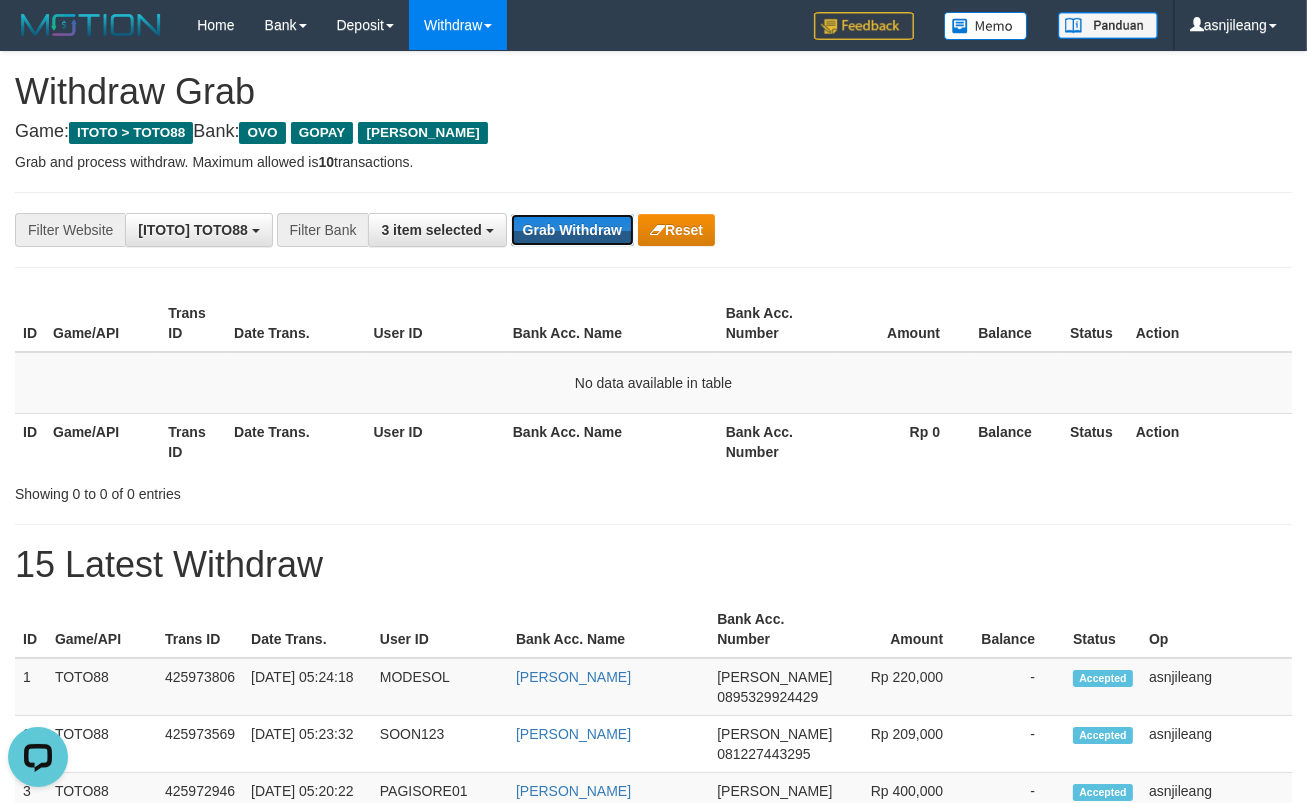 click on "Grab Withdraw" at bounding box center (572, 230) 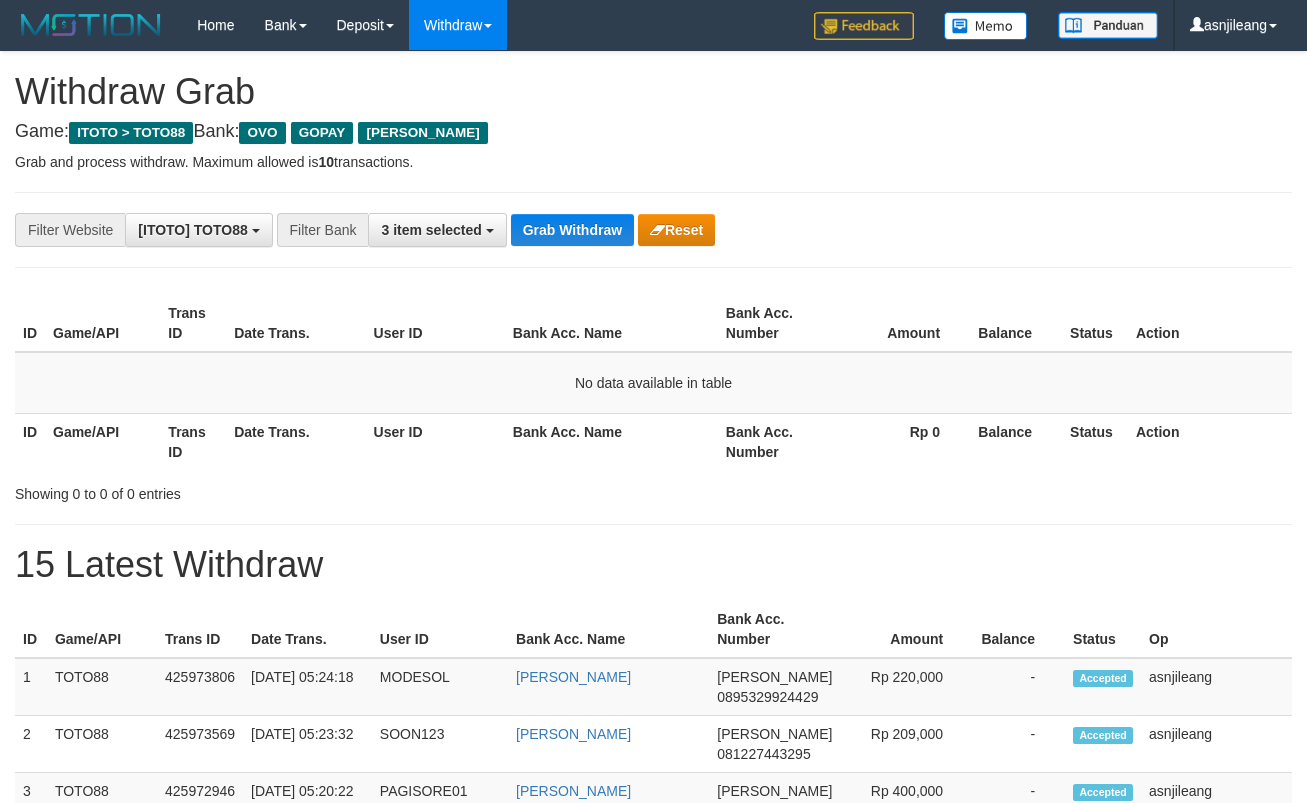 scroll, scrollTop: 0, scrollLeft: 0, axis: both 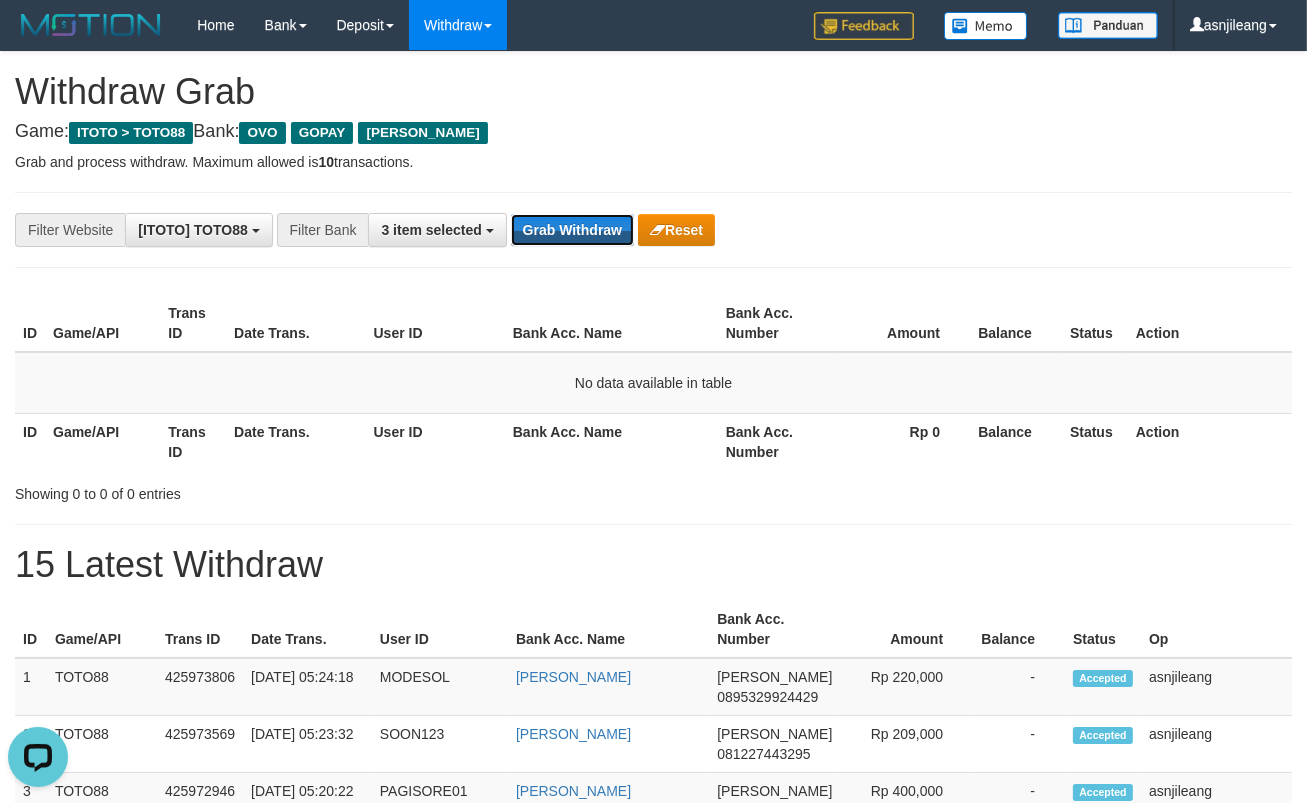 click on "Grab Withdraw" at bounding box center [572, 230] 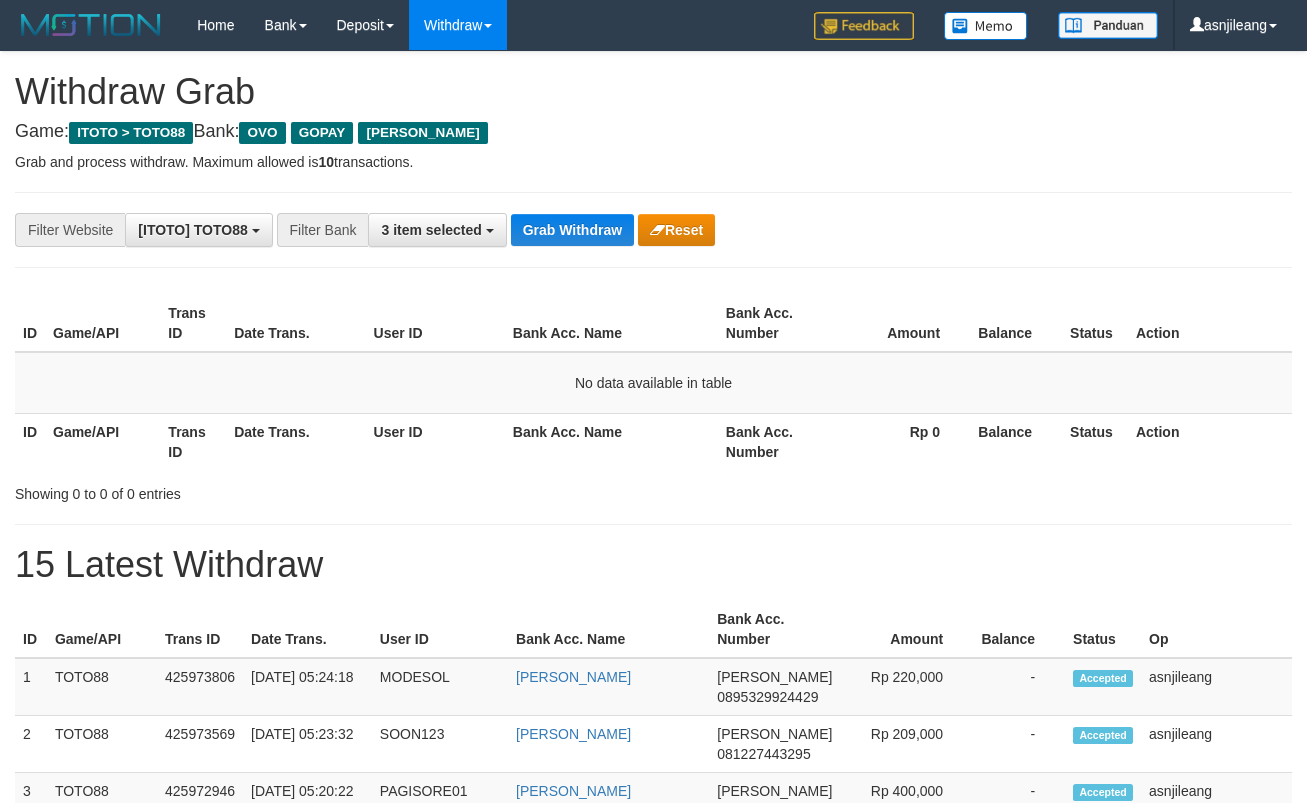 scroll, scrollTop: 0, scrollLeft: 0, axis: both 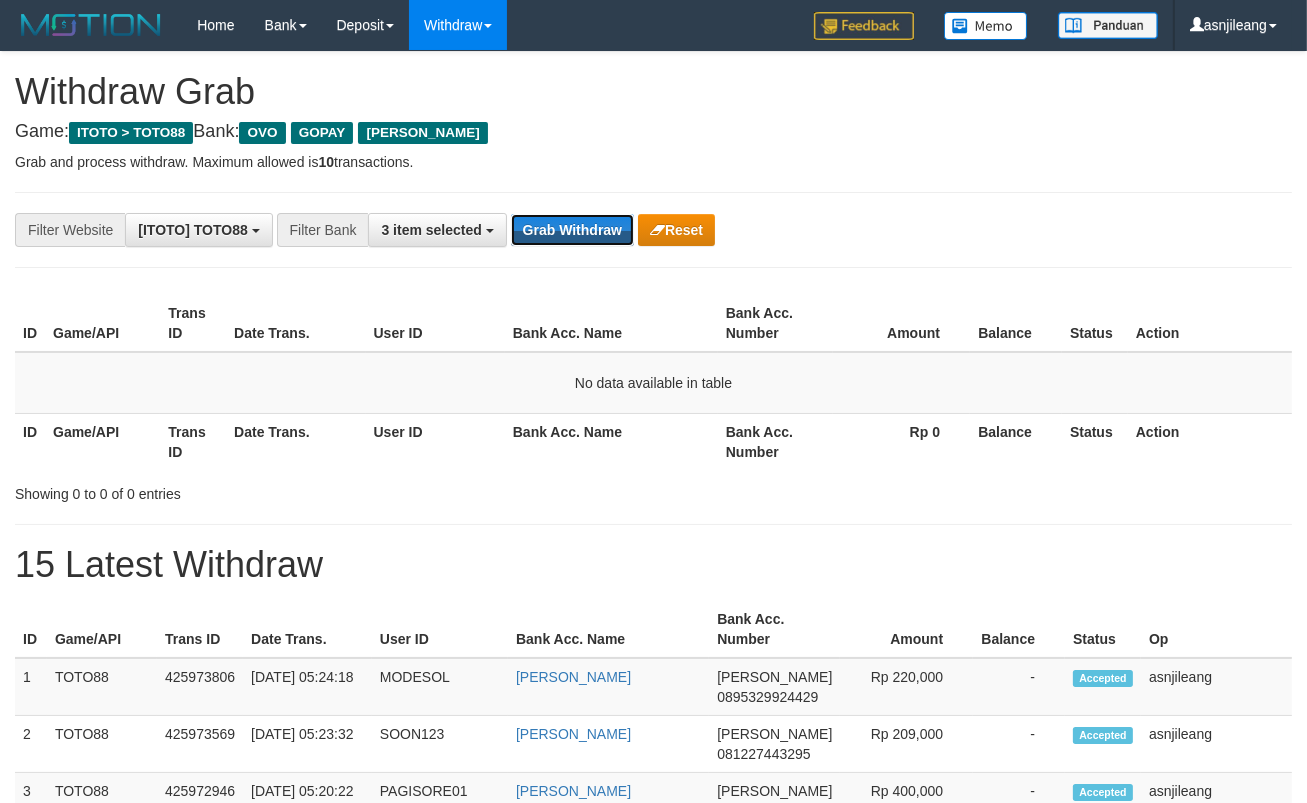 click on "Grab Withdraw" at bounding box center (572, 230) 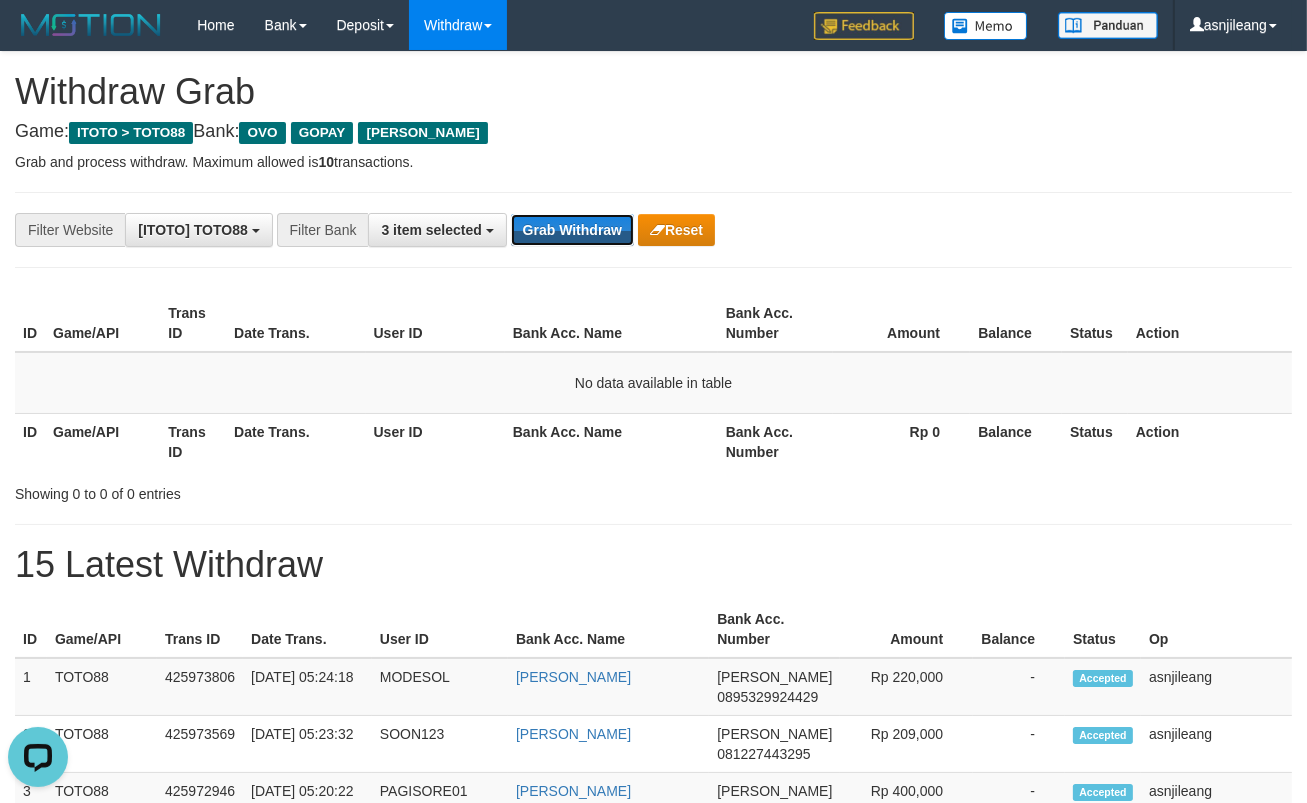 scroll, scrollTop: 0, scrollLeft: 0, axis: both 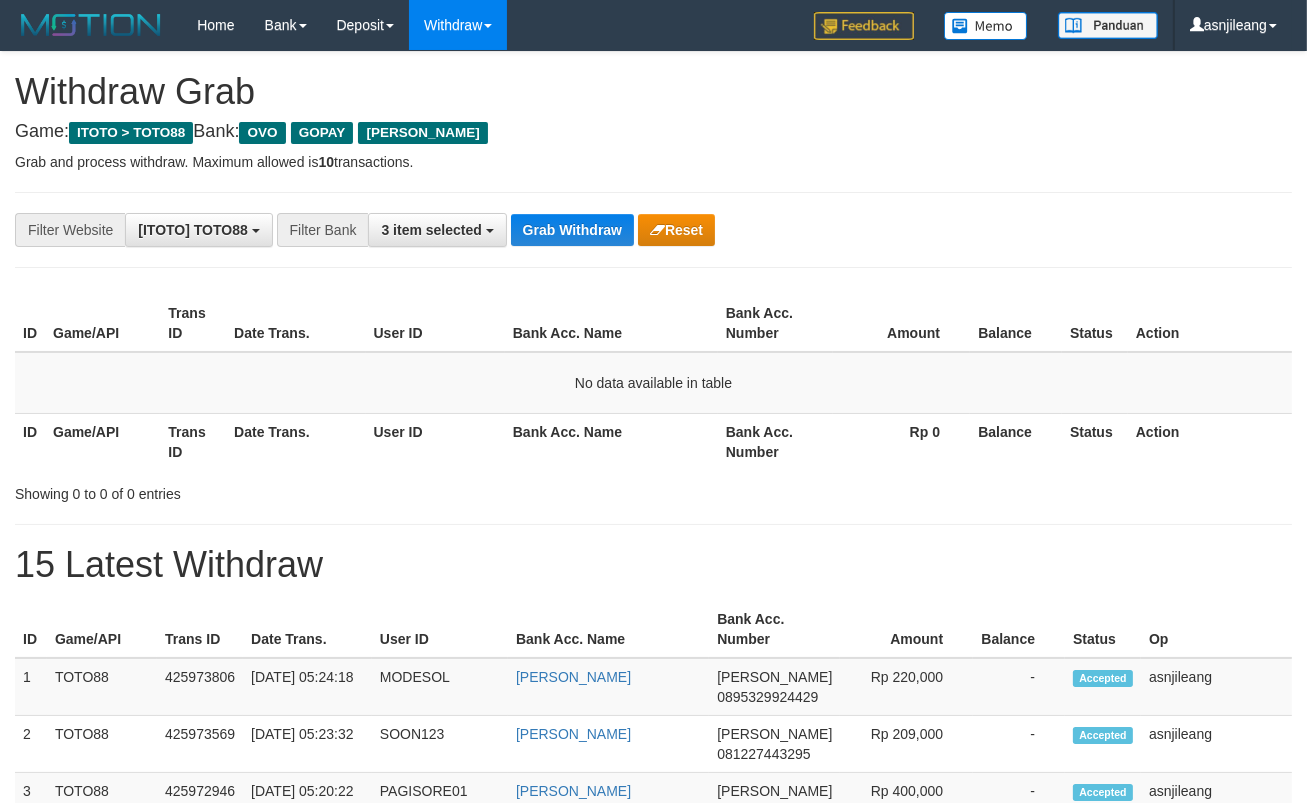 click on "Grab Withdraw" at bounding box center (572, 230) 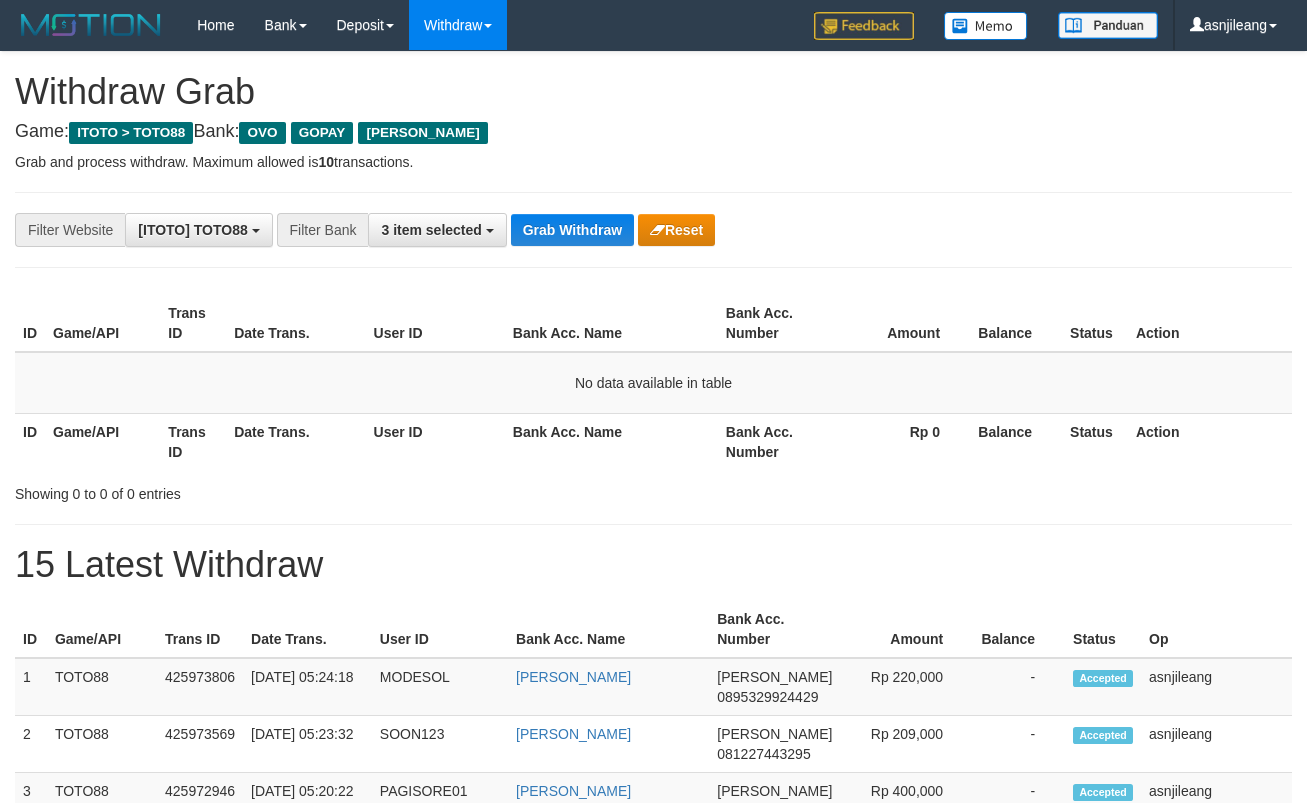 scroll, scrollTop: 0, scrollLeft: 0, axis: both 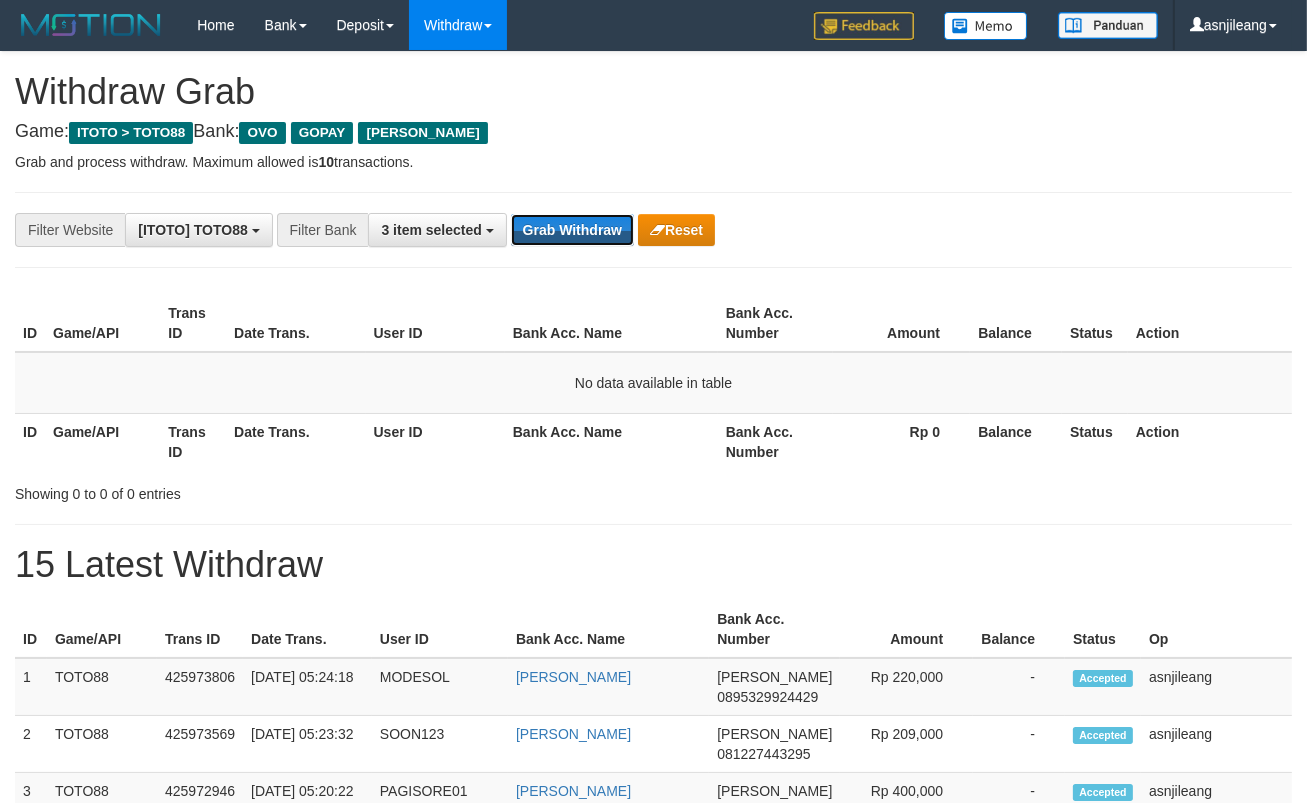 click on "Grab Withdraw" at bounding box center [572, 230] 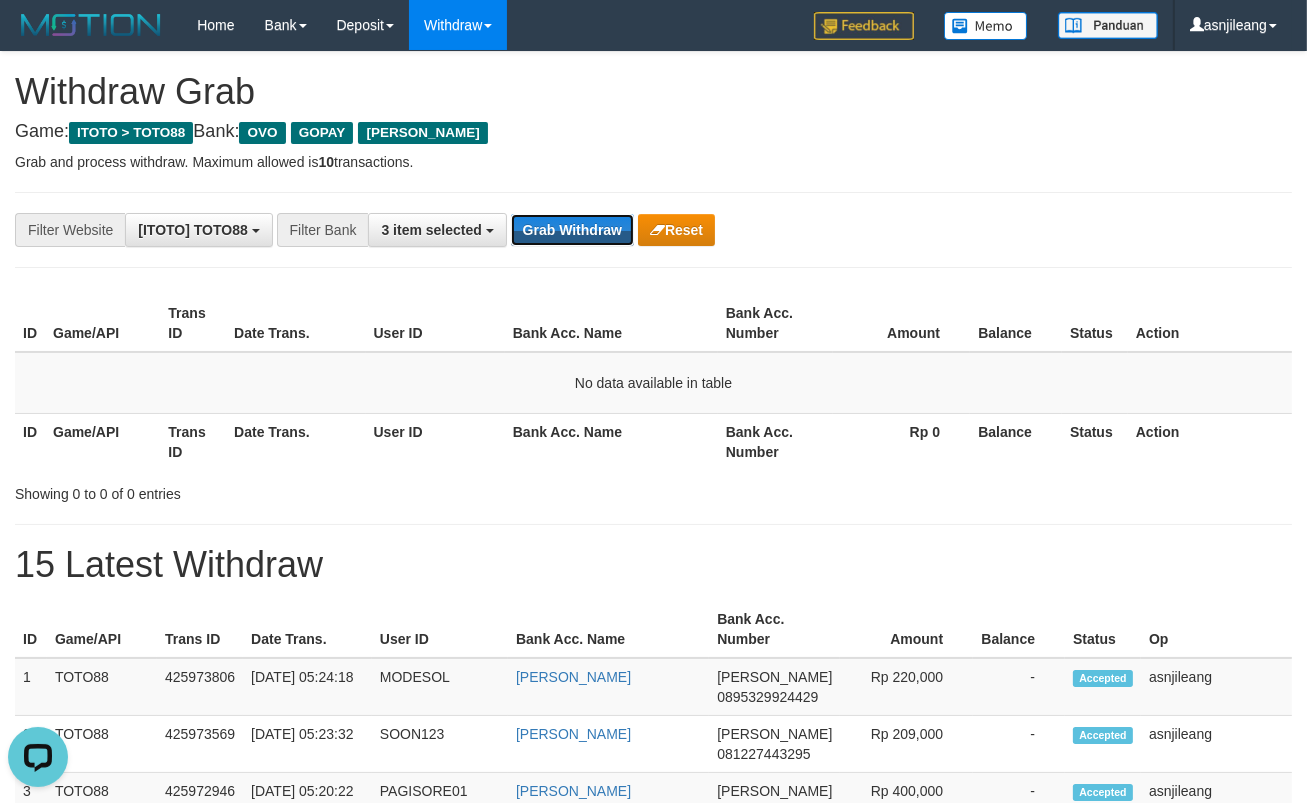 click on "Grab Withdraw" at bounding box center [572, 230] 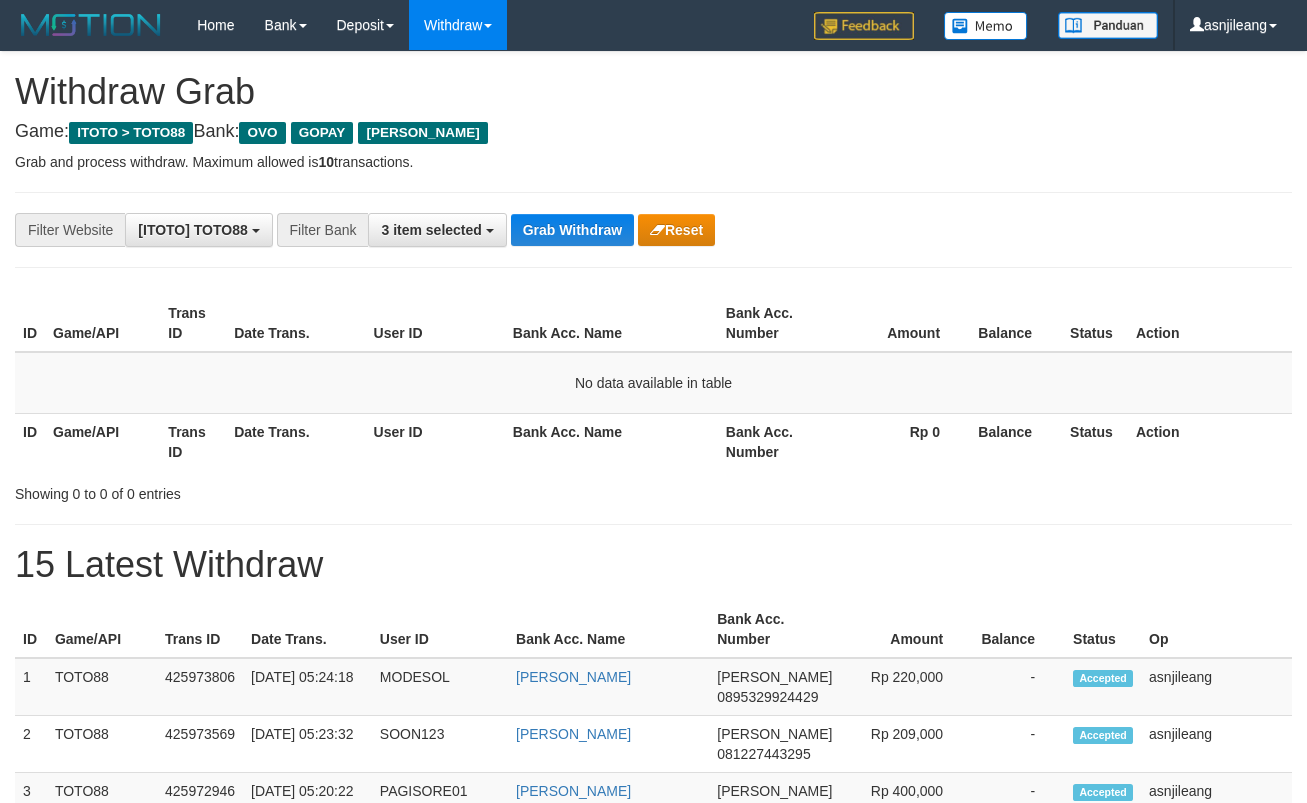 click on "Grab Withdraw" at bounding box center [572, 230] 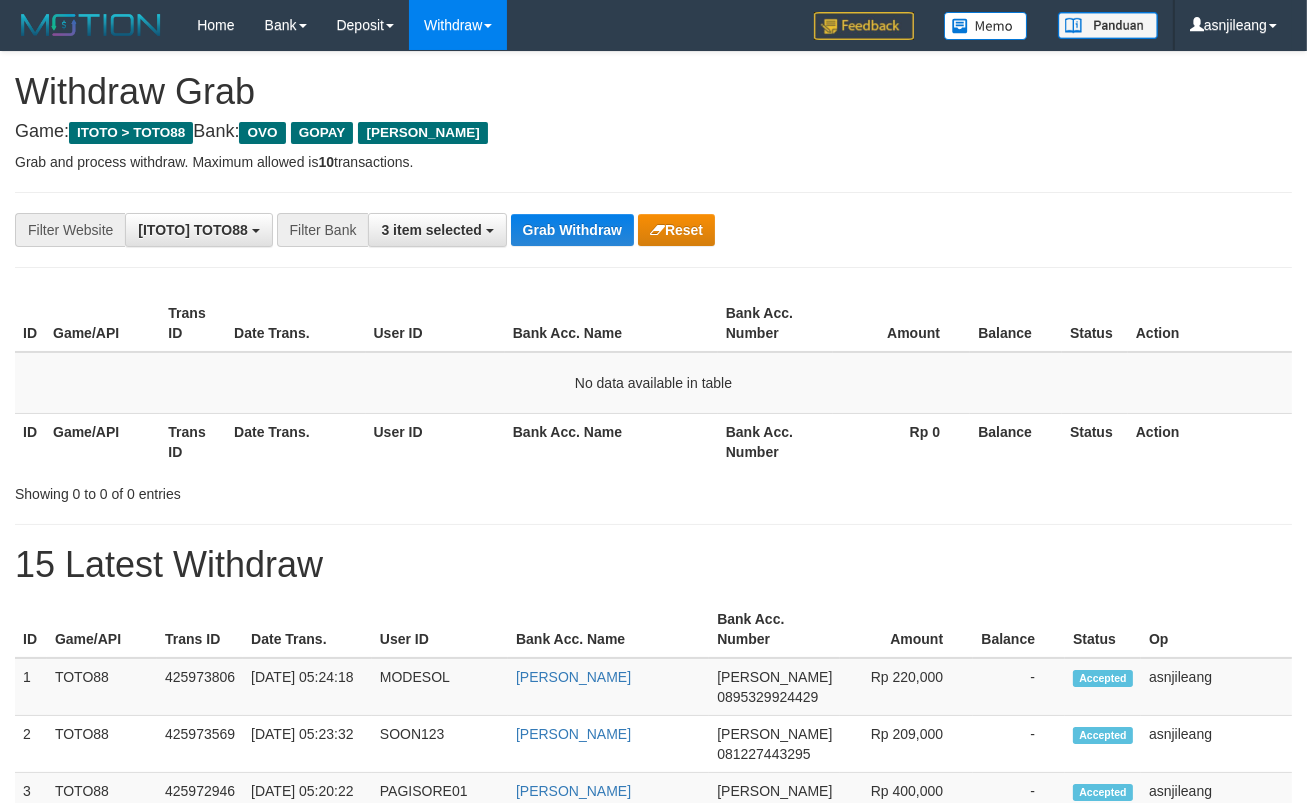 scroll, scrollTop: 17, scrollLeft: 0, axis: vertical 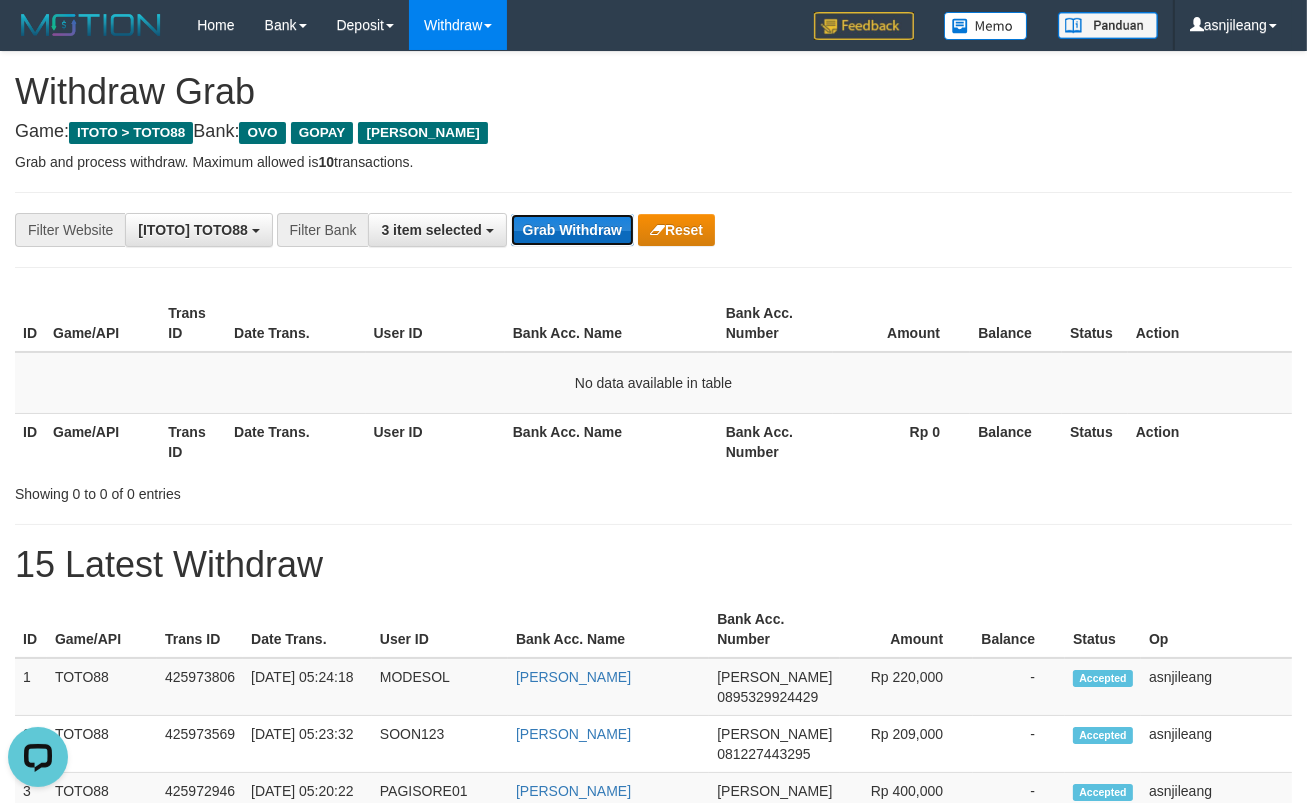 click on "Grab Withdraw" at bounding box center (572, 230) 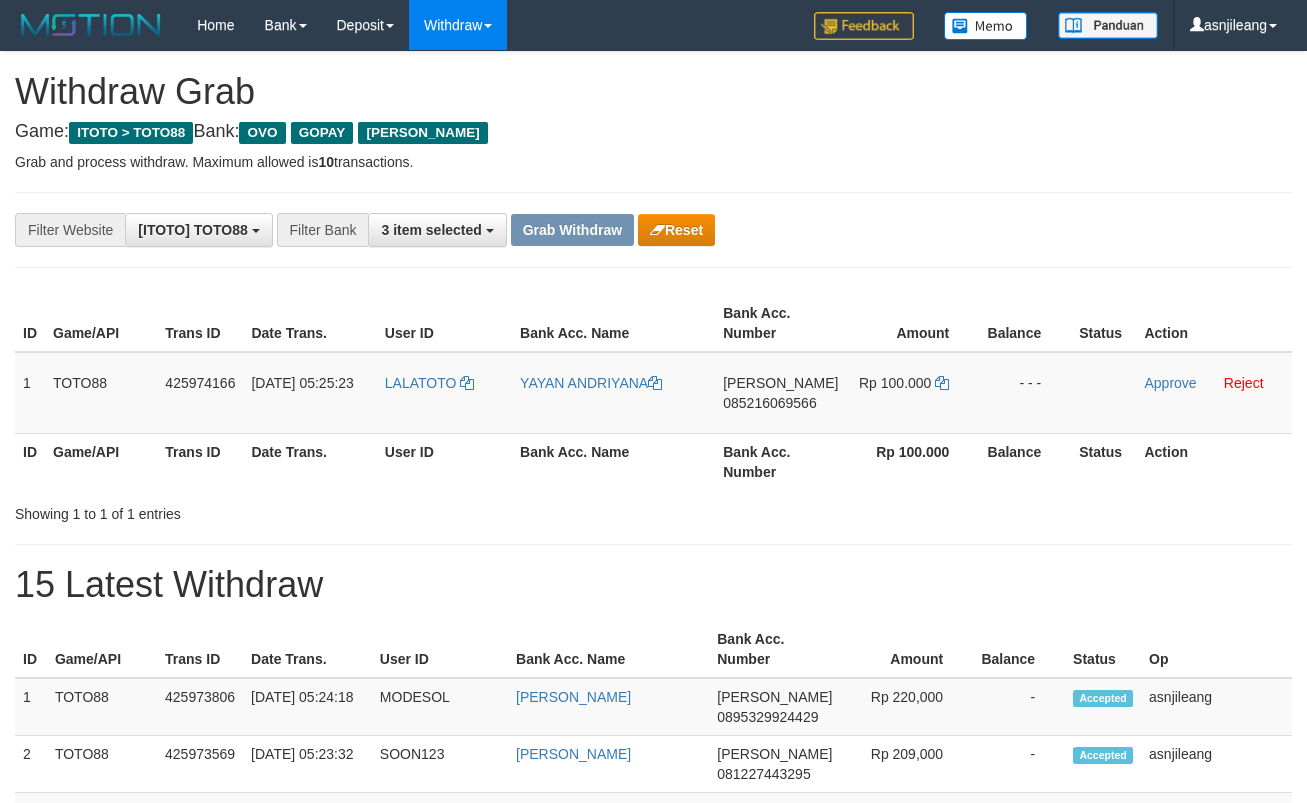scroll, scrollTop: 0, scrollLeft: 0, axis: both 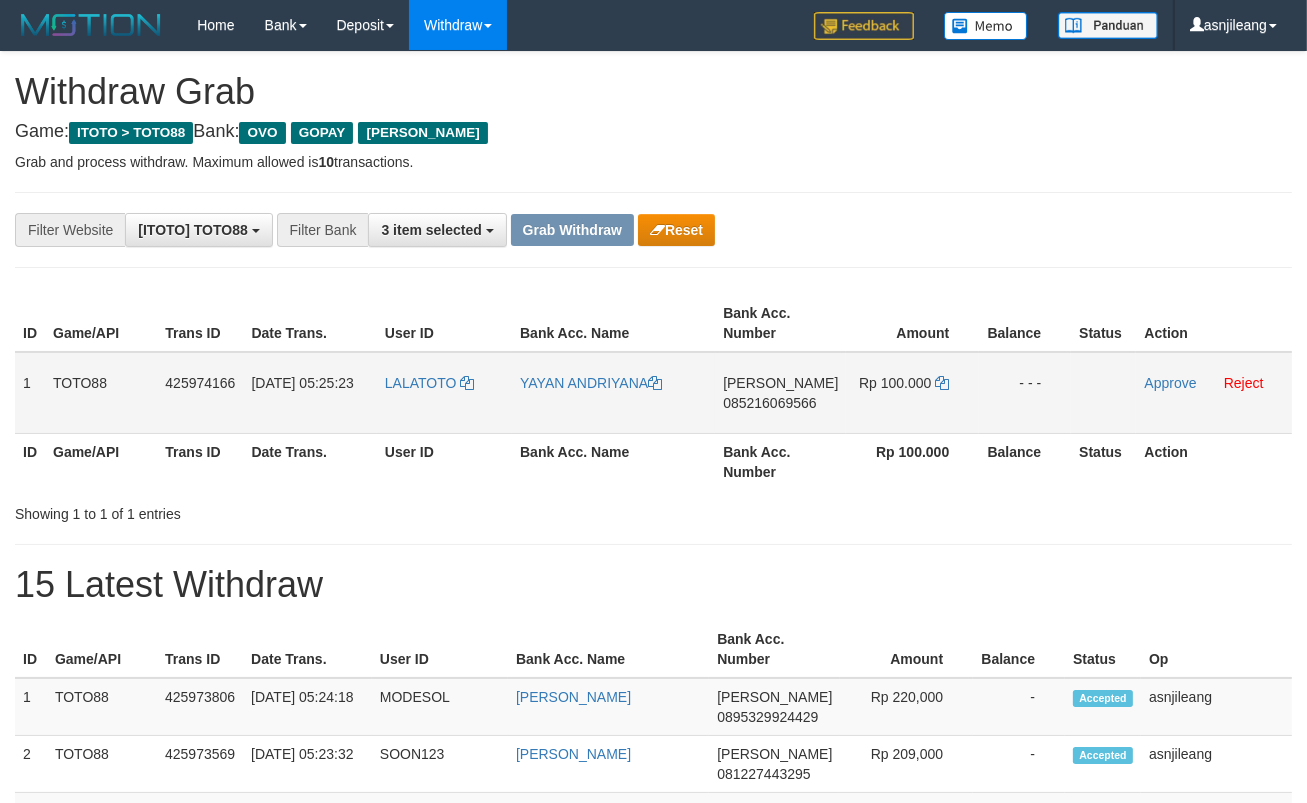 click on "DANA
085216069566" at bounding box center (780, 393) 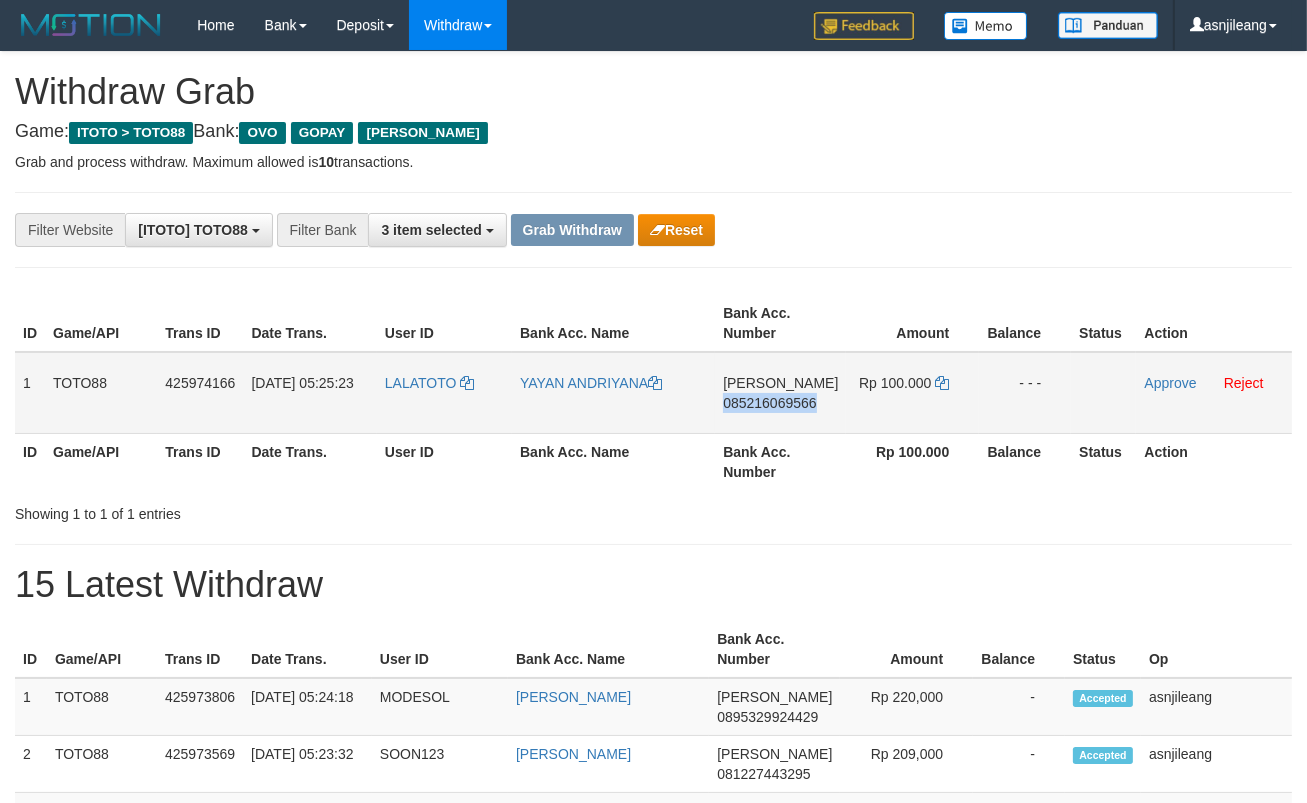 click on "DANA
085216069566" at bounding box center (780, 393) 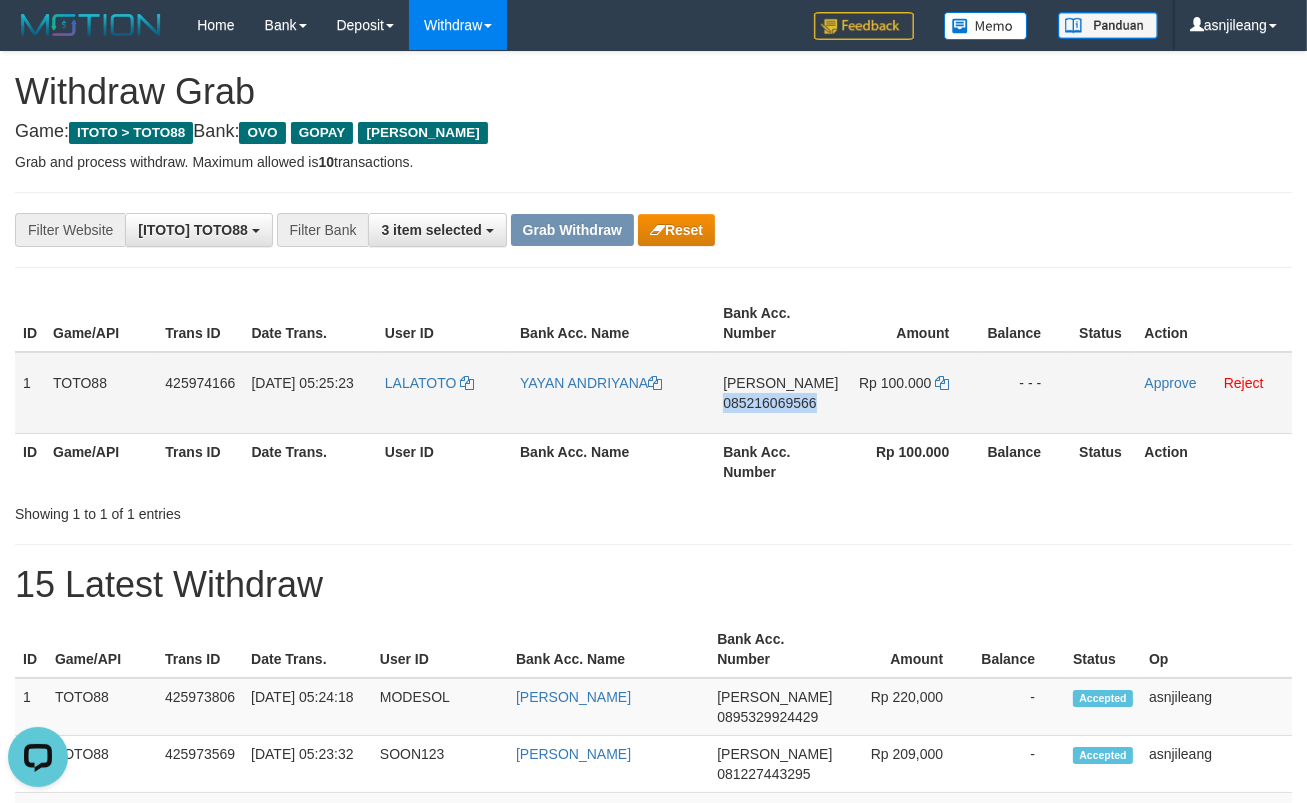 copy on "085216069566" 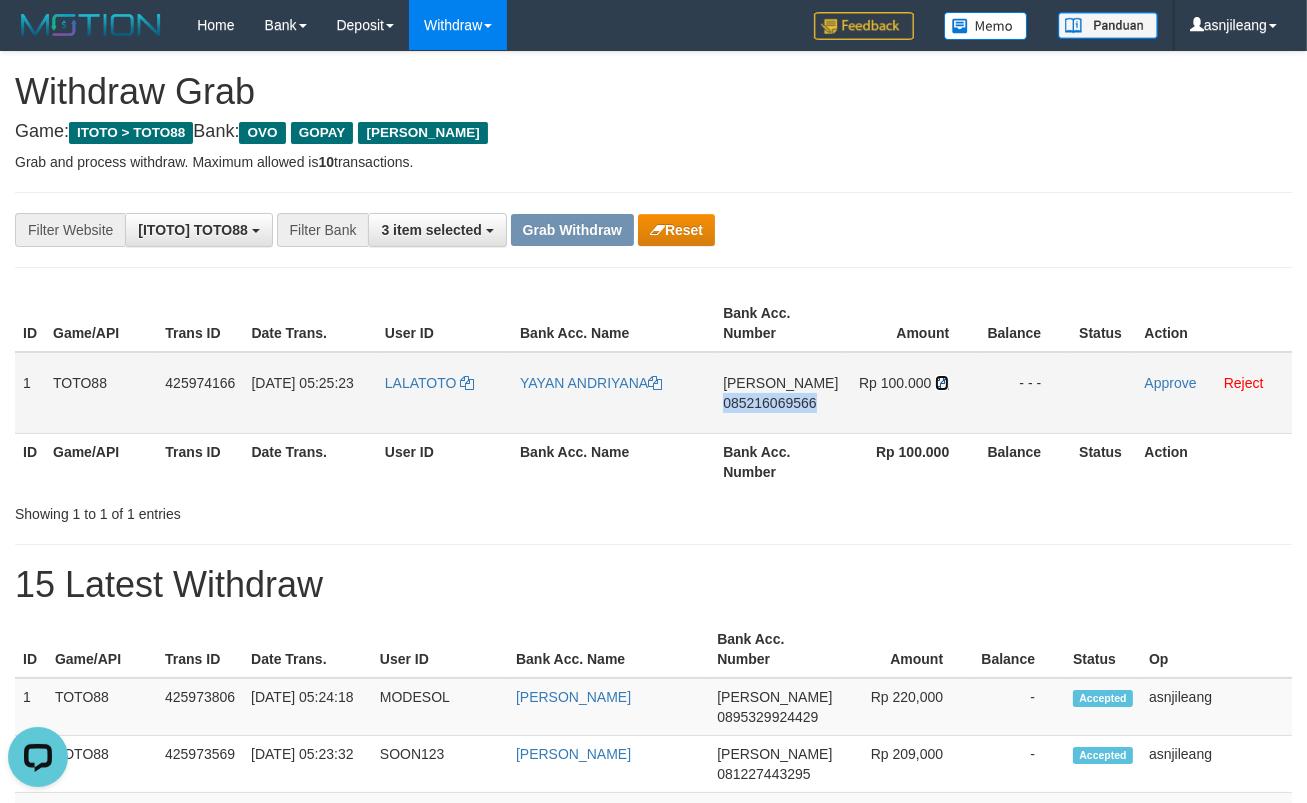 click at bounding box center [942, 383] 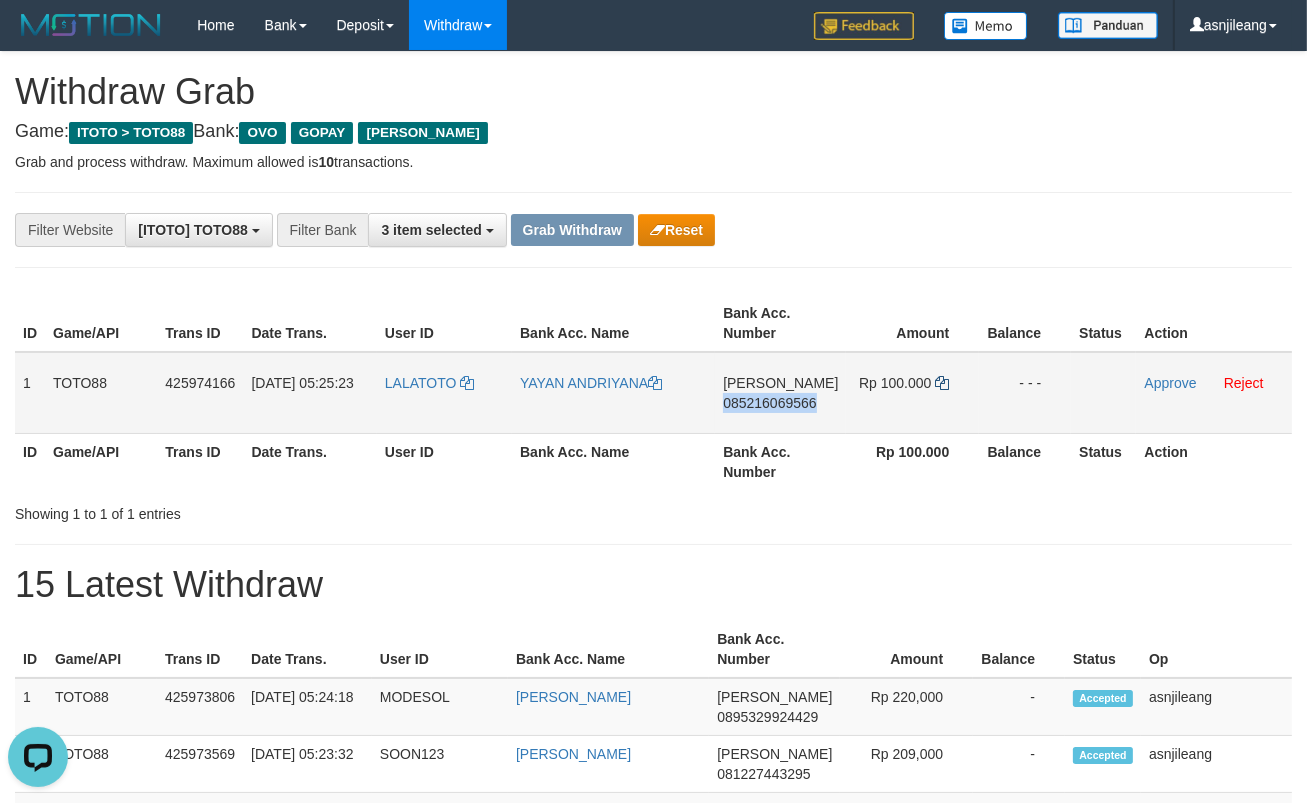 copy on "085216069566" 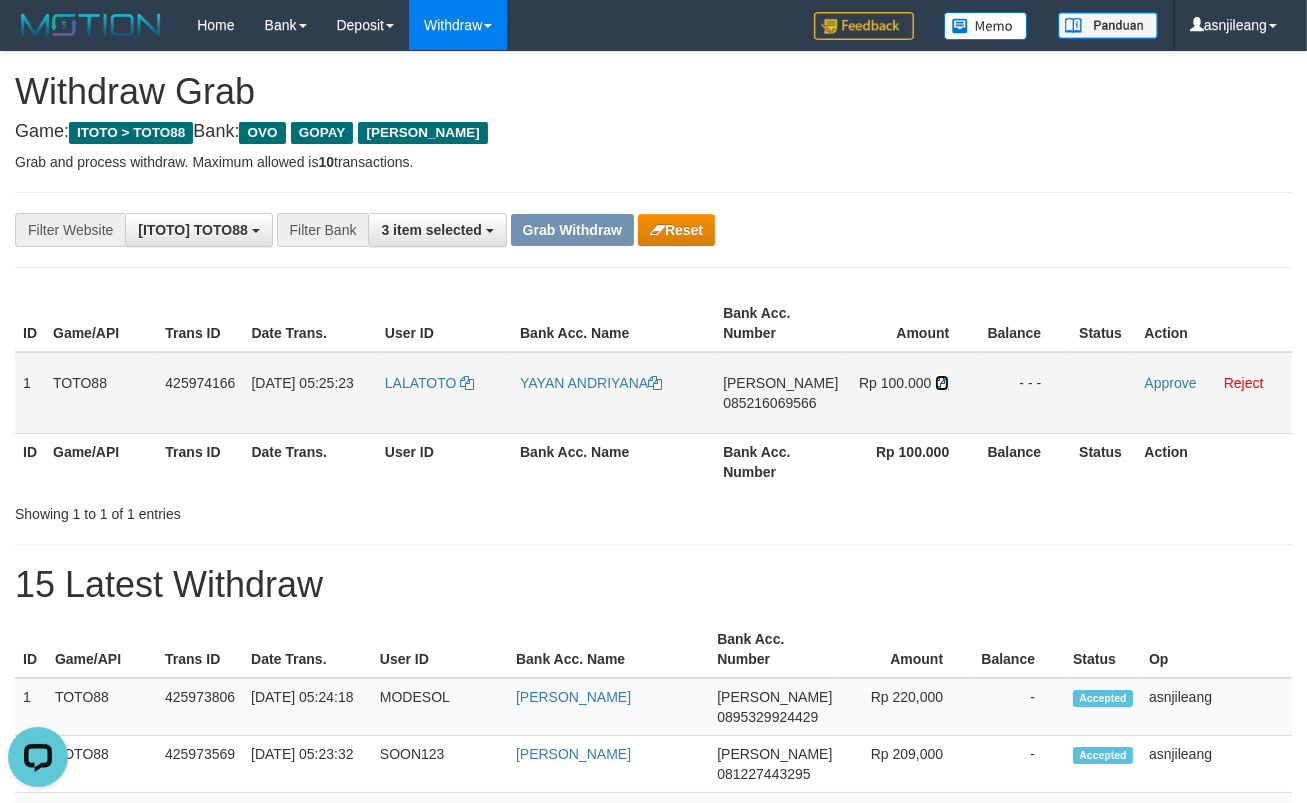 click at bounding box center [942, 383] 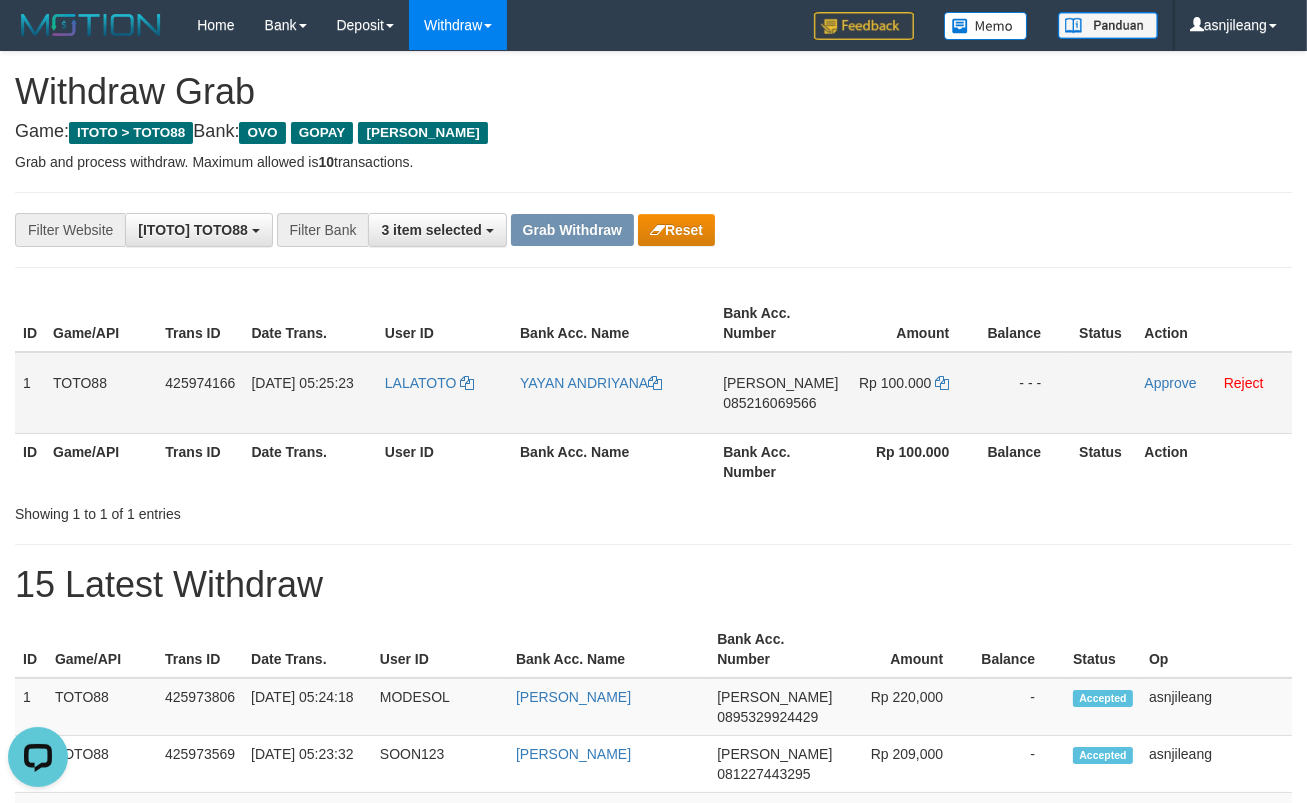 click on "Approve
Reject" at bounding box center [1214, 393] 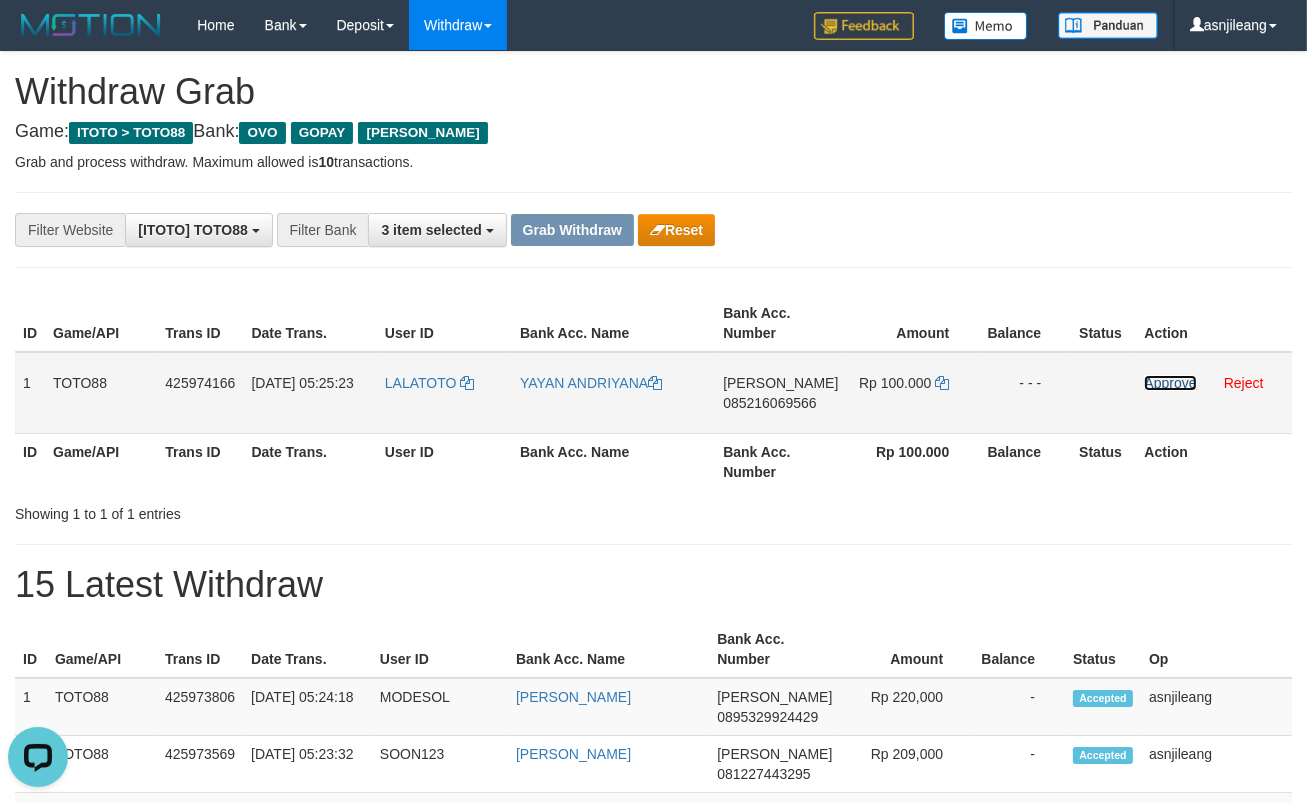 click on "Approve" at bounding box center (1170, 383) 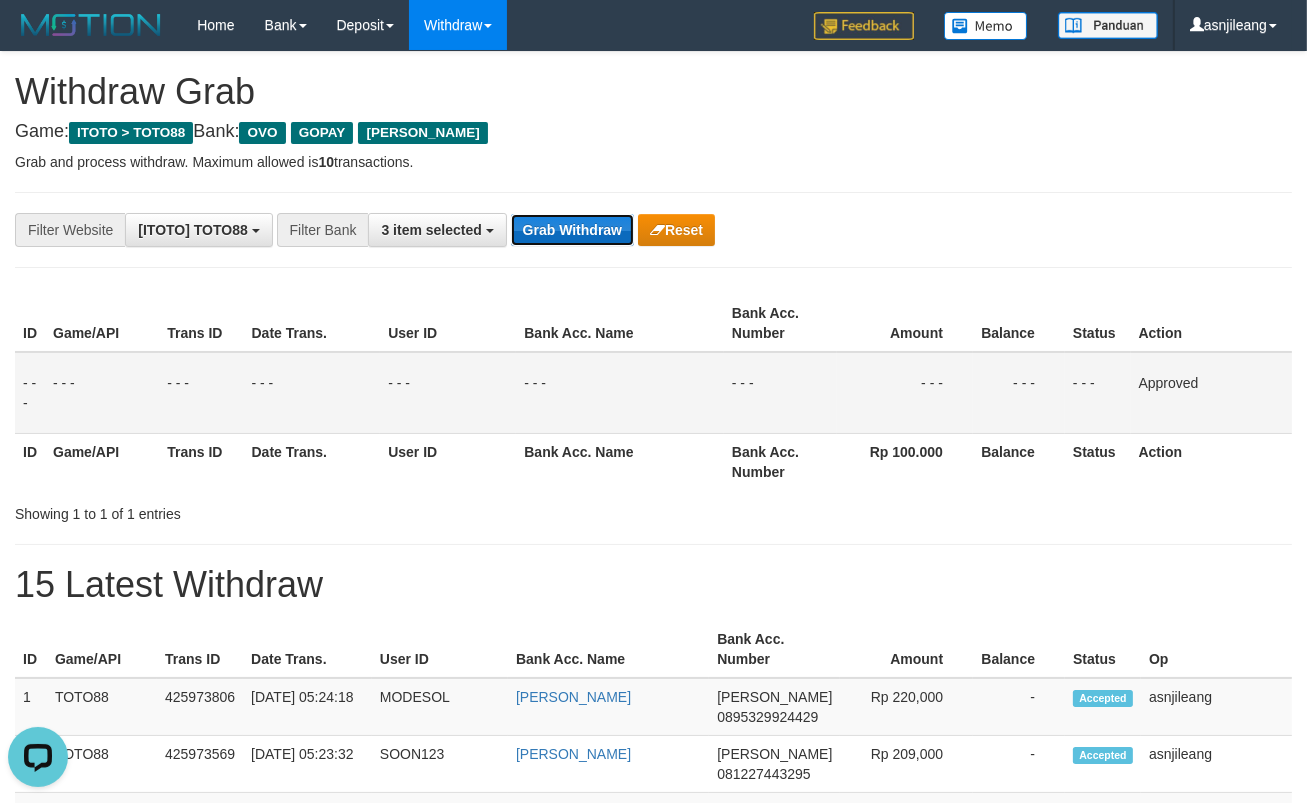 click on "Grab Withdraw" at bounding box center (572, 230) 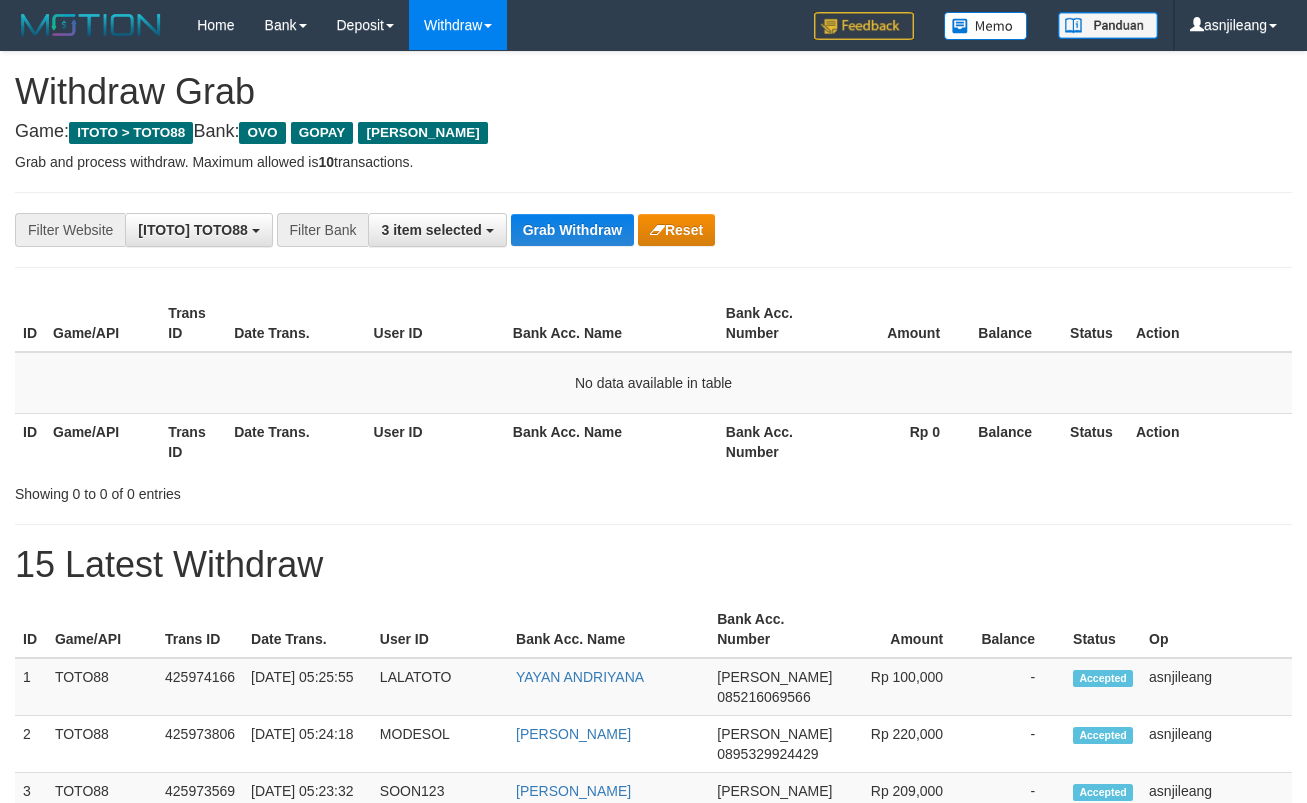scroll, scrollTop: 0, scrollLeft: 0, axis: both 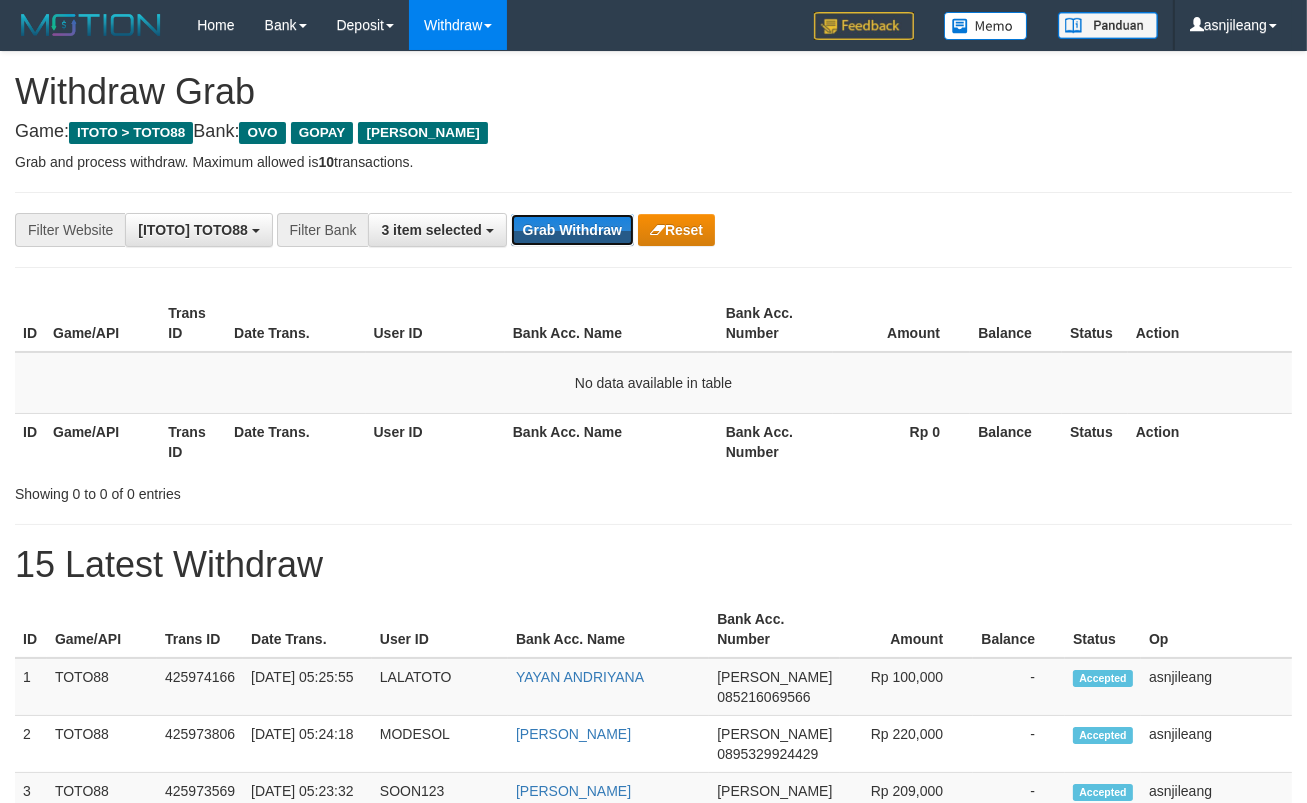 click on "Grab Withdraw" at bounding box center [572, 230] 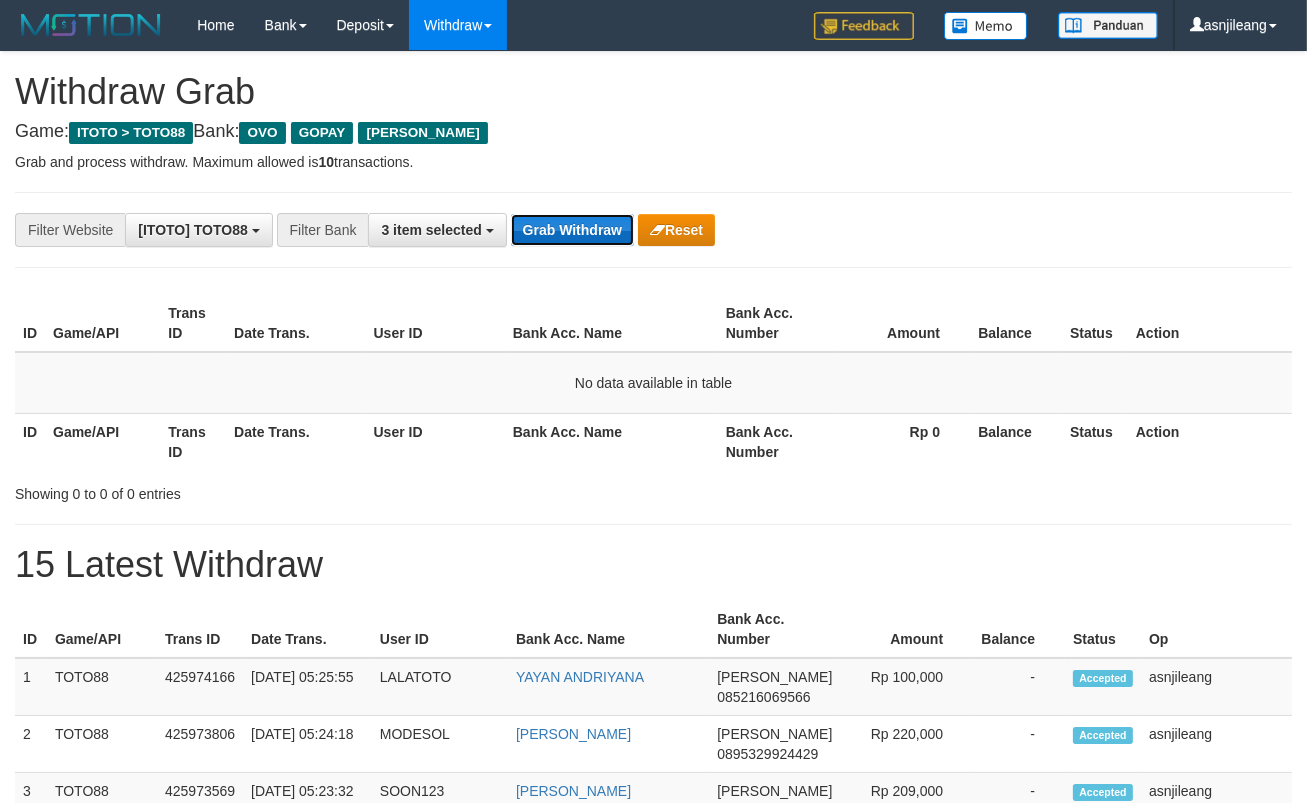 click on "Grab Withdraw" at bounding box center (572, 230) 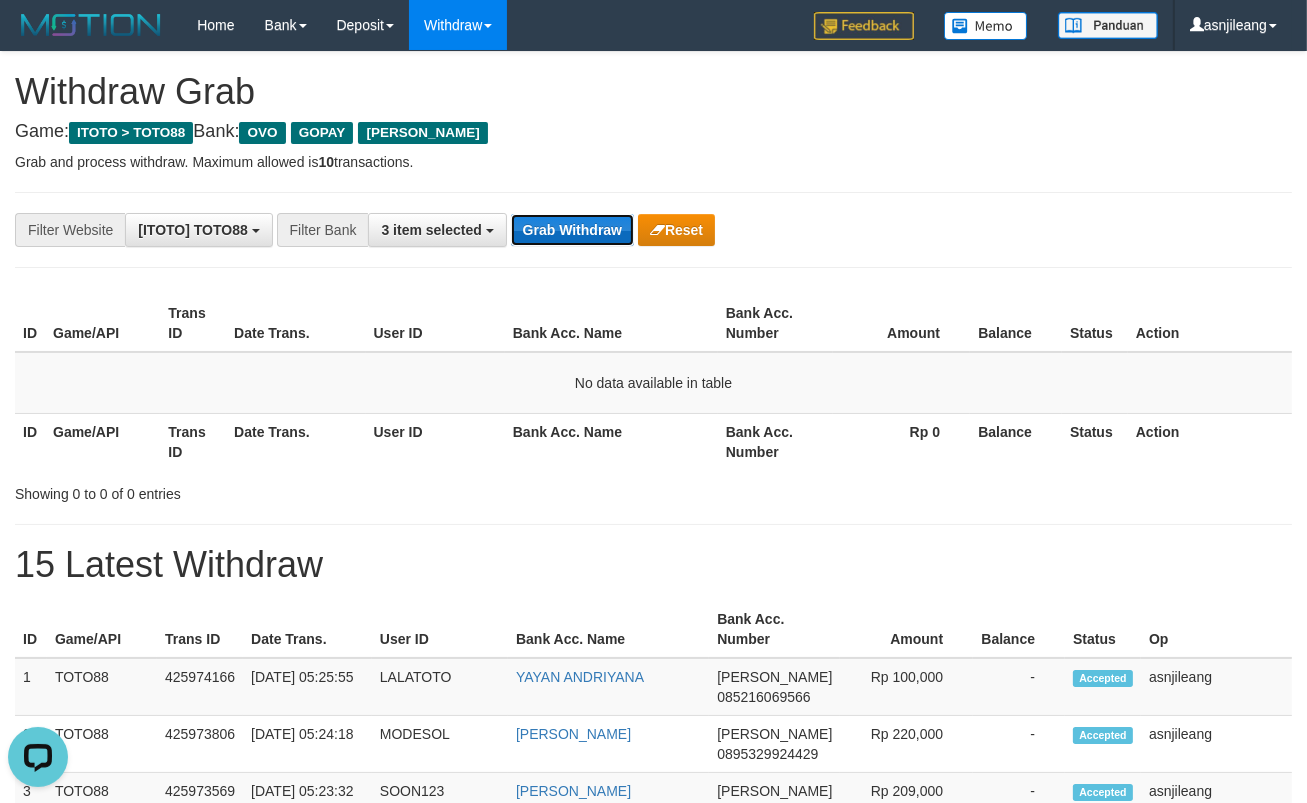 scroll, scrollTop: 0, scrollLeft: 0, axis: both 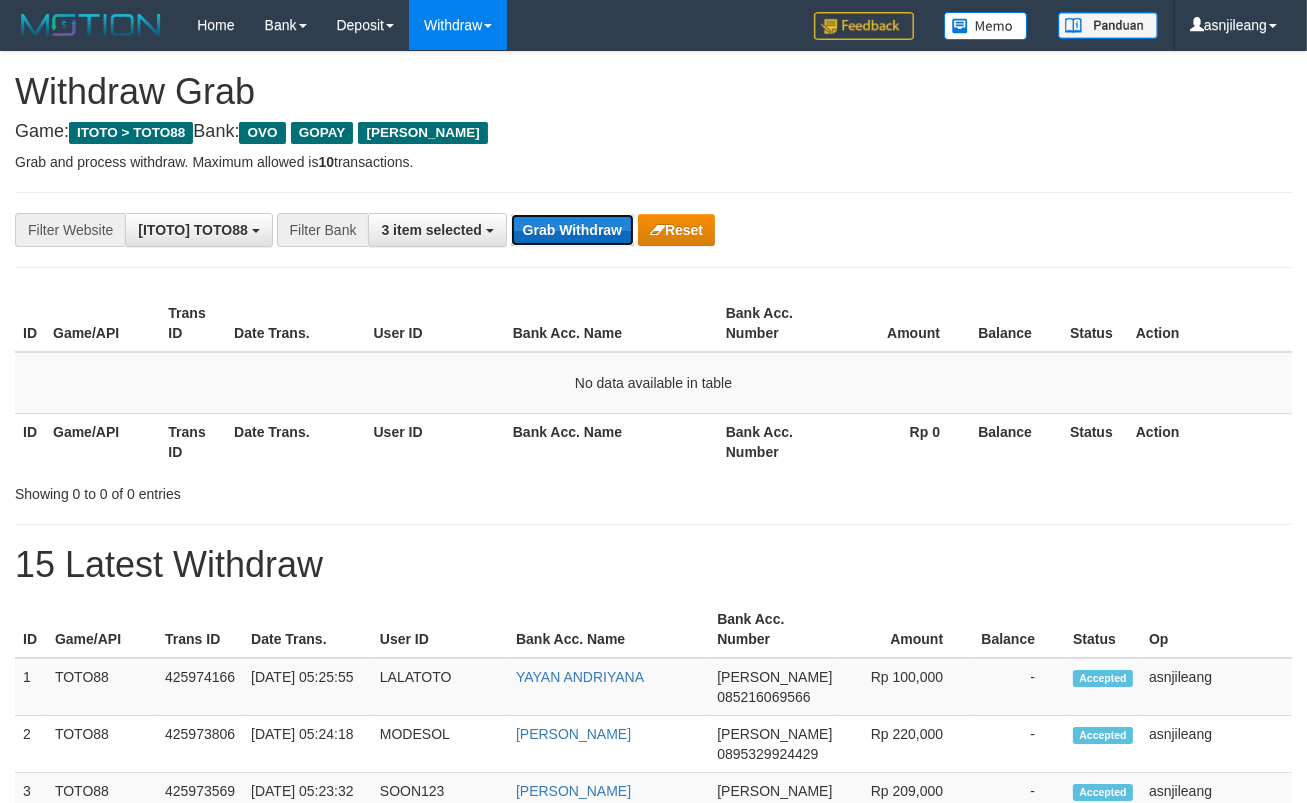 click on "Grab Withdraw" at bounding box center [572, 230] 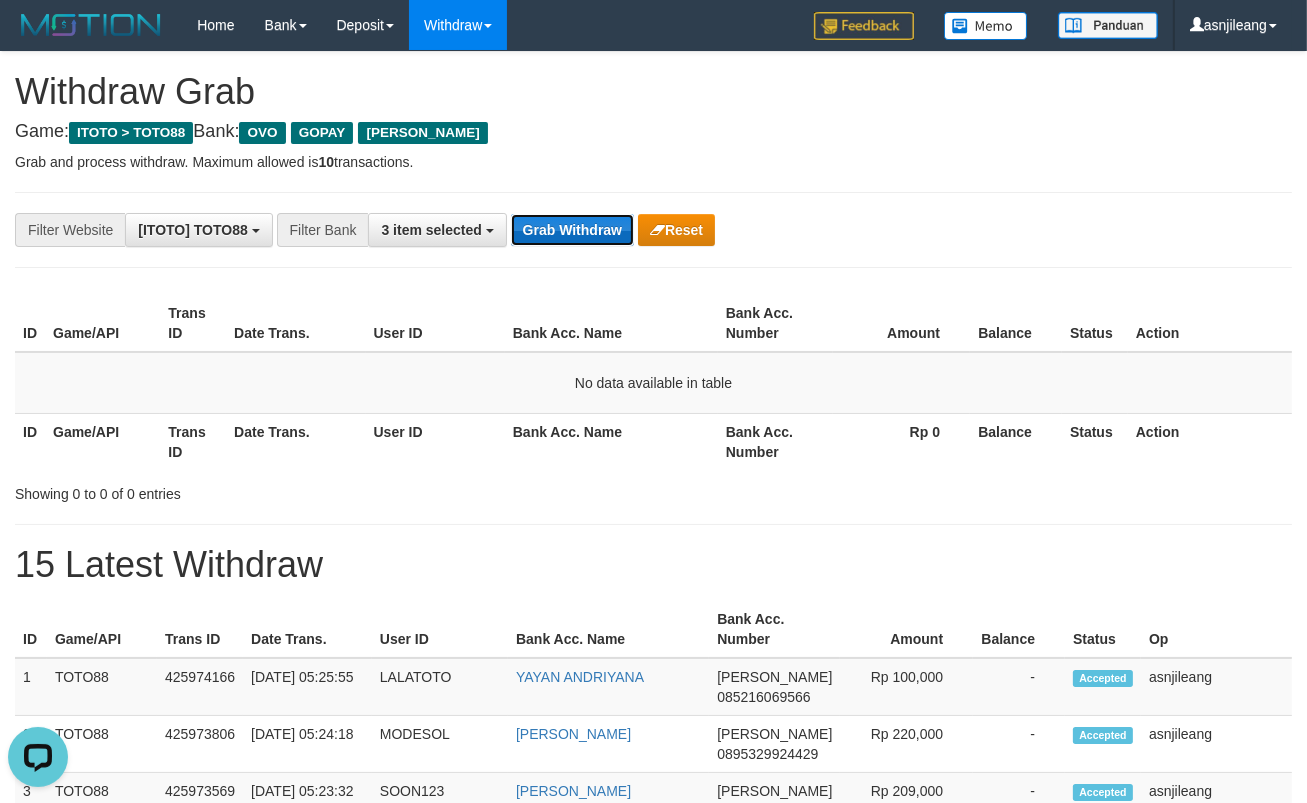 scroll, scrollTop: 0, scrollLeft: 0, axis: both 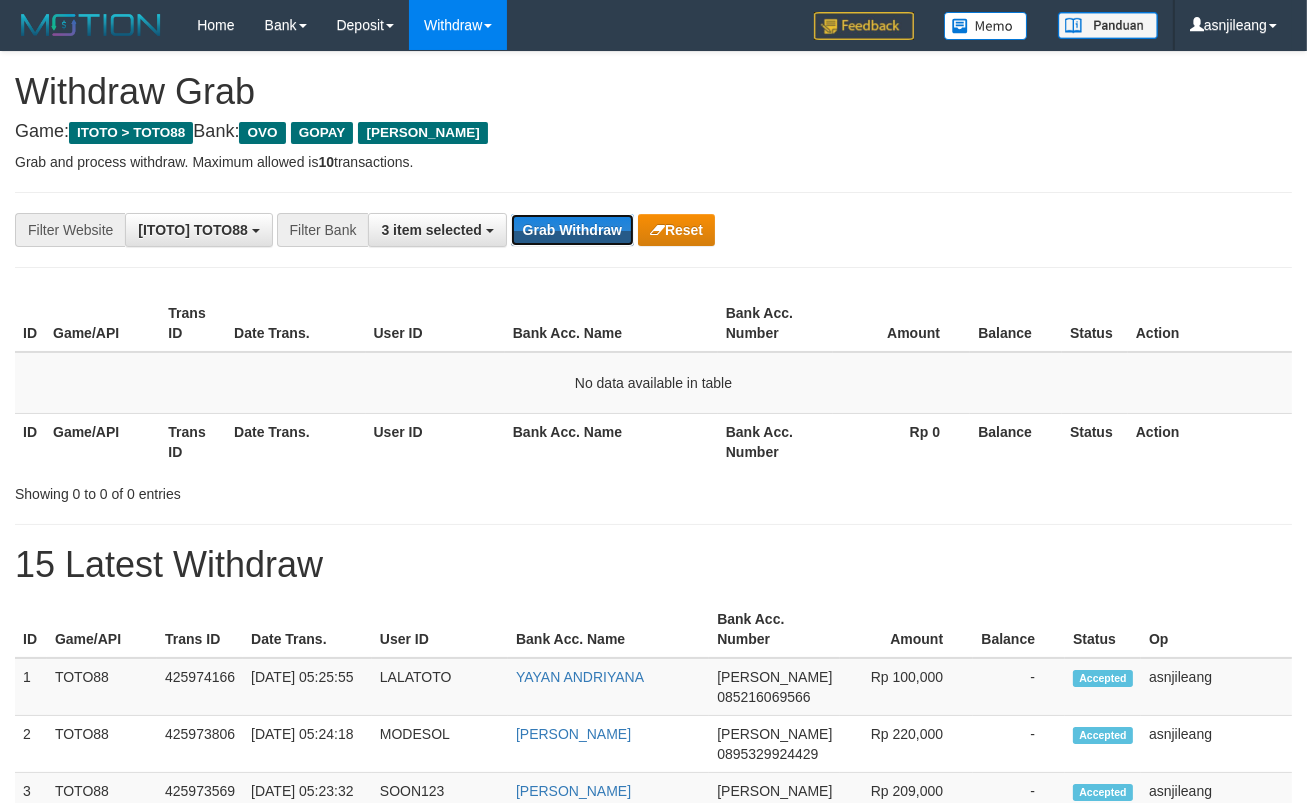click on "Grab Withdraw" at bounding box center (572, 230) 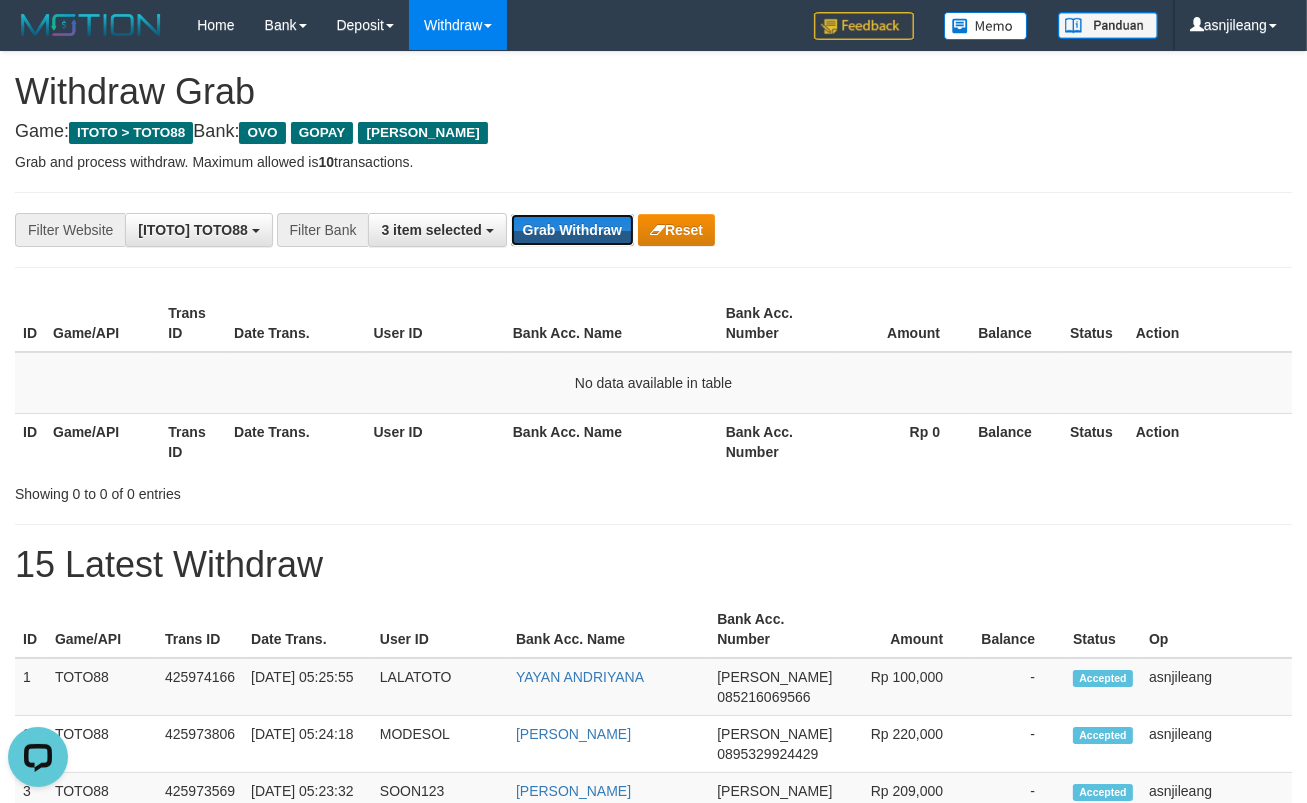 scroll, scrollTop: 0, scrollLeft: 0, axis: both 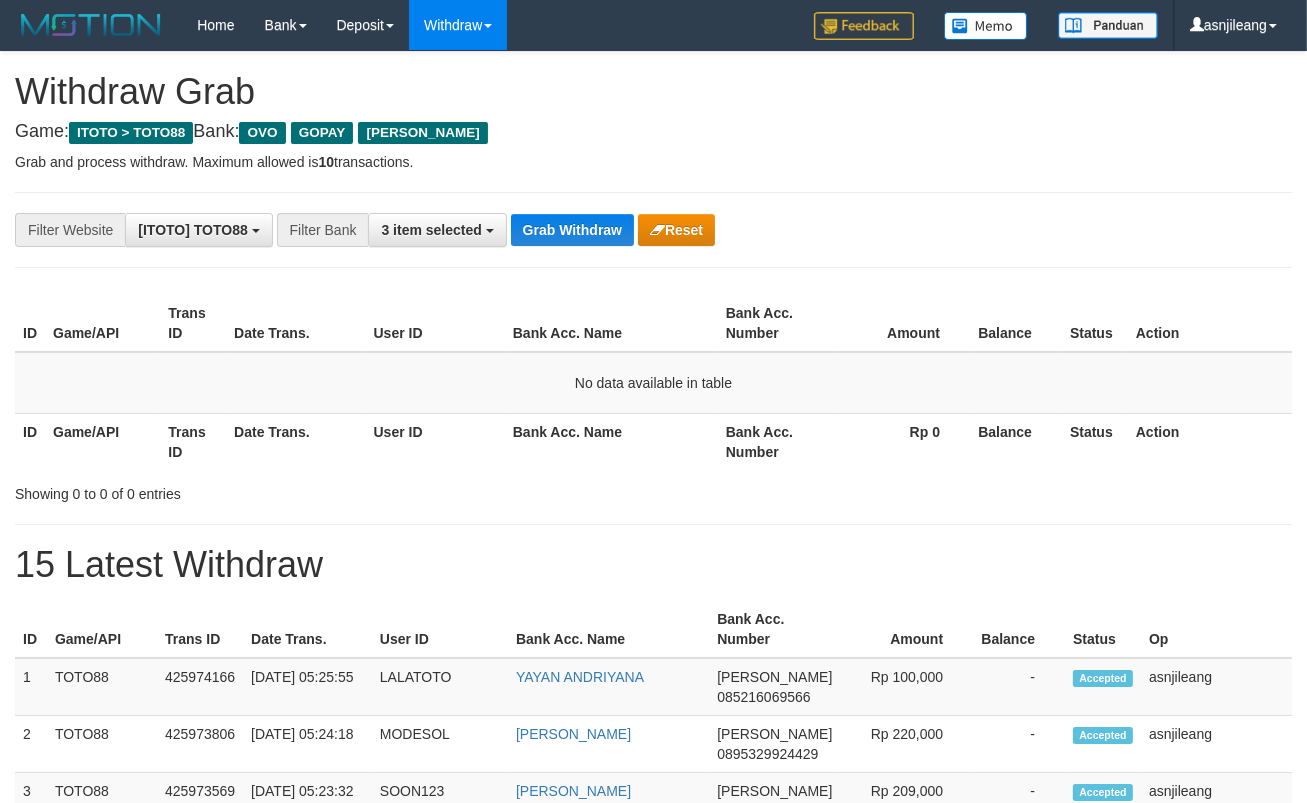 click on "Grab Withdraw" at bounding box center (572, 230) 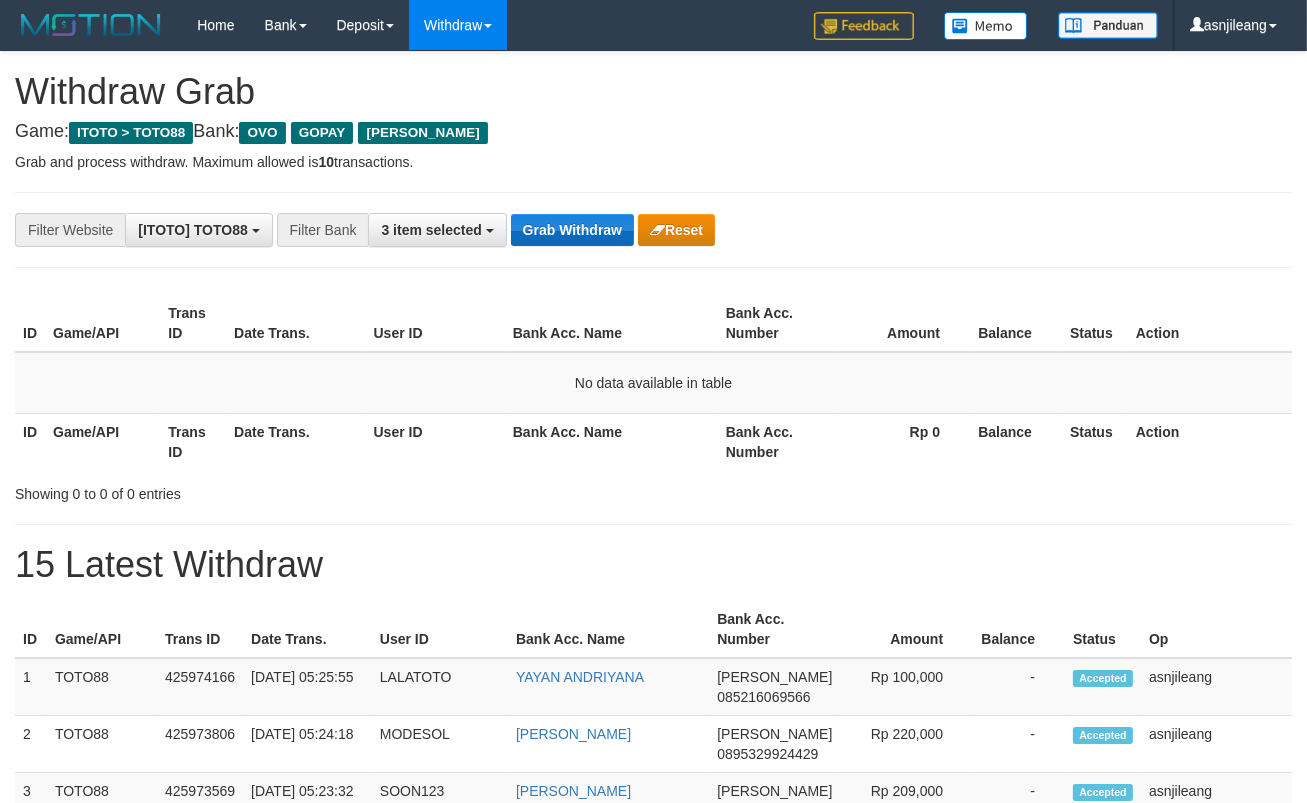 click on "Grab Withdraw" at bounding box center [572, 230] 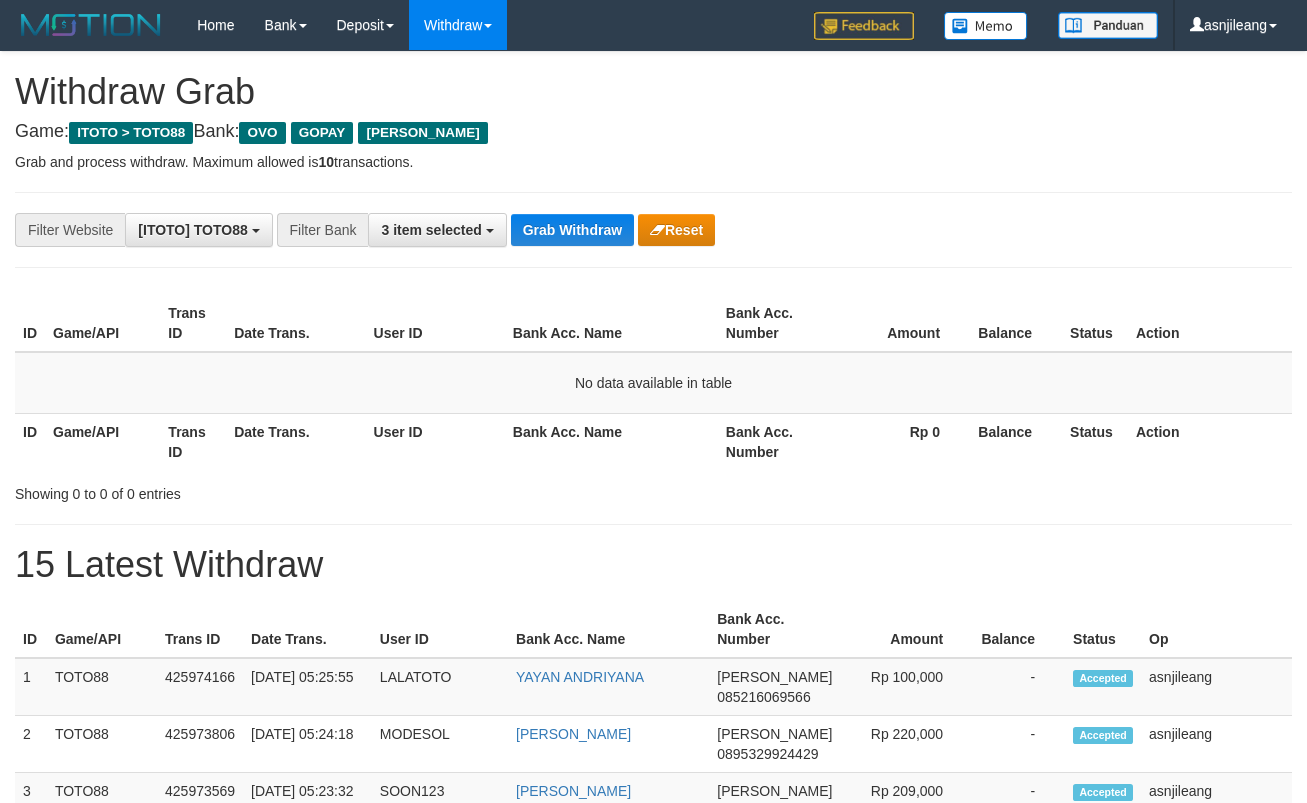 scroll, scrollTop: 0, scrollLeft: 0, axis: both 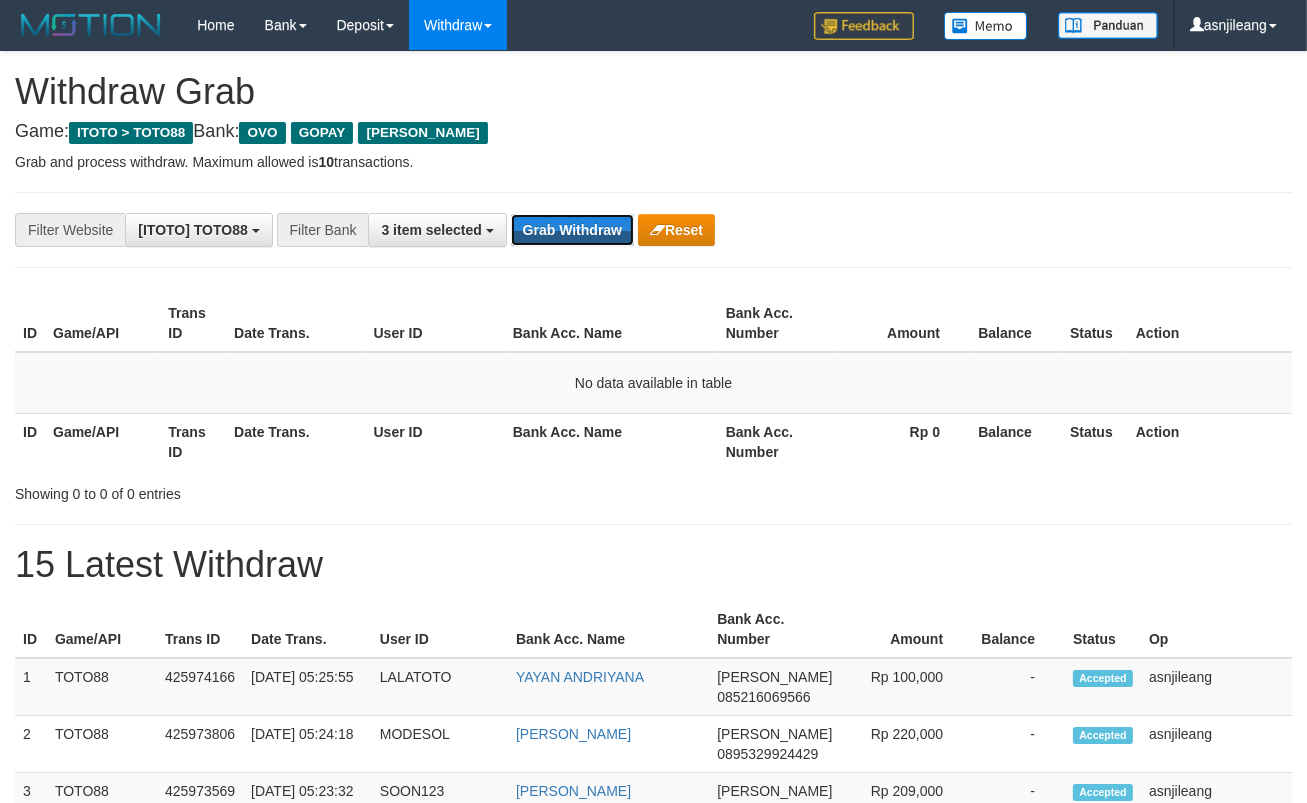 click on "Grab Withdraw" at bounding box center (572, 230) 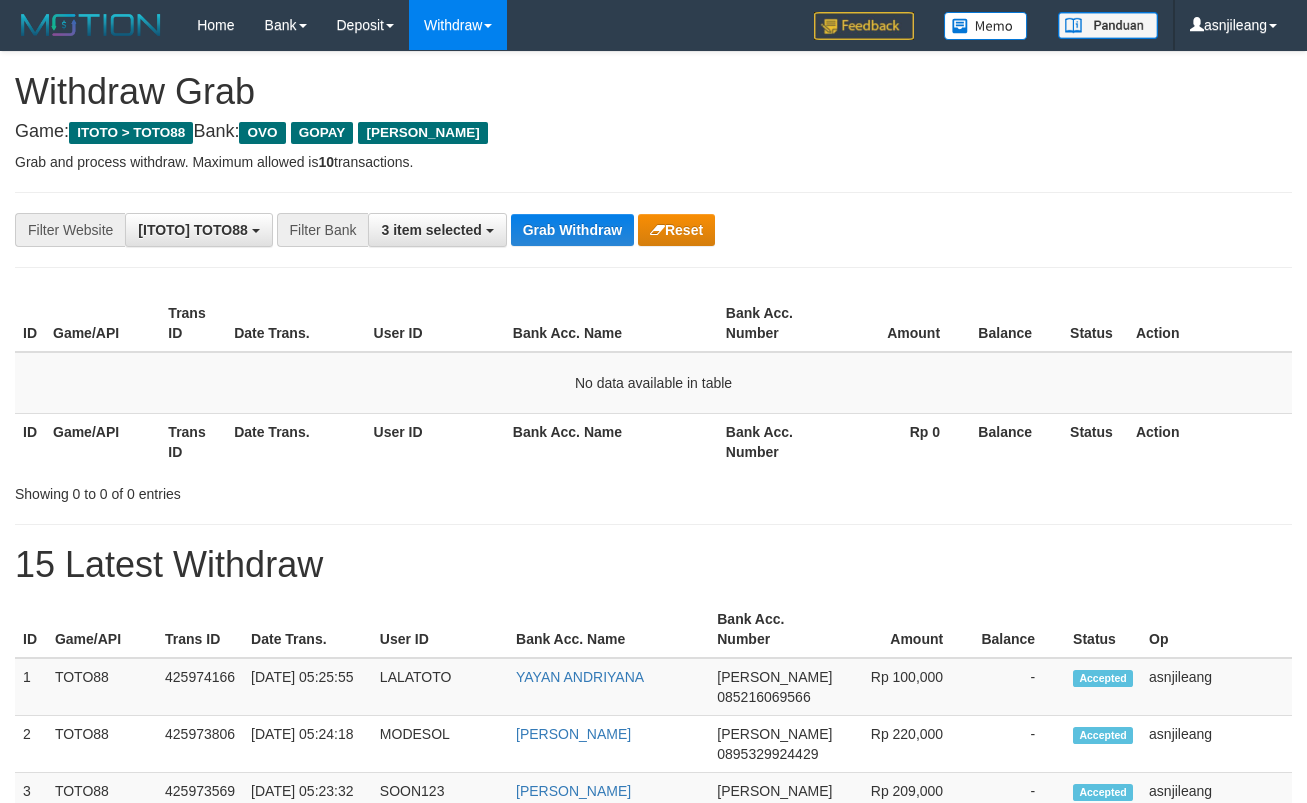 scroll, scrollTop: 0, scrollLeft: 0, axis: both 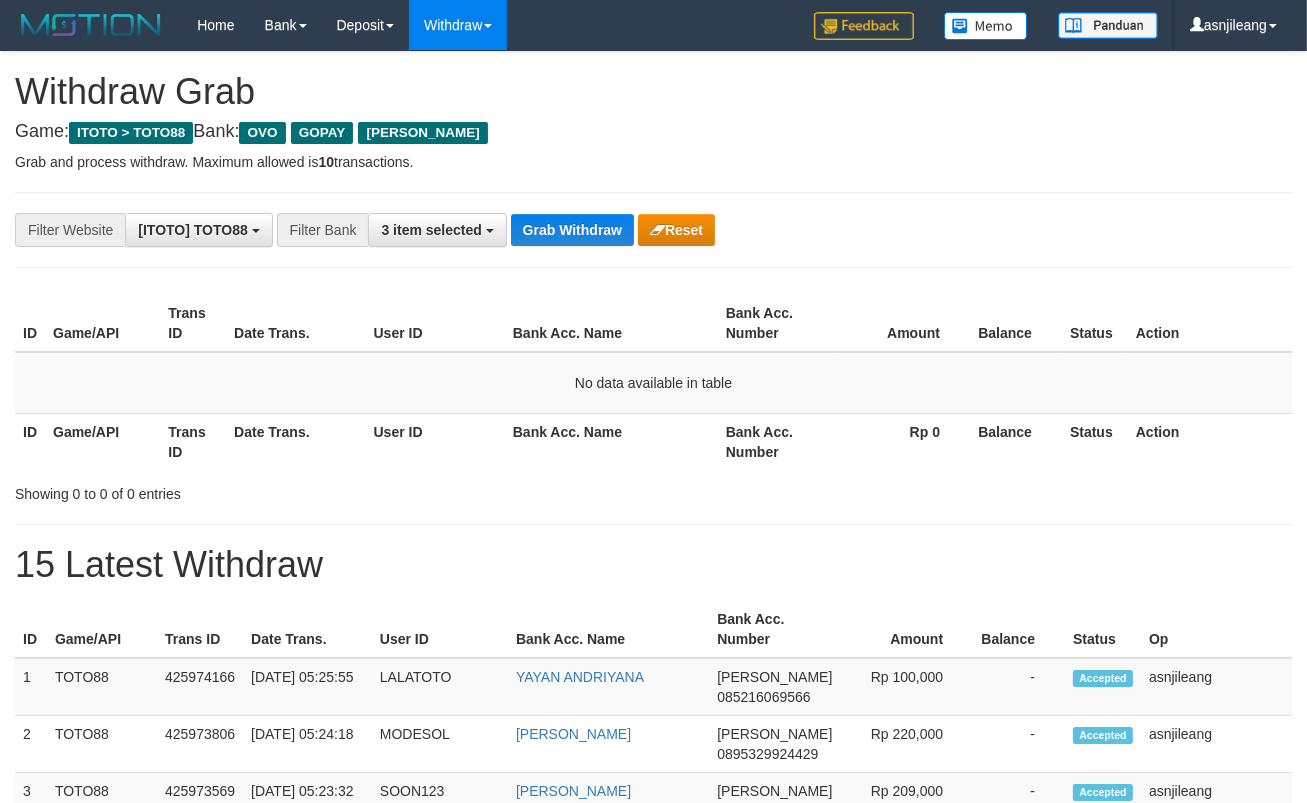 click on "**********" at bounding box center (544, 230) 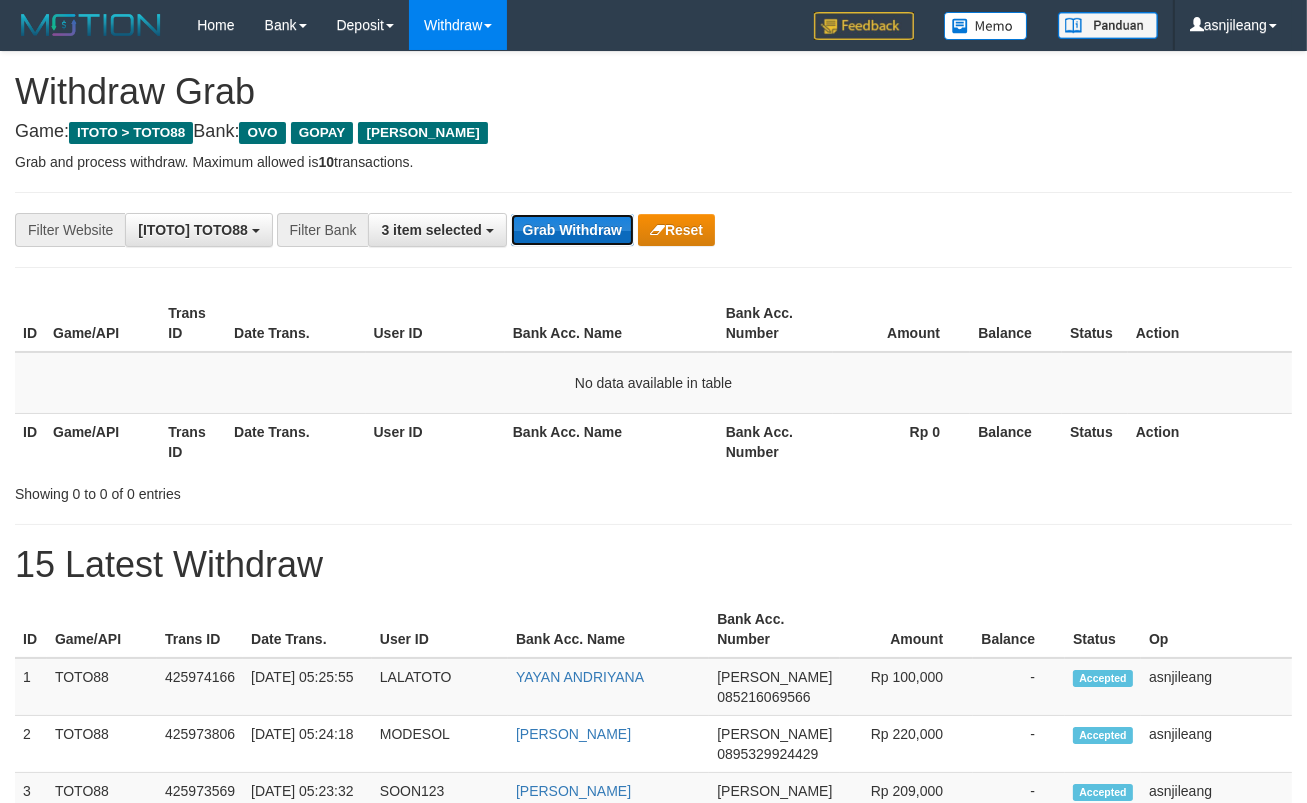 click on "Grab Withdraw" at bounding box center (572, 230) 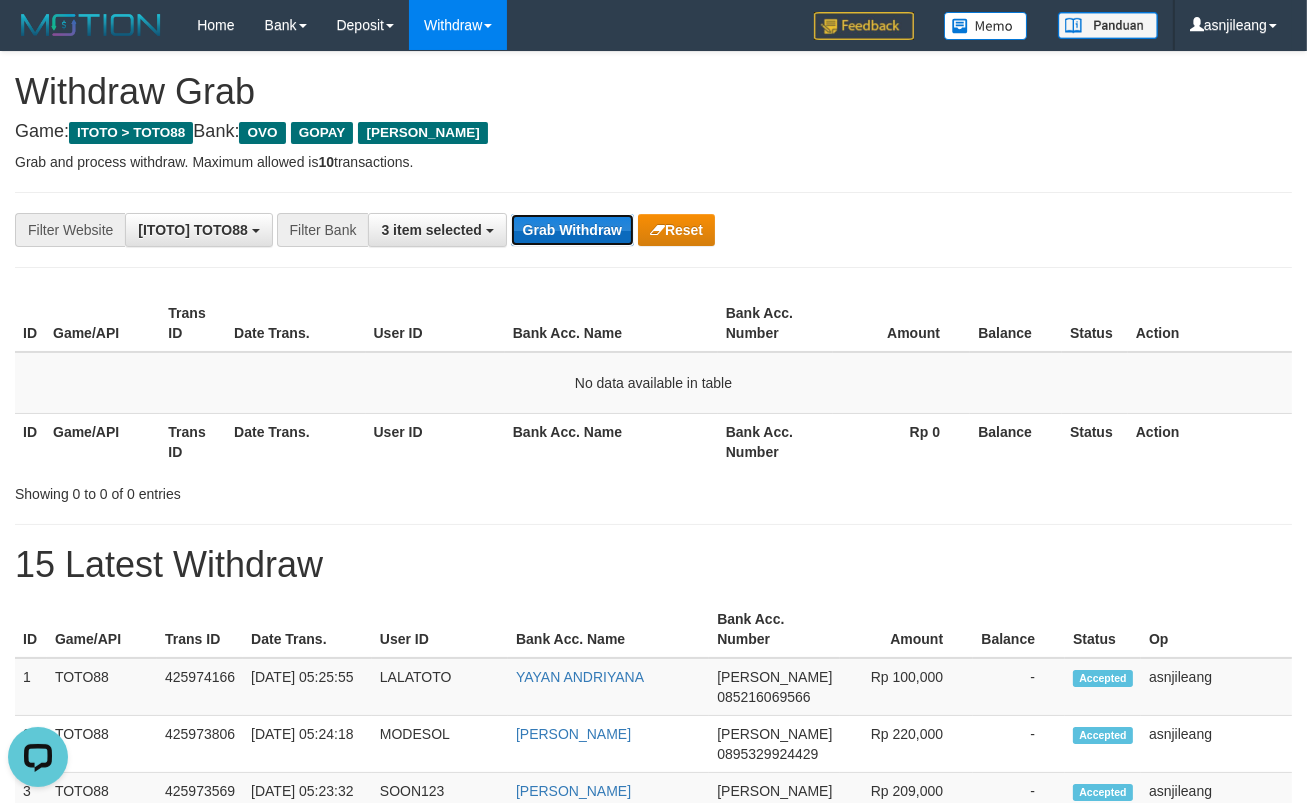 scroll, scrollTop: 0, scrollLeft: 0, axis: both 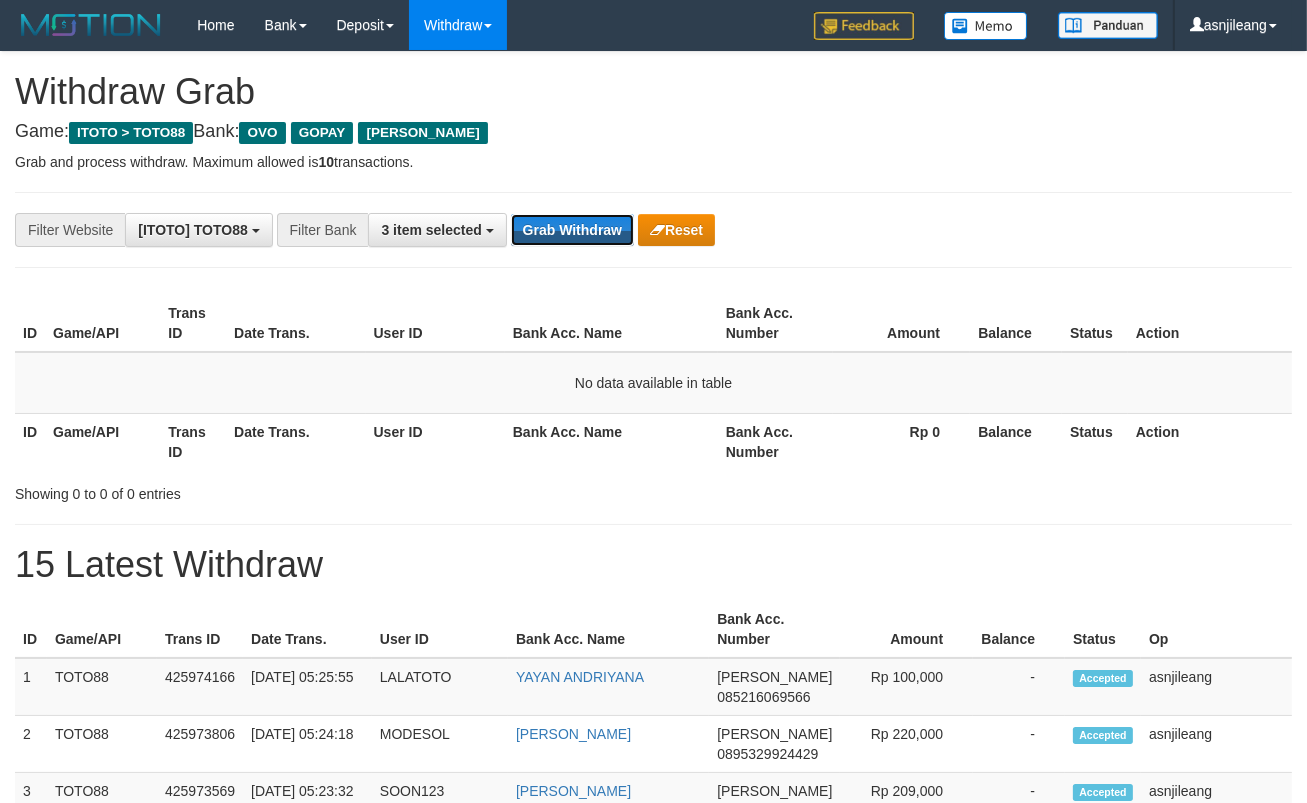 click on "Grab Withdraw" at bounding box center [572, 230] 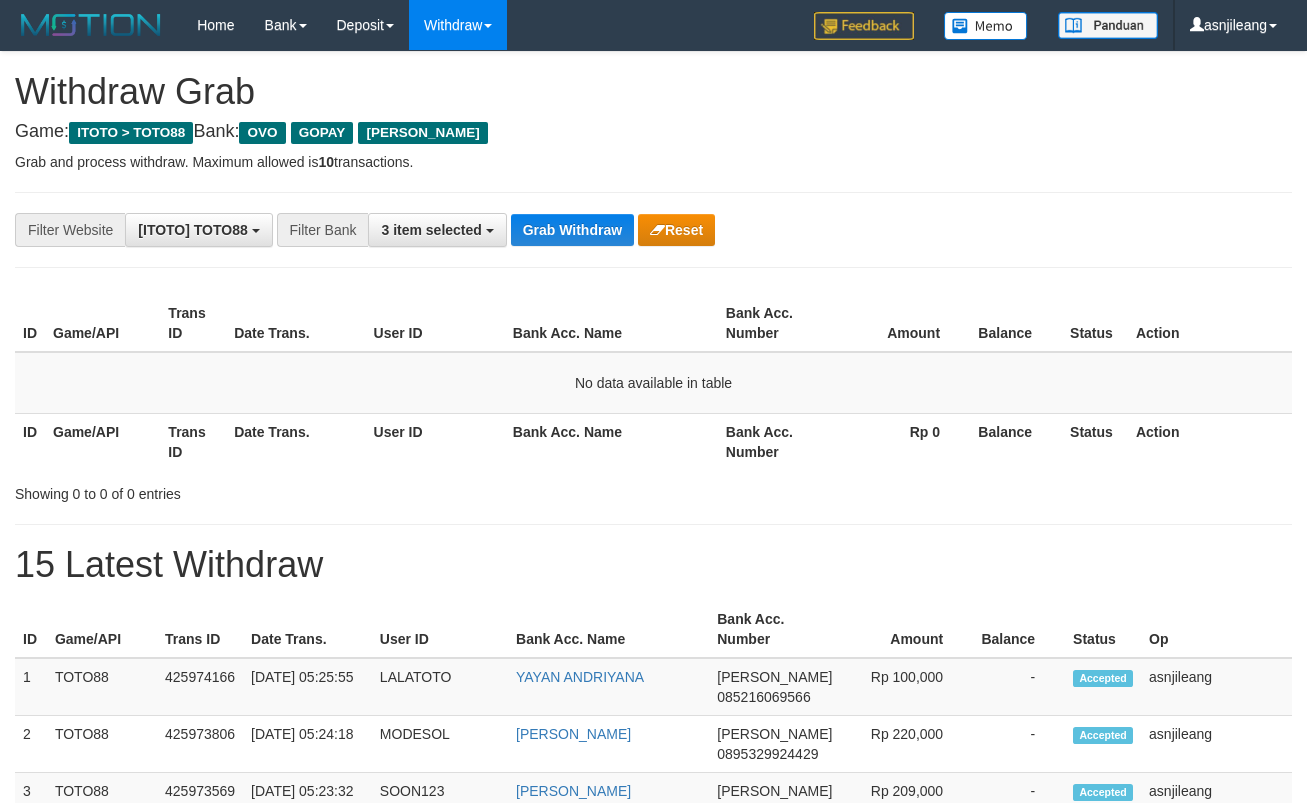scroll, scrollTop: 0, scrollLeft: 0, axis: both 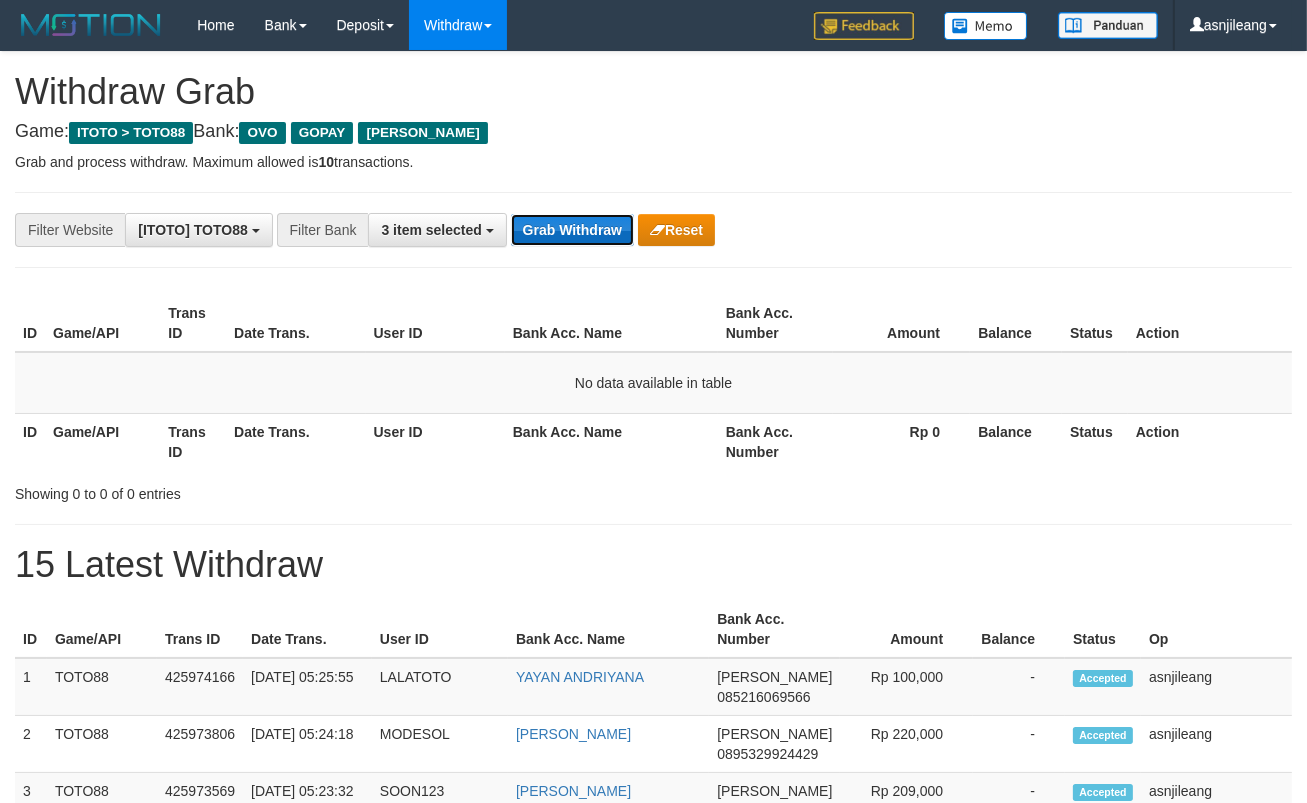 click on "Grab Withdraw" at bounding box center (572, 230) 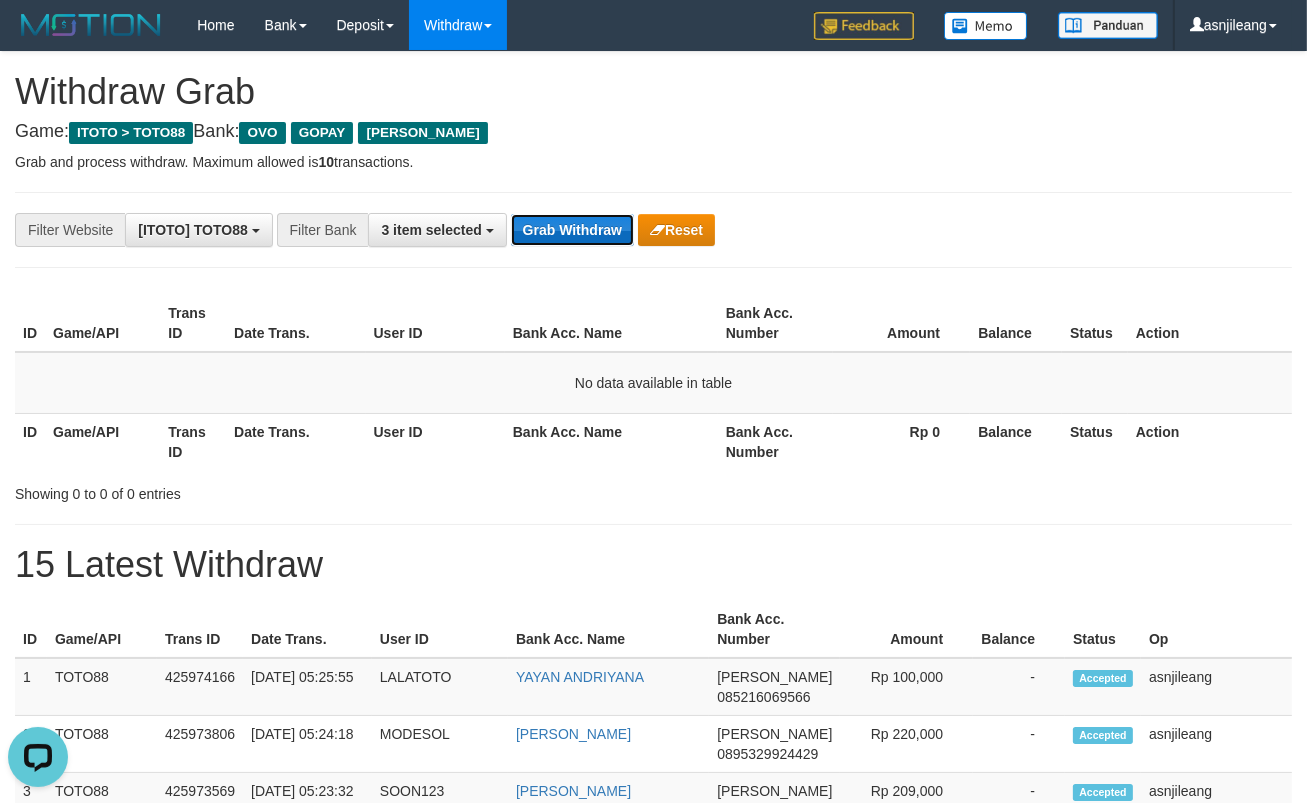 scroll, scrollTop: 0, scrollLeft: 0, axis: both 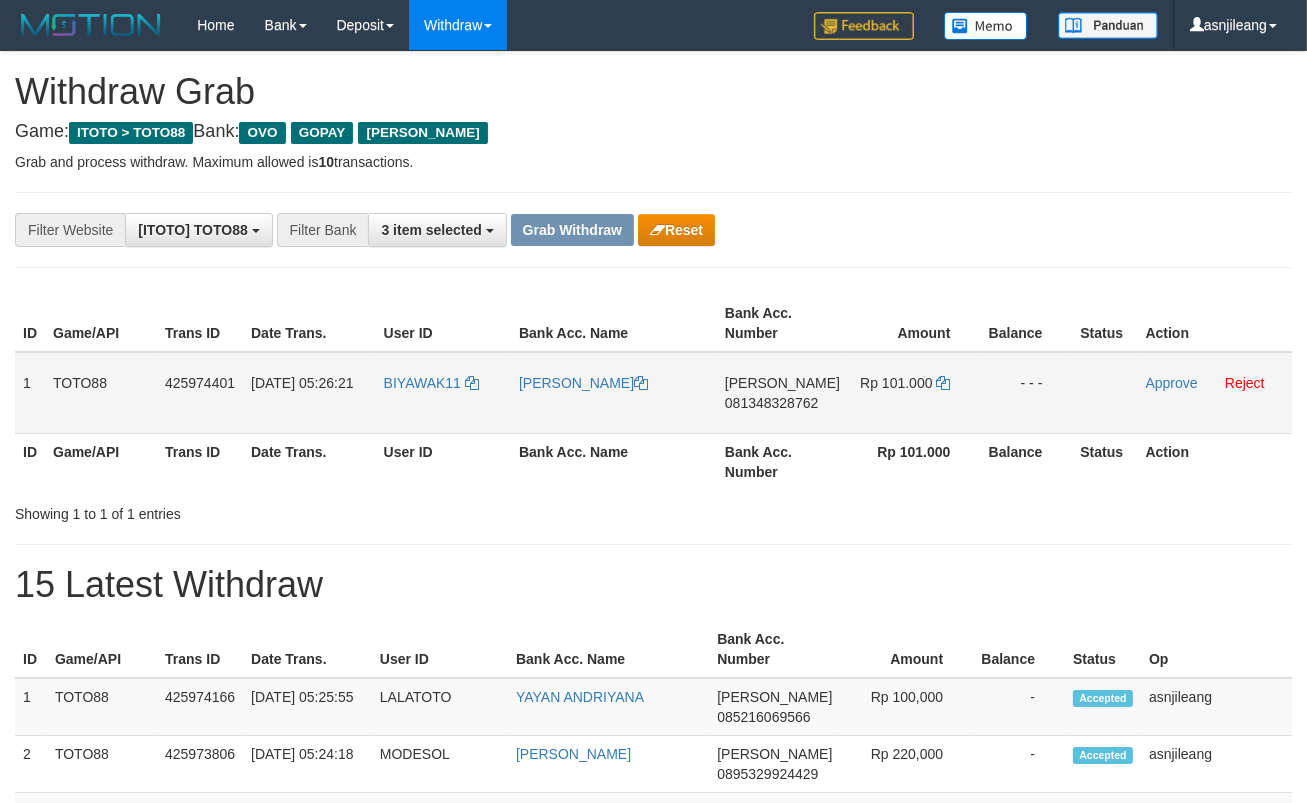 click on "DANA
081348328762" at bounding box center [782, 393] 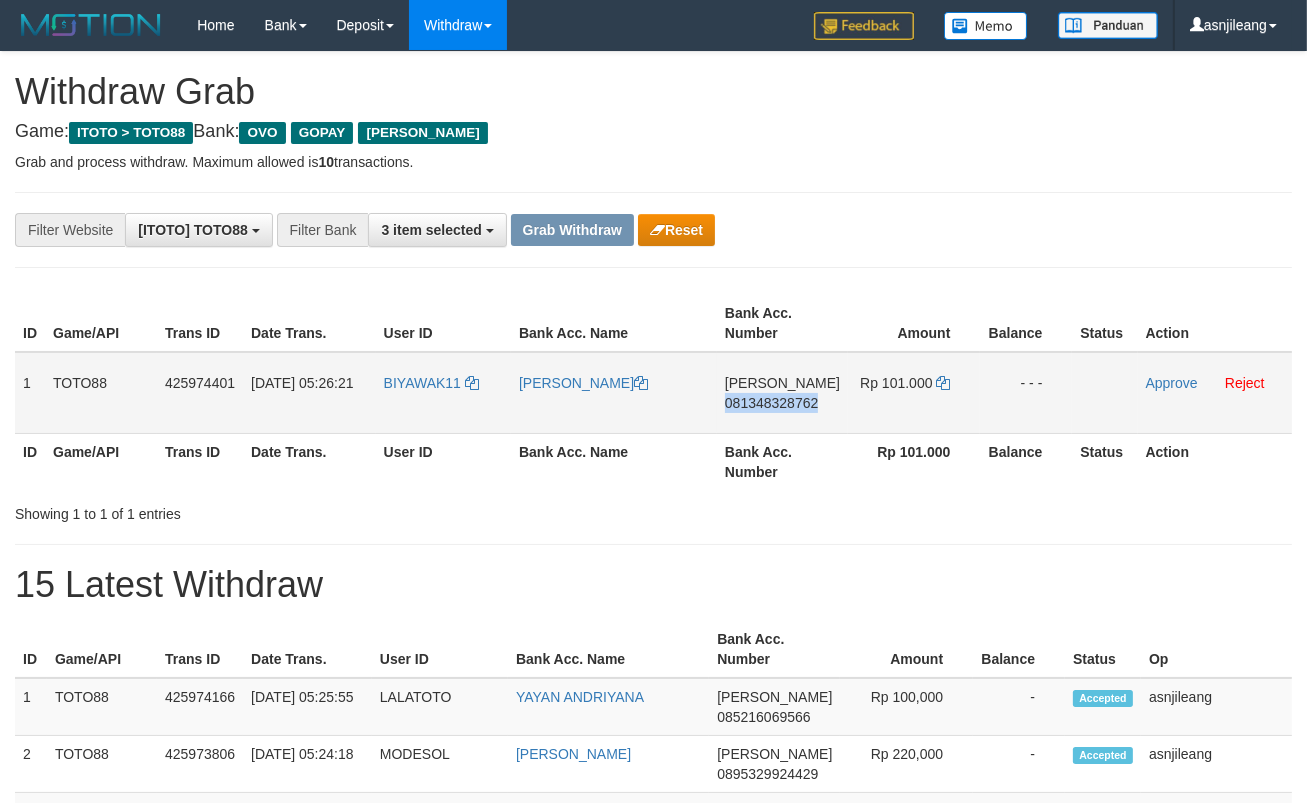click on "DANA
081348328762" at bounding box center (782, 393) 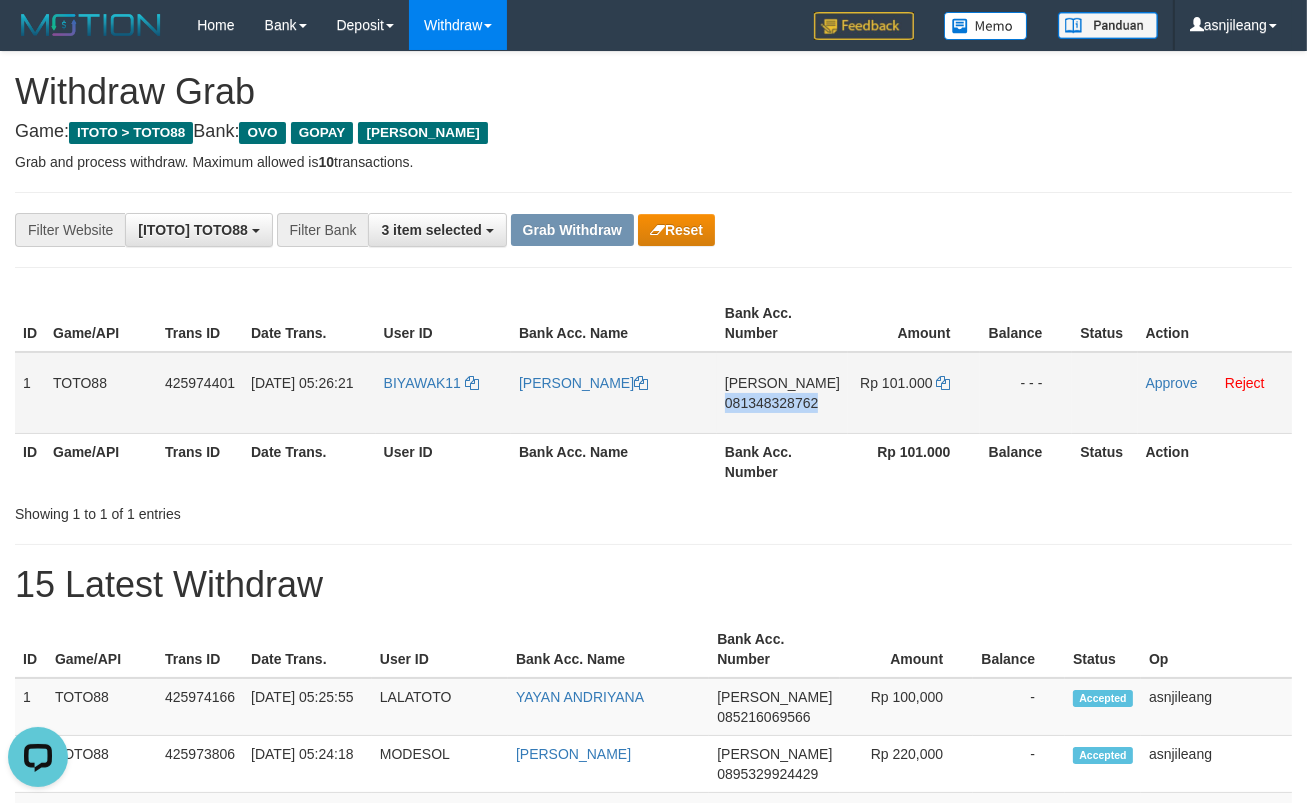 scroll, scrollTop: 0, scrollLeft: 0, axis: both 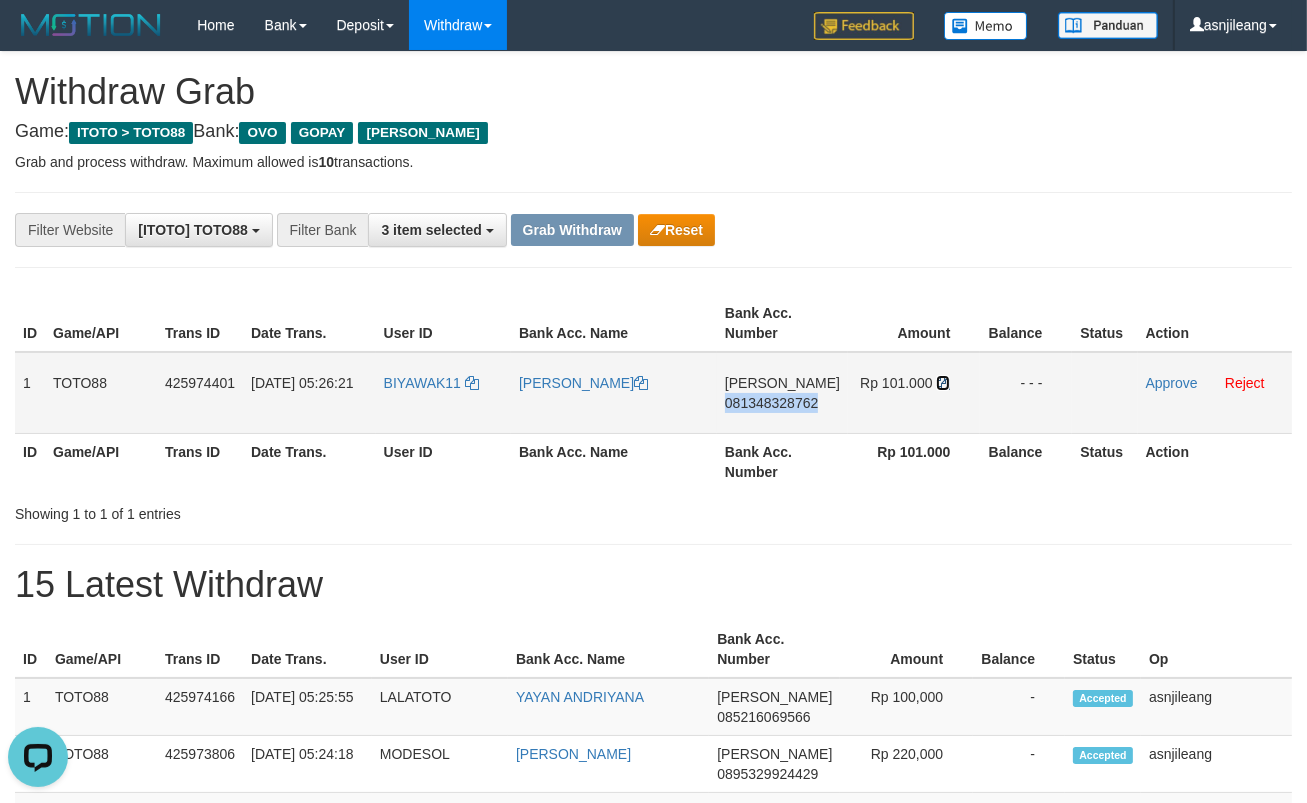 click at bounding box center (943, 383) 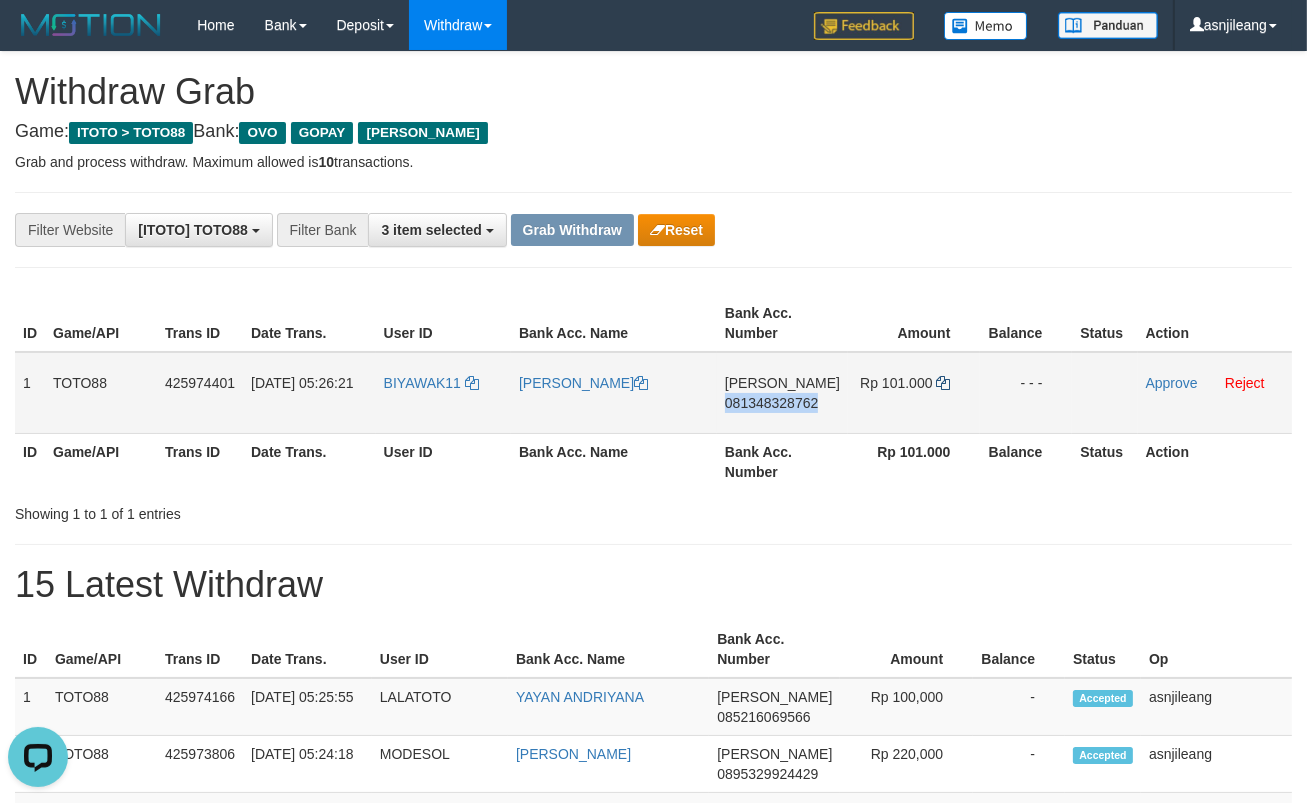 copy on "081348328762" 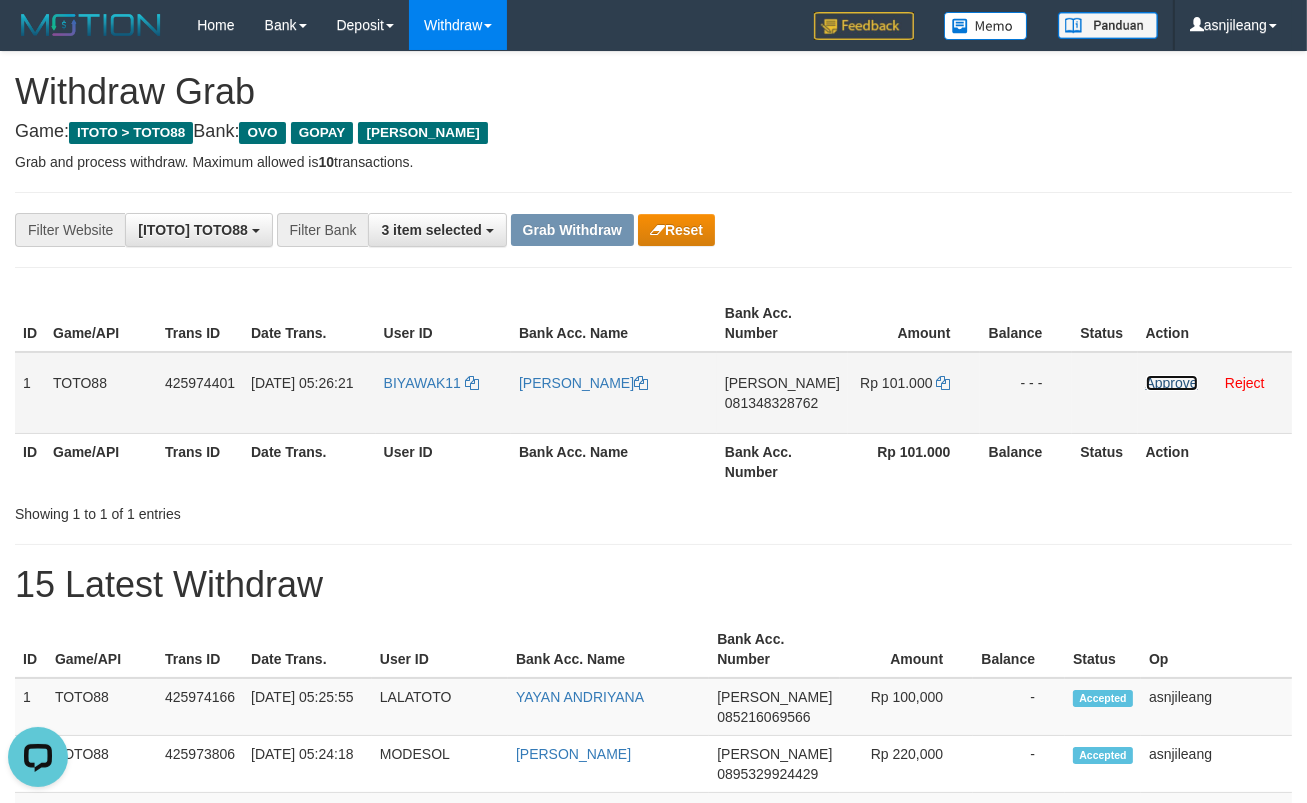 click on "Approve" at bounding box center (1172, 383) 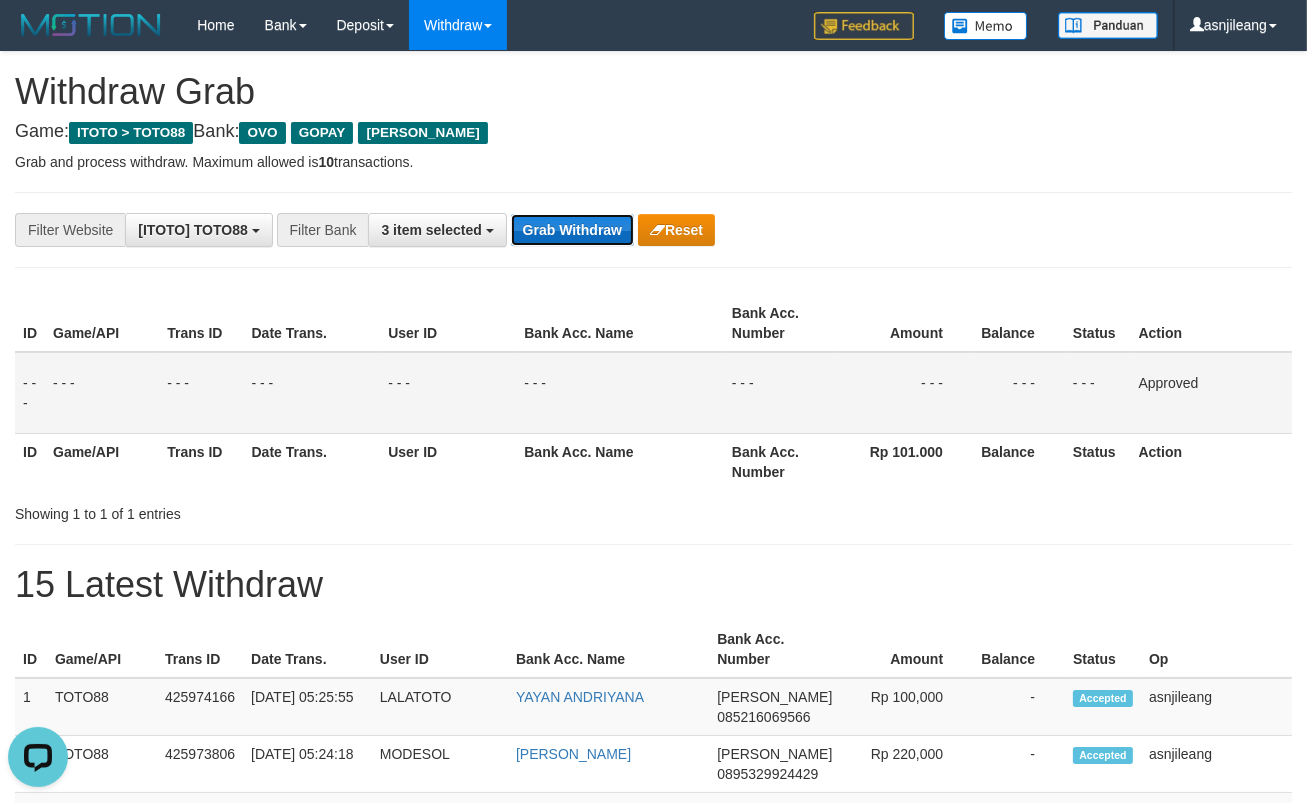 click on "Grab Withdraw" at bounding box center (572, 230) 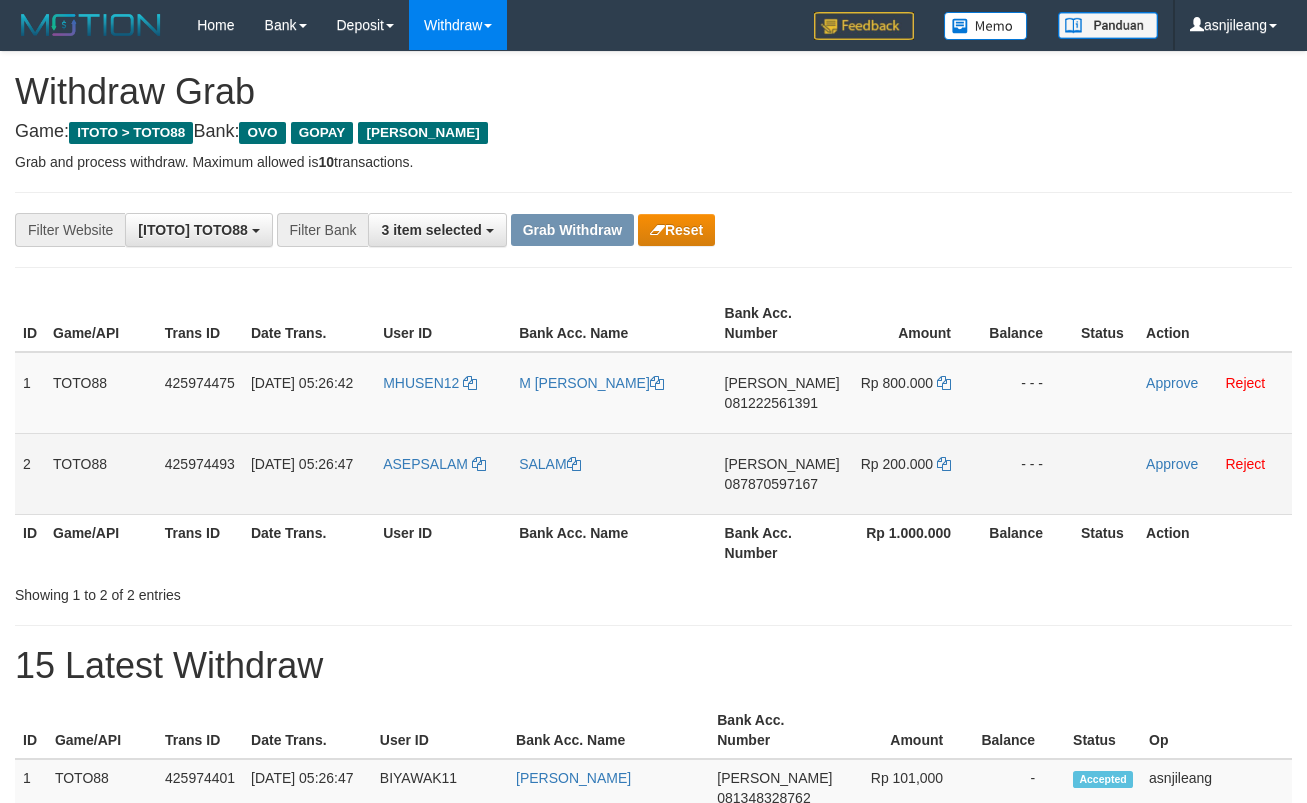 scroll, scrollTop: 0, scrollLeft: 0, axis: both 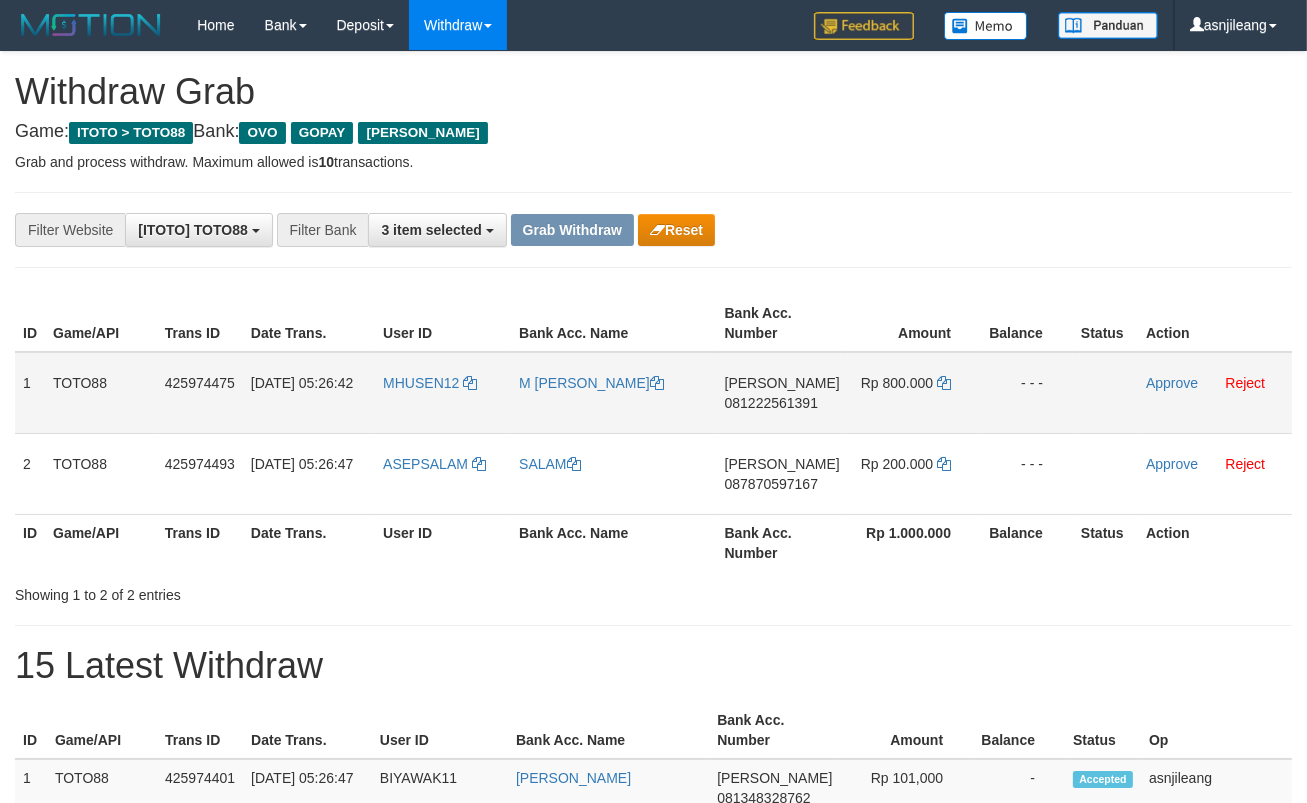 click on "DANA
081222561391" at bounding box center (782, 393) 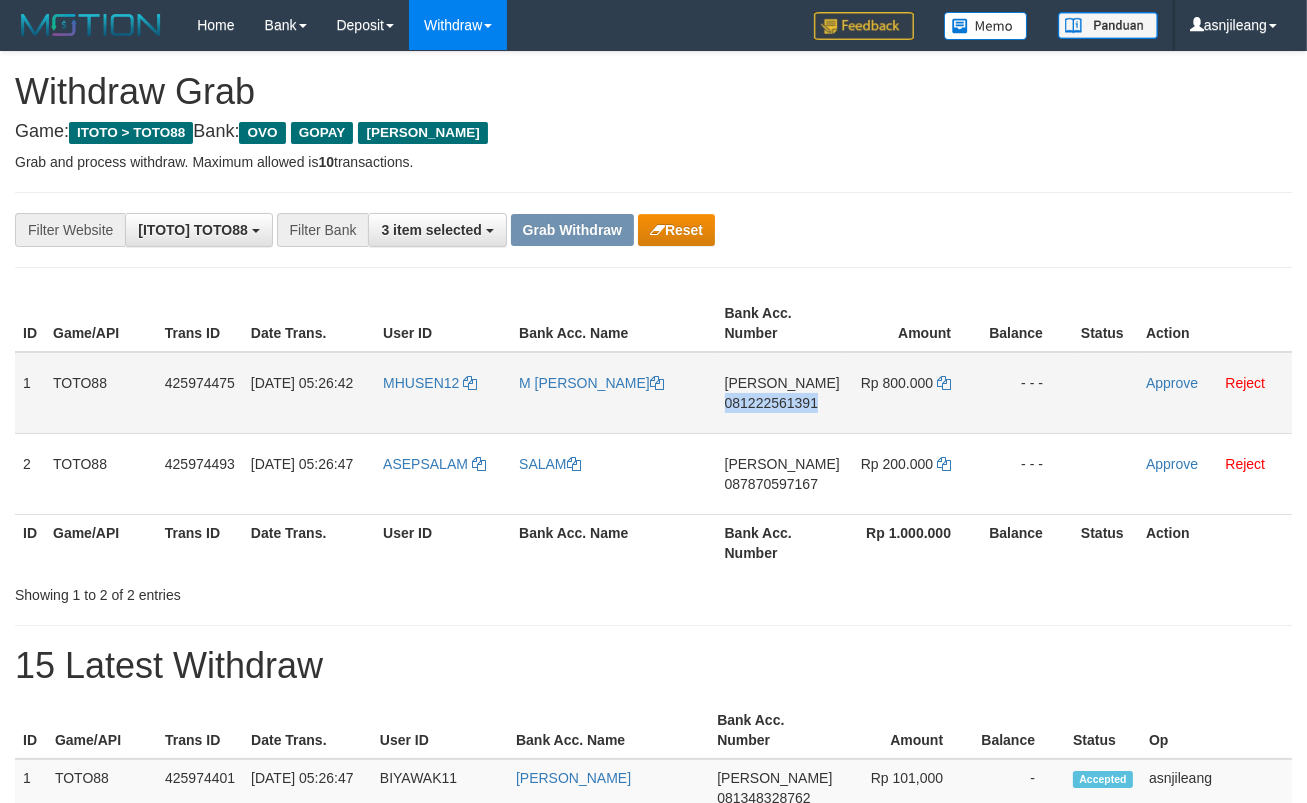 click on "DANA
081222561391" at bounding box center (782, 393) 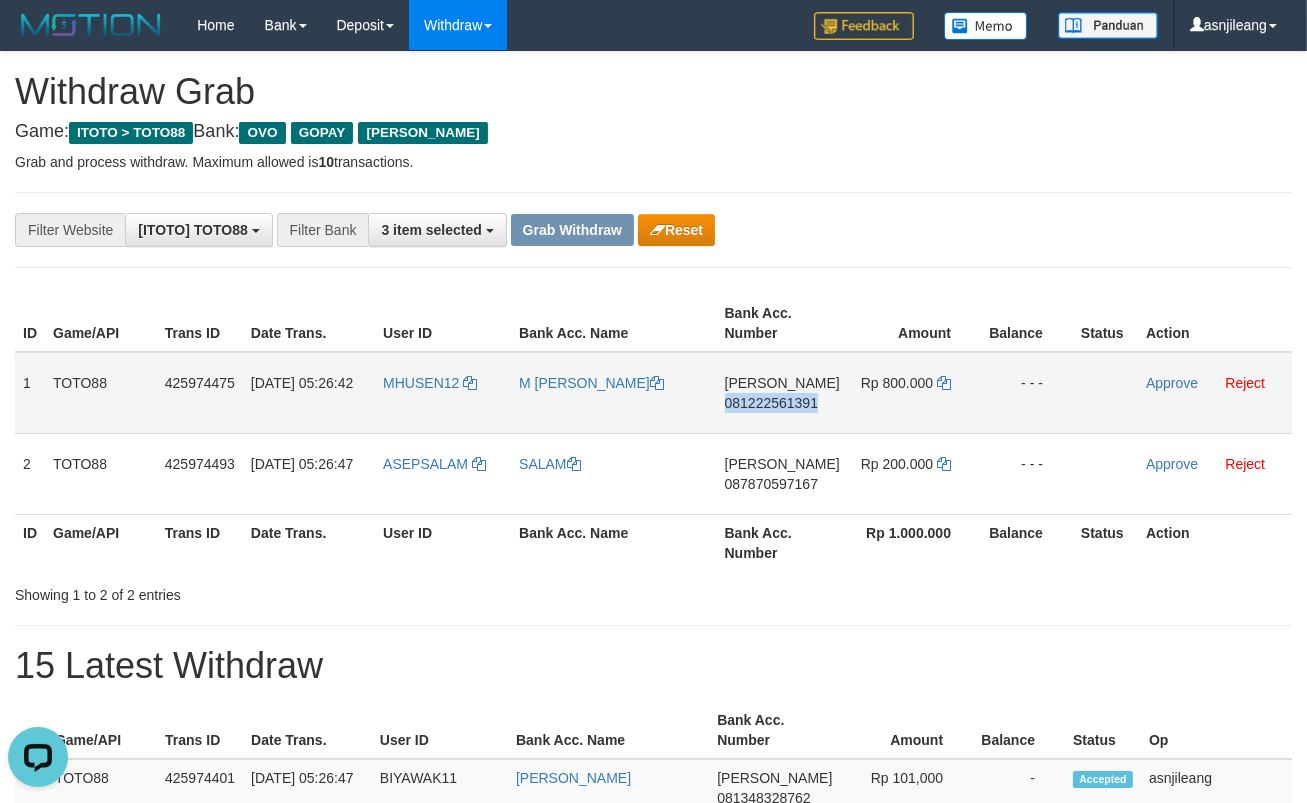 scroll, scrollTop: 0, scrollLeft: 0, axis: both 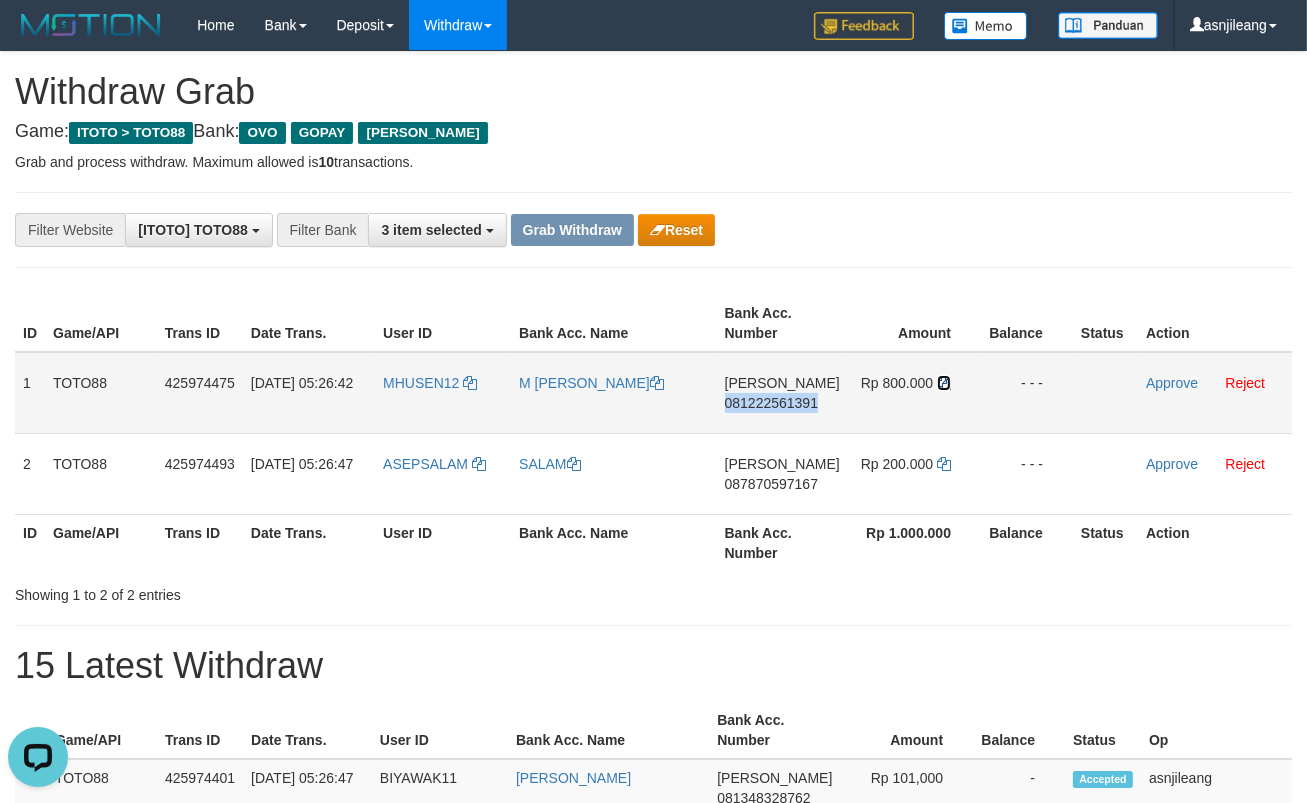 click at bounding box center (944, 383) 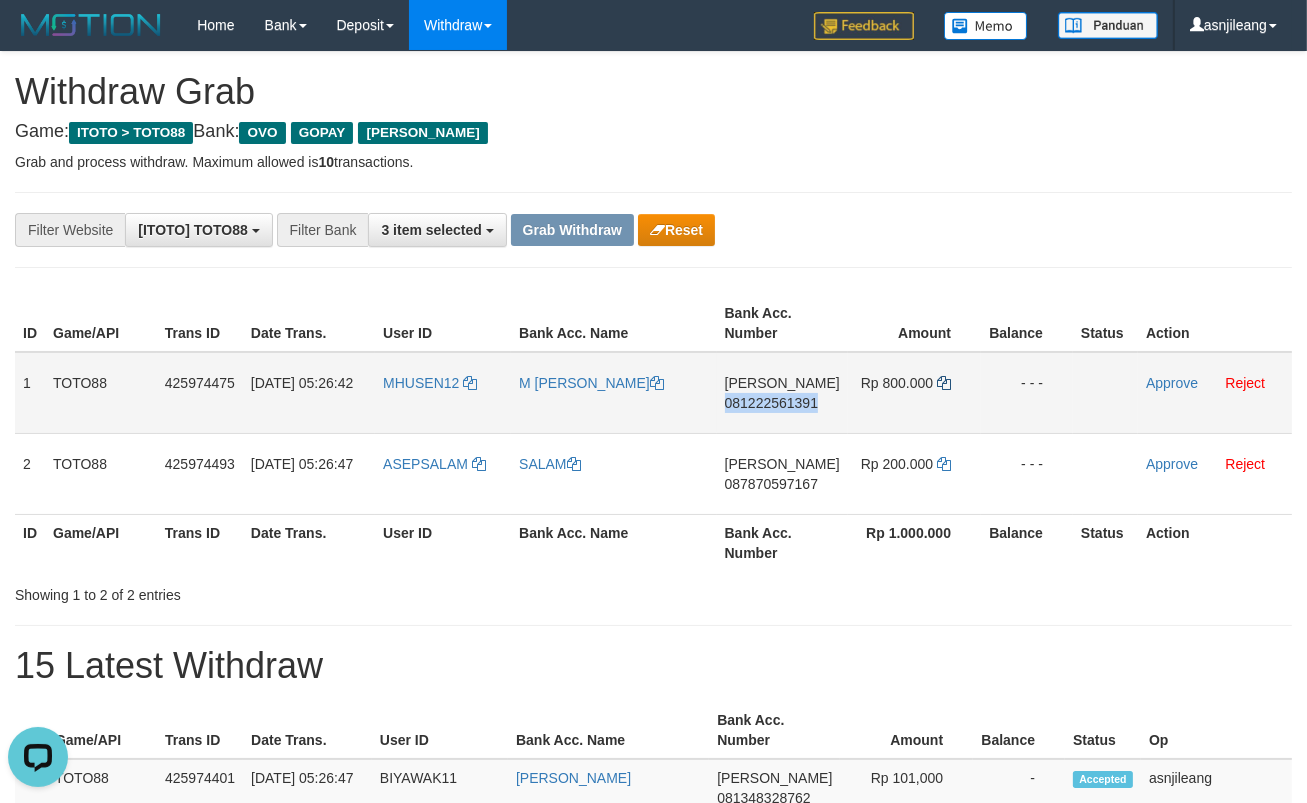 copy on "081222561391" 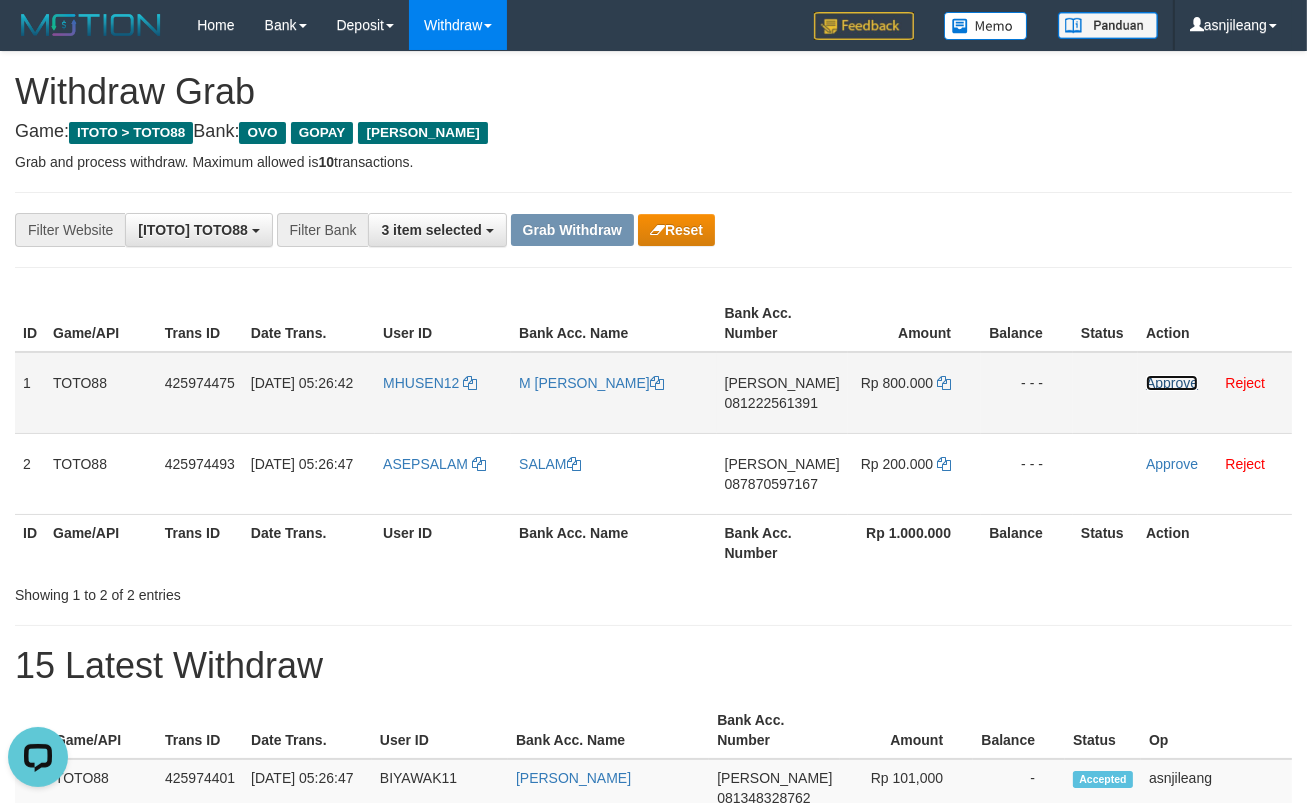 click on "Approve" at bounding box center [1172, 383] 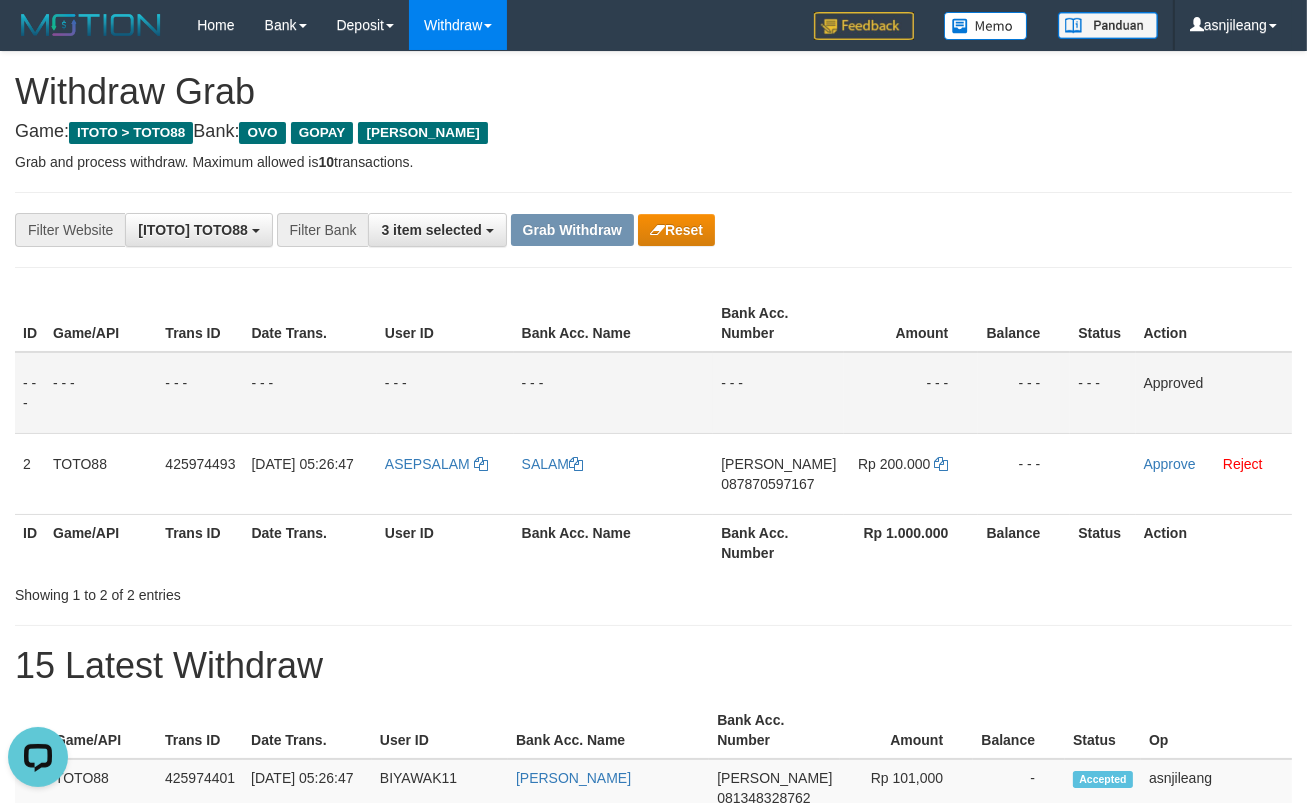 click on "Bank Acc. Number" at bounding box center [778, 542] 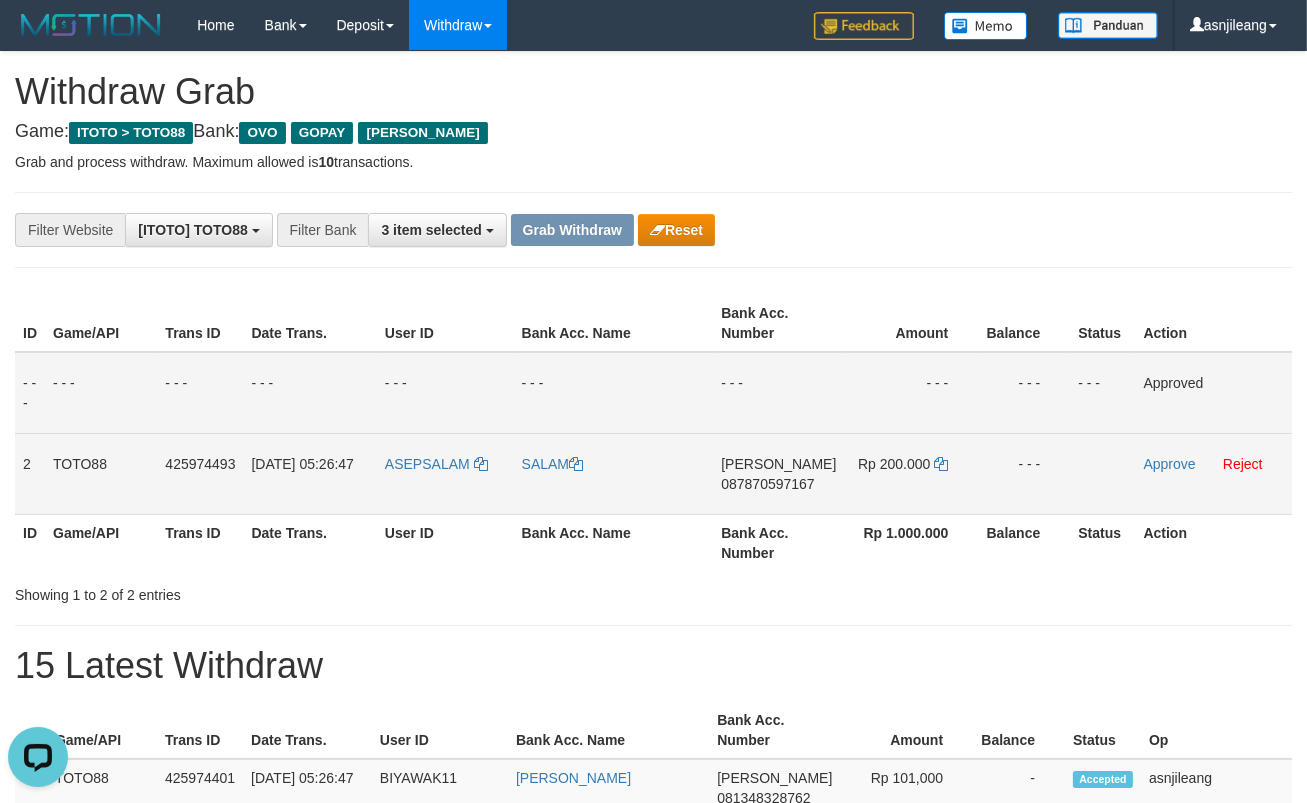 click on "DANA
087870597167" at bounding box center (778, 473) 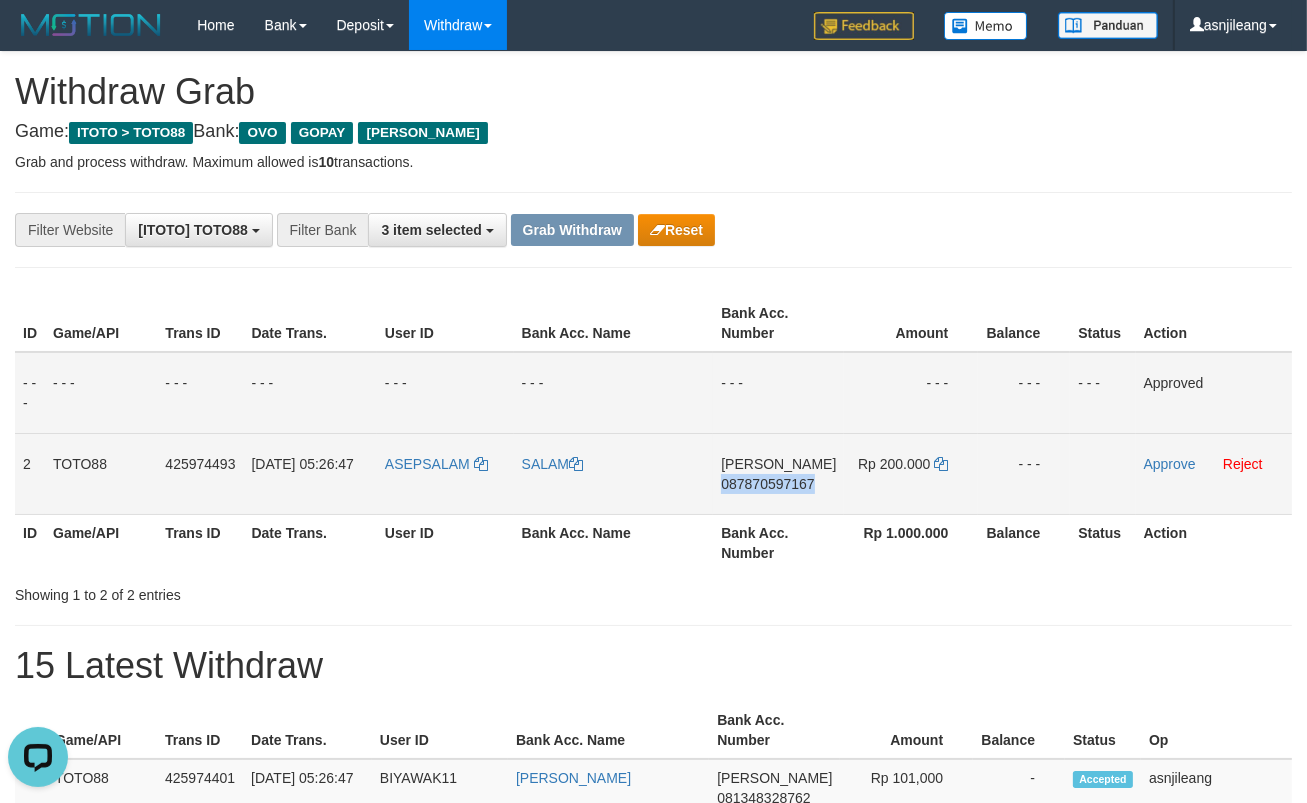 click on "DANA
087870597167" at bounding box center [778, 473] 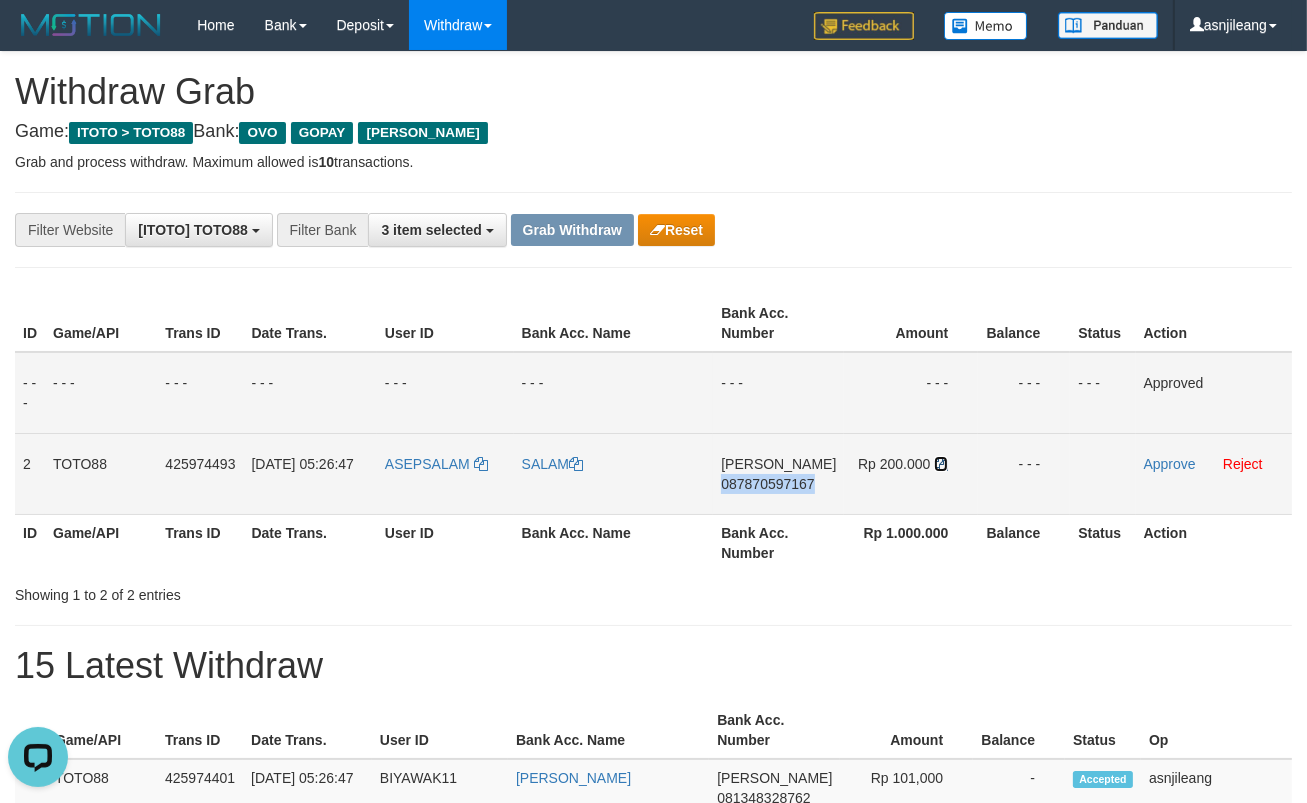 click at bounding box center (941, 464) 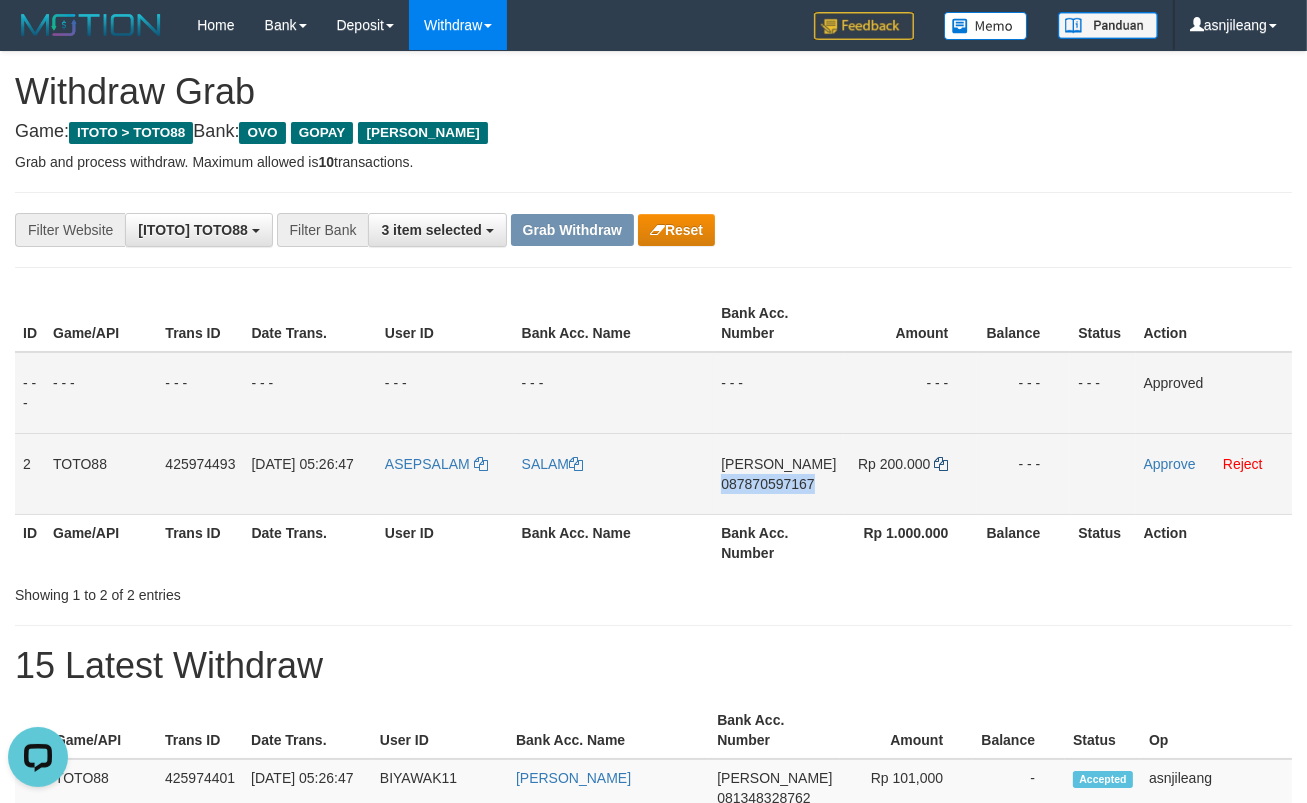 copy on "087870597167" 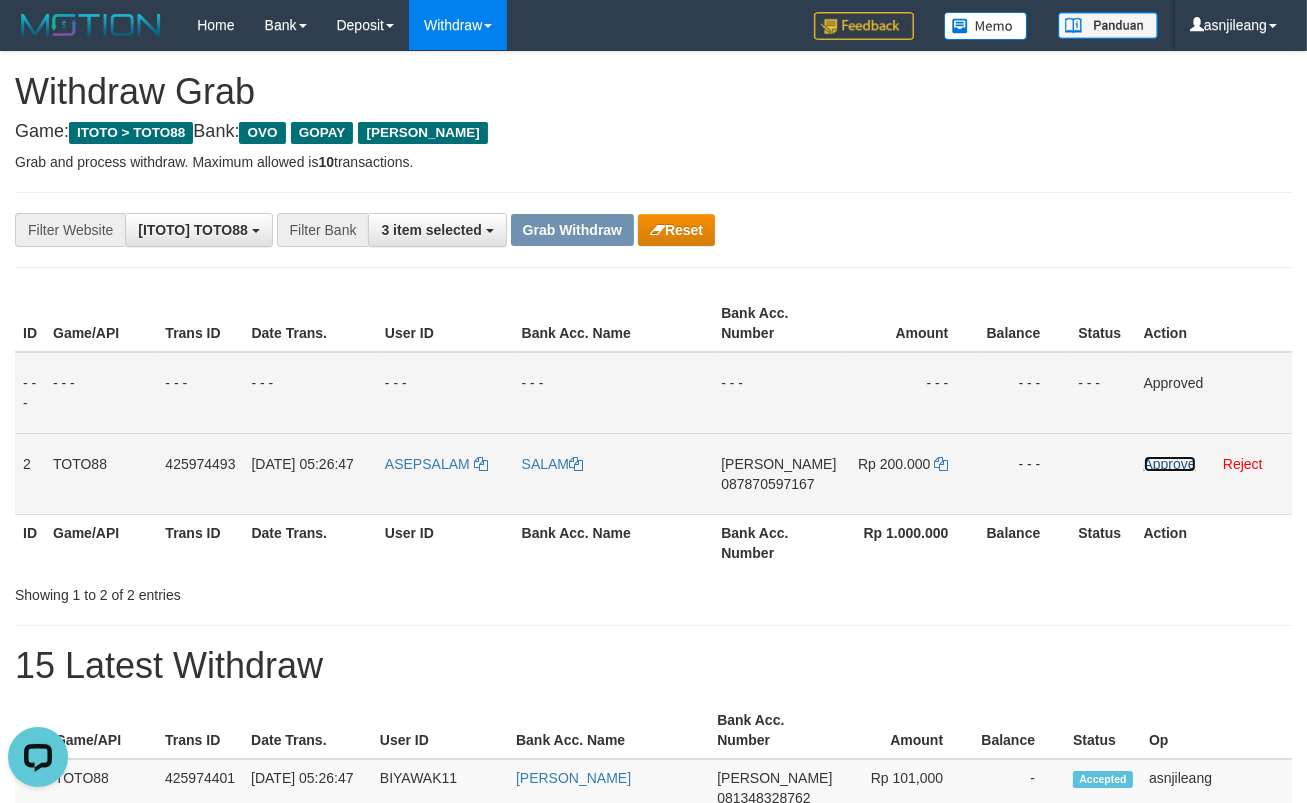 click on "Approve" at bounding box center (1170, 464) 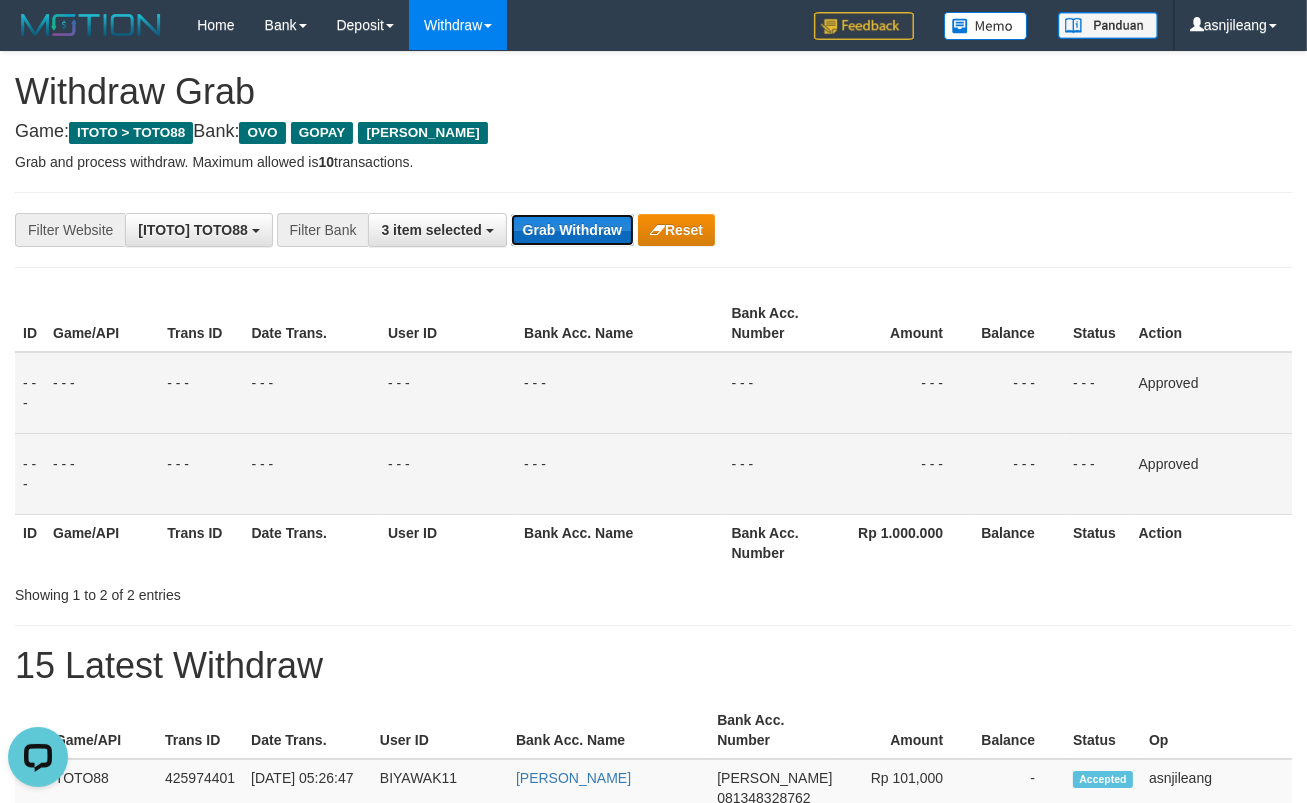 click on "Grab Withdraw" at bounding box center (572, 230) 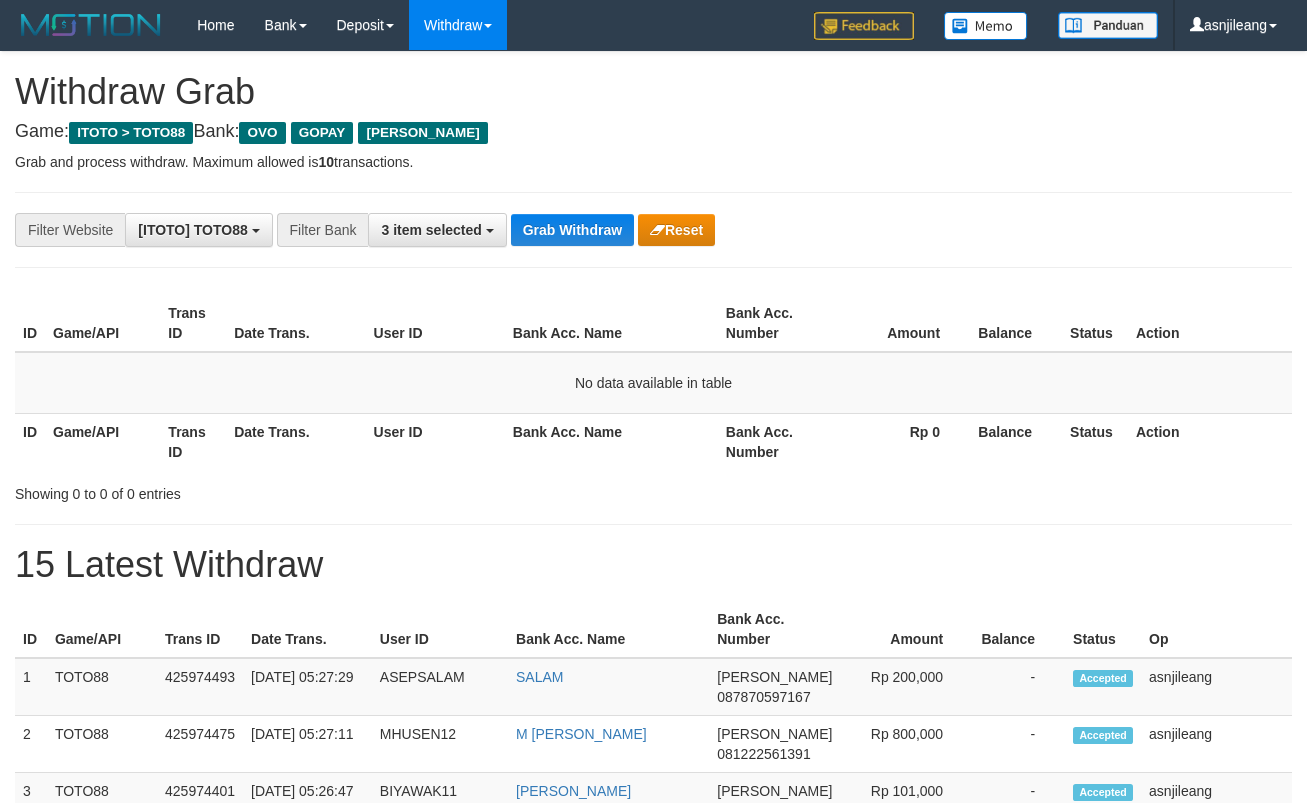 scroll, scrollTop: 0, scrollLeft: 0, axis: both 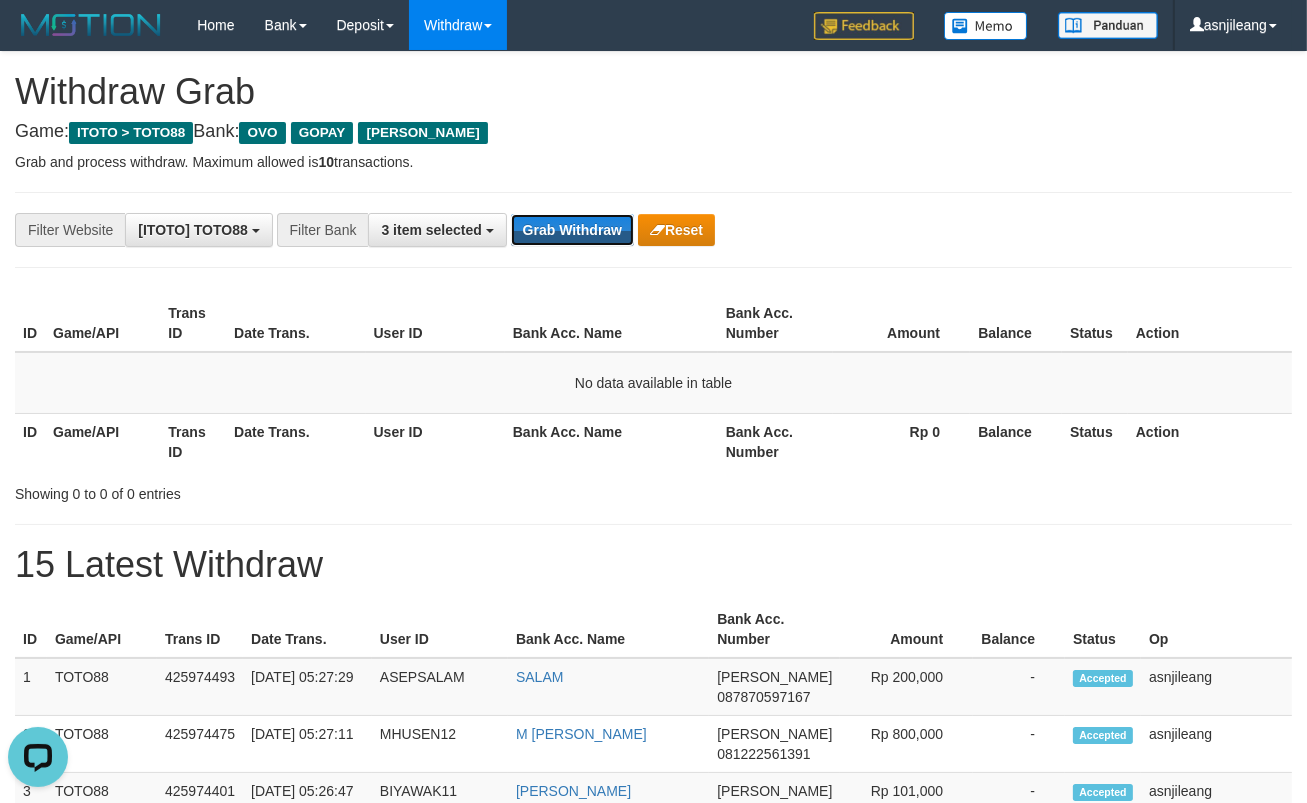 click on "Grab Withdraw" at bounding box center (572, 230) 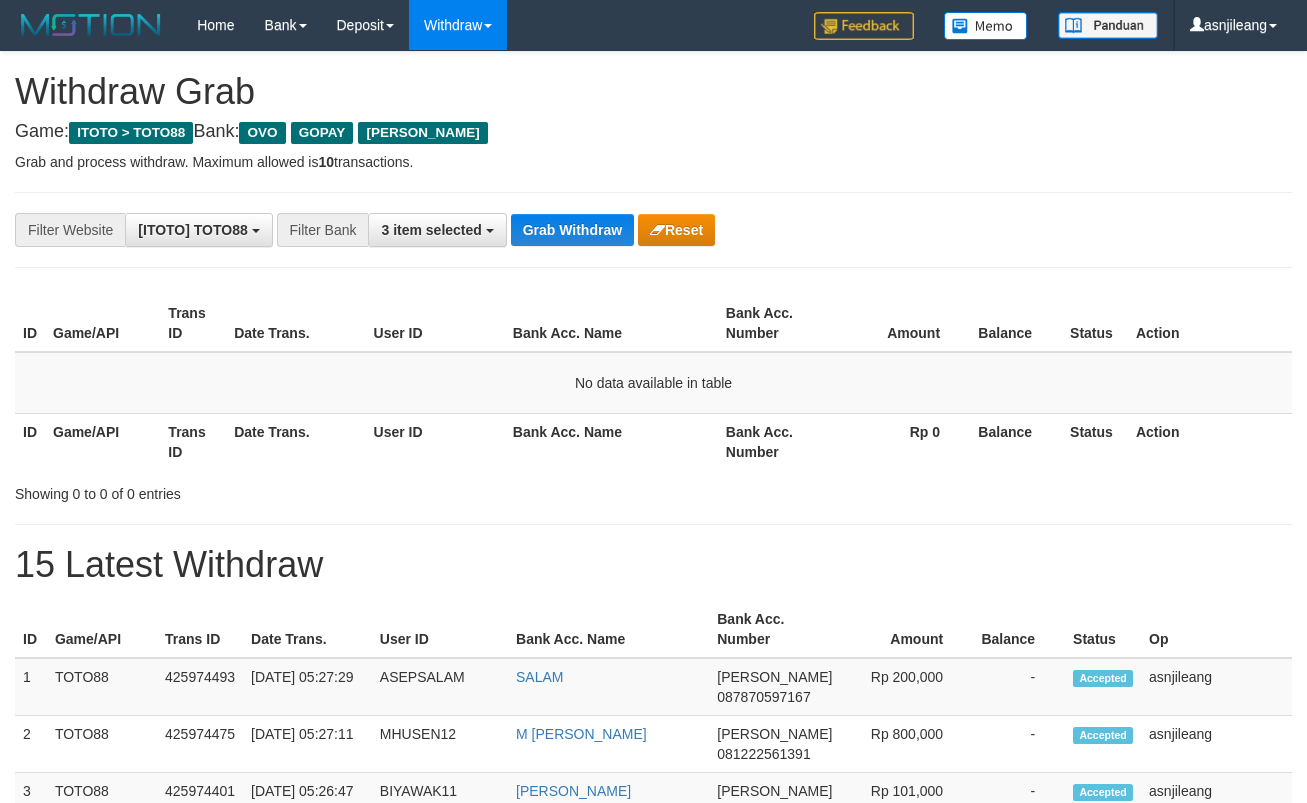scroll, scrollTop: 0, scrollLeft: 0, axis: both 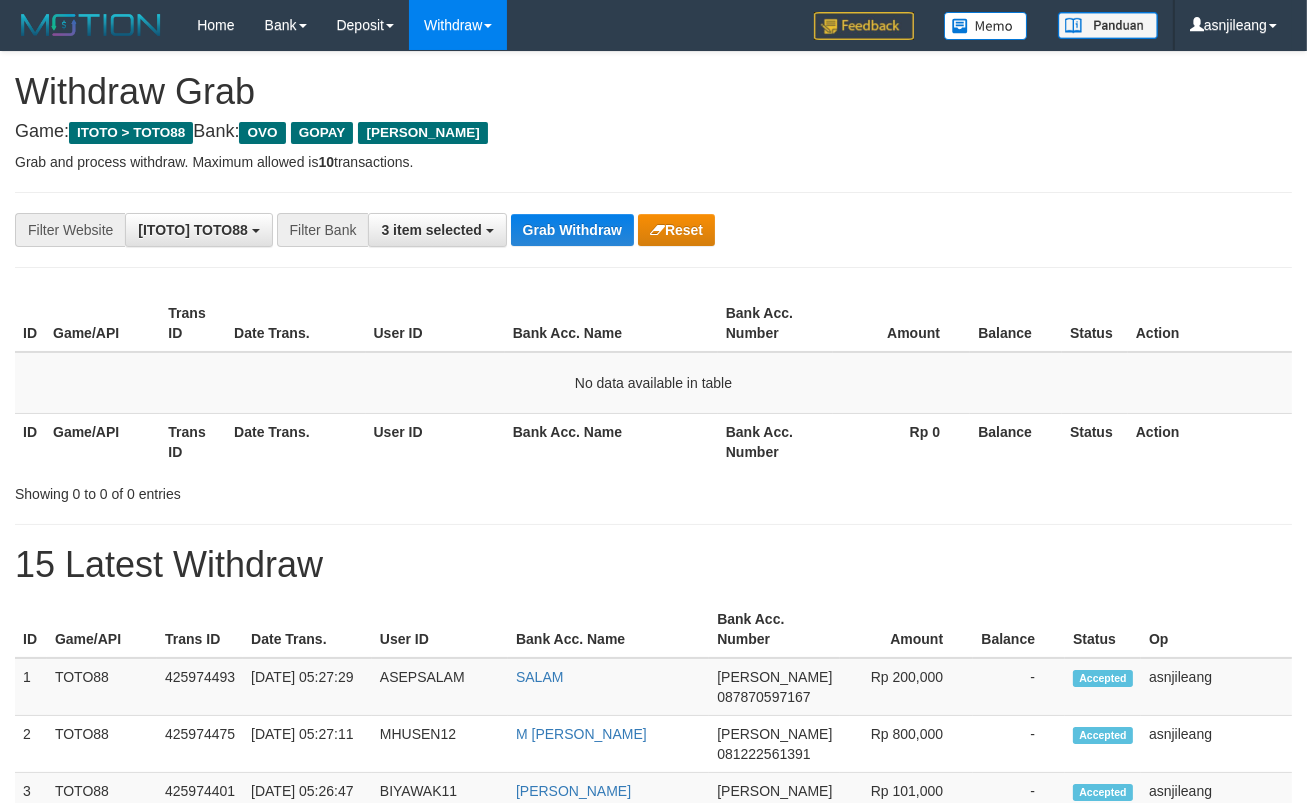 click on "Grab Withdraw" at bounding box center [572, 230] 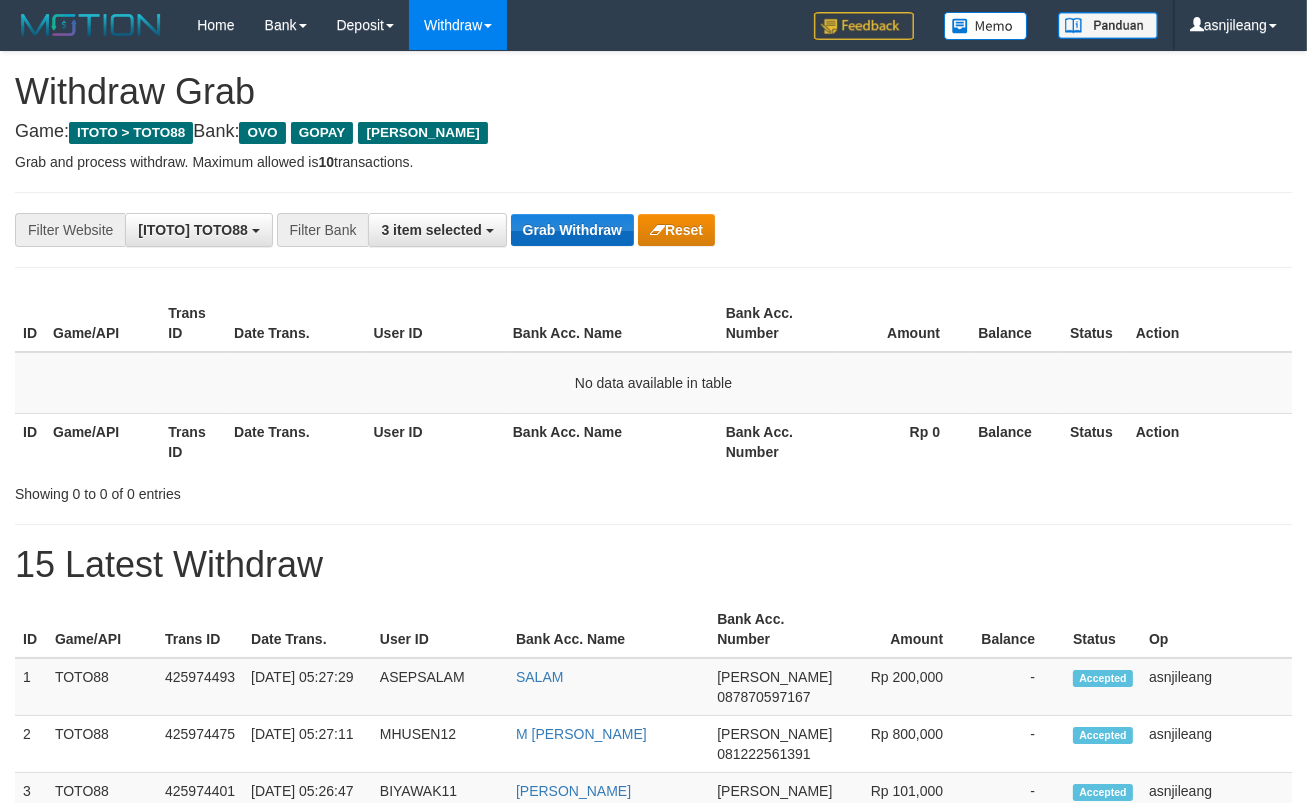 click on "Grab Withdraw" at bounding box center [572, 230] 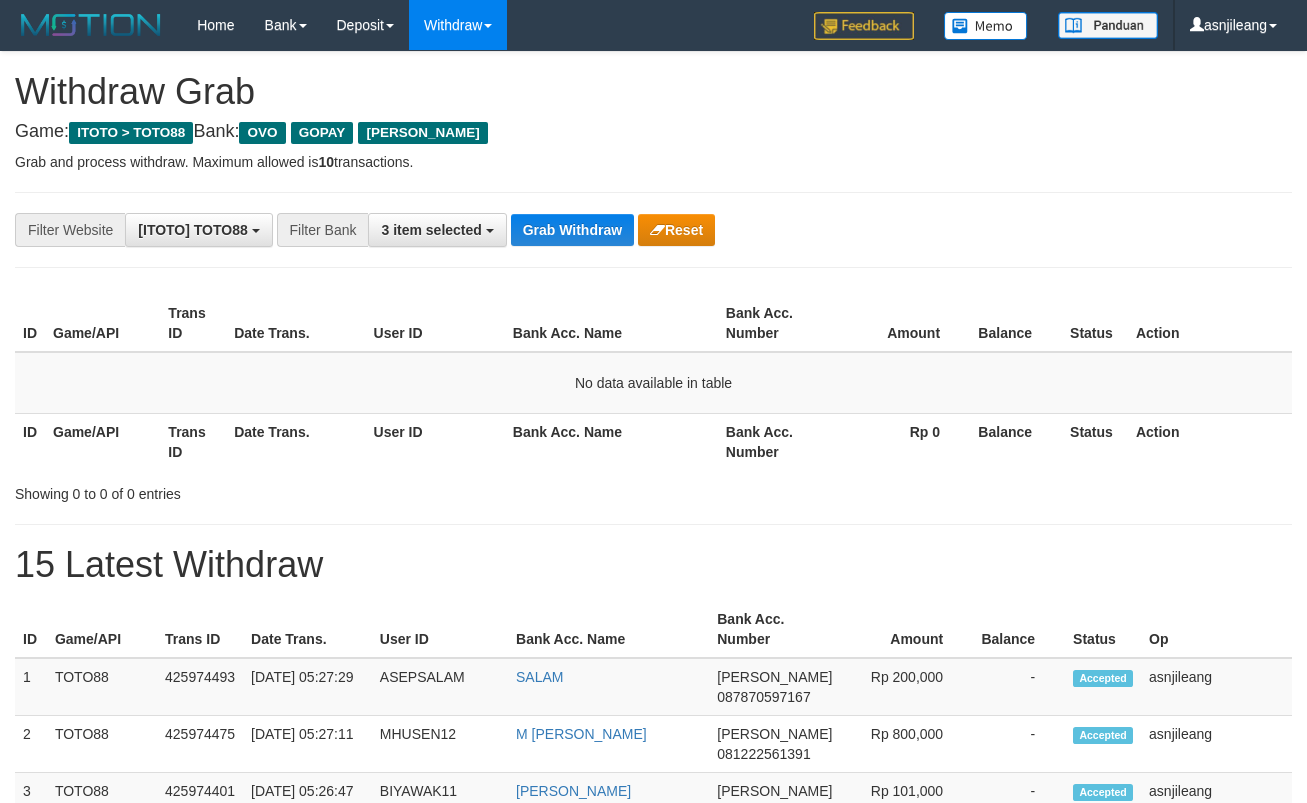 scroll, scrollTop: 0, scrollLeft: 0, axis: both 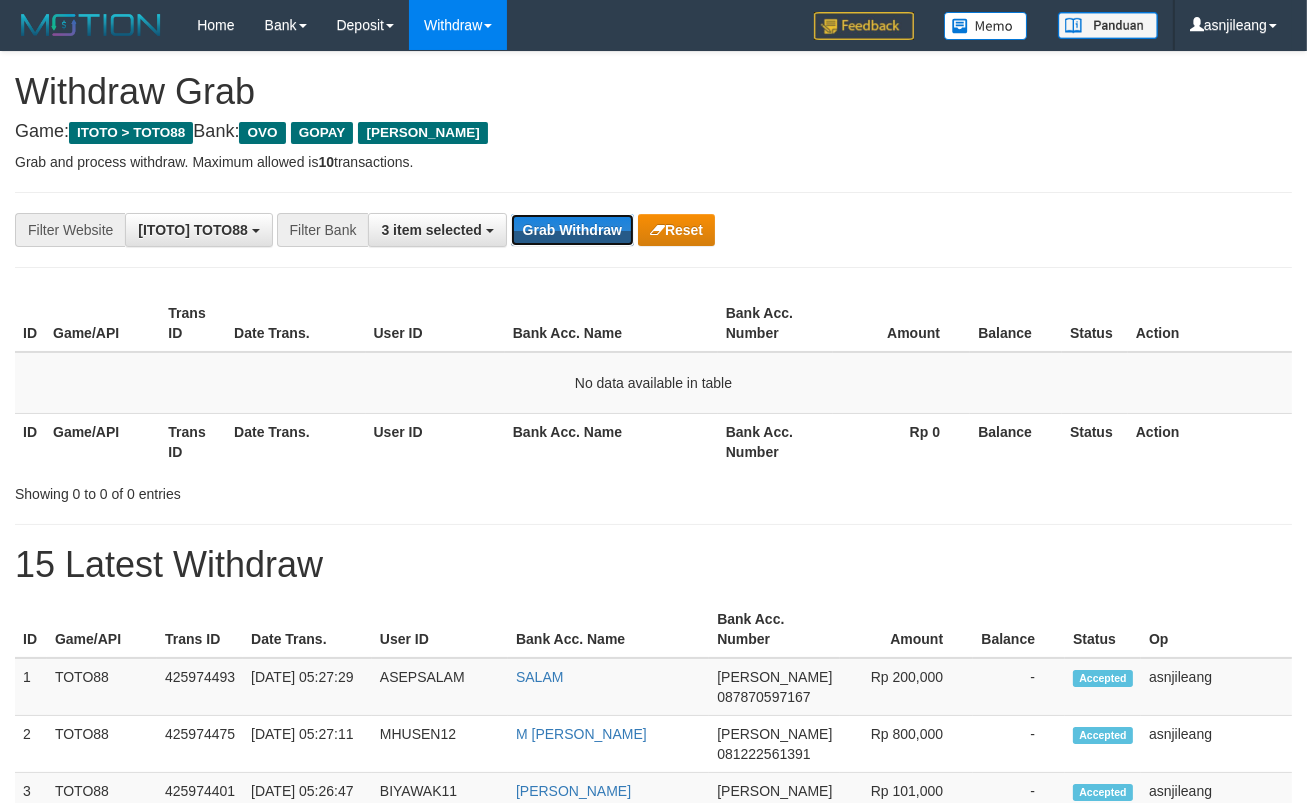 click on "Grab Withdraw" at bounding box center [572, 230] 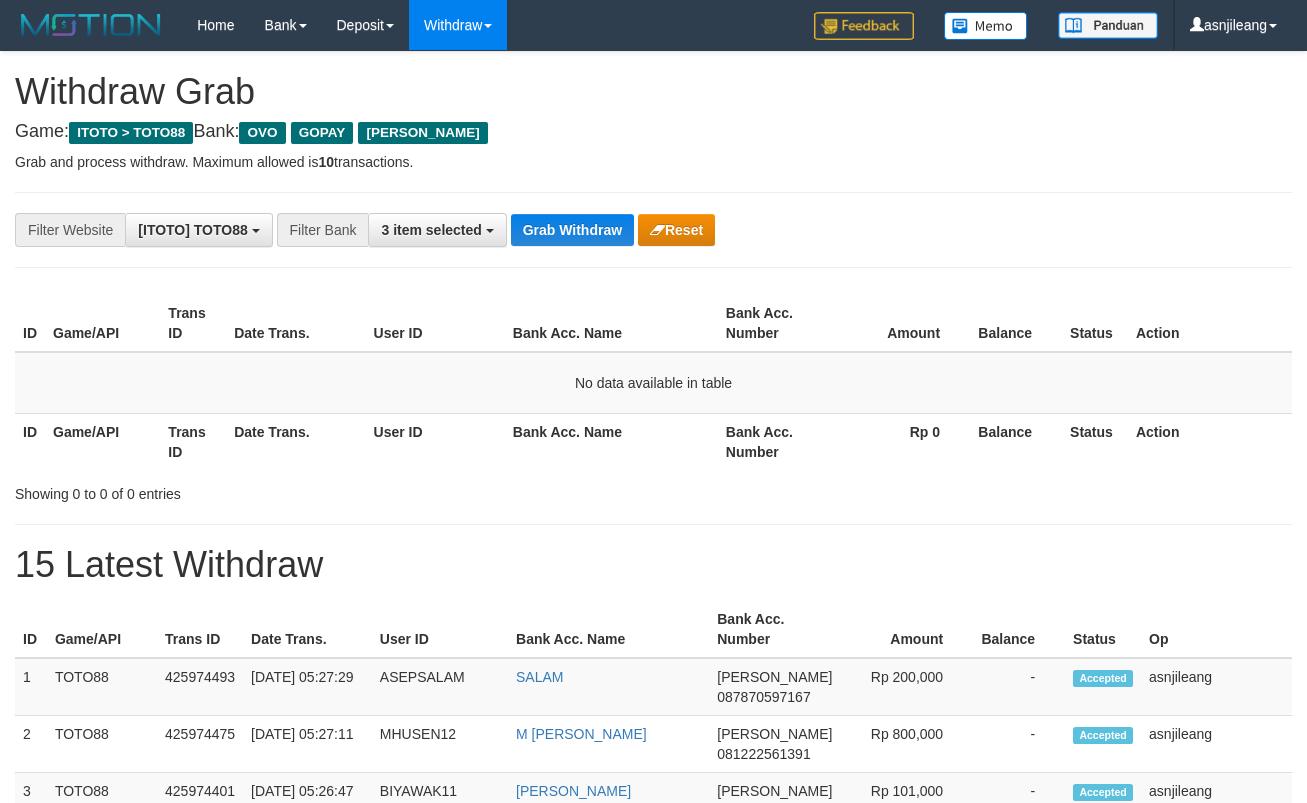 click on "Grab Withdraw" at bounding box center [572, 230] 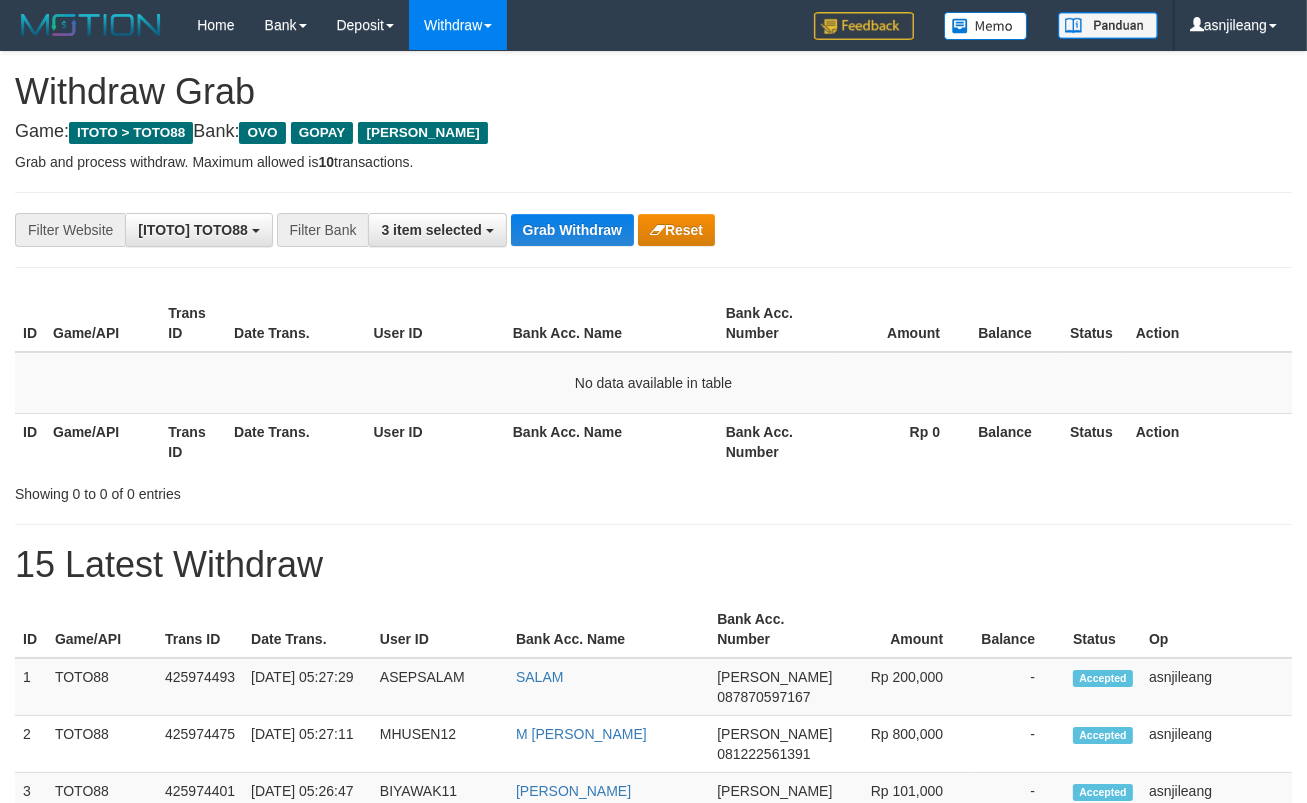scroll, scrollTop: 17, scrollLeft: 0, axis: vertical 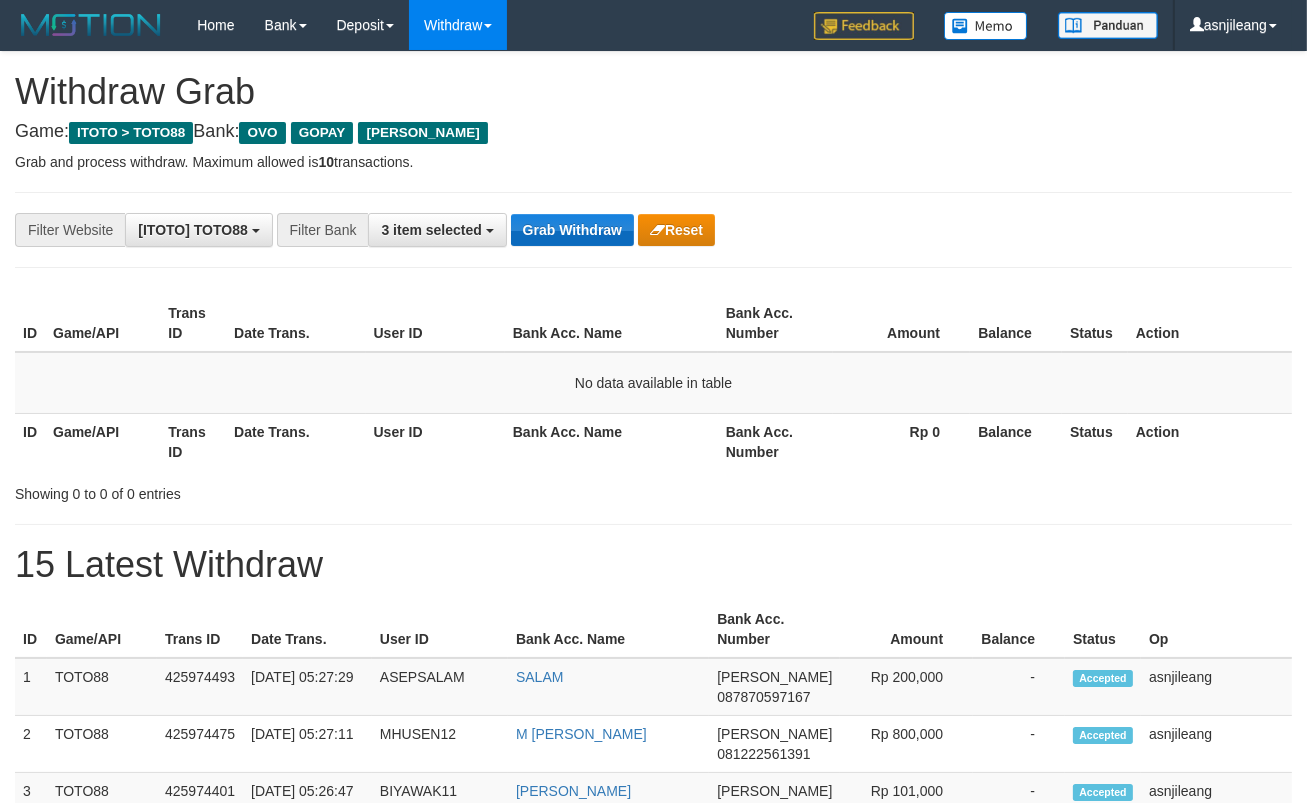 drag, startPoint x: 0, startPoint y: 0, endPoint x: 579, endPoint y: 223, distance: 620.45953 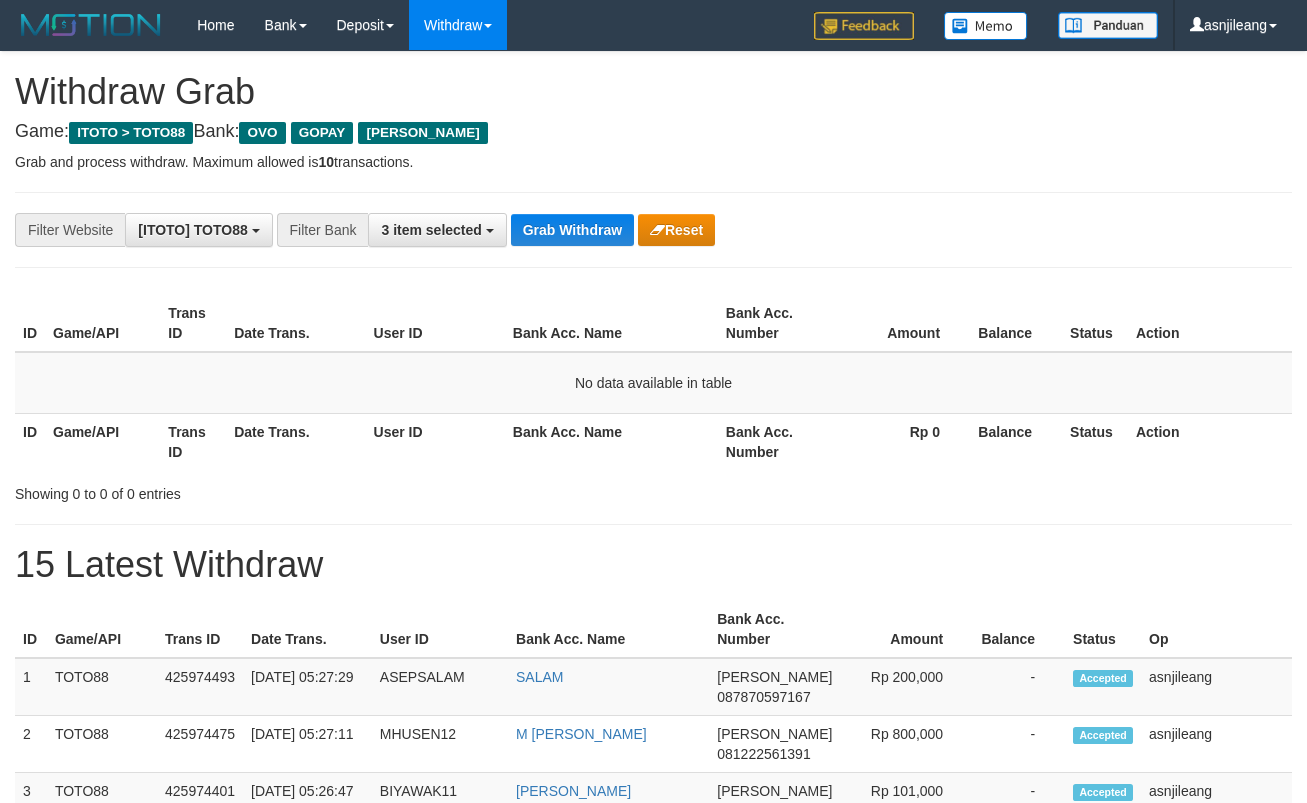 scroll, scrollTop: 0, scrollLeft: 0, axis: both 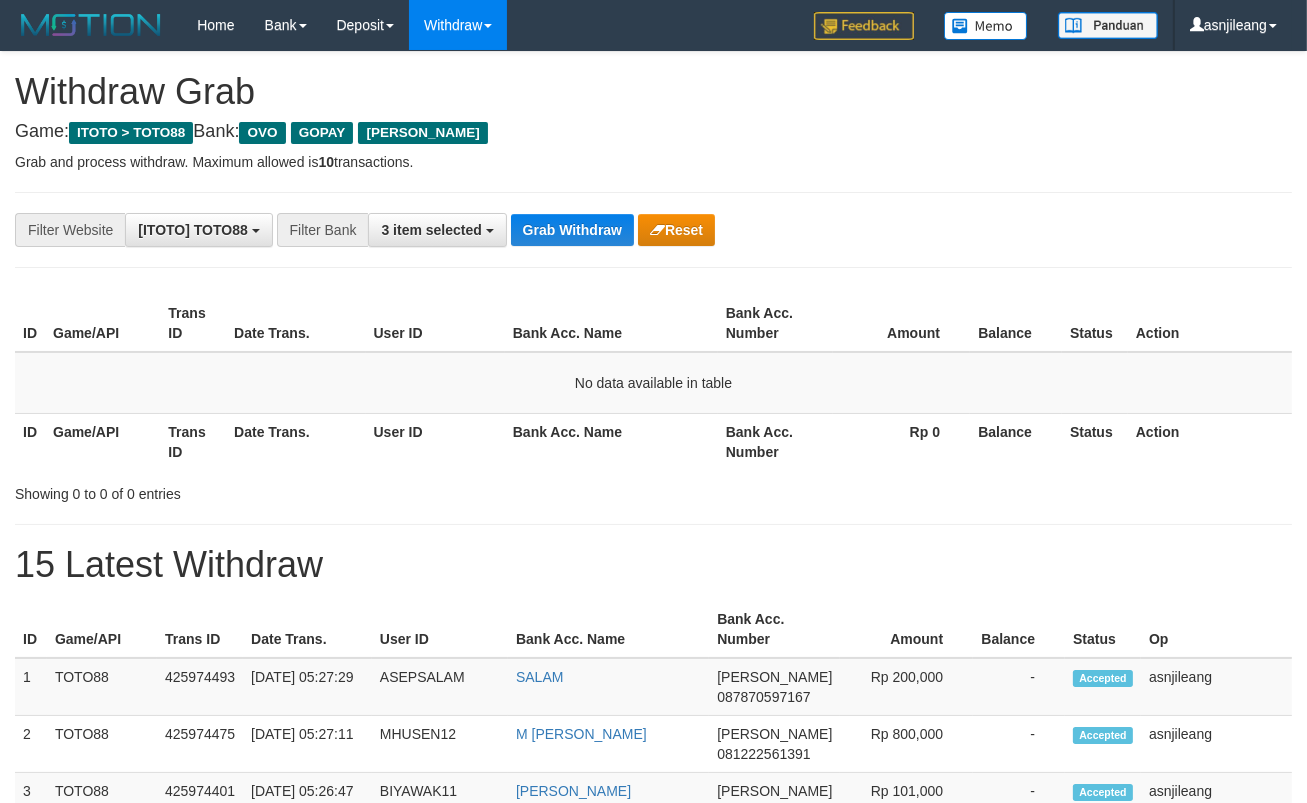 click on "**********" at bounding box center (544, 230) 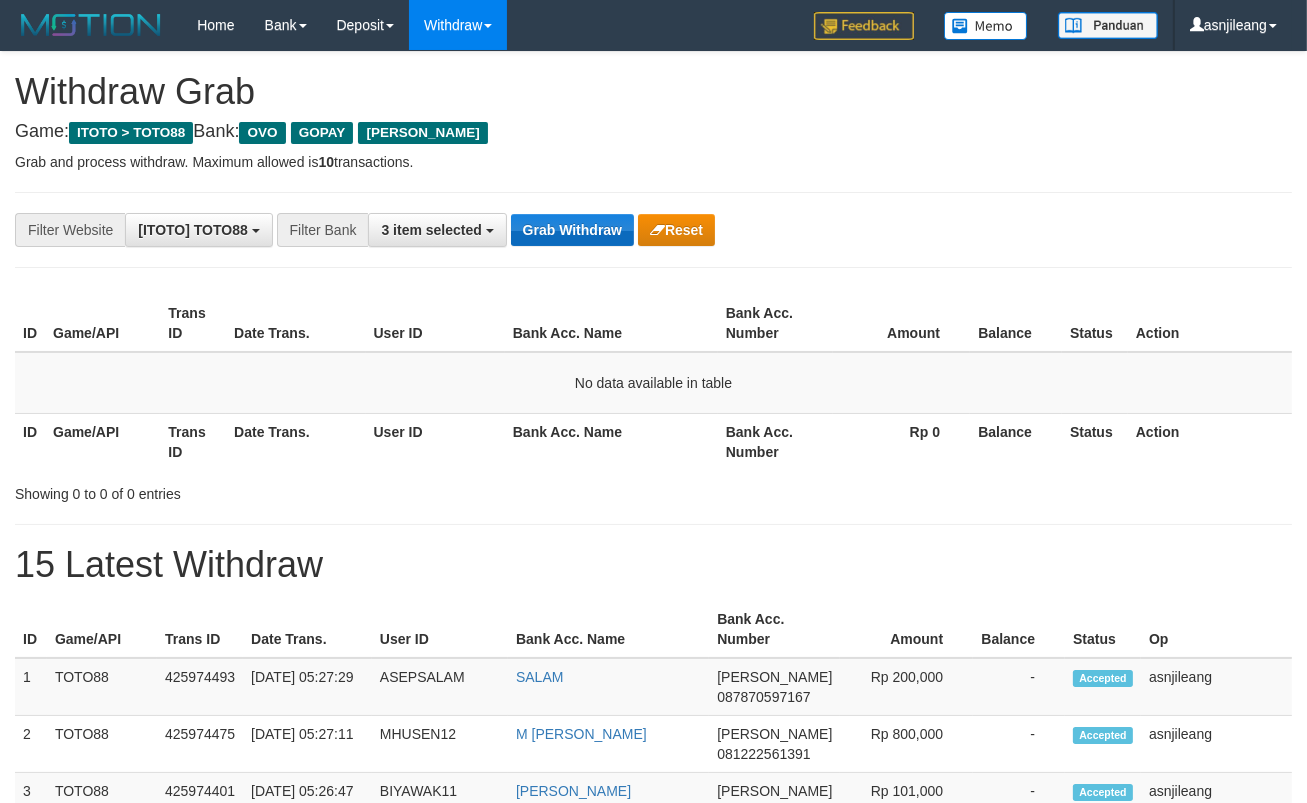 scroll, scrollTop: 17, scrollLeft: 0, axis: vertical 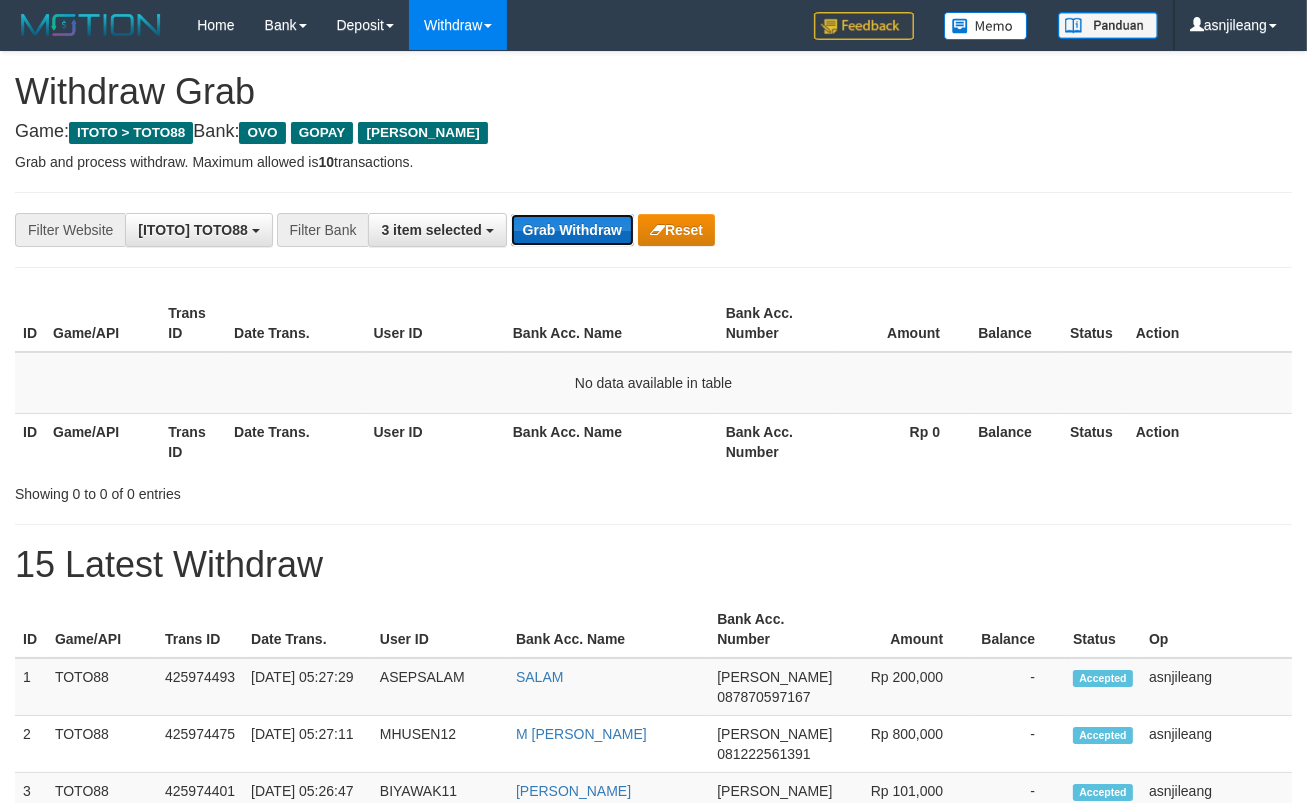 click on "Grab Withdraw" at bounding box center (572, 230) 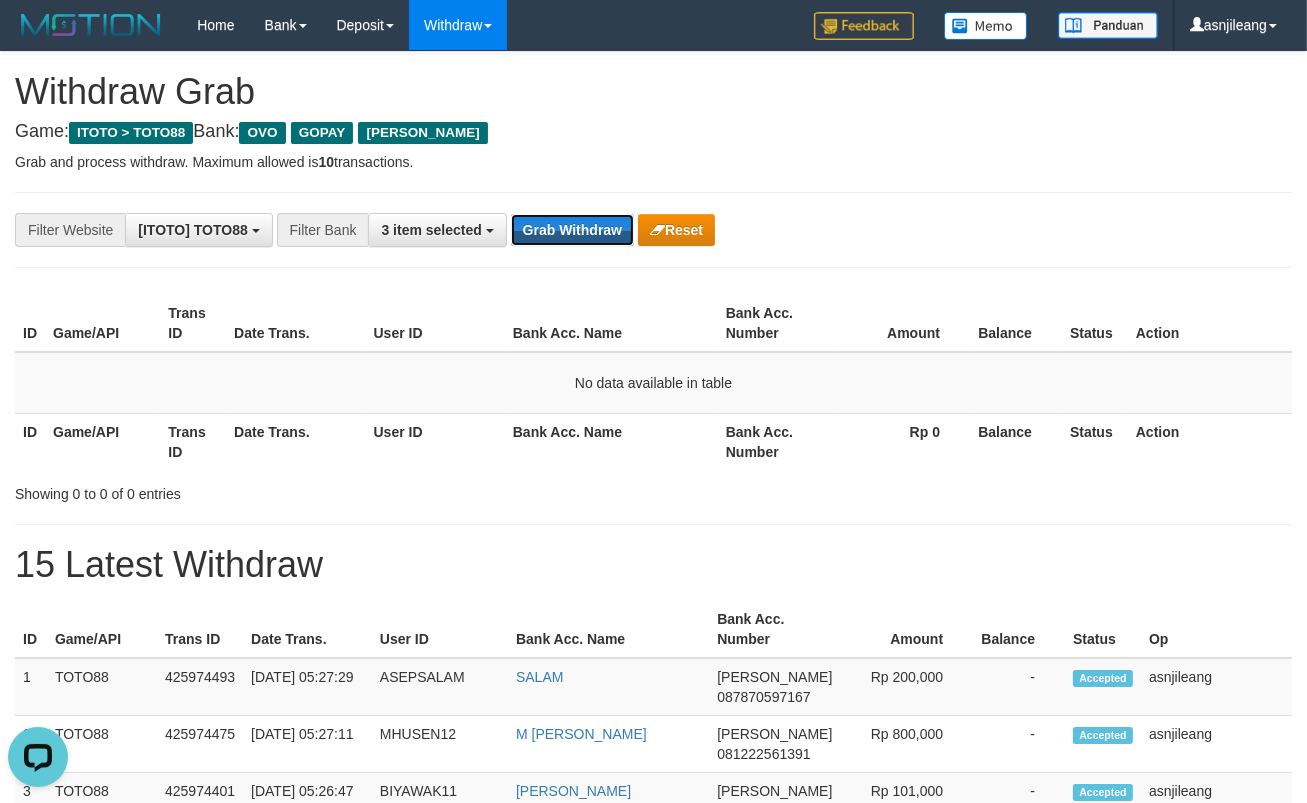 scroll, scrollTop: 0, scrollLeft: 0, axis: both 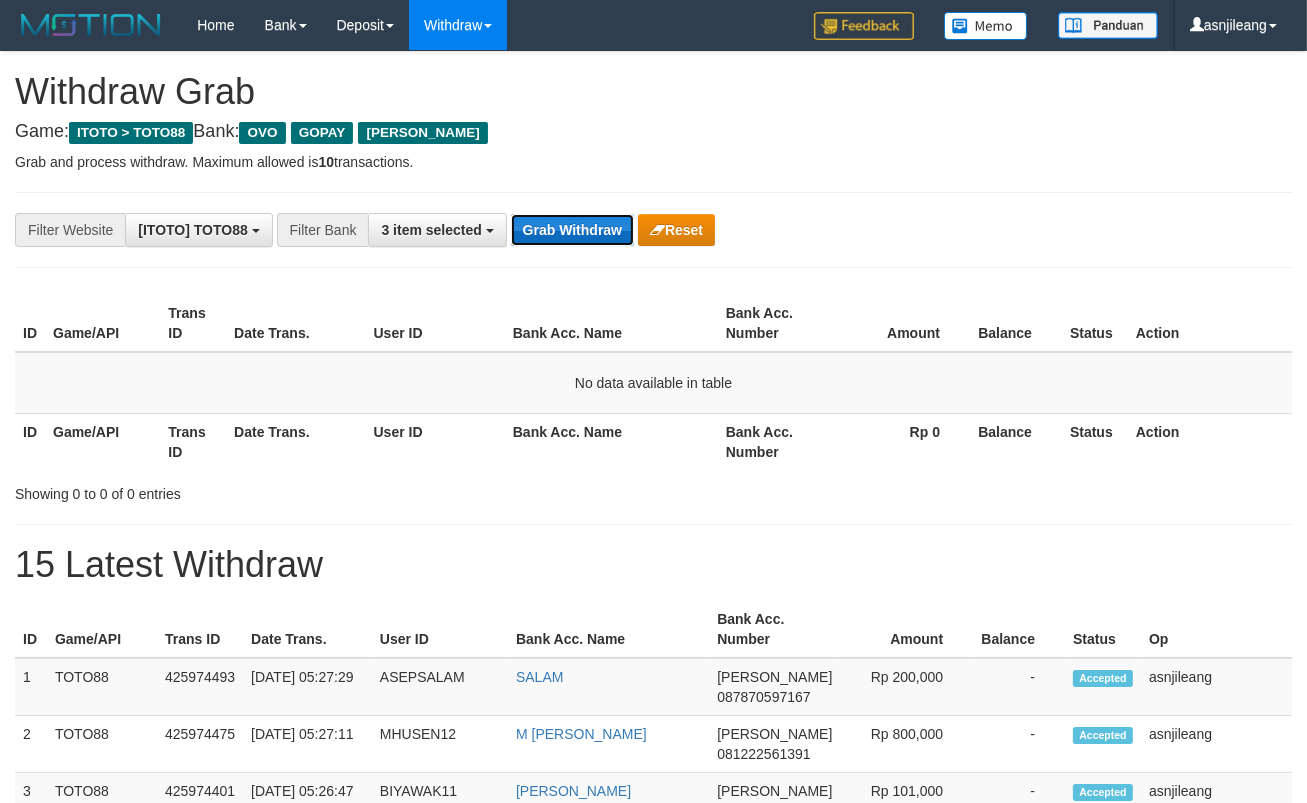 click on "Grab Withdraw" at bounding box center [572, 230] 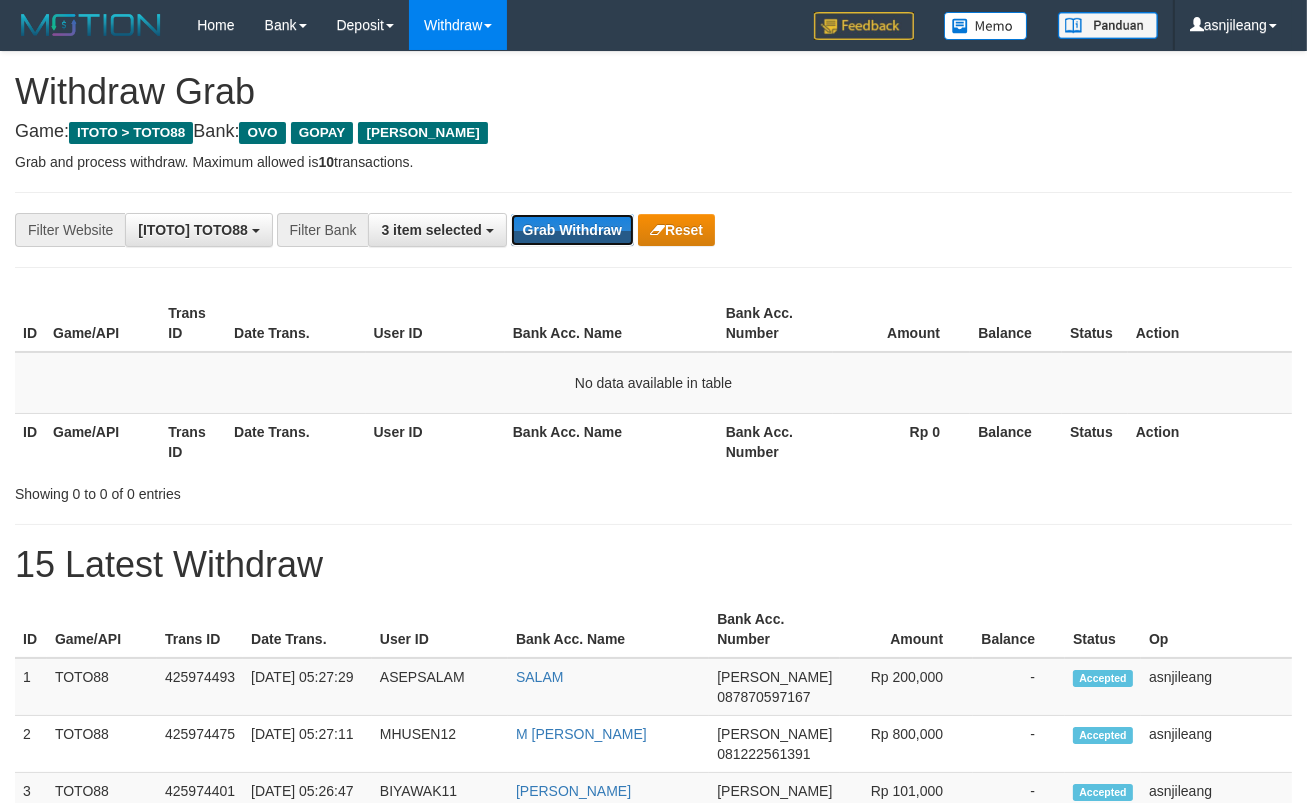 scroll, scrollTop: 0, scrollLeft: 0, axis: both 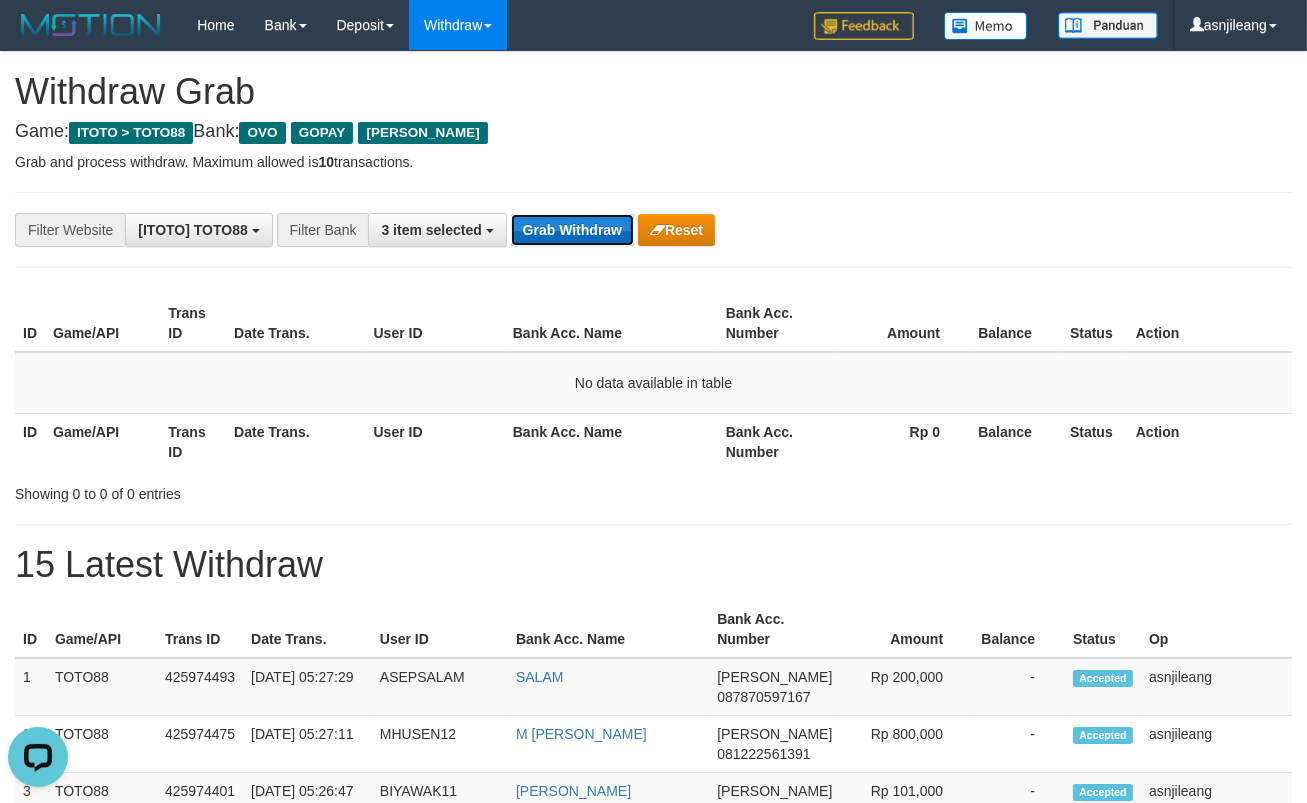 click on "Grab Withdraw" at bounding box center (572, 230) 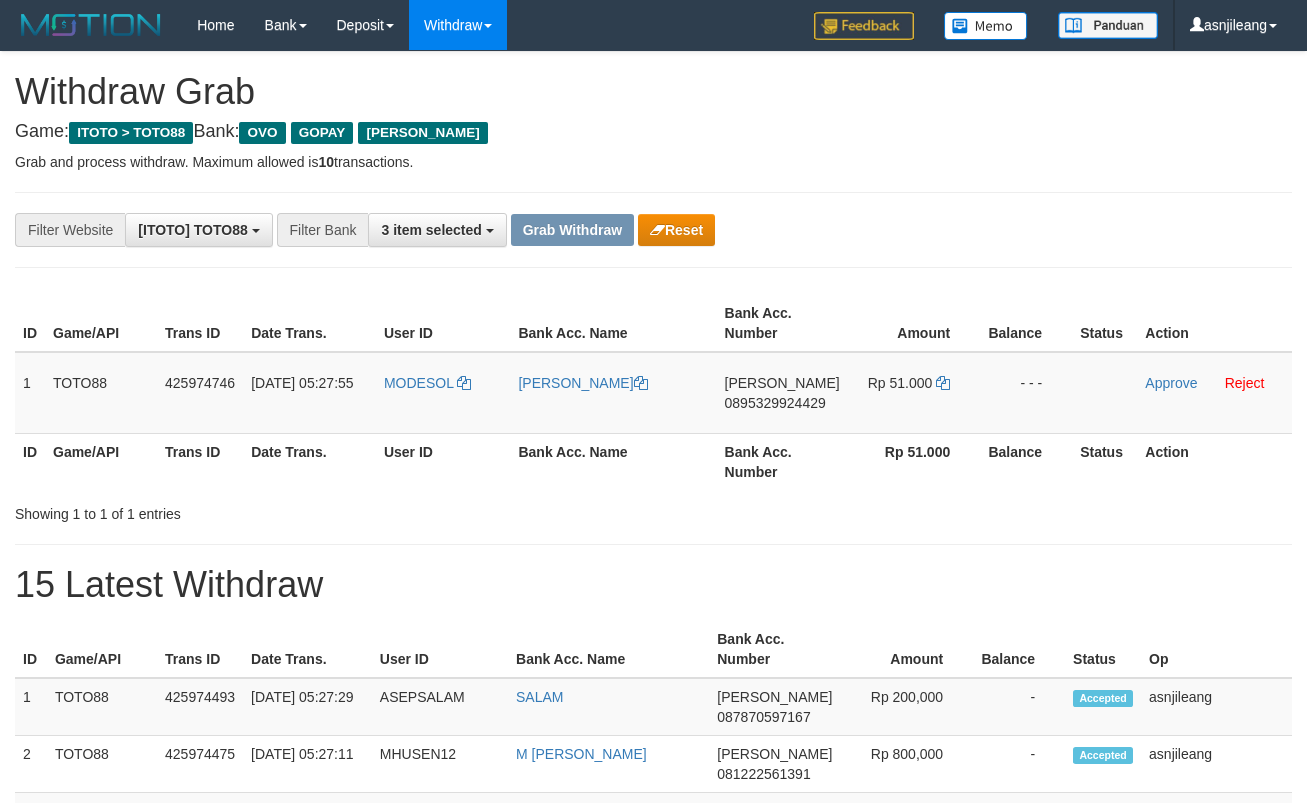 scroll, scrollTop: 0, scrollLeft: 0, axis: both 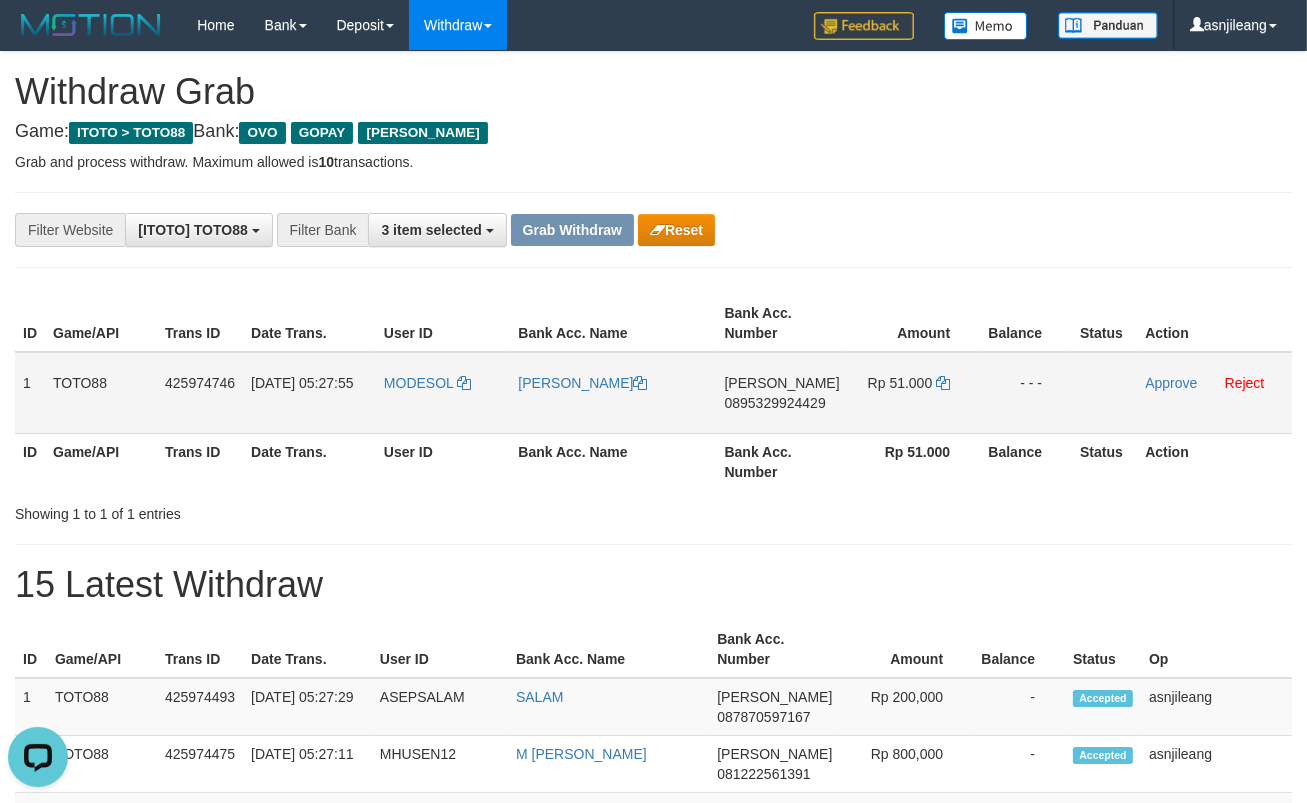 click on "DANA
0895329924429" at bounding box center [782, 393] 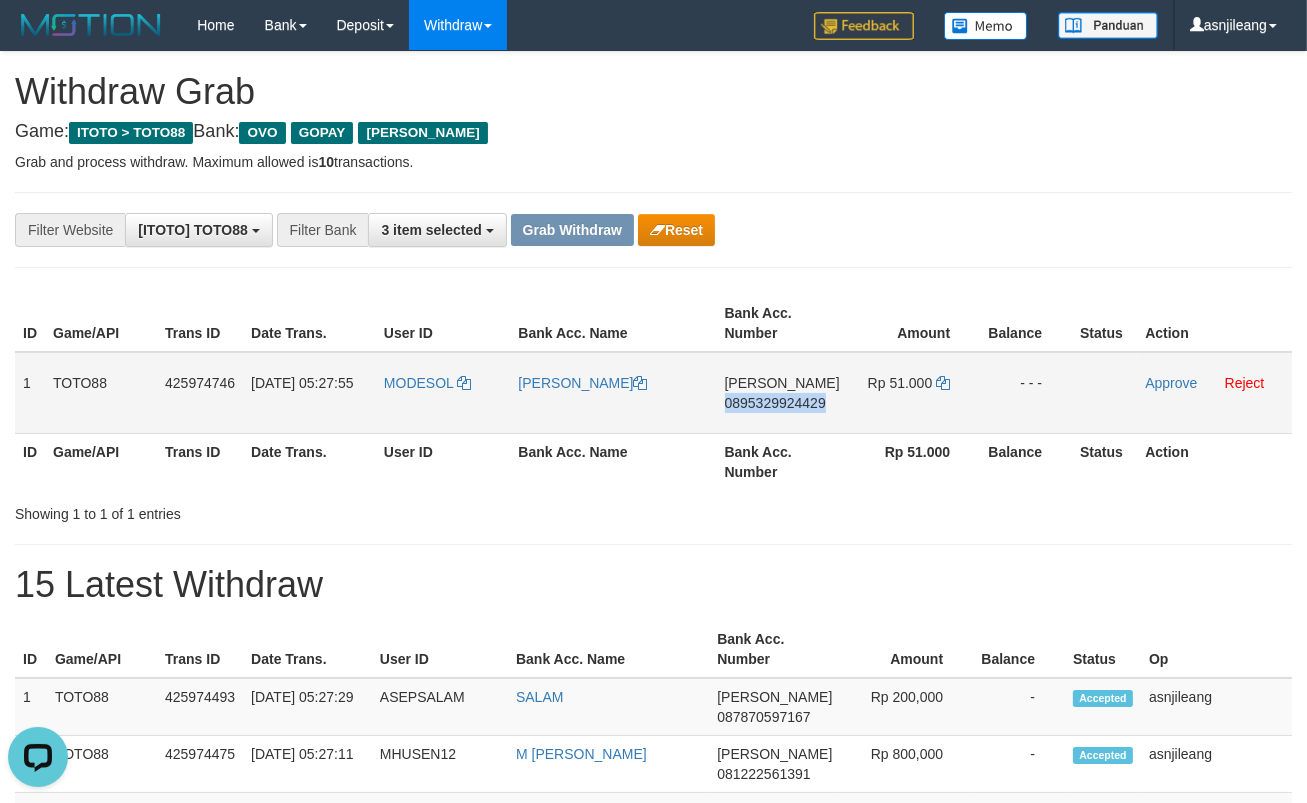 click on "DANA
0895329924429" at bounding box center (782, 393) 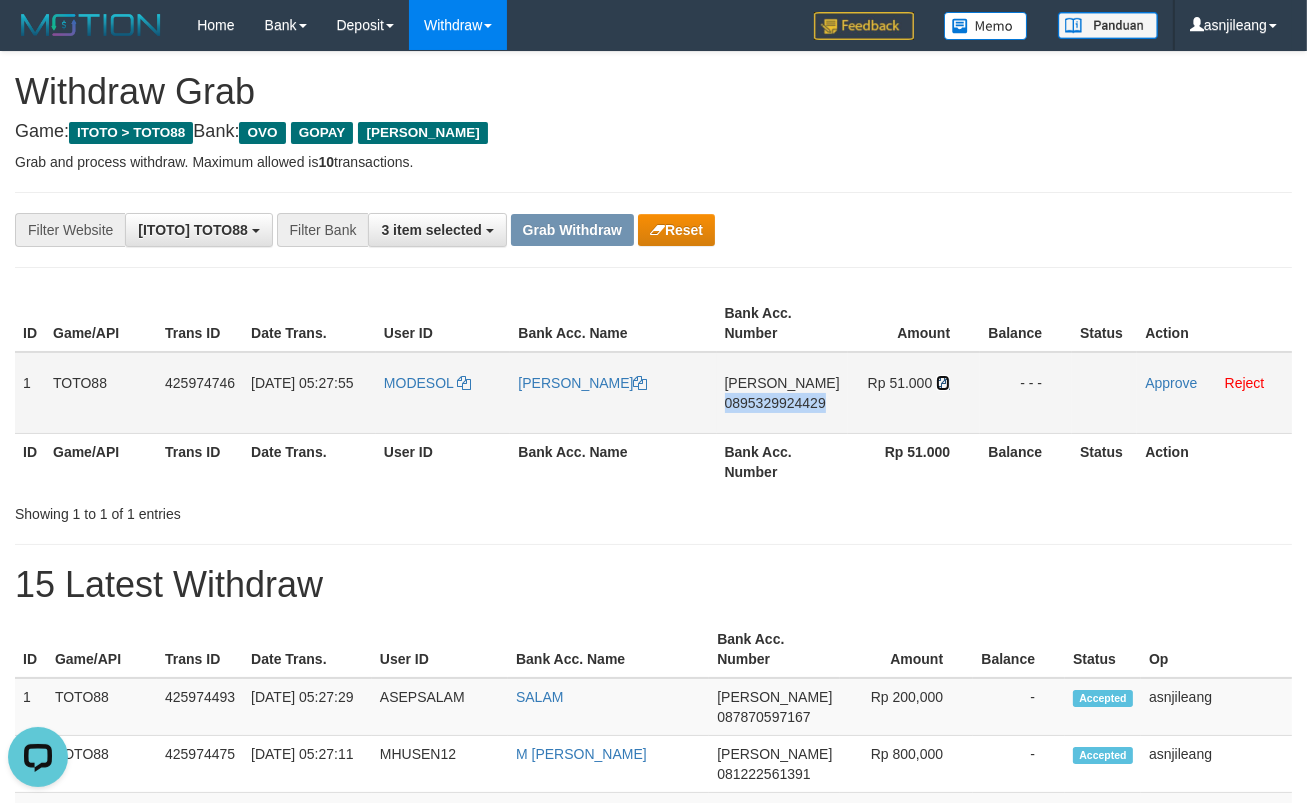 click at bounding box center [943, 383] 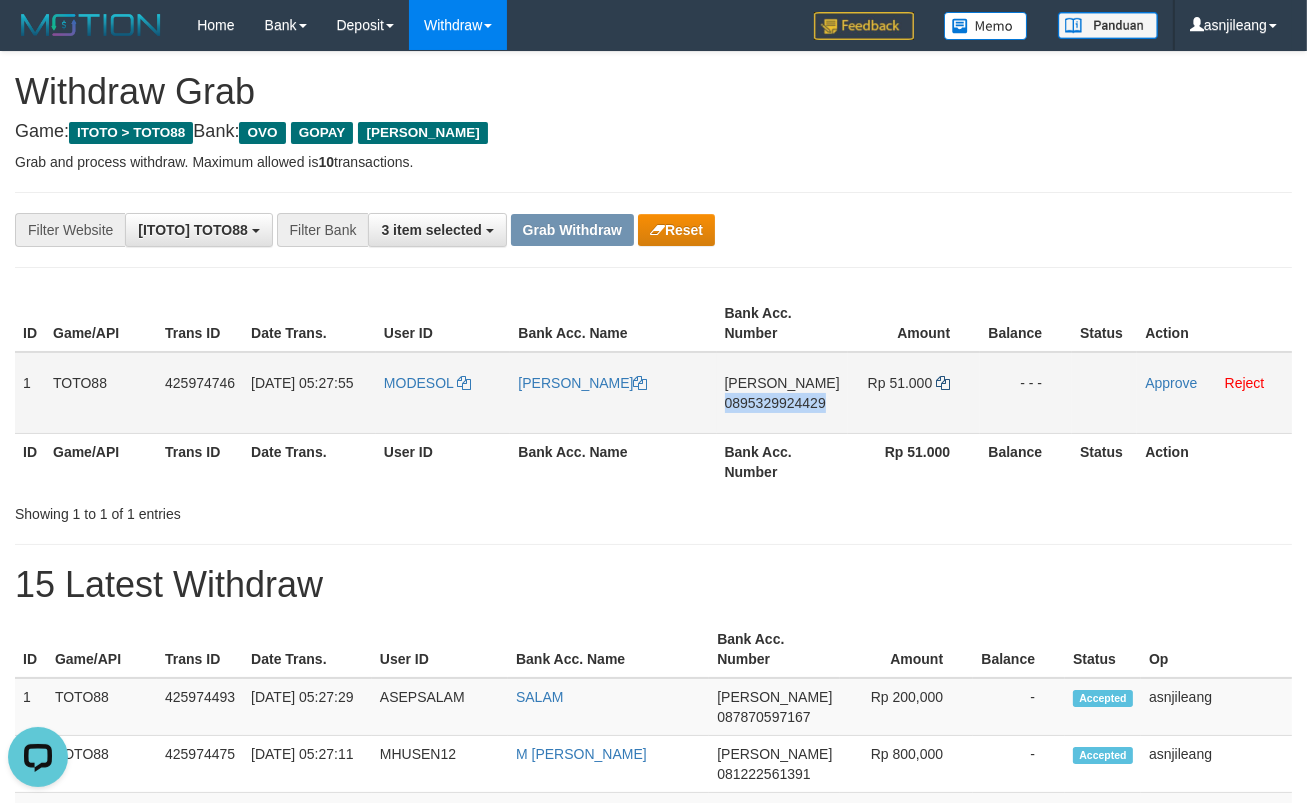 copy on "0895329924429" 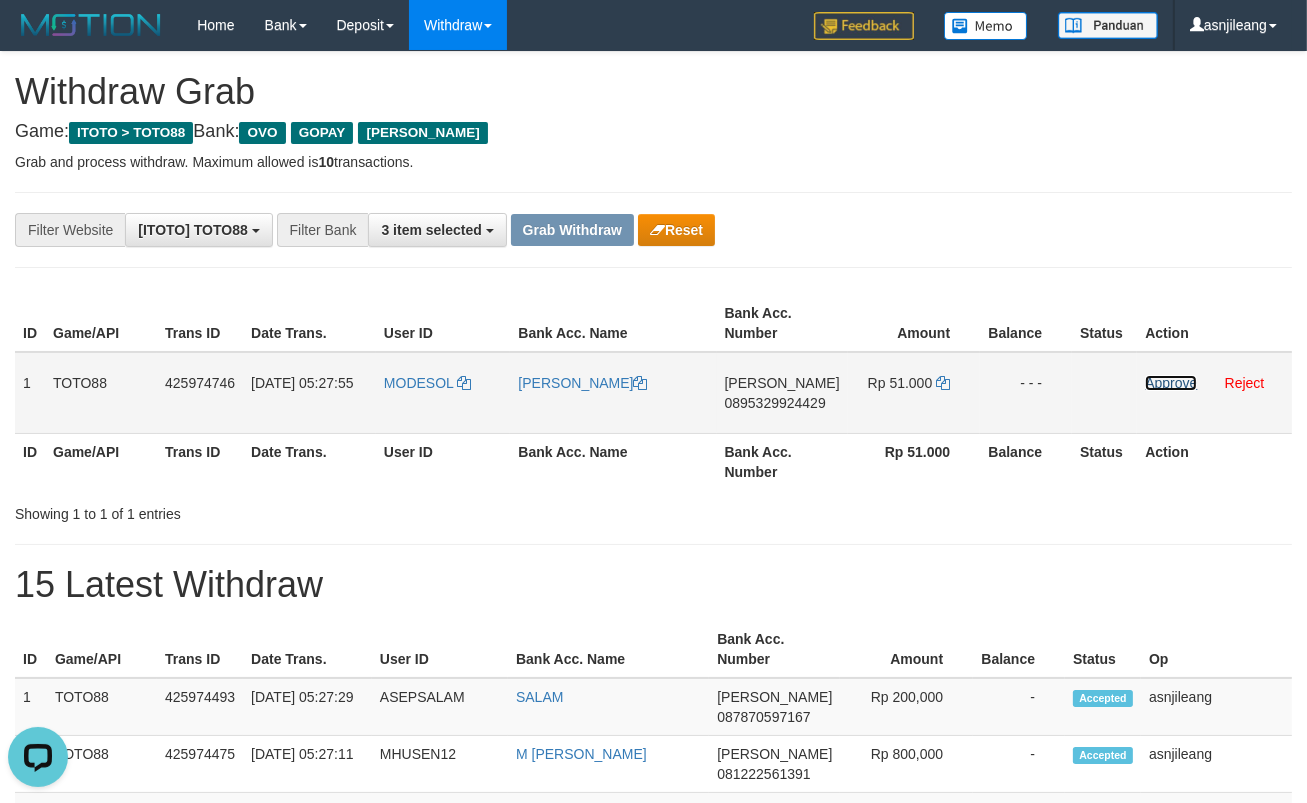 click on "Approve" at bounding box center [1171, 383] 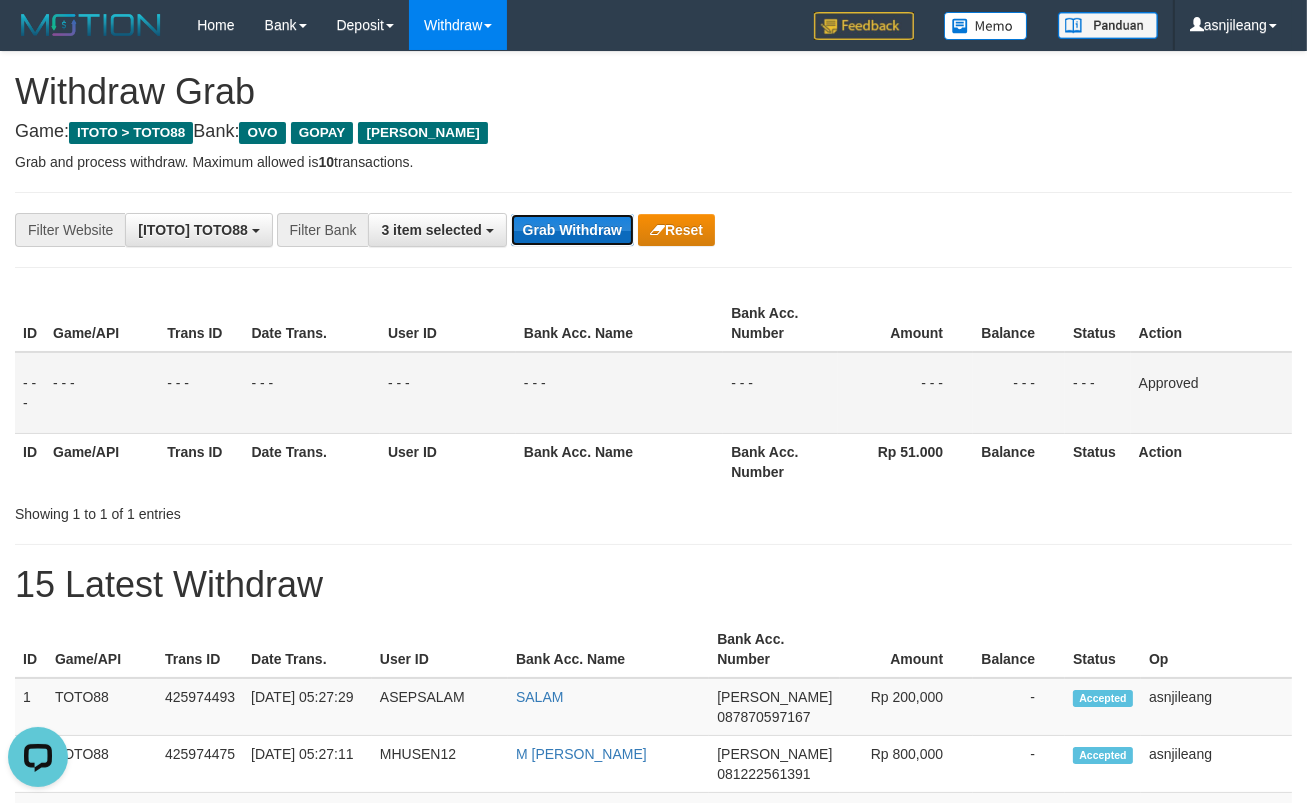 click on "Grab Withdraw" at bounding box center [572, 230] 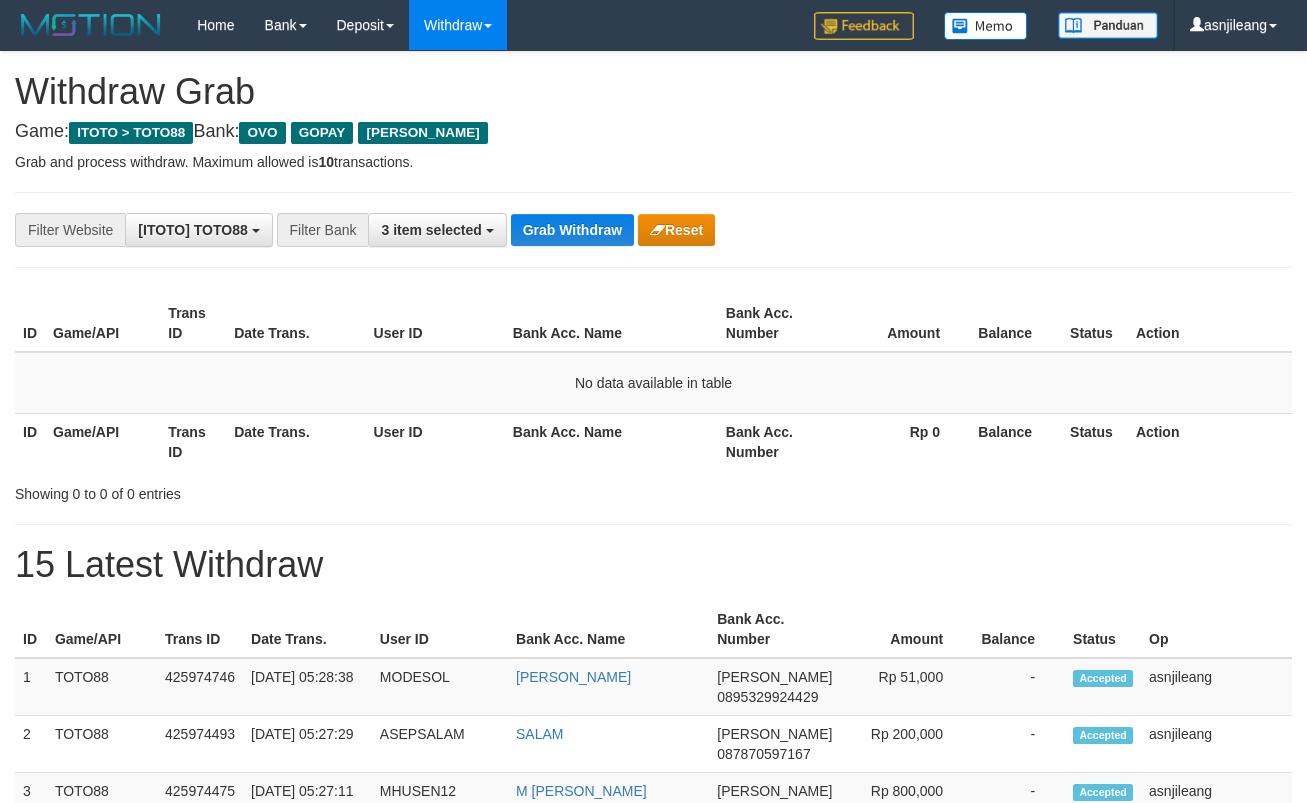 scroll, scrollTop: 0, scrollLeft: 0, axis: both 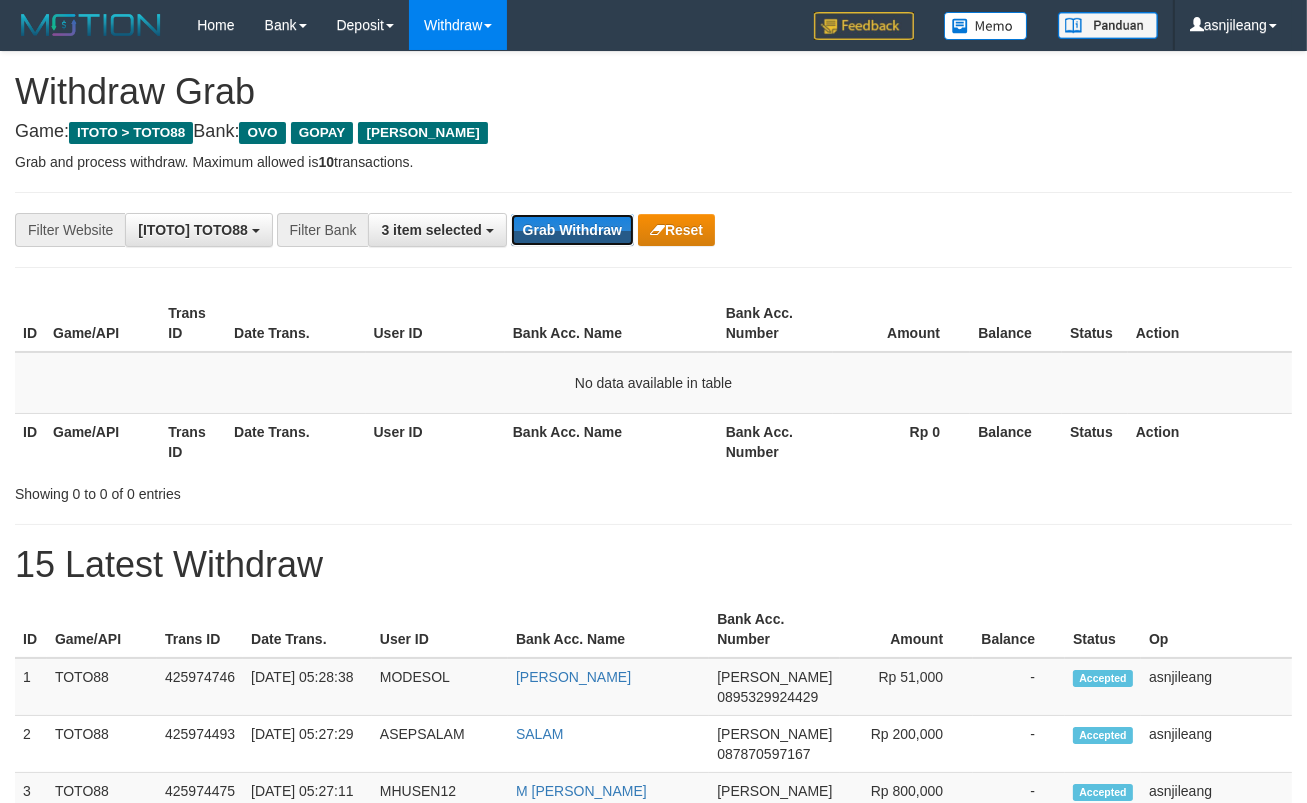click on "Grab Withdraw" at bounding box center (572, 230) 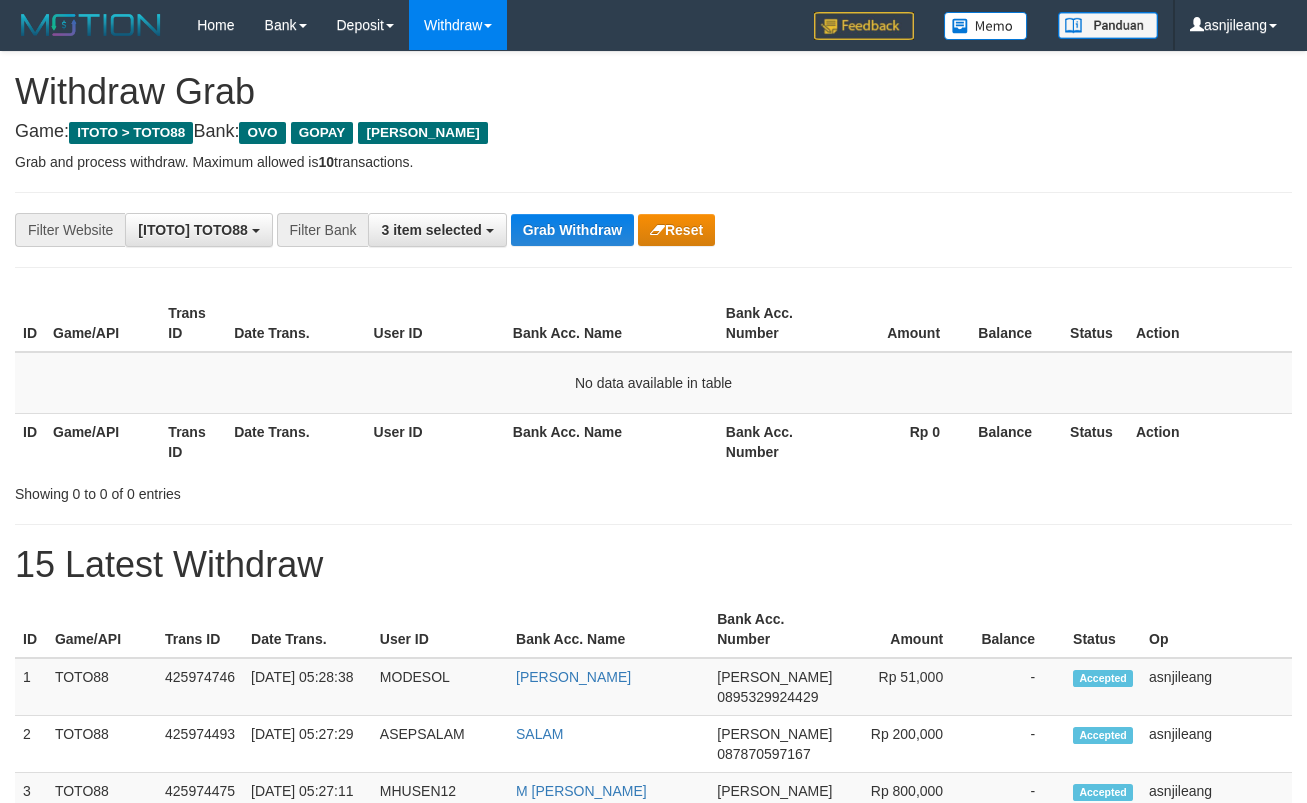 click on "Grab Withdraw" at bounding box center [572, 230] 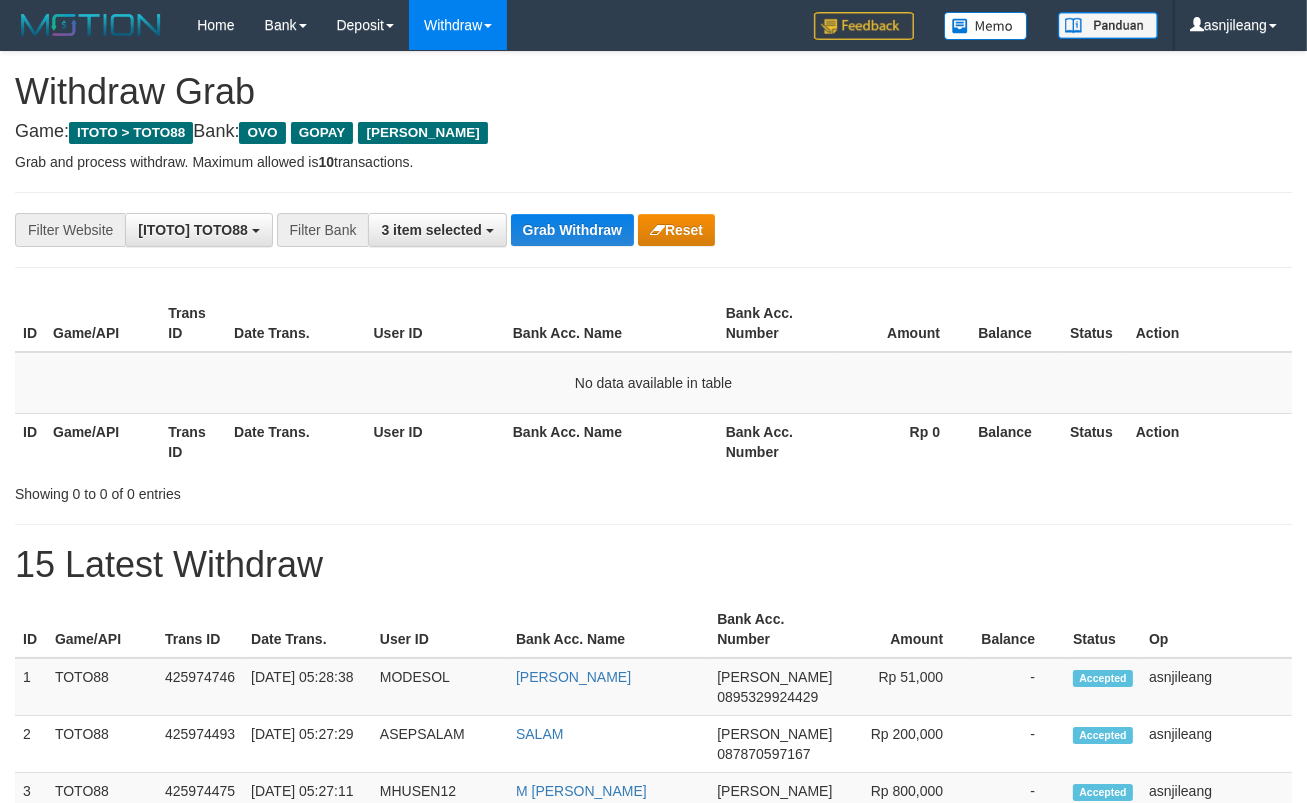 scroll, scrollTop: 17, scrollLeft: 0, axis: vertical 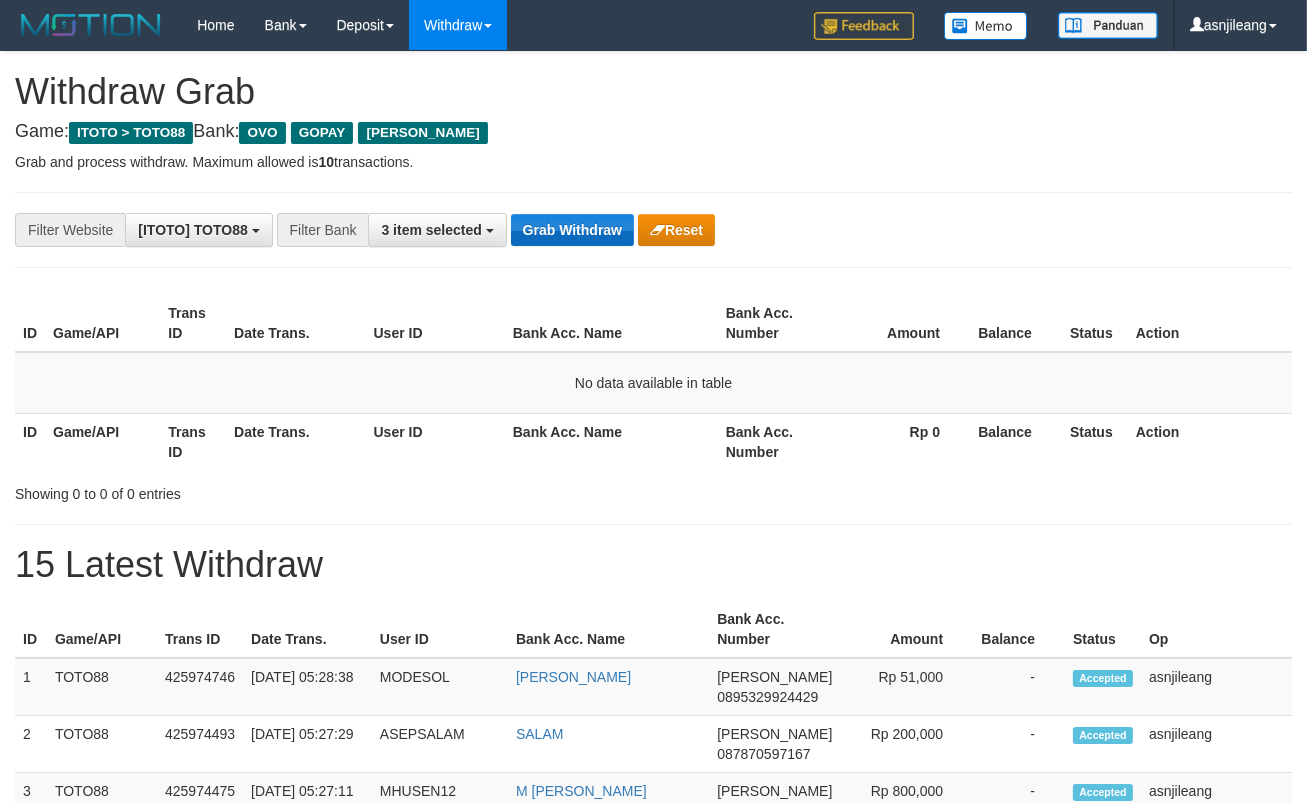 click on "Grab Withdraw" at bounding box center (572, 230) 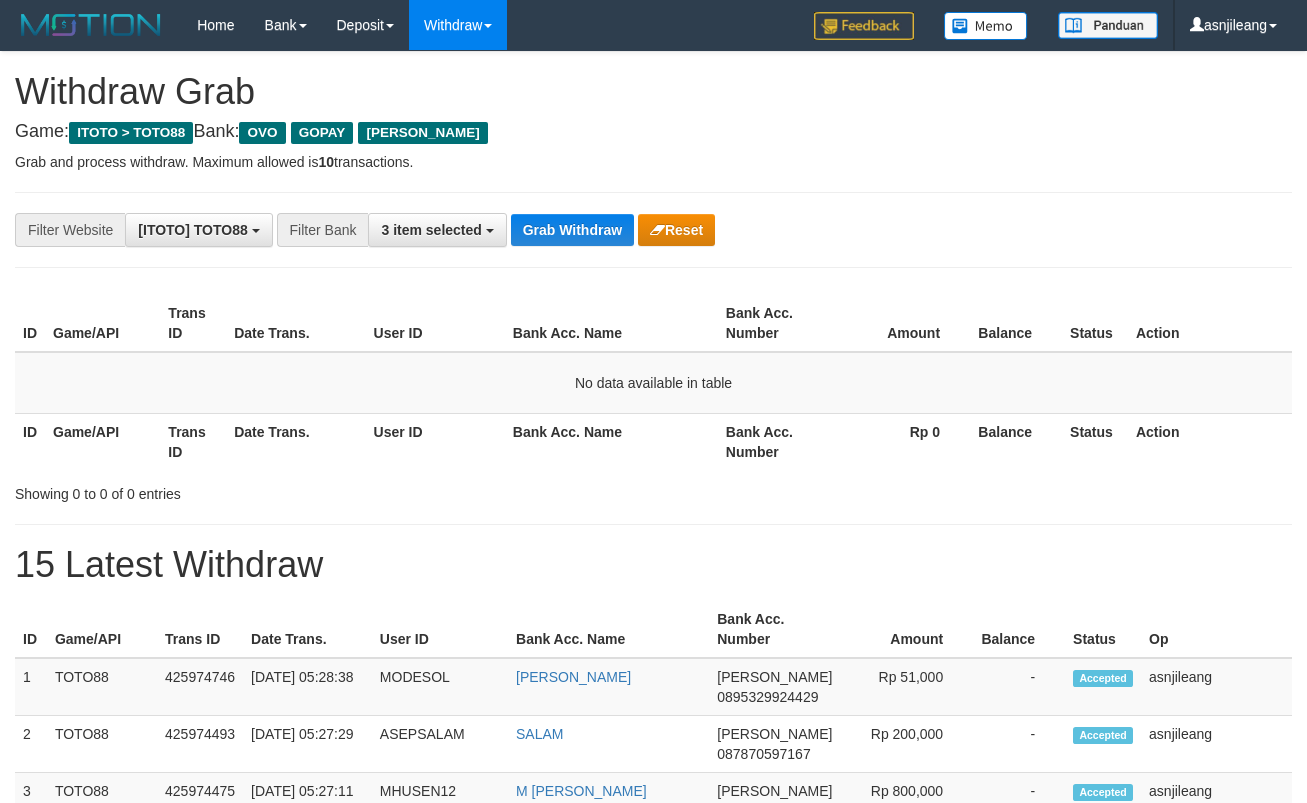 scroll, scrollTop: 0, scrollLeft: 0, axis: both 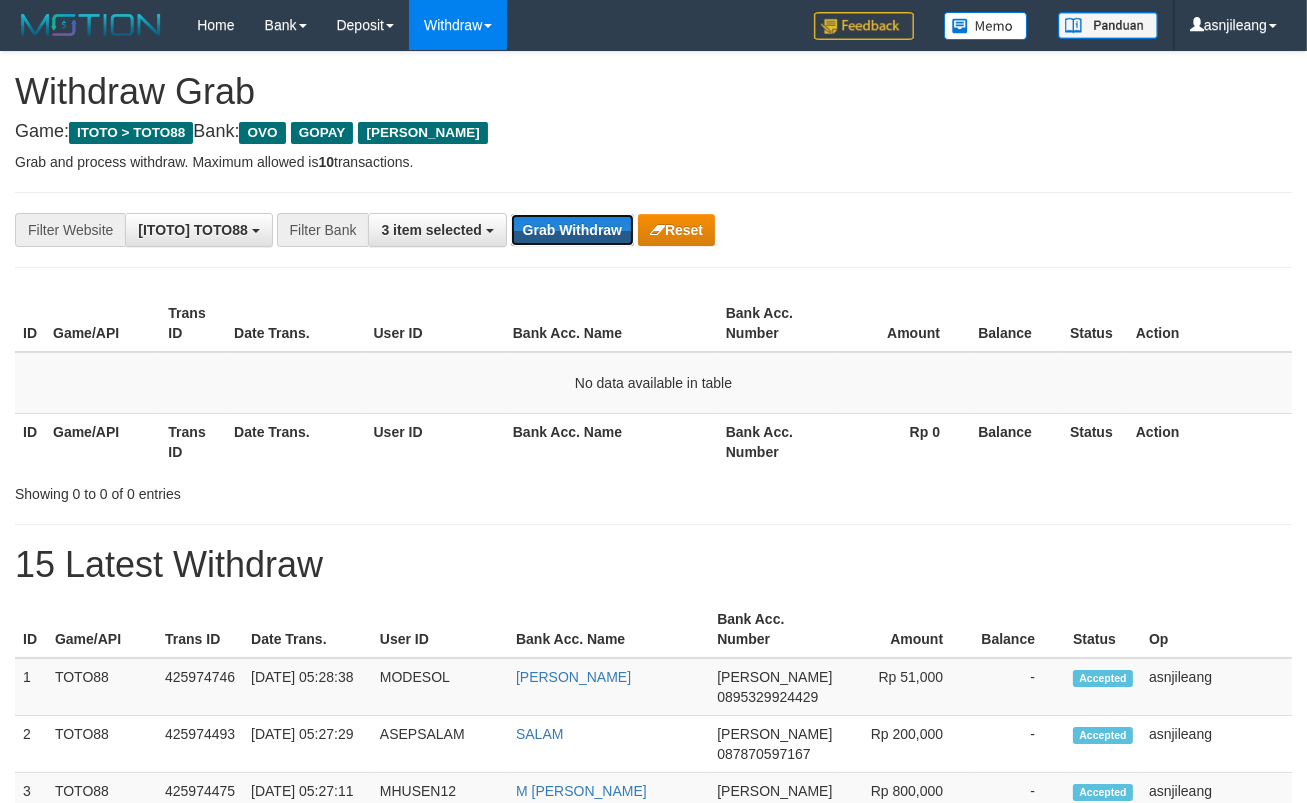 click on "Grab Withdraw" at bounding box center [572, 230] 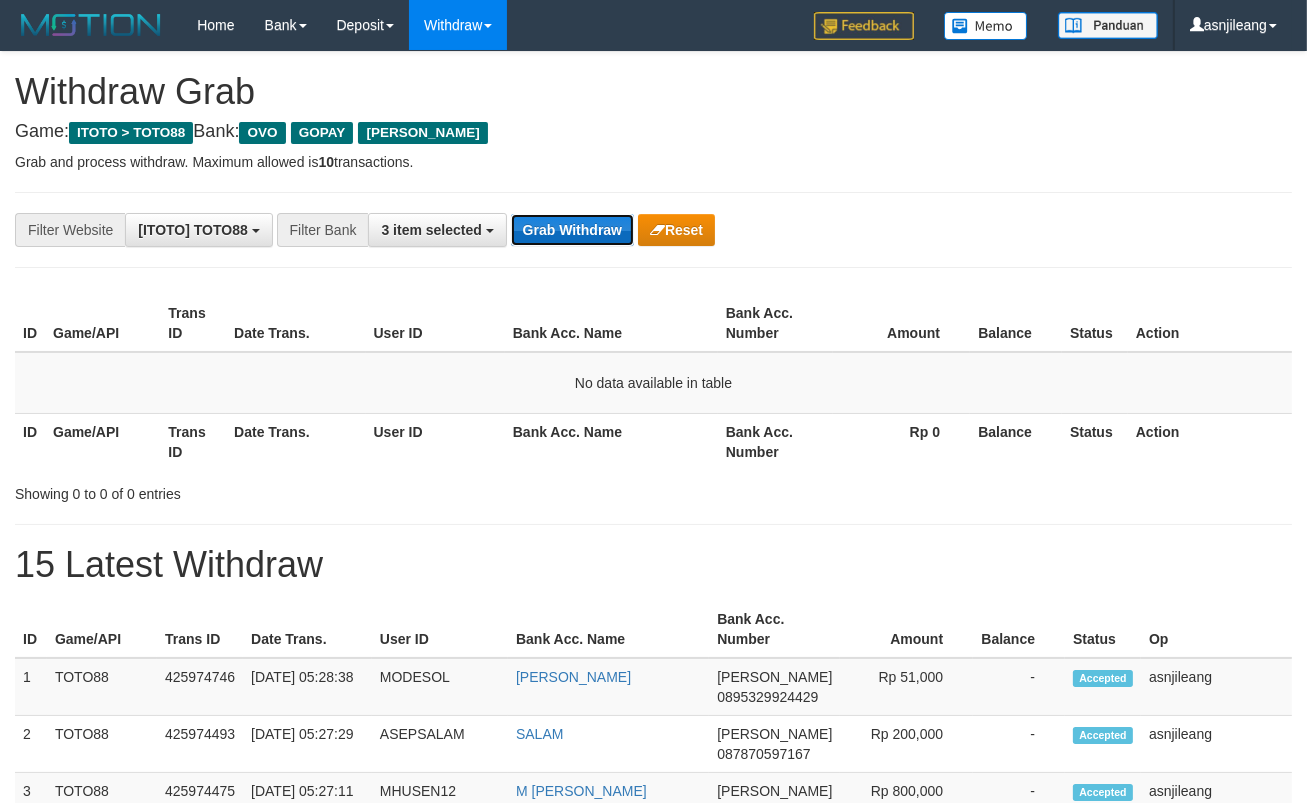 click on "Grab Withdraw" at bounding box center [572, 230] 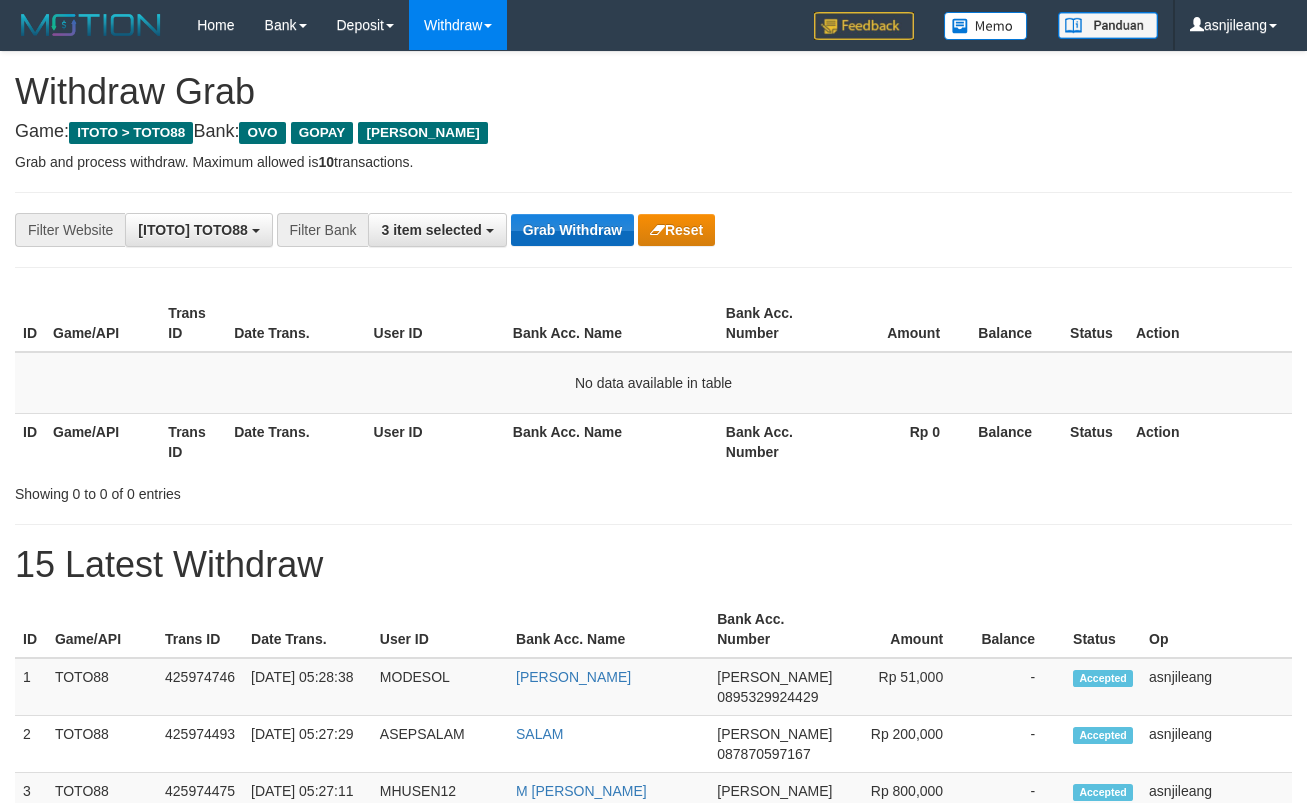 scroll, scrollTop: 0, scrollLeft: 0, axis: both 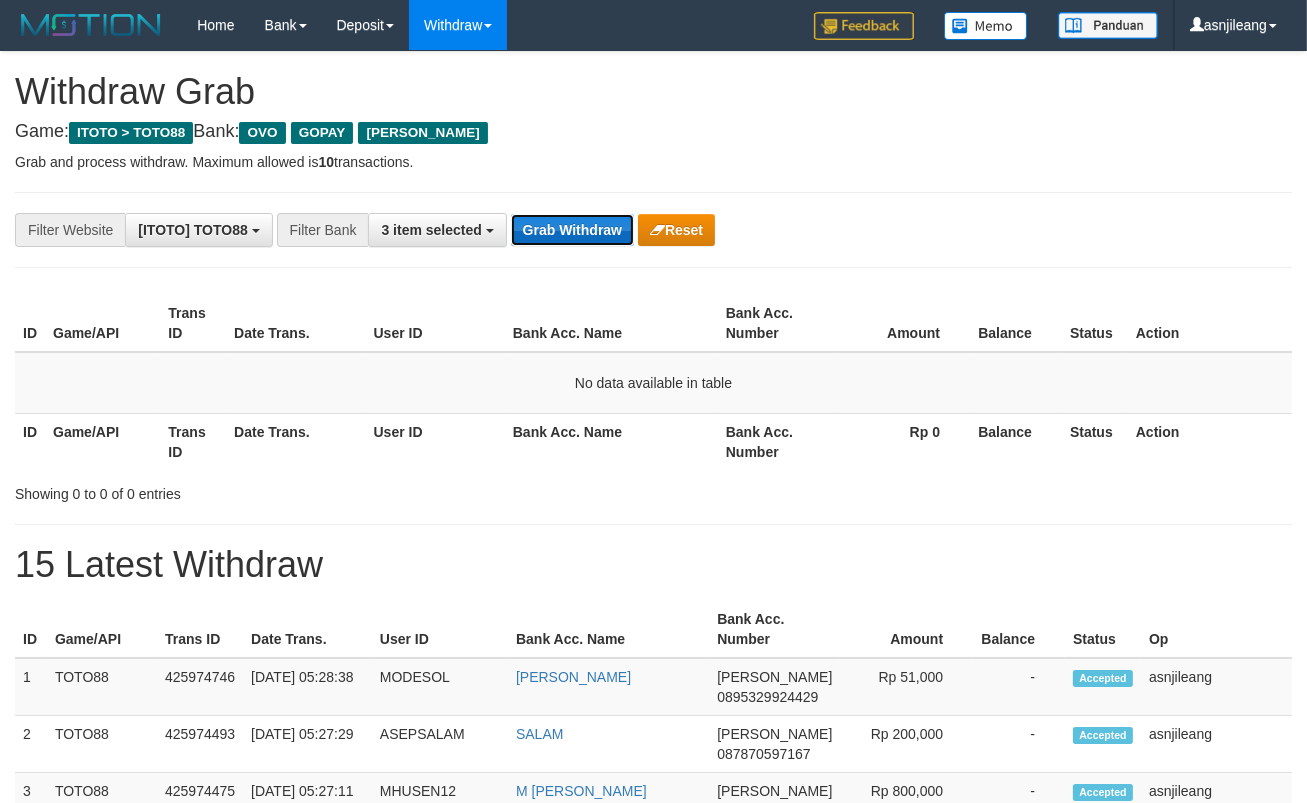 click on "Grab Withdraw" at bounding box center [572, 230] 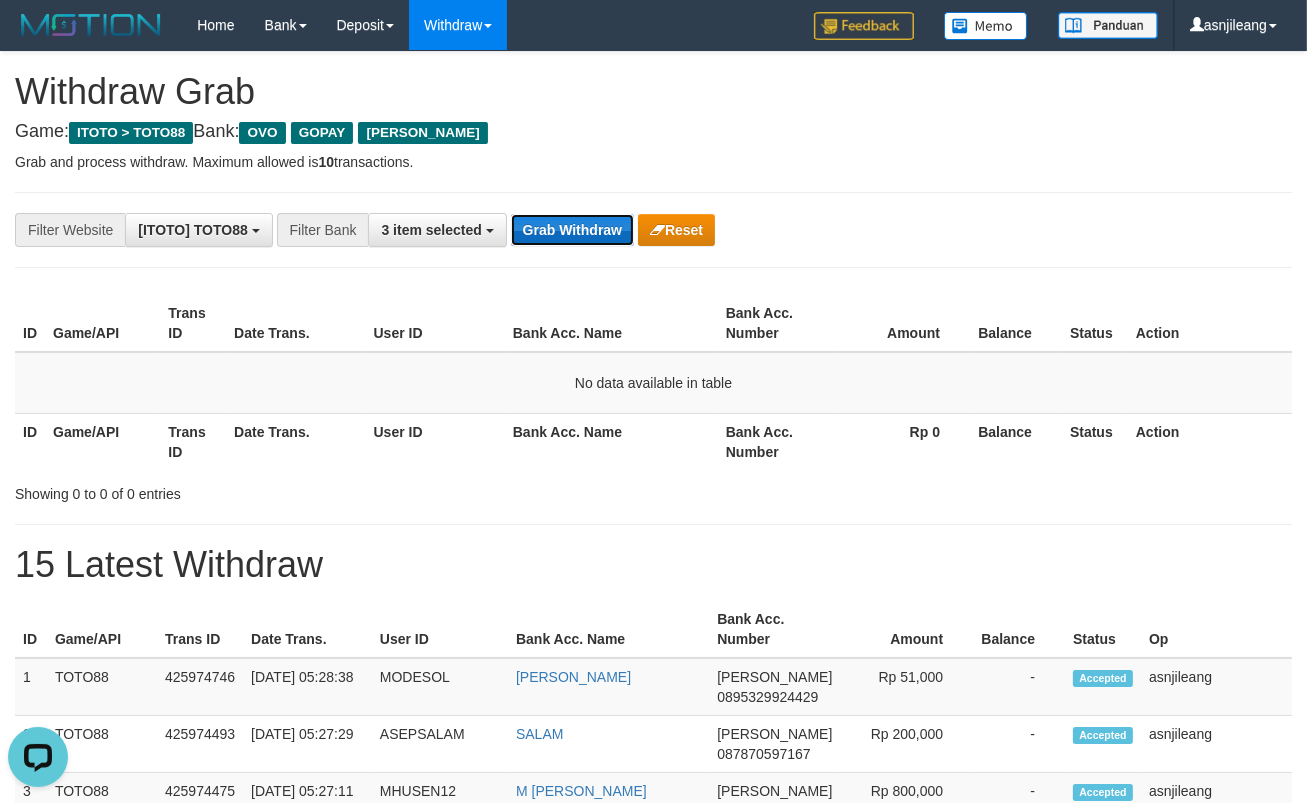 scroll, scrollTop: 0, scrollLeft: 0, axis: both 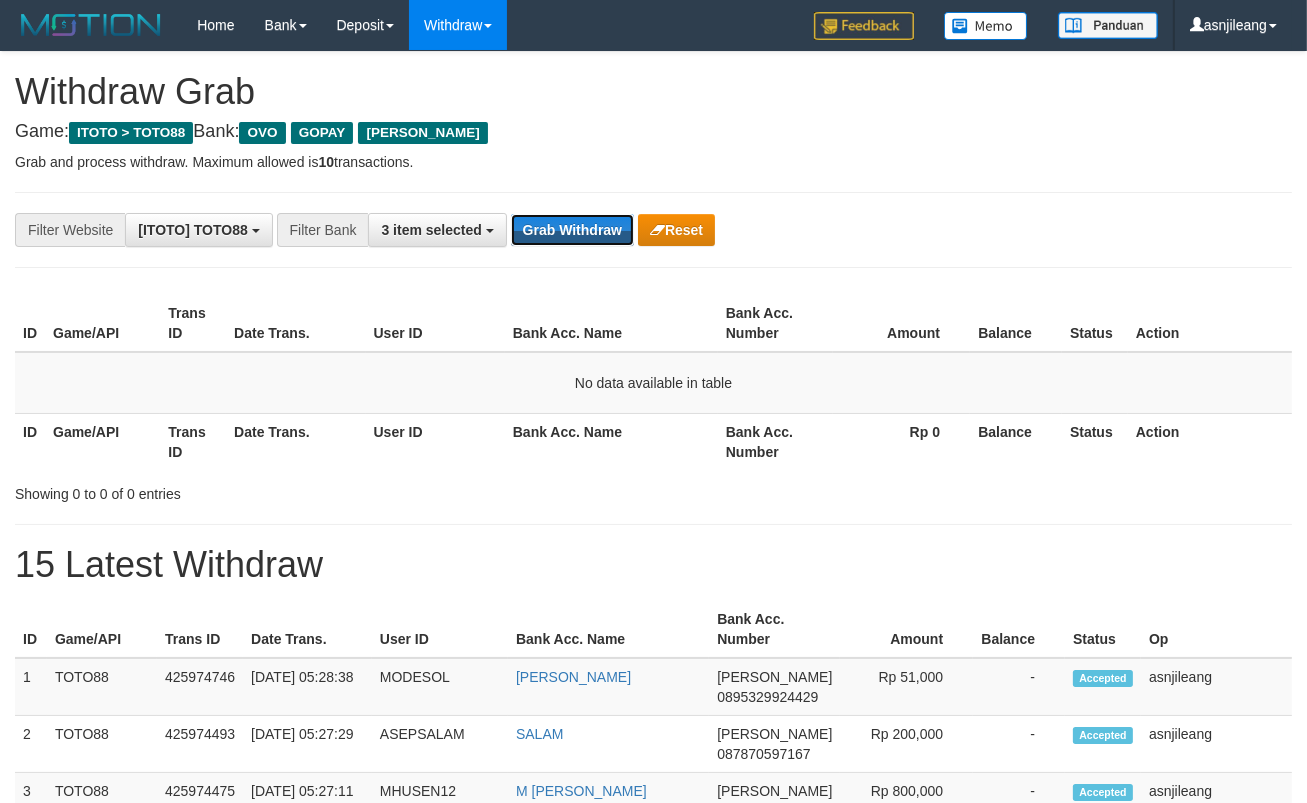 click on "Grab Withdraw" at bounding box center (572, 230) 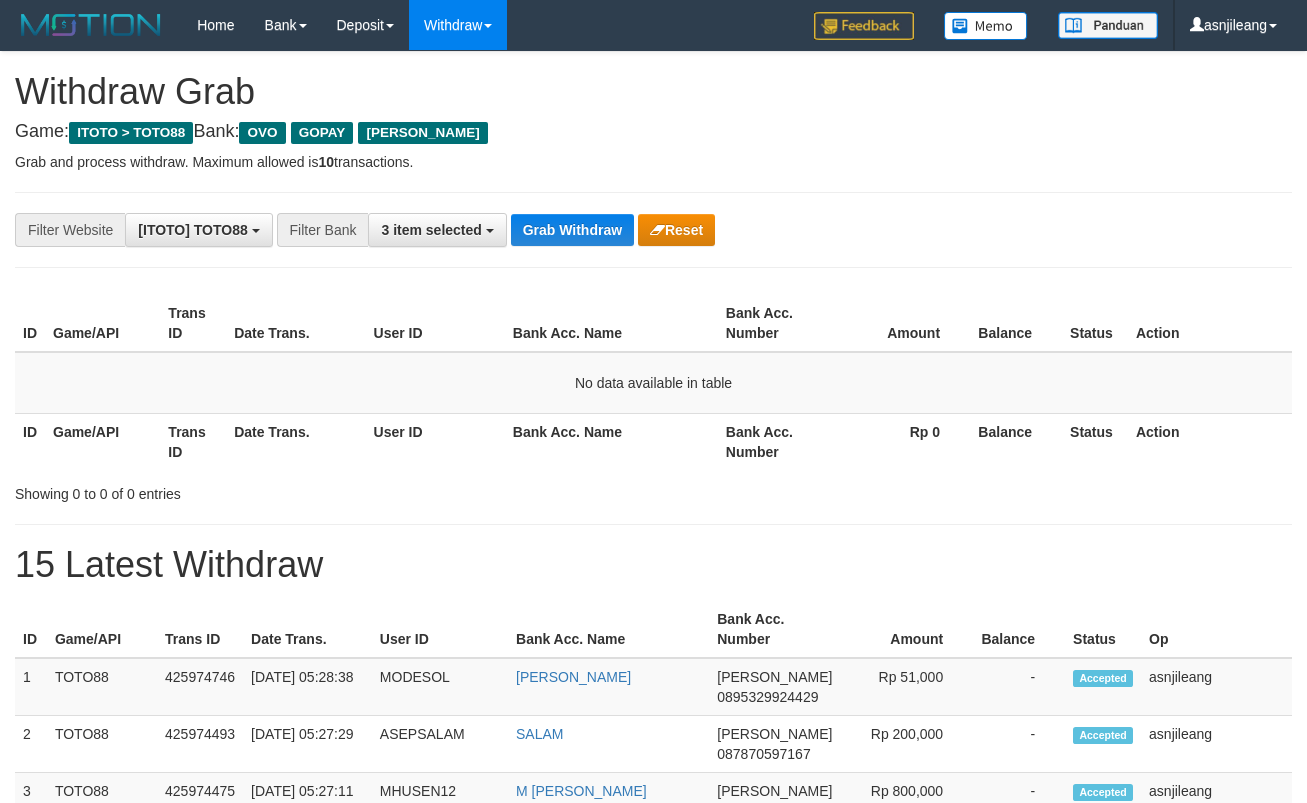 scroll, scrollTop: 0, scrollLeft: 0, axis: both 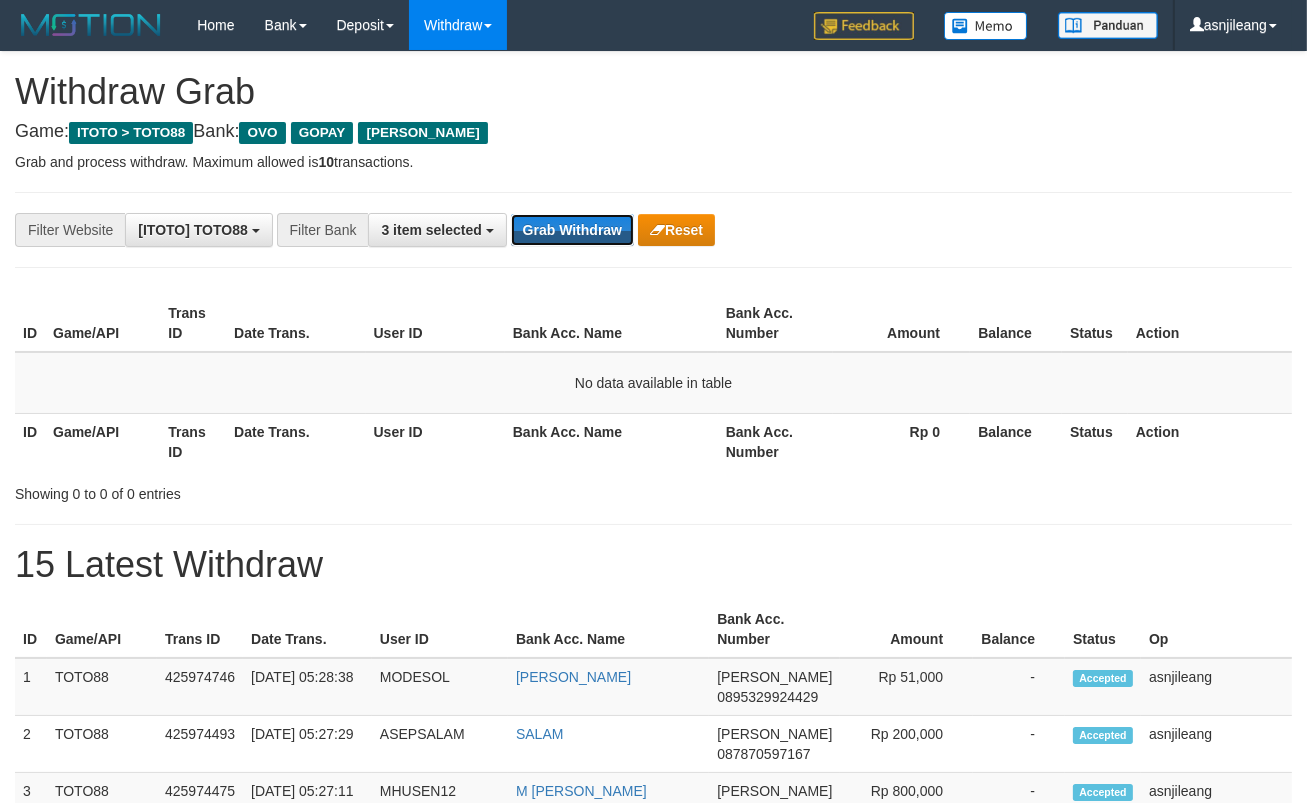 click on "Grab Withdraw" at bounding box center (572, 230) 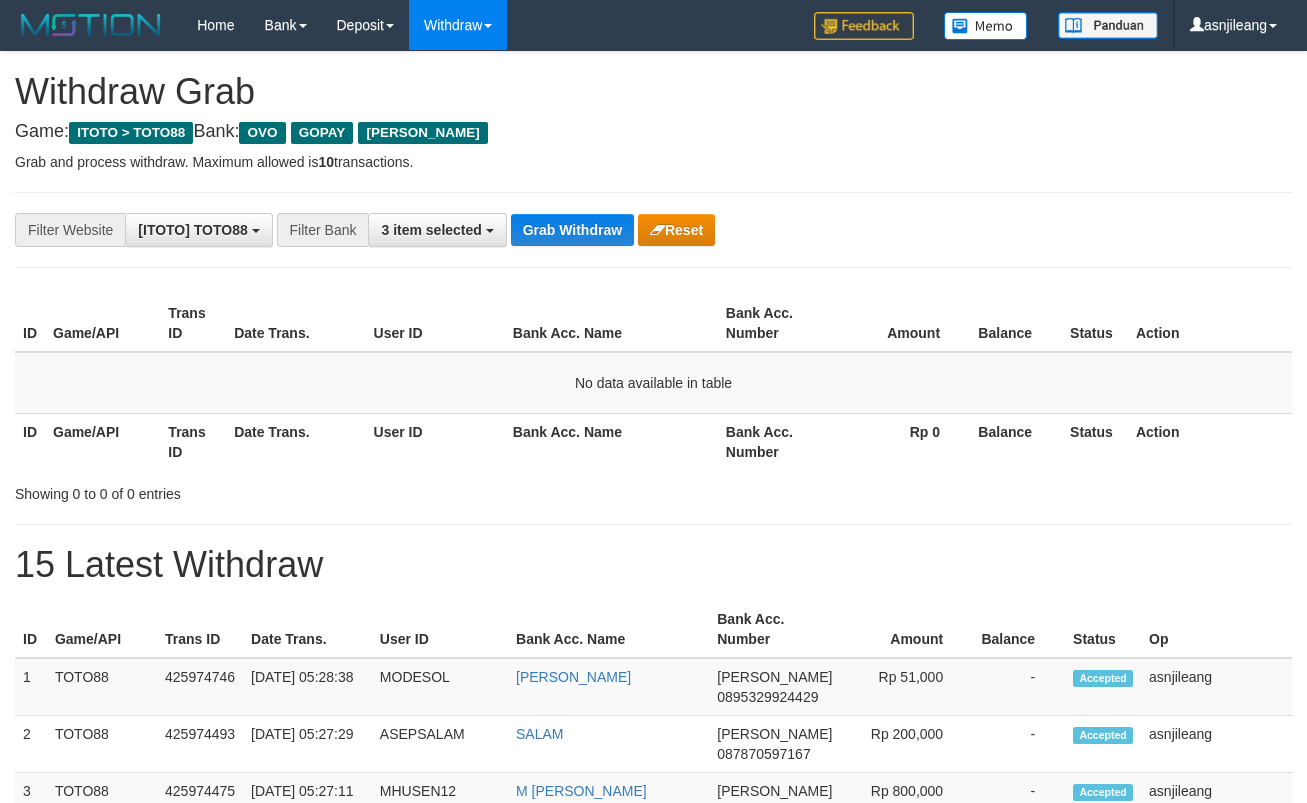 scroll, scrollTop: 0, scrollLeft: 0, axis: both 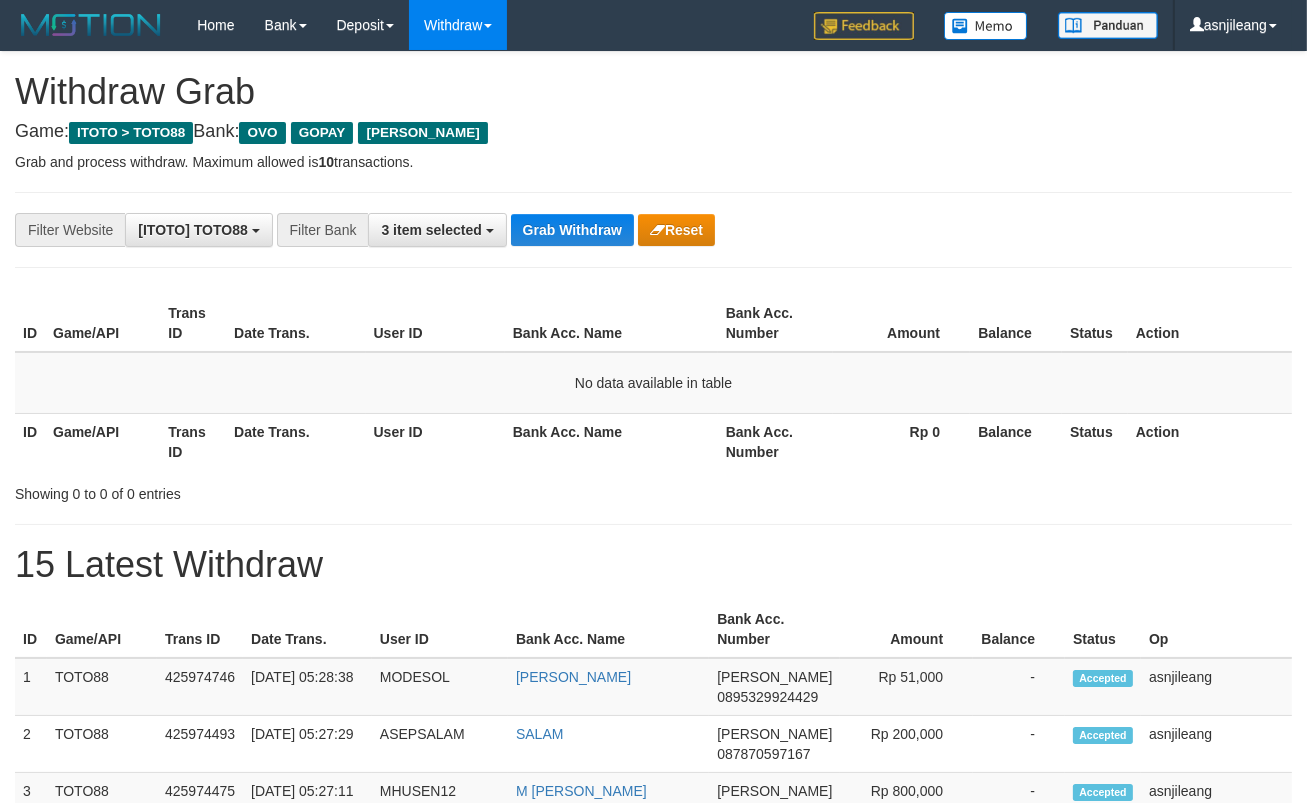click on "Grab Withdraw" at bounding box center [572, 230] 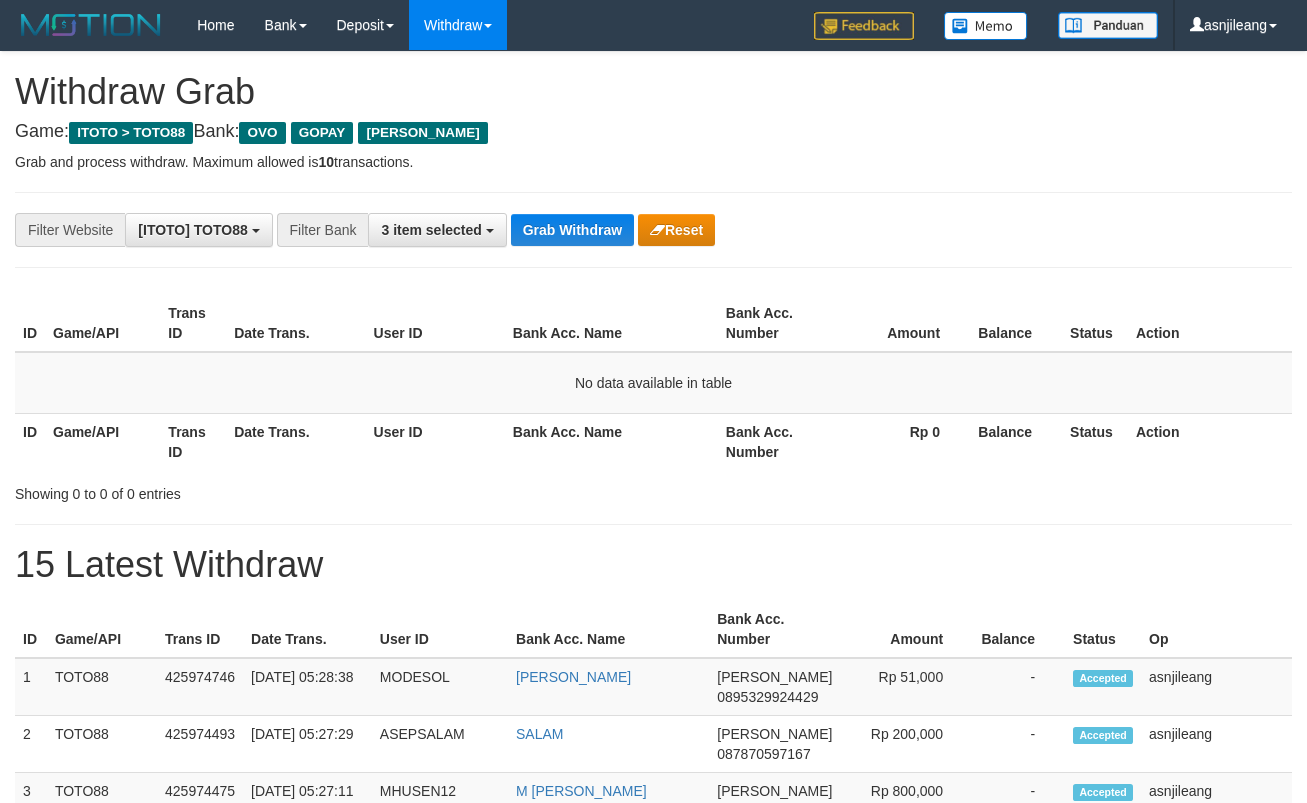 scroll, scrollTop: 0, scrollLeft: 0, axis: both 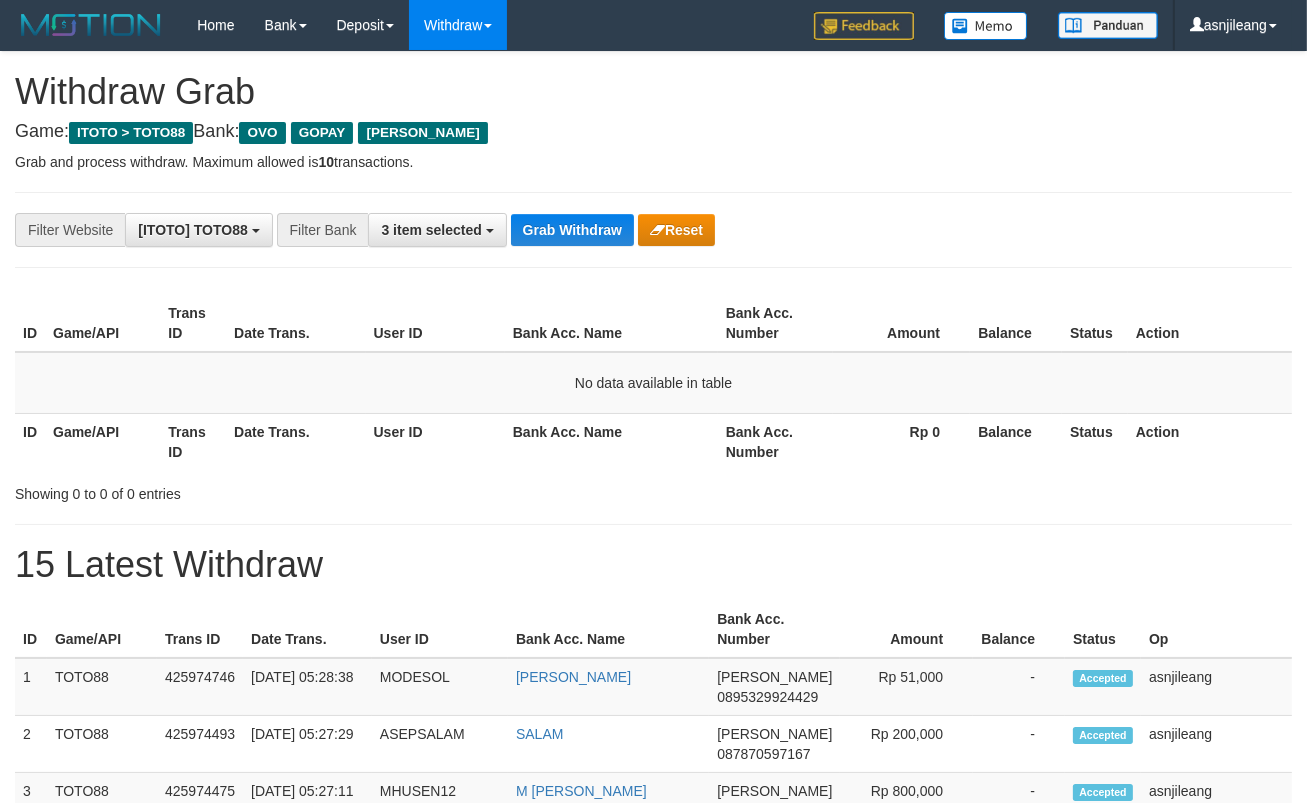 click on "Grab Withdraw" at bounding box center [572, 230] 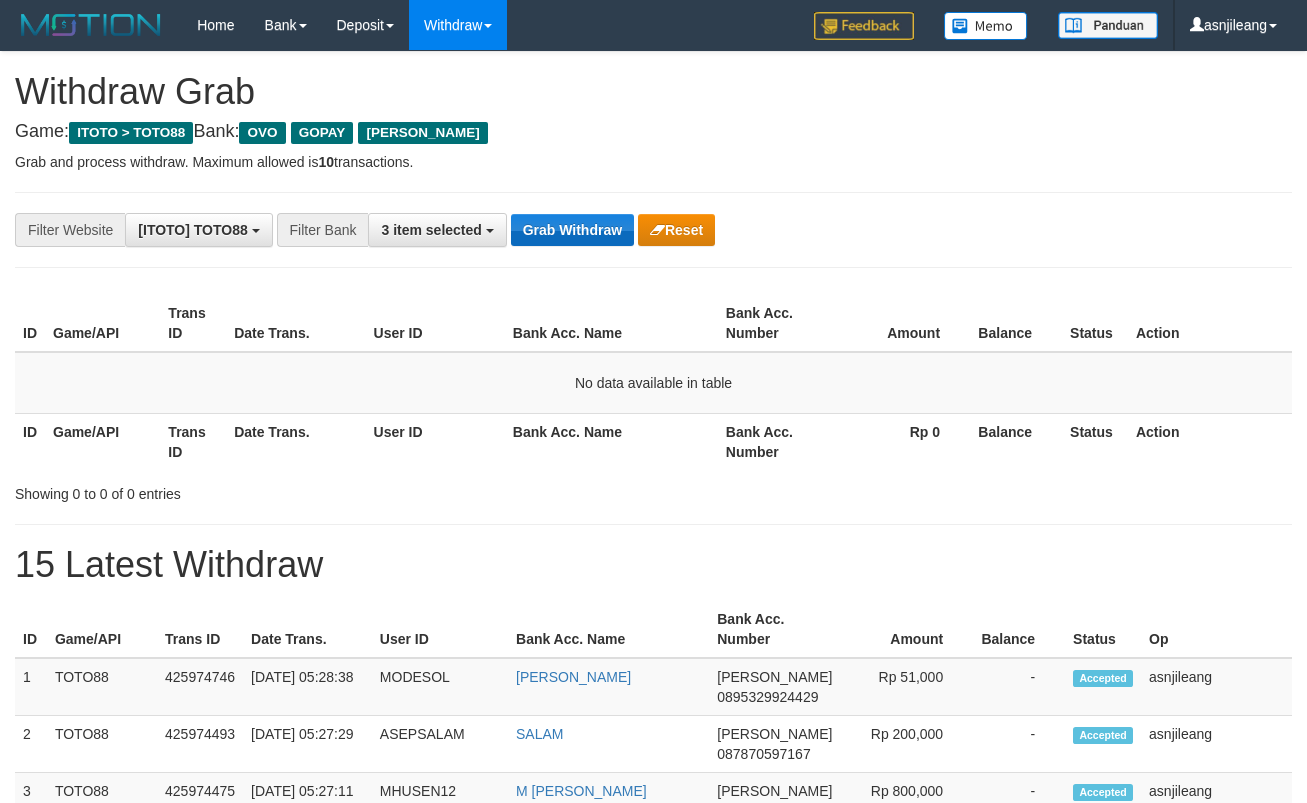 scroll, scrollTop: 0, scrollLeft: 0, axis: both 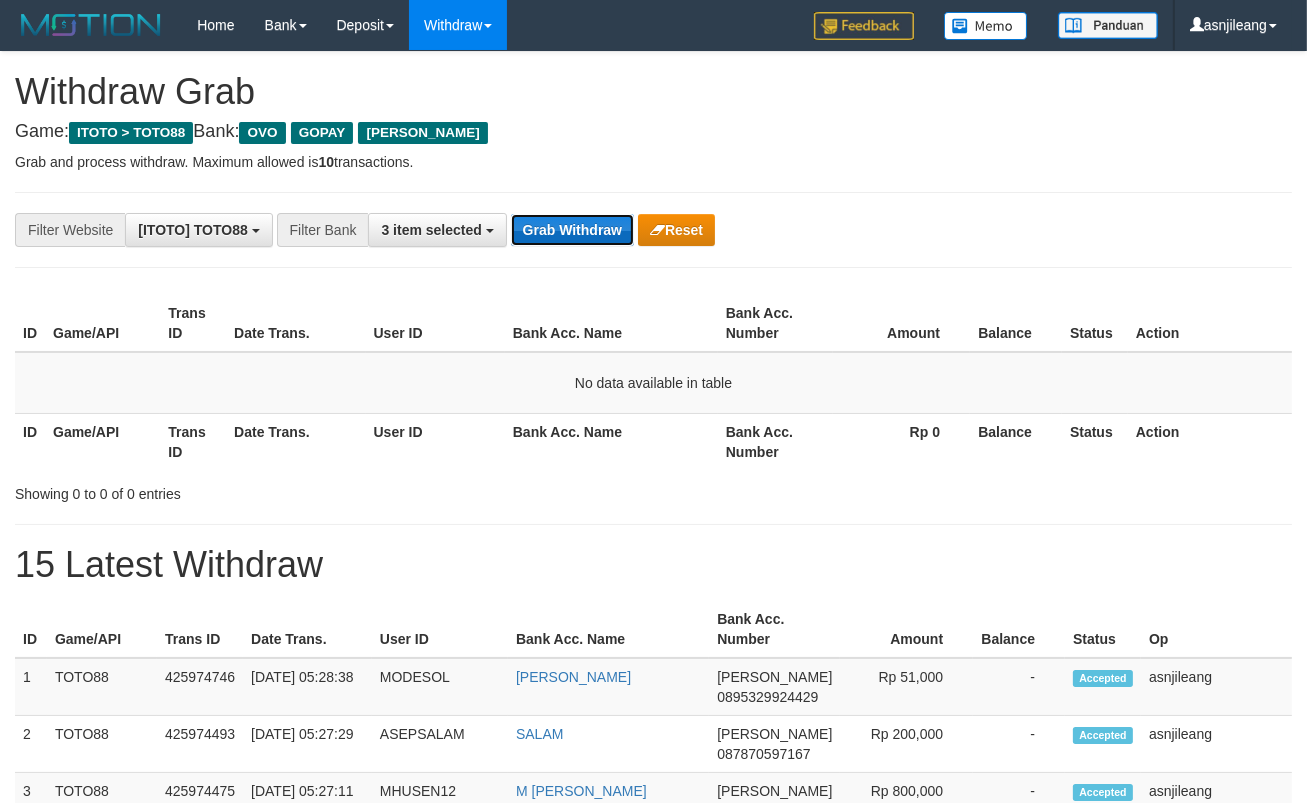 click on "Grab Withdraw" at bounding box center (572, 230) 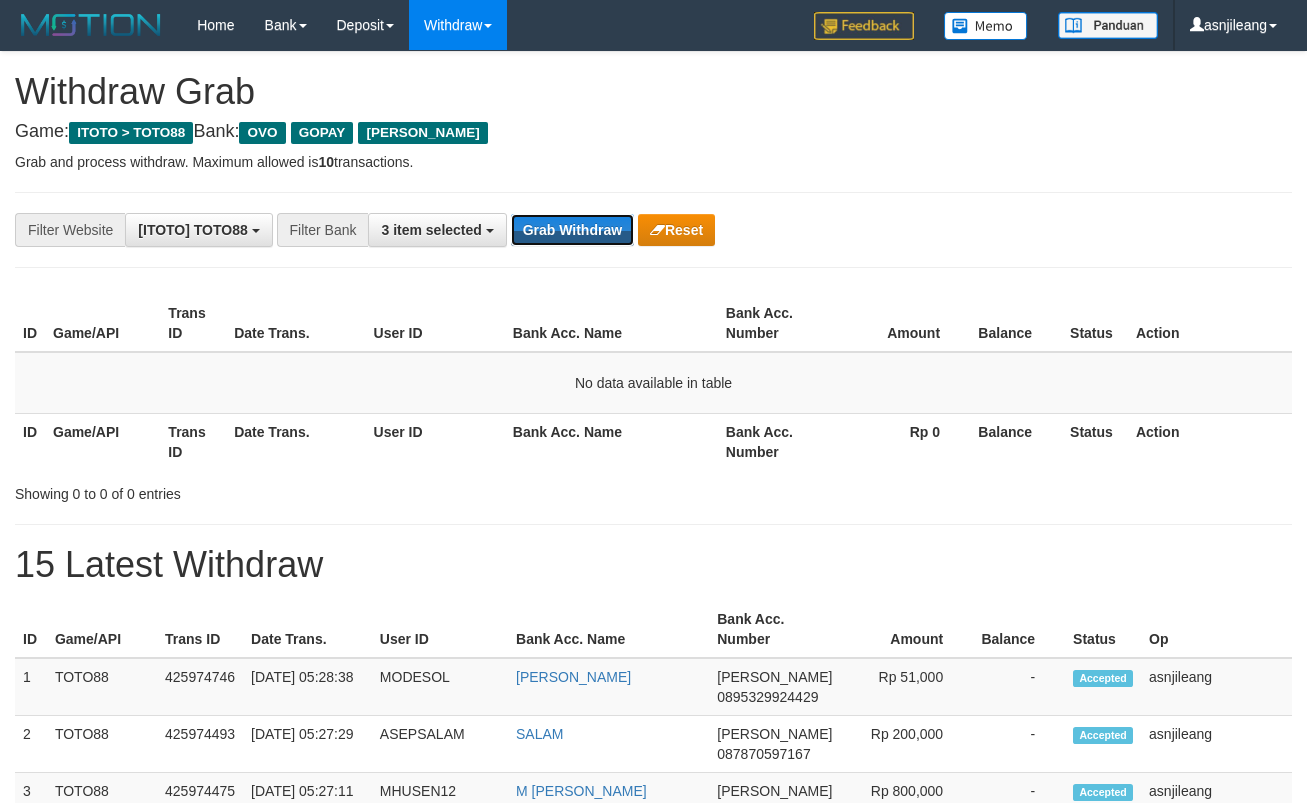 scroll, scrollTop: 0, scrollLeft: 0, axis: both 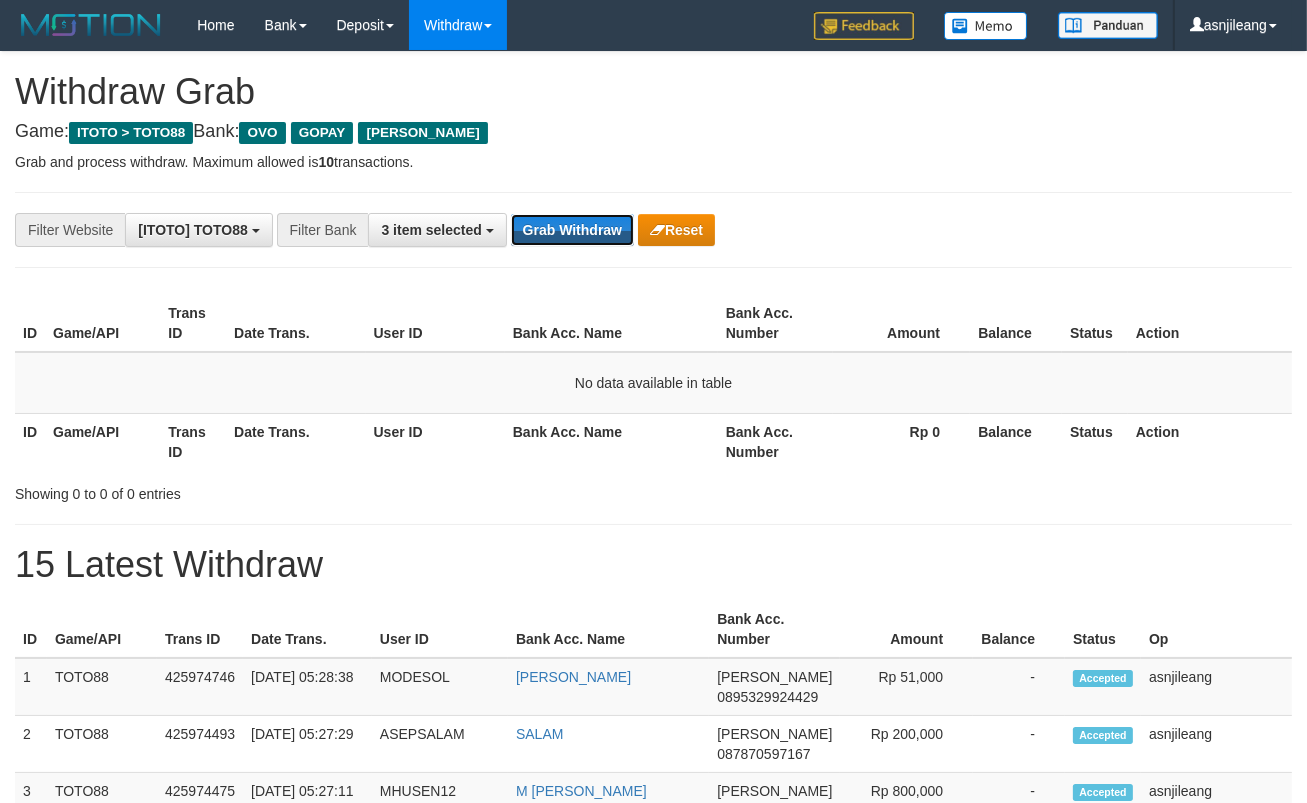 click on "Grab Withdraw" at bounding box center (572, 230) 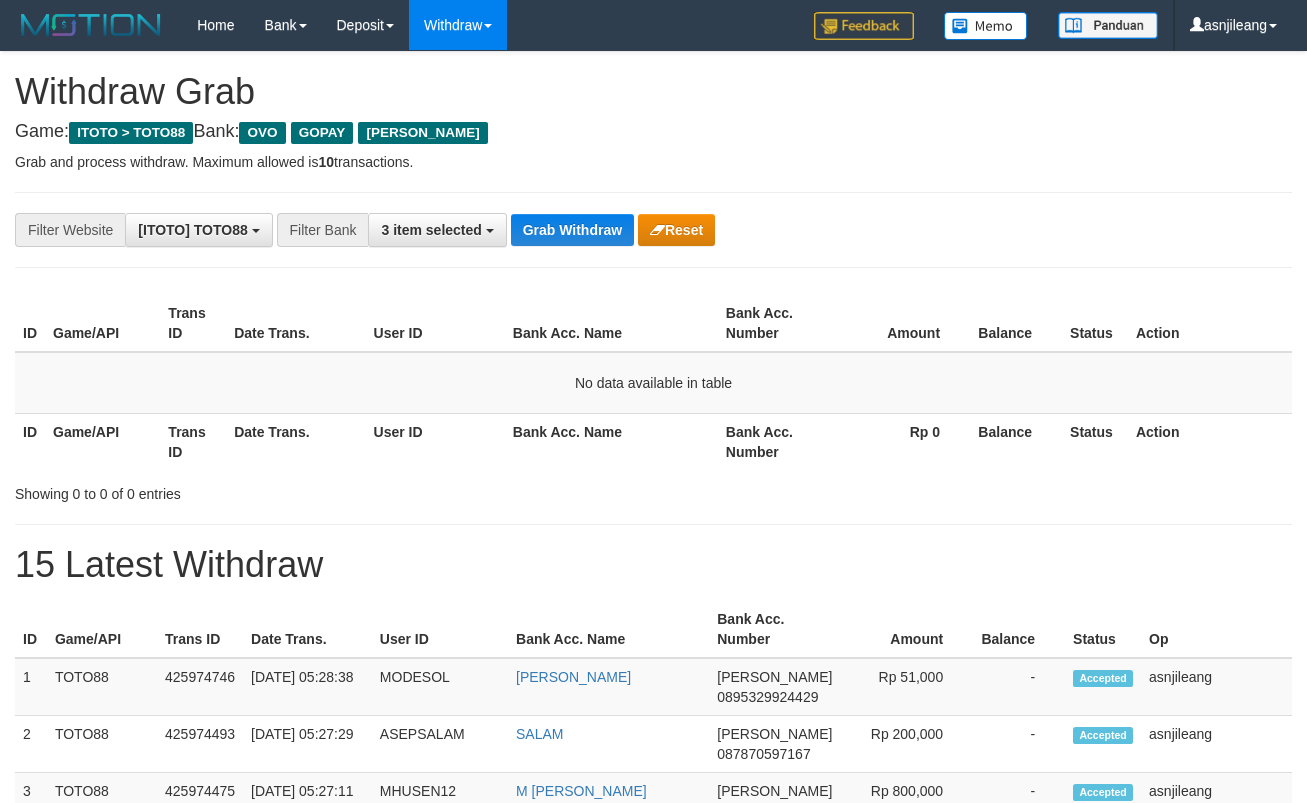scroll, scrollTop: 0, scrollLeft: 0, axis: both 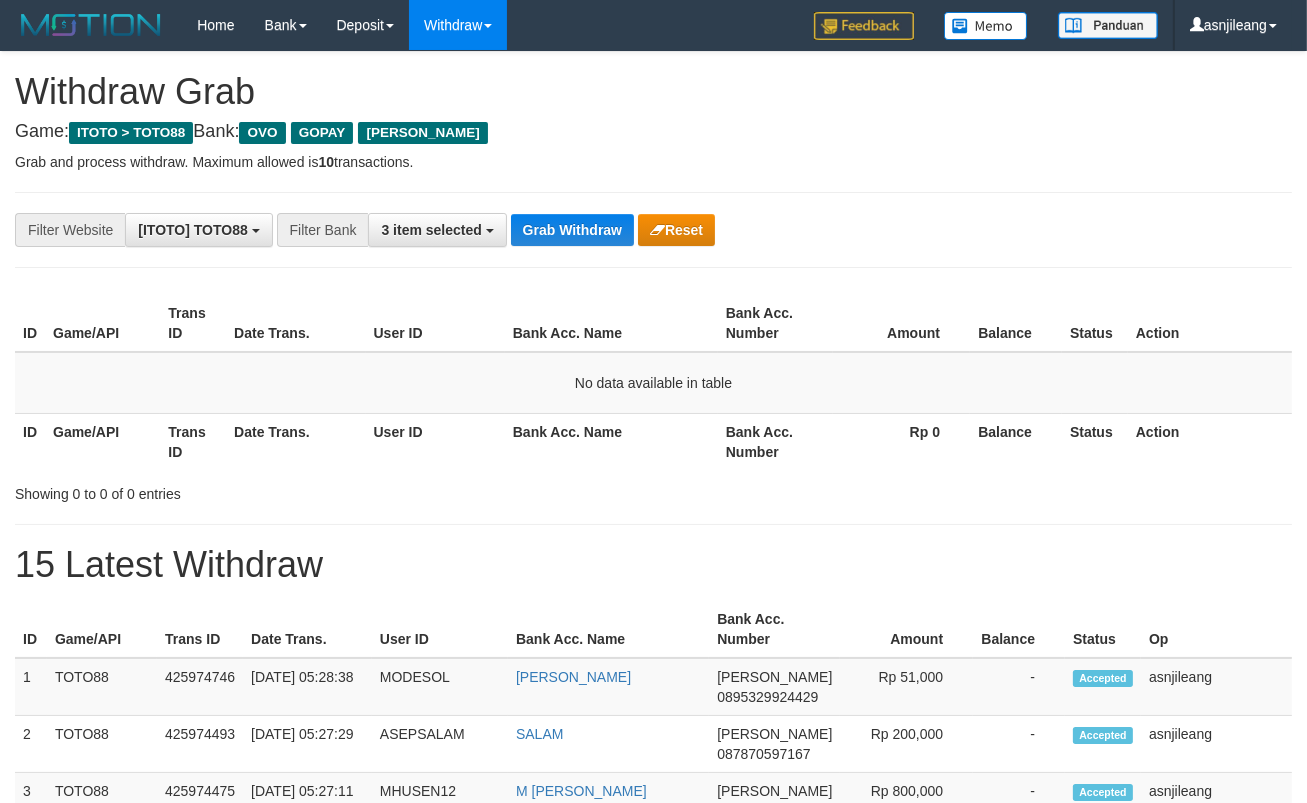 click on "**********" at bounding box center (653, 1113) 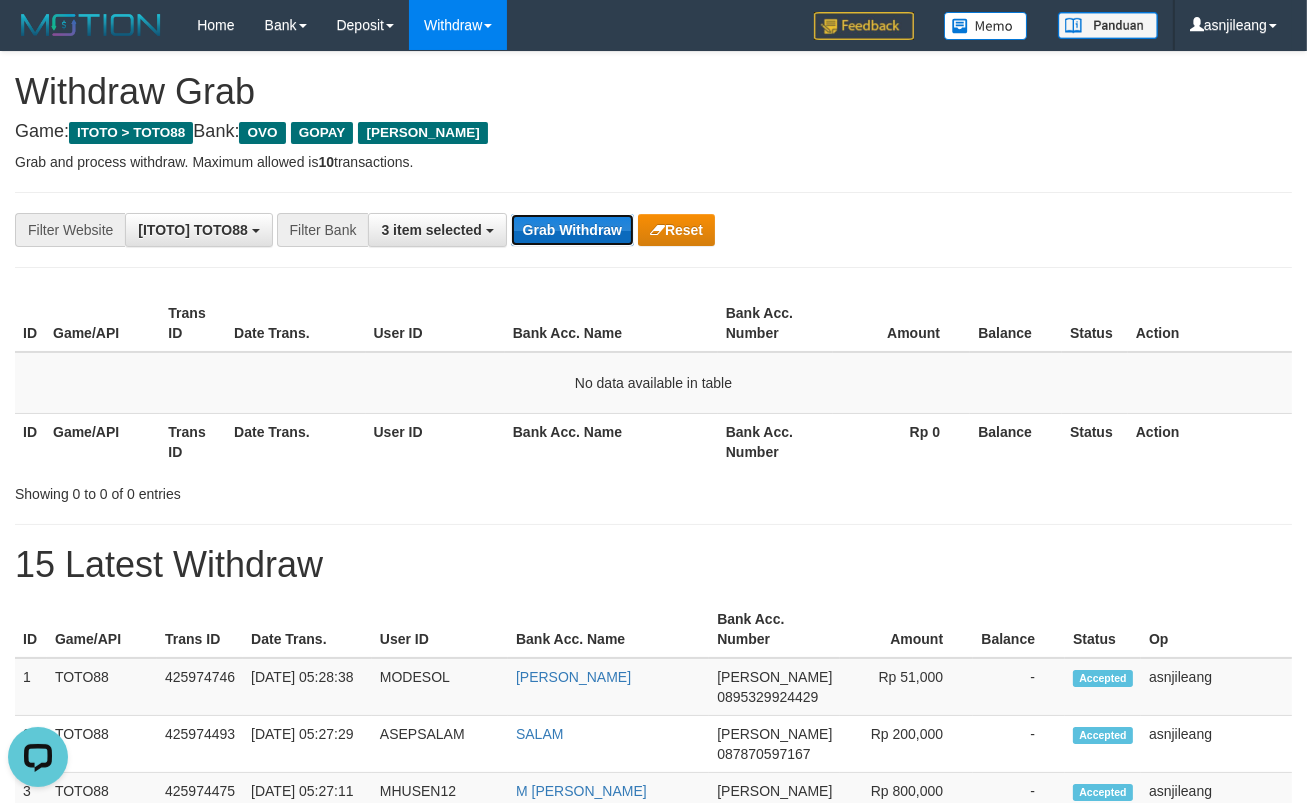 scroll, scrollTop: 0, scrollLeft: 0, axis: both 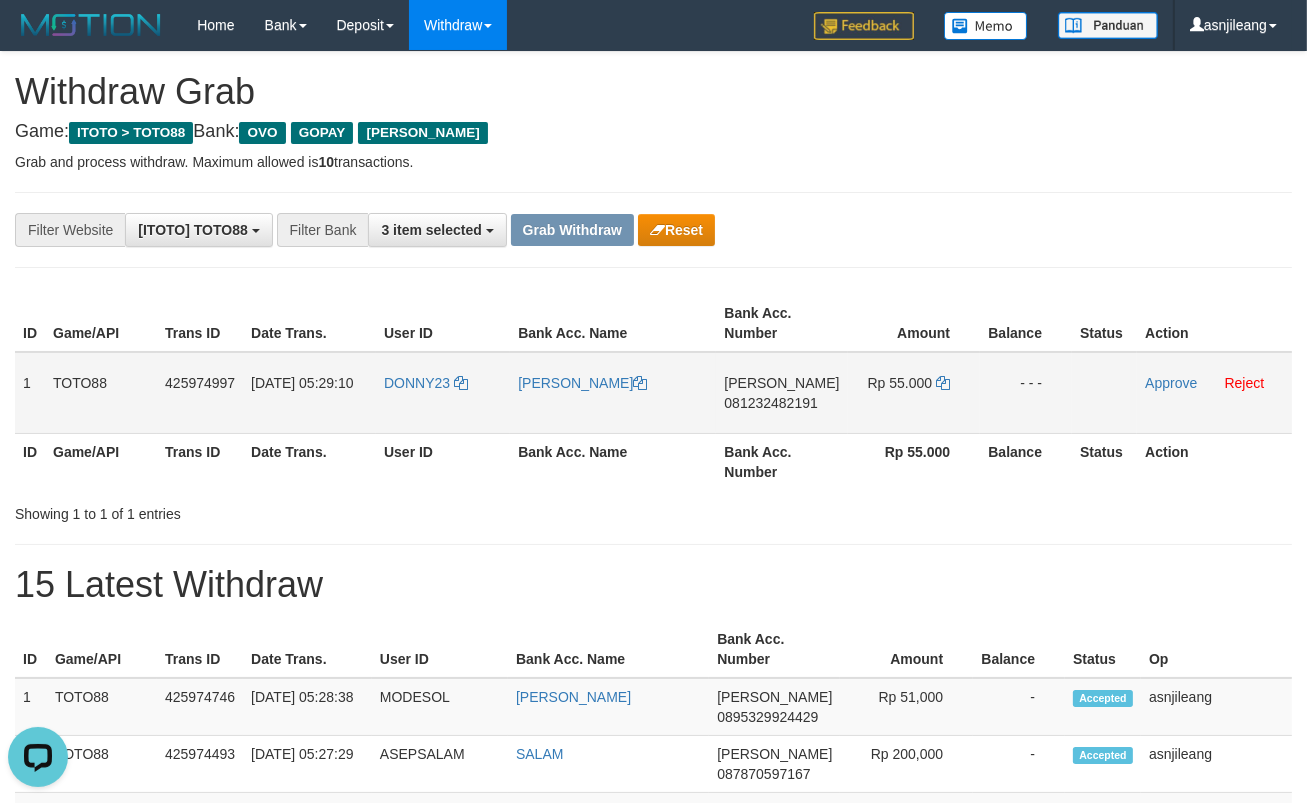 click on "DANA
081232482191" at bounding box center [781, 393] 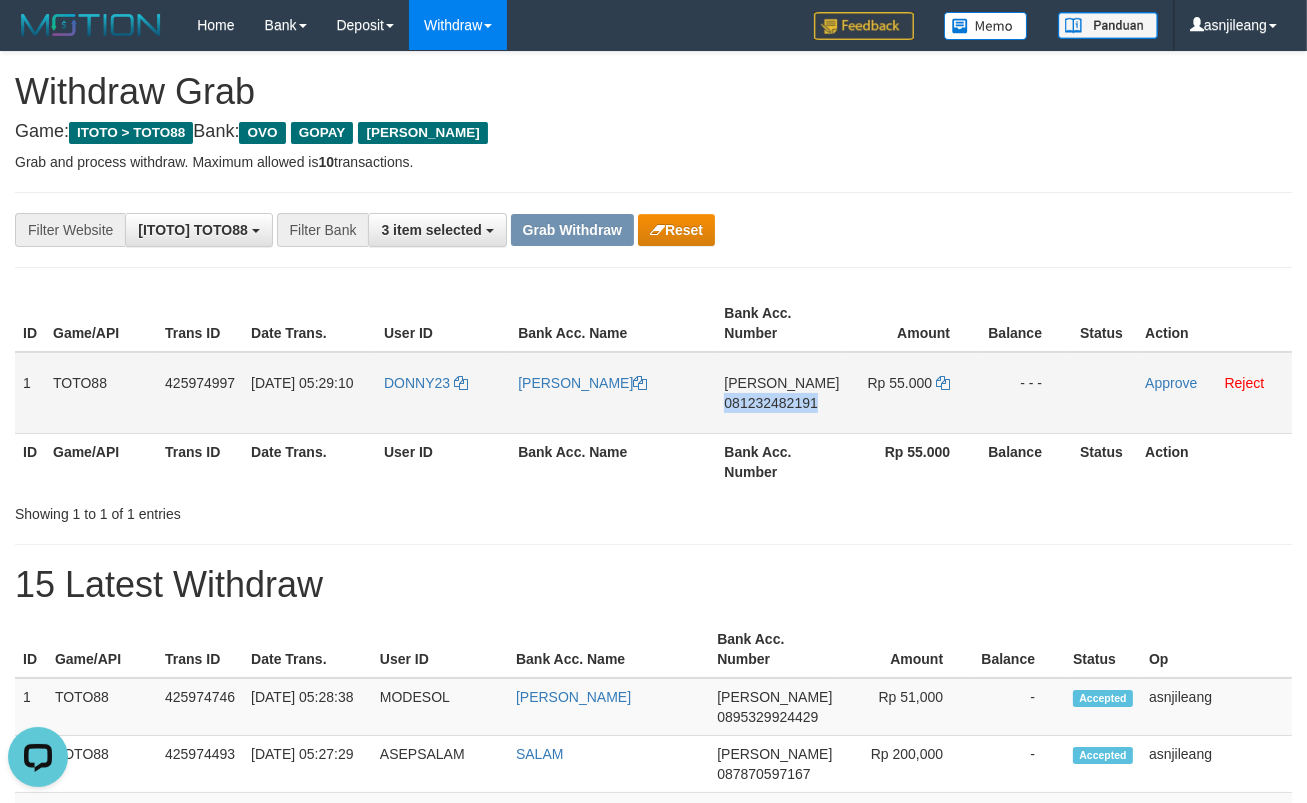 click on "DANA
081232482191" at bounding box center [781, 393] 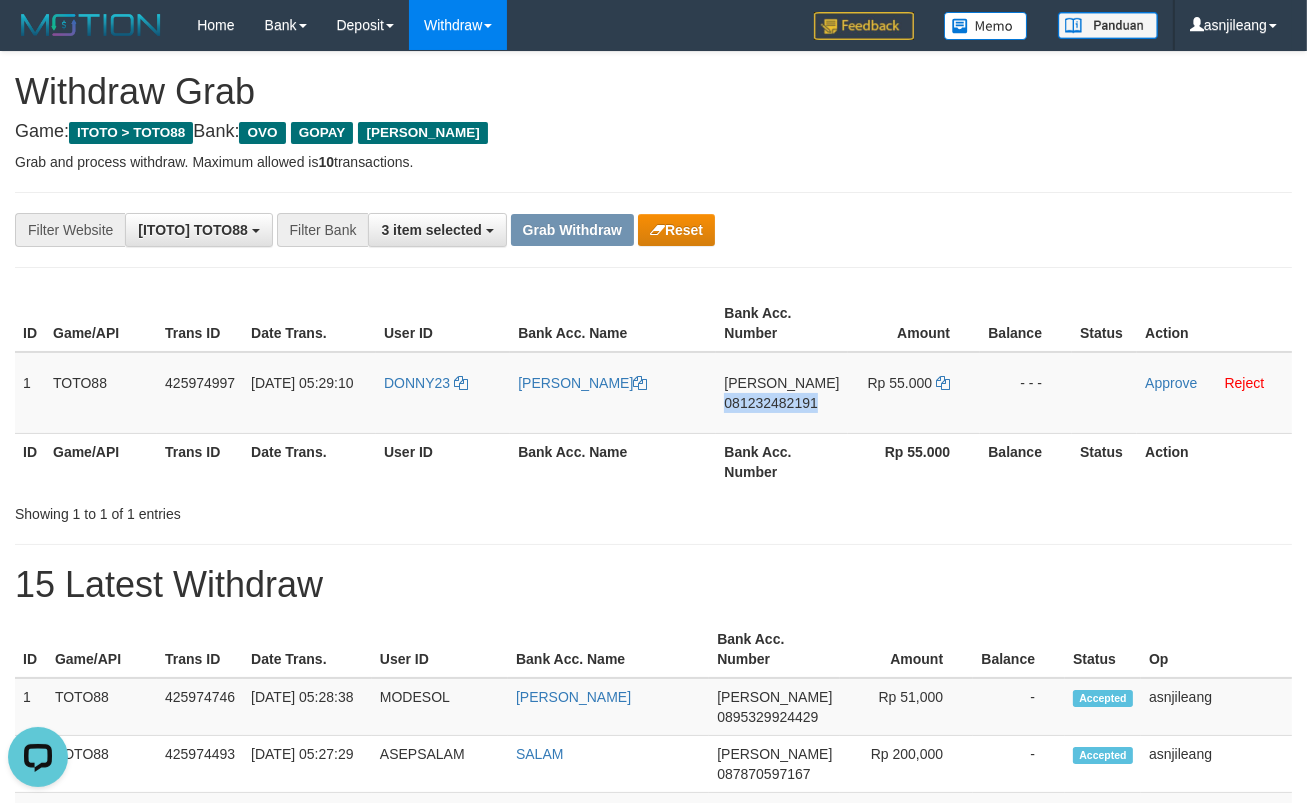 copy on "081232482191" 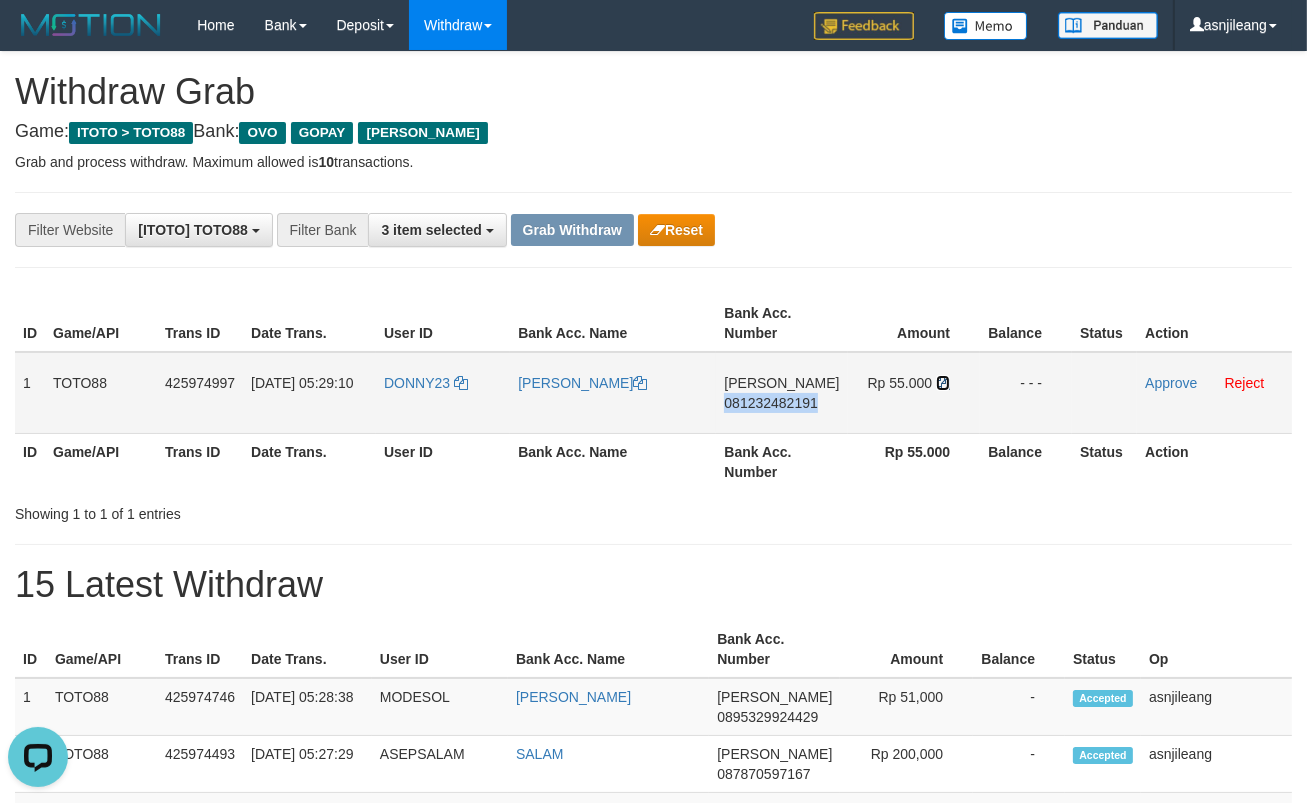 click at bounding box center (943, 383) 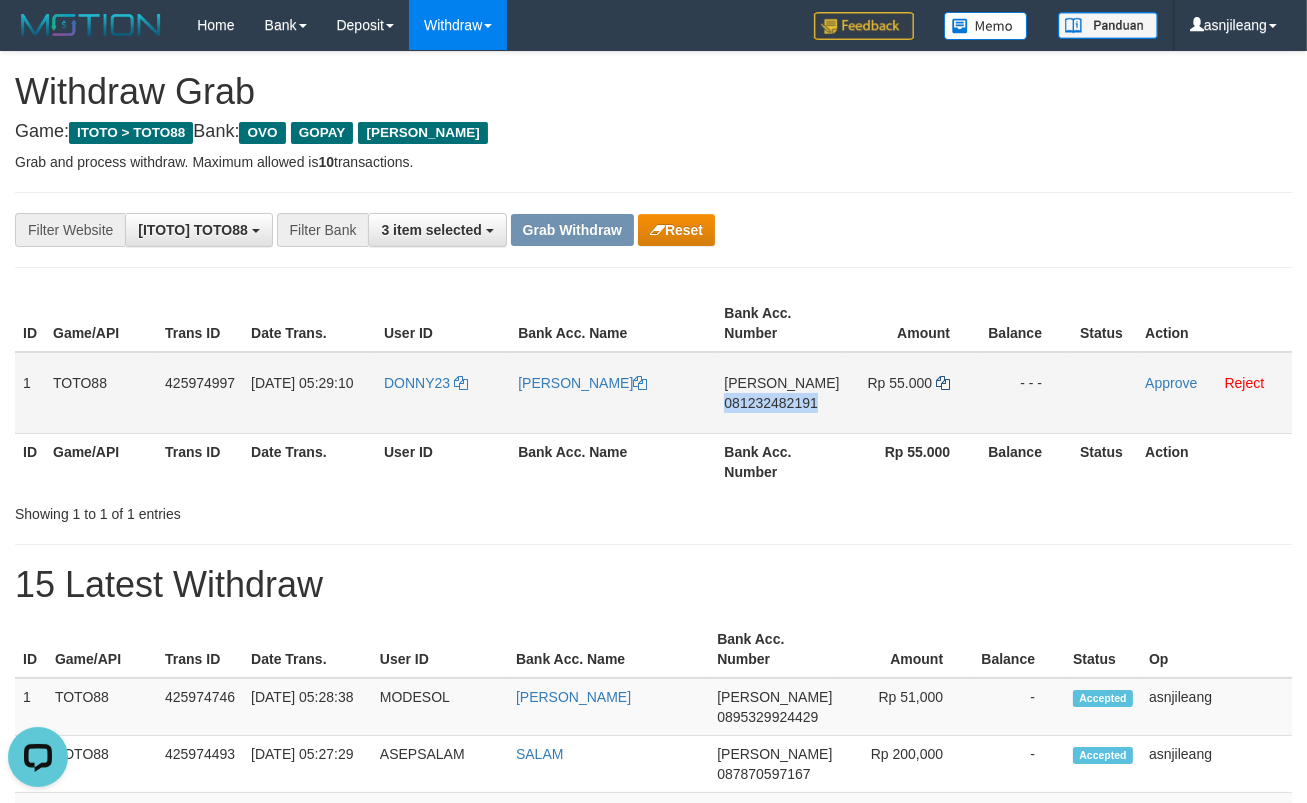 copy on "081232482191" 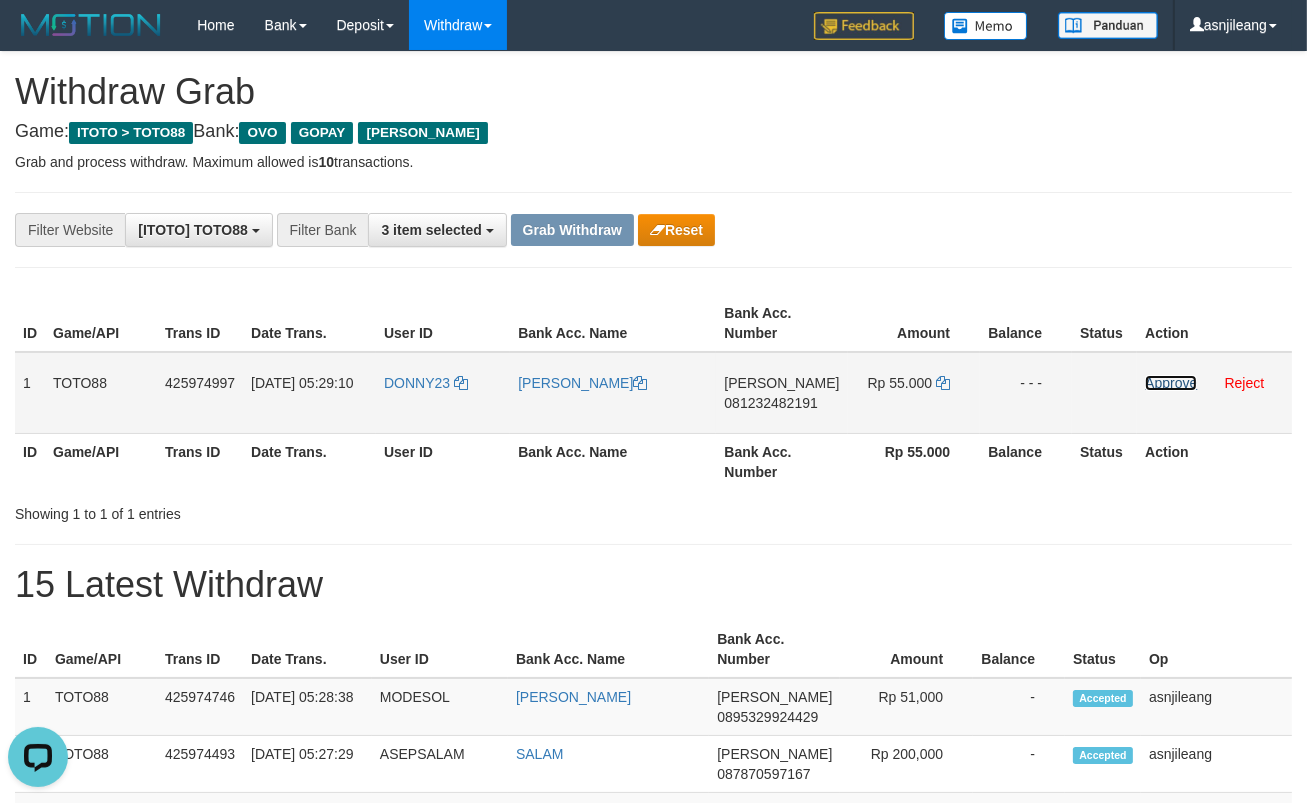 click on "Approve" at bounding box center [1171, 383] 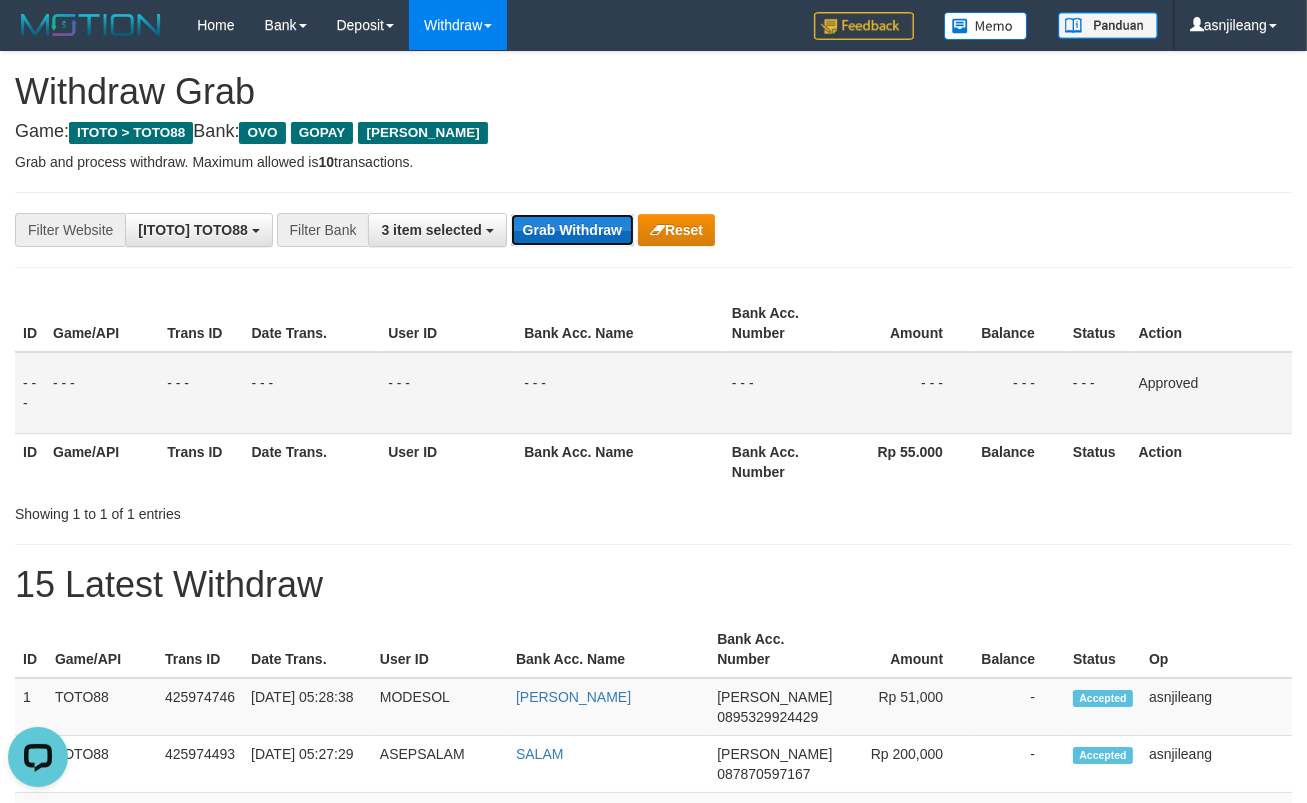 click on "Grab Withdraw" at bounding box center (572, 230) 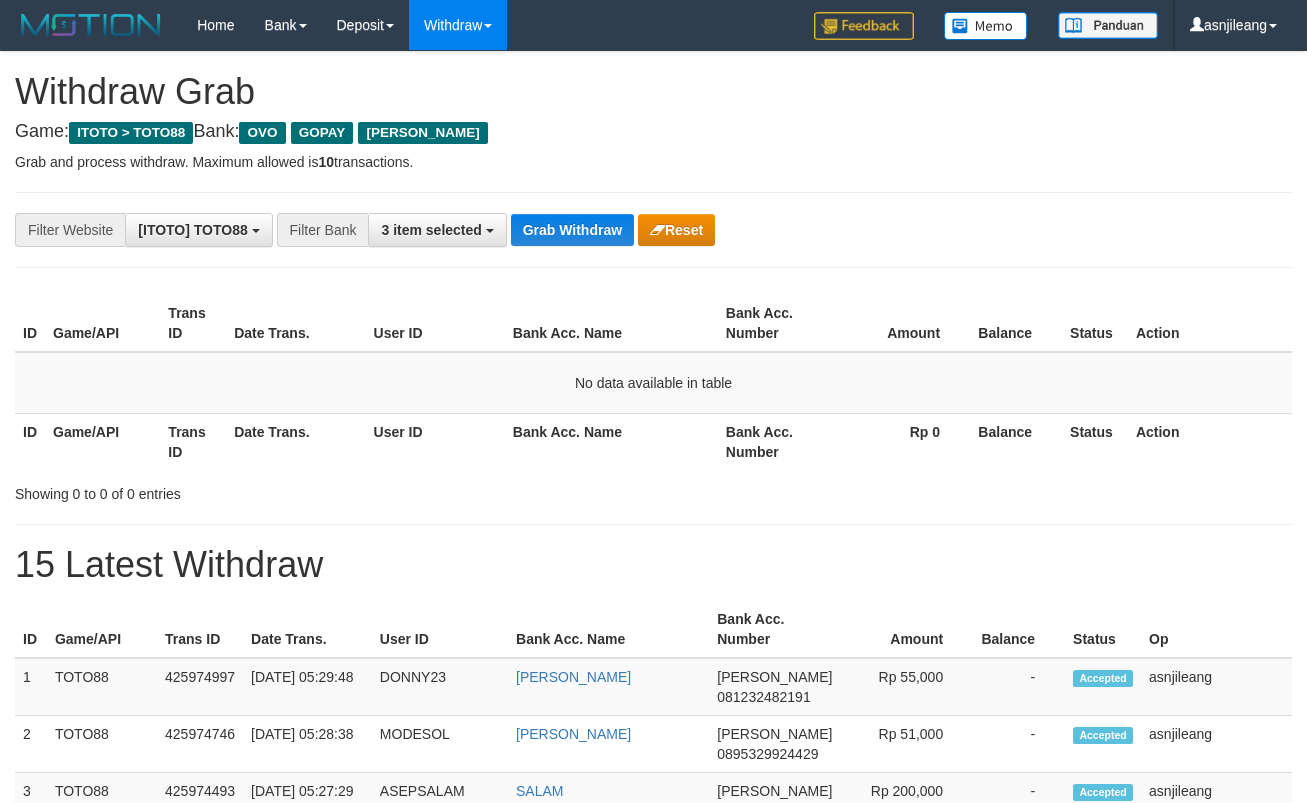 scroll, scrollTop: 0, scrollLeft: 0, axis: both 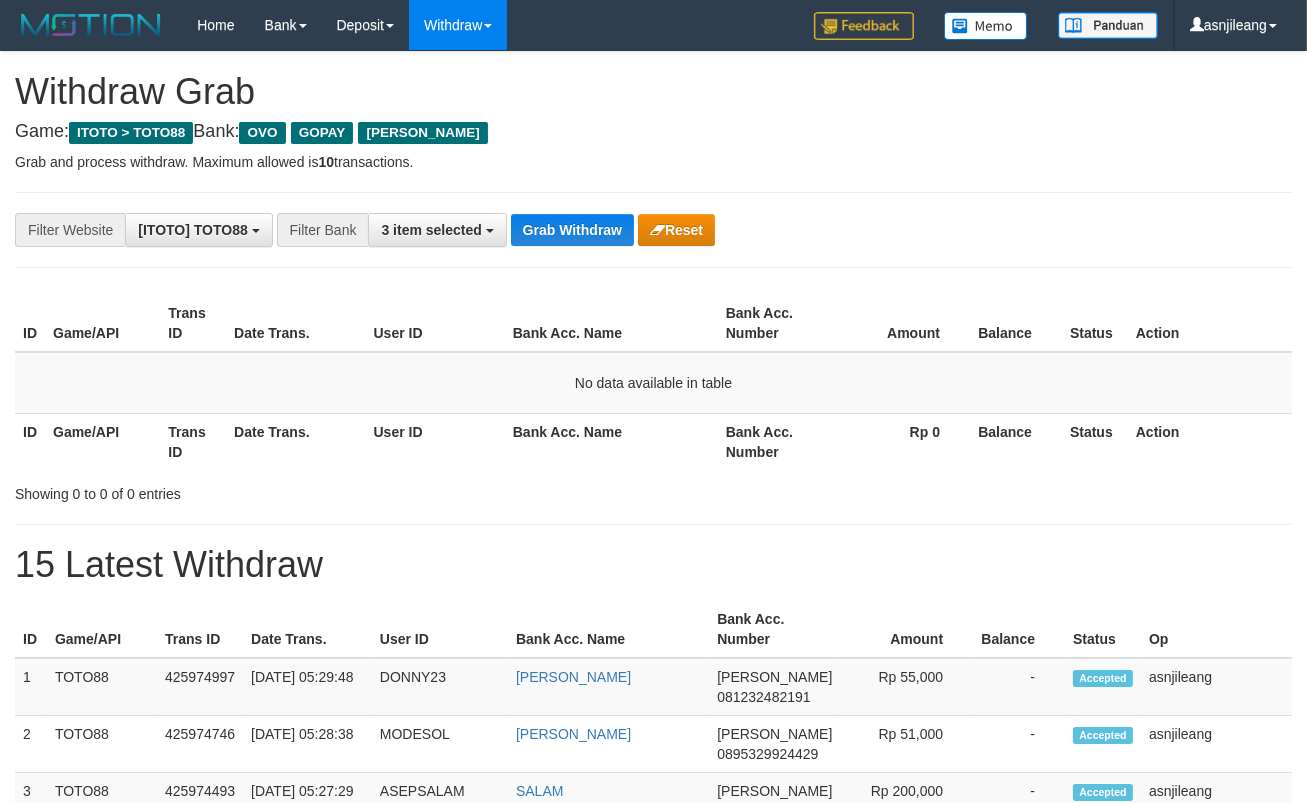 click on "Grab Withdraw" at bounding box center (572, 230) 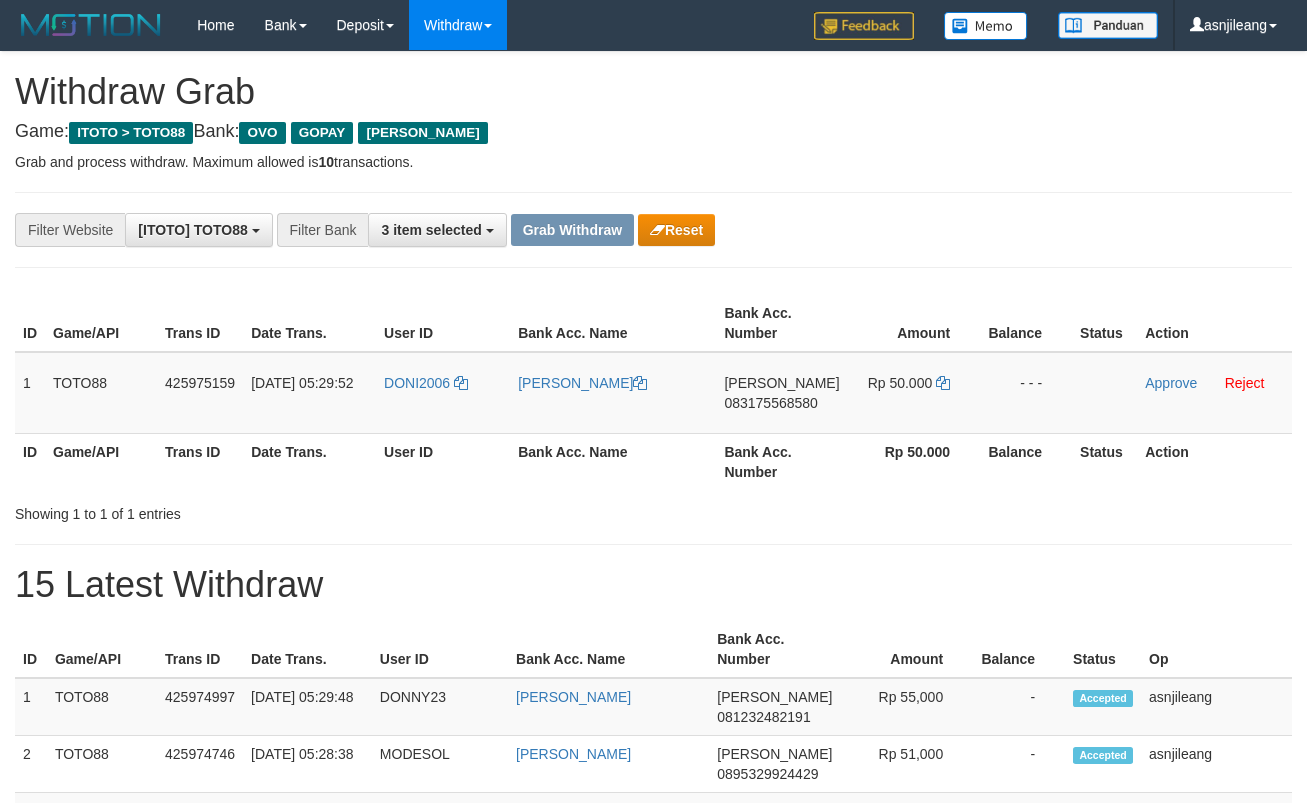 scroll, scrollTop: 0, scrollLeft: 0, axis: both 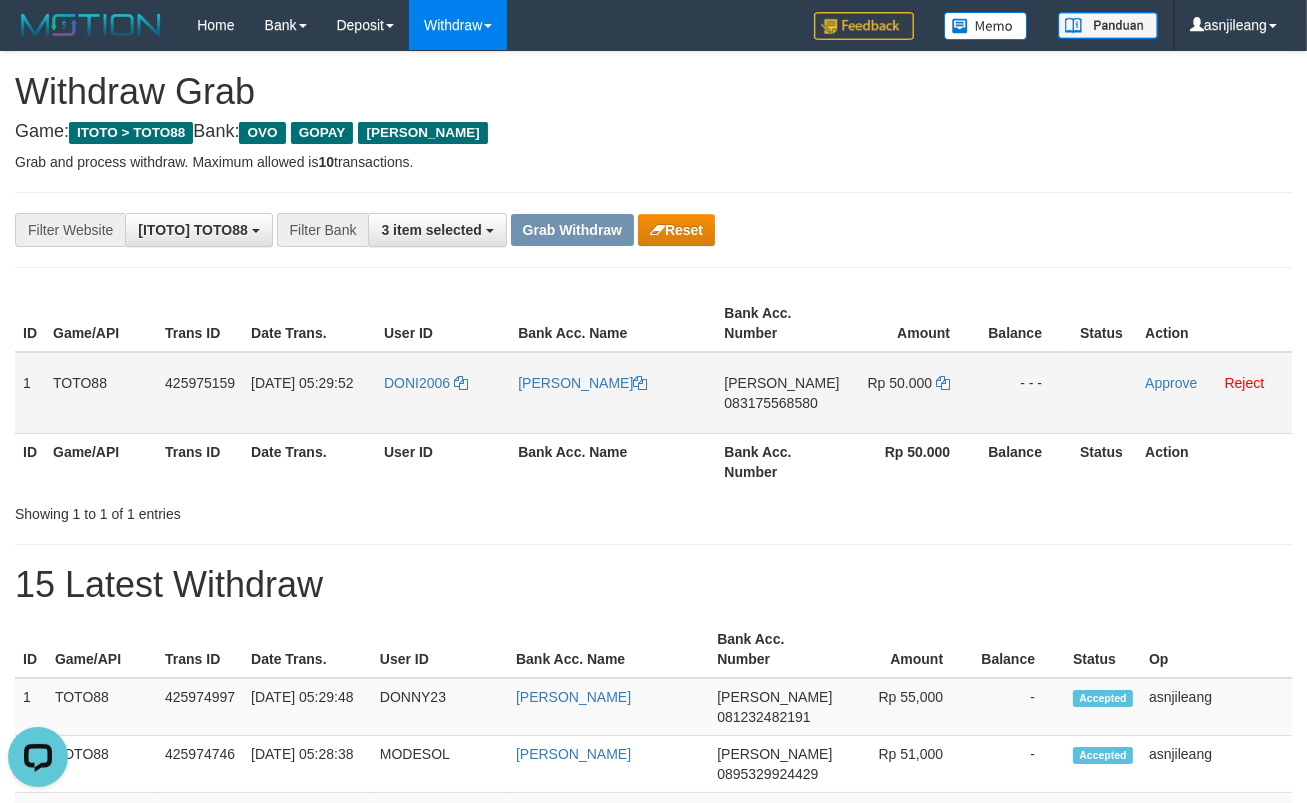 click on "DANA
083175568580" at bounding box center [781, 393] 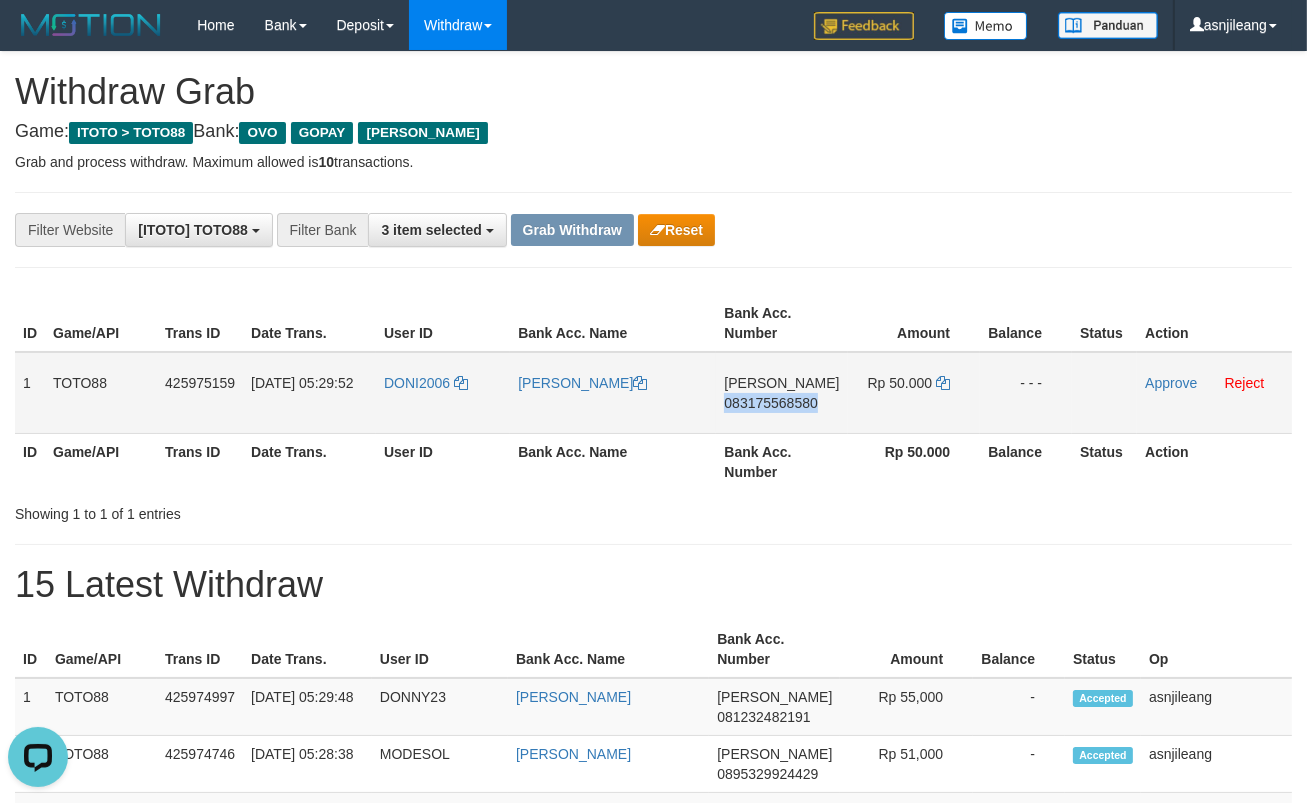 click on "DANA
083175568580" at bounding box center [781, 393] 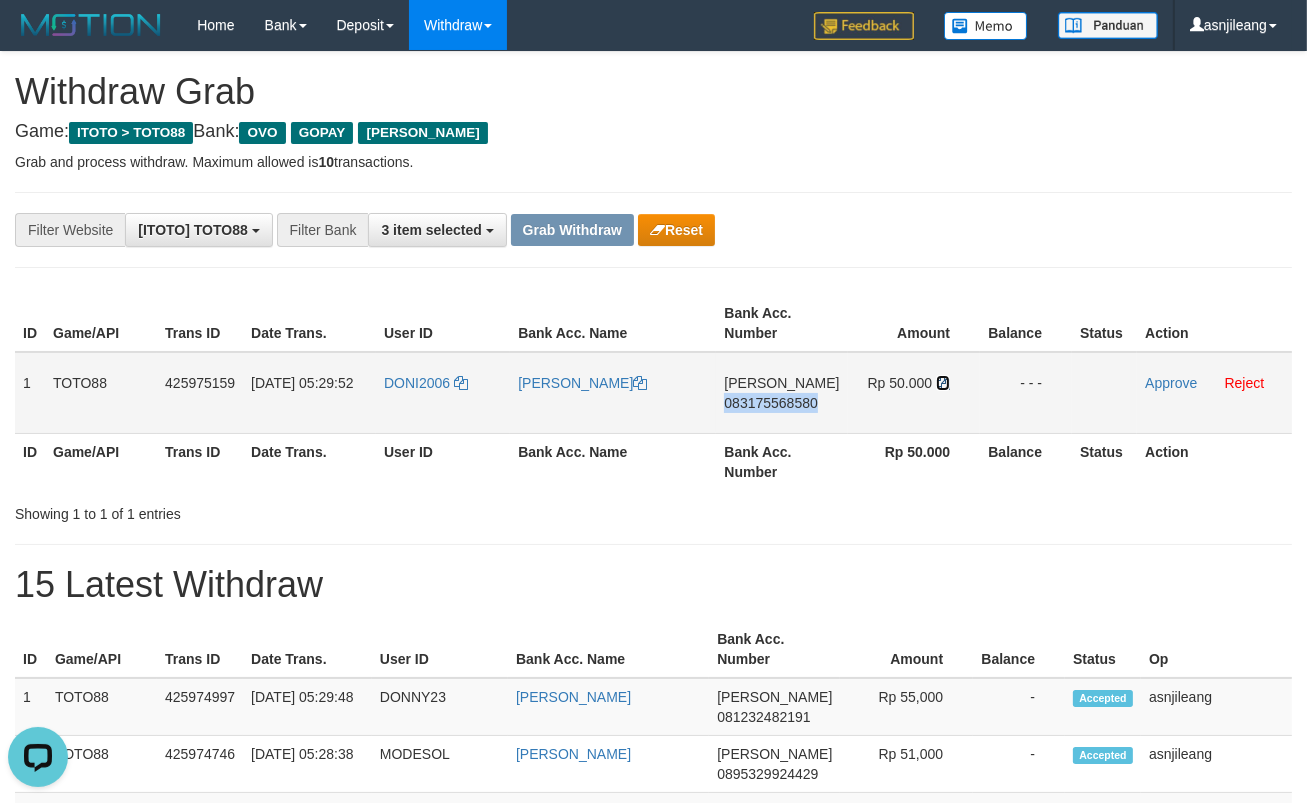 click at bounding box center (943, 383) 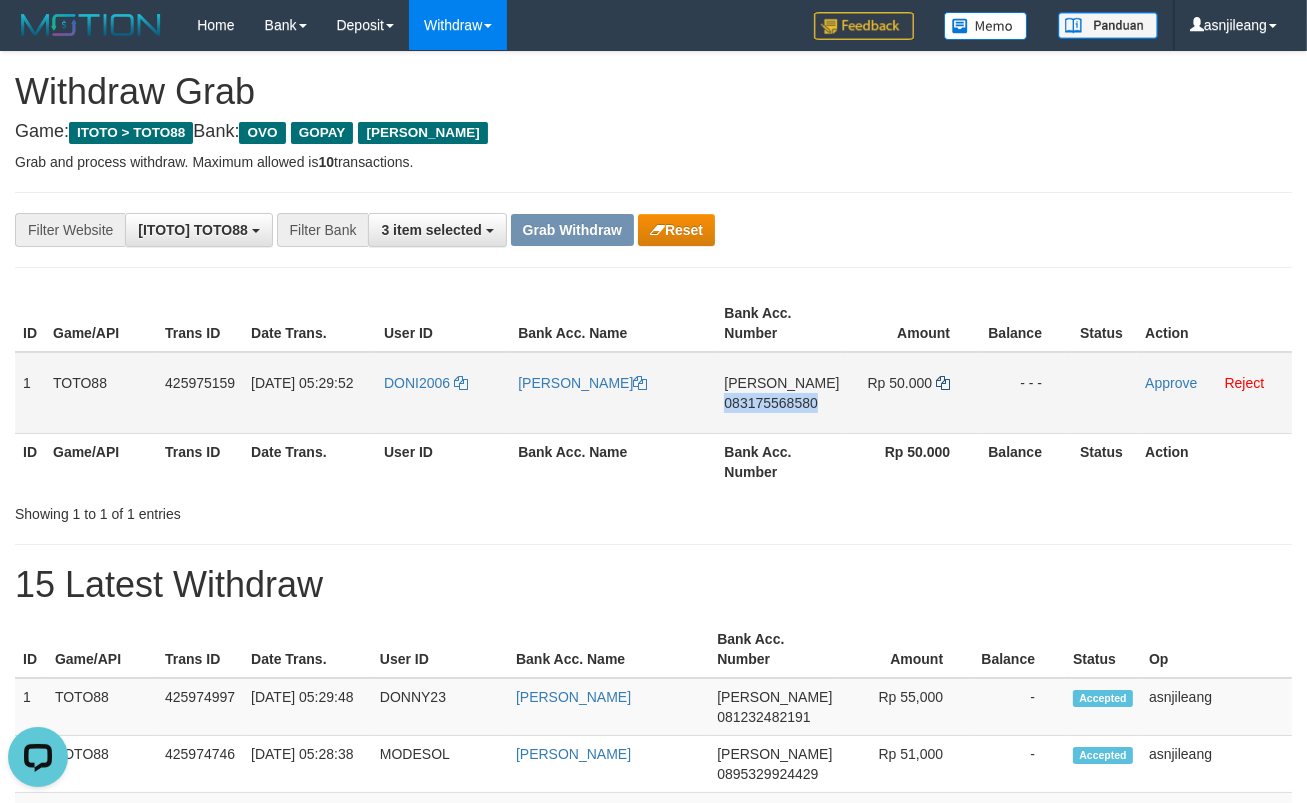 copy on "083175568580" 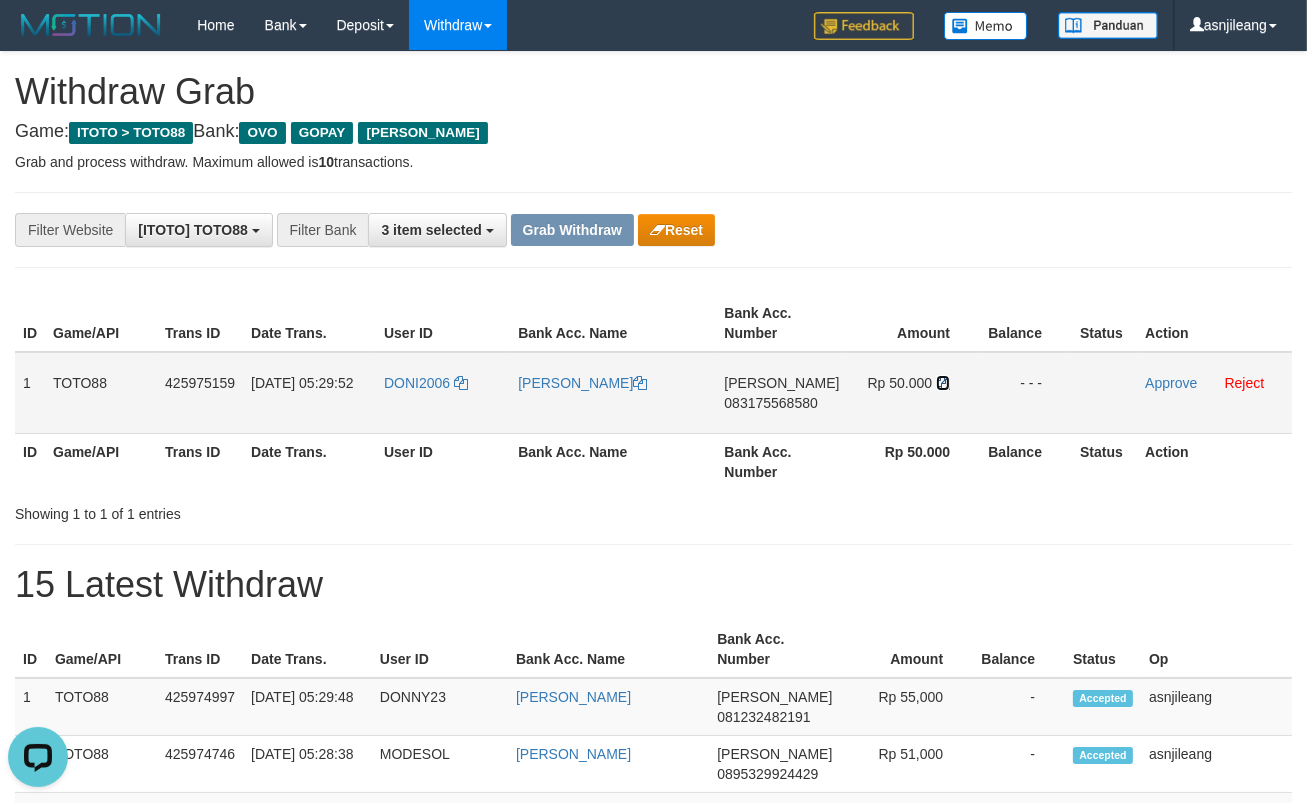 click at bounding box center (943, 383) 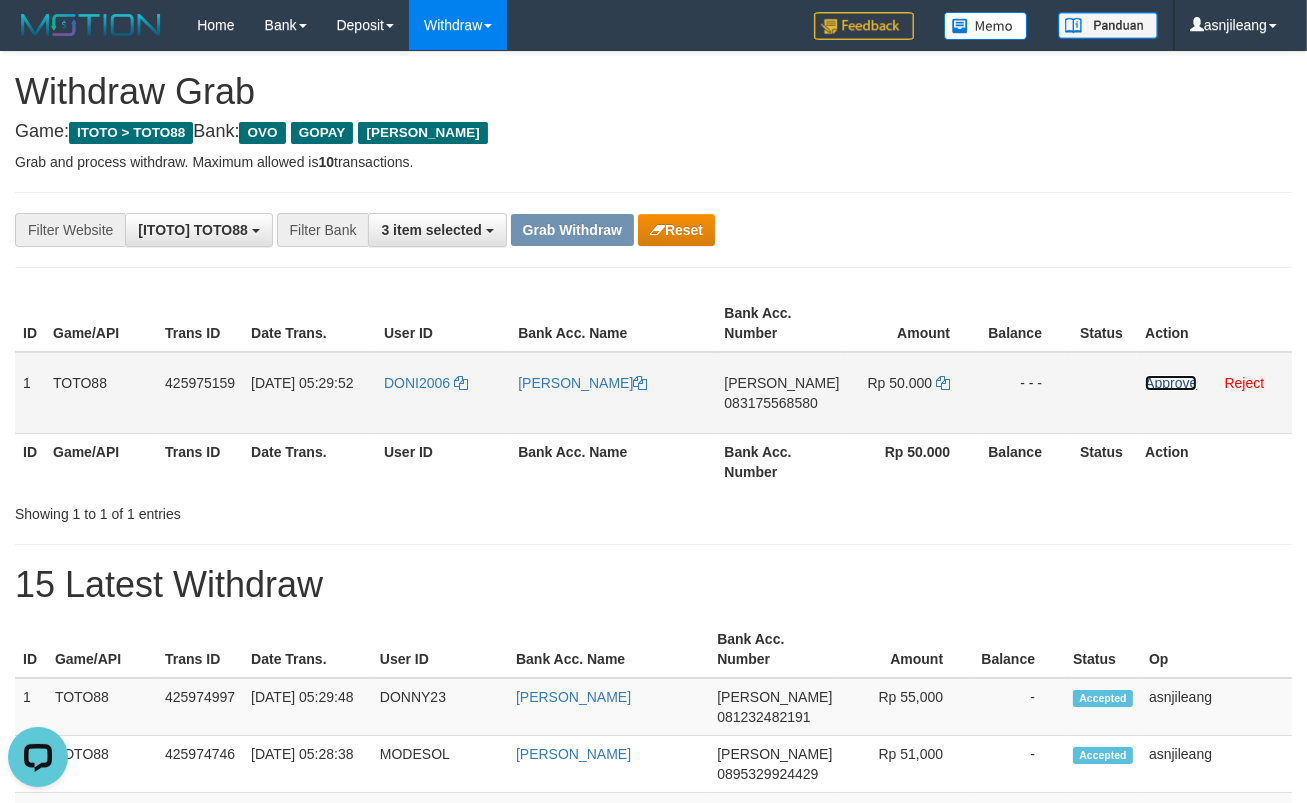 click on "Approve" at bounding box center [1171, 383] 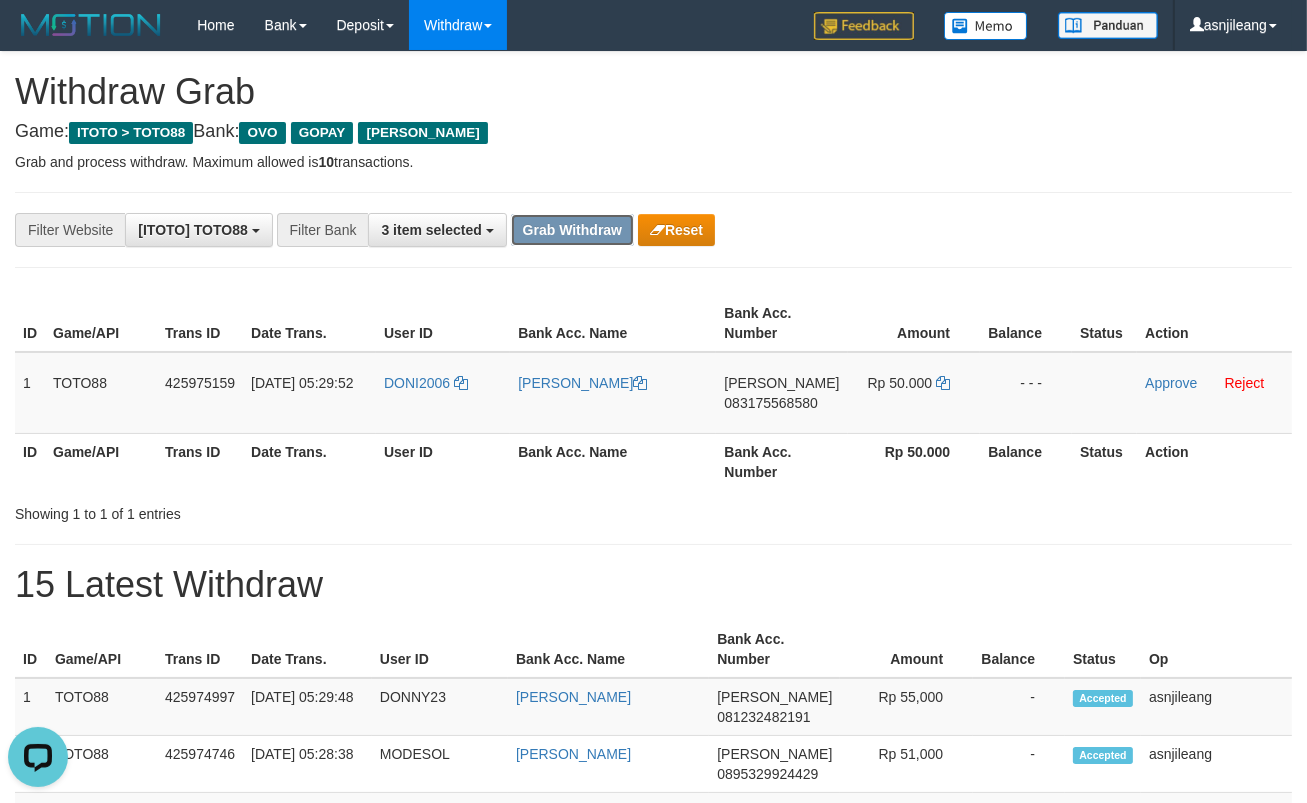 click on "Grab Withdraw" at bounding box center (572, 230) 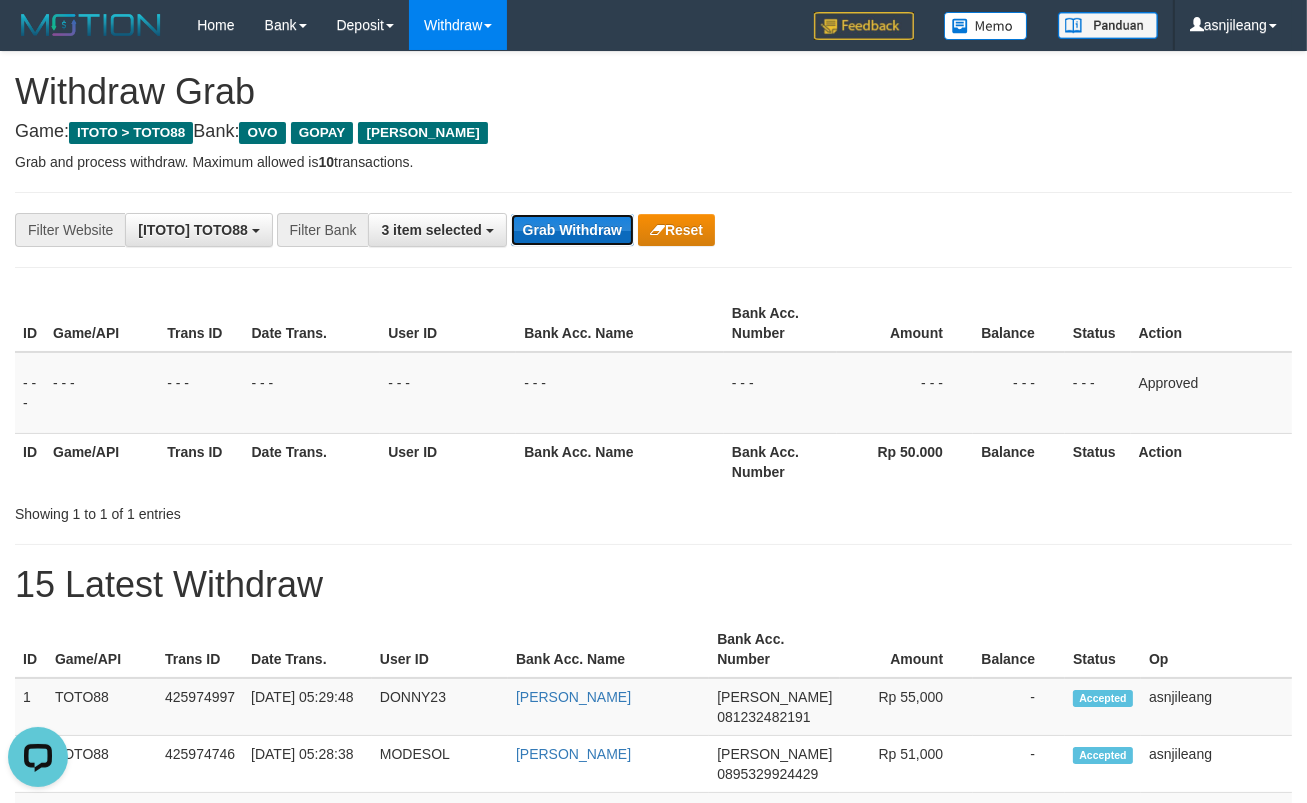 click on "Grab Withdraw" at bounding box center (572, 230) 